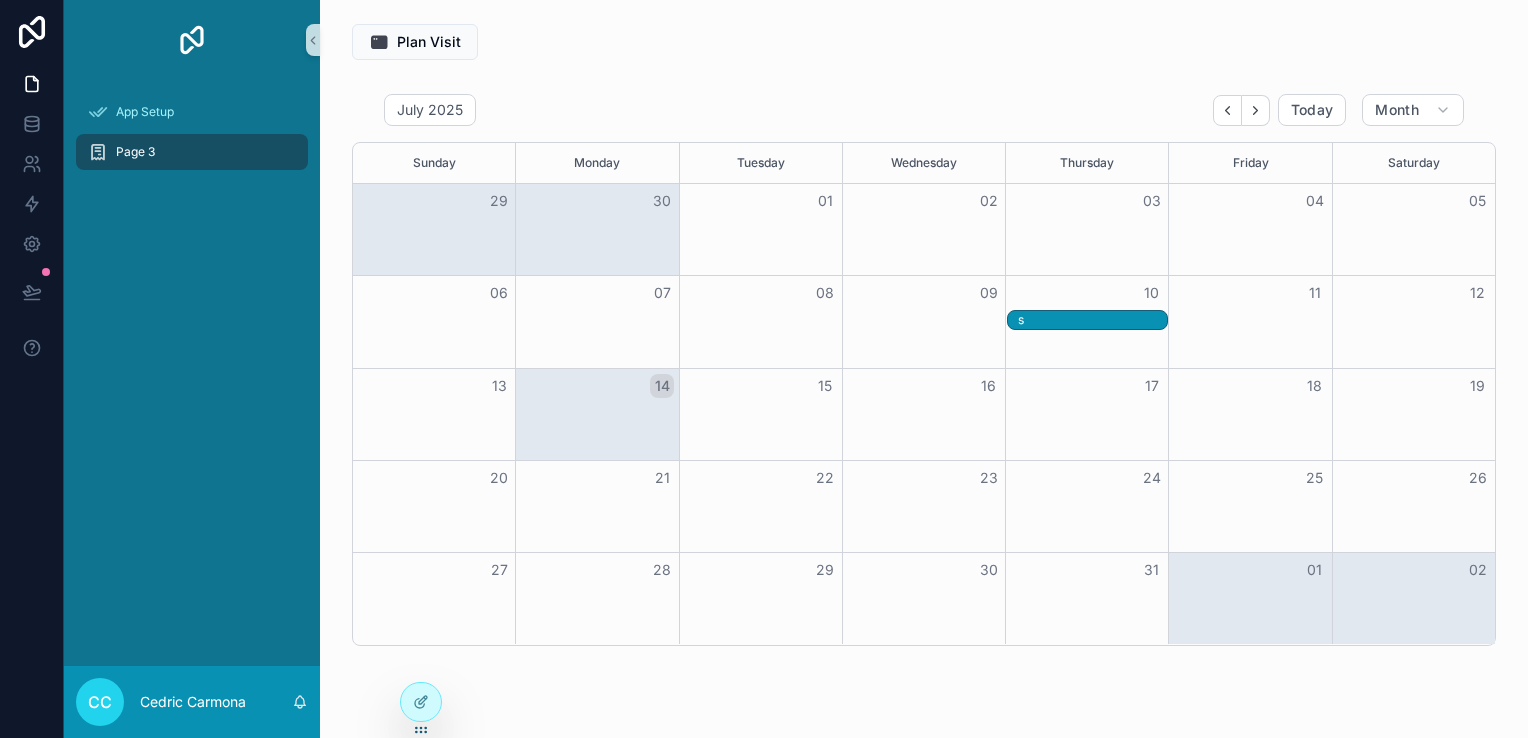 scroll, scrollTop: 0, scrollLeft: 0, axis: both 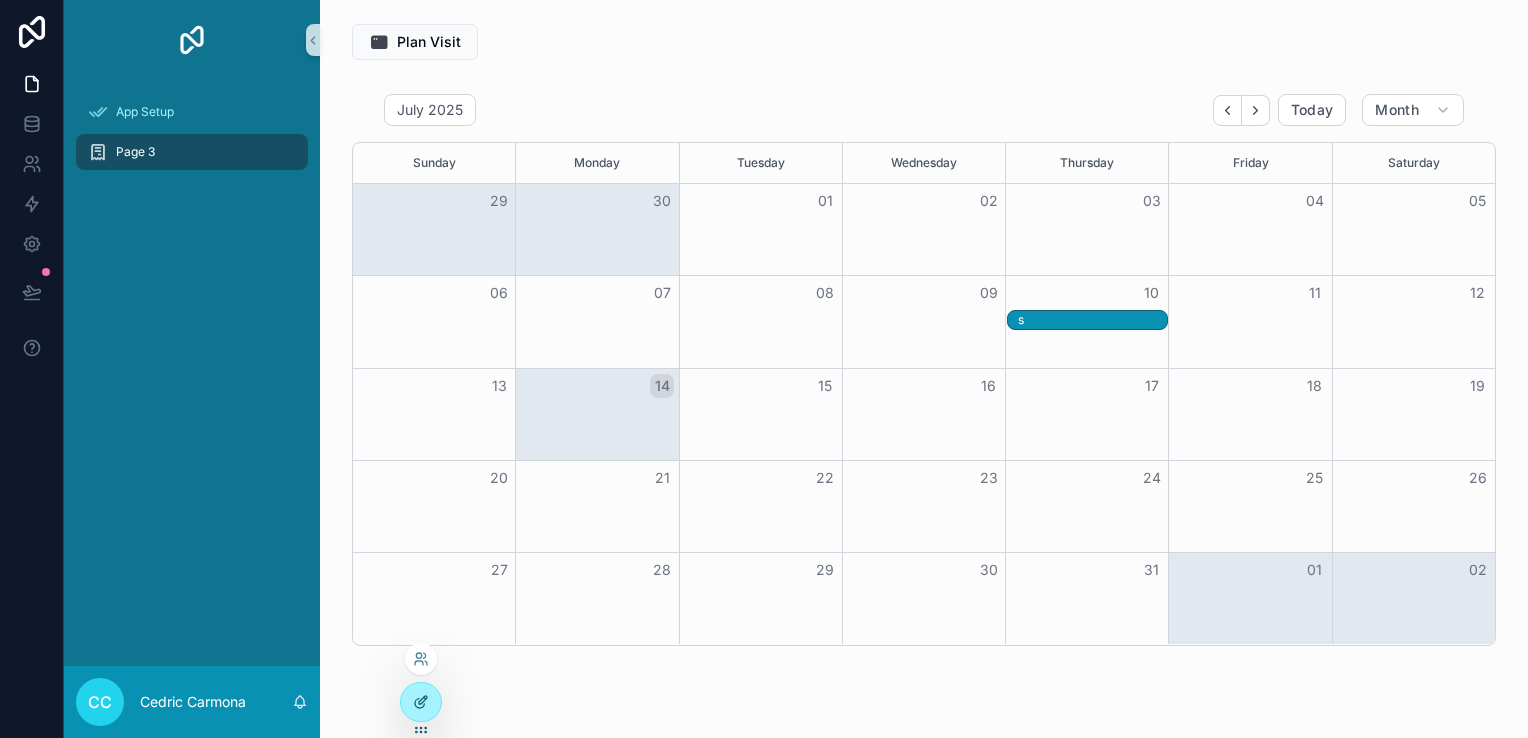 click at bounding box center (421, 702) 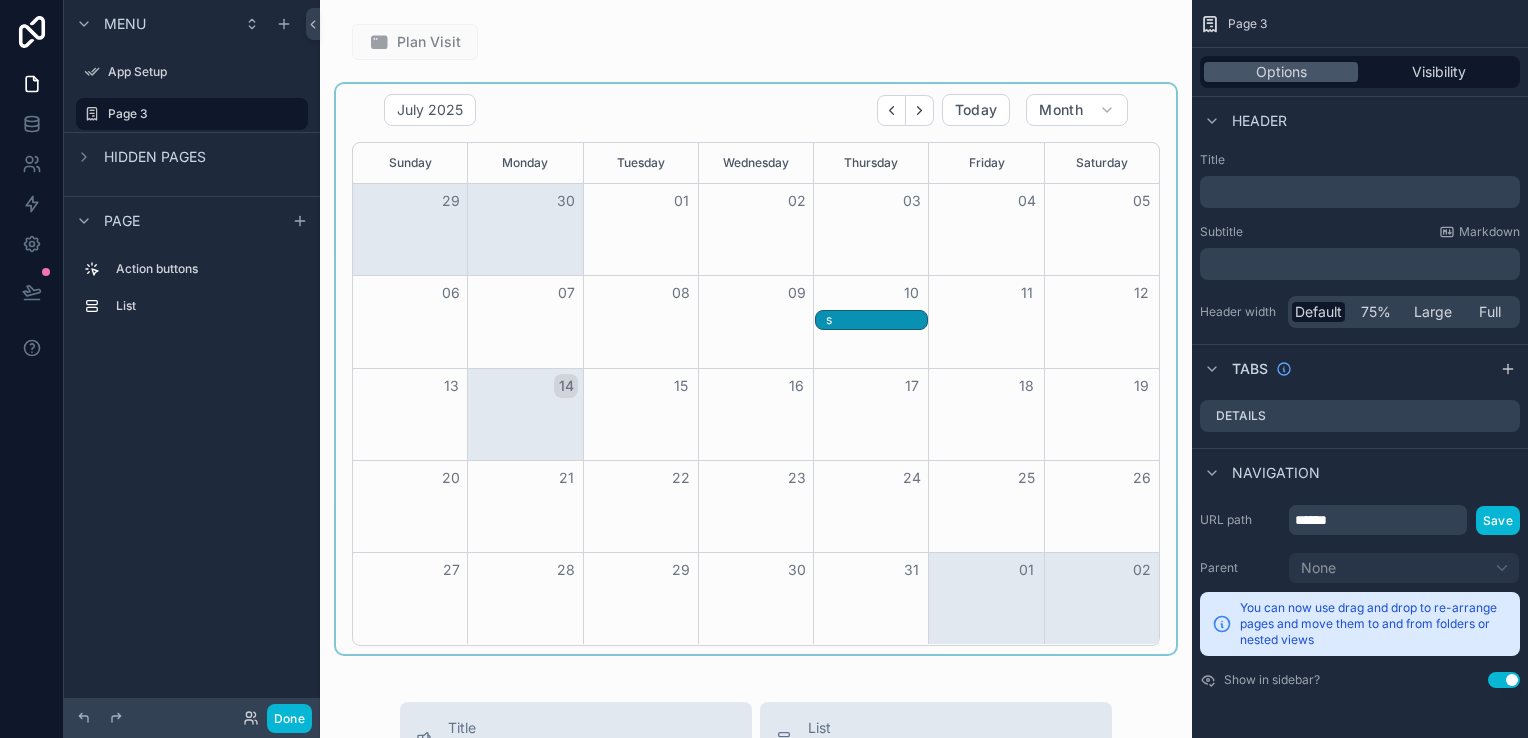click at bounding box center (756, 369) 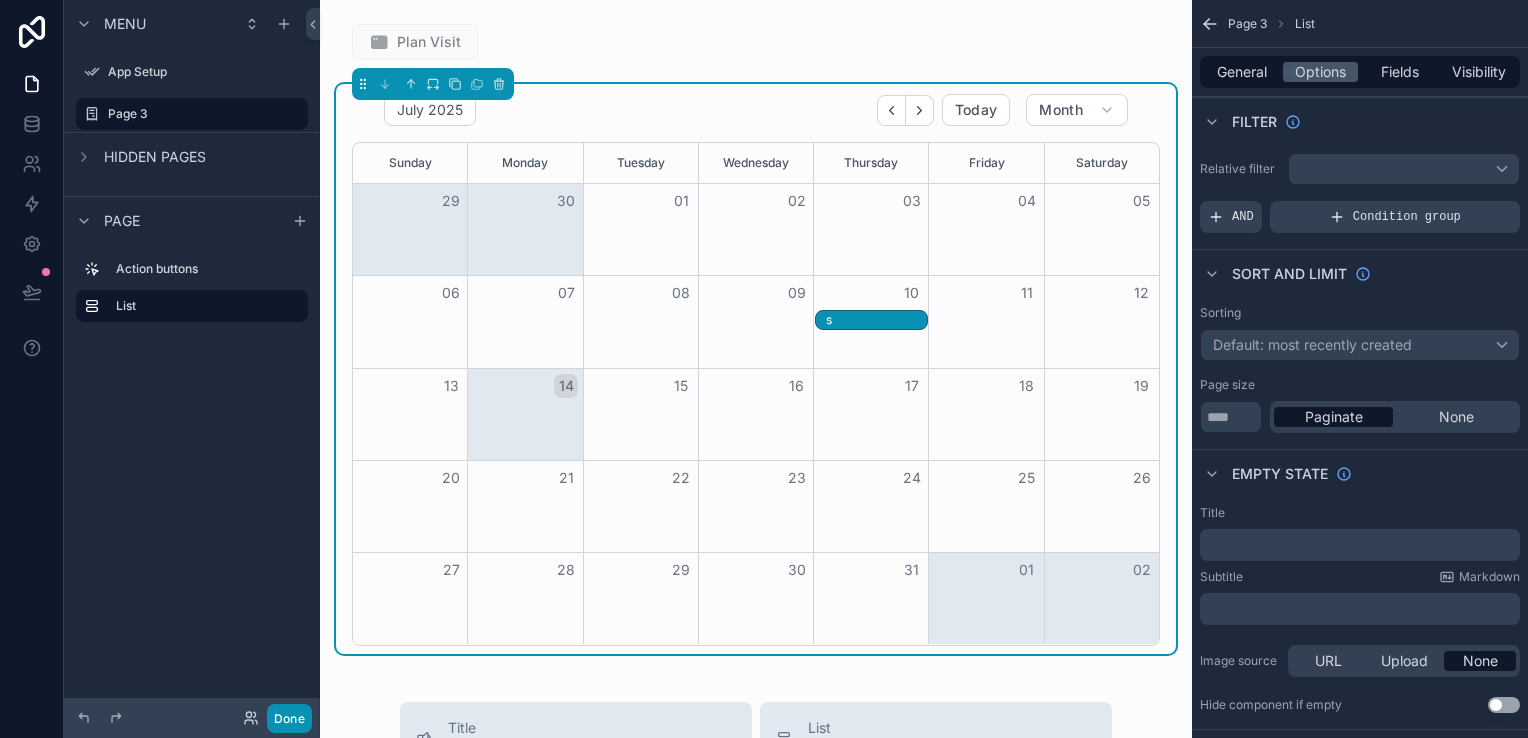 click on "Done" at bounding box center (289, 718) 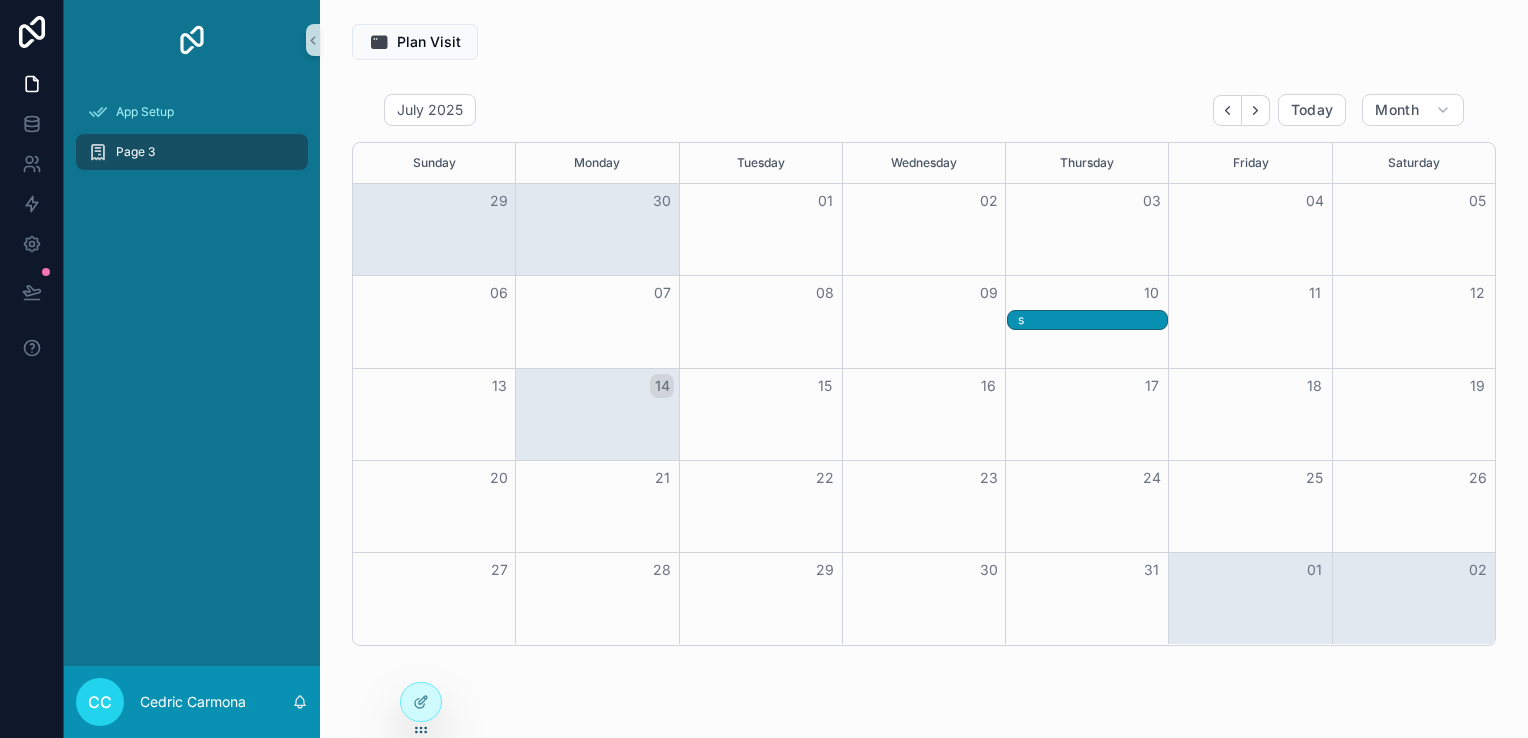 click on "s" at bounding box center [1092, 320] 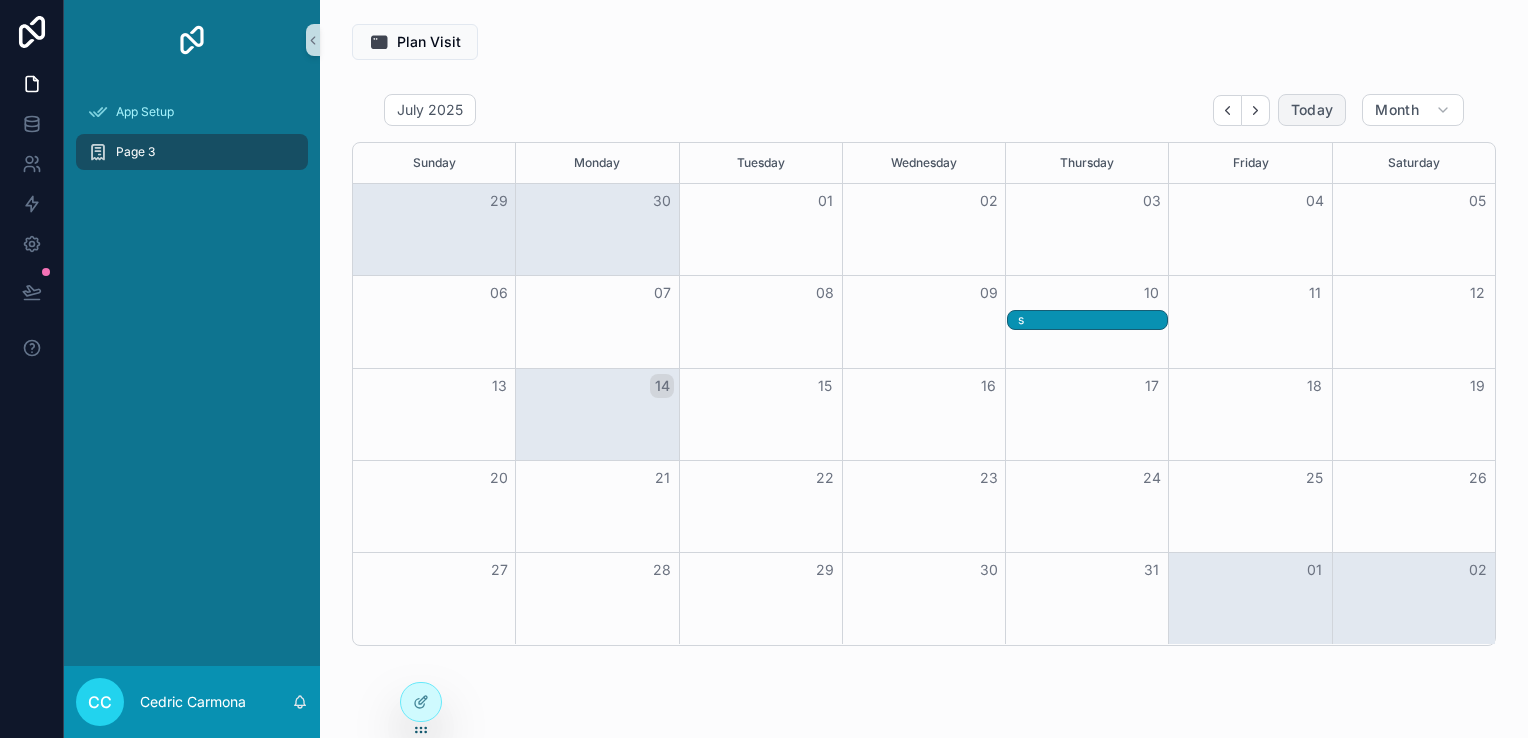 click on "Today" at bounding box center [1312, 110] 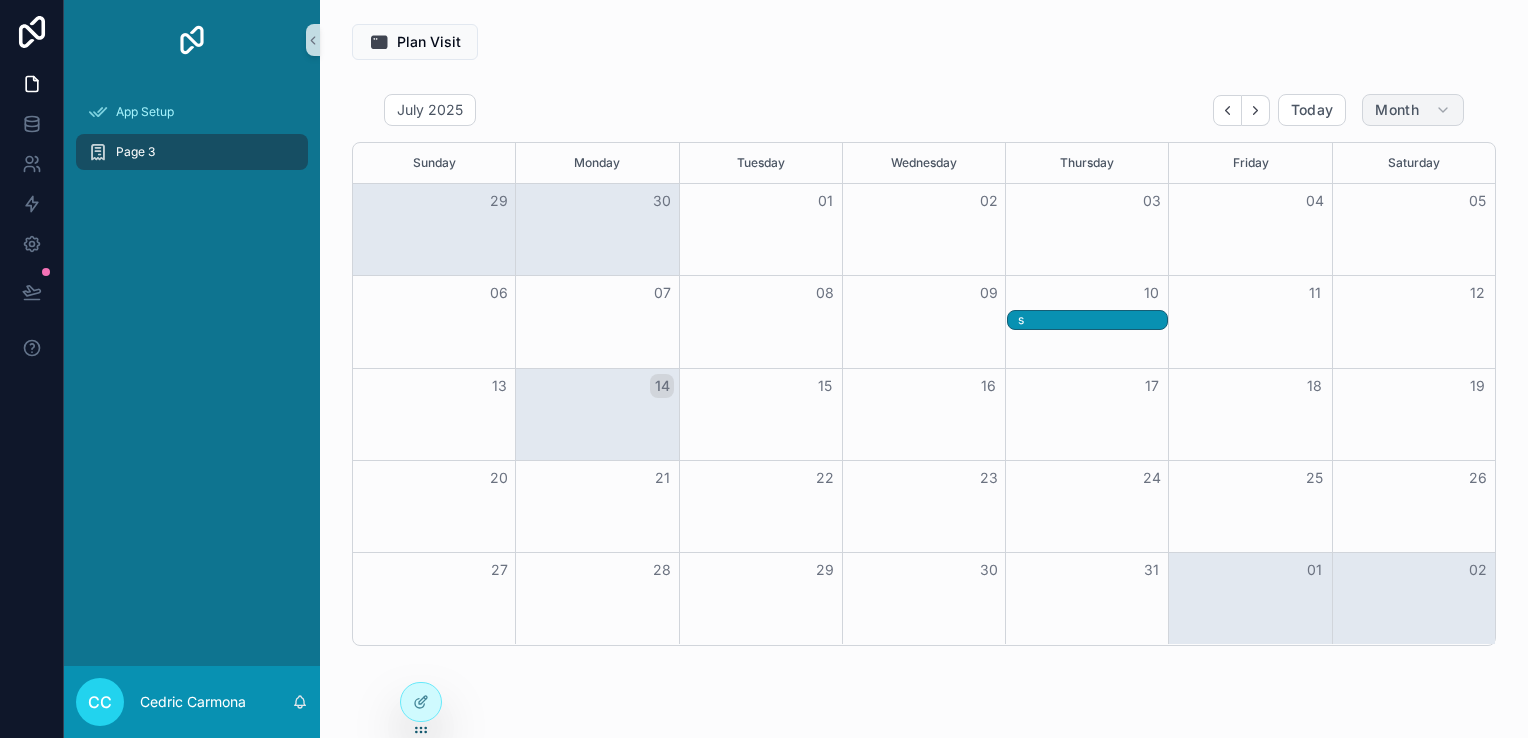 click on "Month" at bounding box center (1397, 110) 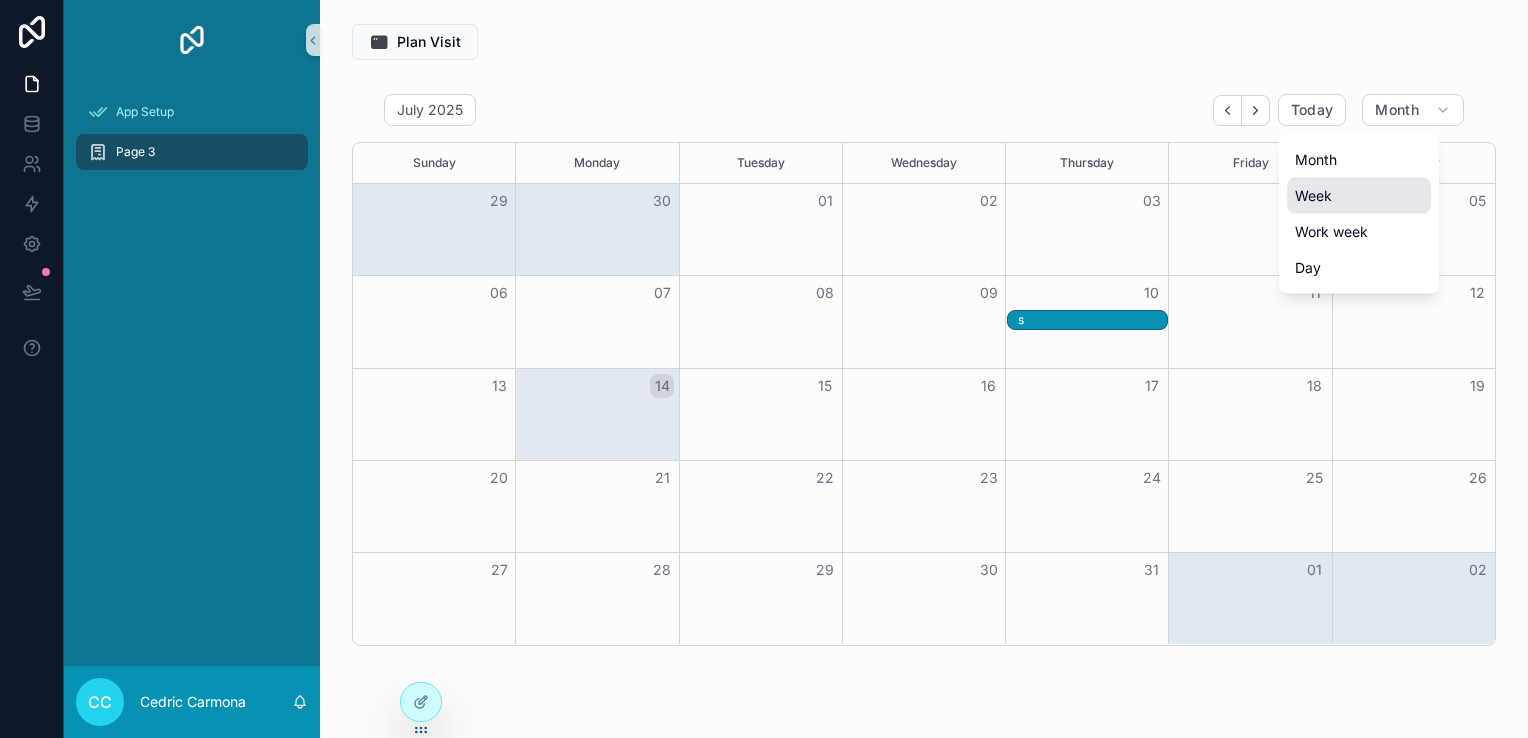 click on "Week" at bounding box center [1313, 196] 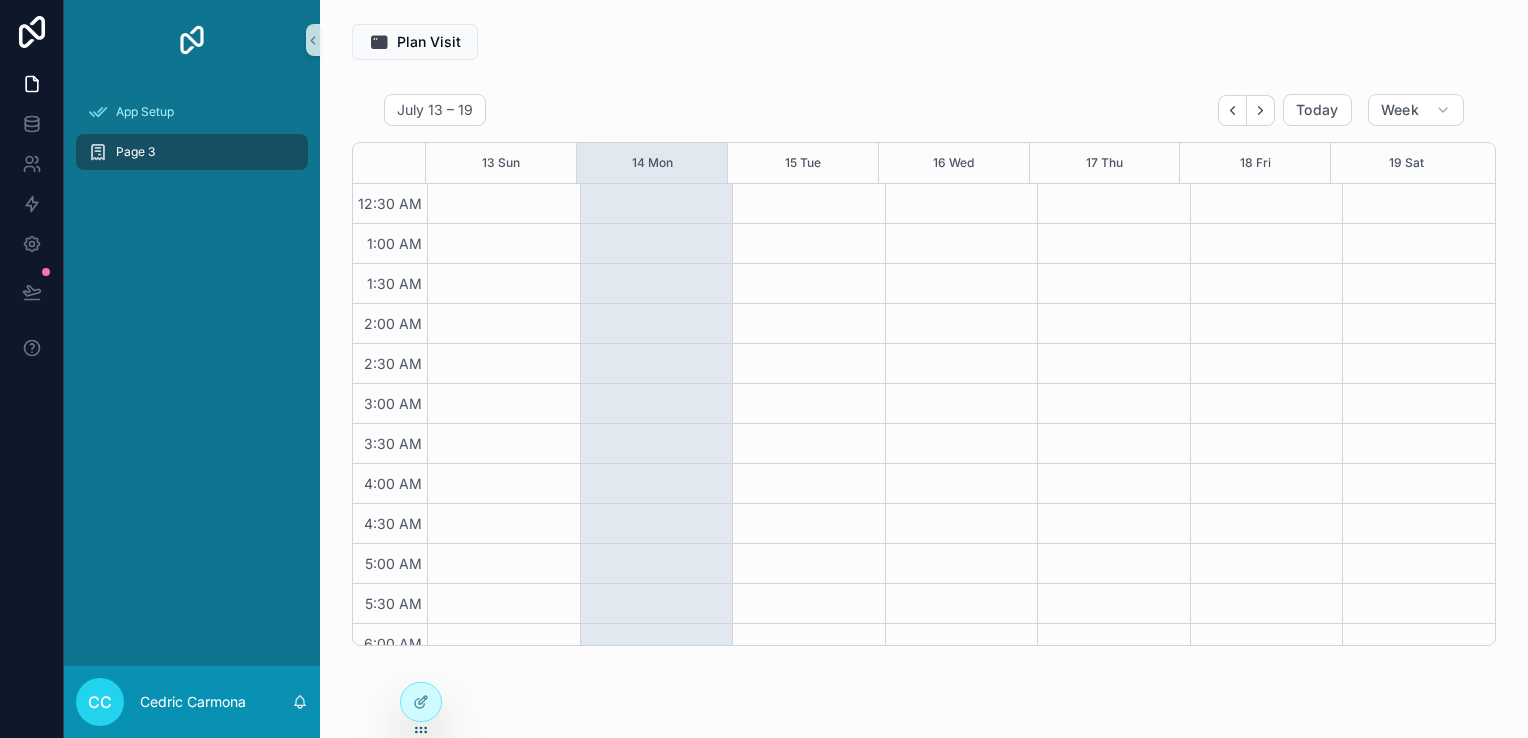 scroll, scrollTop: 0, scrollLeft: 0, axis: both 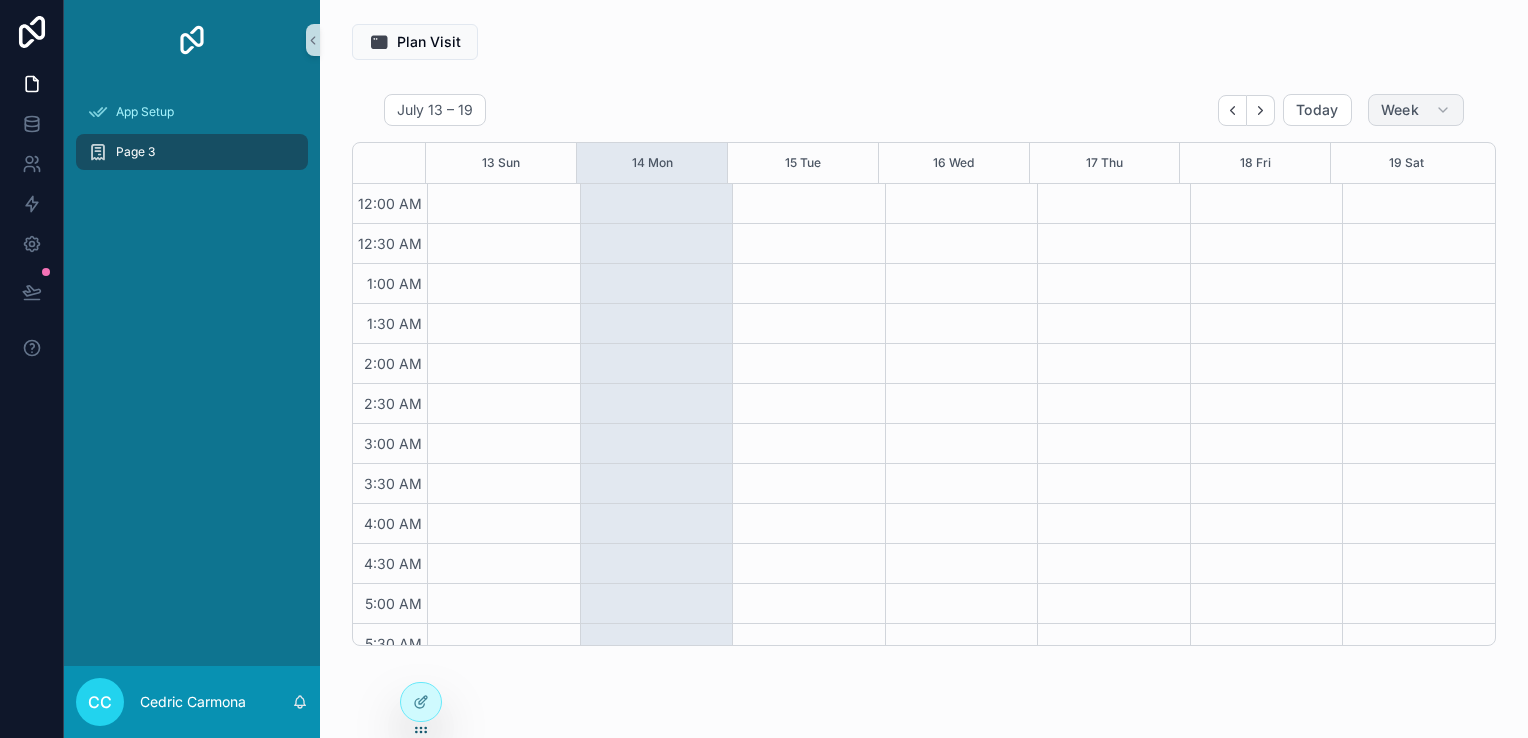 click on "Week" at bounding box center (1400, 110) 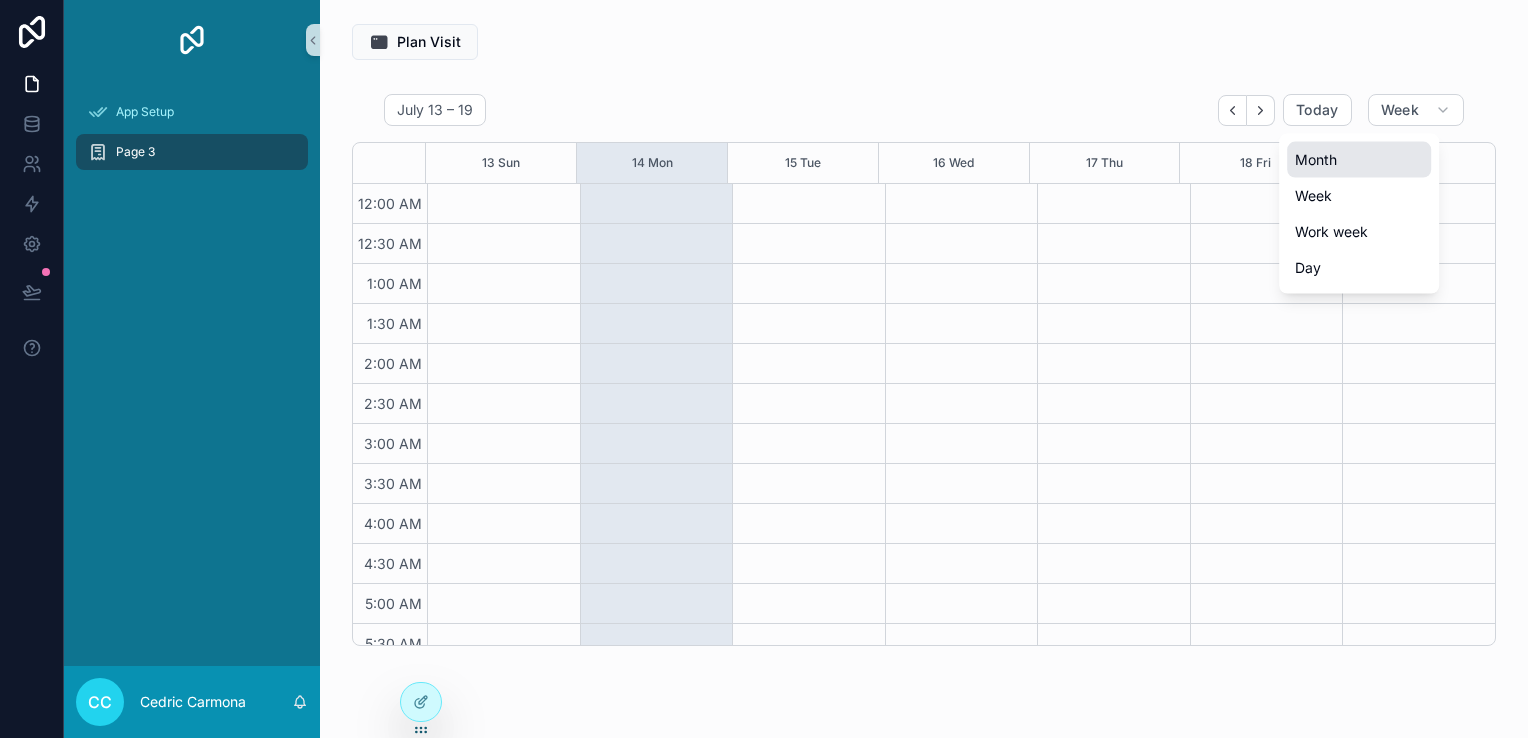 click on "Month" at bounding box center [1359, 160] 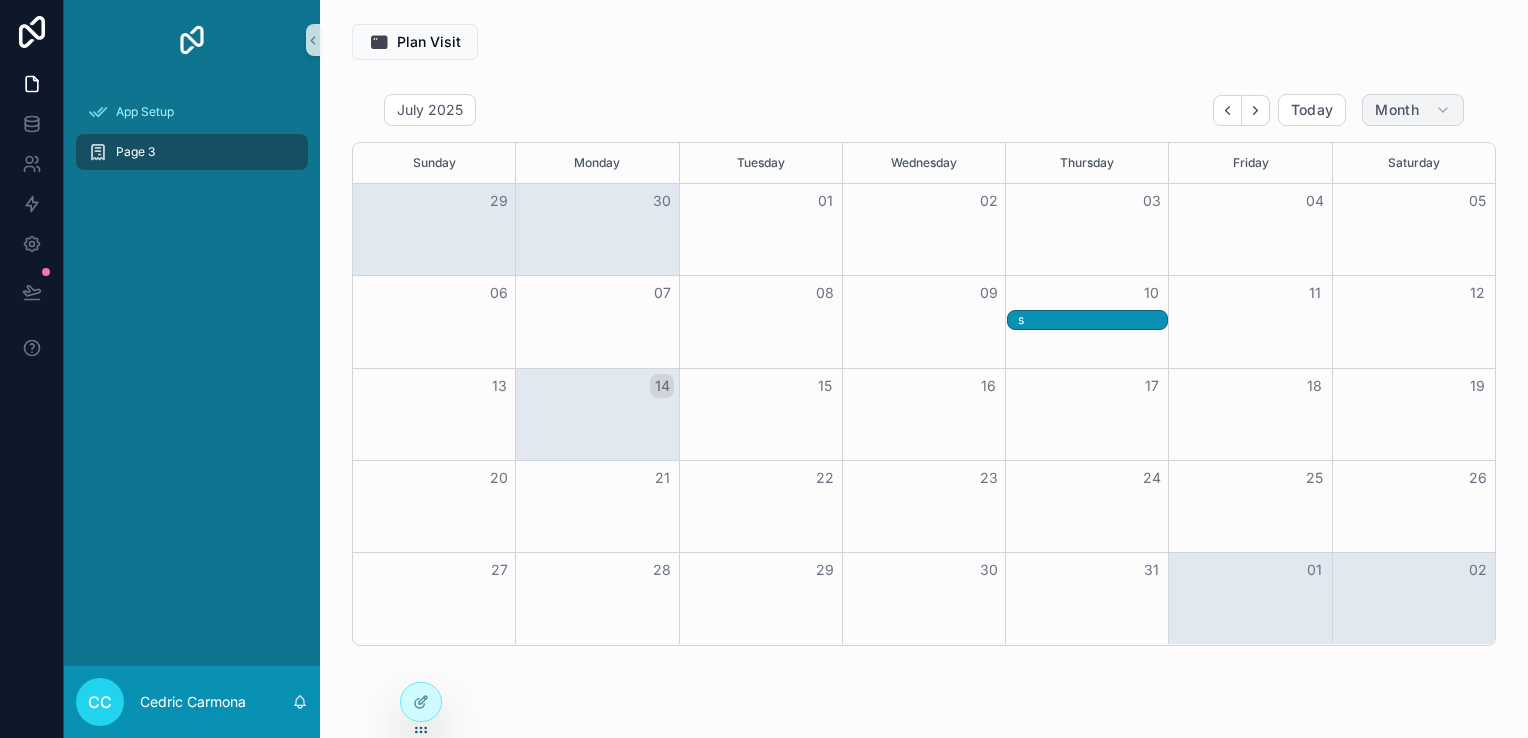click on "Month" at bounding box center [1413, 110] 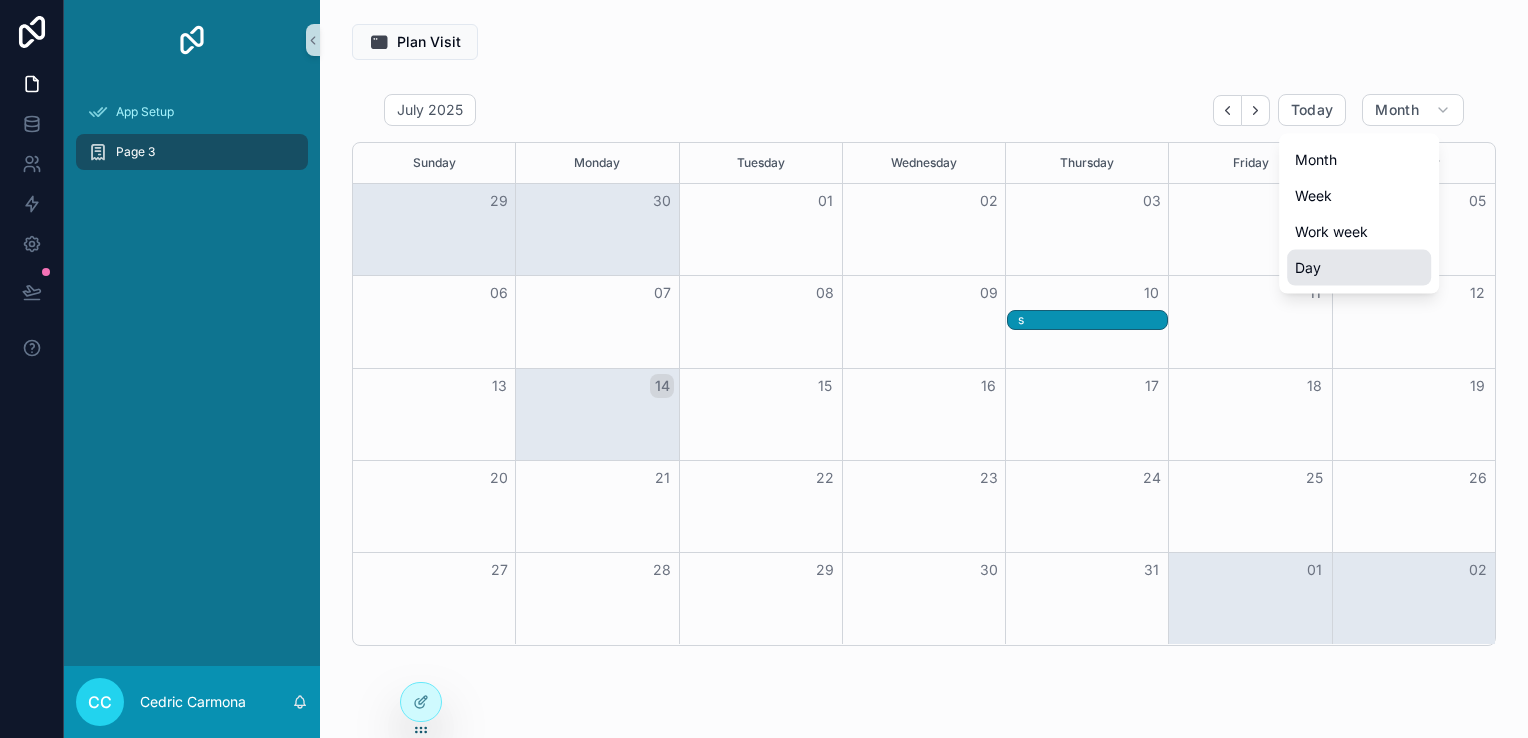 click on "Day" at bounding box center (1308, 268) 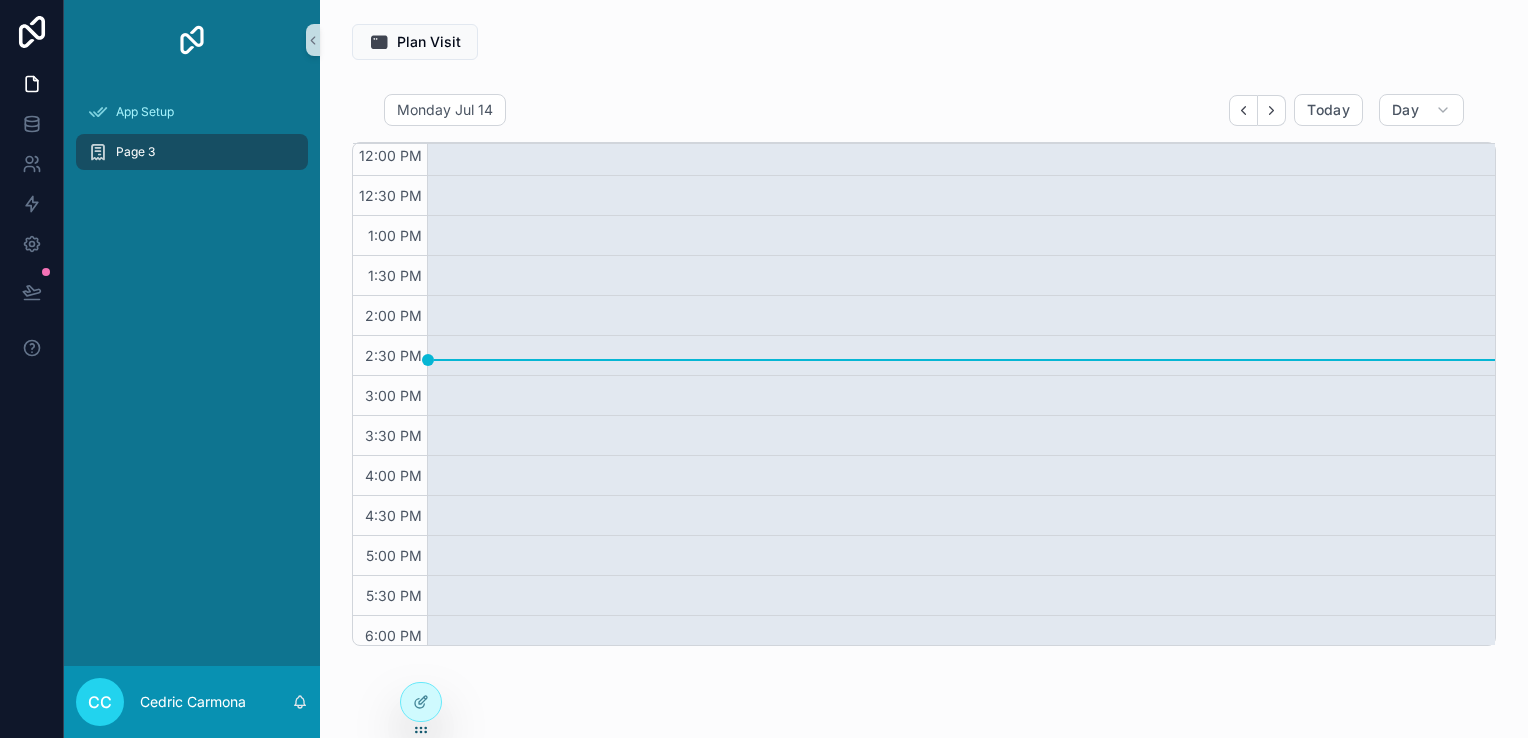 scroll, scrollTop: 900, scrollLeft: 0, axis: vertical 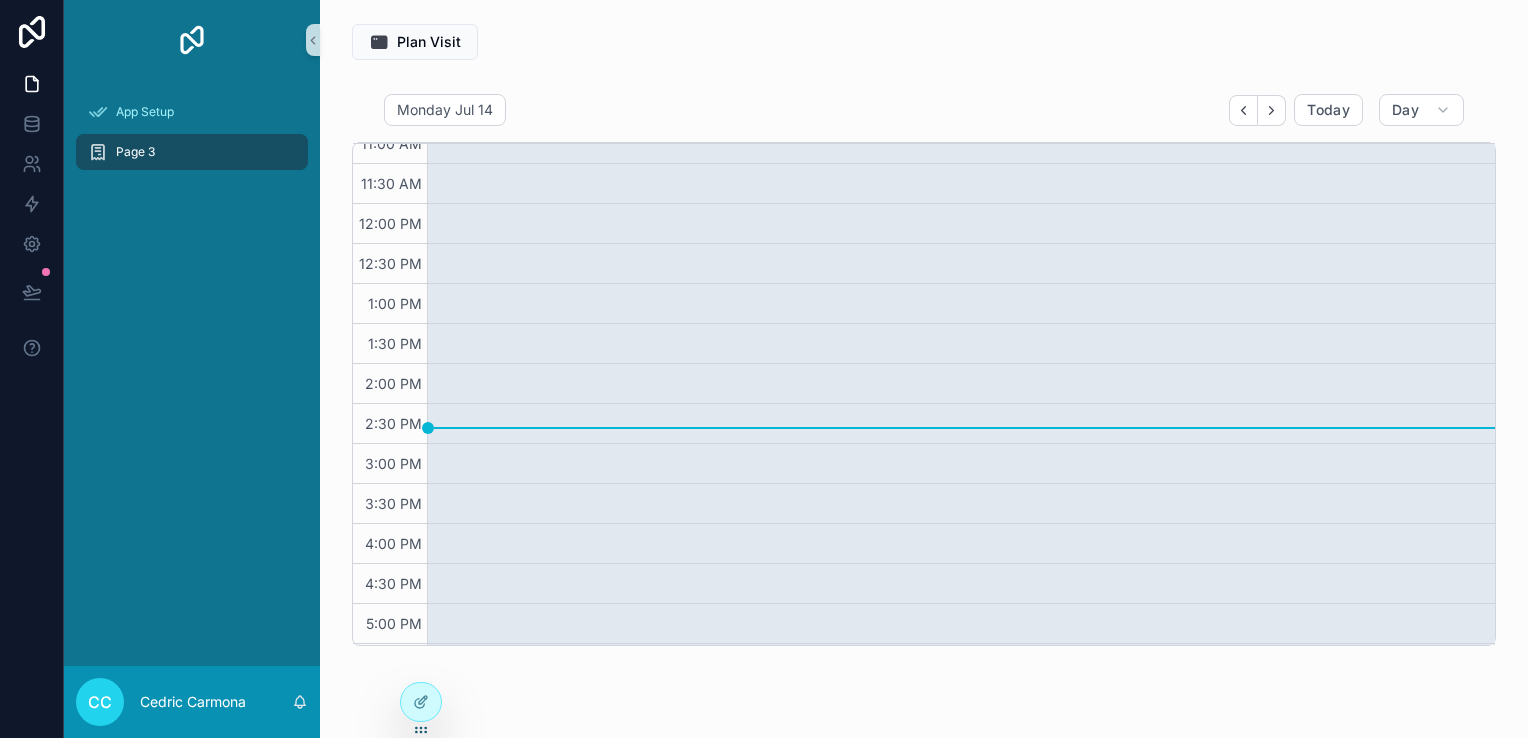 click at bounding box center (961, 204) 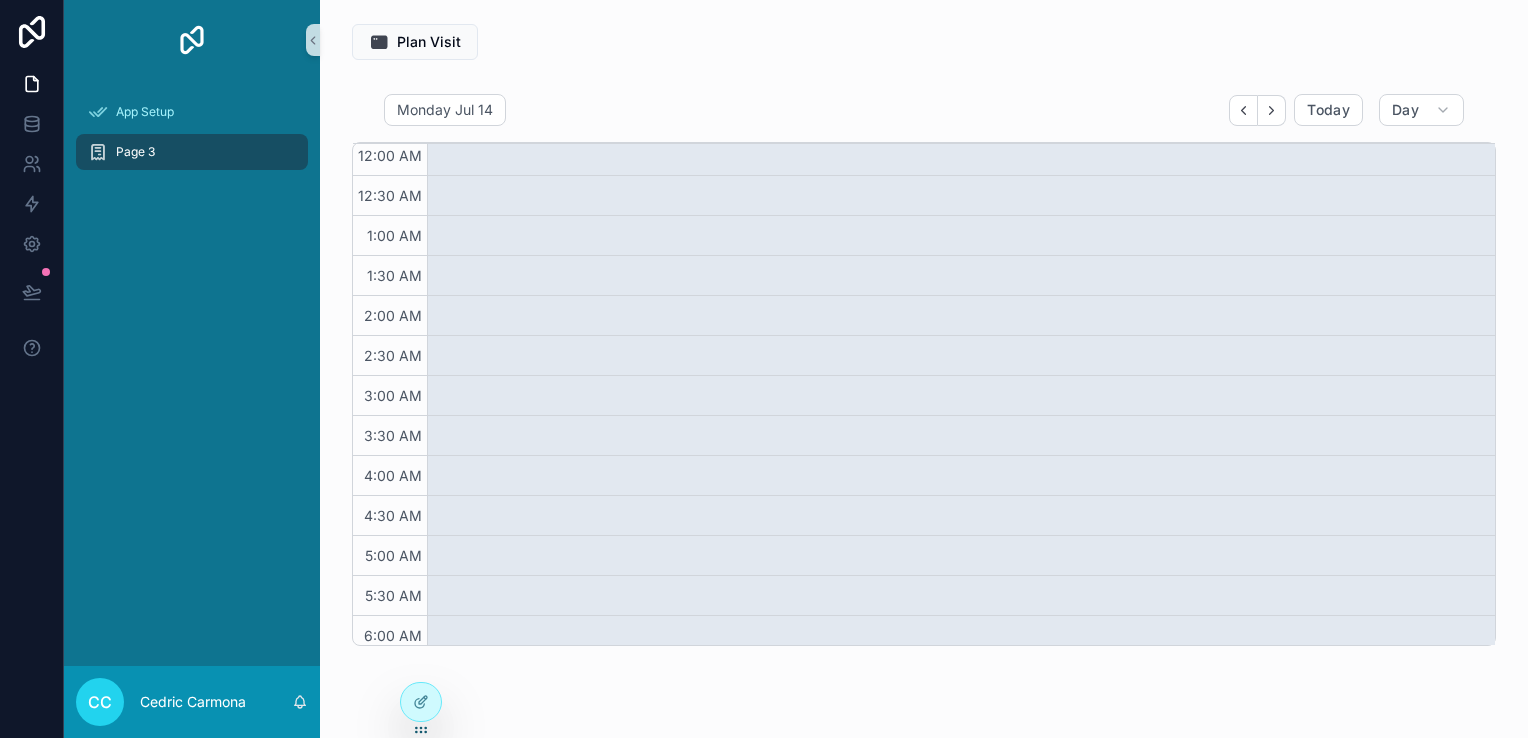 scroll, scrollTop: 0, scrollLeft: 0, axis: both 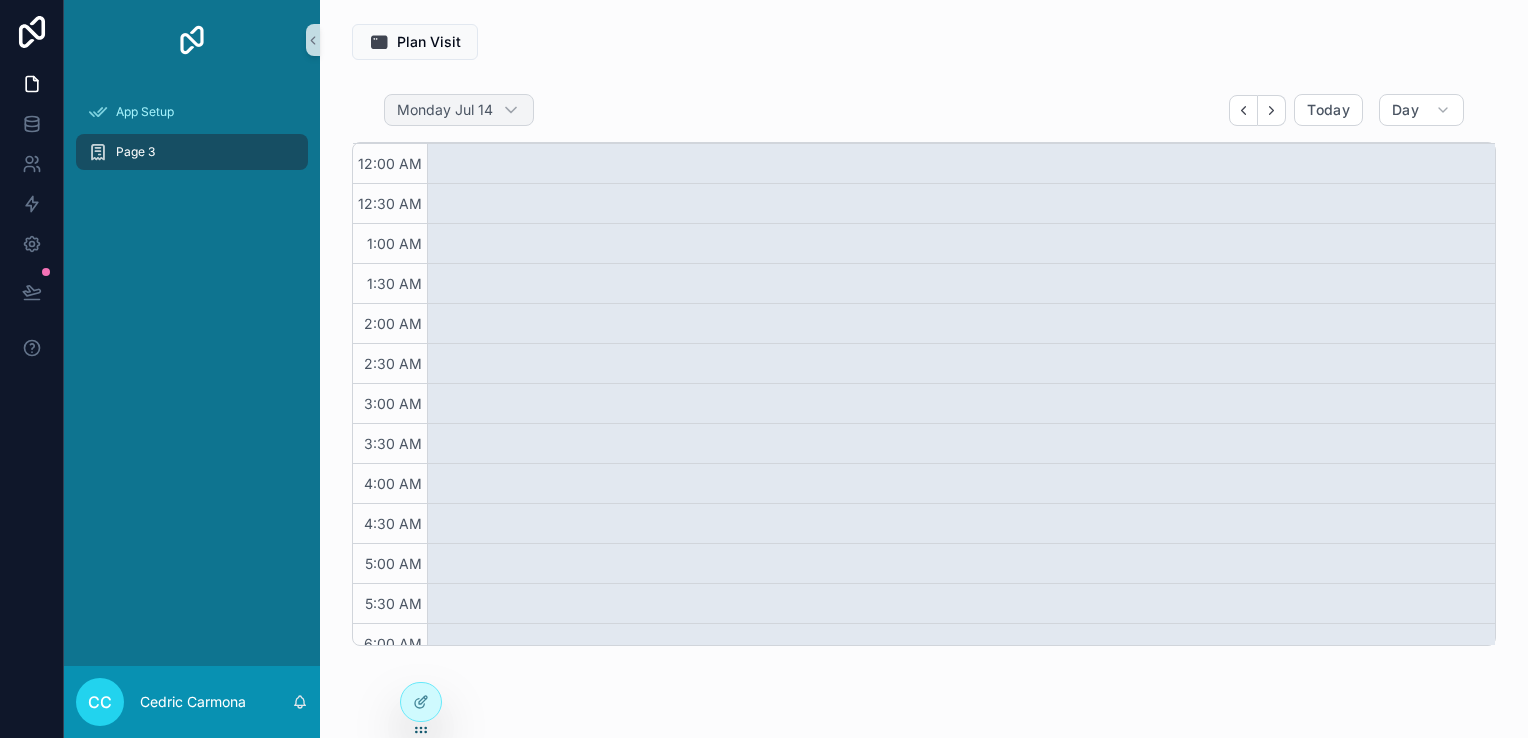 click on "Monday Jul 14" at bounding box center (445, 110) 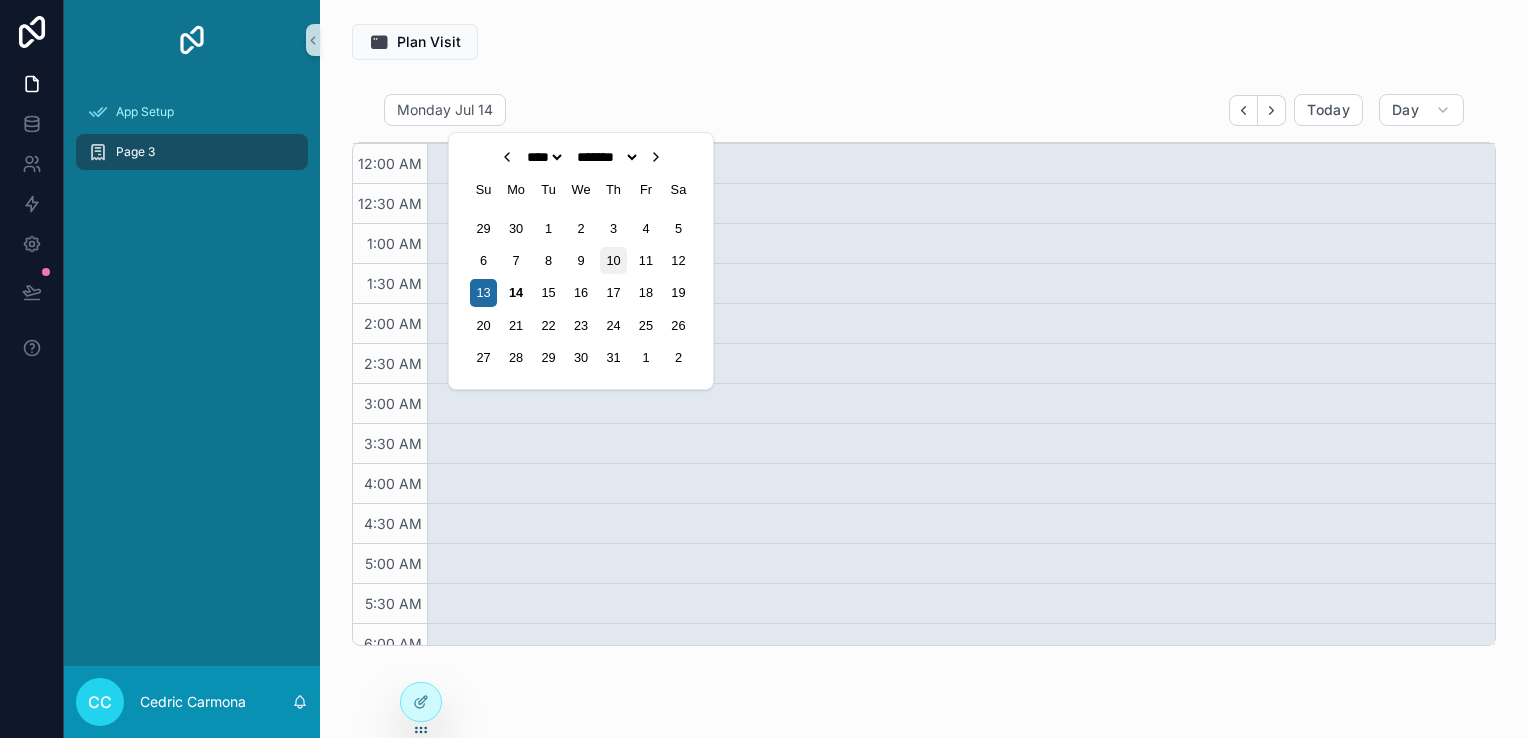 click on "10" at bounding box center (613, 260) 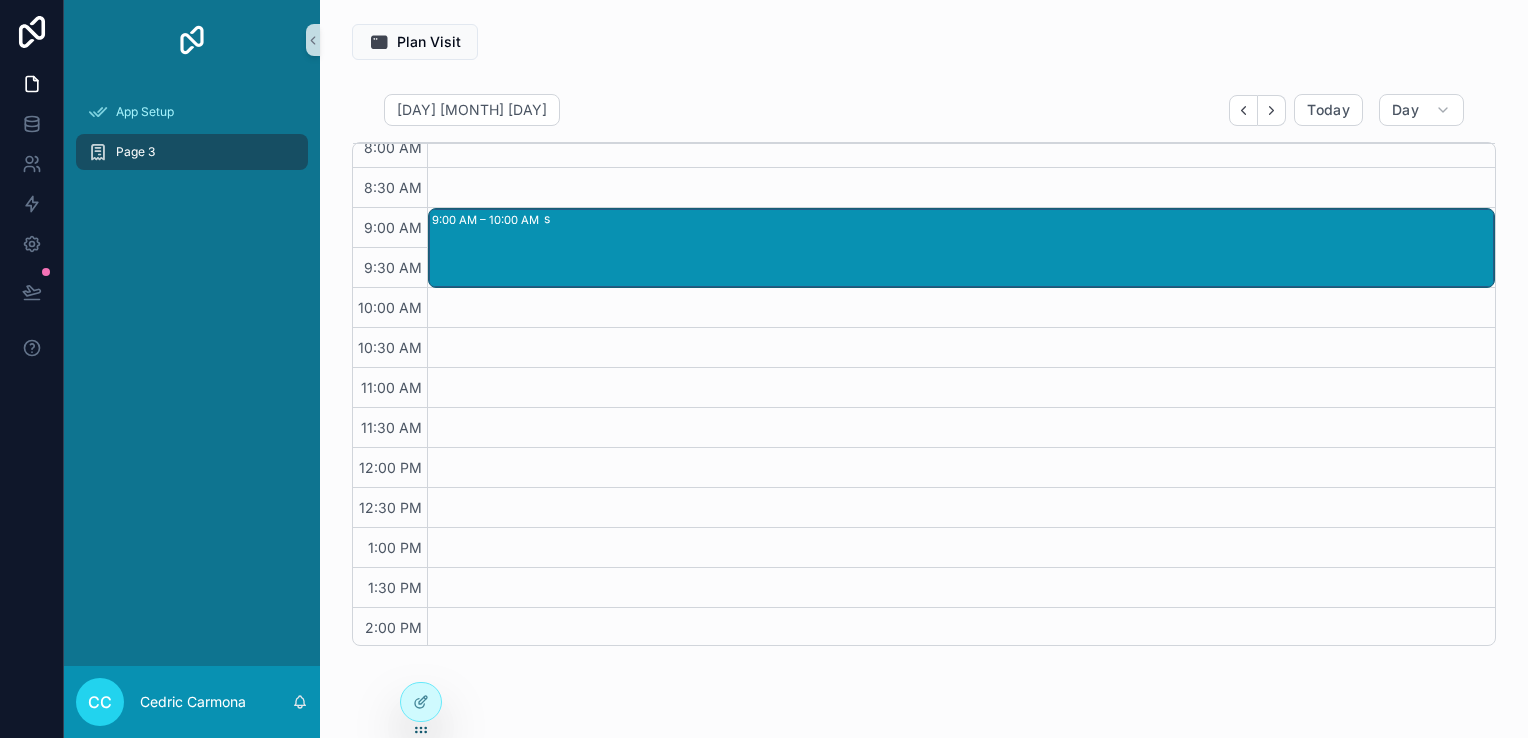 scroll, scrollTop: 500, scrollLeft: 0, axis: vertical 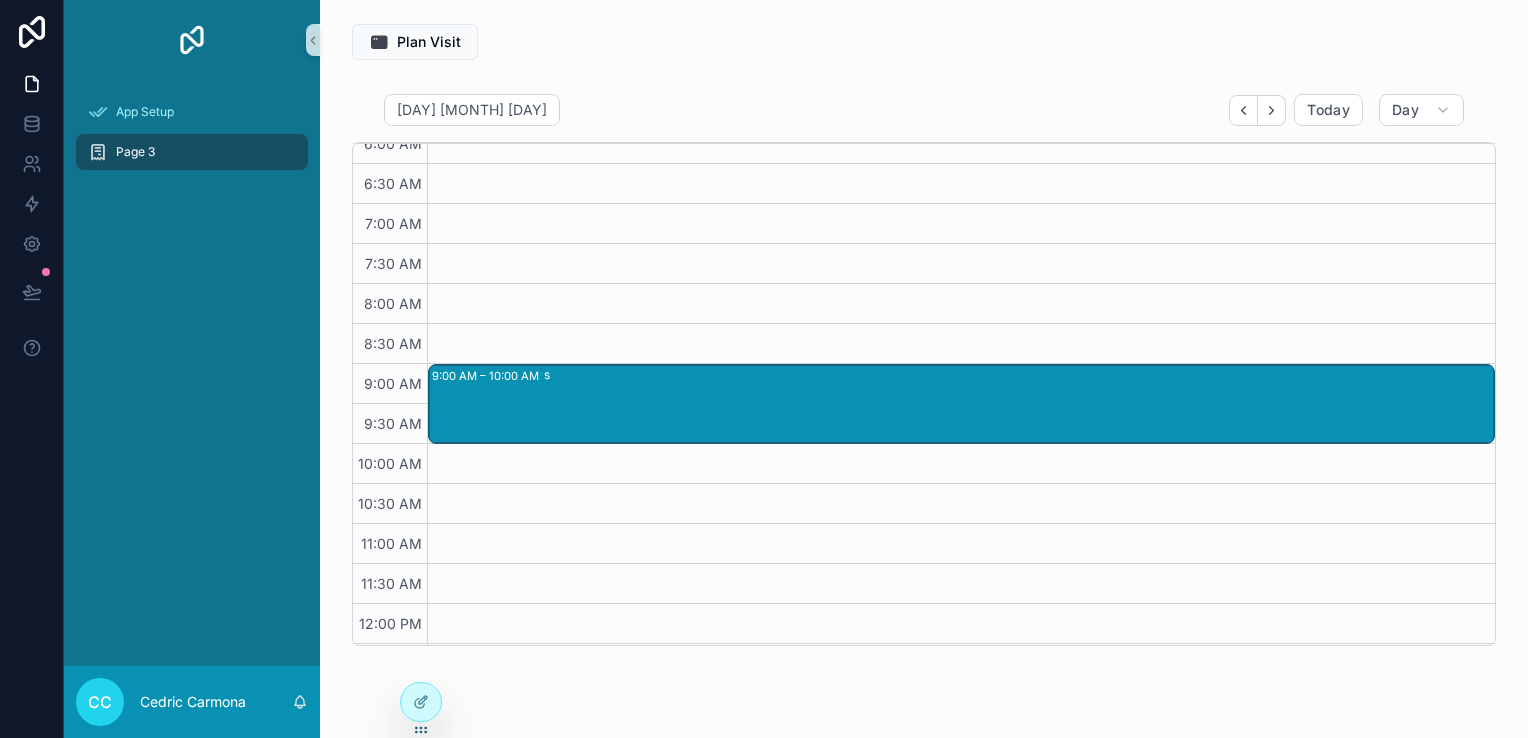click on "s" at bounding box center (1018, 404) 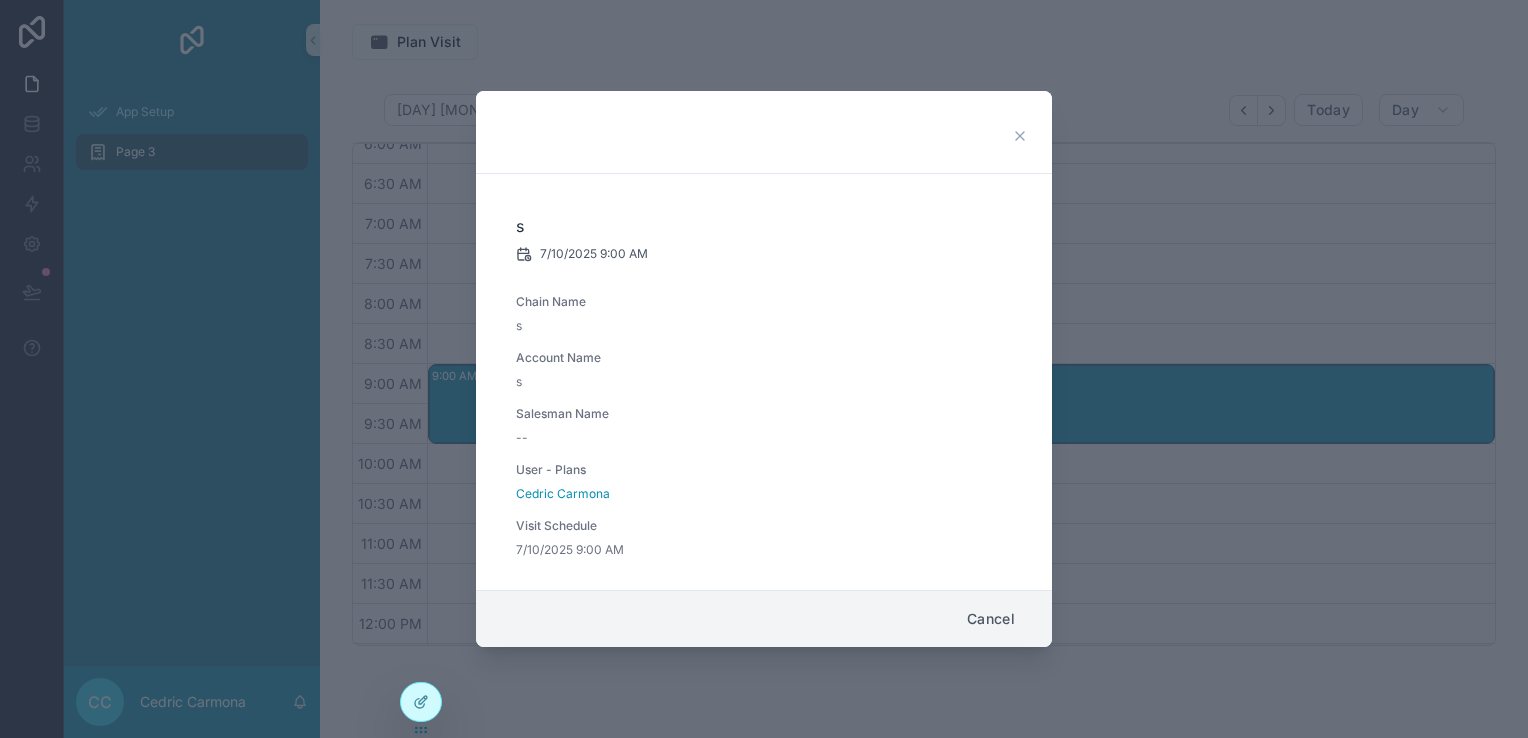 click 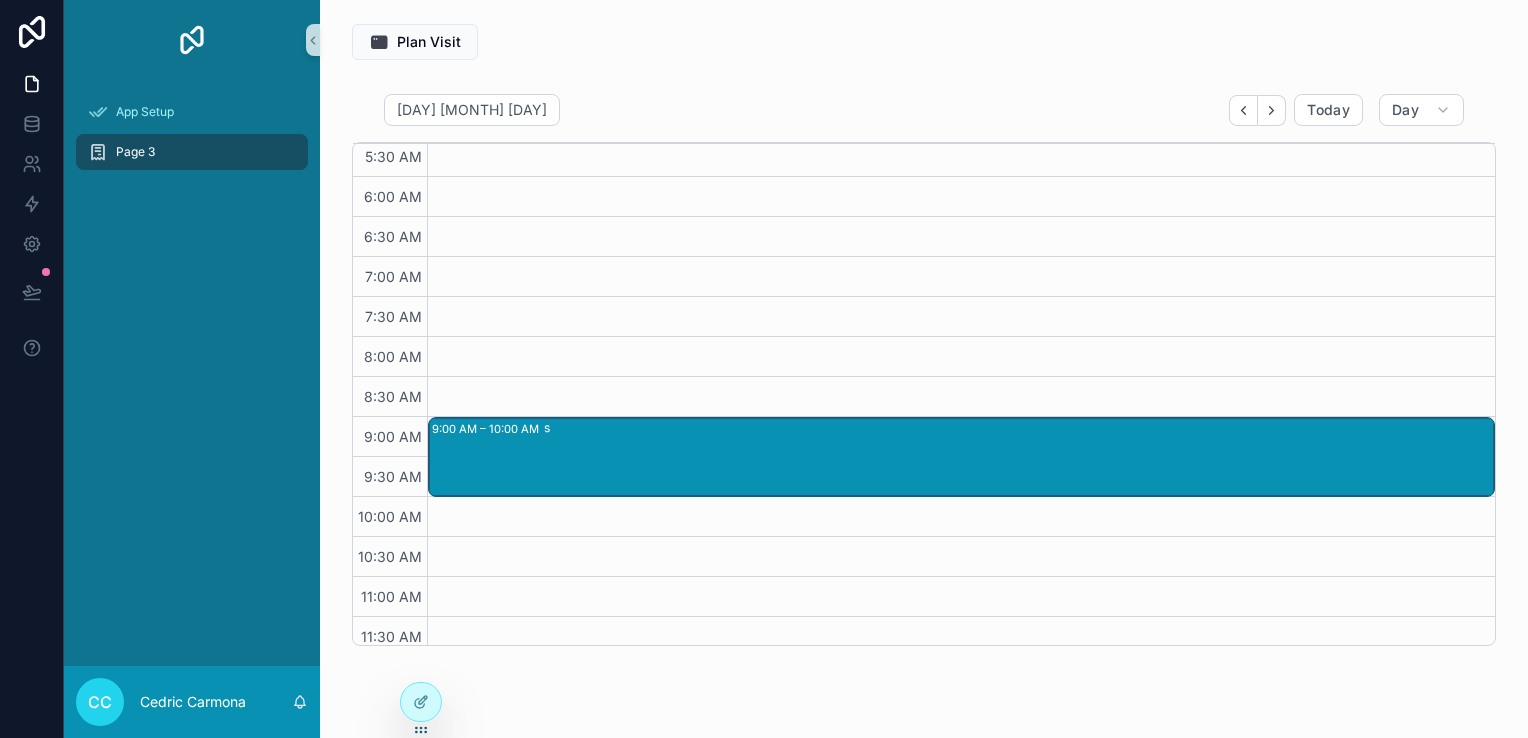 scroll, scrollTop: 400, scrollLeft: 0, axis: vertical 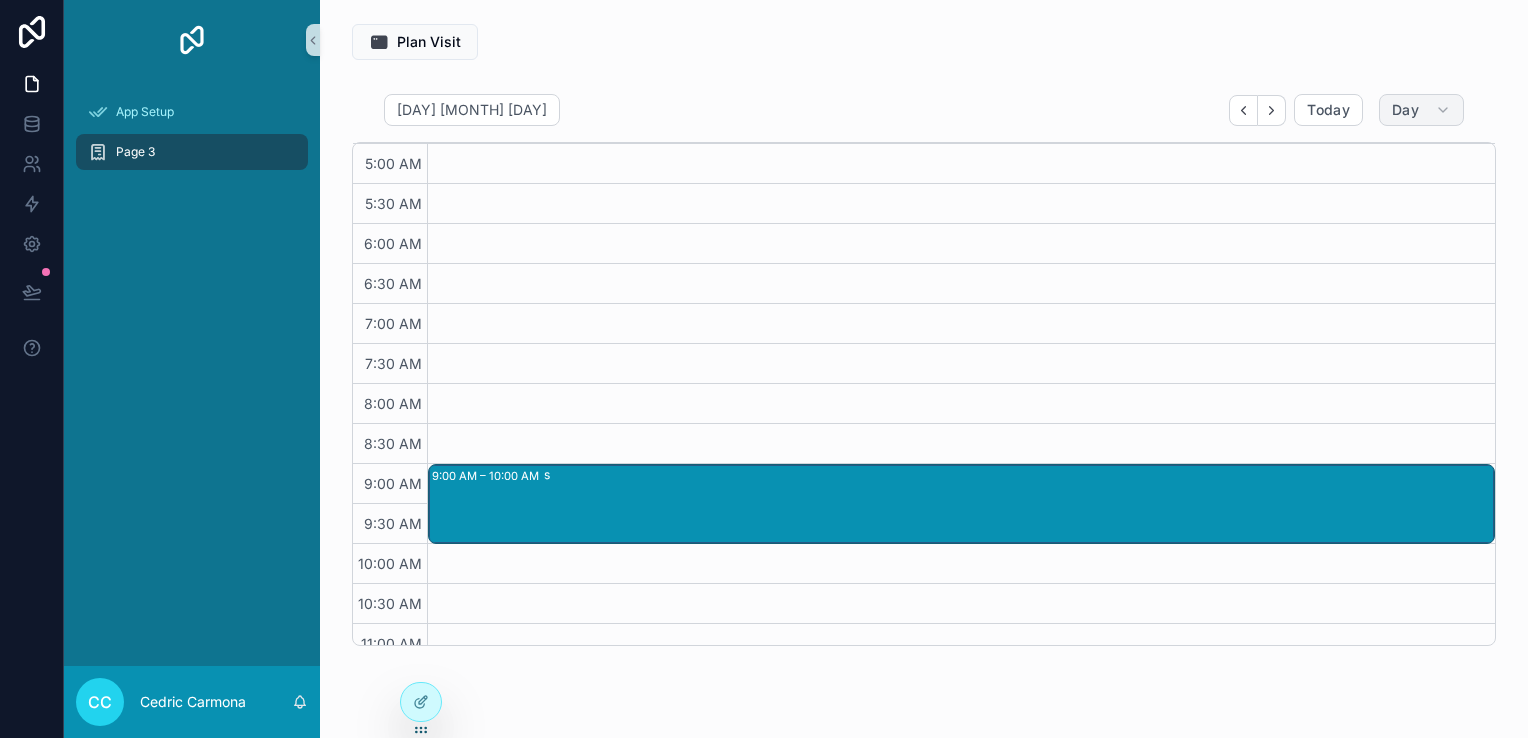 click on "Day" at bounding box center [1421, 110] 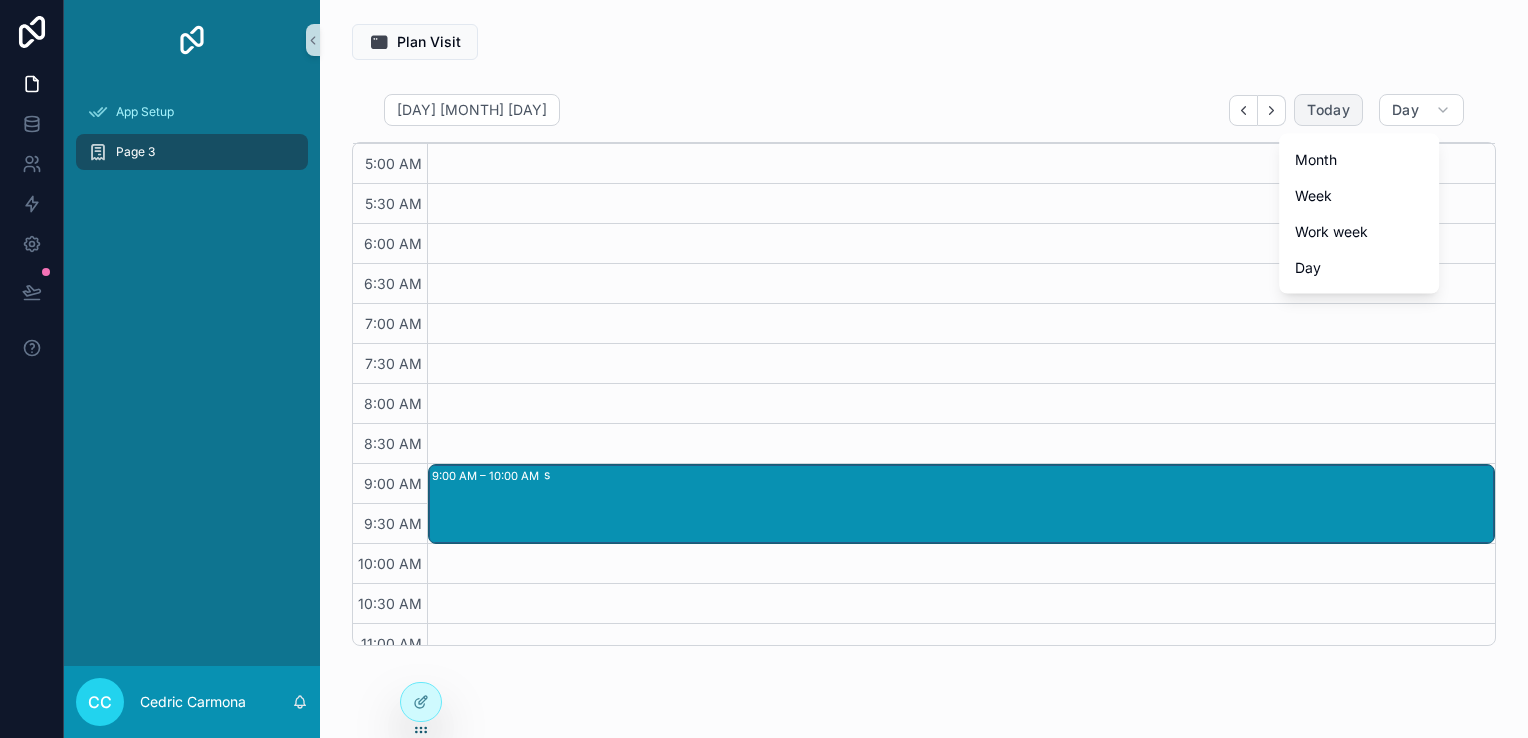 click on "Today" at bounding box center [1328, 110] 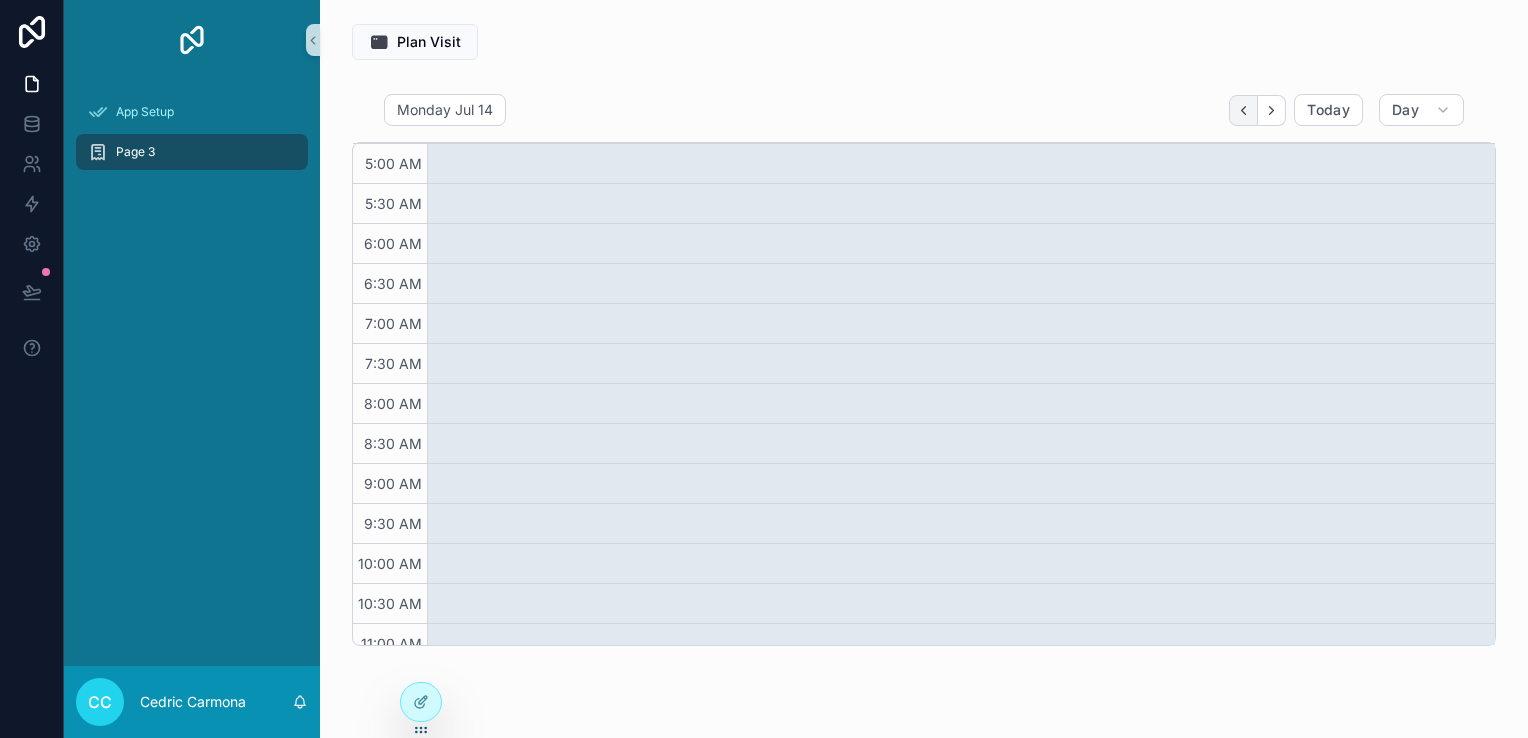 click 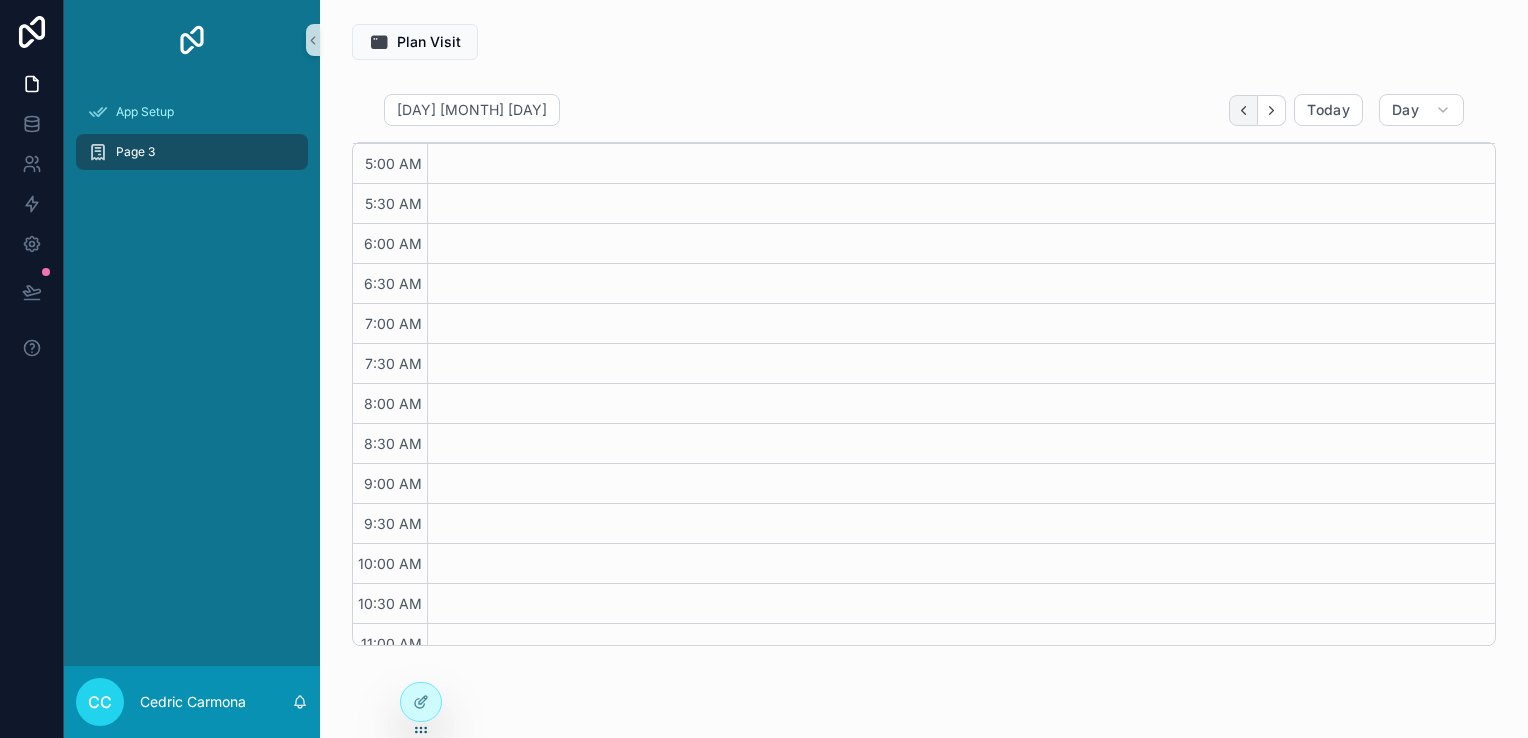 click 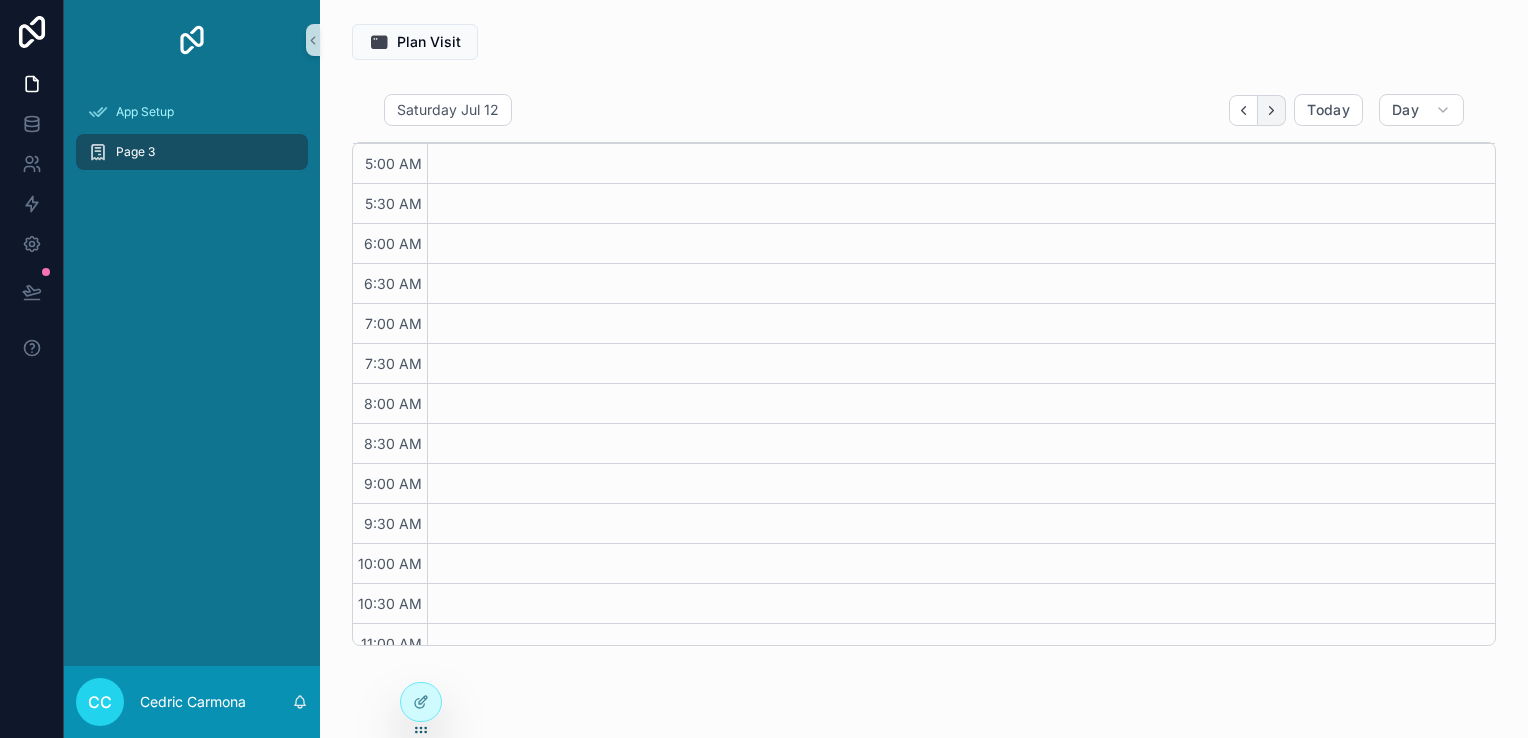 click 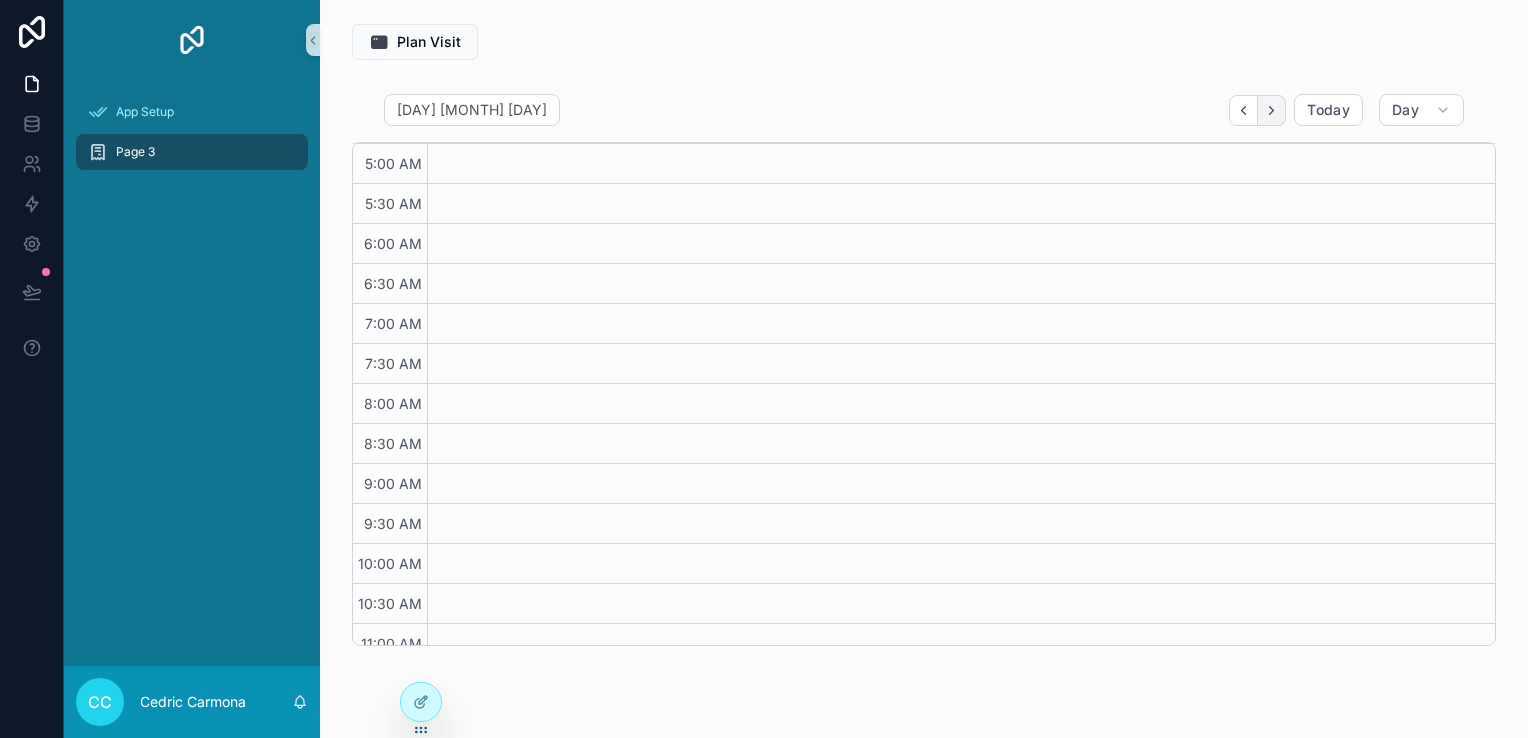 click 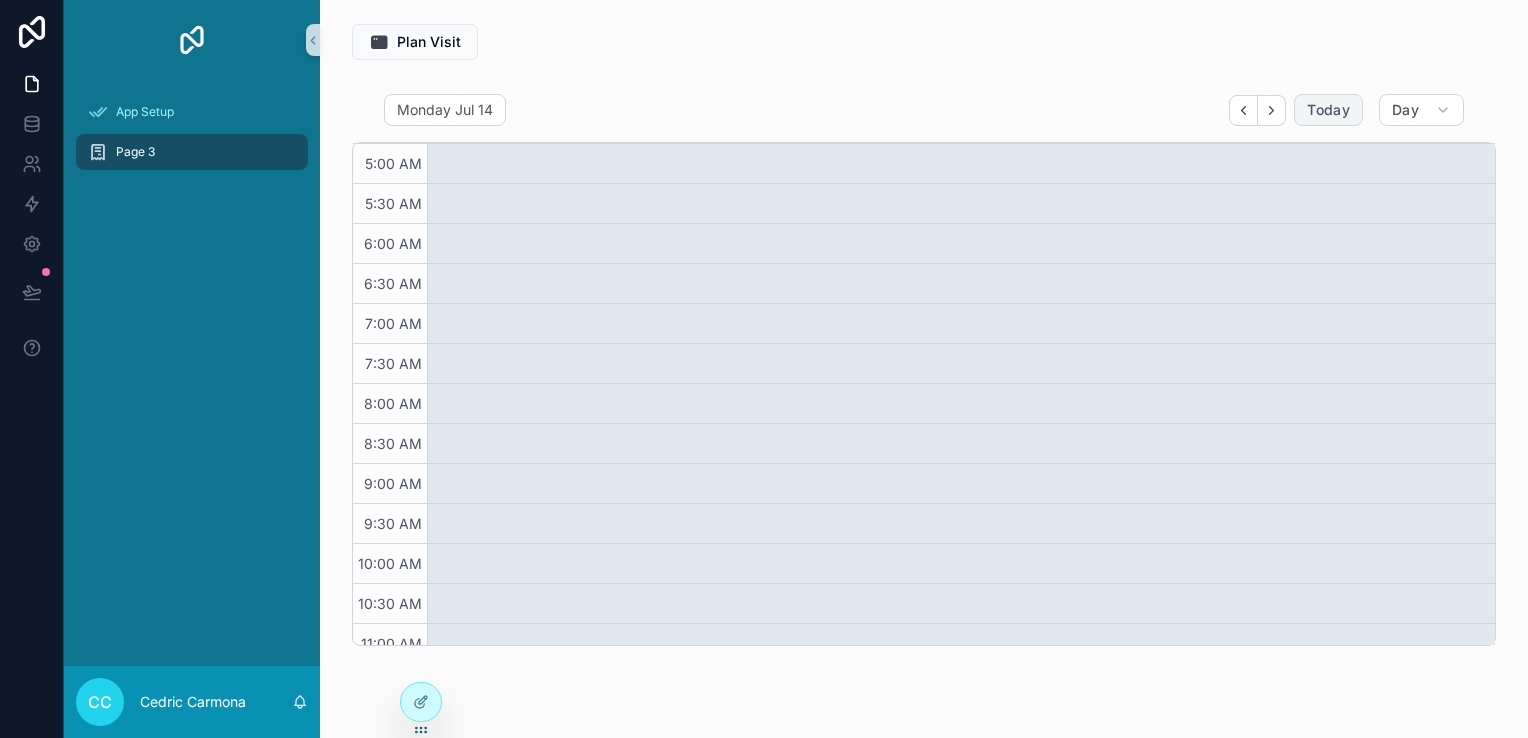 click on "Today" at bounding box center (1328, 110) 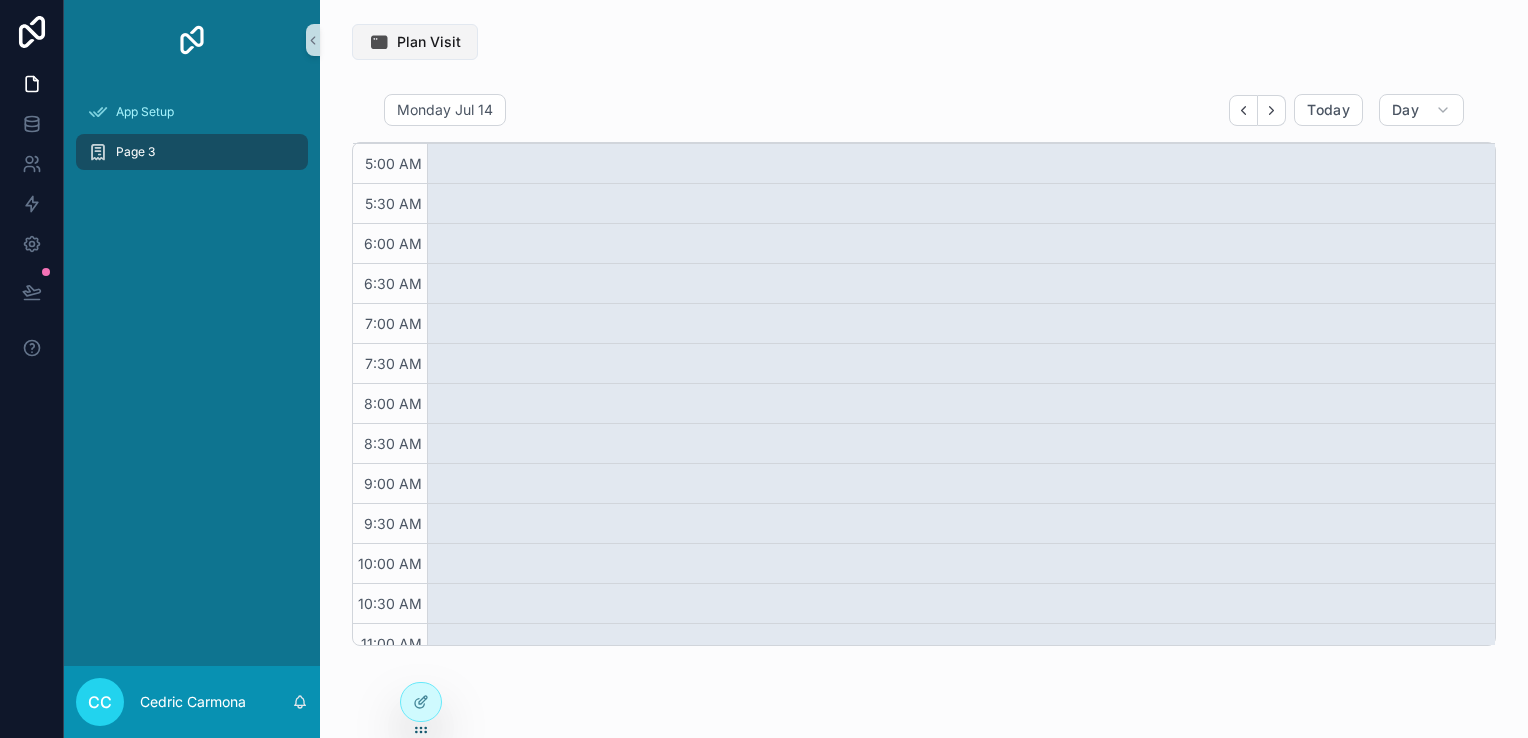 click on "Plan Visit" at bounding box center [429, 42] 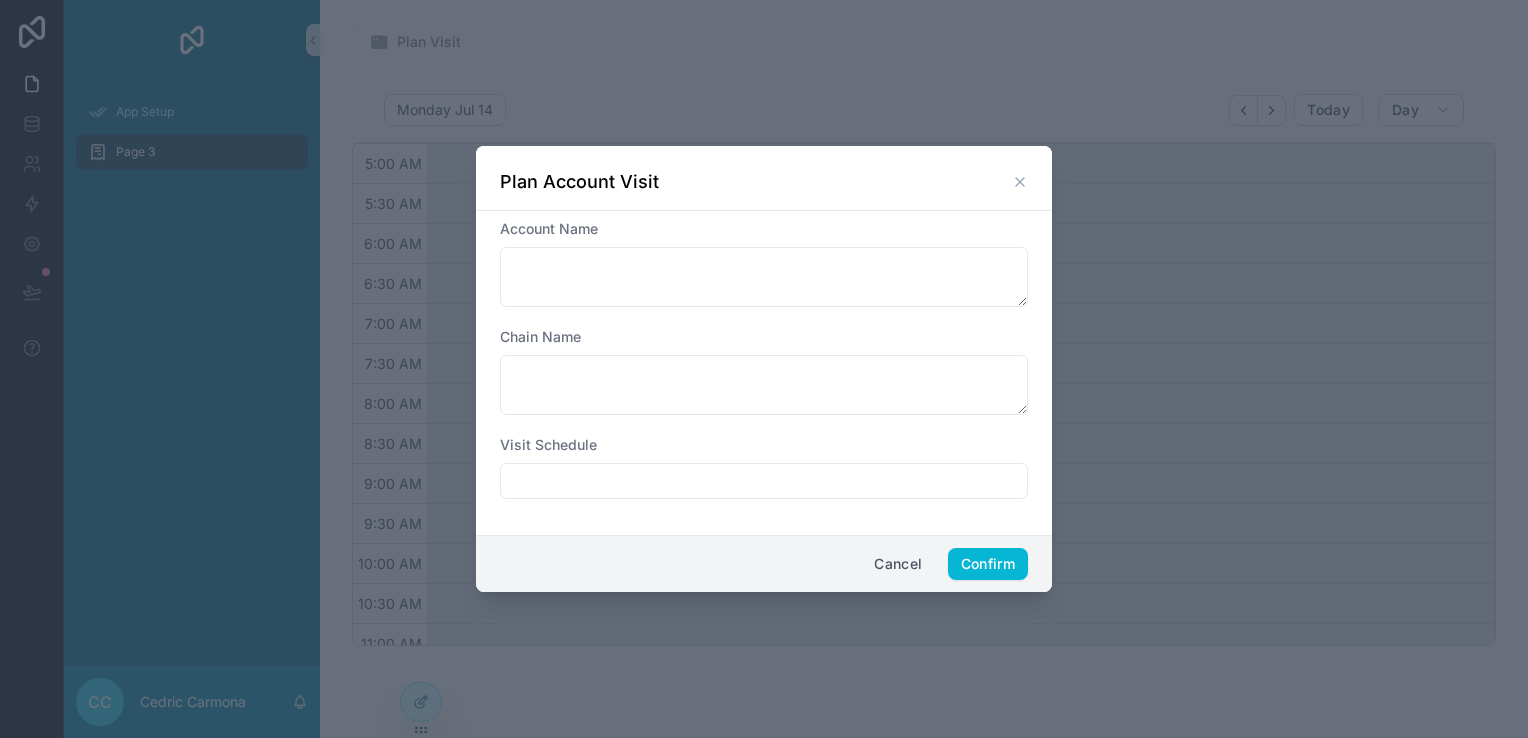 click on "Cancel" at bounding box center (898, 564) 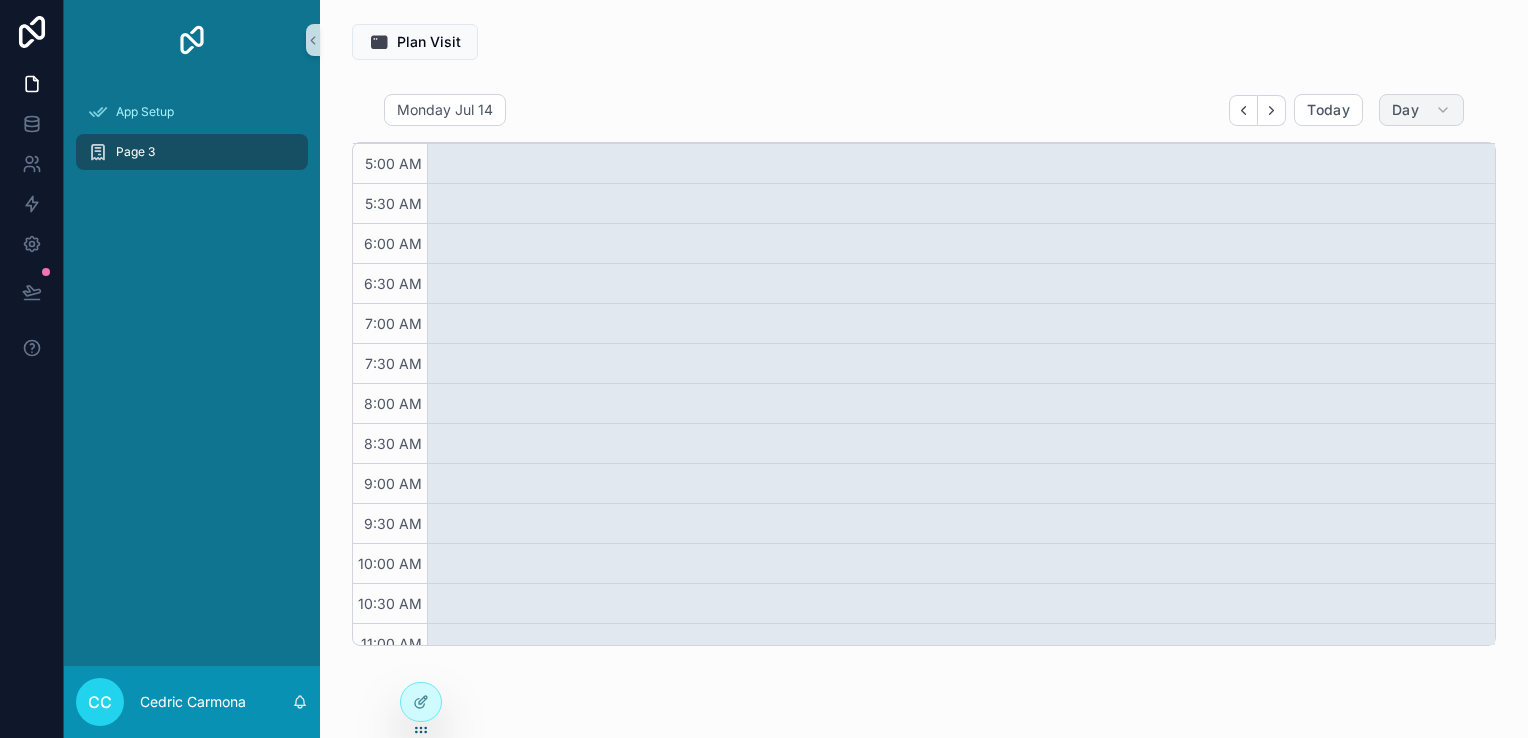 click on "Day" at bounding box center [1421, 110] 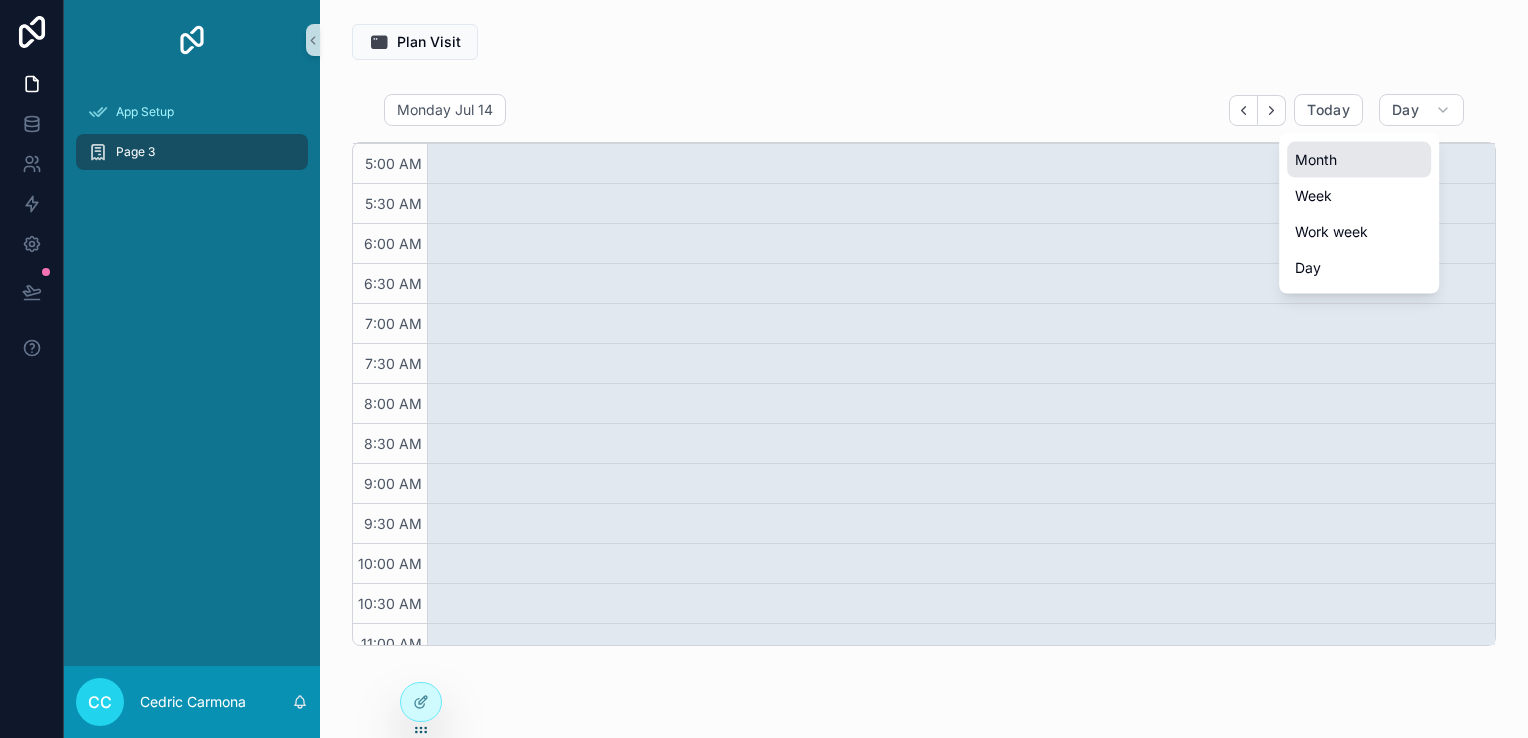 click on "Month" at bounding box center (1359, 160) 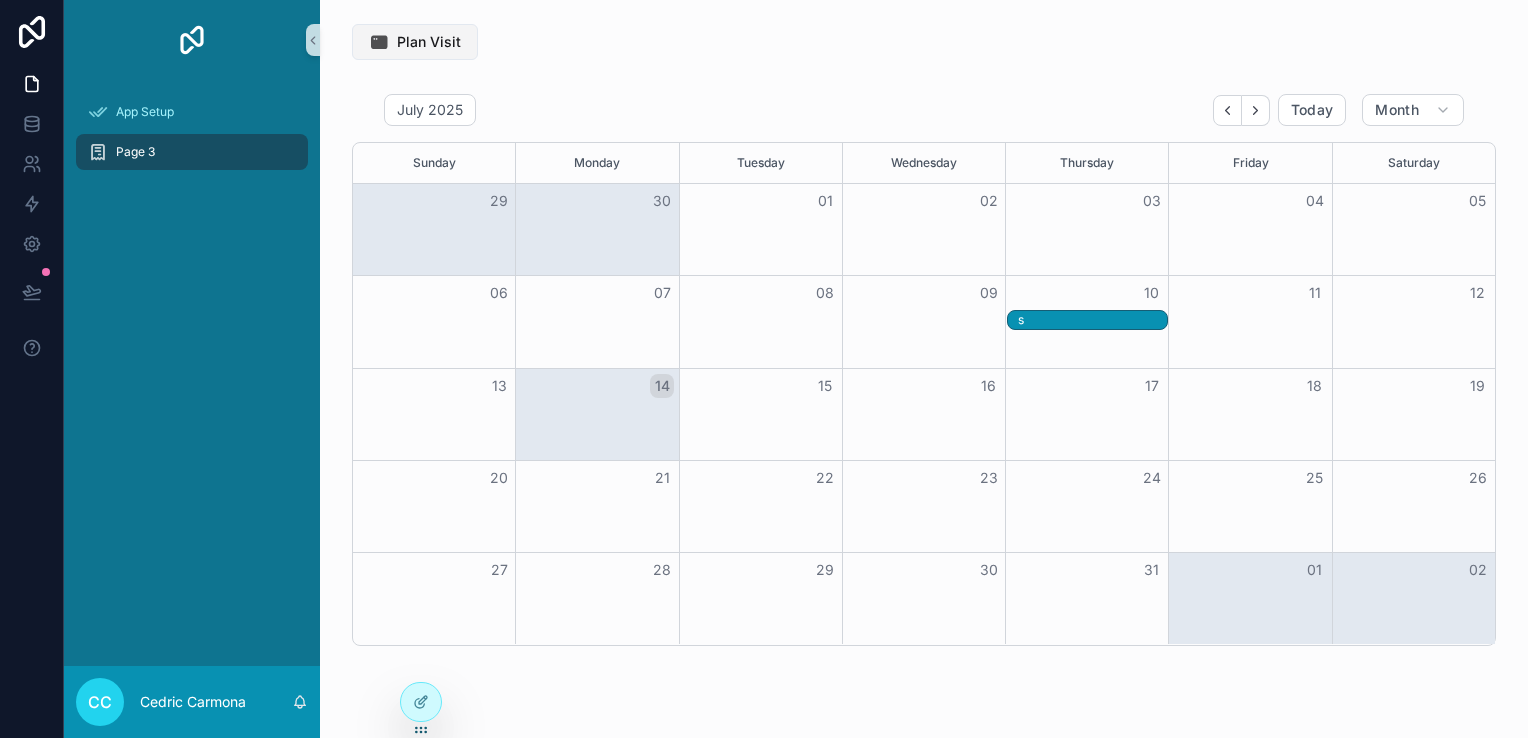 click on "Plan Visit" at bounding box center [429, 42] 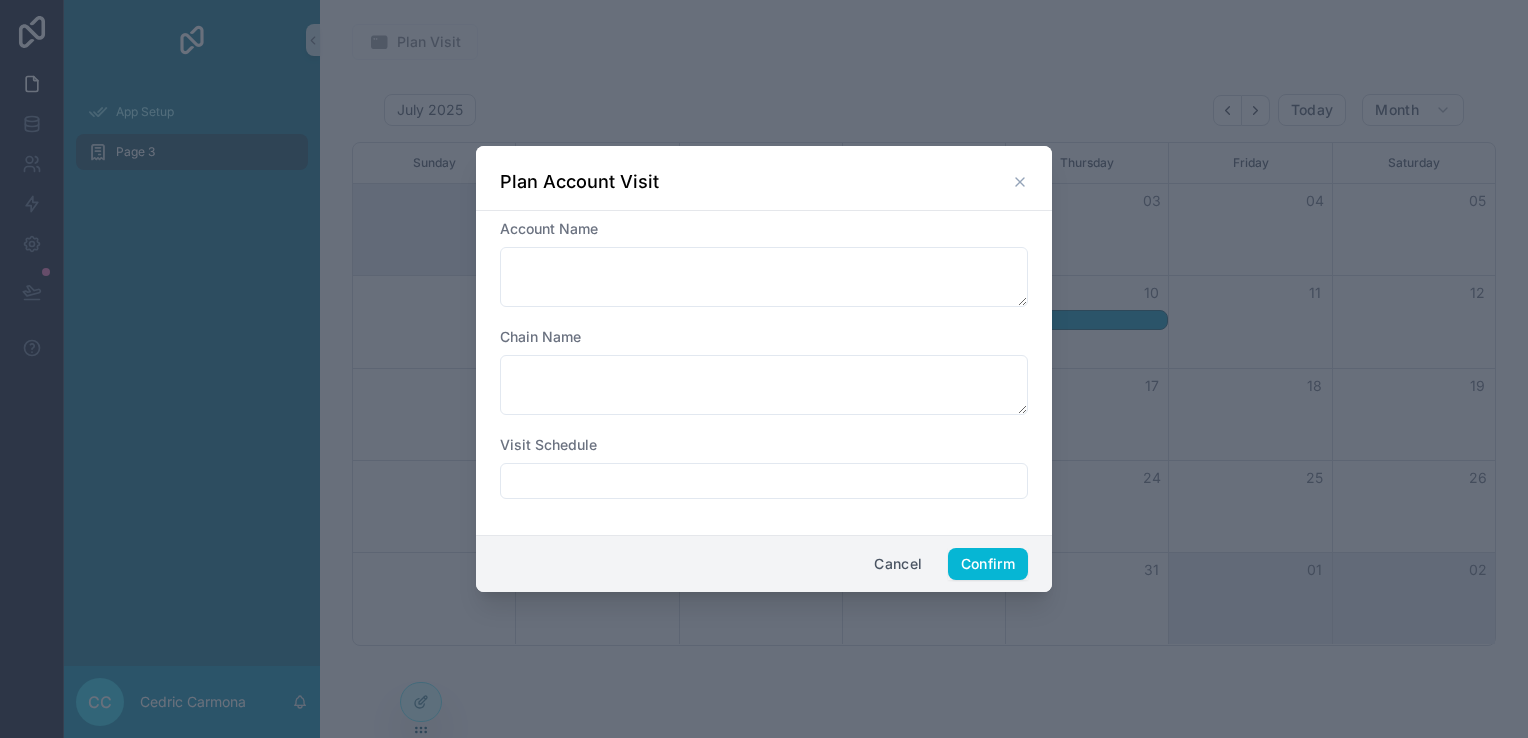 click at bounding box center [764, 481] 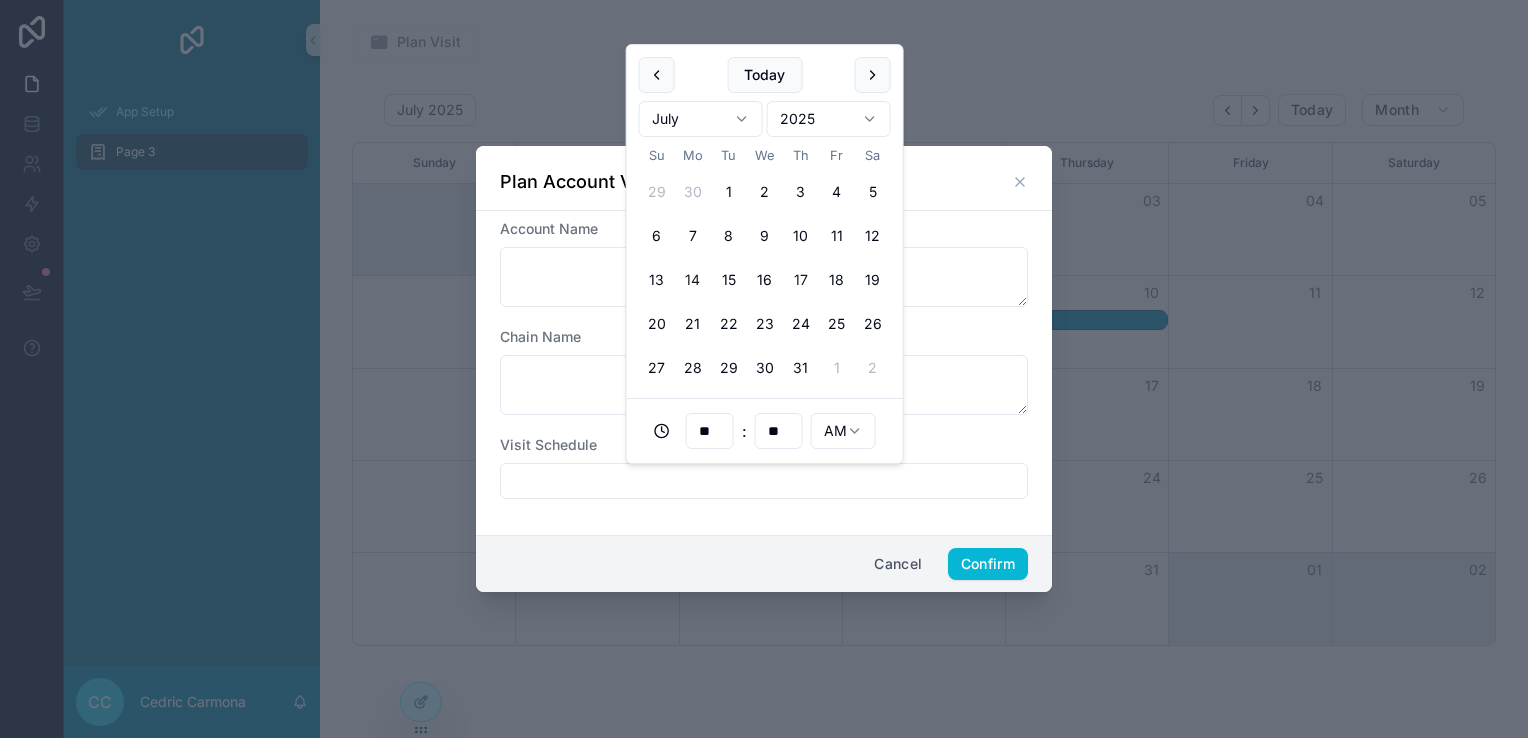 click on "17" at bounding box center (801, 280) 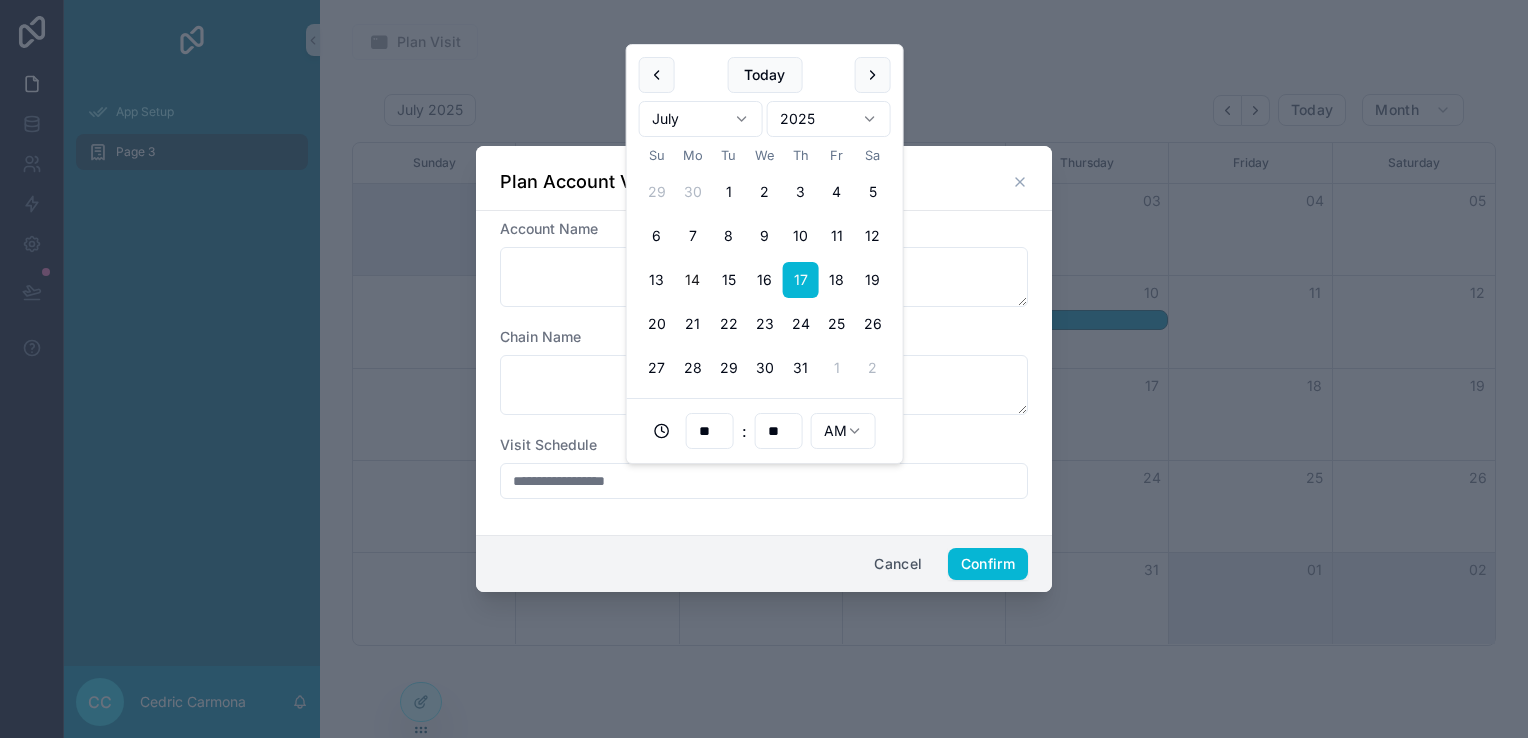 click on "**" at bounding box center (710, 431) 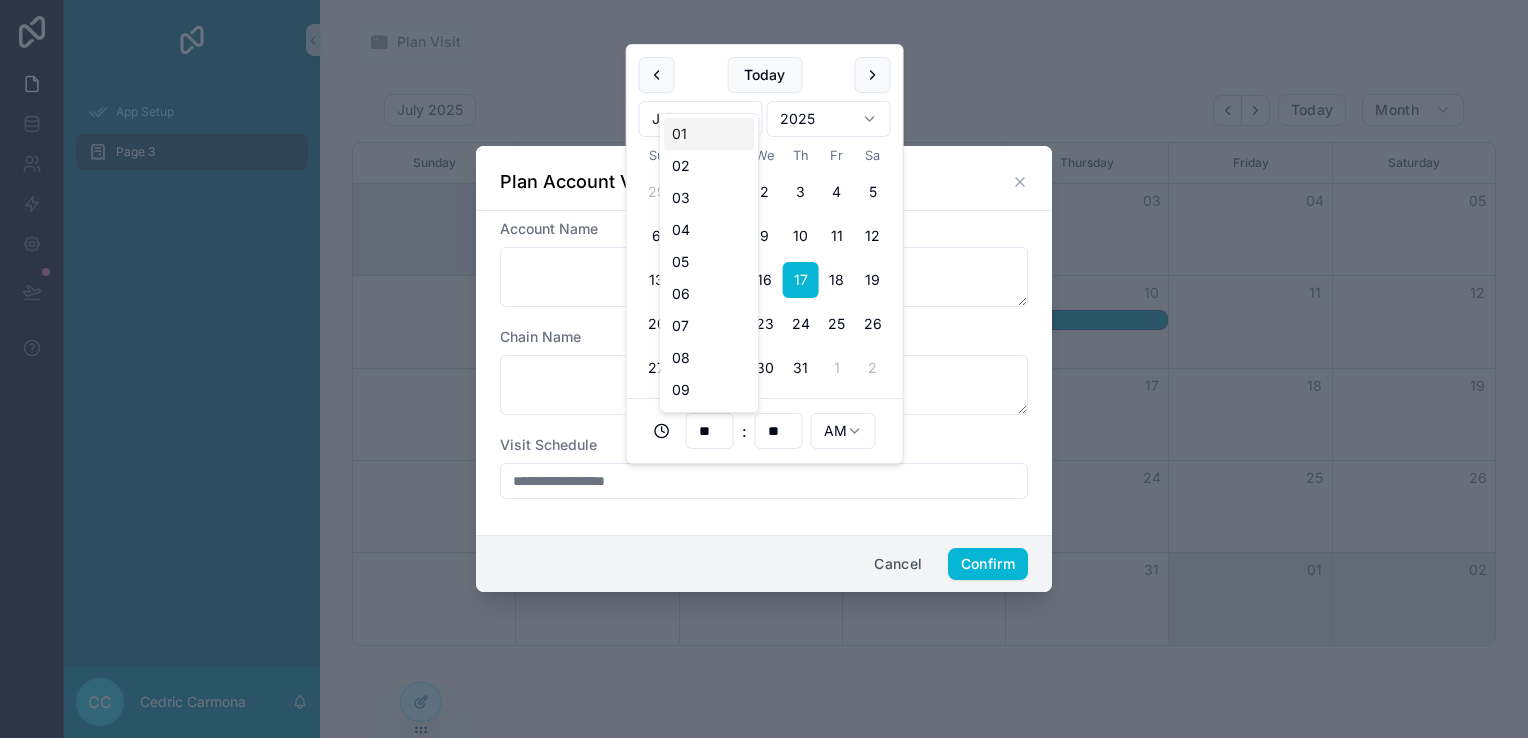 click 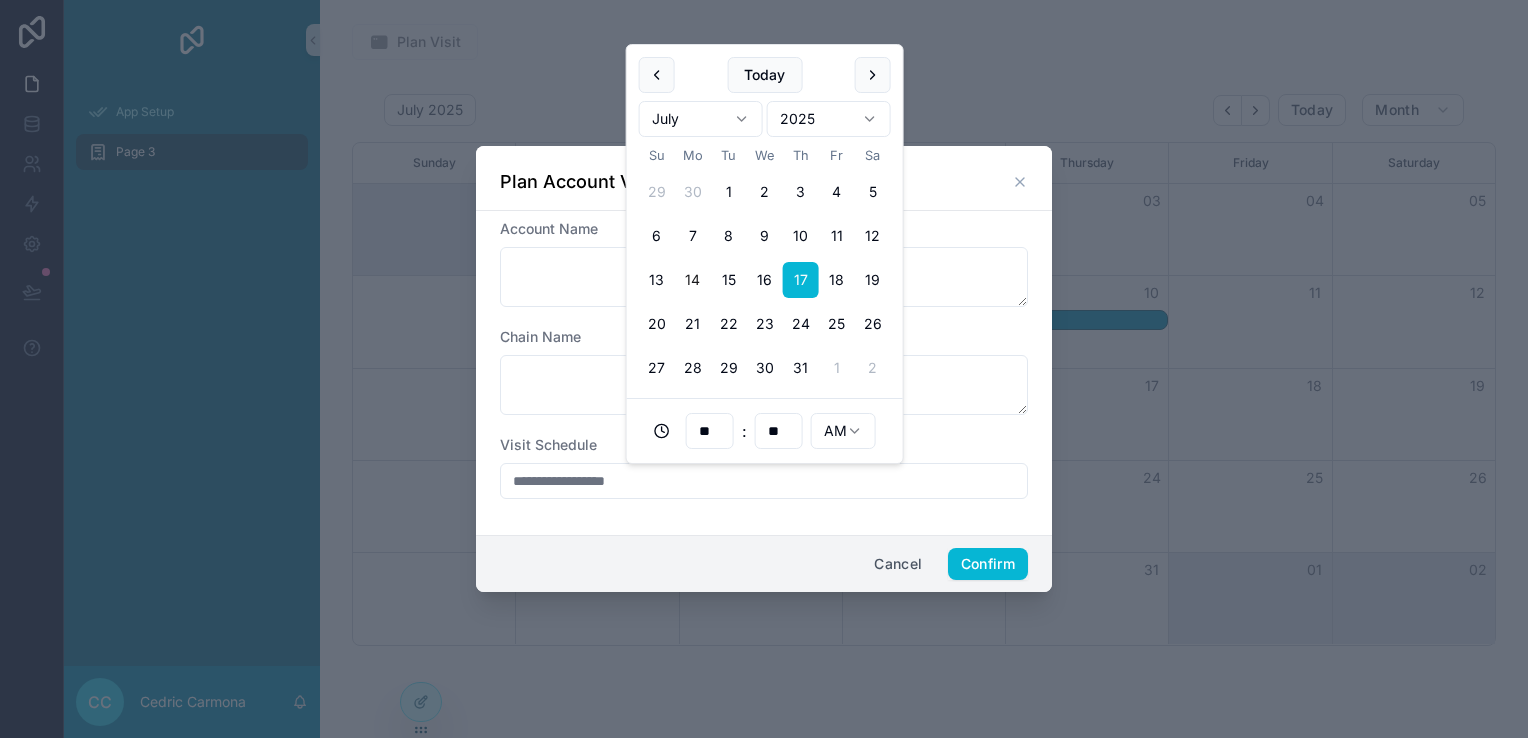 click 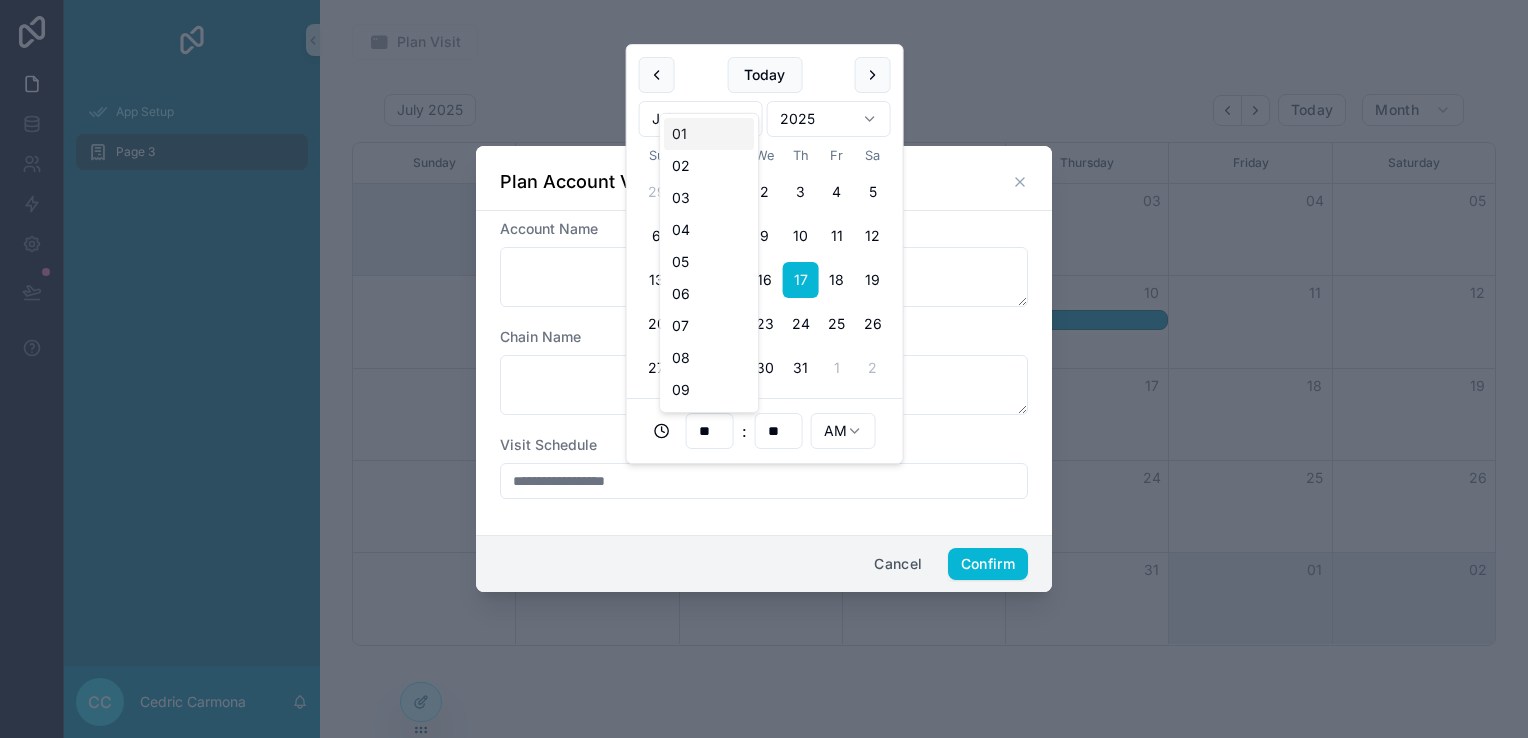 click on "**" at bounding box center (710, 431) 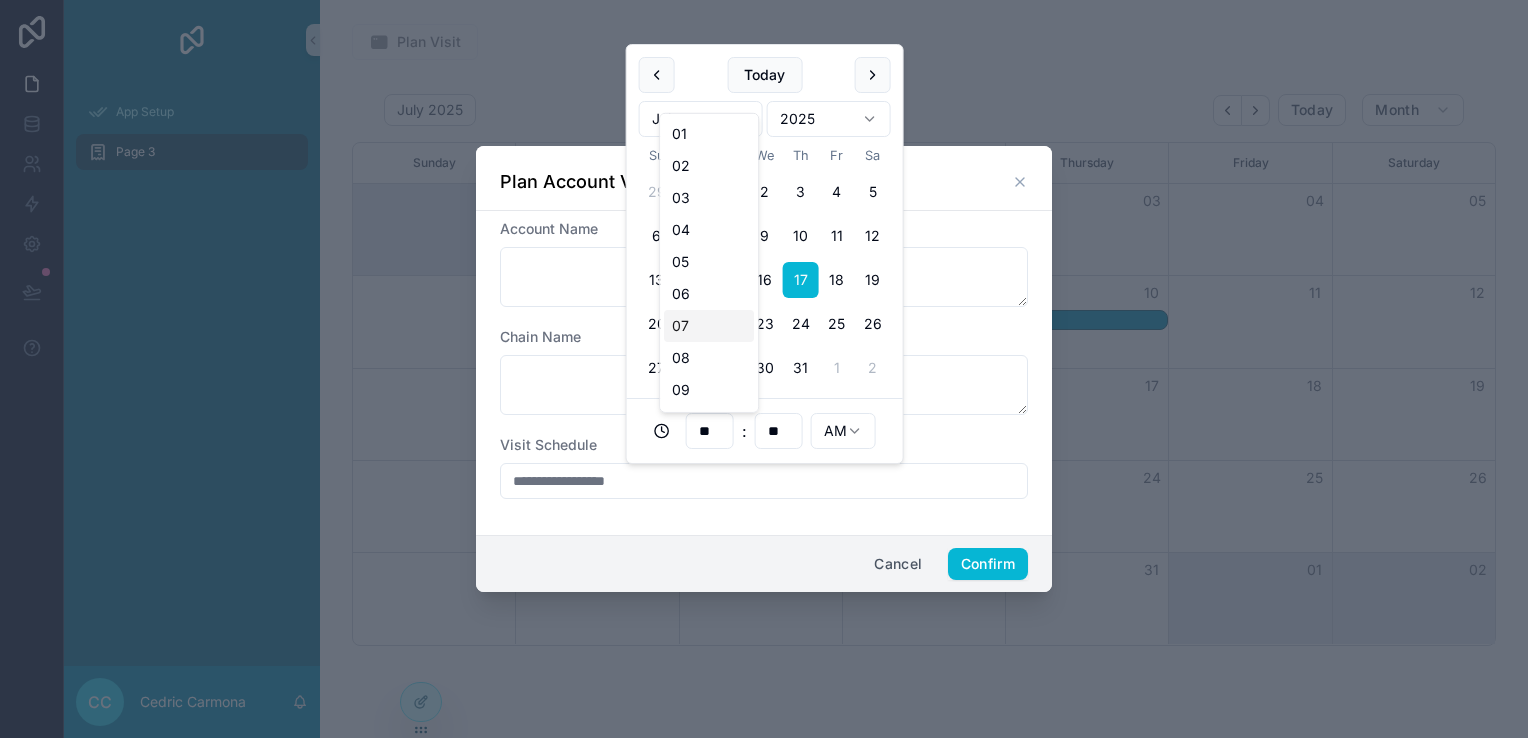 scroll, scrollTop: 93, scrollLeft: 0, axis: vertical 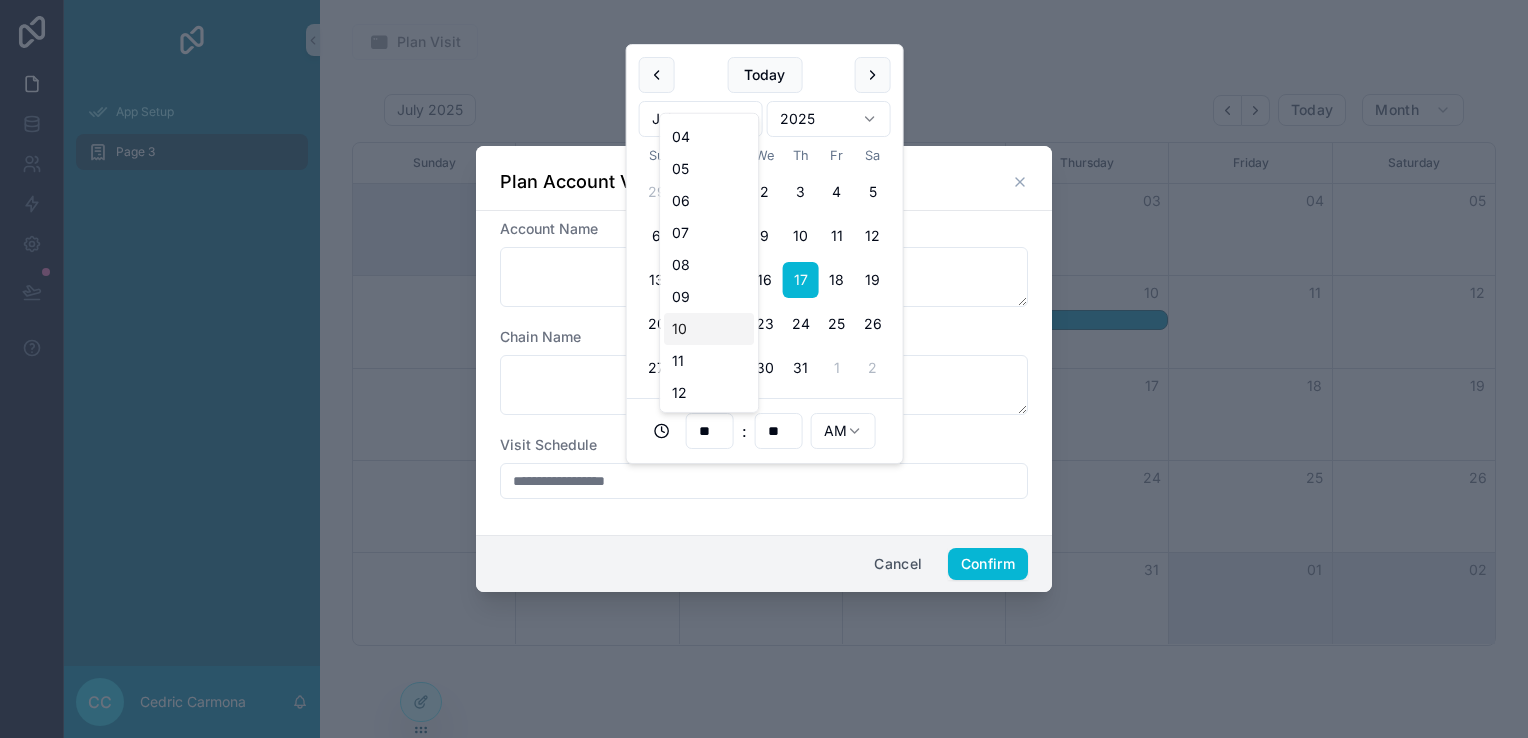 click on "10" at bounding box center [709, 329] 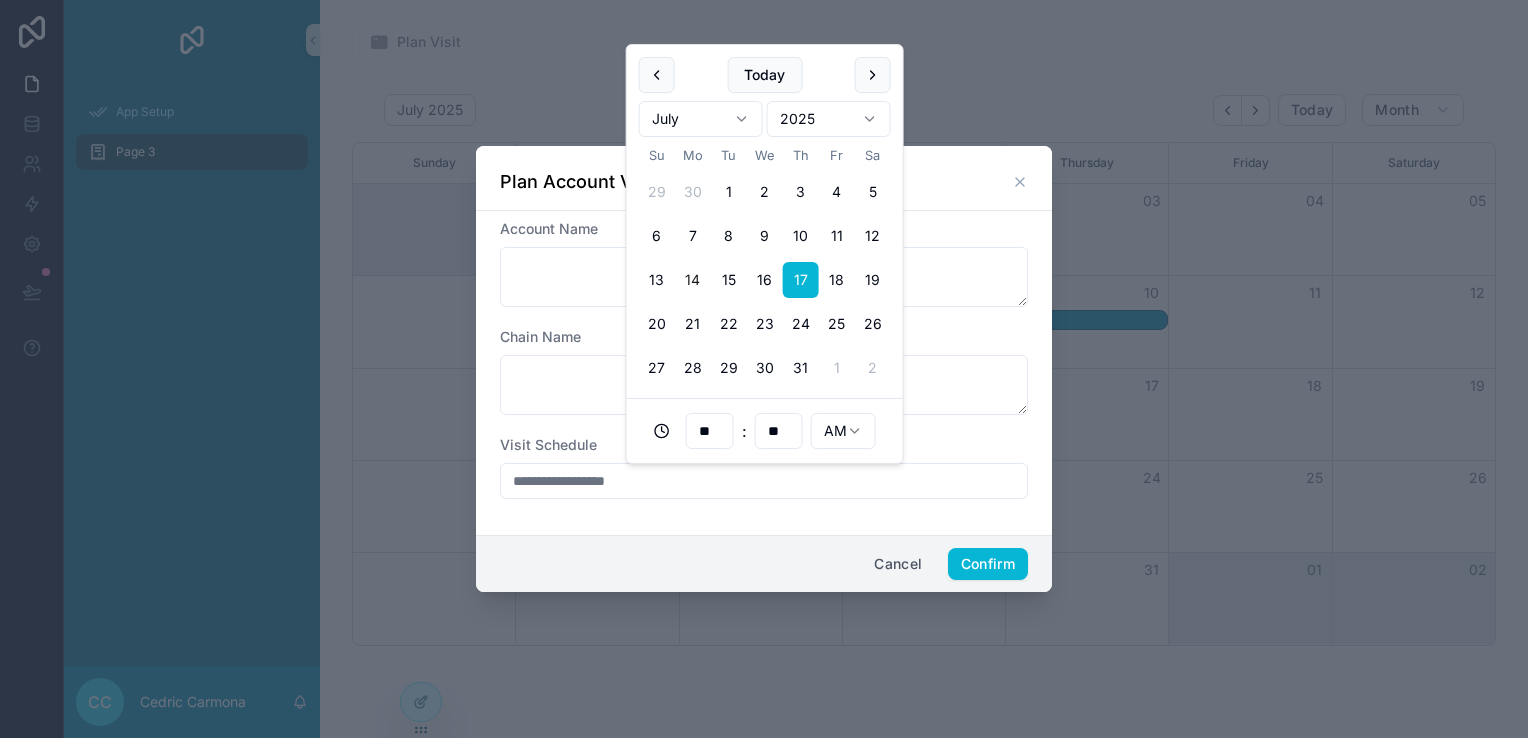 click on "**********" at bounding box center (764, 369) 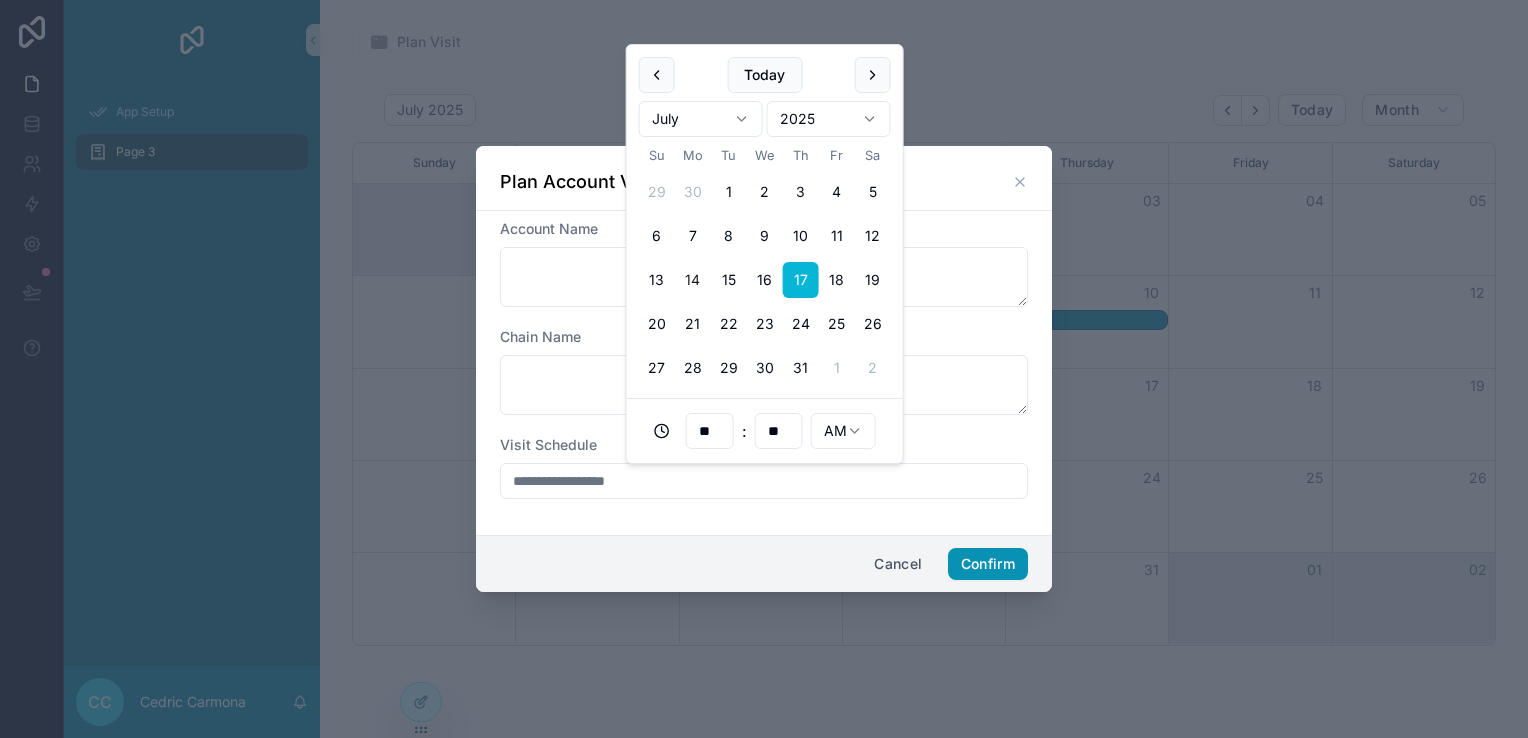click on "Confirm" at bounding box center (988, 564) 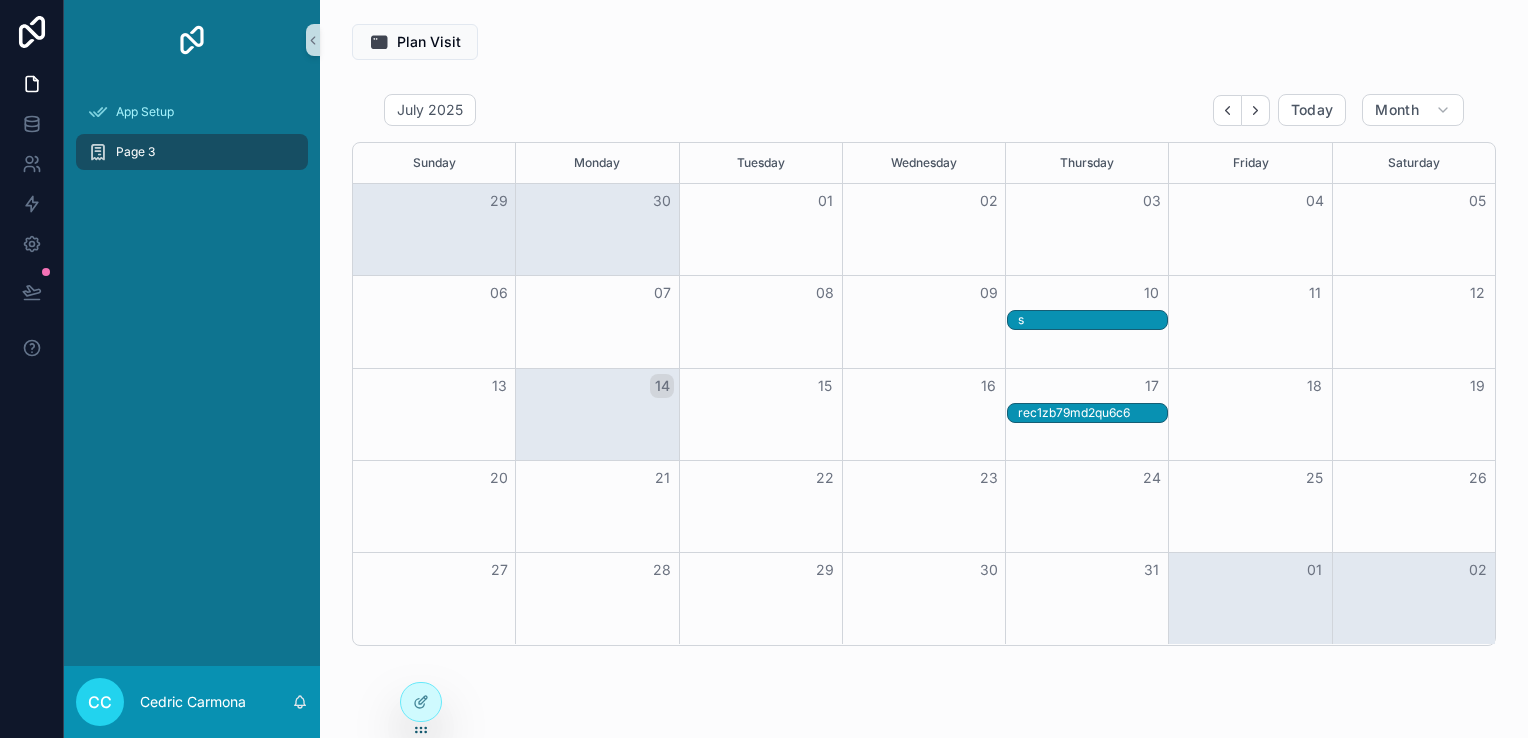 click on "rec1zb79md2qu6c6" at bounding box center [1092, 413] 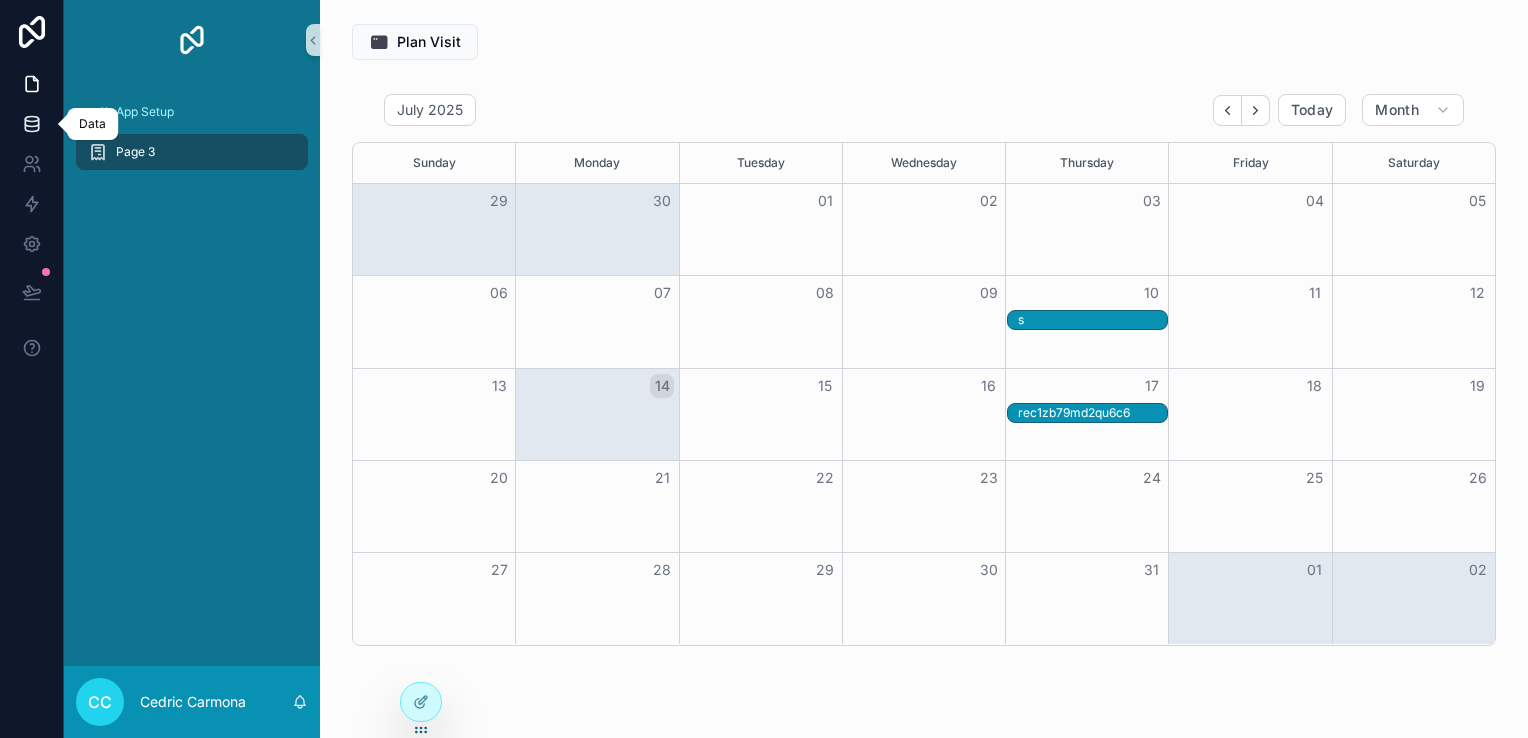 click 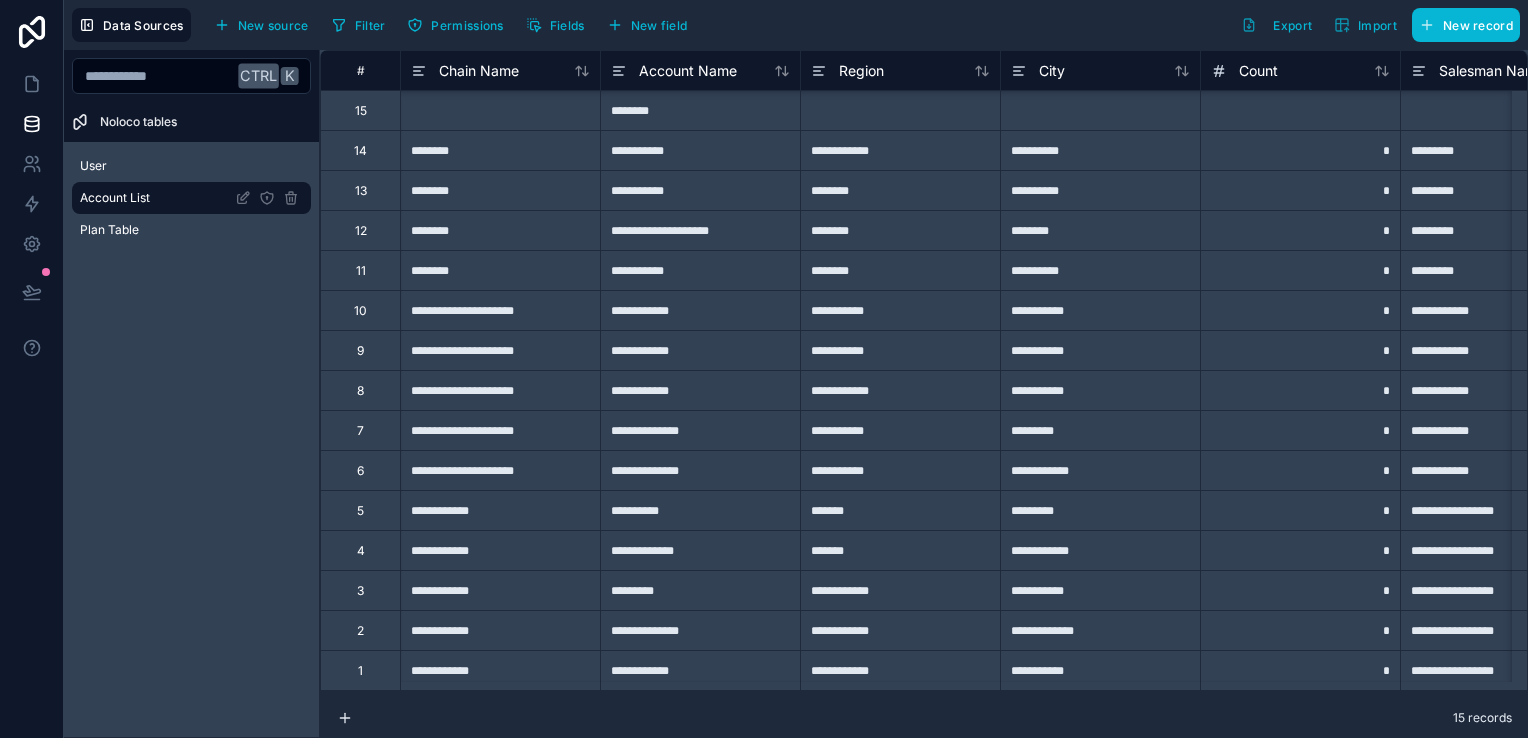 scroll, scrollTop: 0, scrollLeft: 0, axis: both 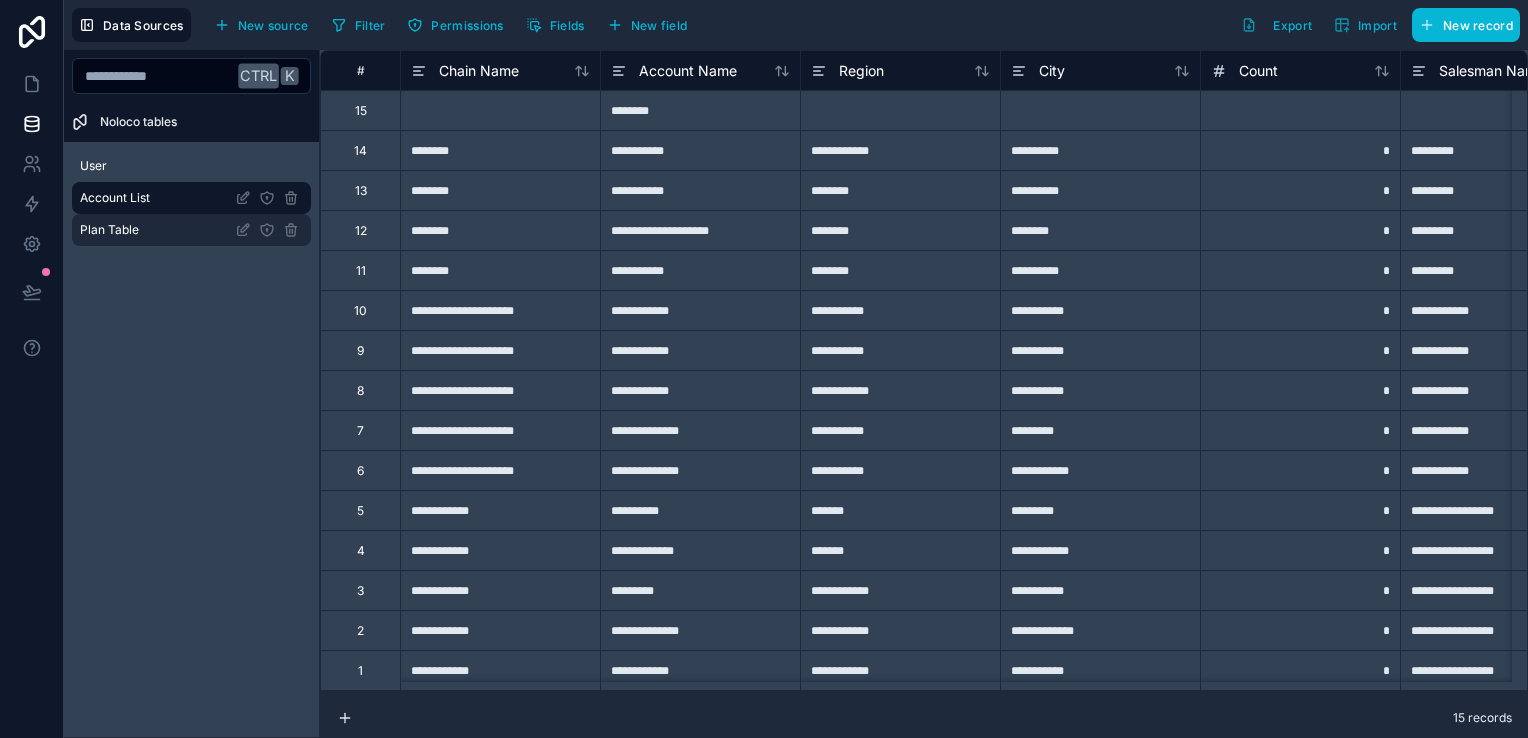 click on "Plan Table" at bounding box center [109, 230] 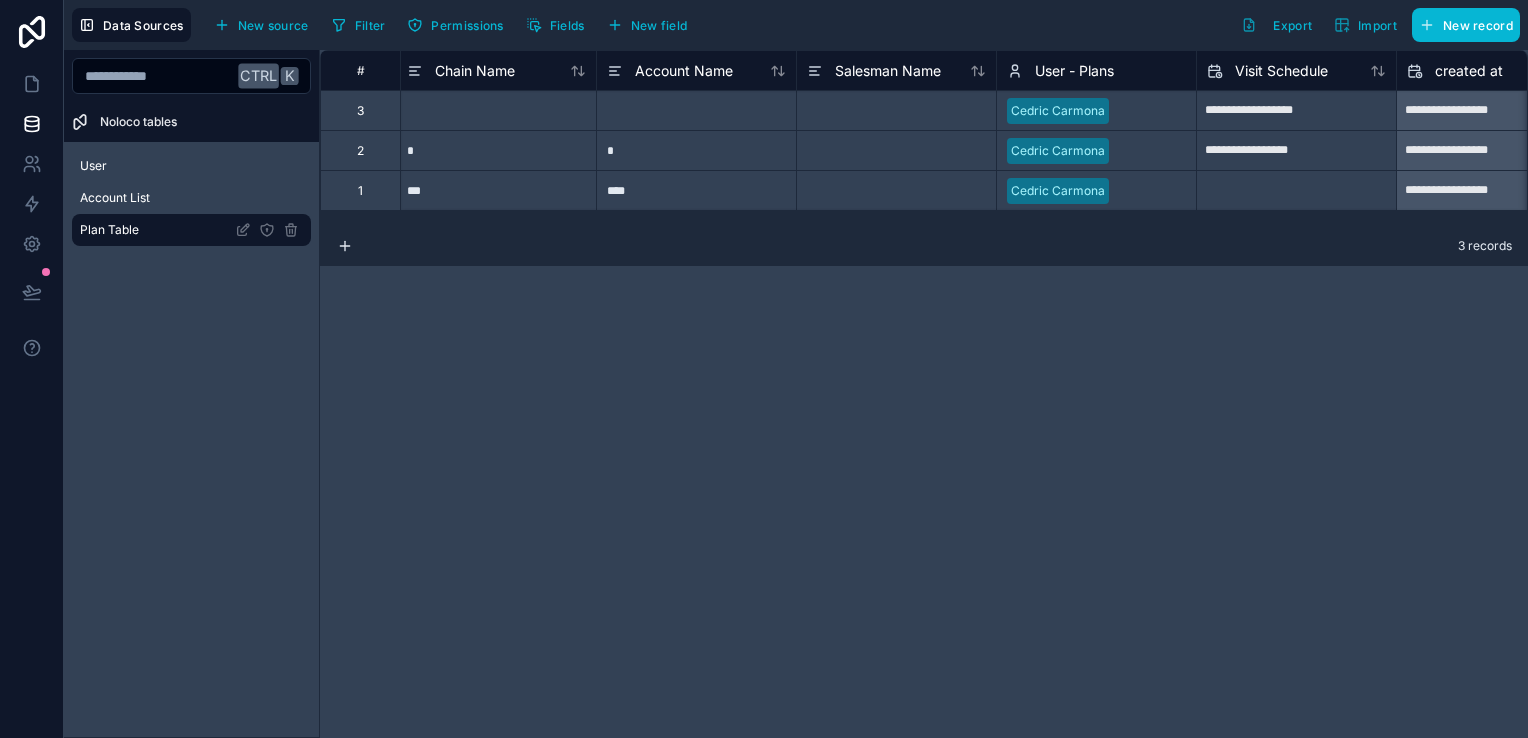 scroll, scrollTop: 0, scrollLeft: 0, axis: both 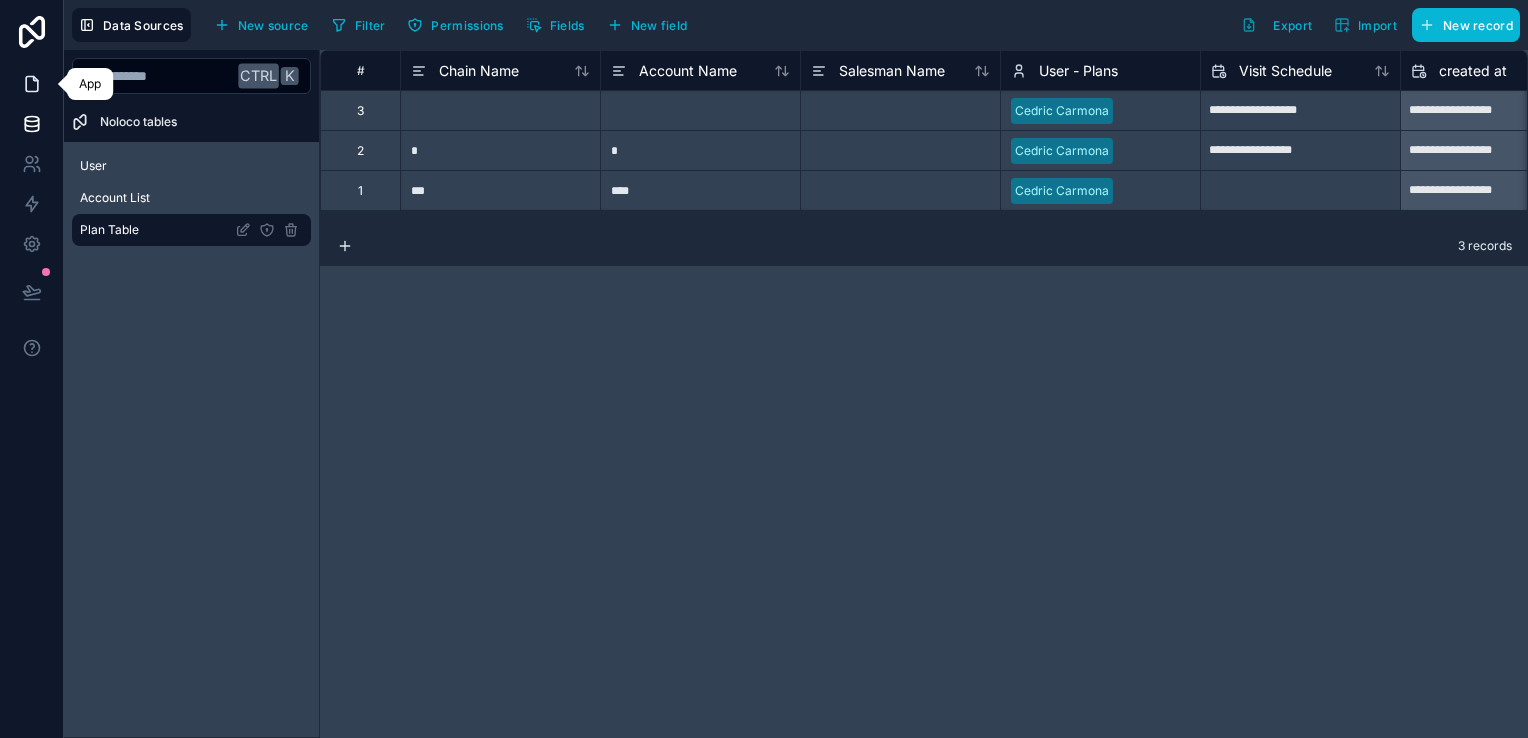 click 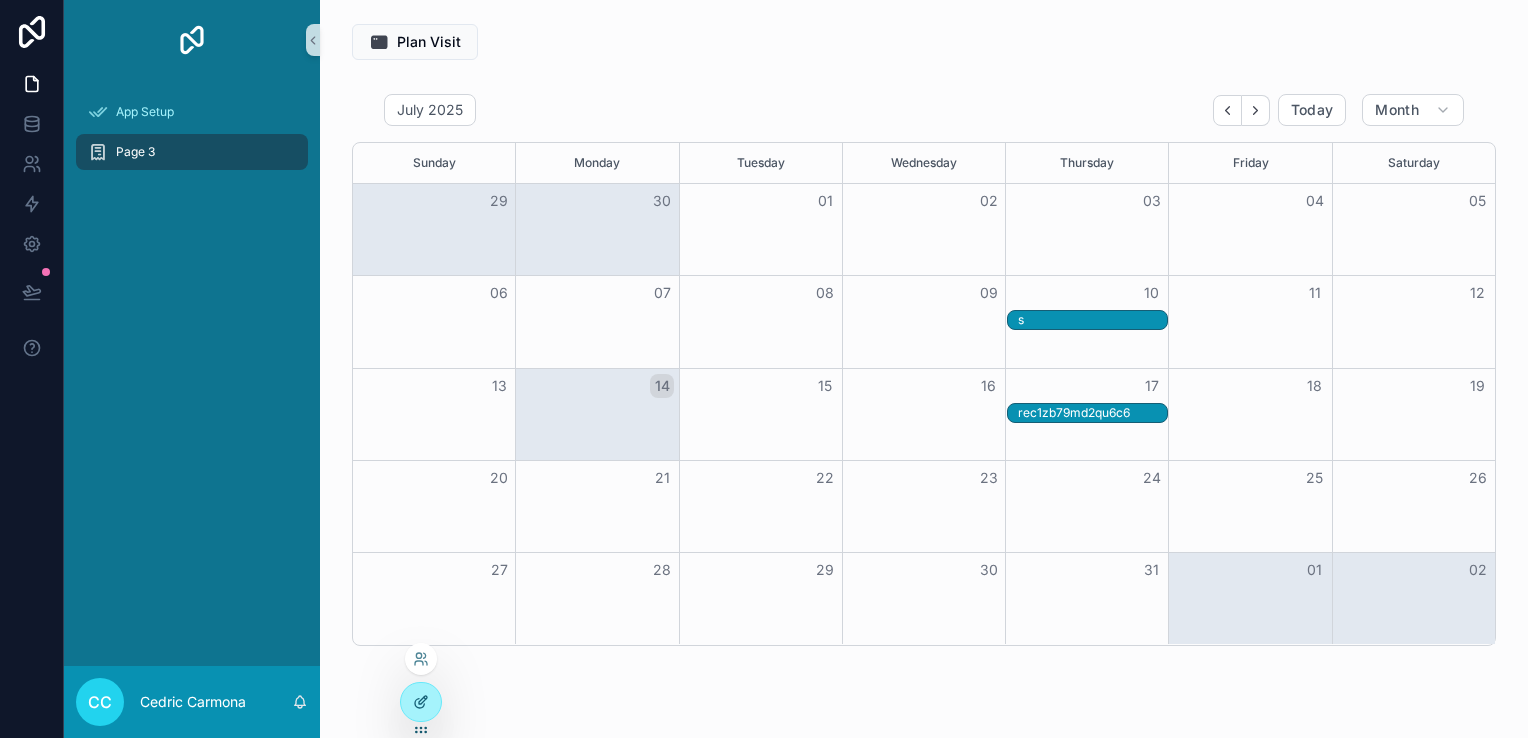 click at bounding box center [421, 702] 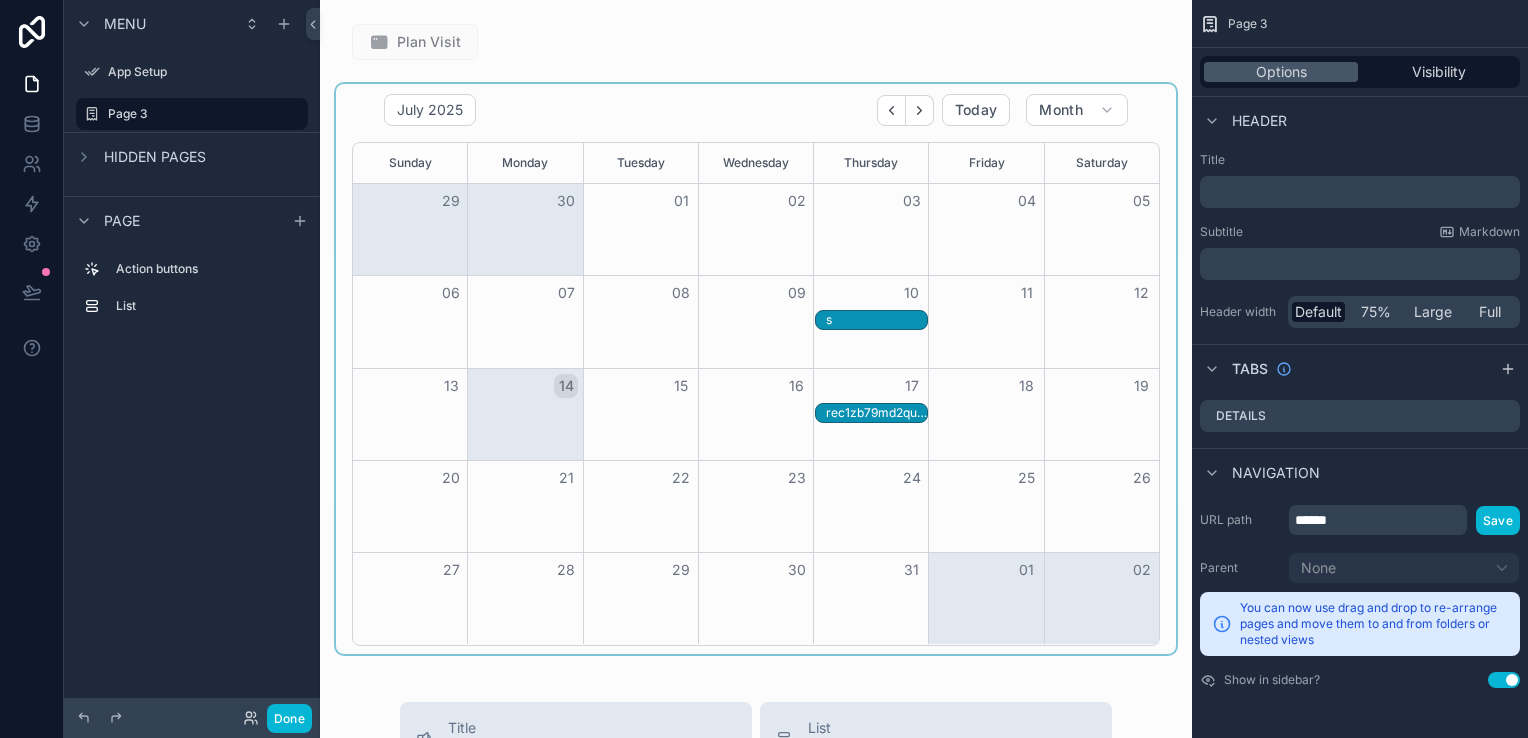 click at bounding box center (756, 369) 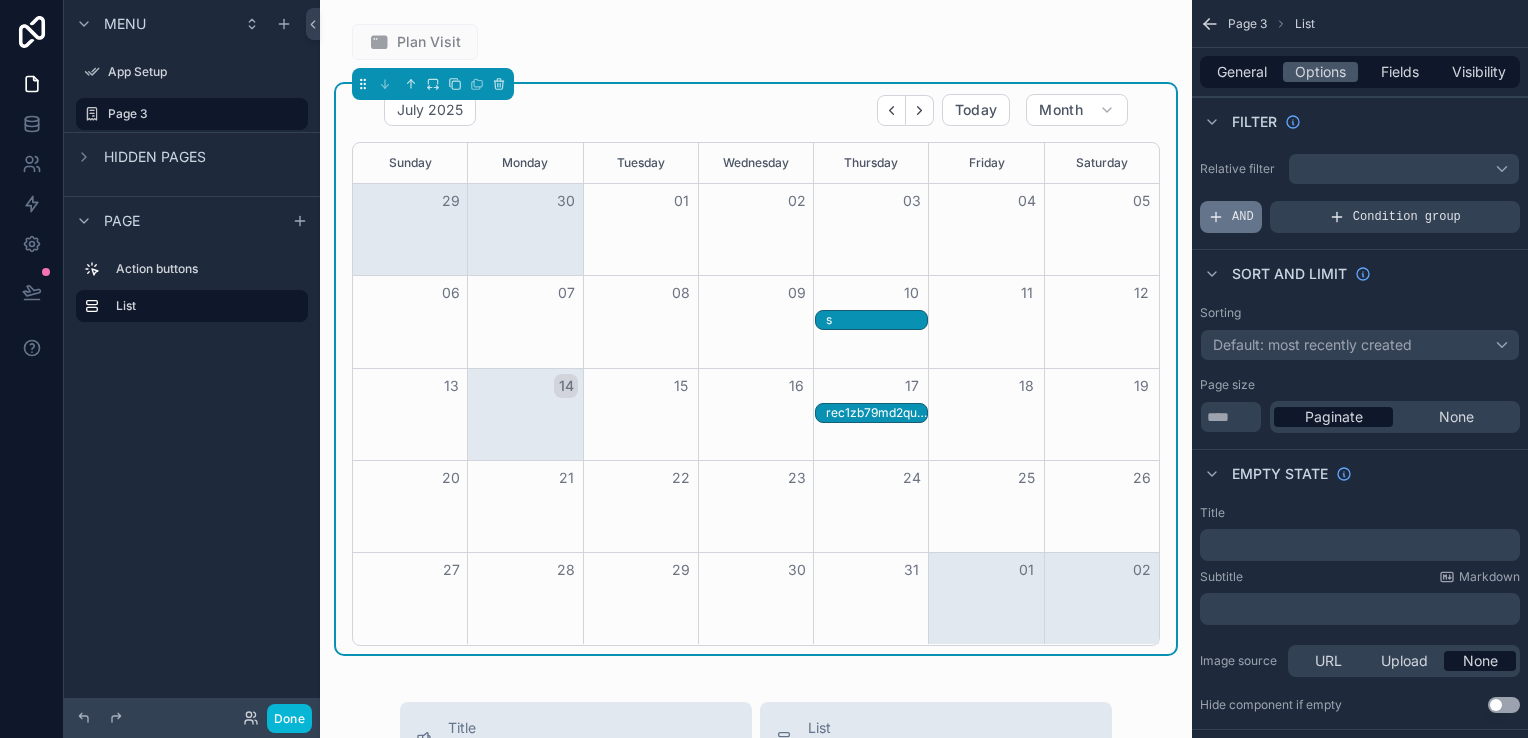click on "AND" at bounding box center [1231, 217] 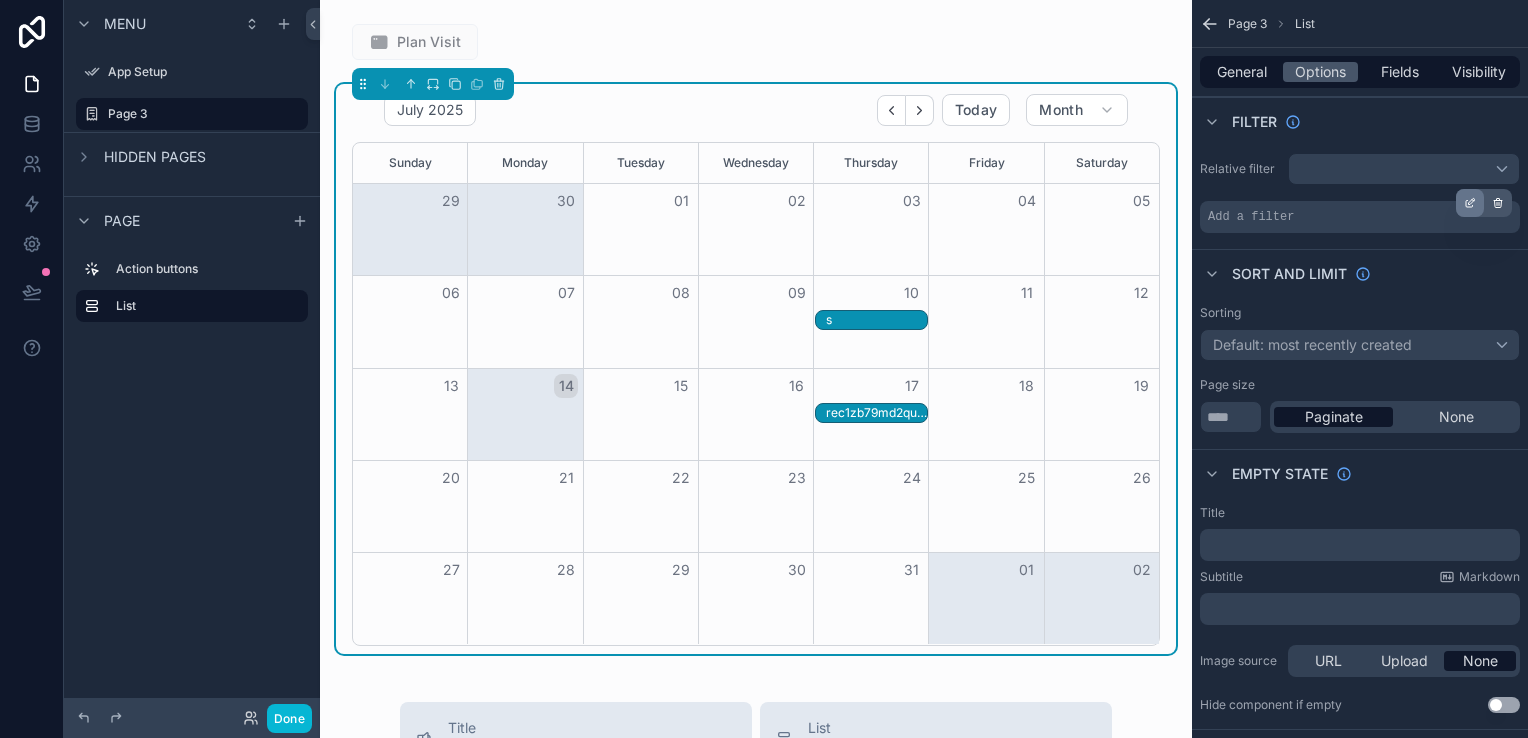 click 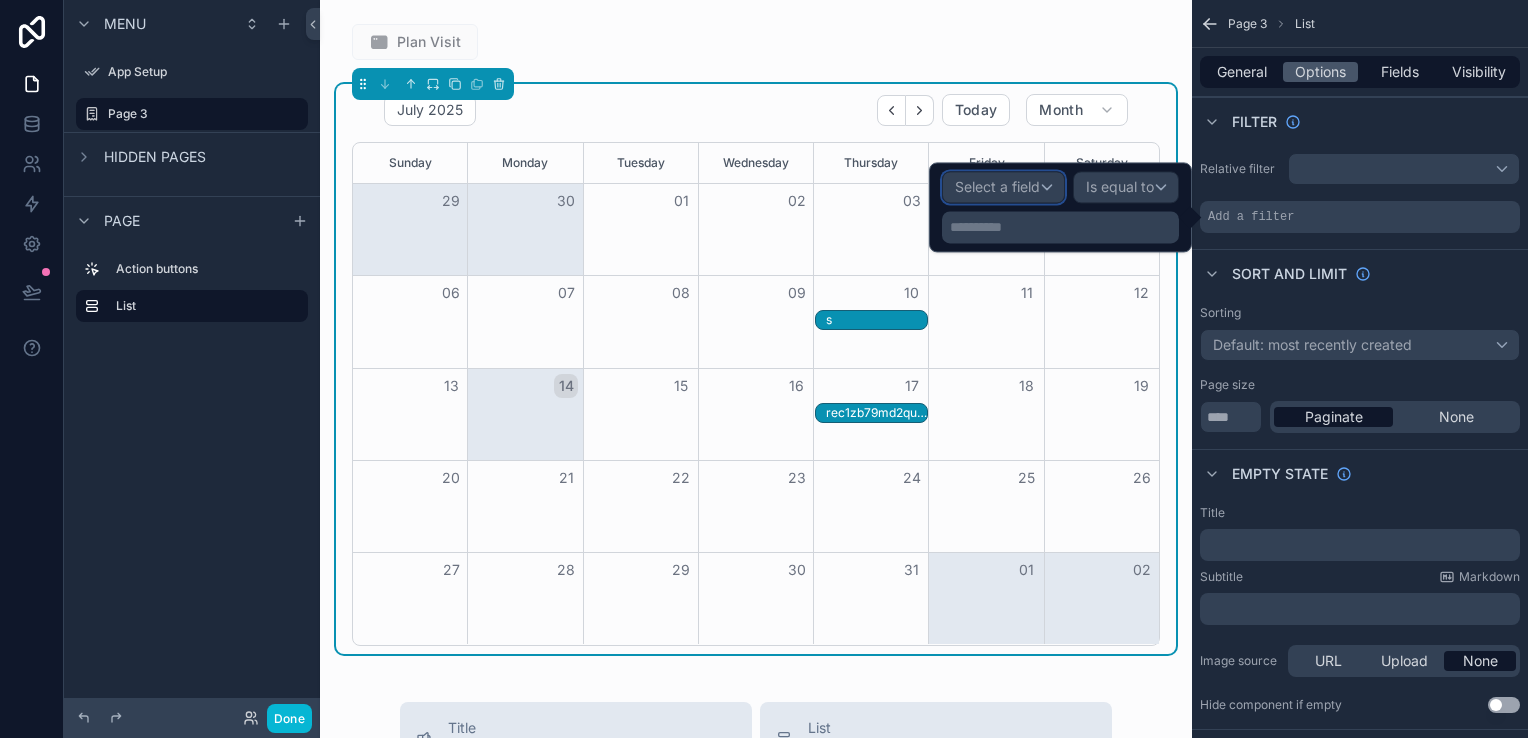 click on "Select a field" at bounding box center [997, 187] 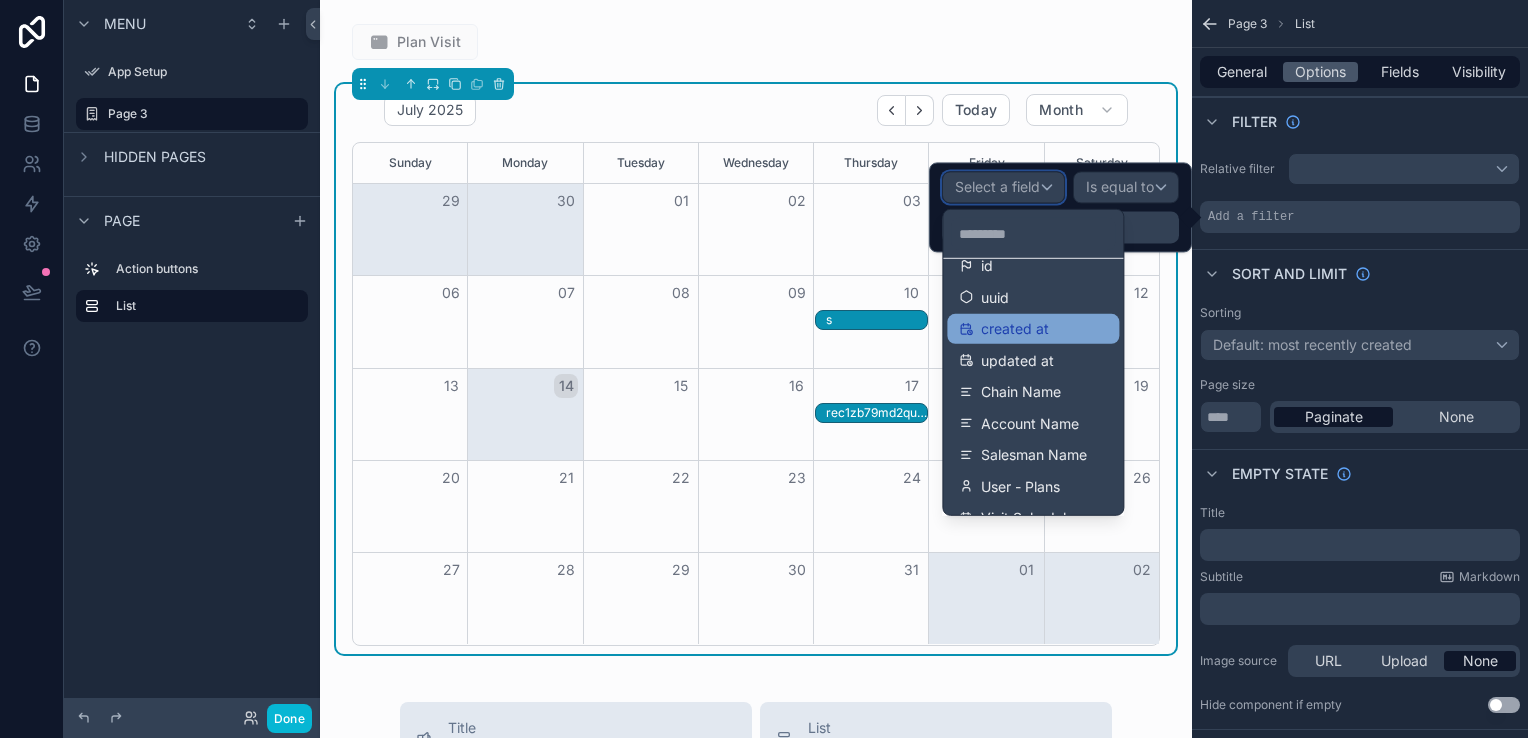 scroll, scrollTop: 45, scrollLeft: 0, axis: vertical 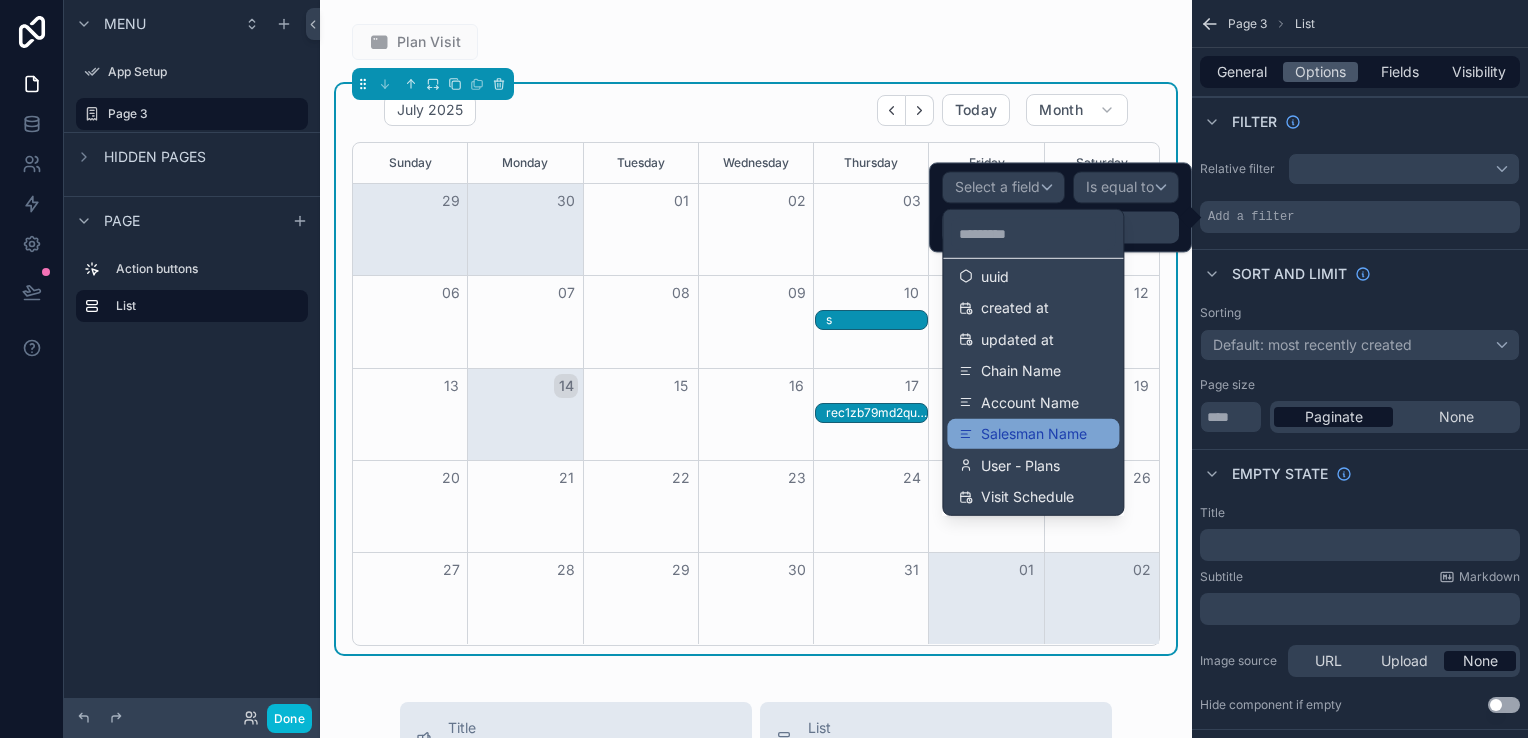 click on "Salesman Name" at bounding box center [1034, 434] 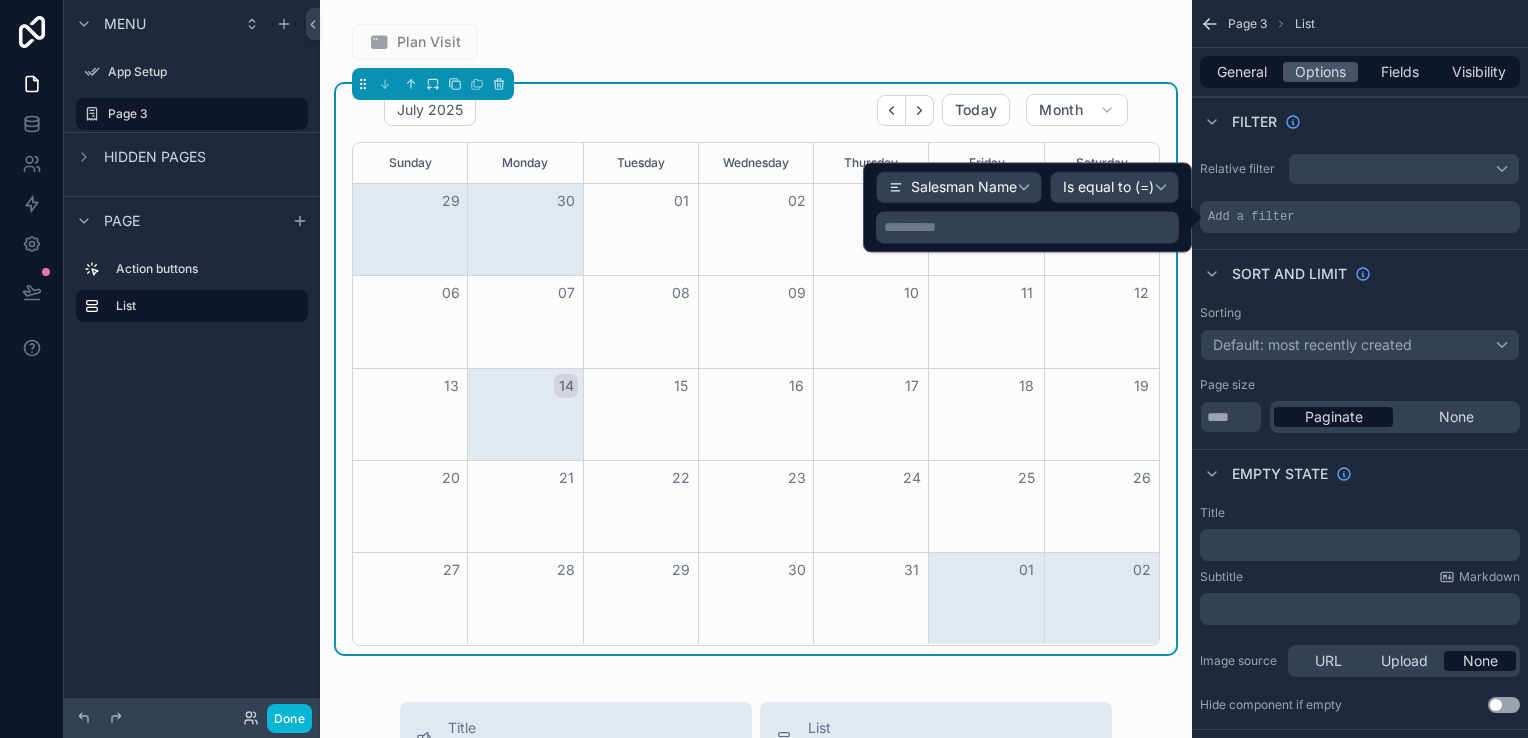 click on "**********" at bounding box center (1029, 227) 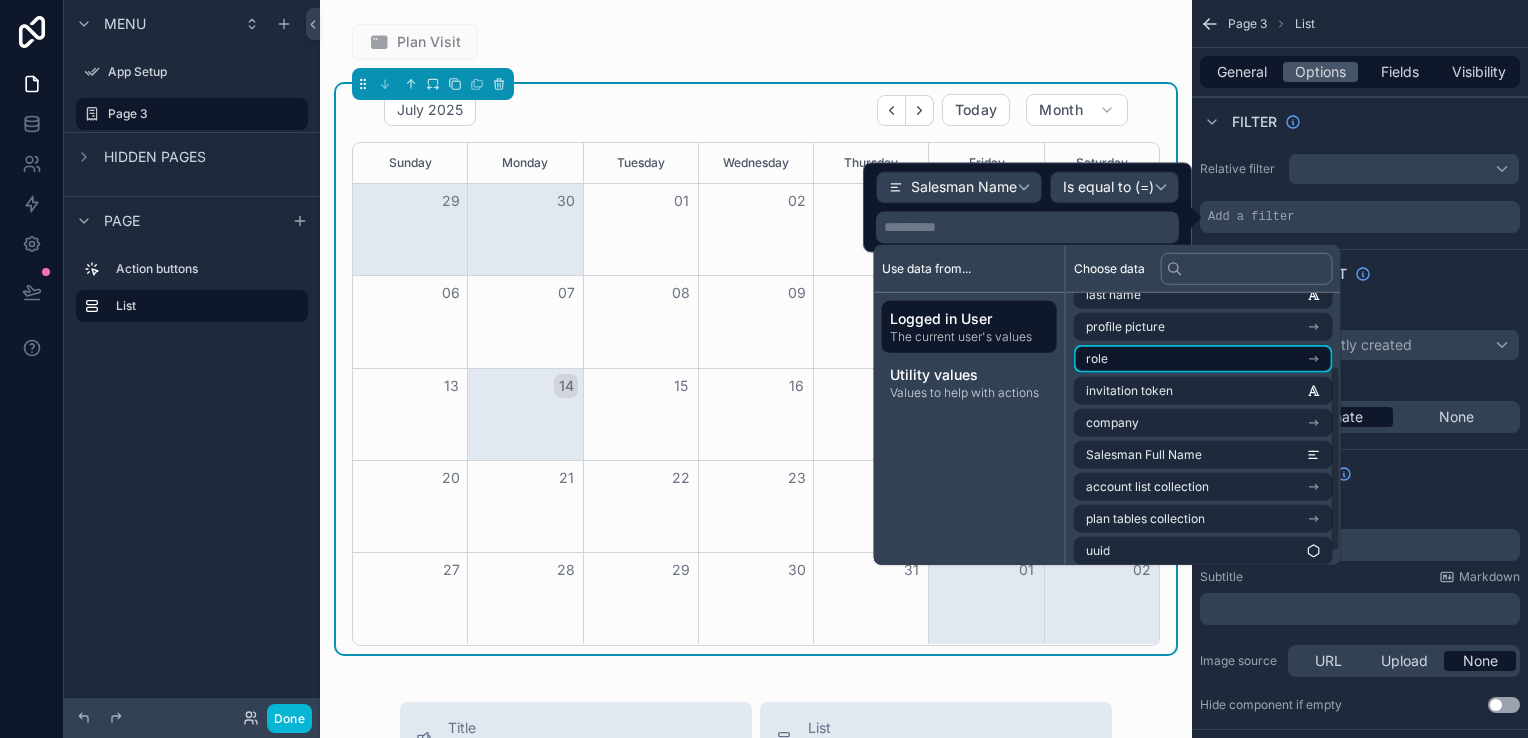 scroll, scrollTop: 124, scrollLeft: 0, axis: vertical 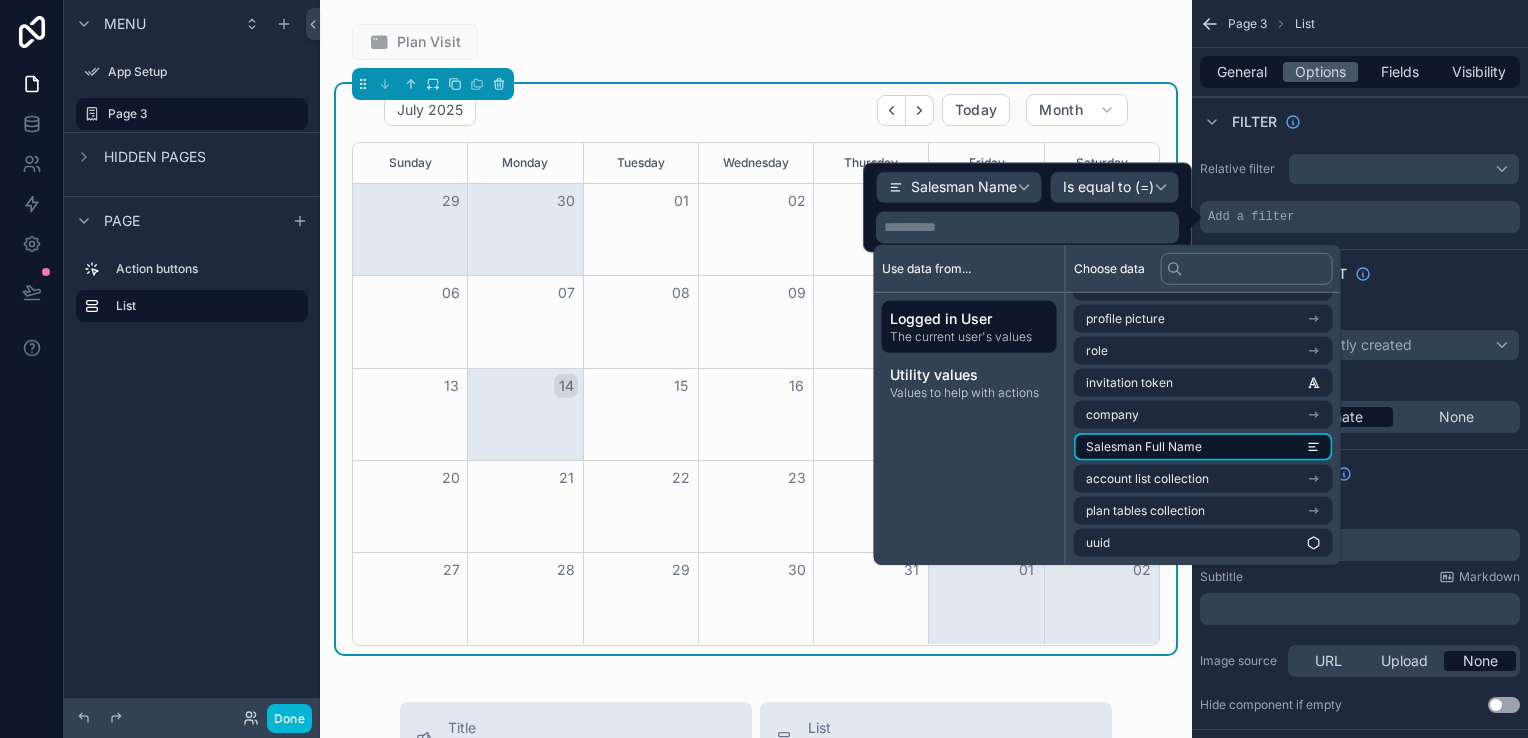 click on "Salesman Full Name" at bounding box center [1203, 447] 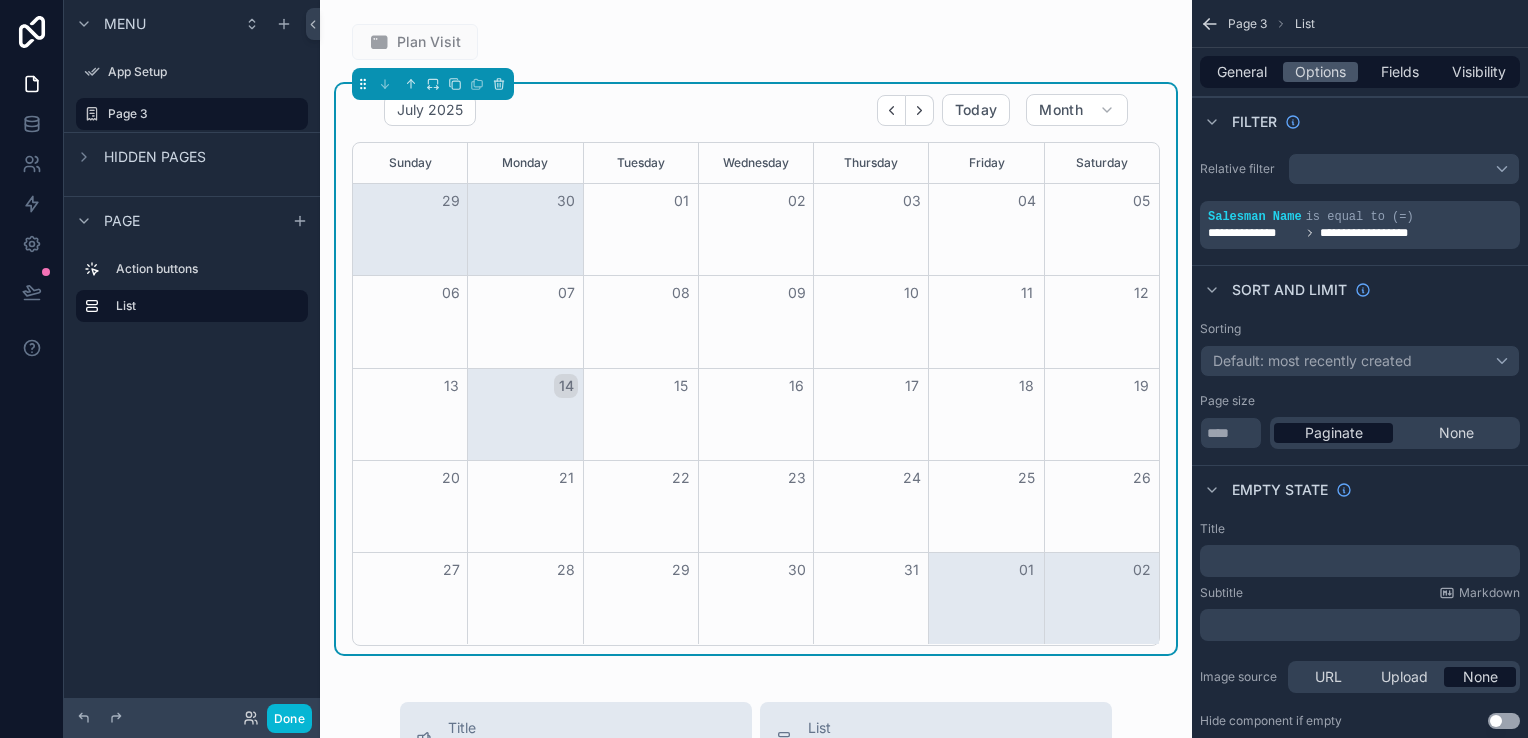 click on "Title" at bounding box center [1360, 529] 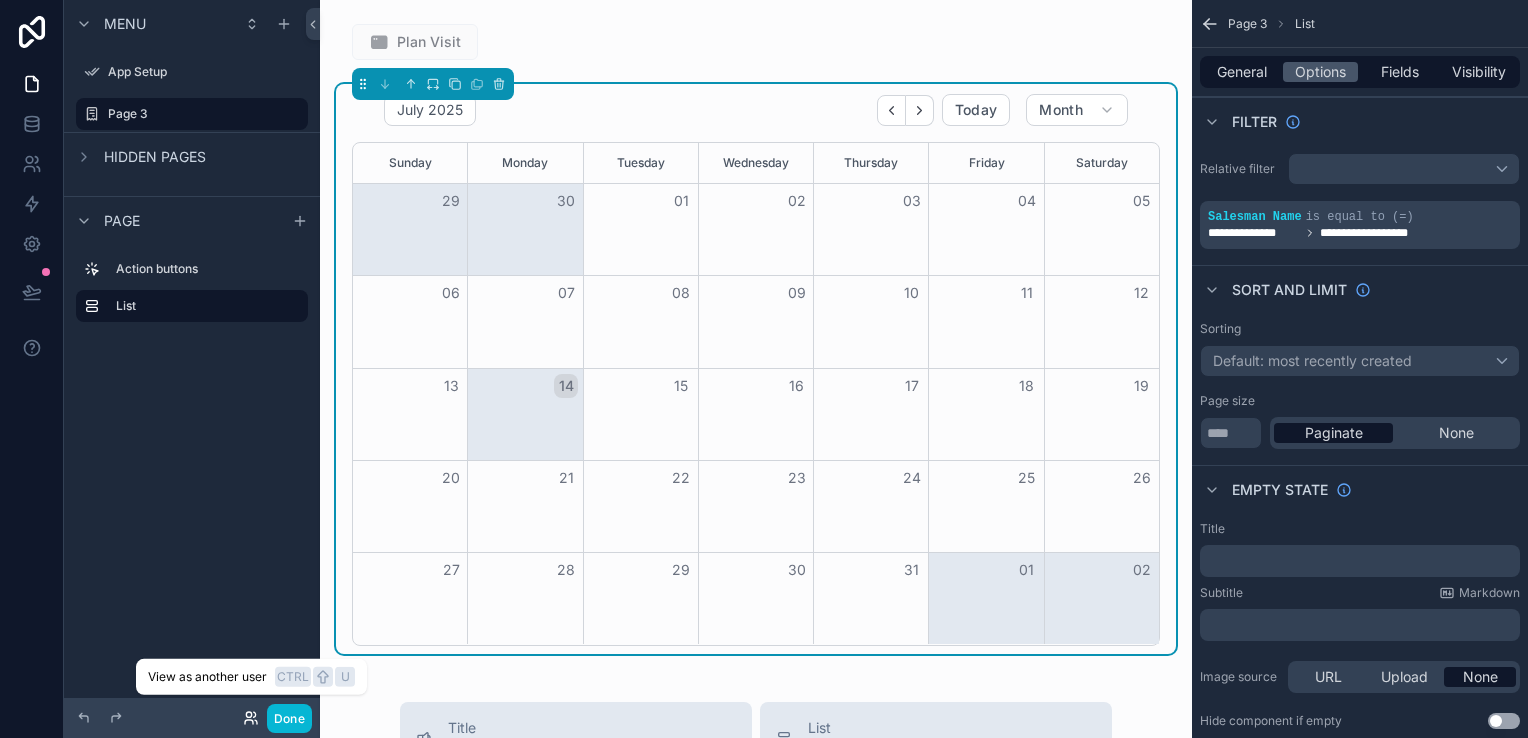 click 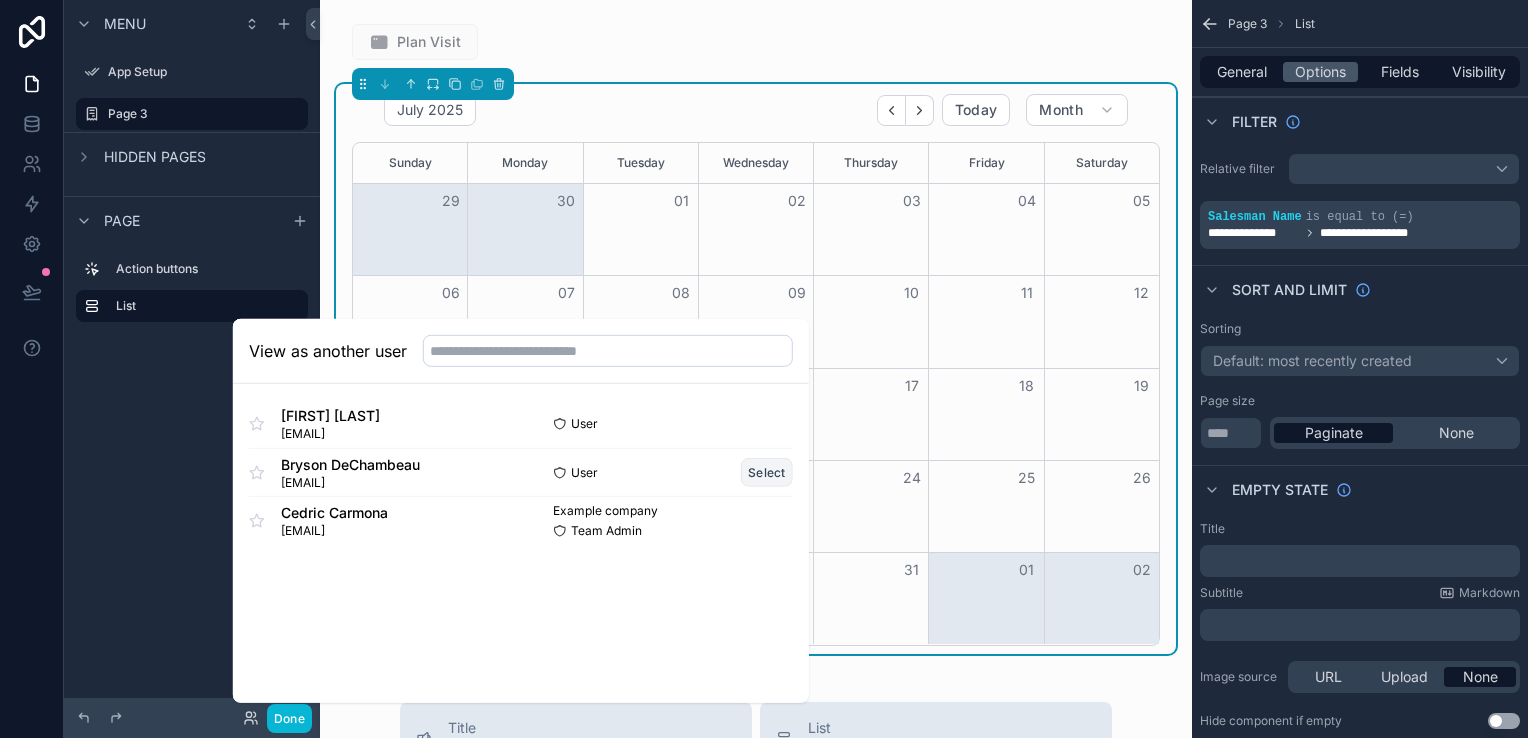 click on "Select" at bounding box center [767, 472] 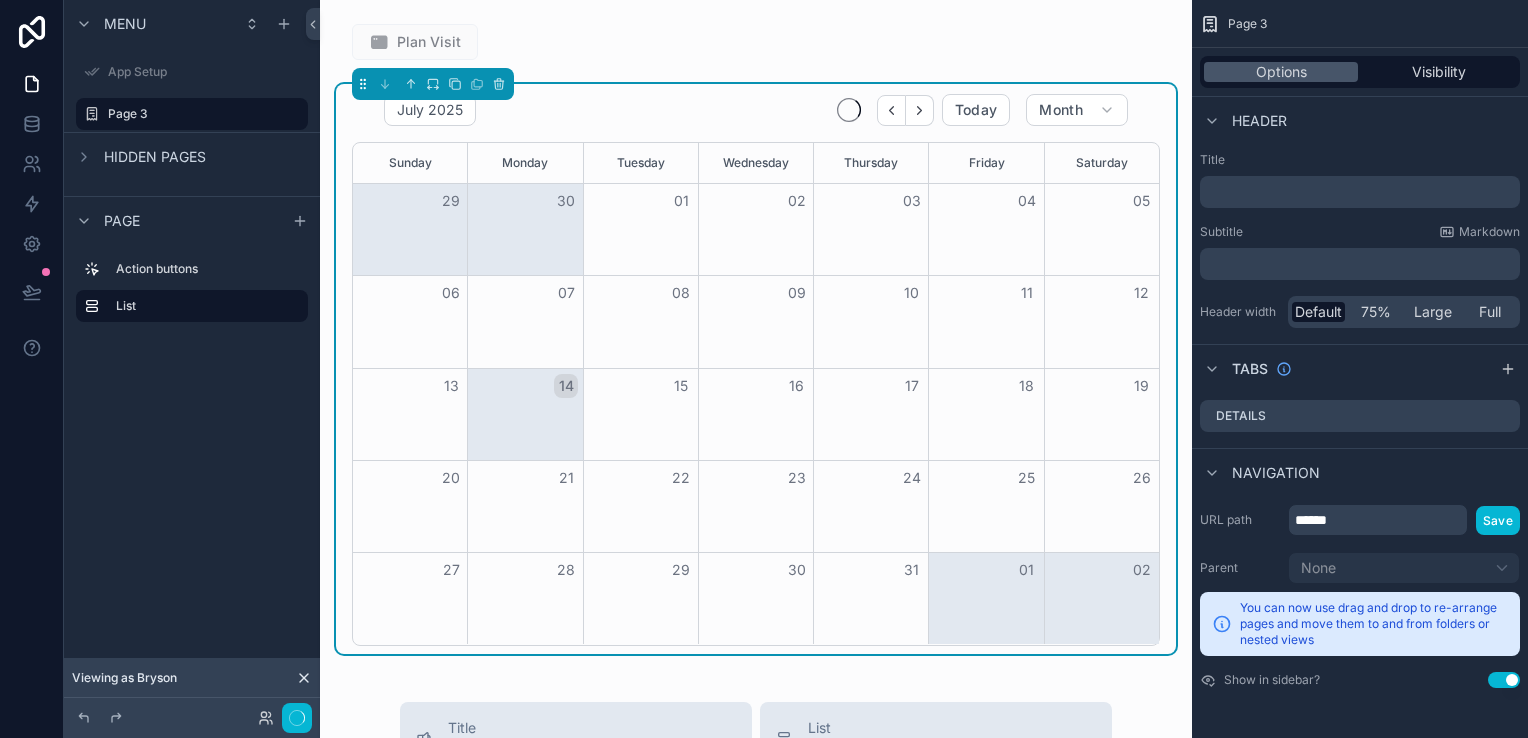 scroll, scrollTop: 0, scrollLeft: 0, axis: both 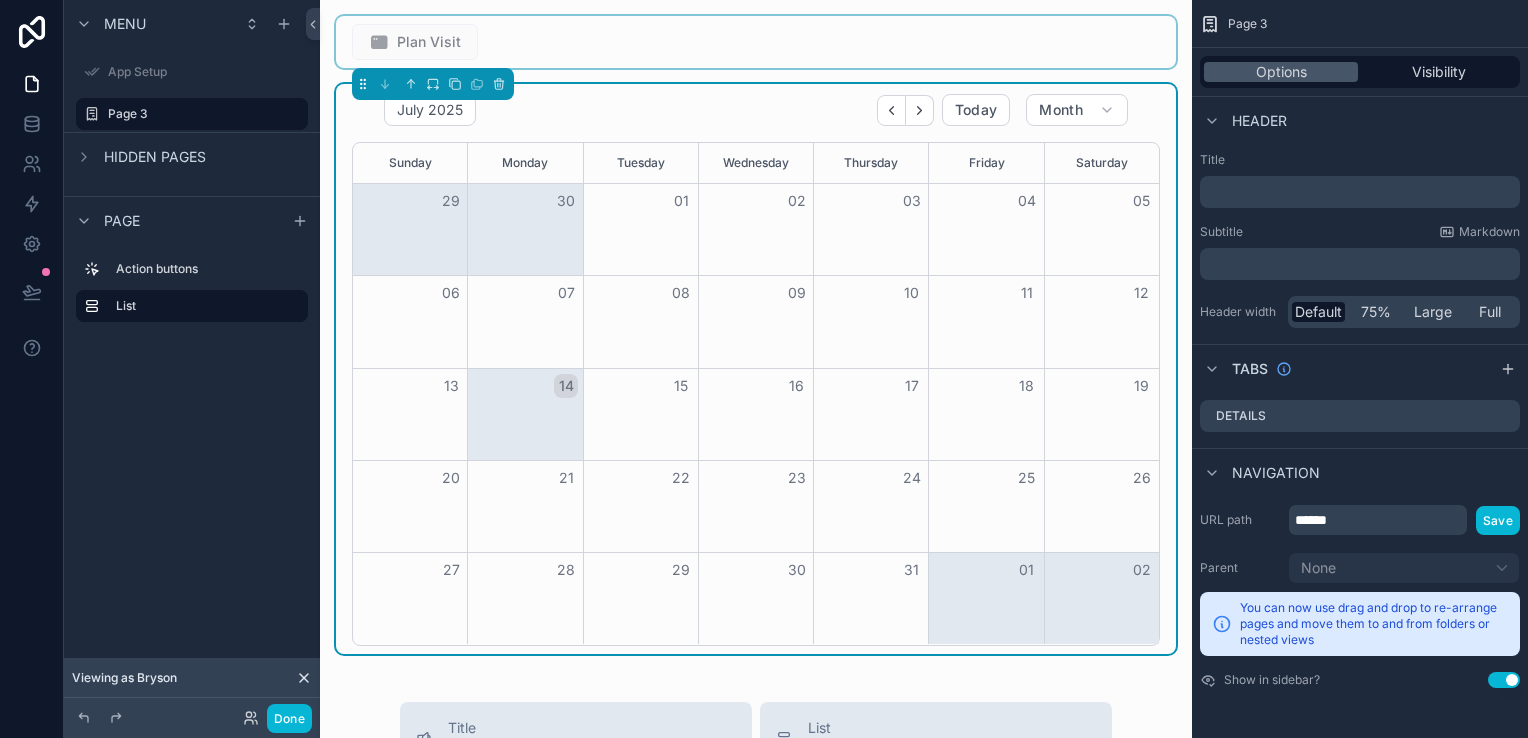 click at bounding box center [756, 42] 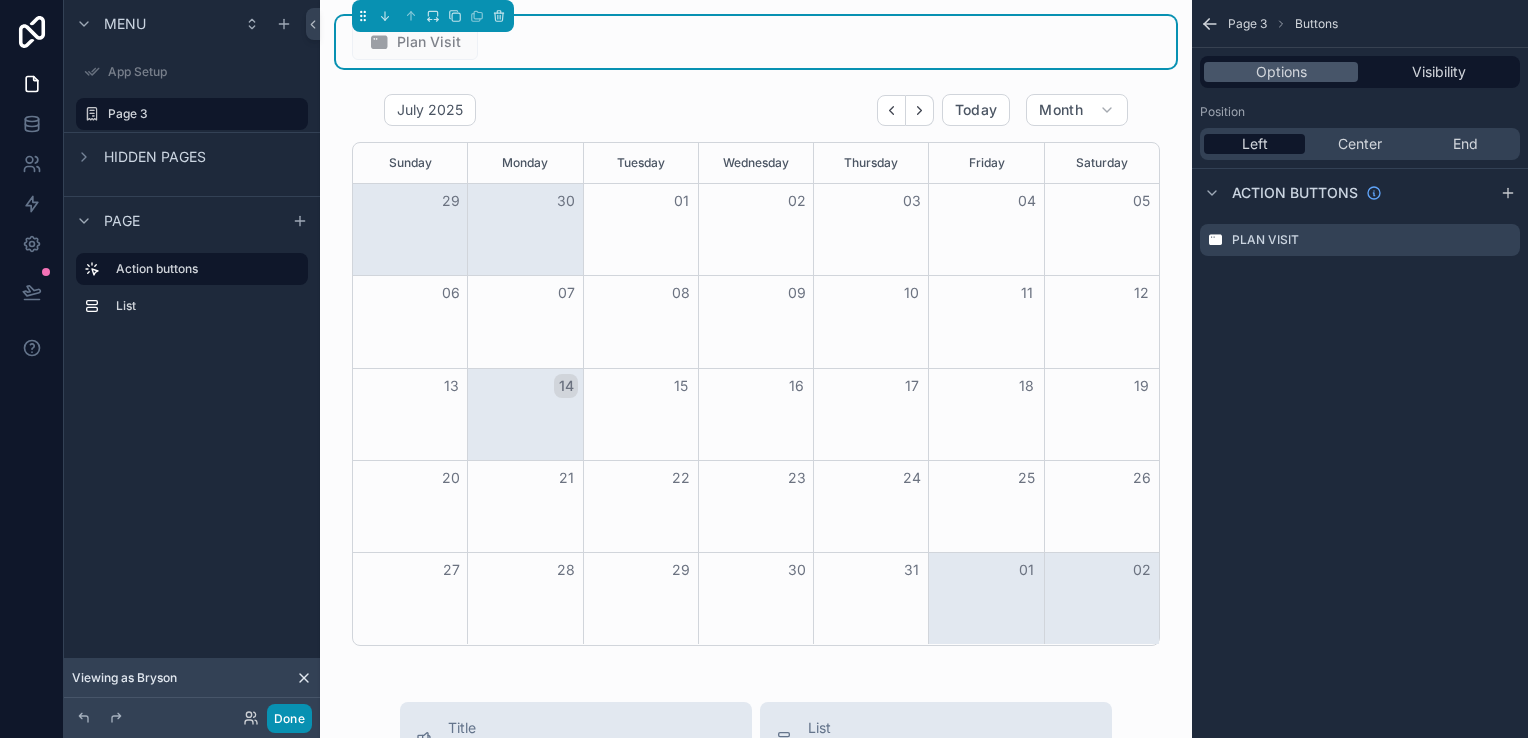click on "Done" at bounding box center [289, 718] 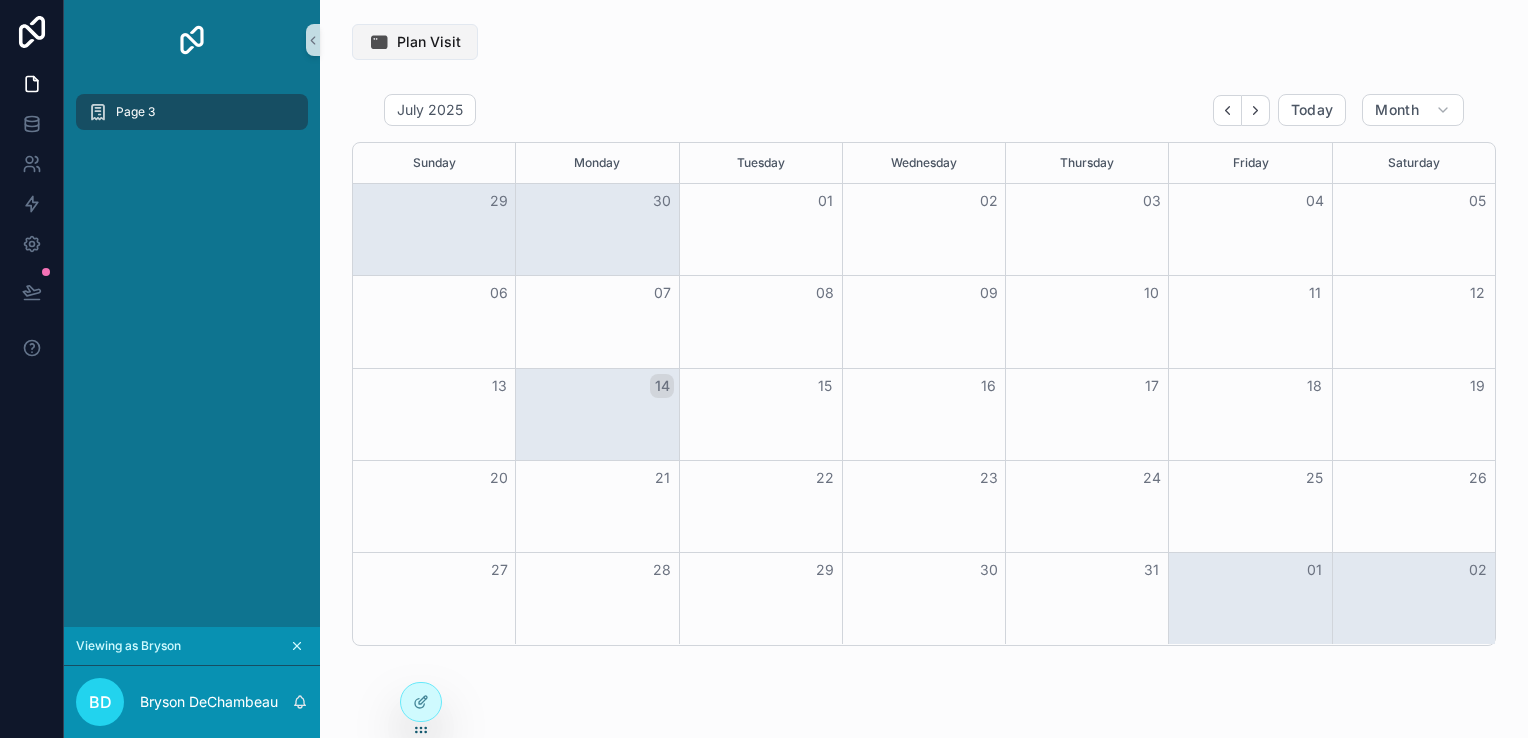 click on "Plan Visit" at bounding box center [429, 42] 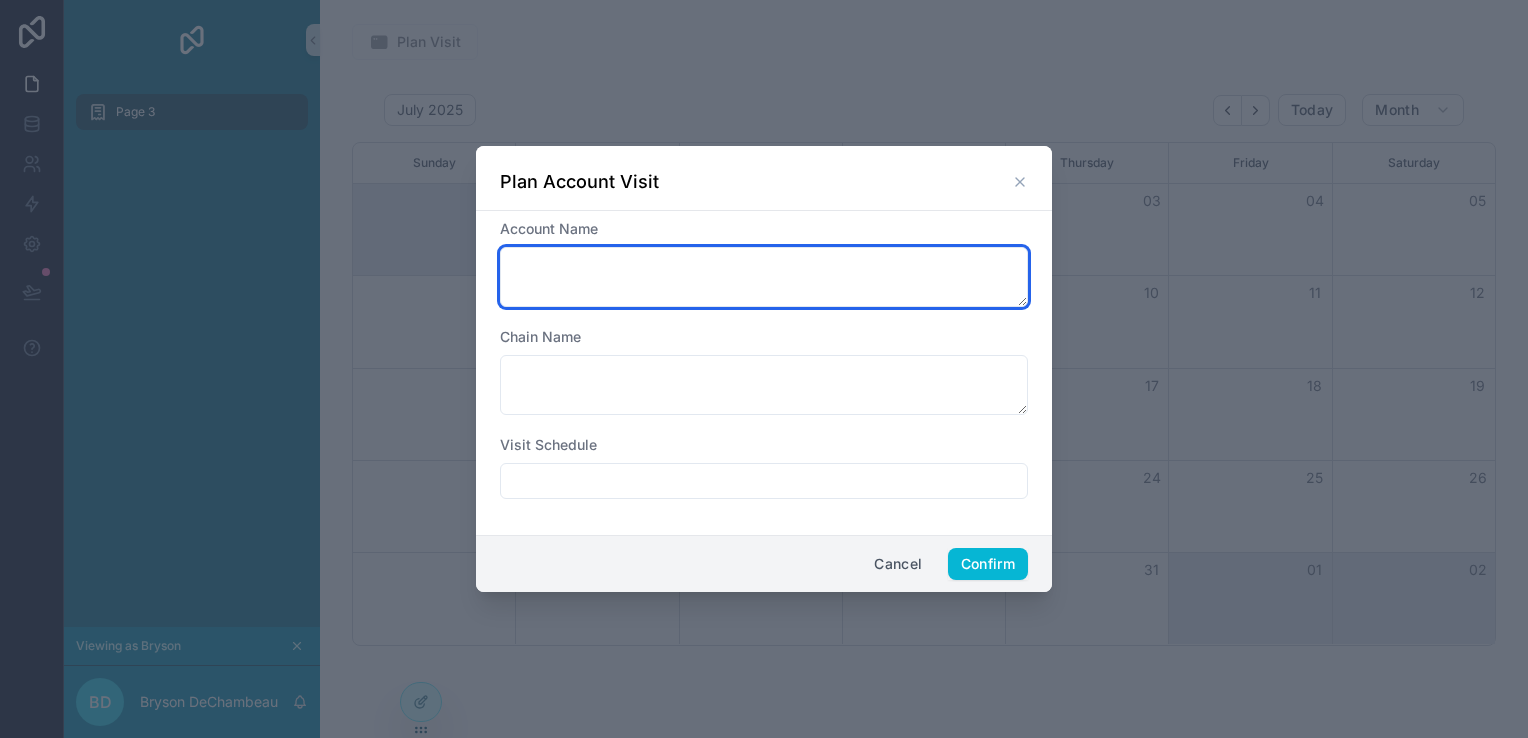 click at bounding box center (764, 277) 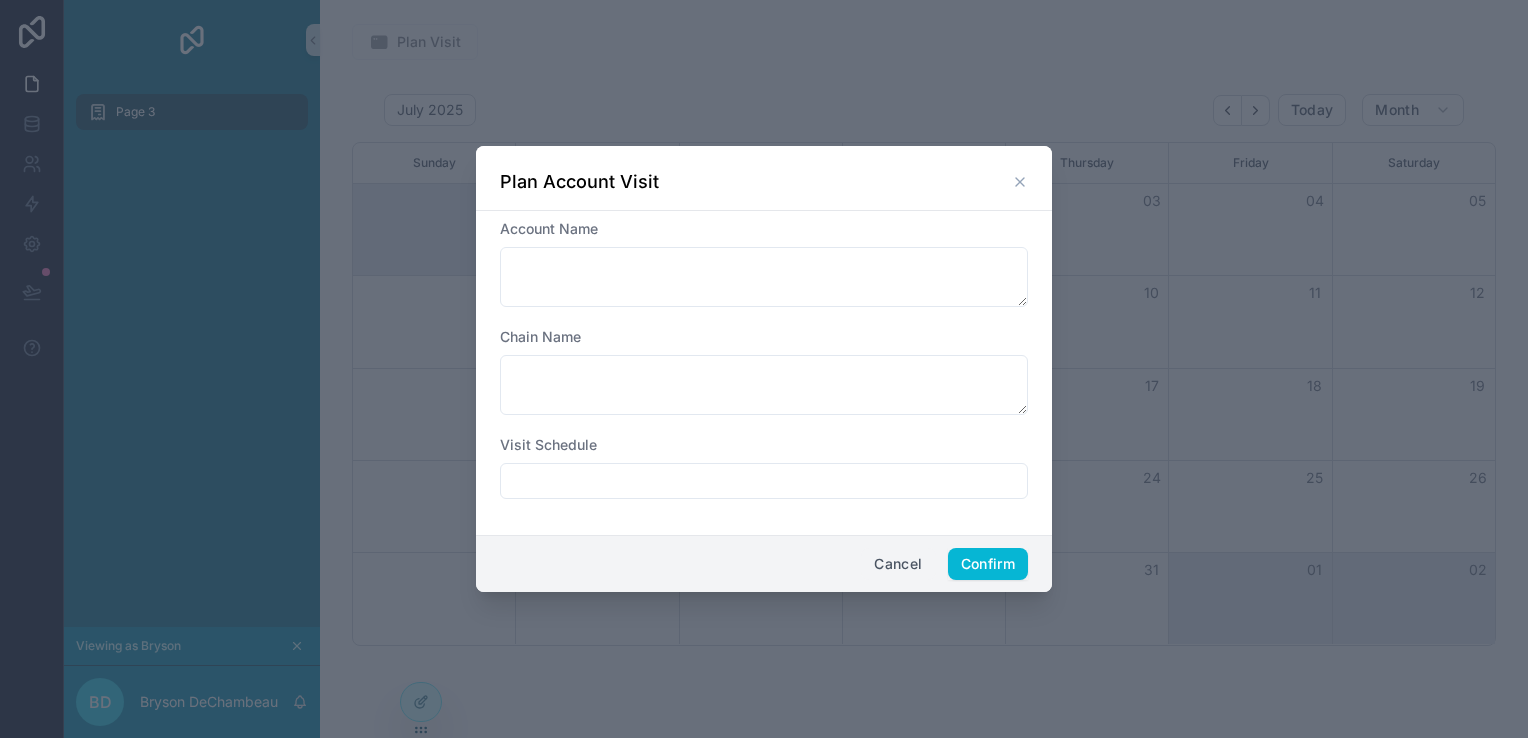 click on "Cancel" at bounding box center [898, 564] 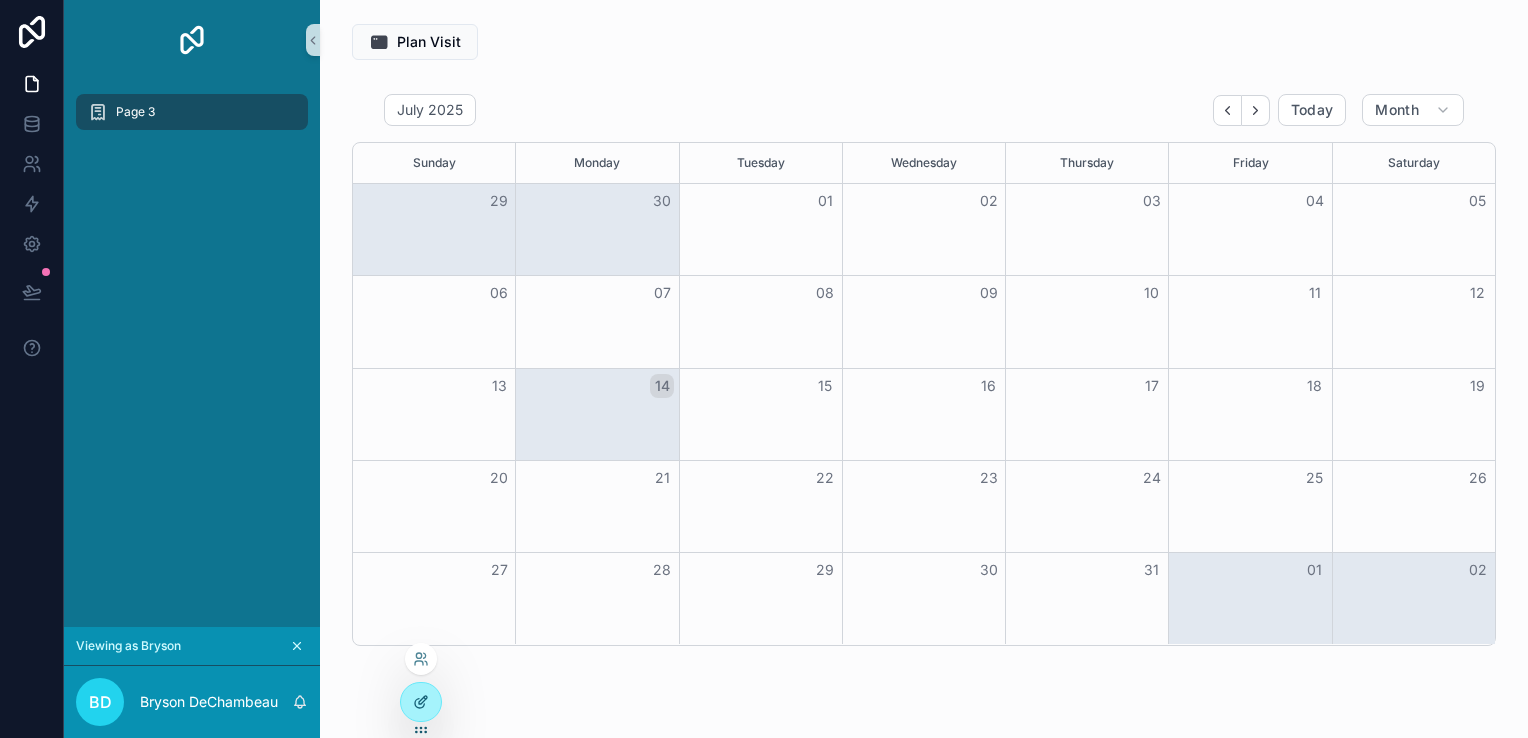 click 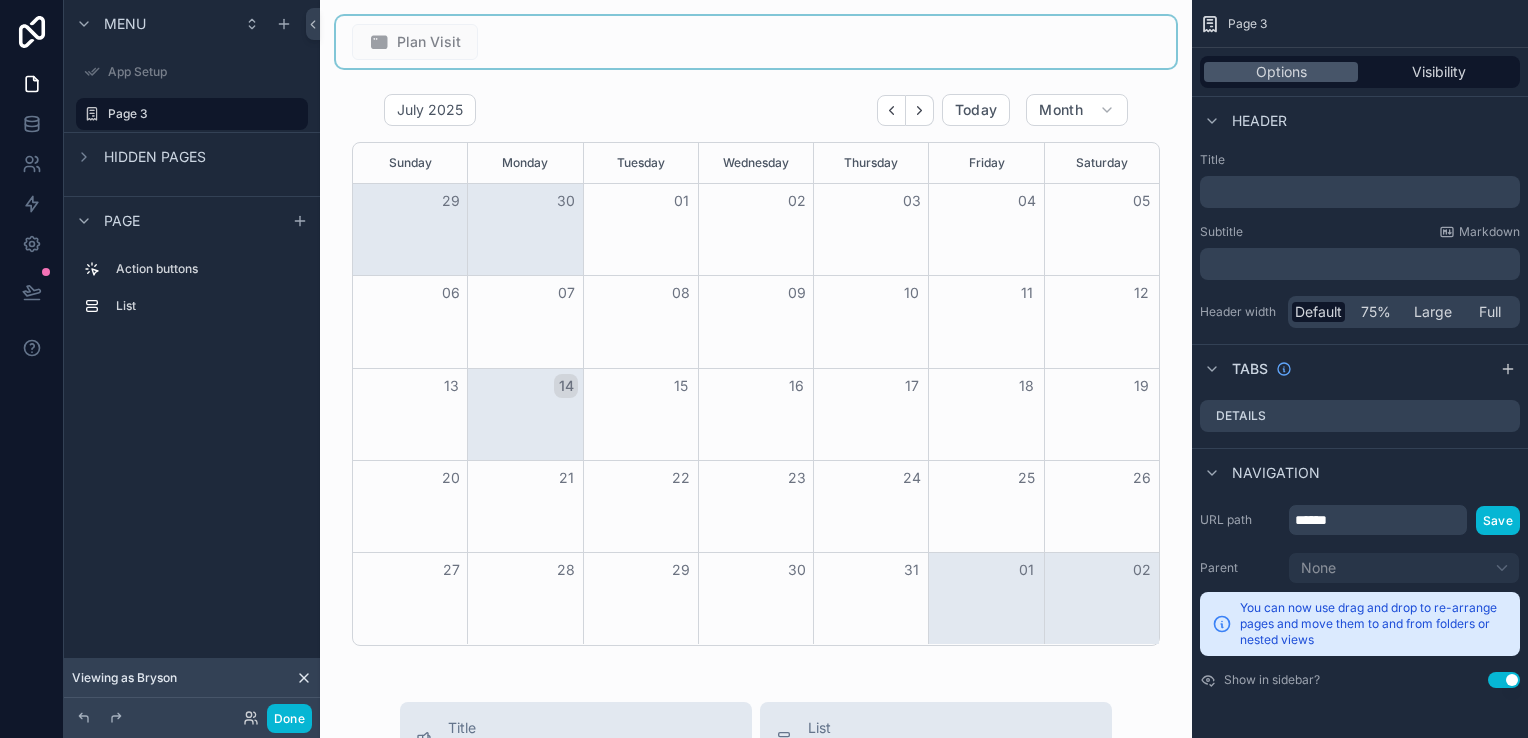 click at bounding box center (756, 42) 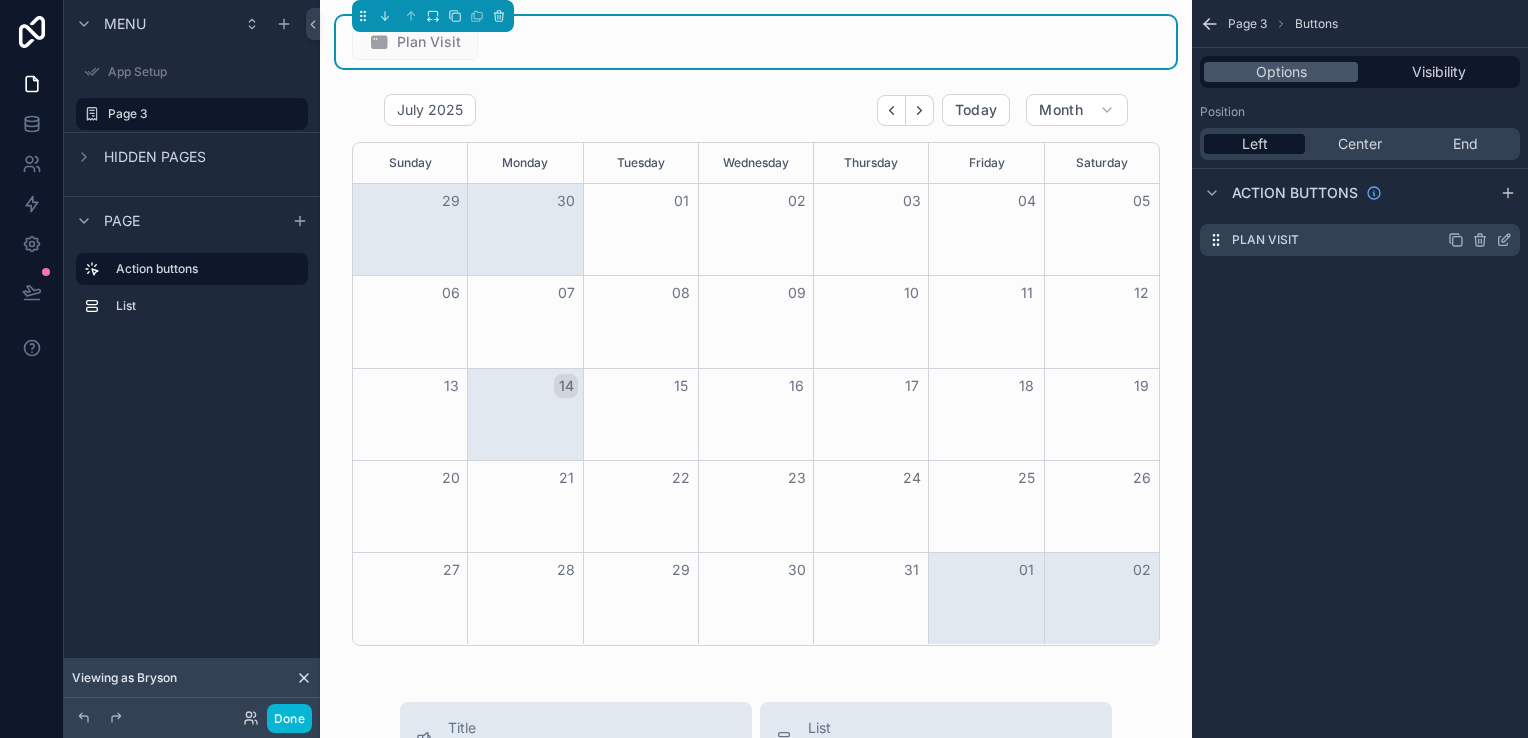 click 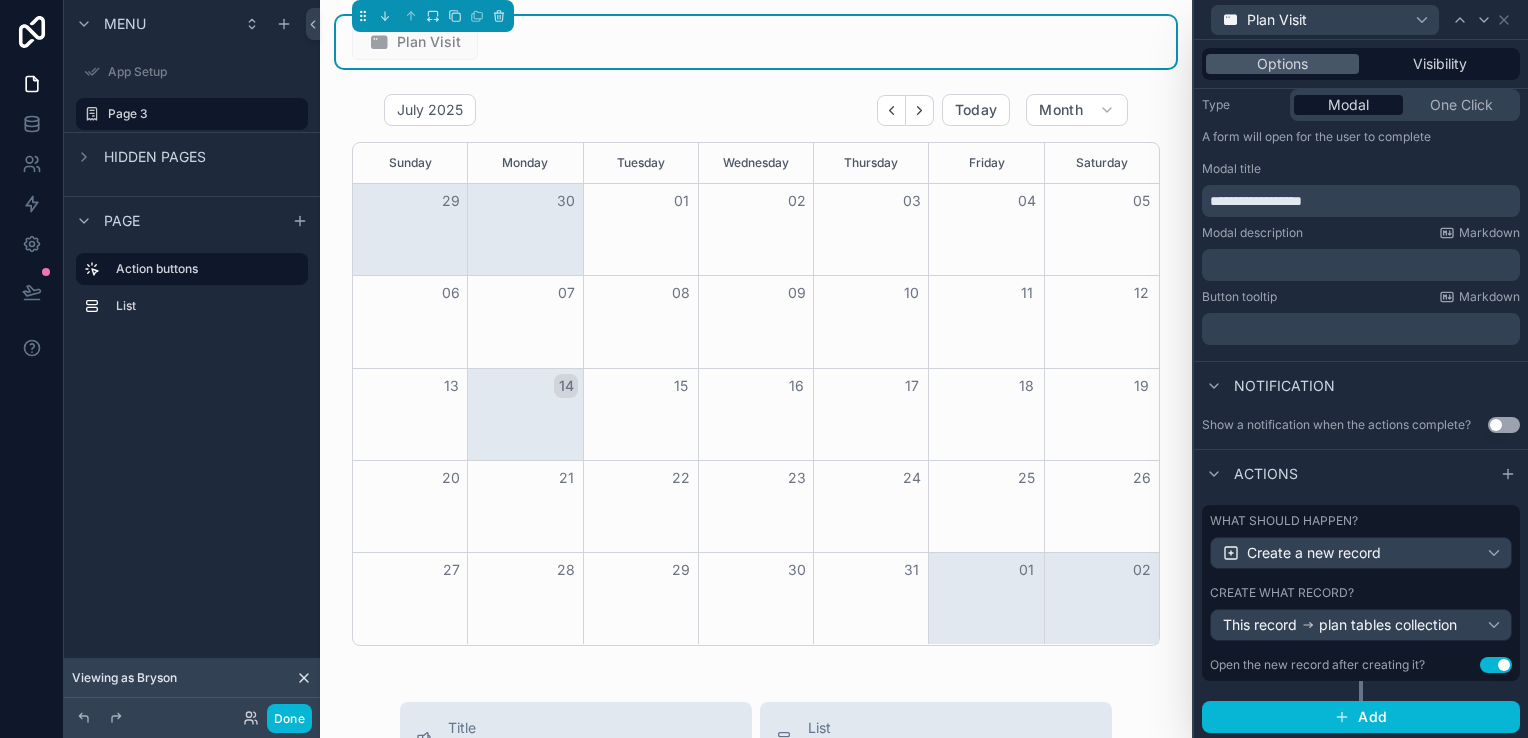 scroll, scrollTop: 249, scrollLeft: 0, axis: vertical 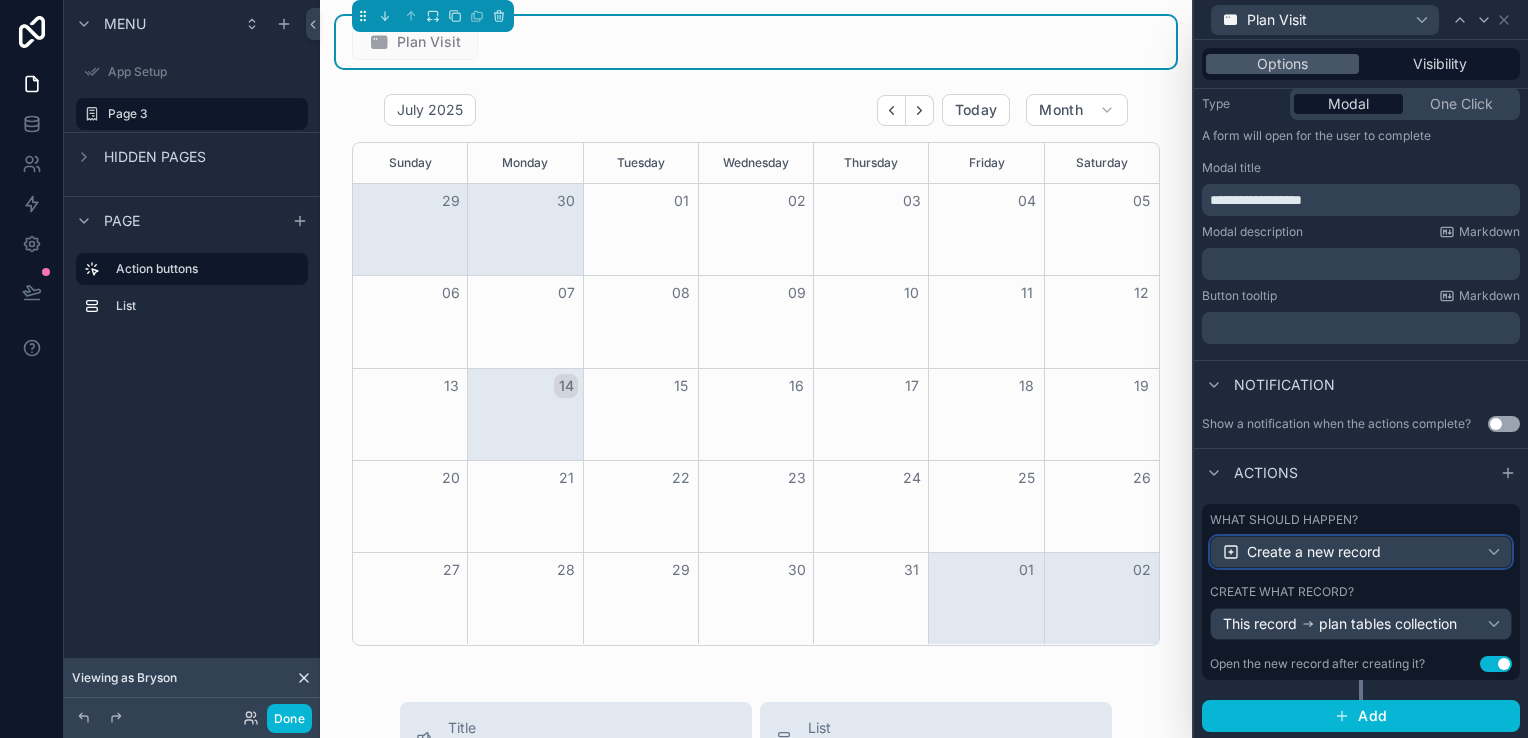 click on "Create a new record" at bounding box center (1361, 552) 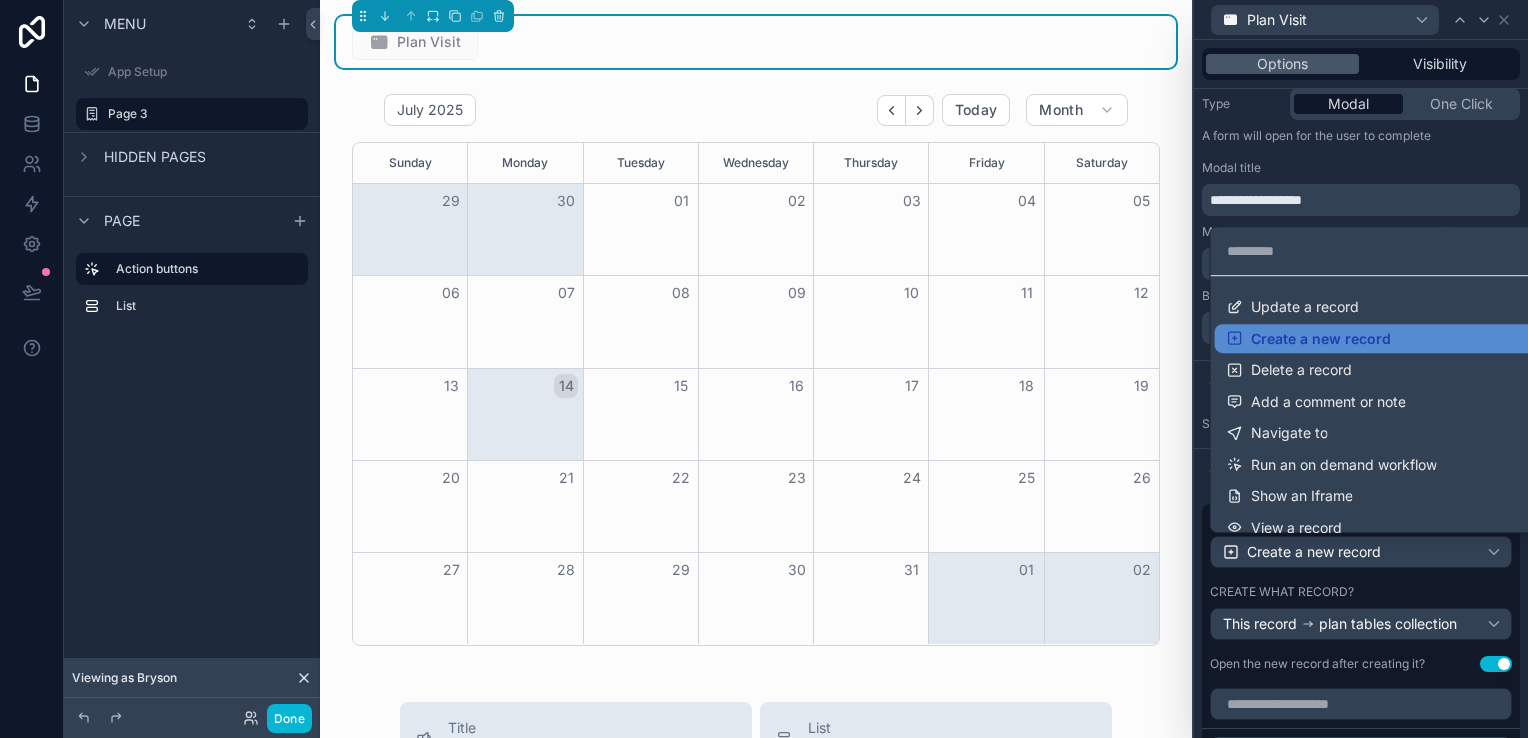 click at bounding box center [1361, 369] 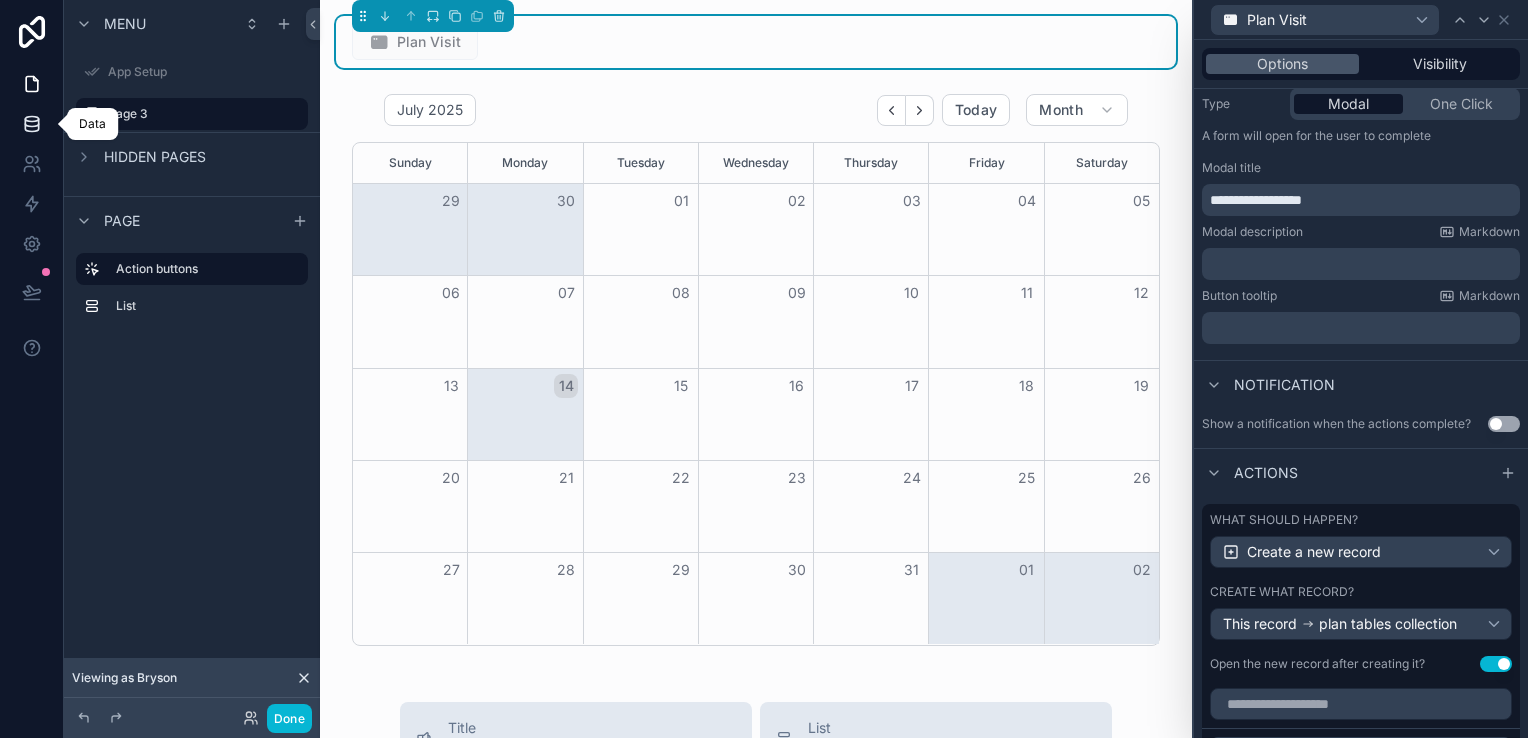click 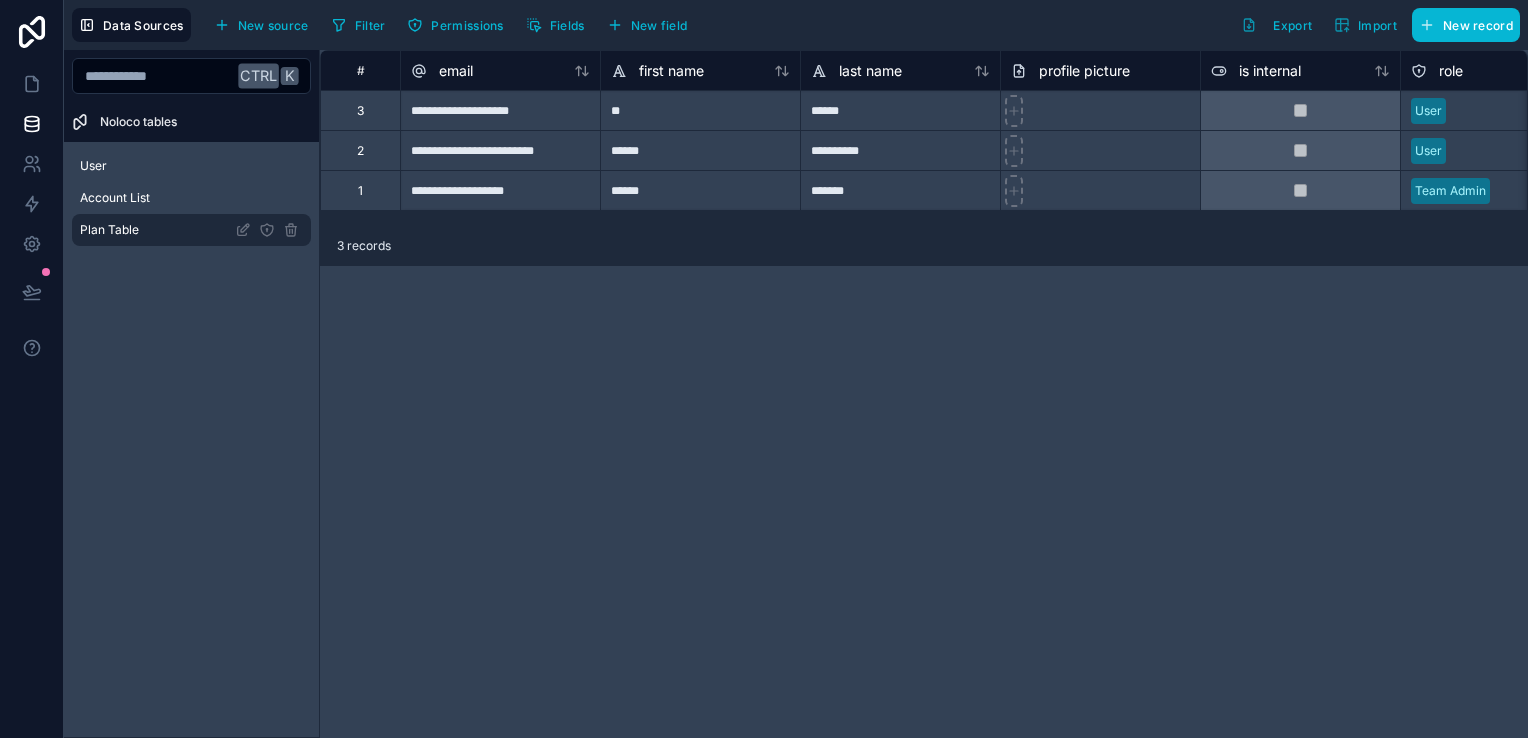 click on "Plan Table" at bounding box center (191, 230) 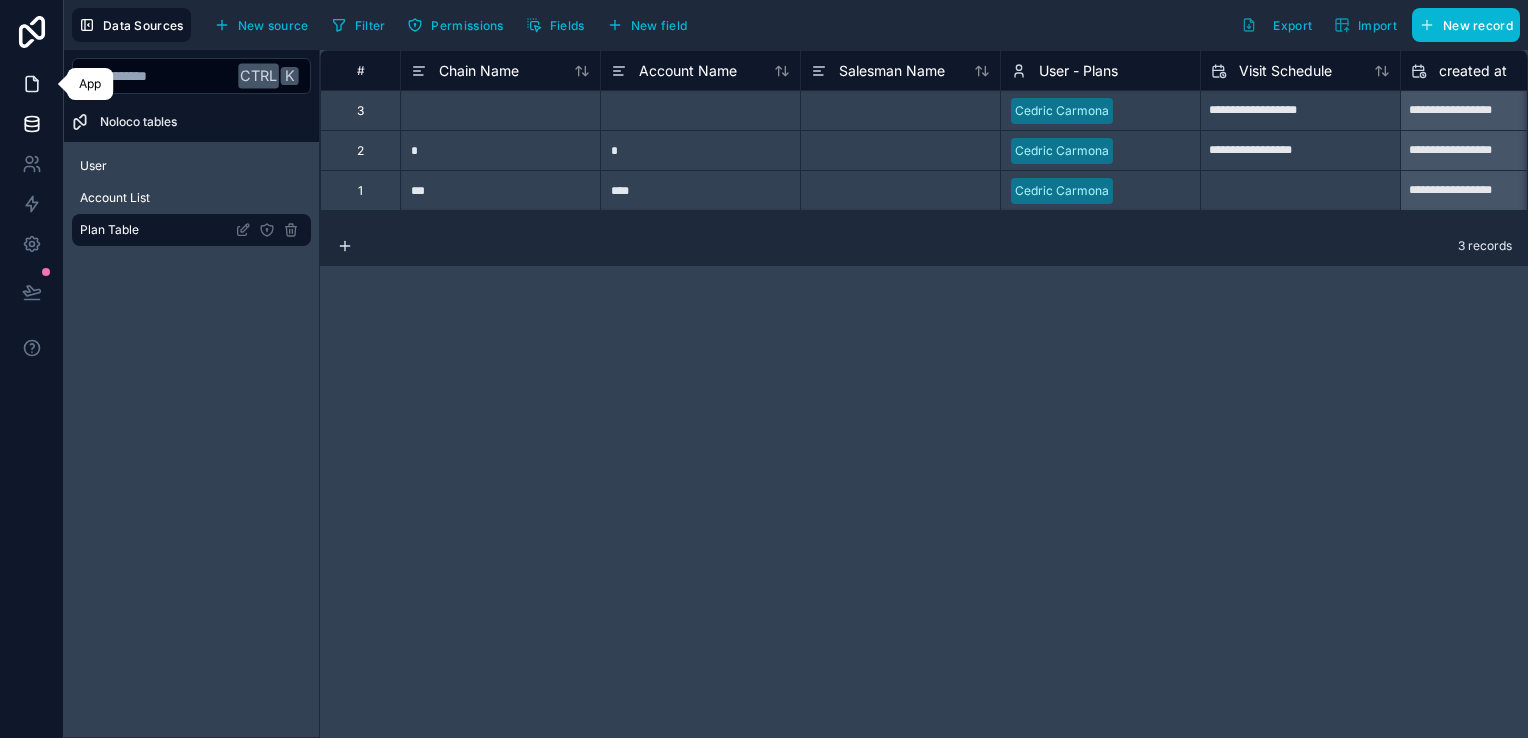 click at bounding box center [31, 84] 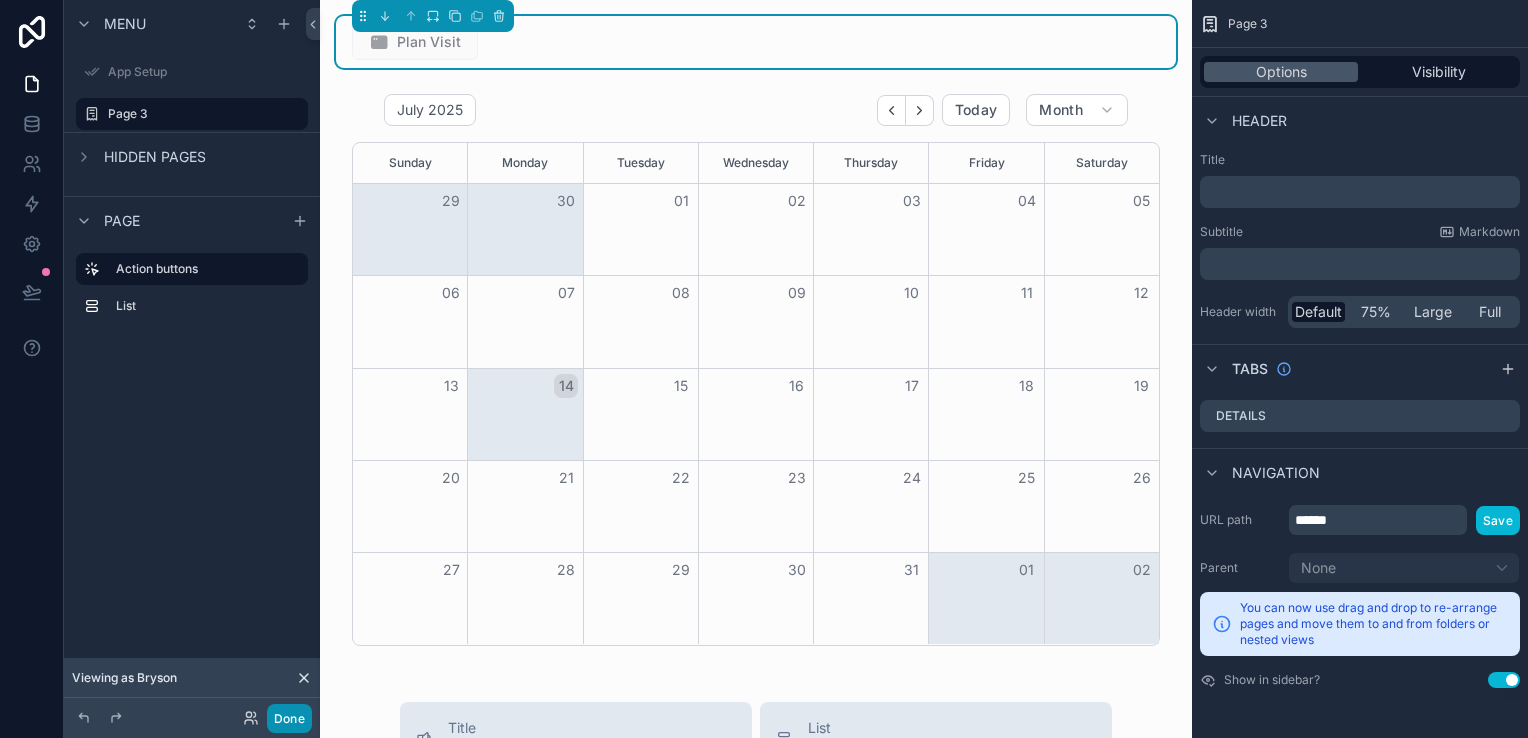 click on "Done" at bounding box center [289, 718] 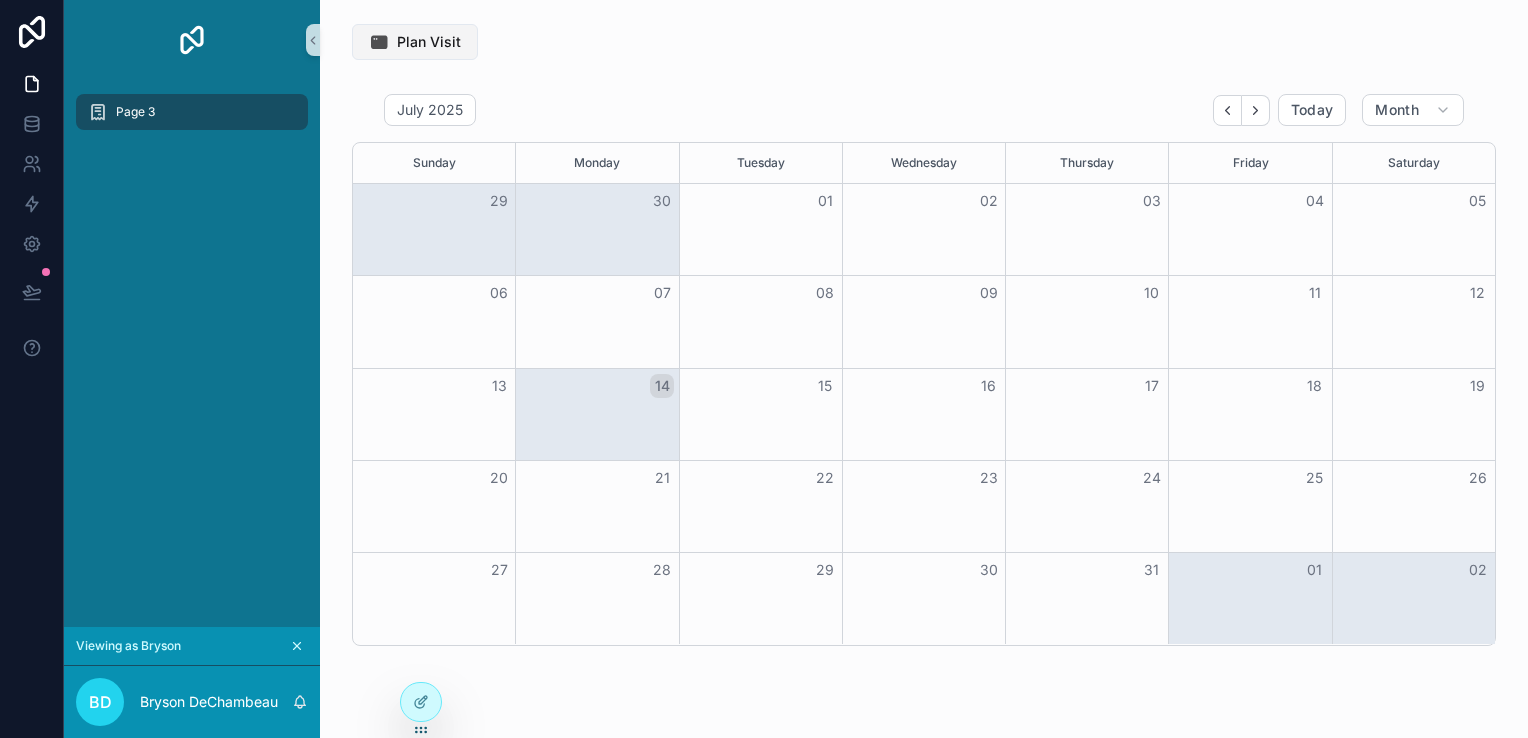 click on "Plan Visit" at bounding box center (429, 42) 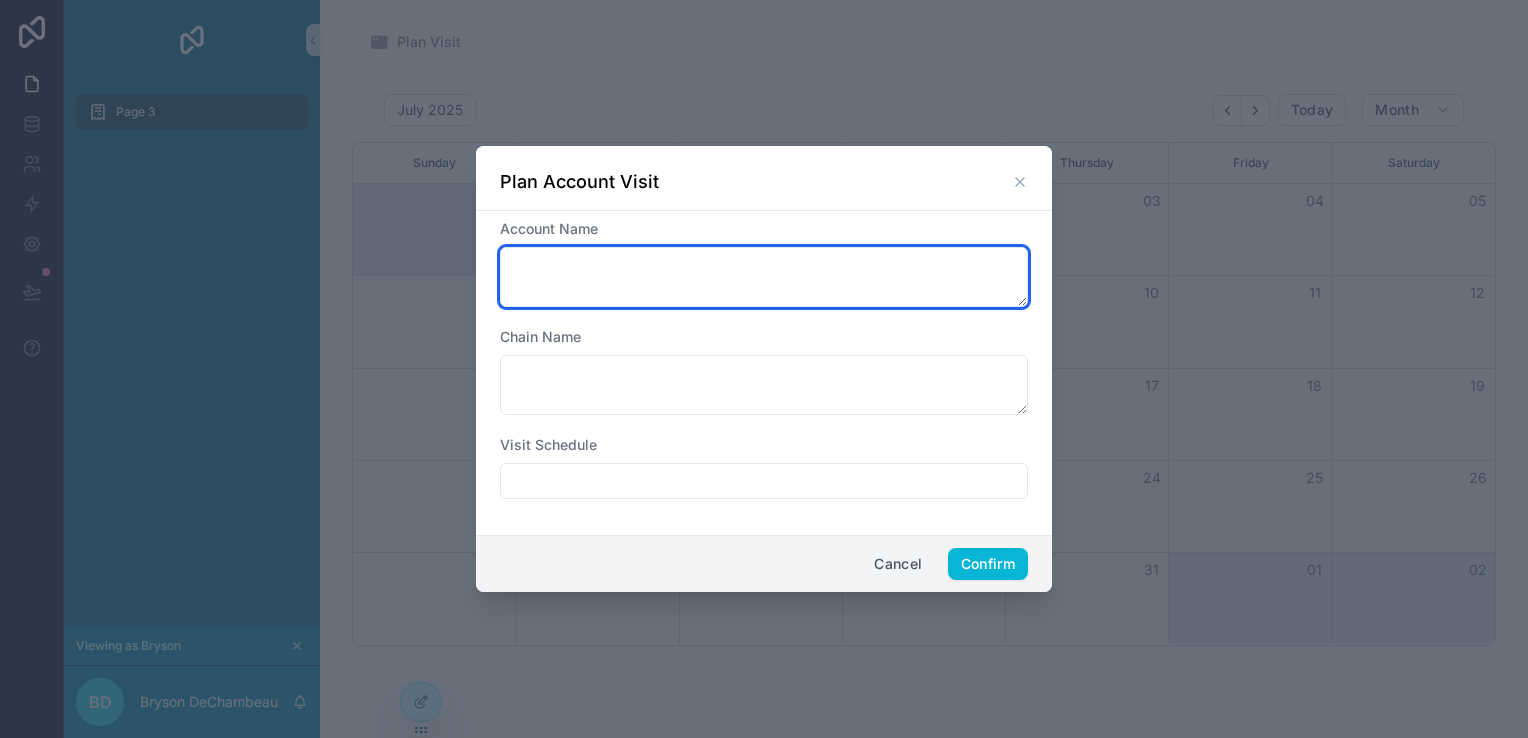 click at bounding box center [764, 277] 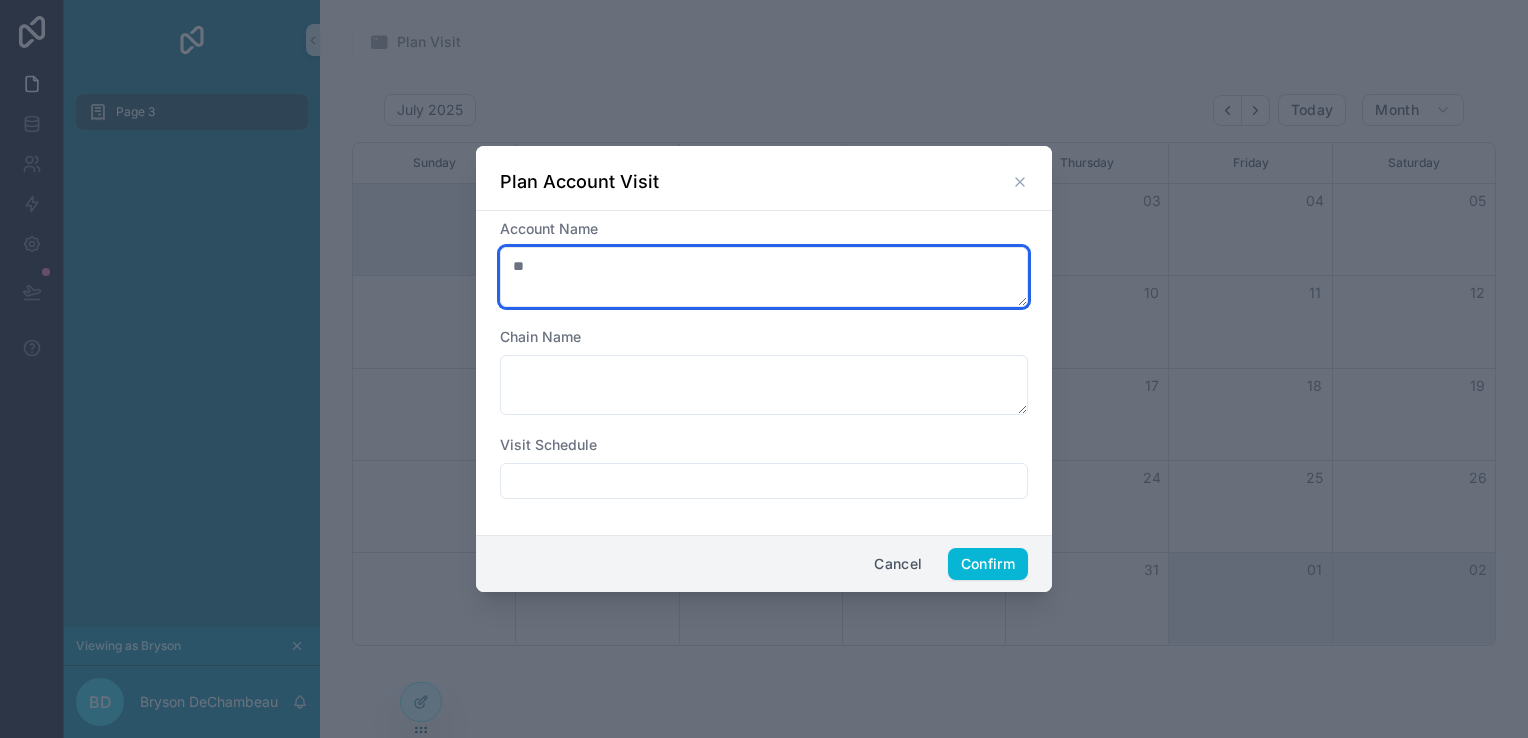 type on "*" 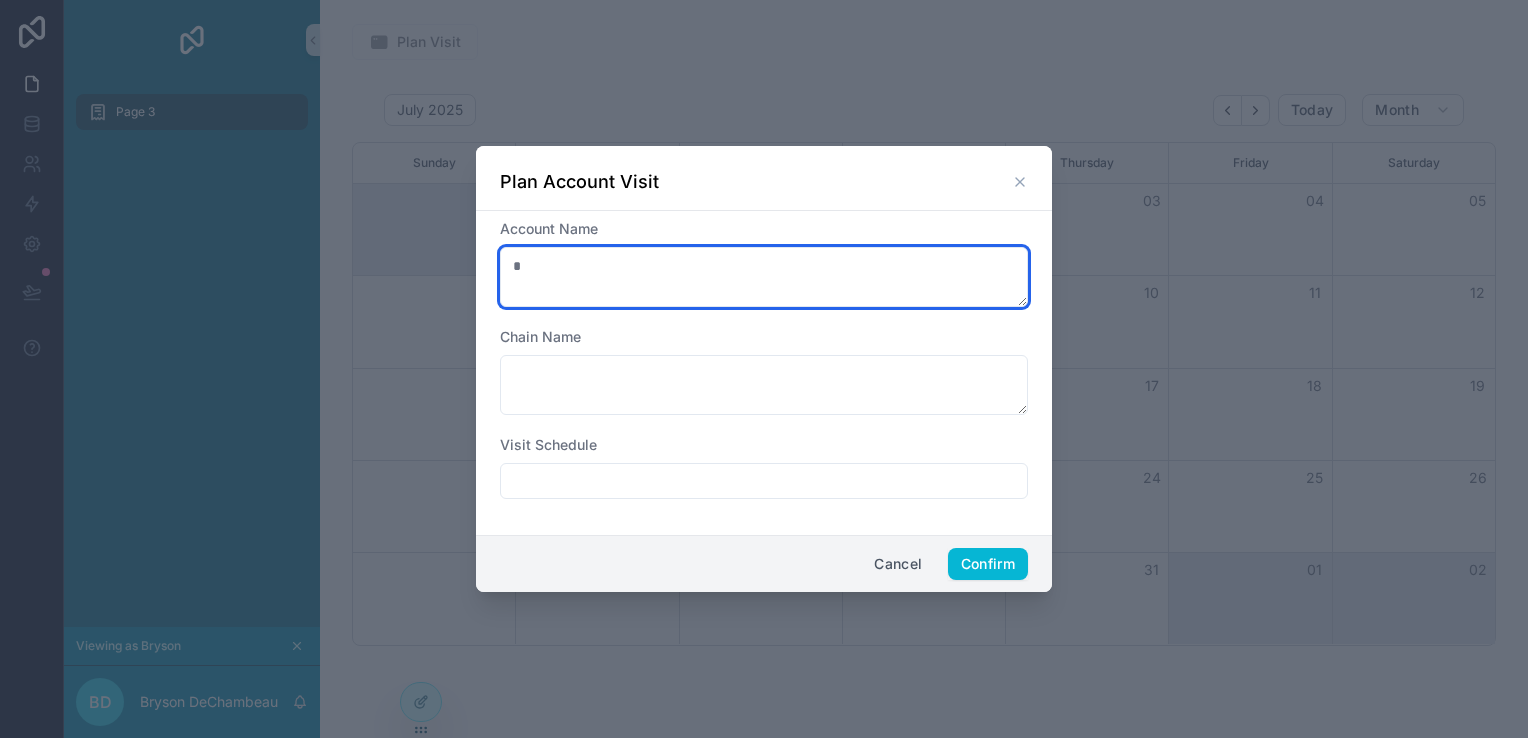 type 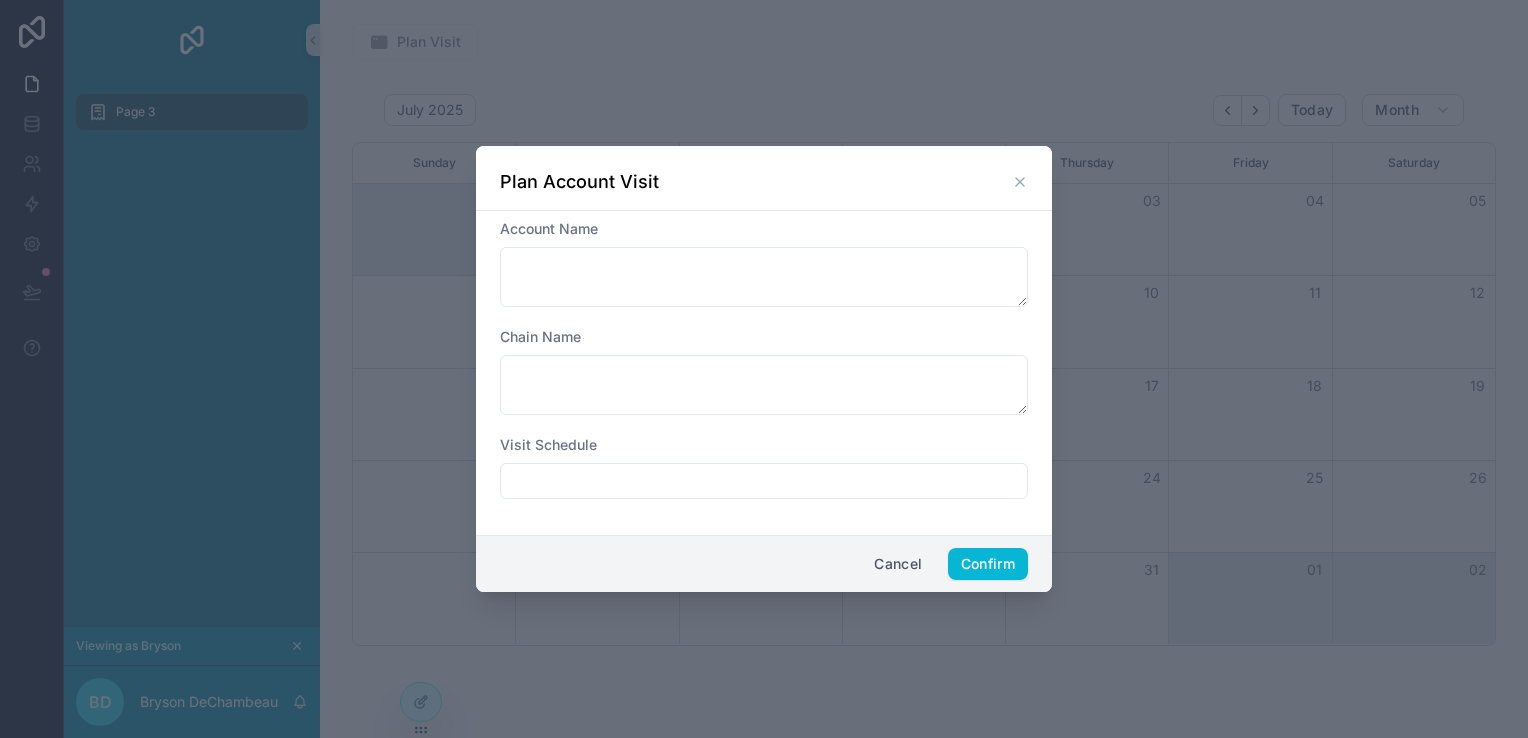click on "Cancel" at bounding box center (898, 564) 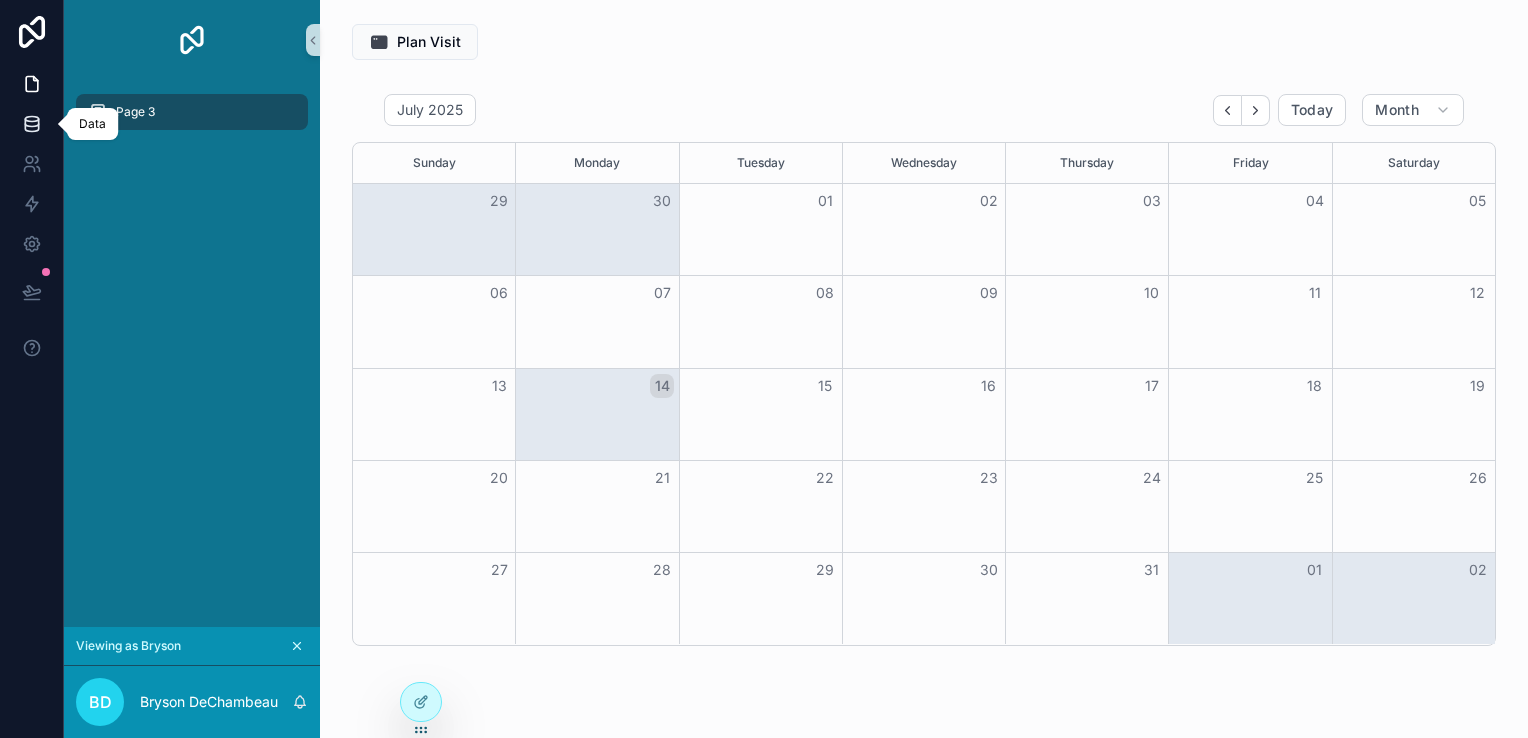 click at bounding box center (31, 124) 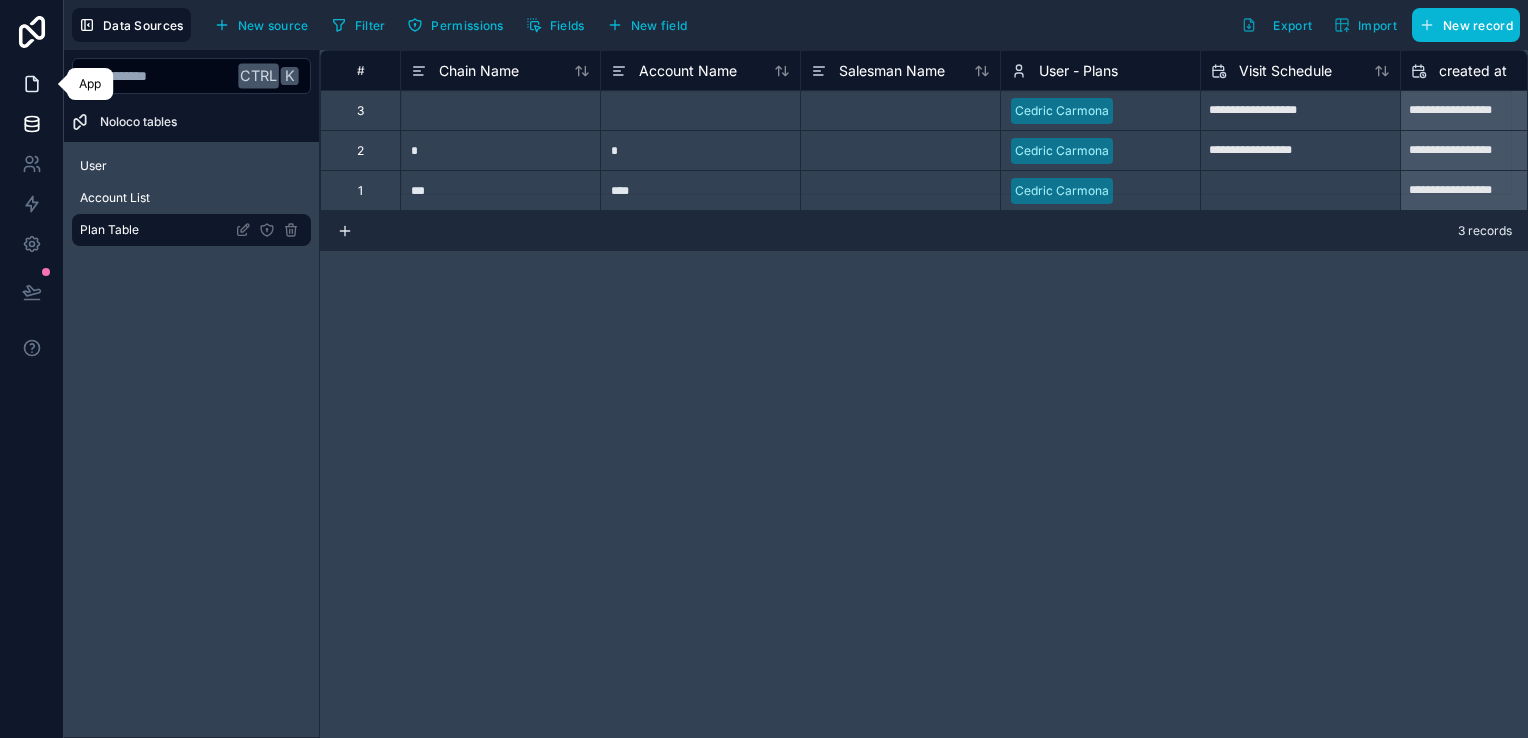click at bounding box center (31, 84) 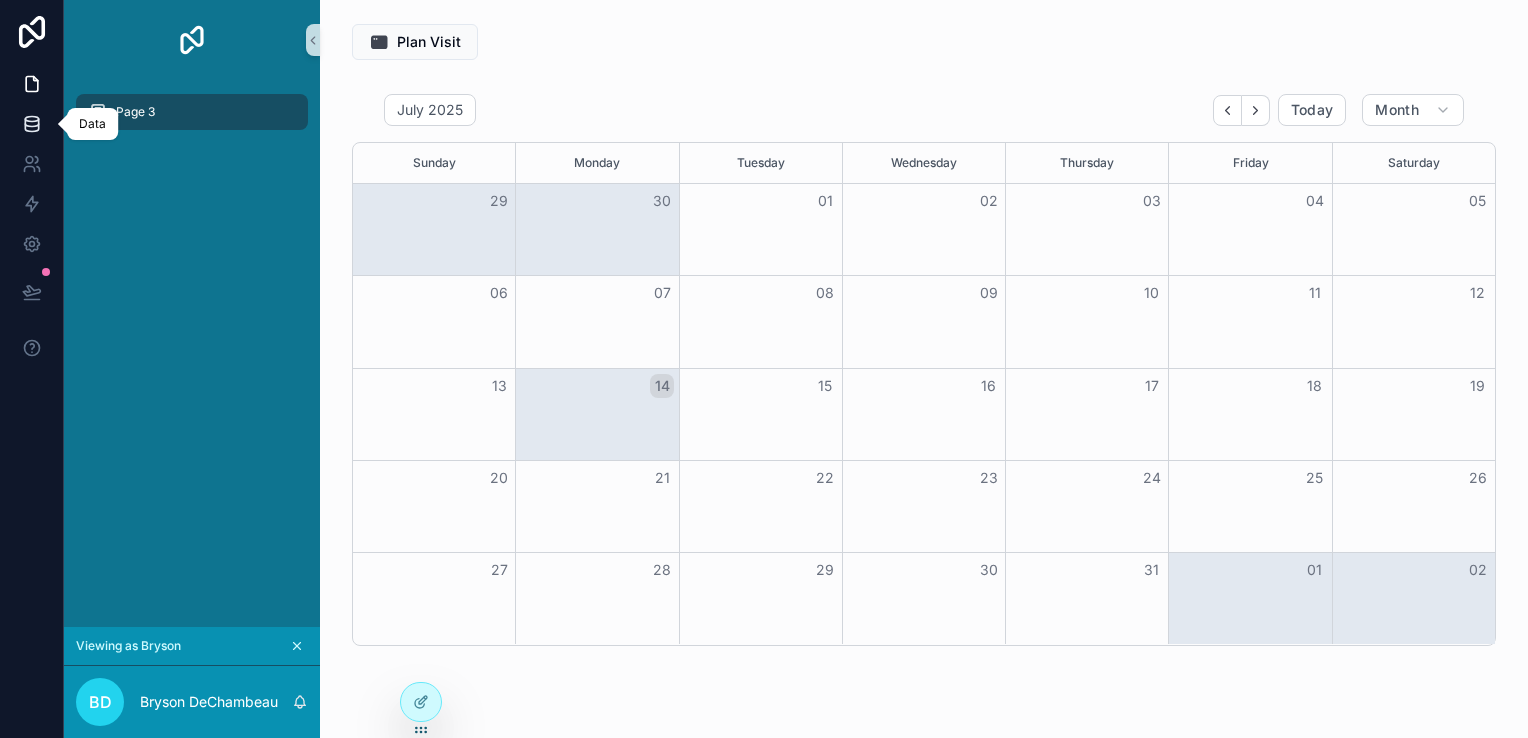 click 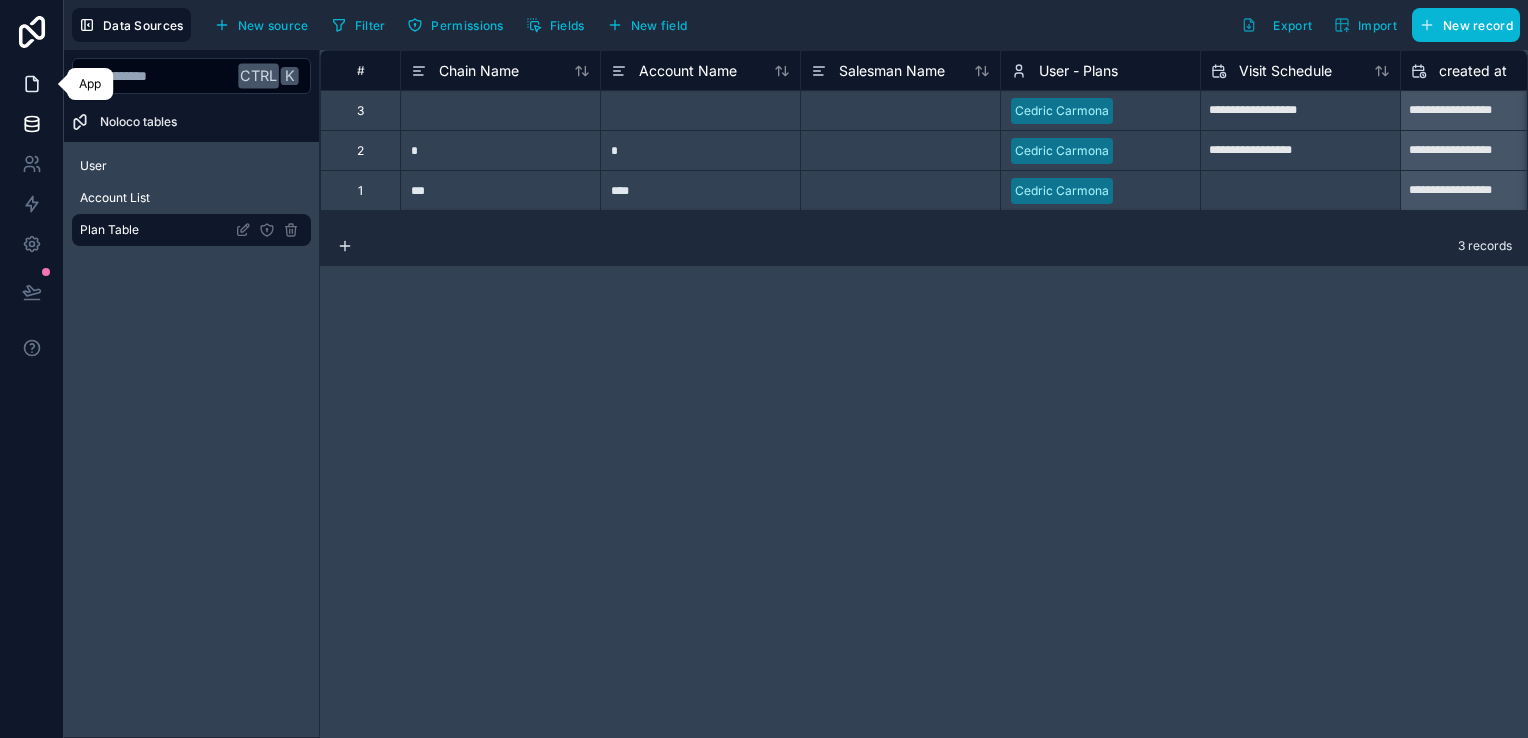 click 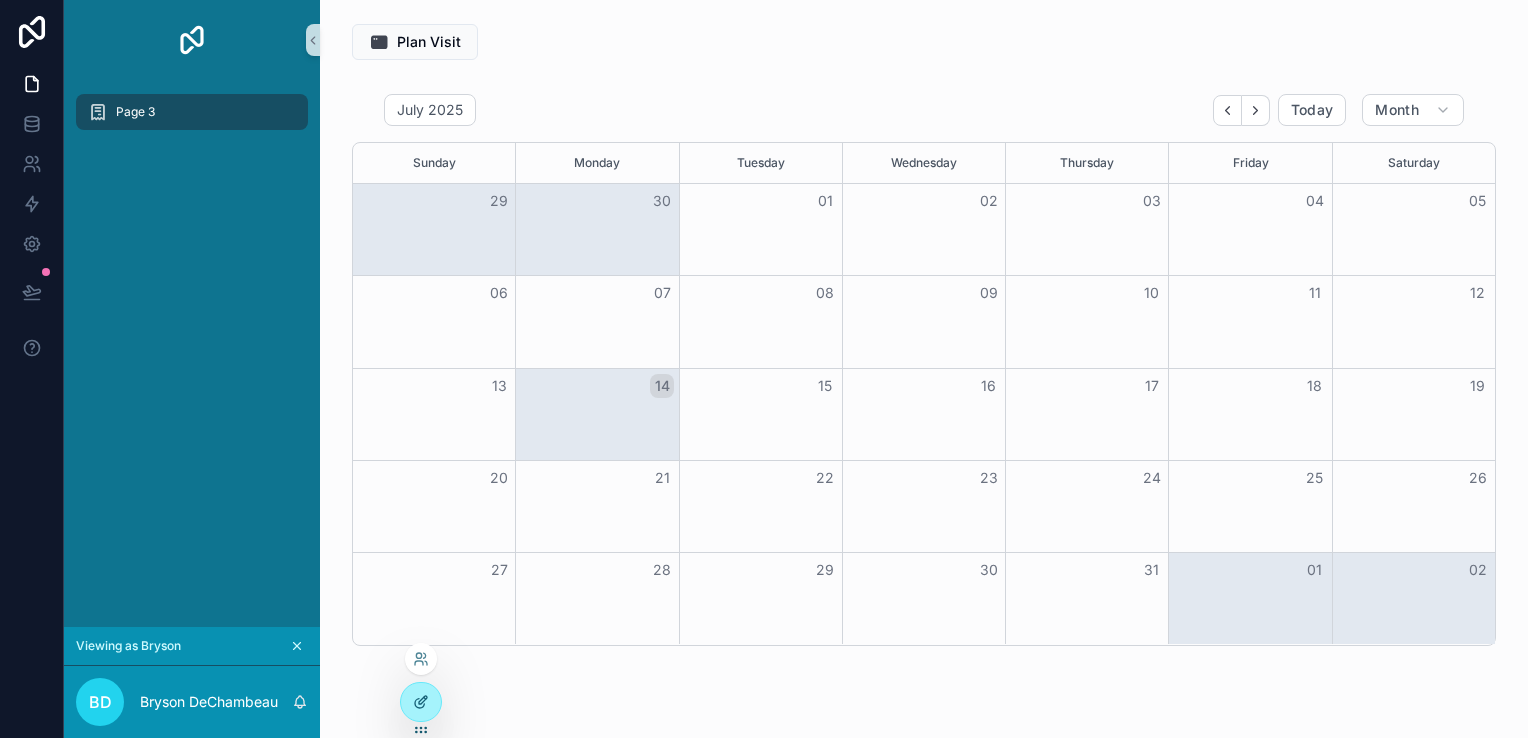 click 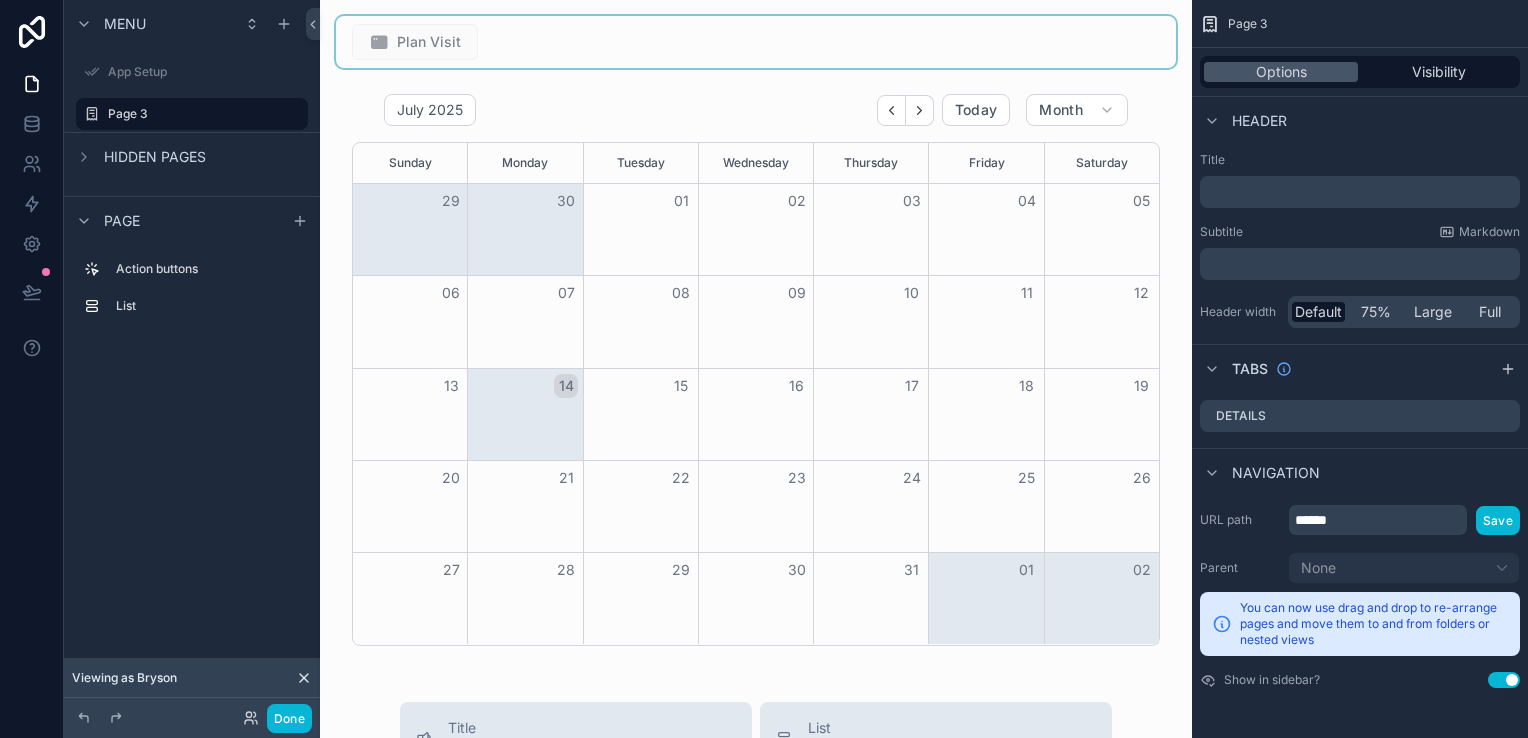 click at bounding box center (756, 42) 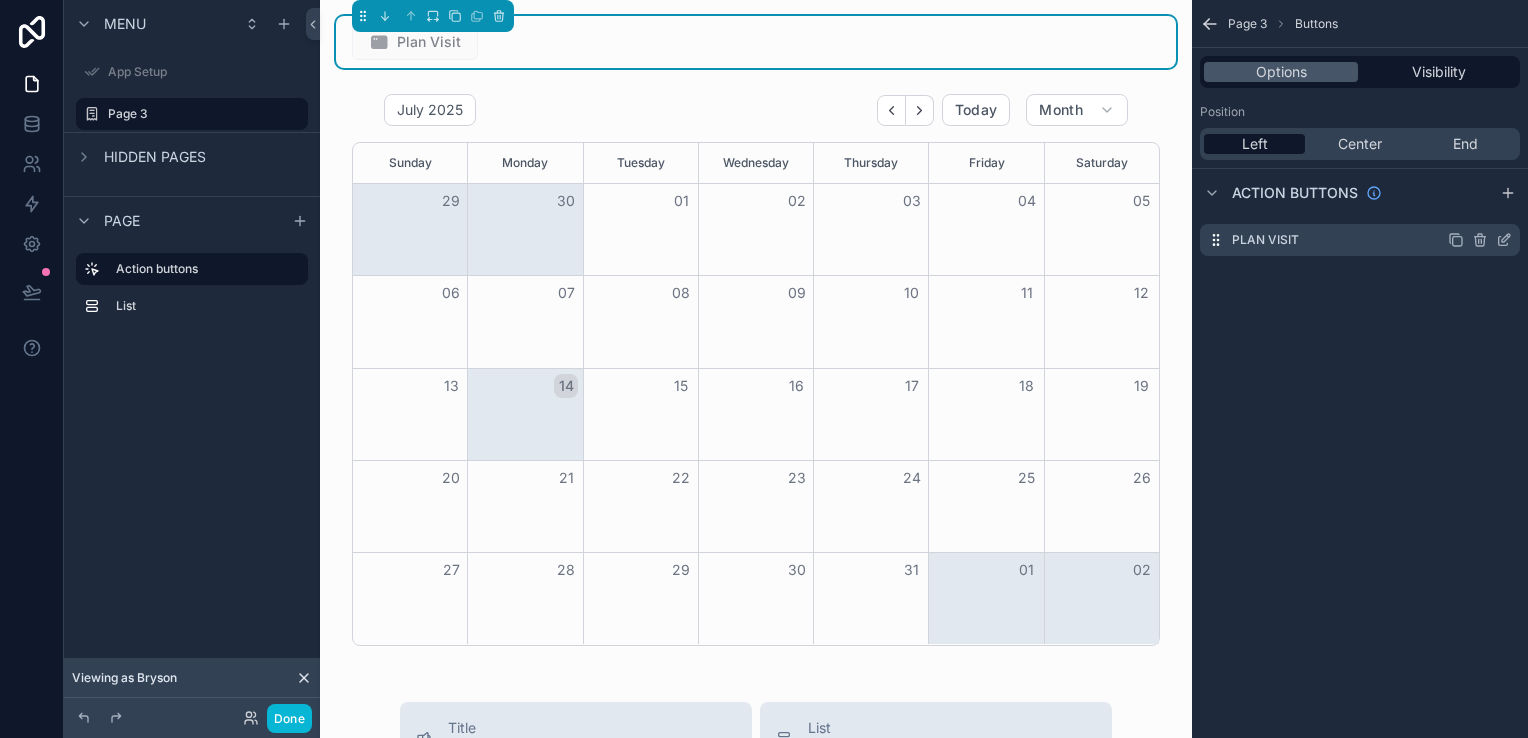 click 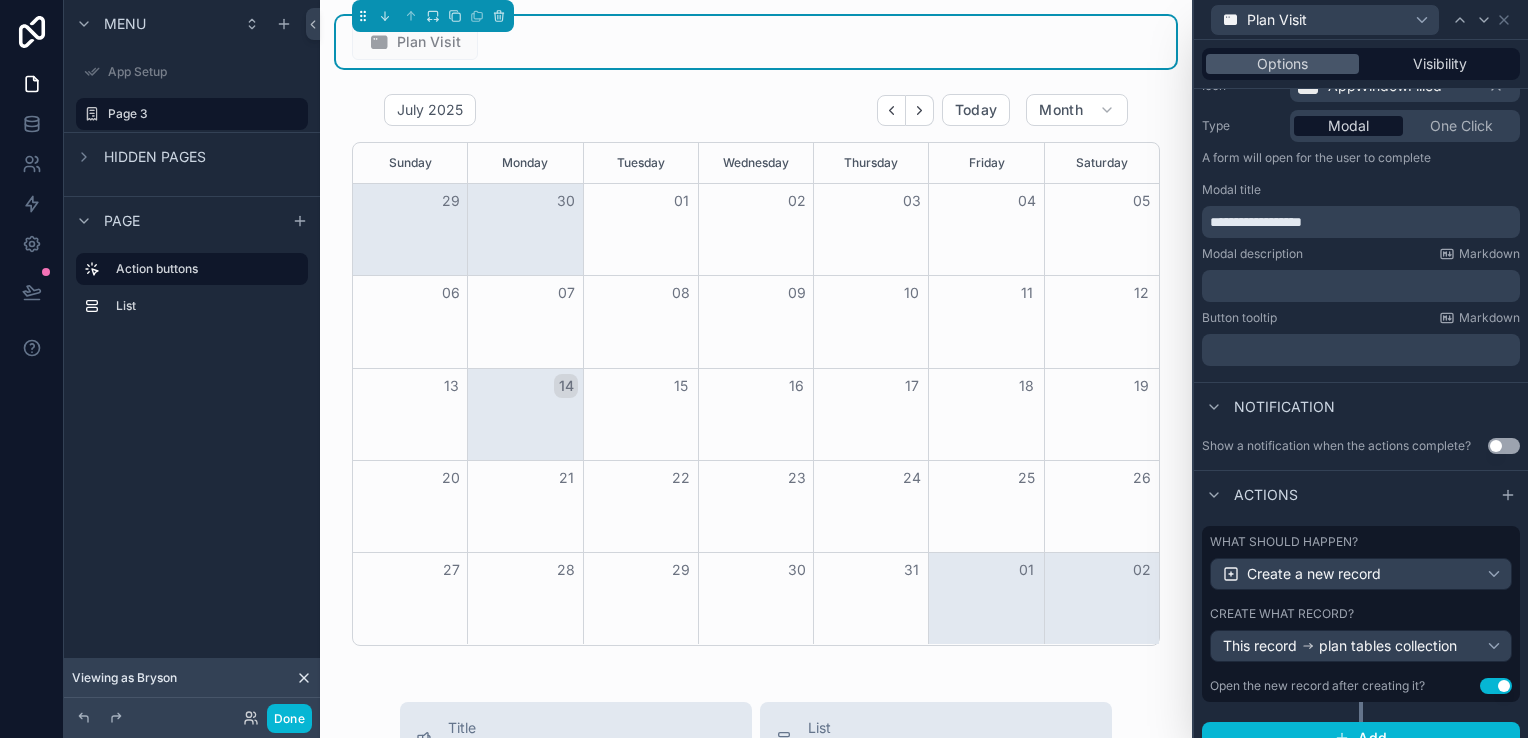scroll, scrollTop: 249, scrollLeft: 0, axis: vertical 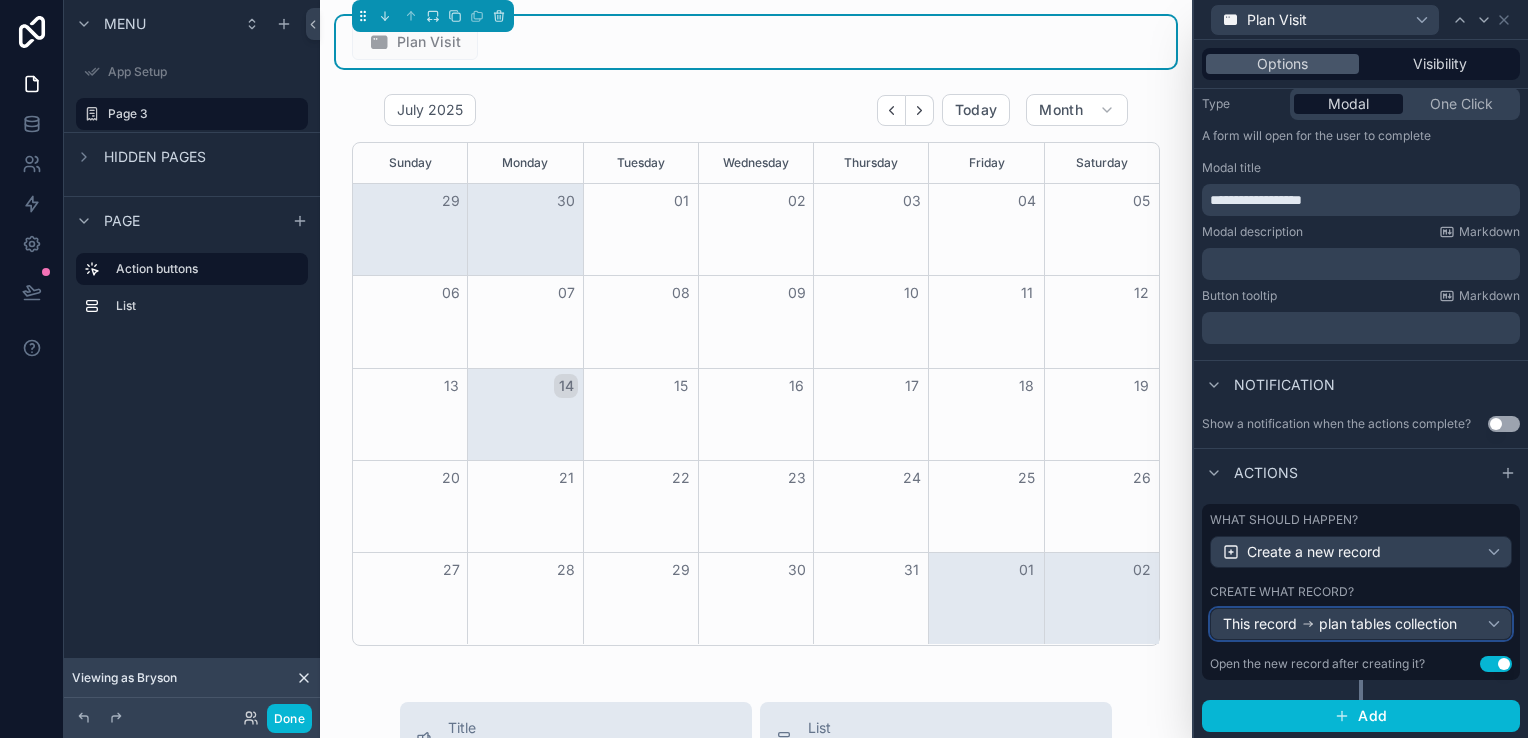 click on "plan tables collection" at bounding box center (1388, 624) 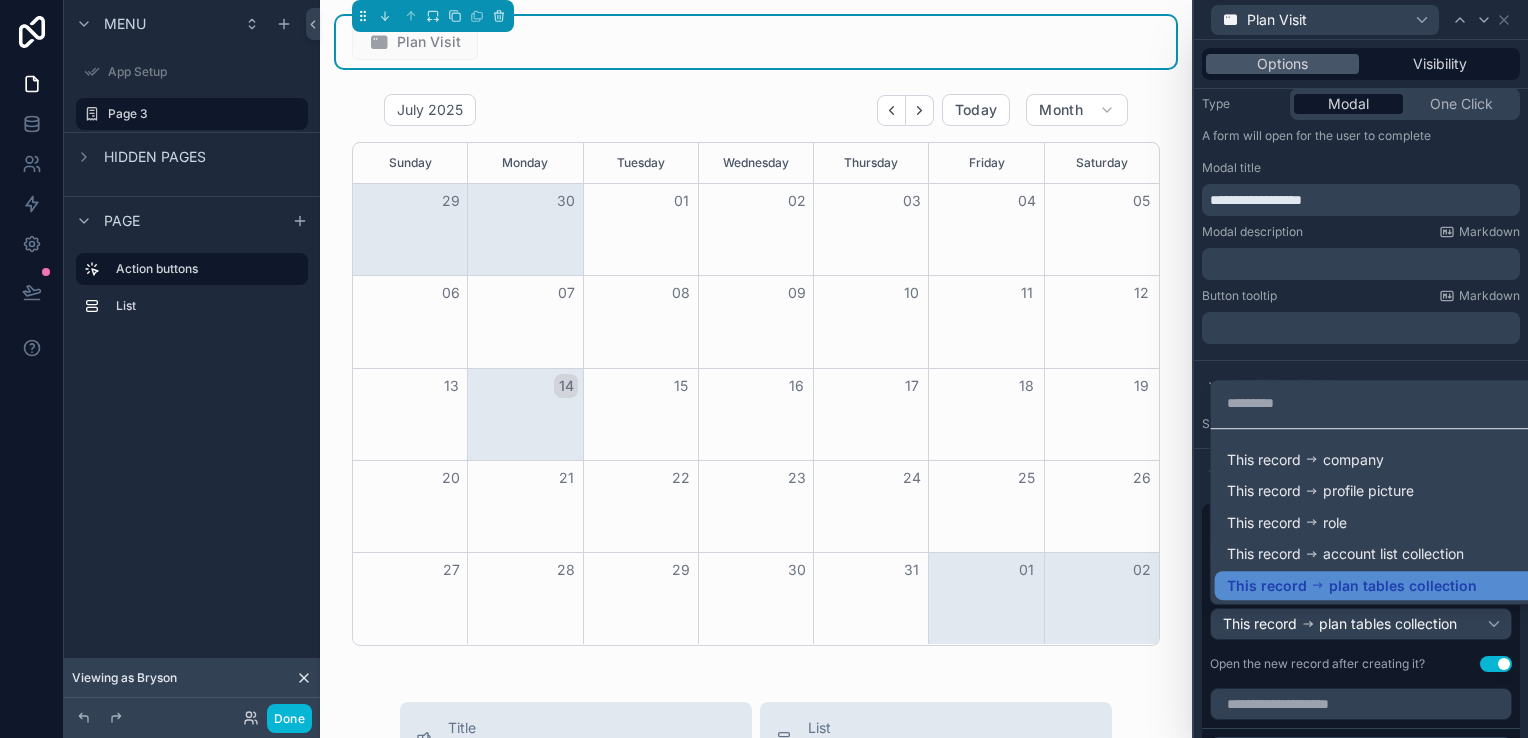 click at bounding box center [1361, 369] 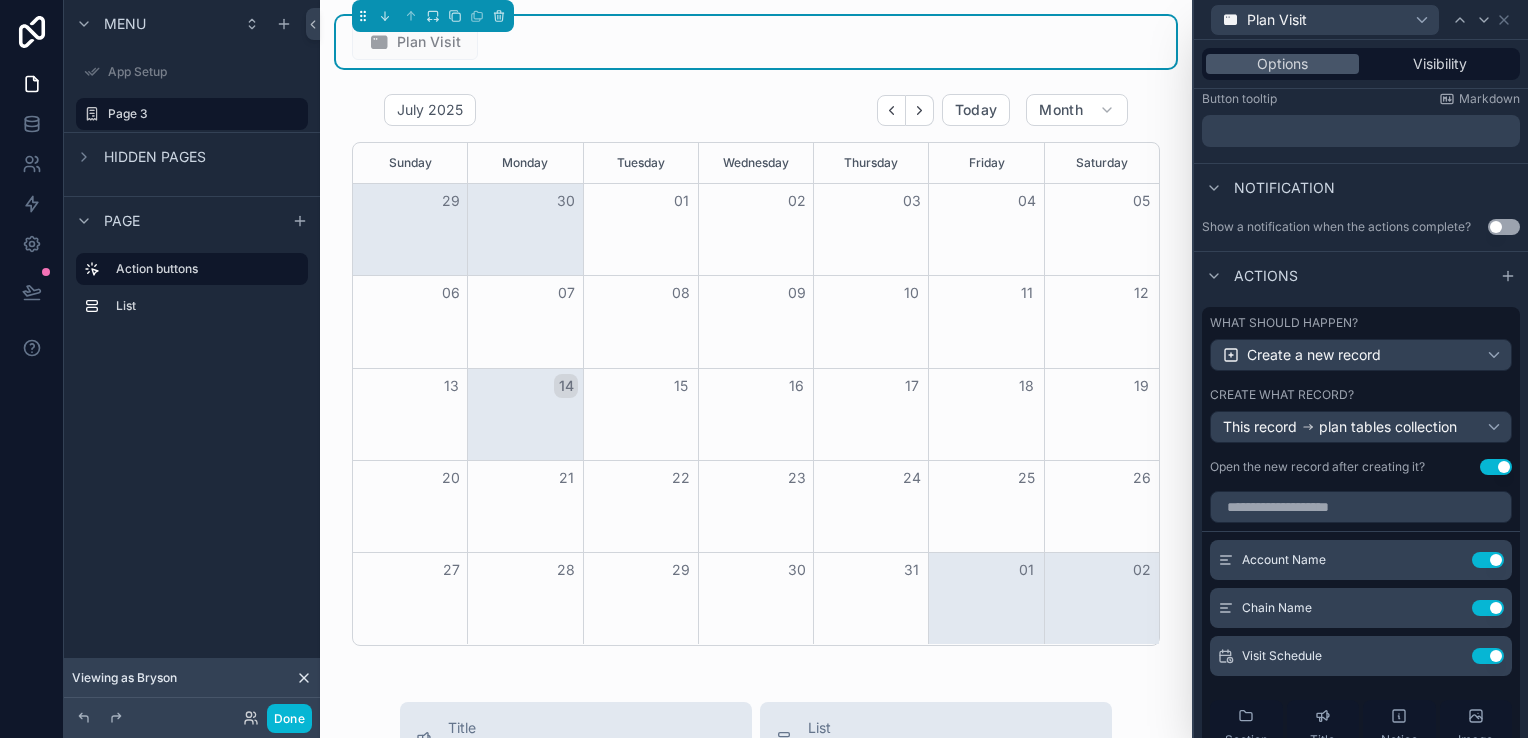 scroll, scrollTop: 449, scrollLeft: 0, axis: vertical 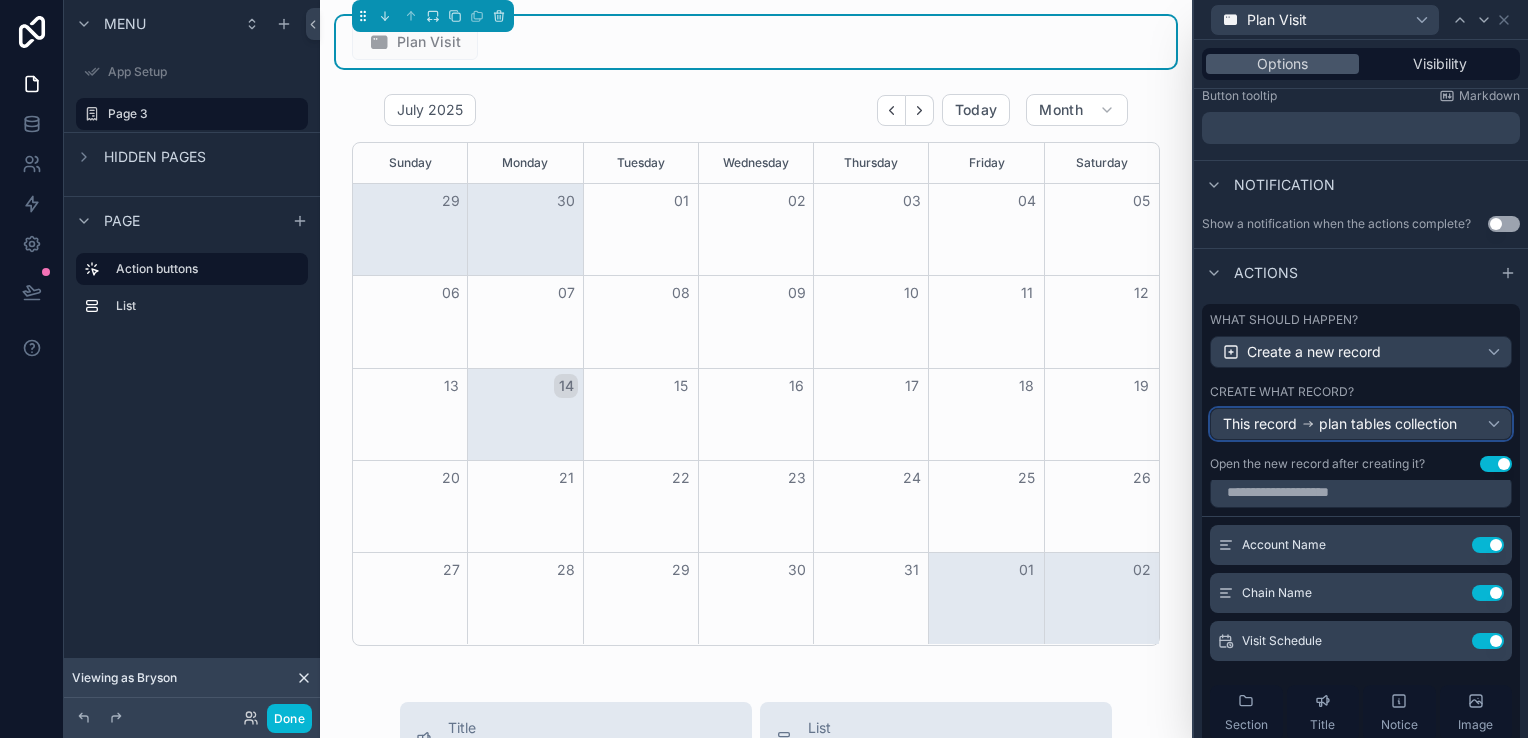 click on "plan tables collection" at bounding box center (1388, 424) 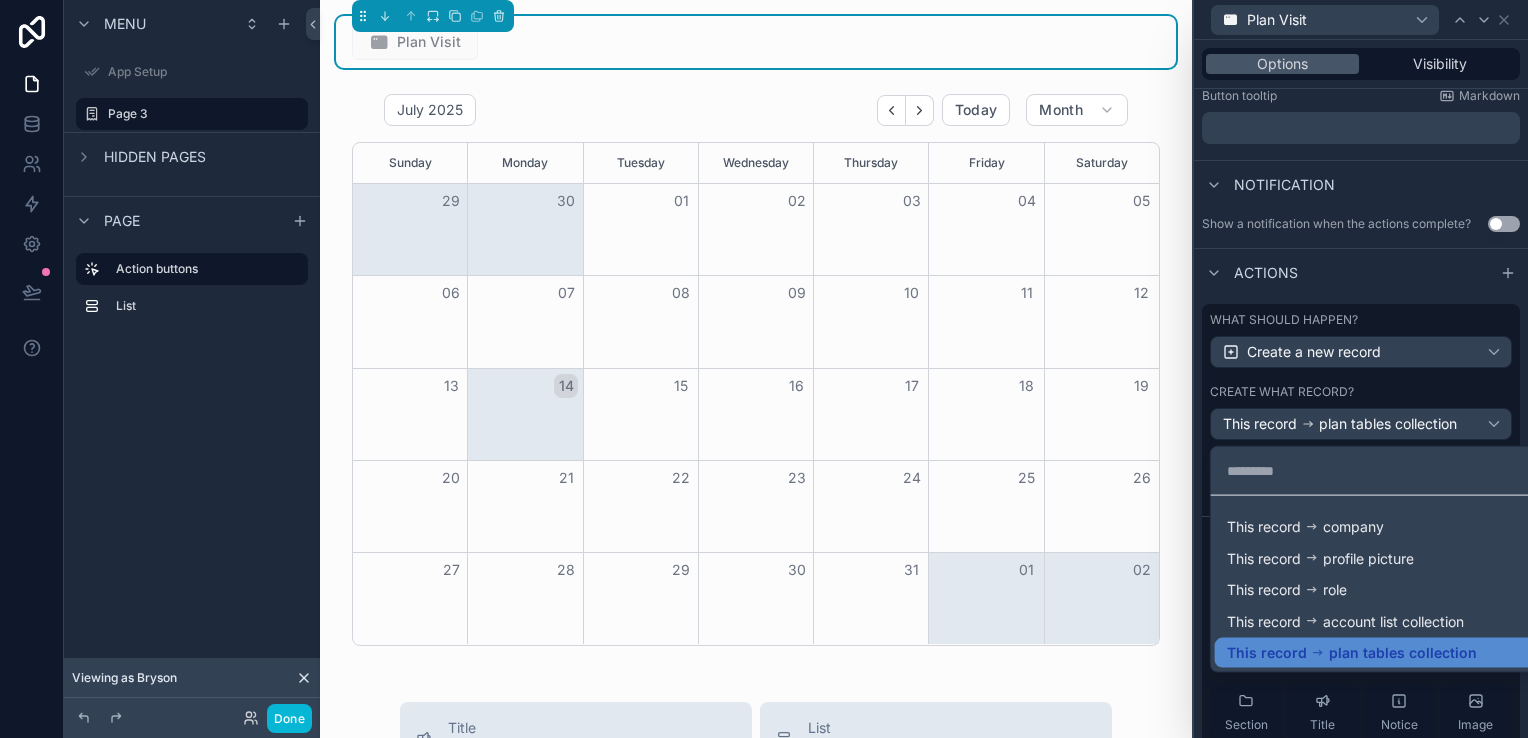 drag, startPoint x: 1375, startPoint y: 426, endPoint x: 1364, endPoint y: 418, distance: 13.601471 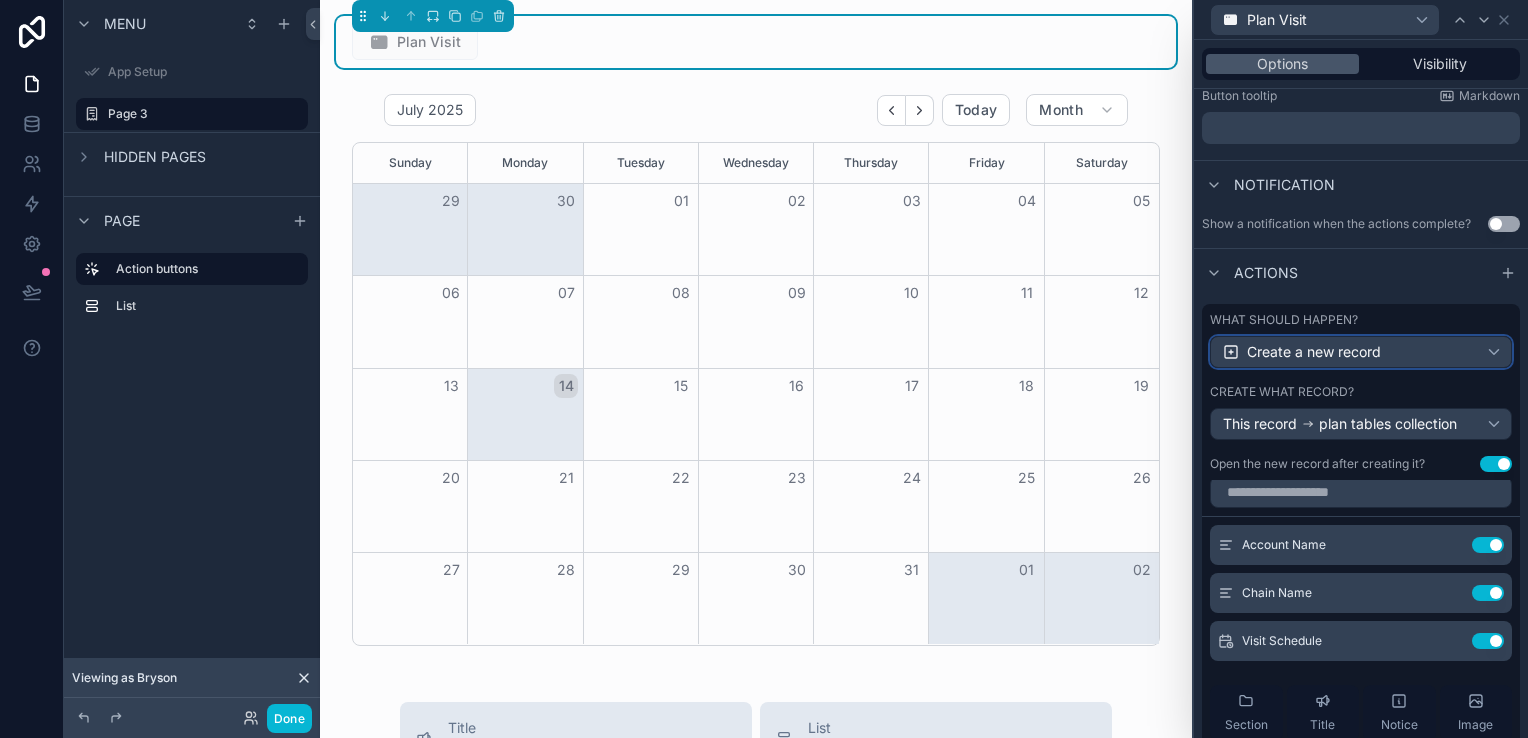 click on "Create a new record" at bounding box center [1314, 352] 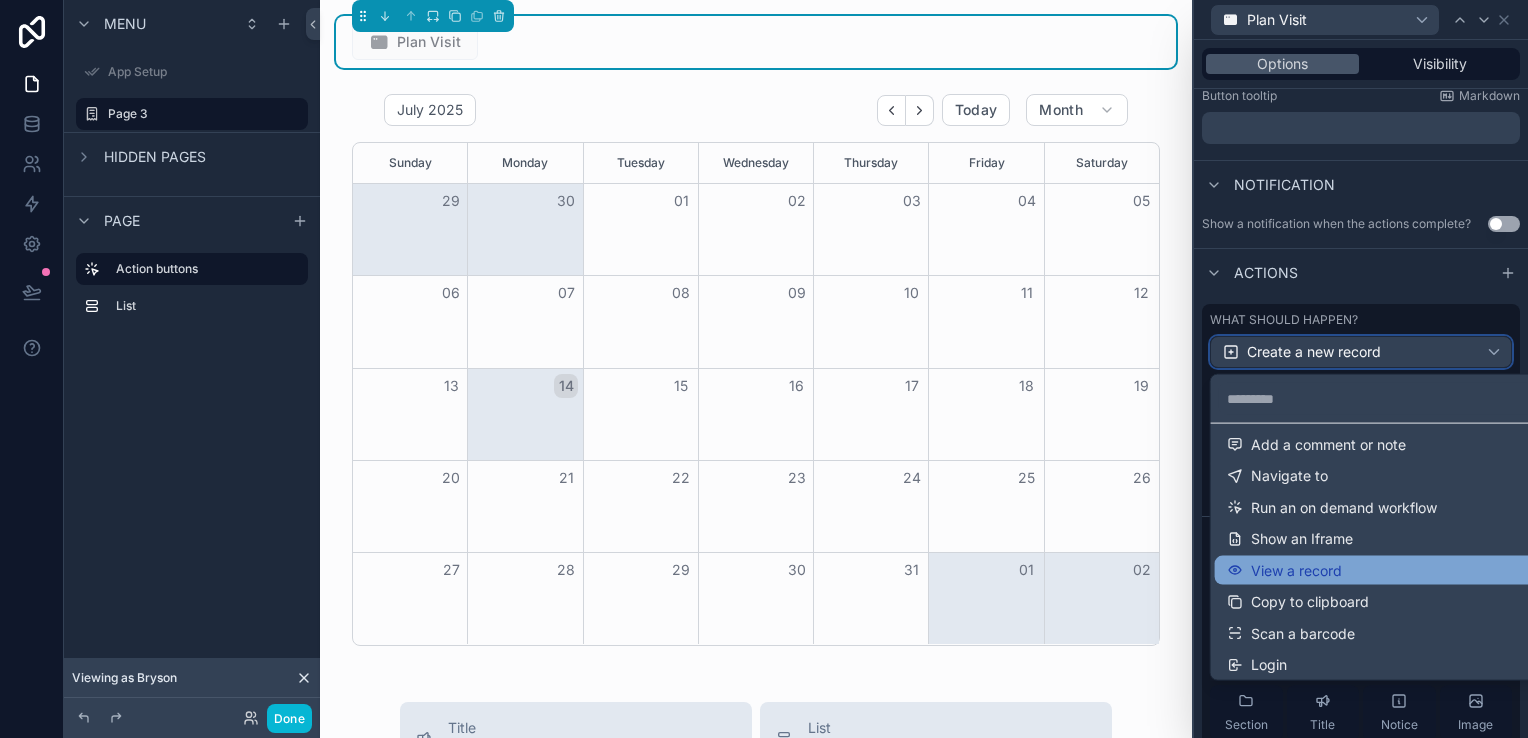 scroll, scrollTop: 108, scrollLeft: 0, axis: vertical 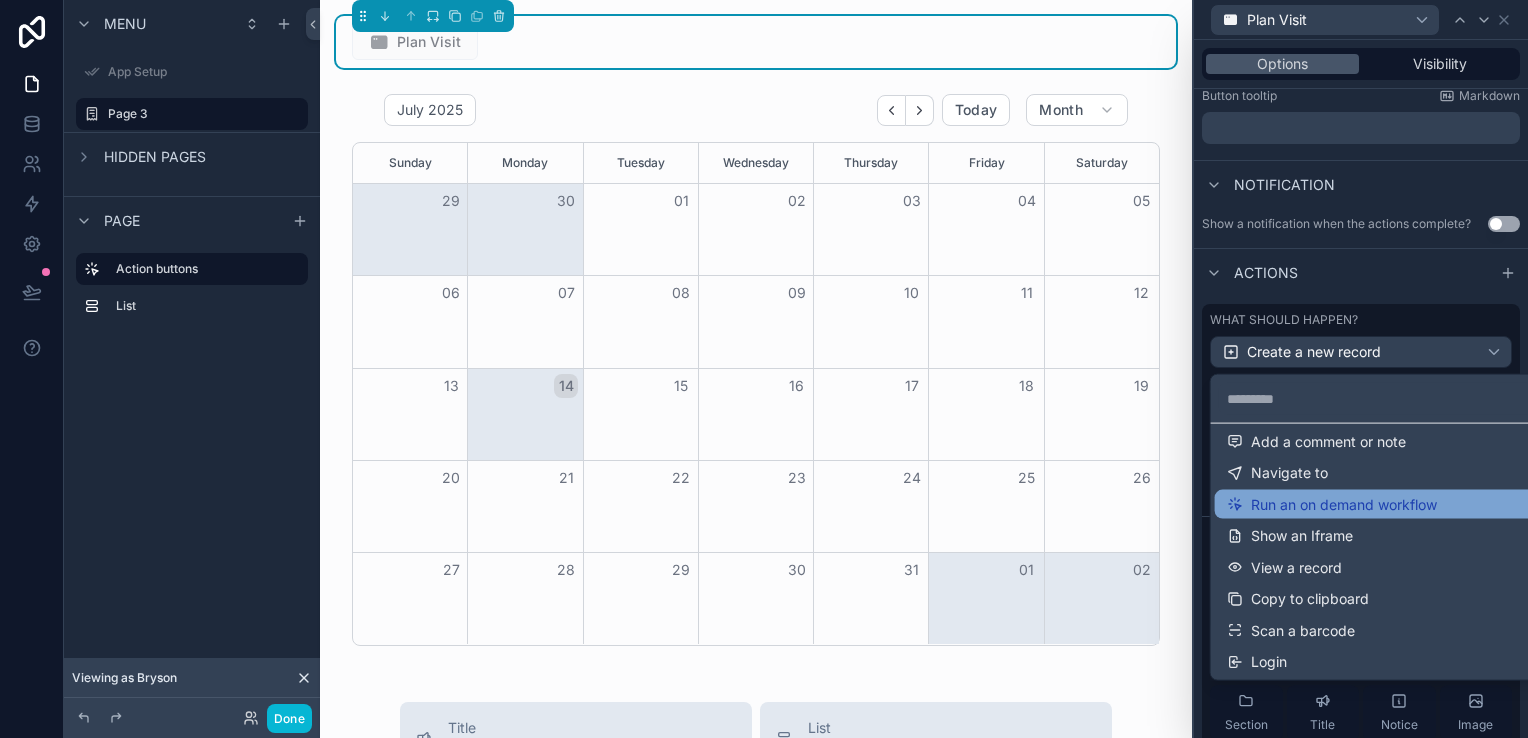 click on "Run an on demand workflow" at bounding box center [1344, 503] 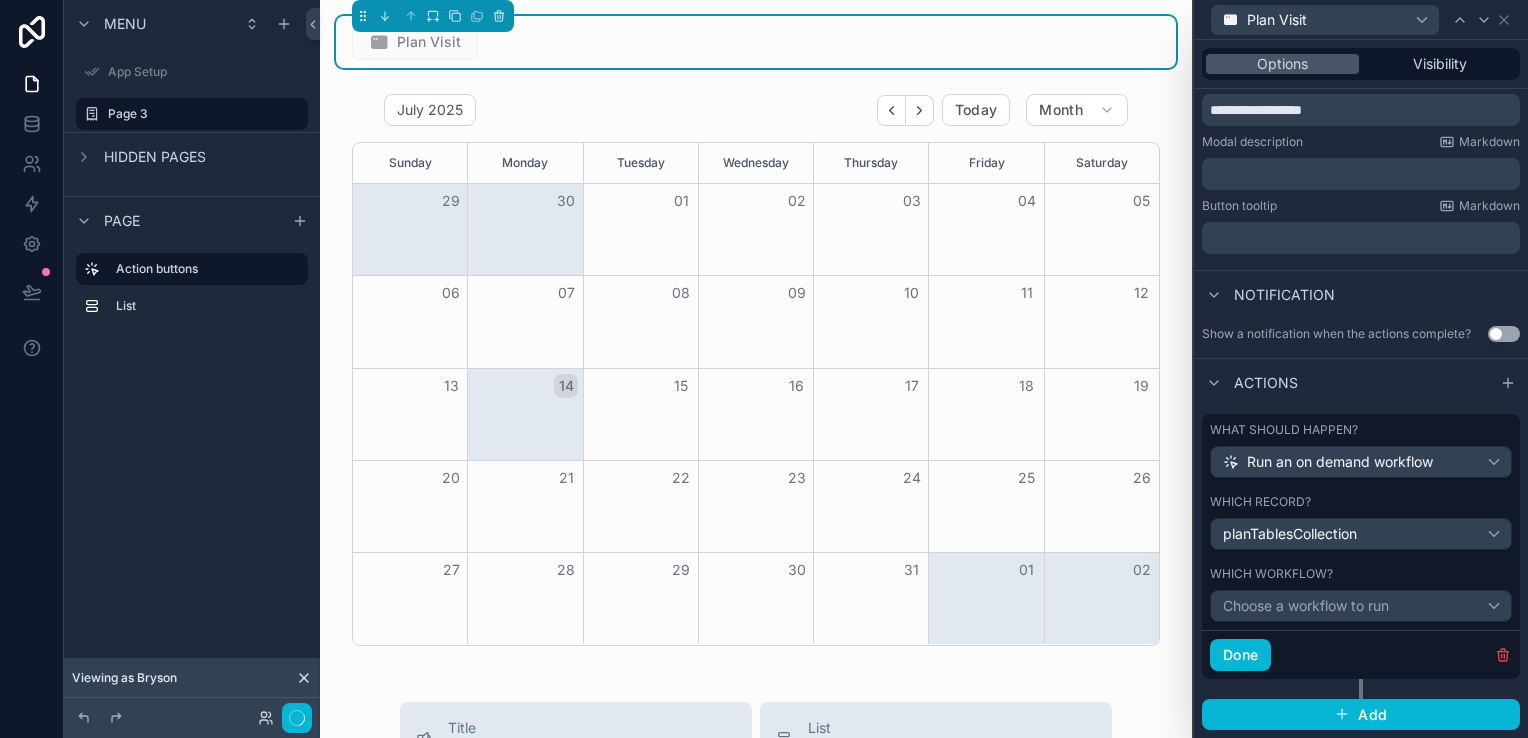 scroll, scrollTop: 337, scrollLeft: 0, axis: vertical 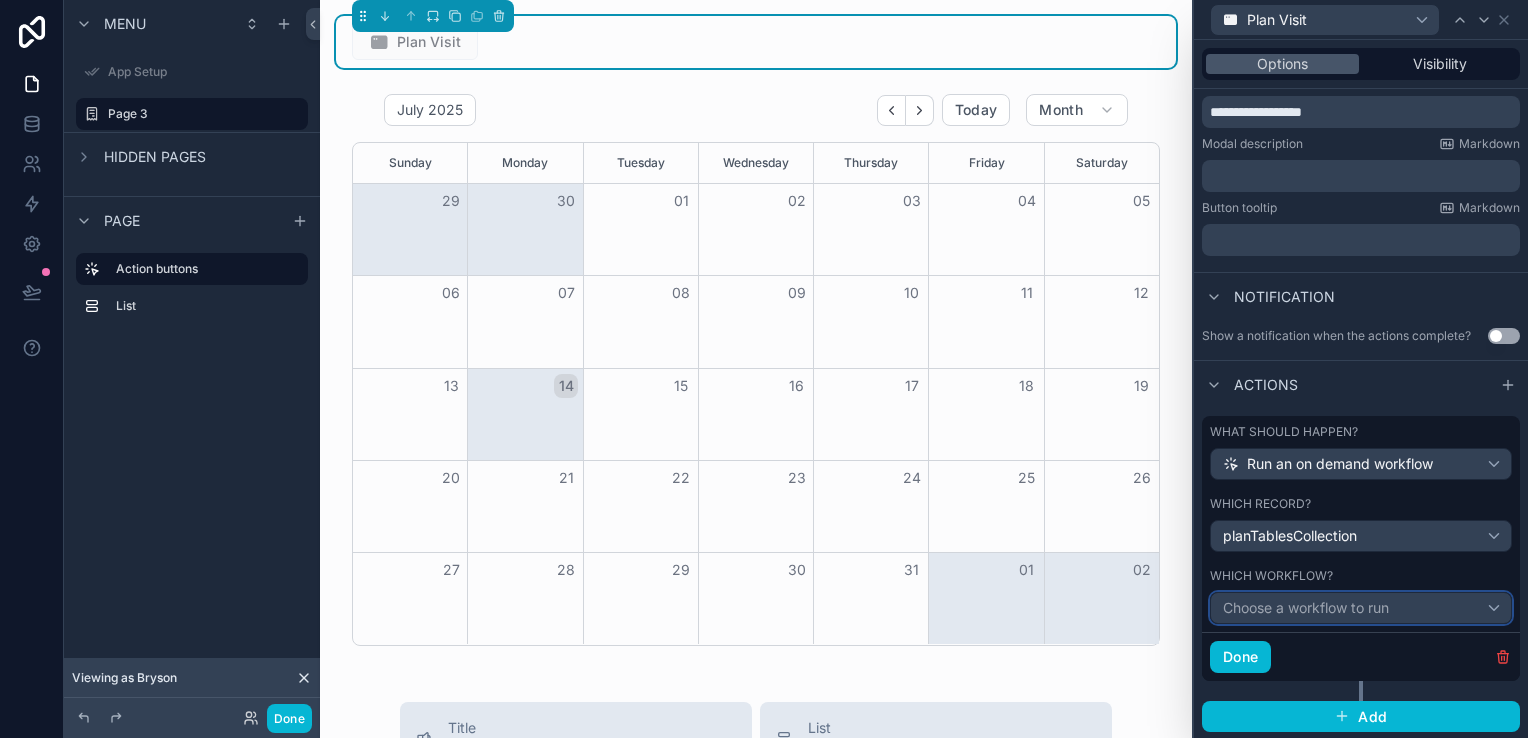 click on "Choose a workflow to run" at bounding box center [1306, 607] 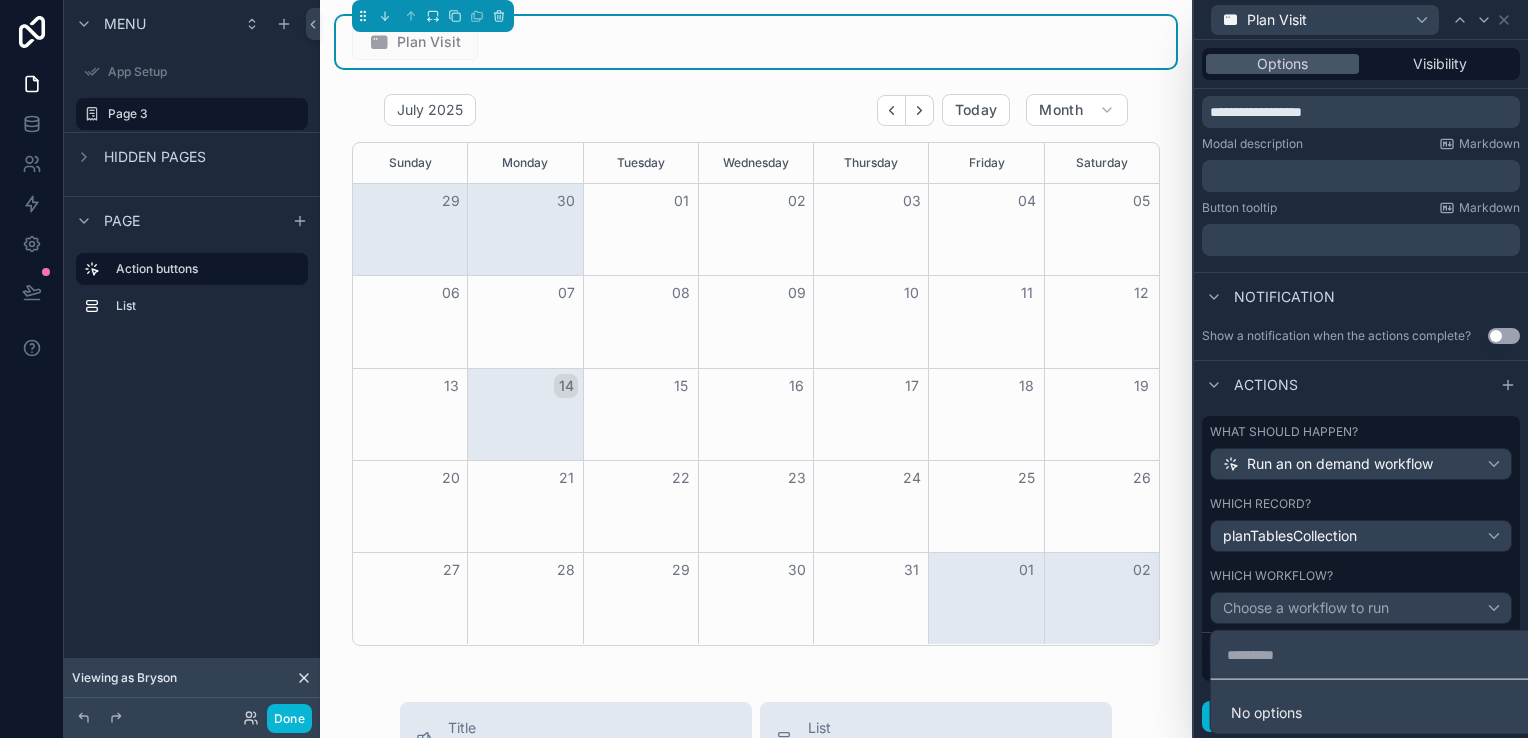 click at bounding box center [1361, 369] 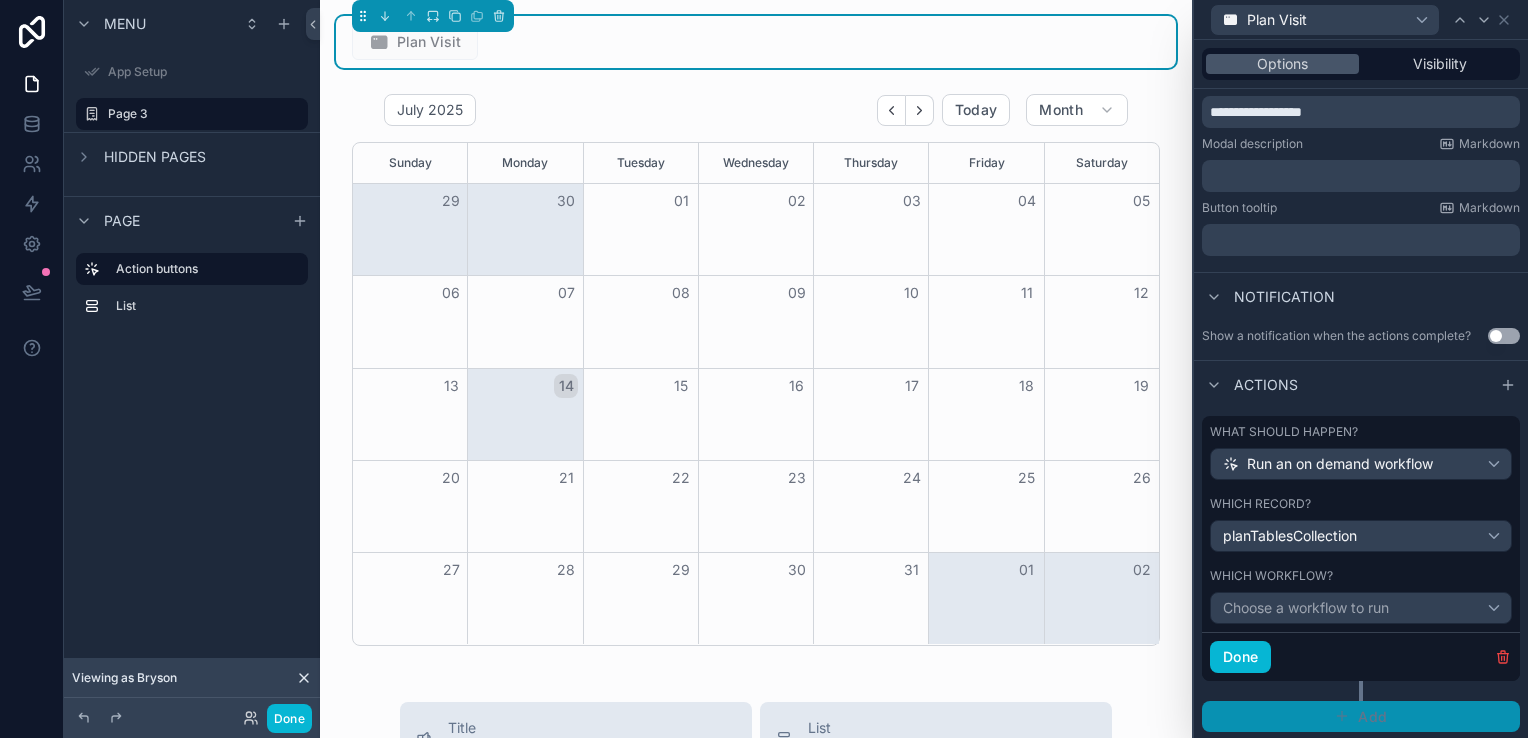 click on "Add" at bounding box center [1361, 717] 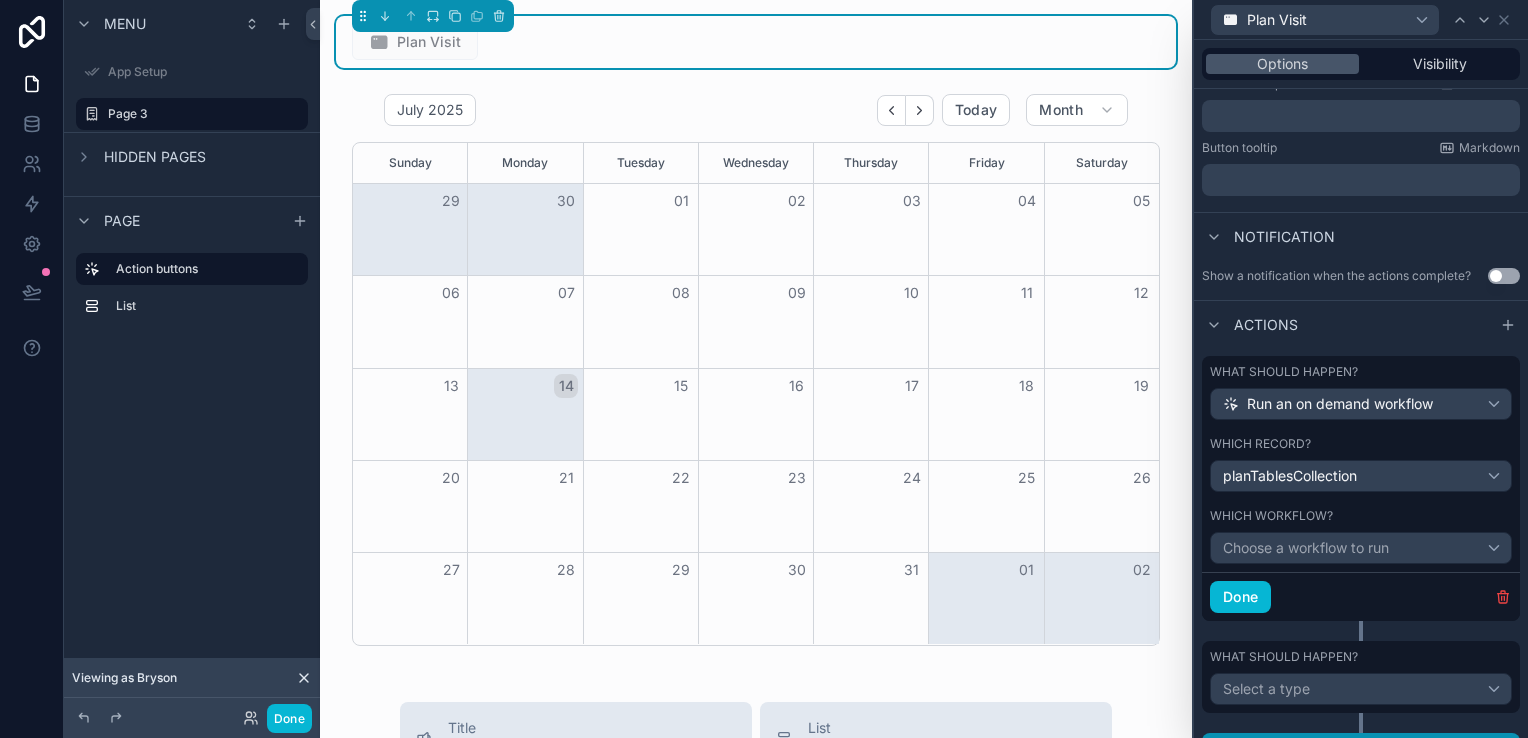 scroll, scrollTop: 429, scrollLeft: 0, axis: vertical 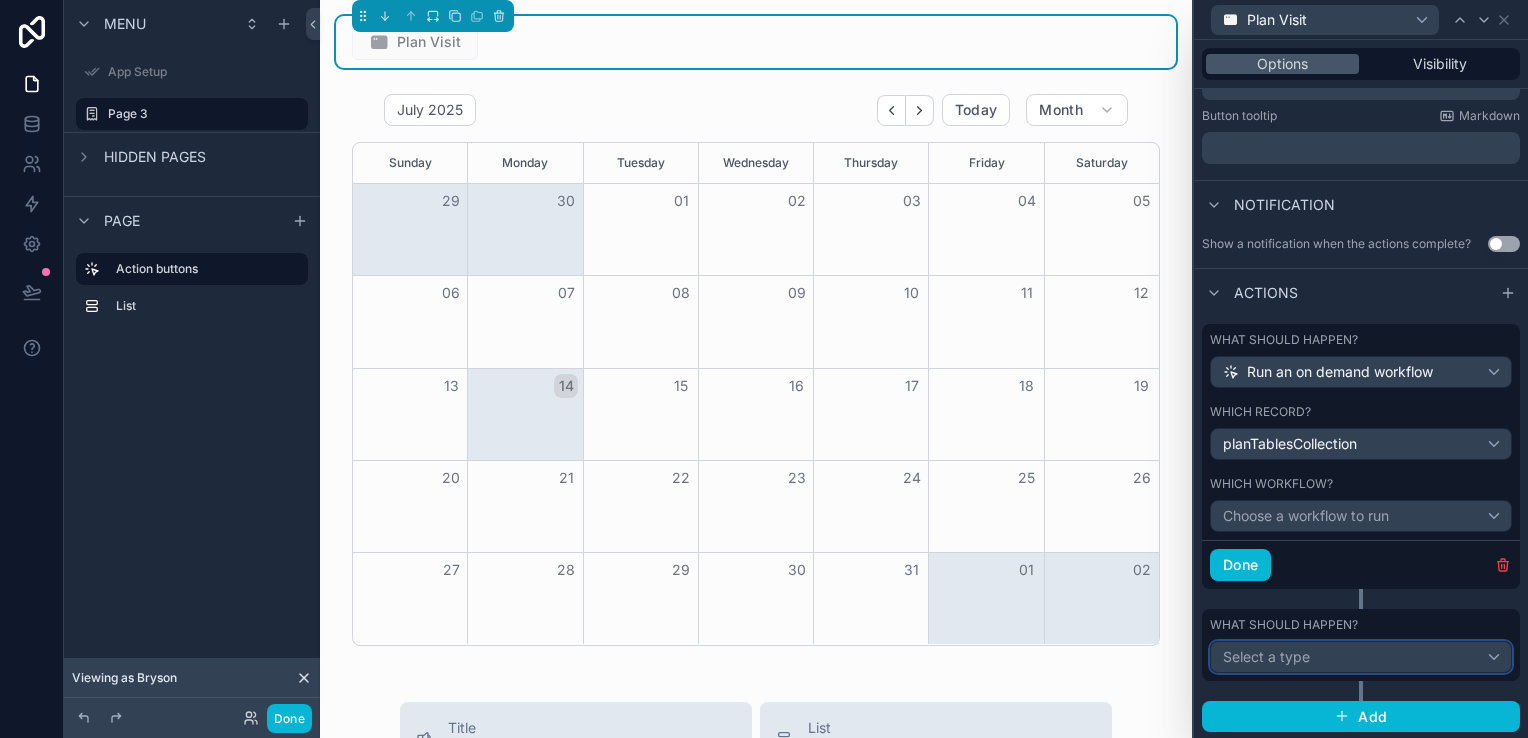 click on "Select a type" at bounding box center (1361, 657) 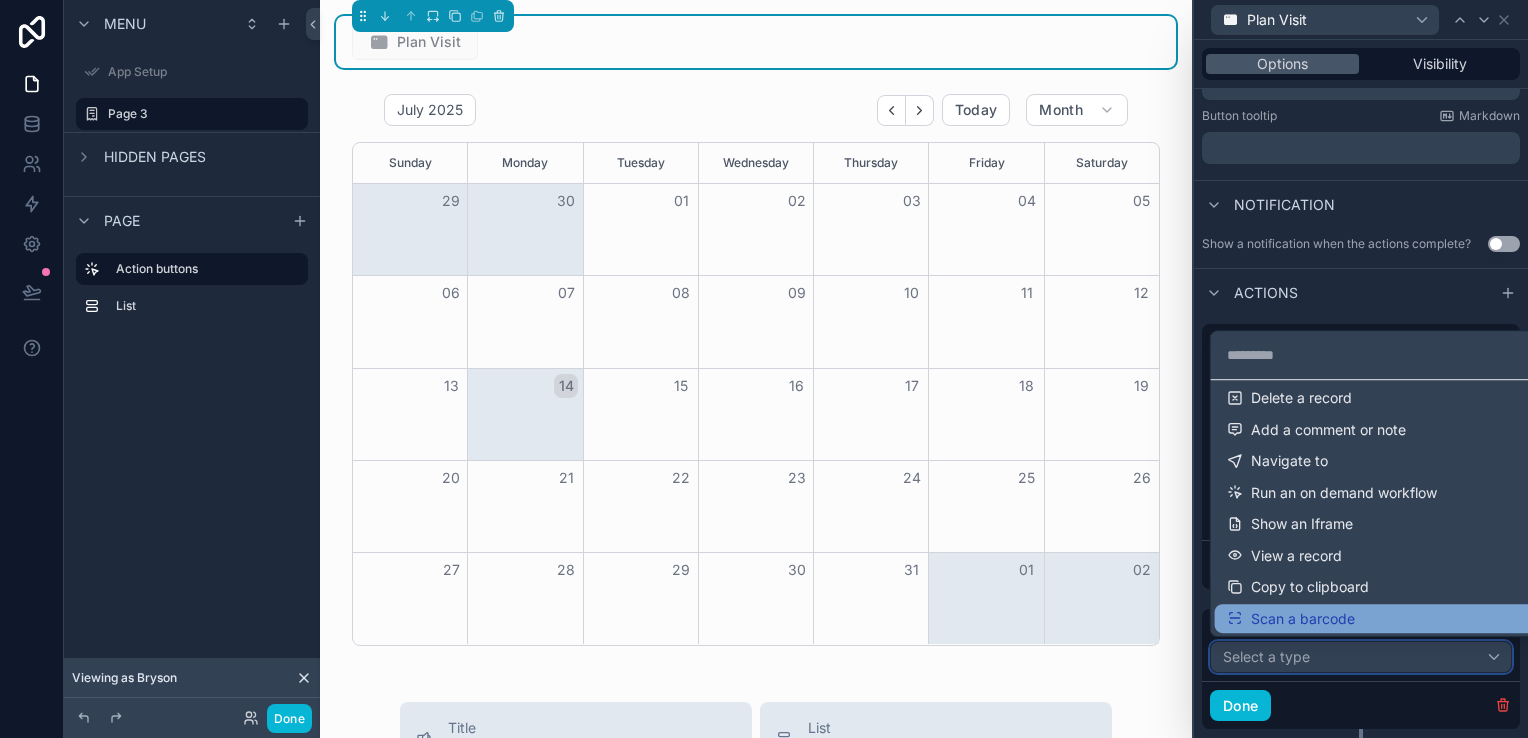 scroll, scrollTop: 0, scrollLeft: 0, axis: both 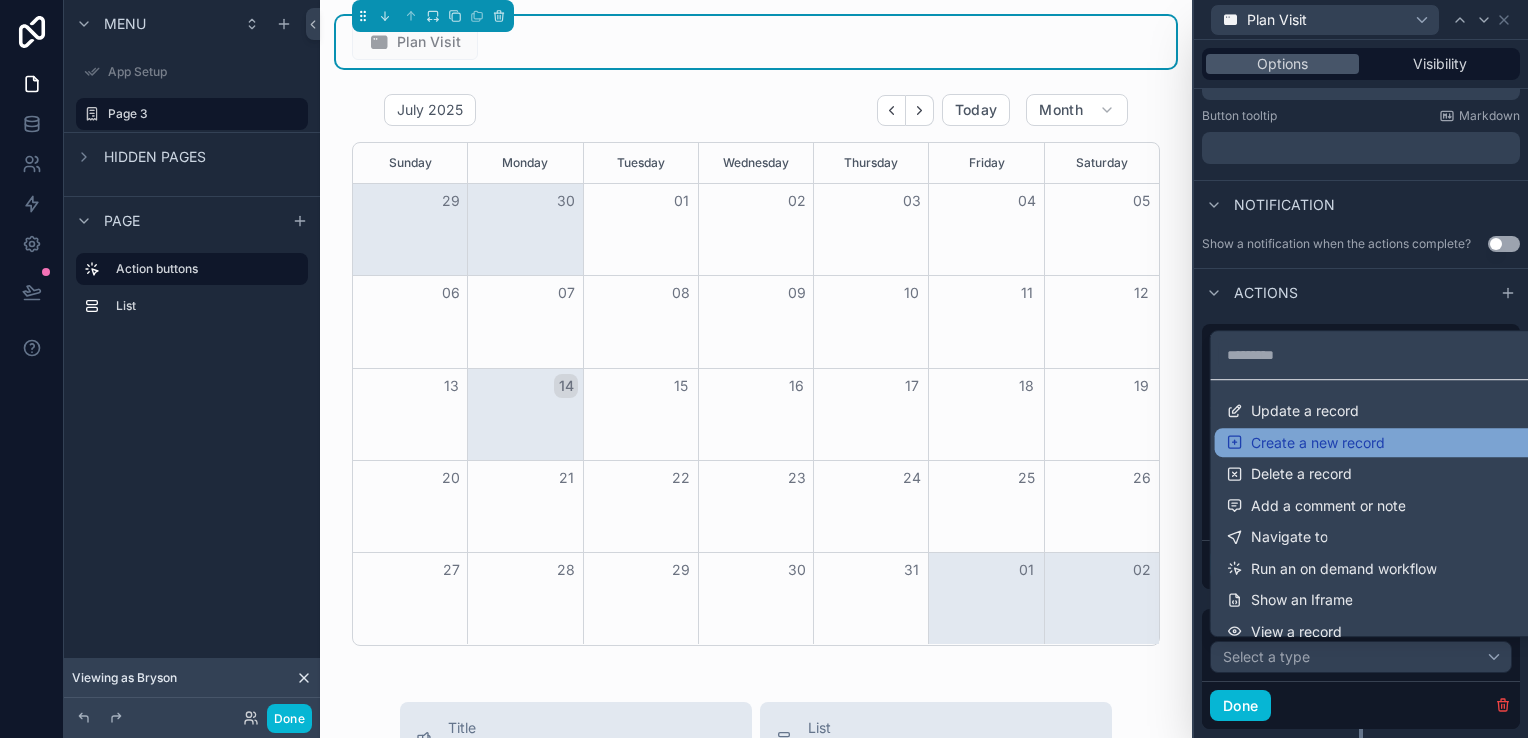click on "Create a new record" at bounding box center [1318, 443] 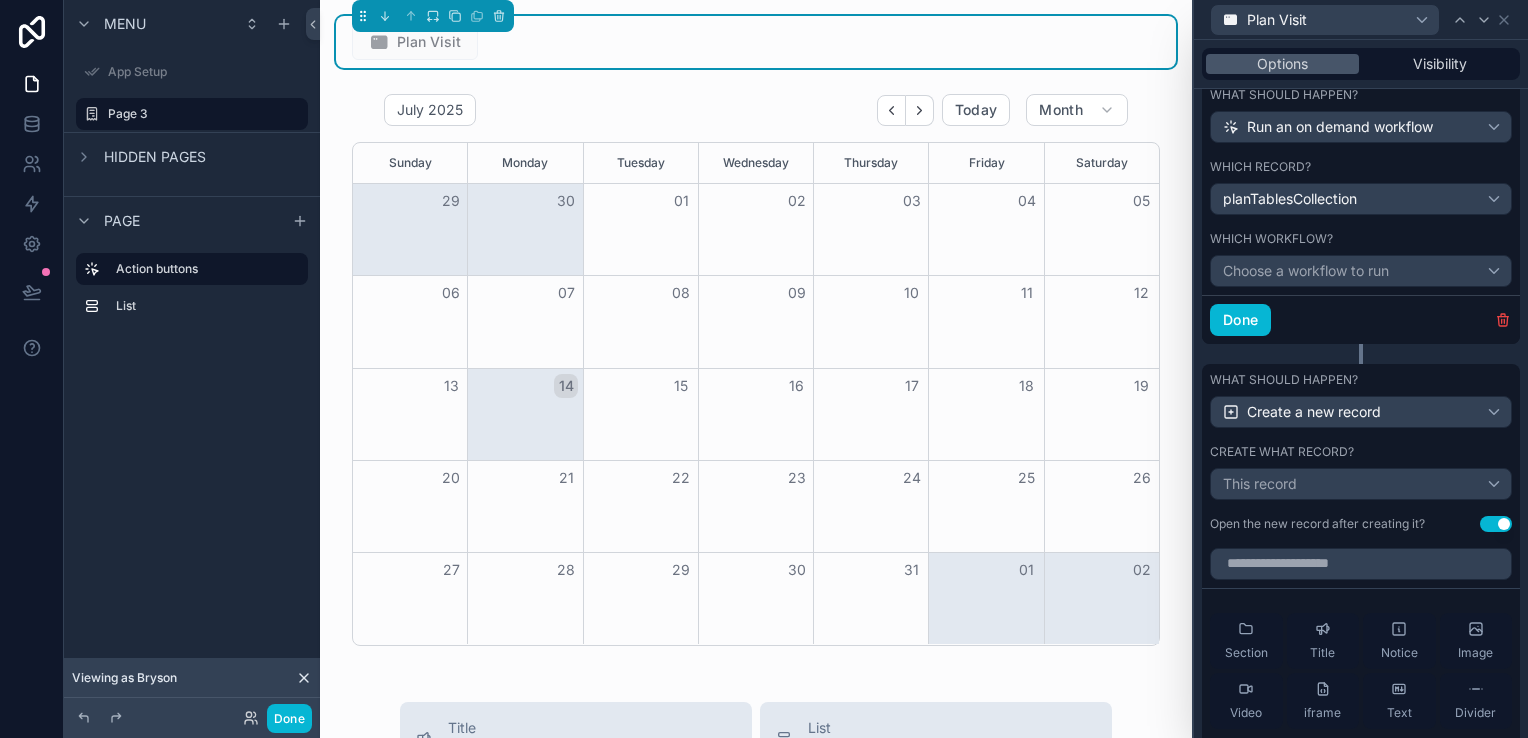 scroll, scrollTop: 729, scrollLeft: 0, axis: vertical 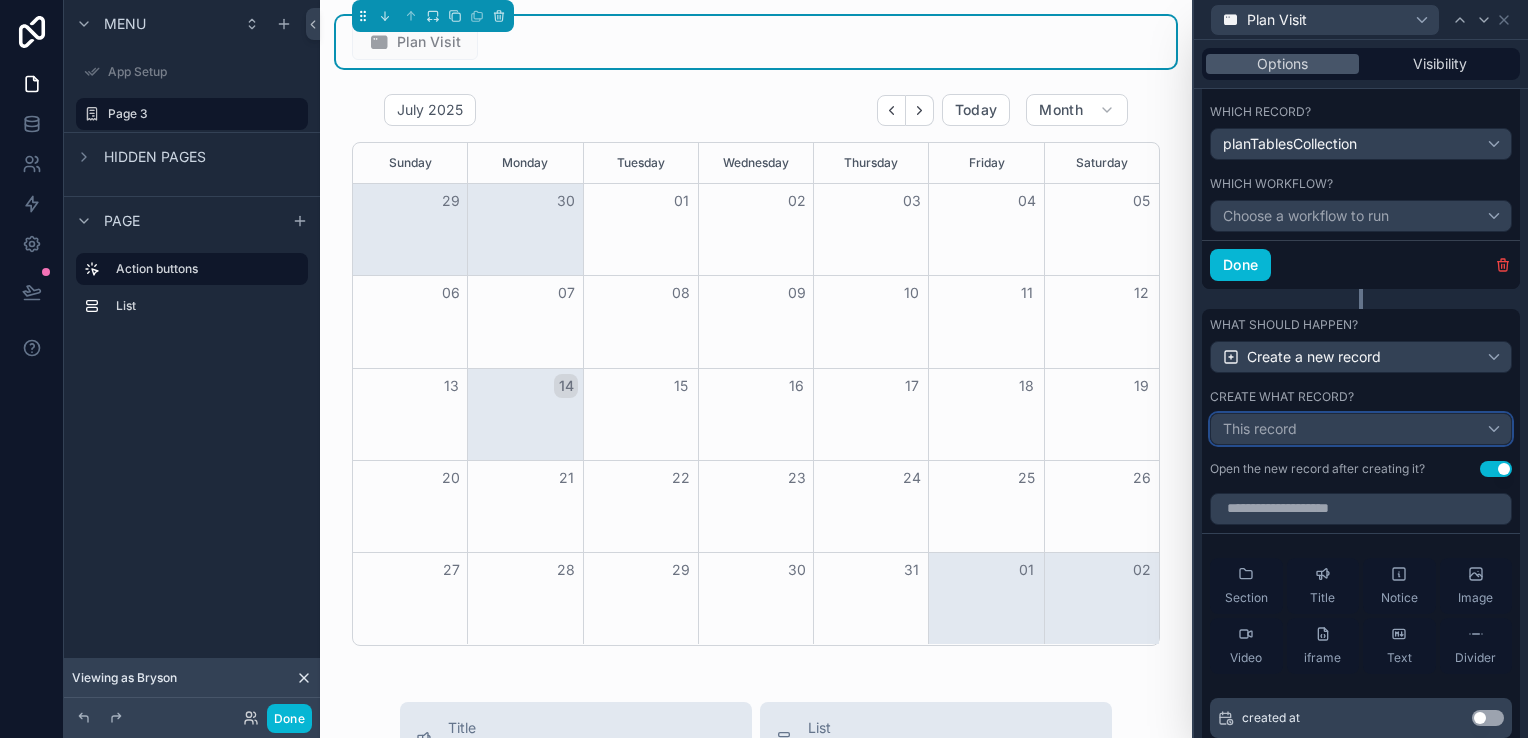 click on "This record" at bounding box center (1361, 429) 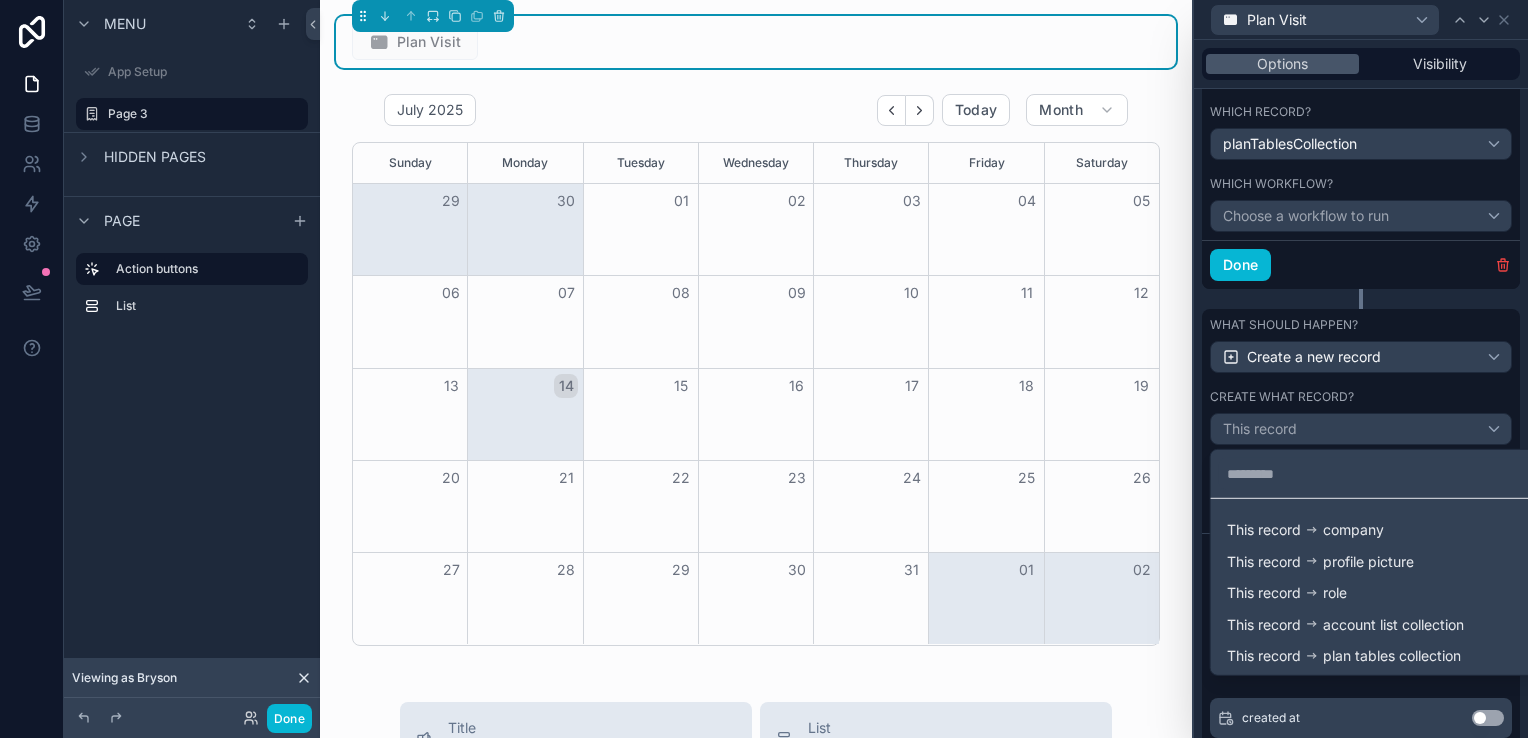 click at bounding box center (1361, 369) 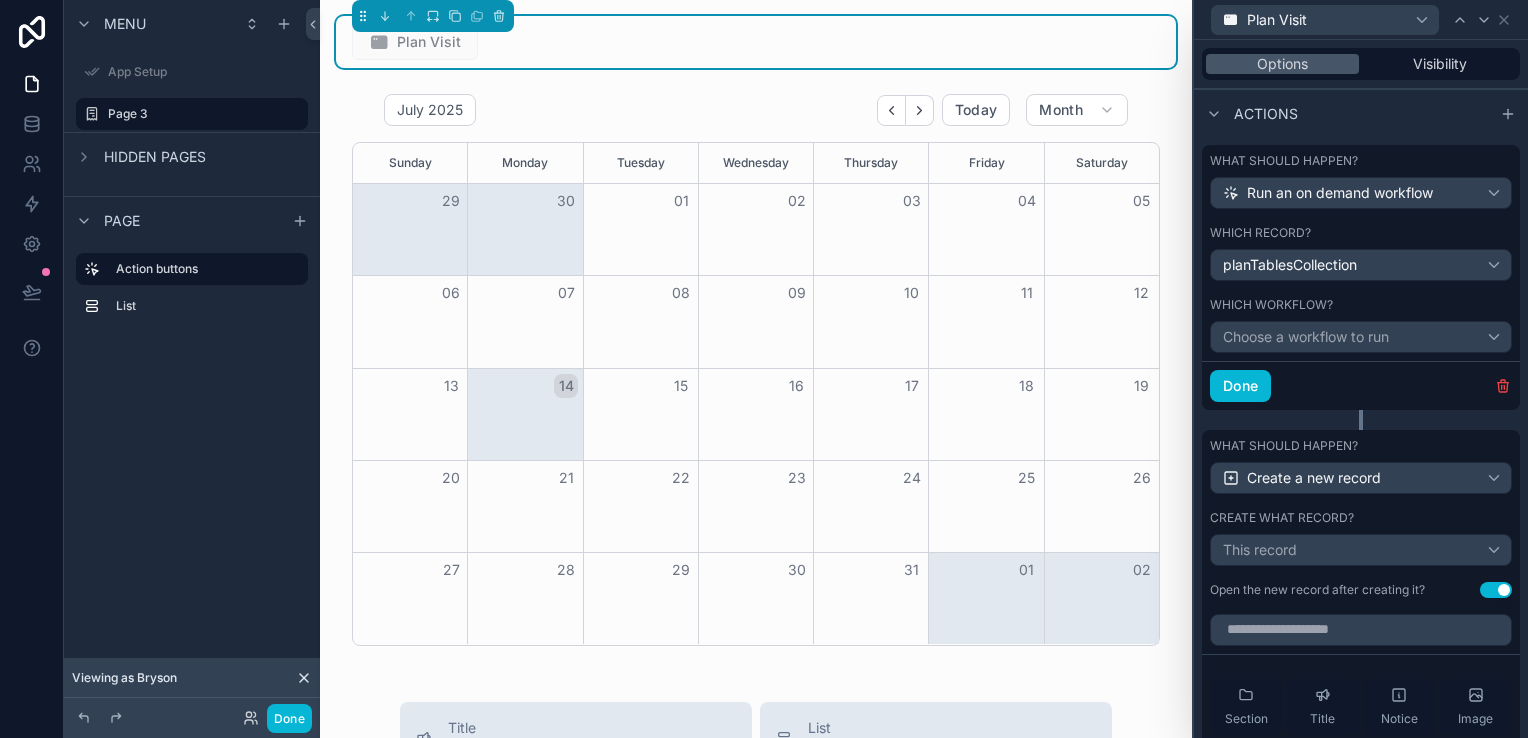 scroll, scrollTop: 729, scrollLeft: 0, axis: vertical 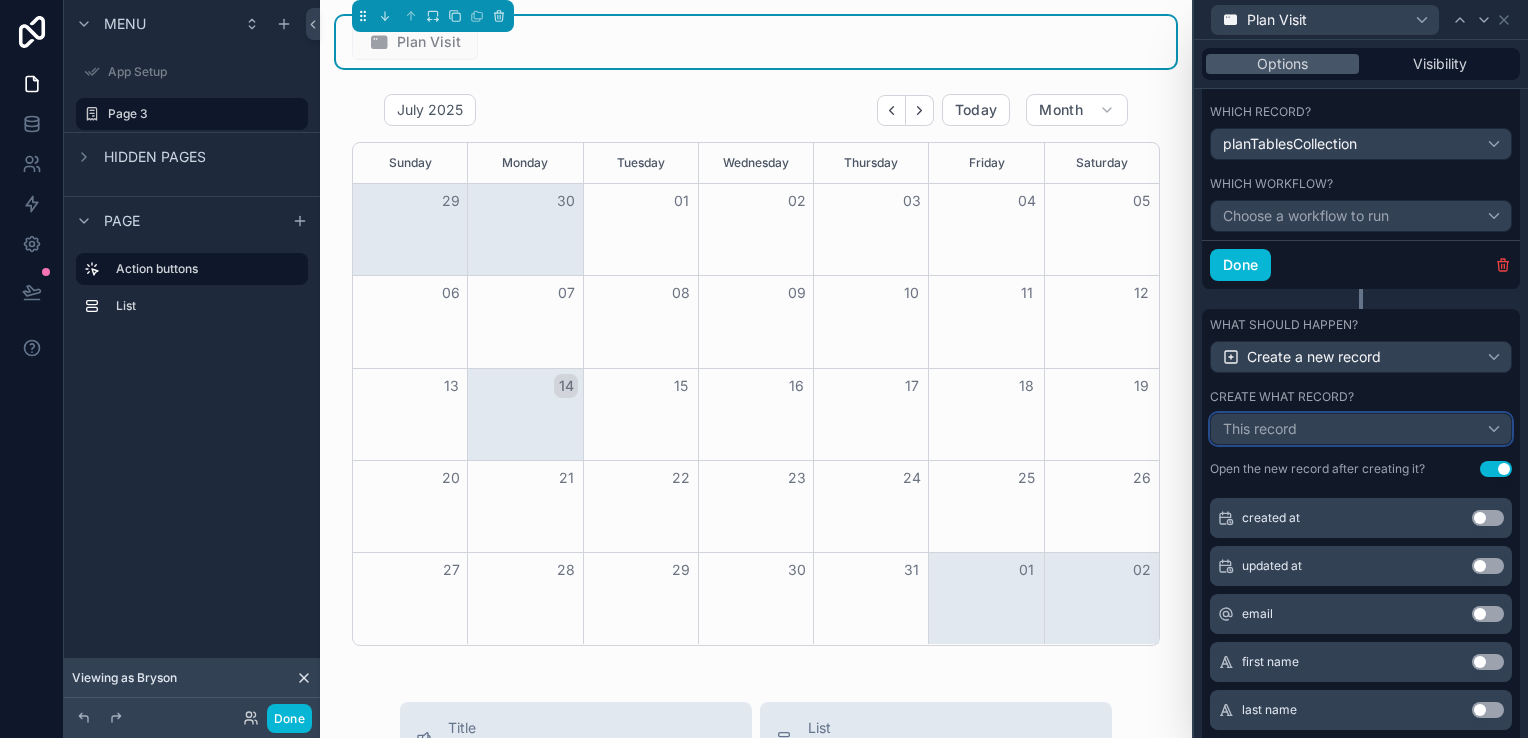 click on "This record" at bounding box center [1361, 429] 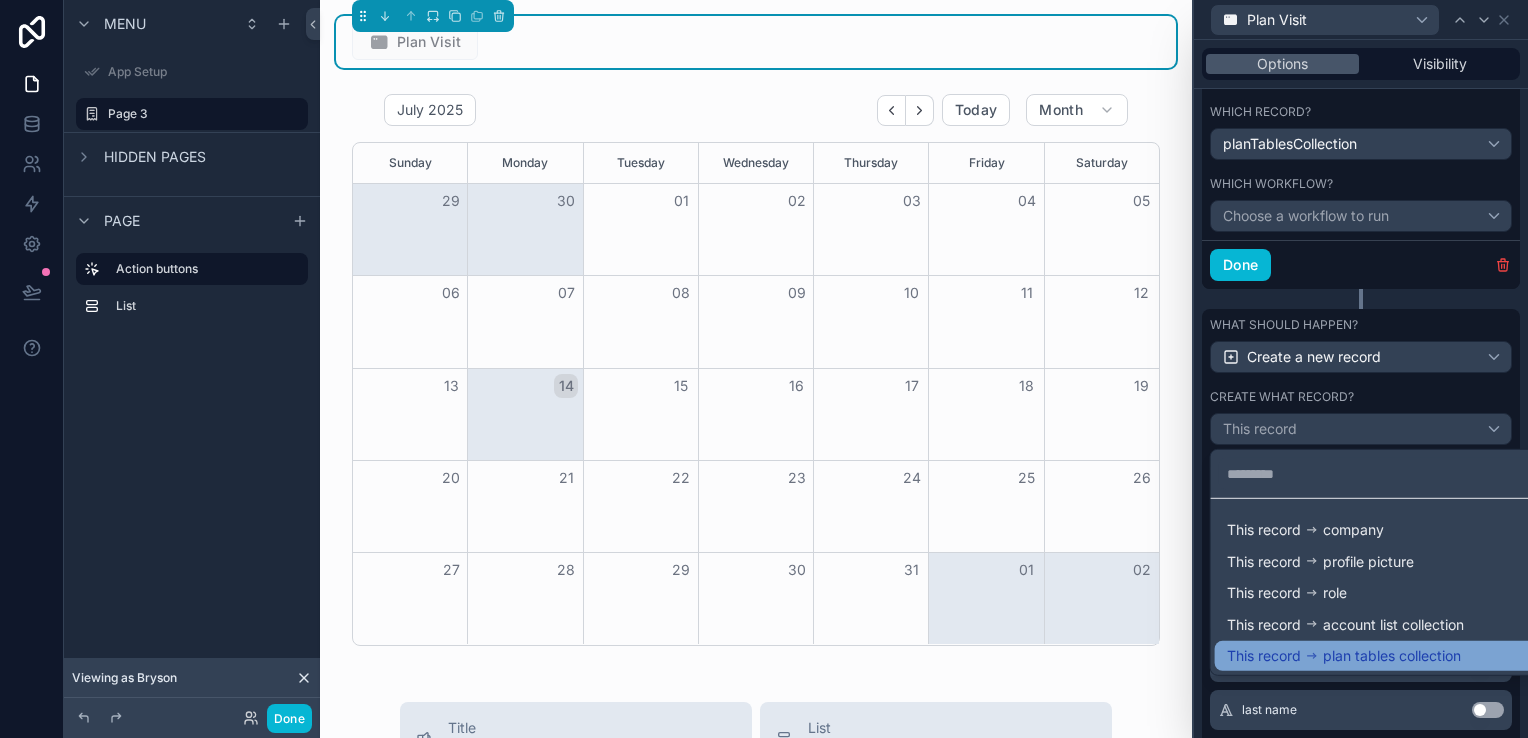 click on "This record plan tables collection" at bounding box center (1377, 656) 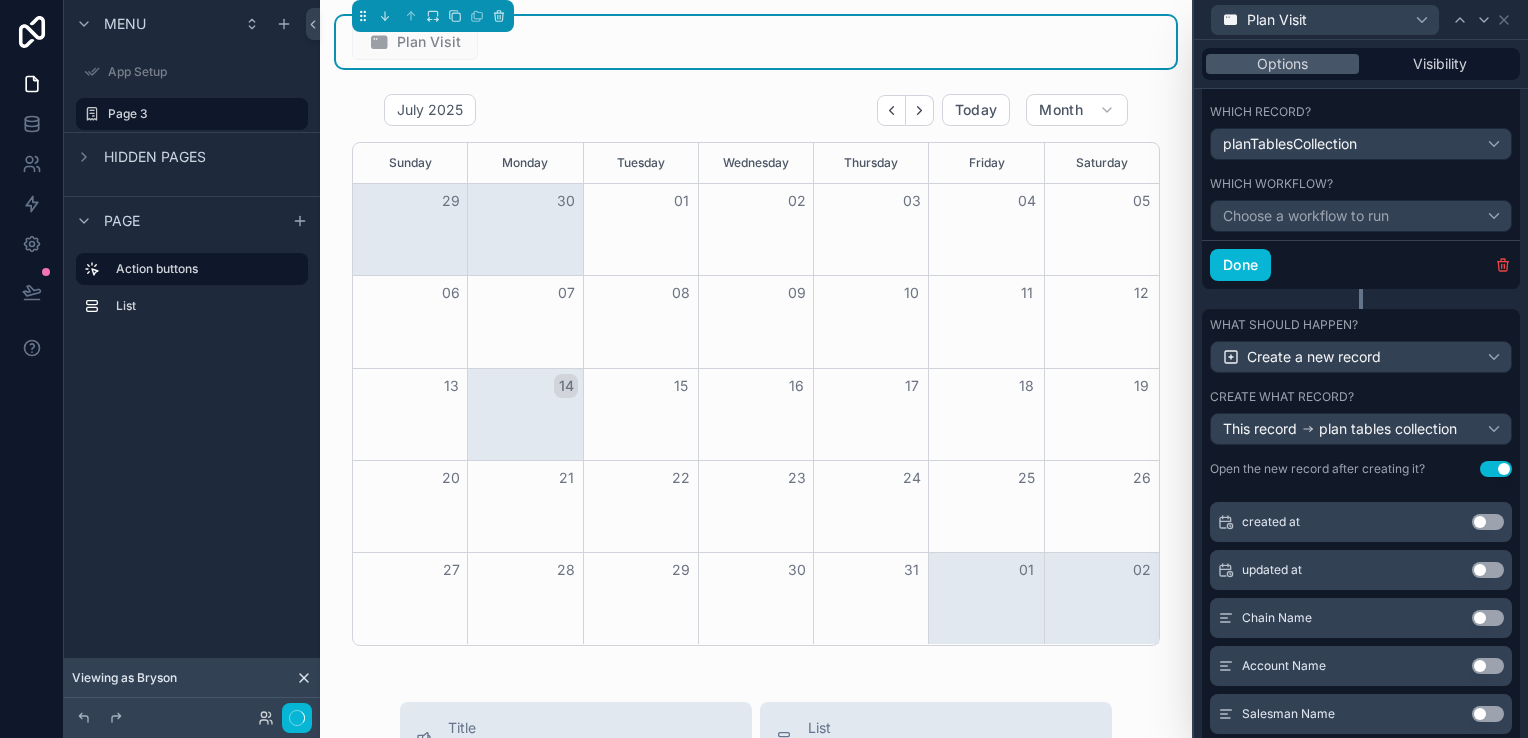 scroll, scrollTop: 195, scrollLeft: 0, axis: vertical 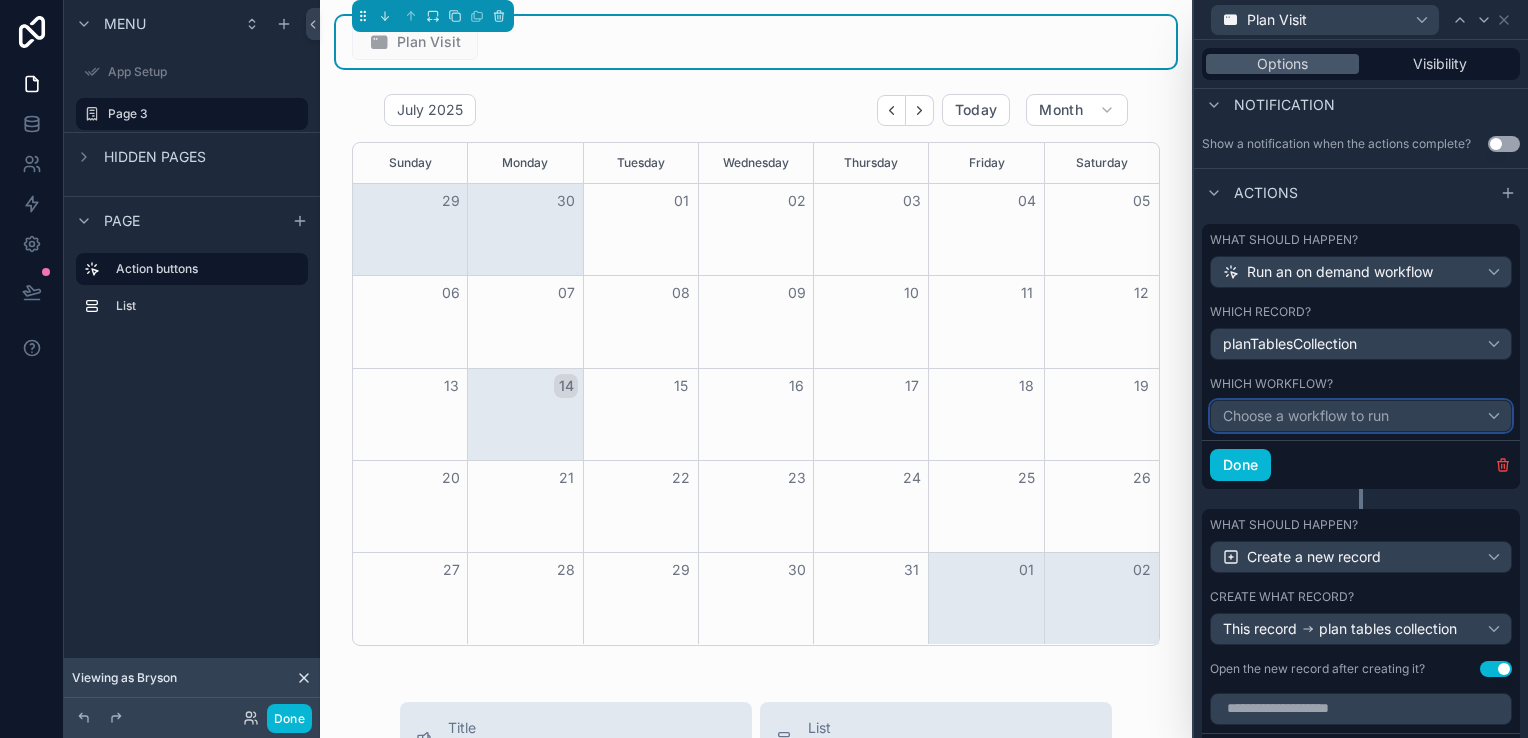 click on "Choose a workflow to run" at bounding box center [1306, 415] 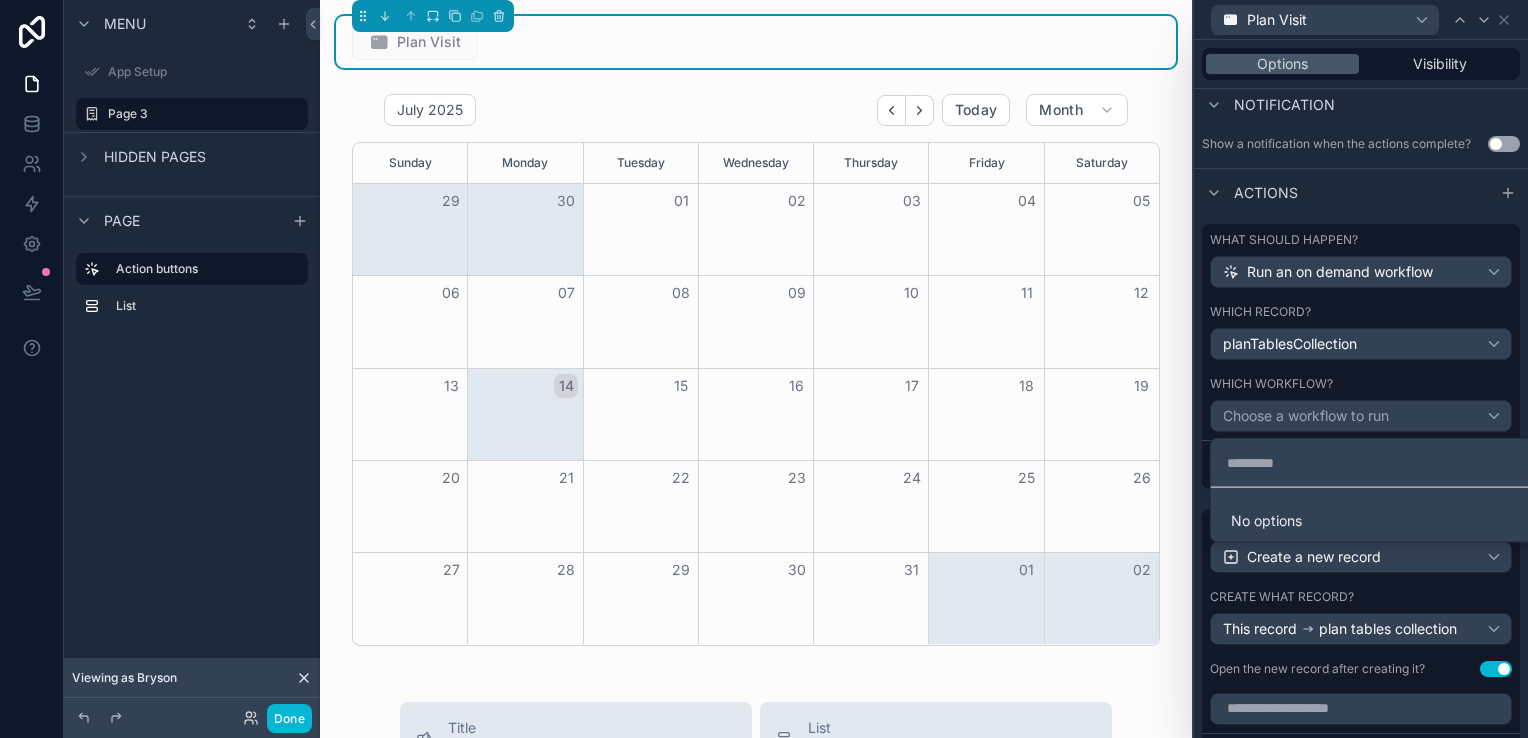 click at bounding box center (1361, 369) 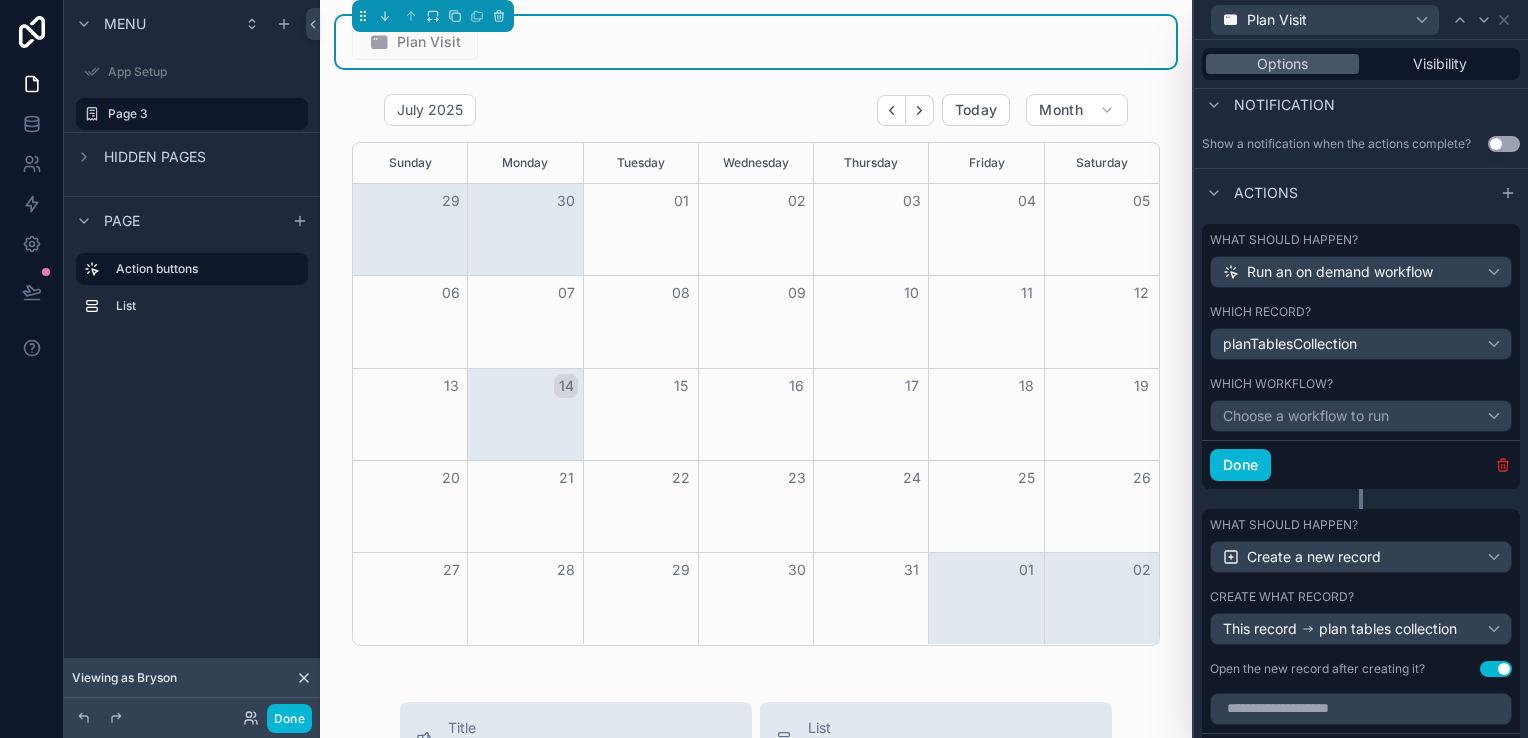 click 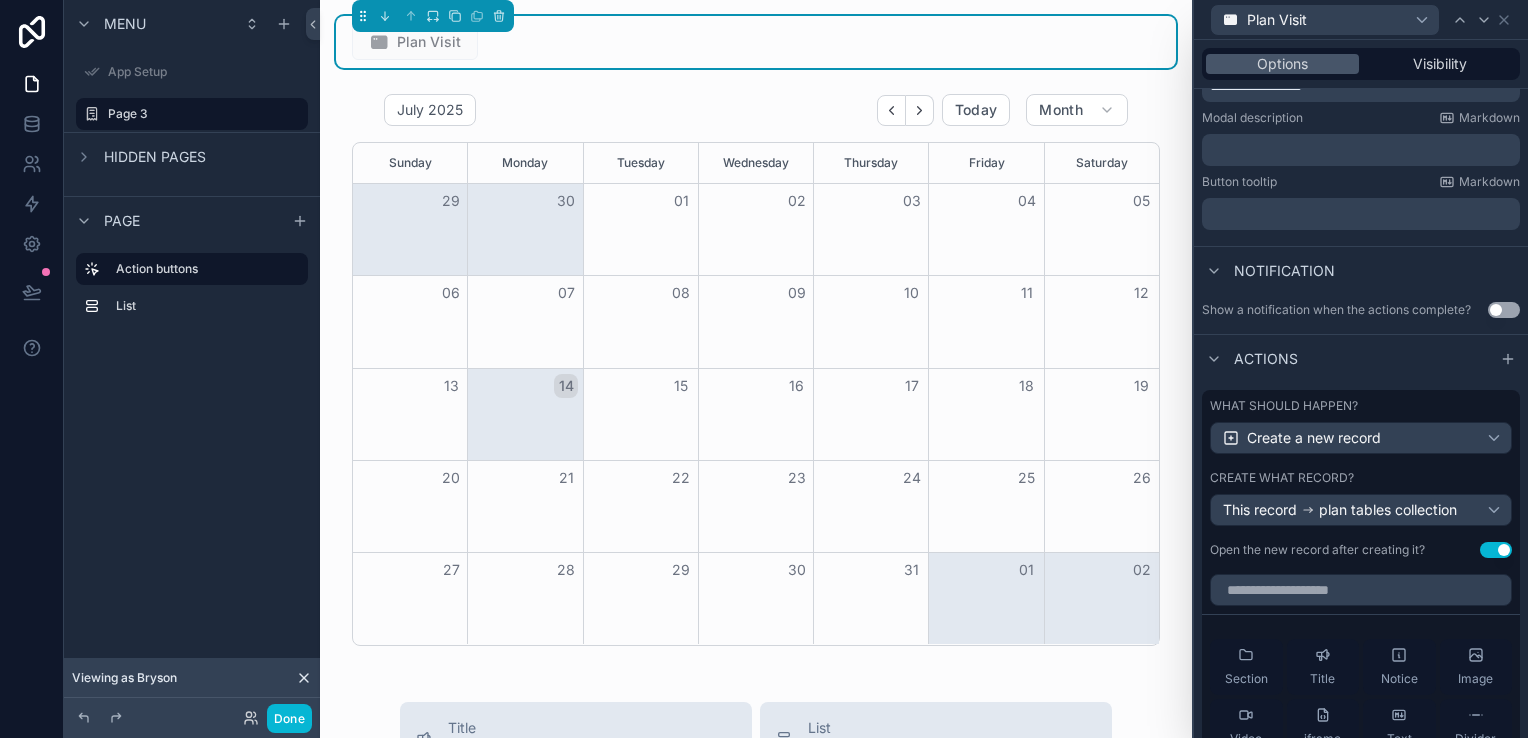 scroll, scrollTop: 329, scrollLeft: 0, axis: vertical 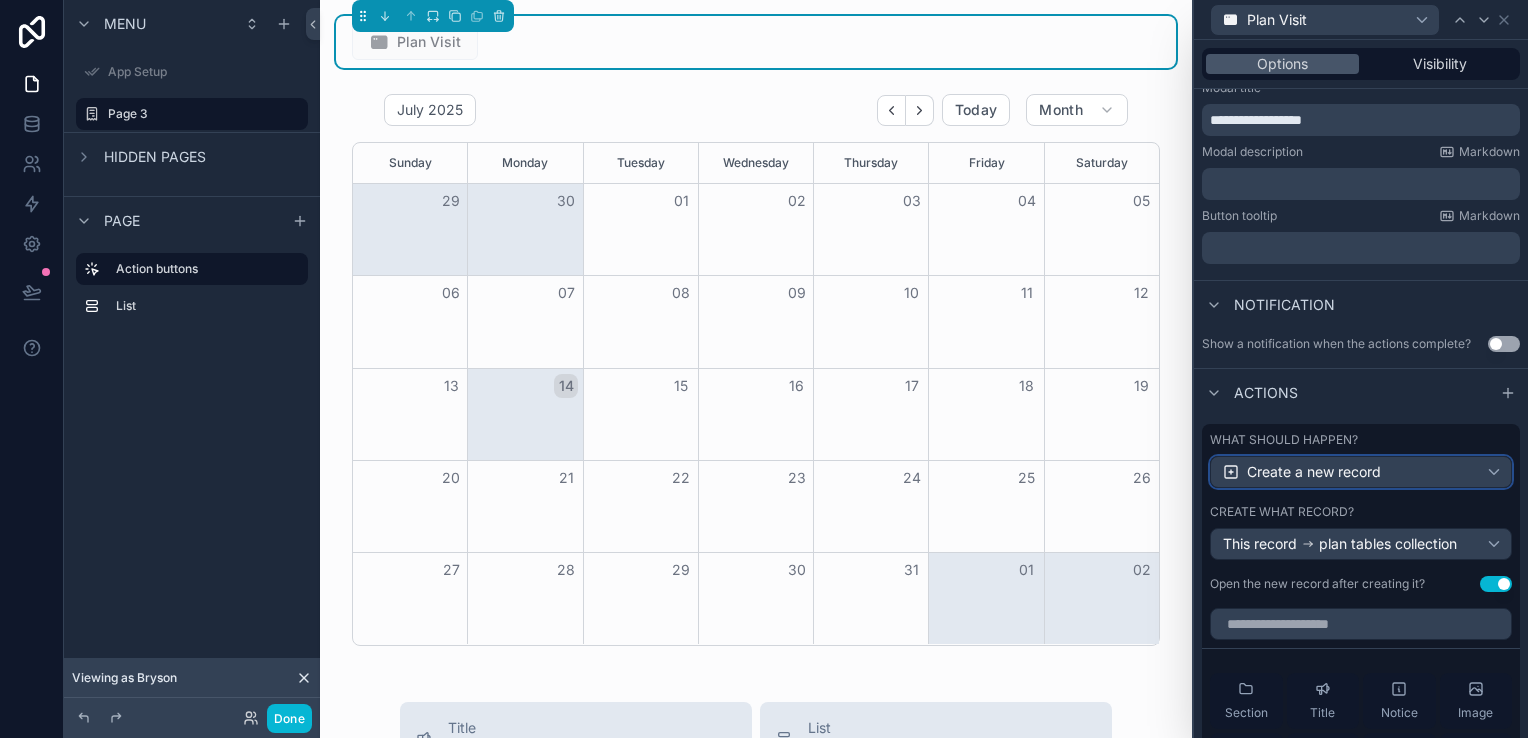 click on "Create a new record" at bounding box center (1361, 472) 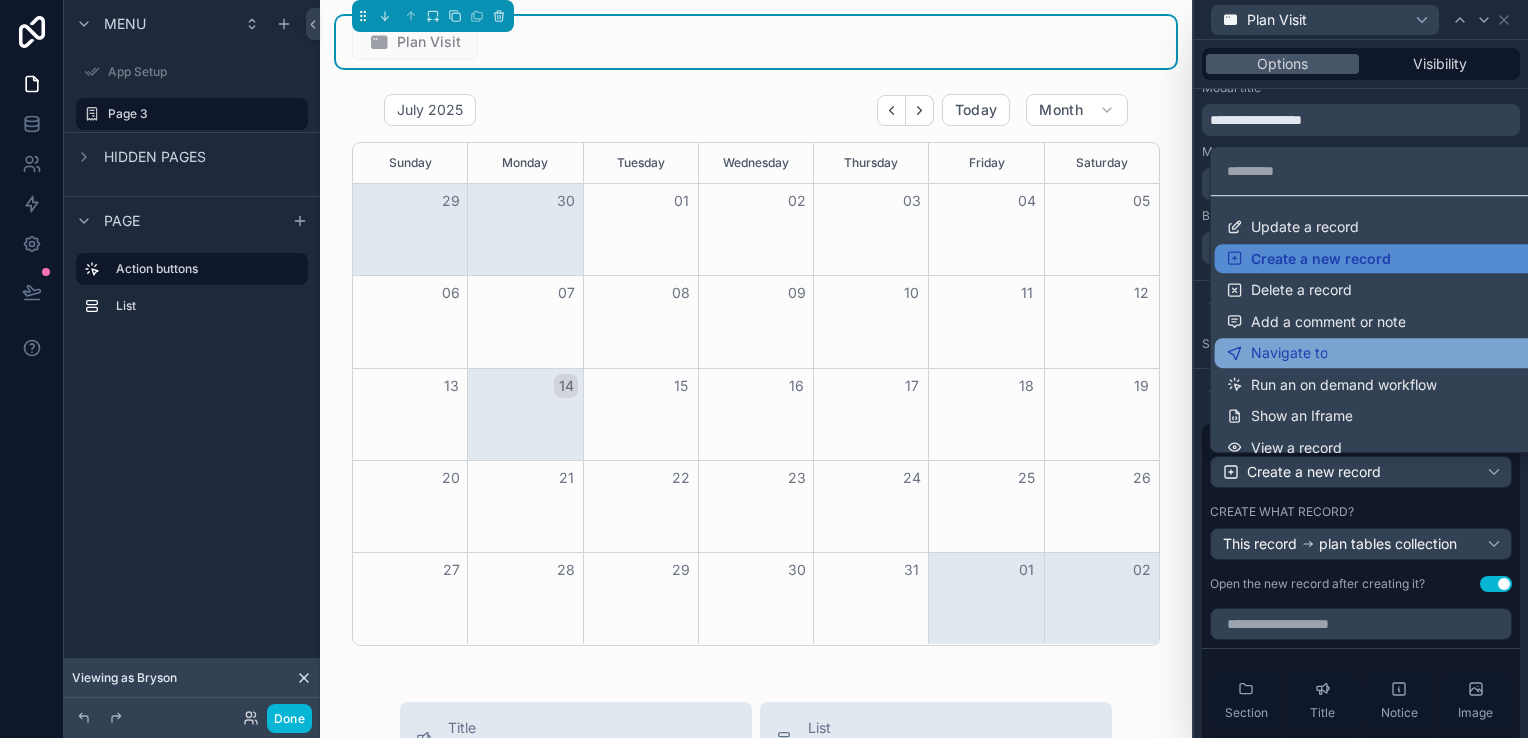 click on "Navigate to" at bounding box center (1377, 353) 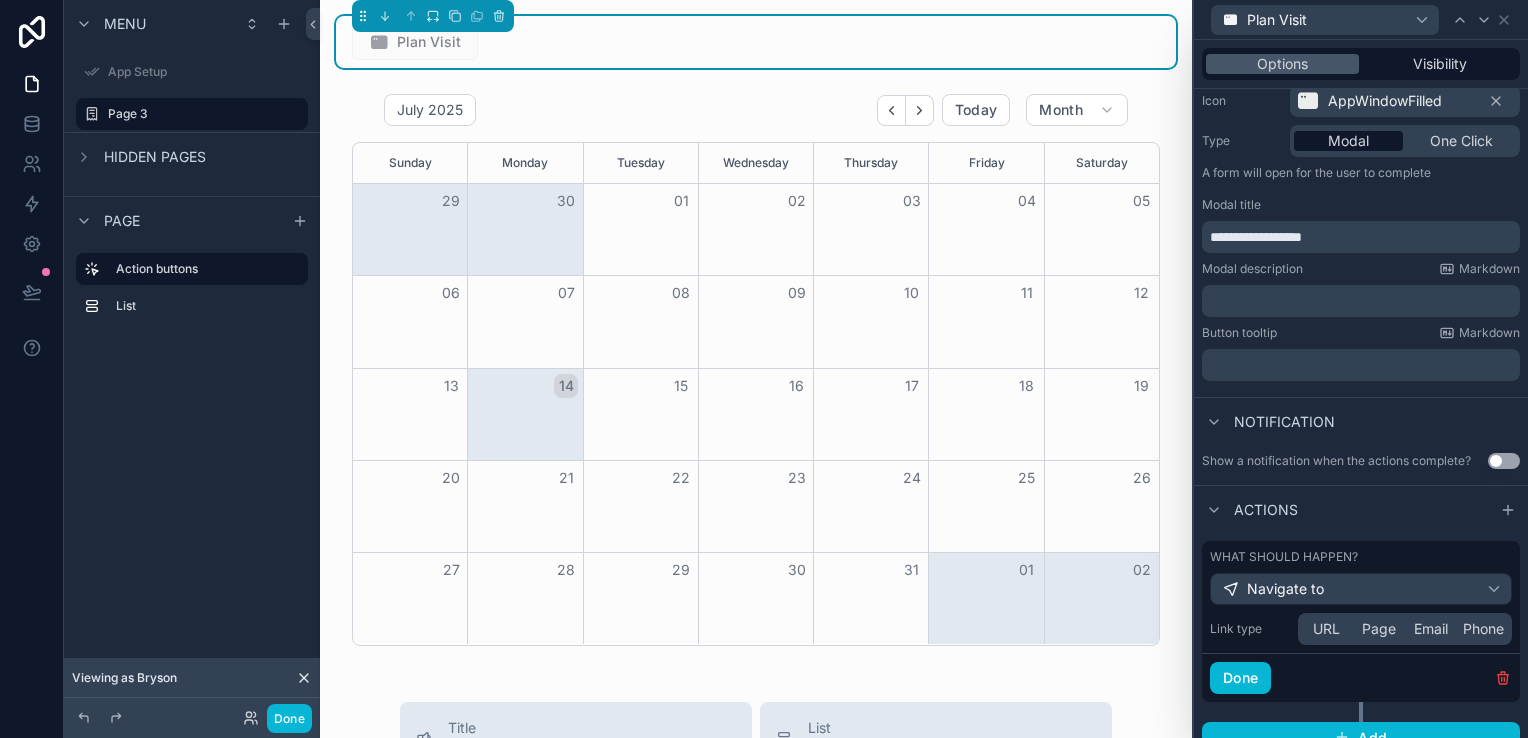 scroll, scrollTop: 233, scrollLeft: 0, axis: vertical 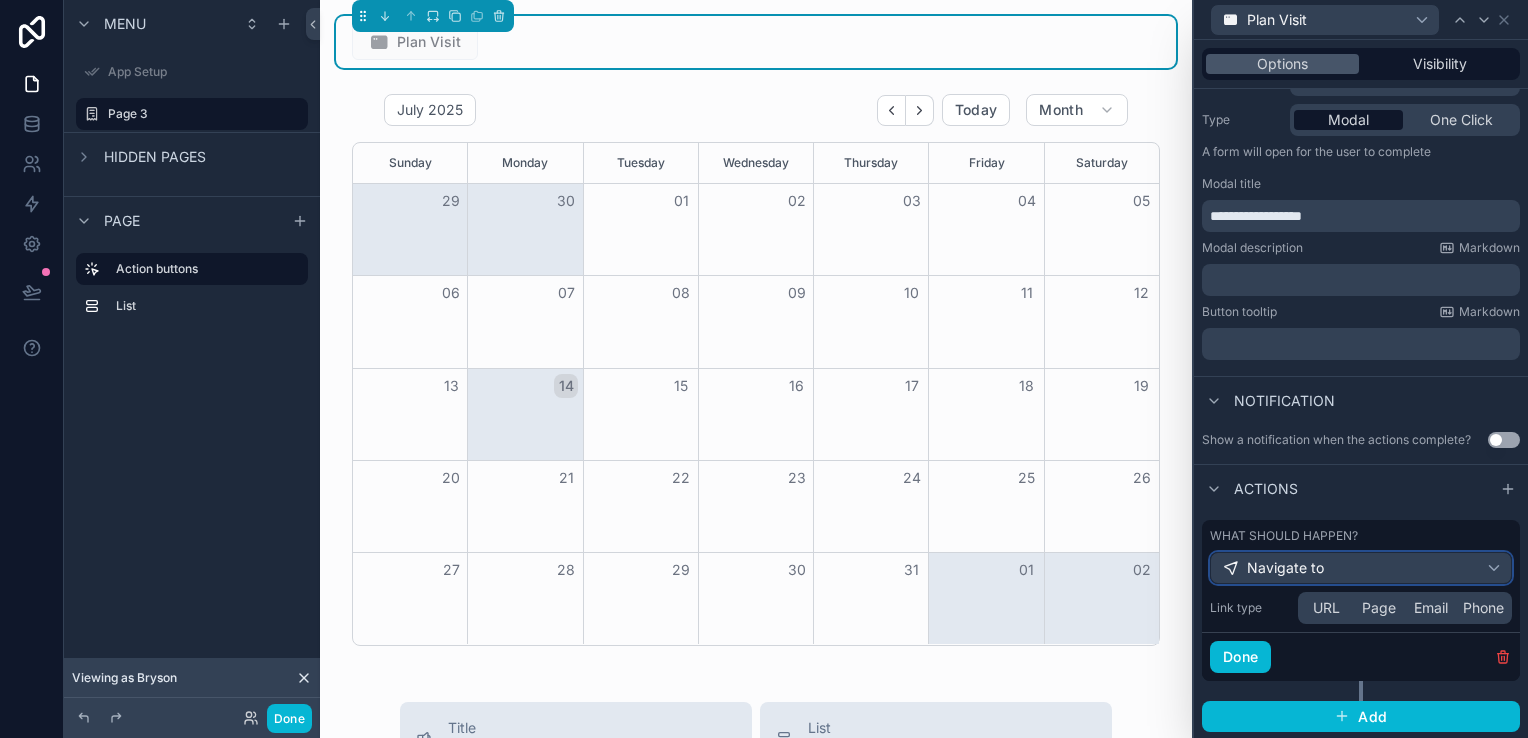 click on "Navigate to" at bounding box center [1285, 568] 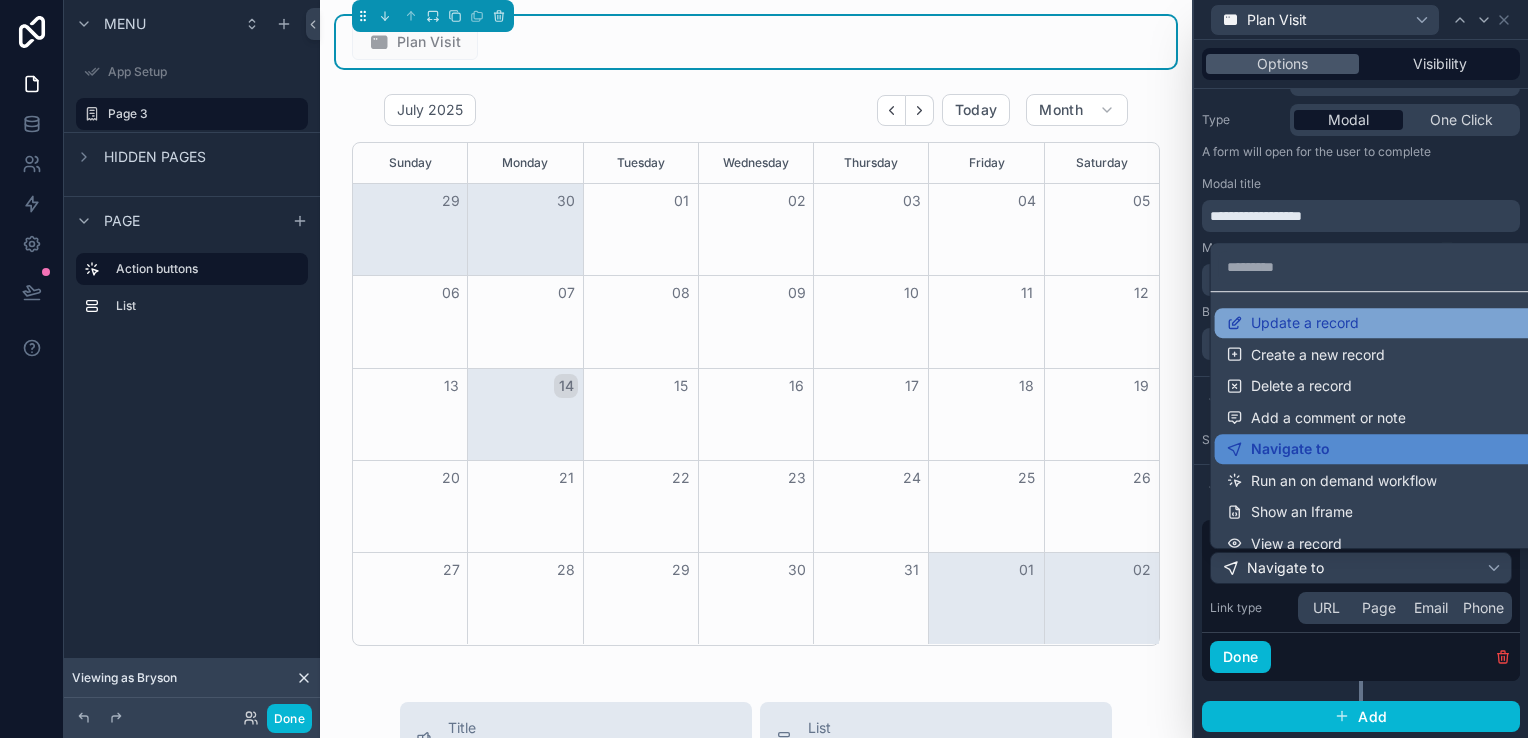 click on "Update a record" at bounding box center (1305, 323) 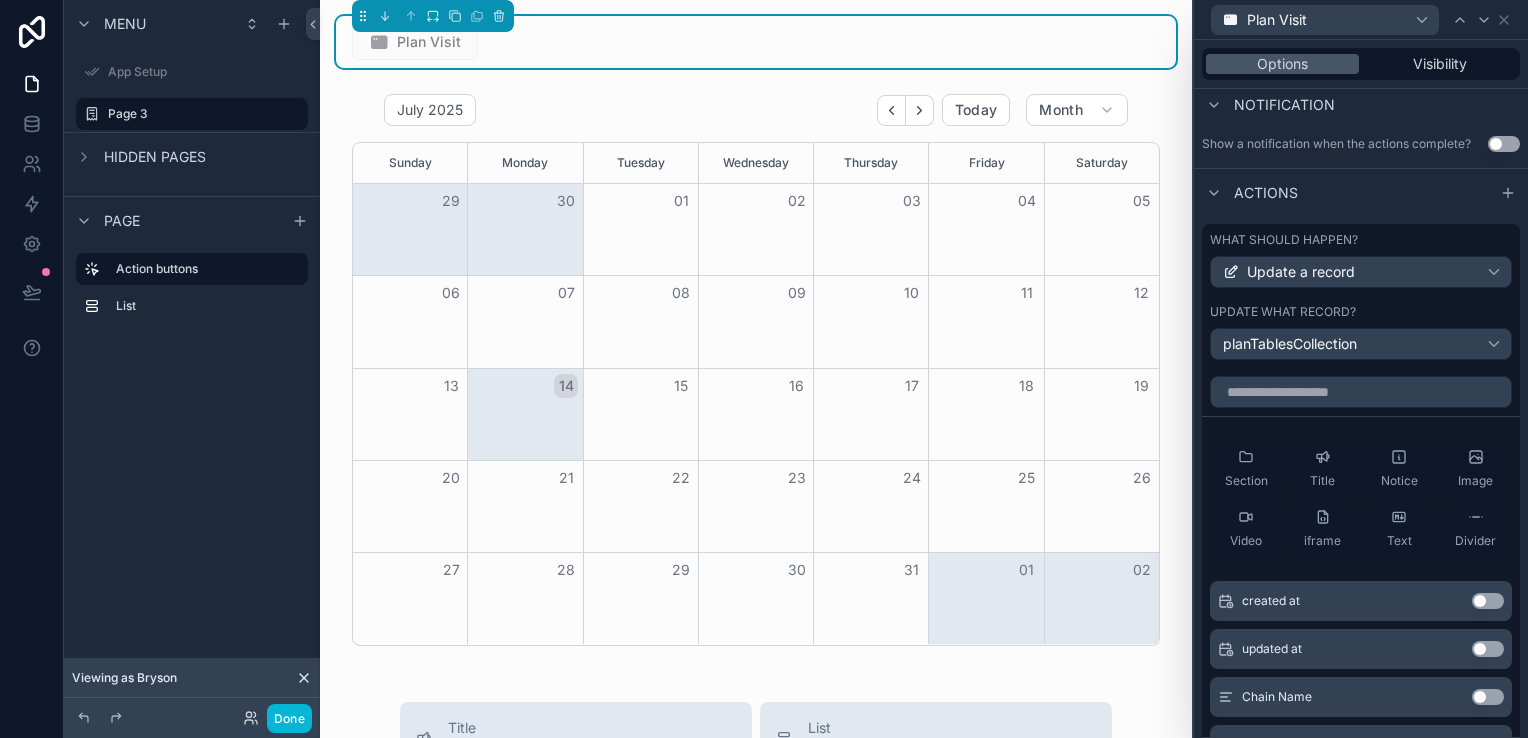scroll, scrollTop: 533, scrollLeft: 0, axis: vertical 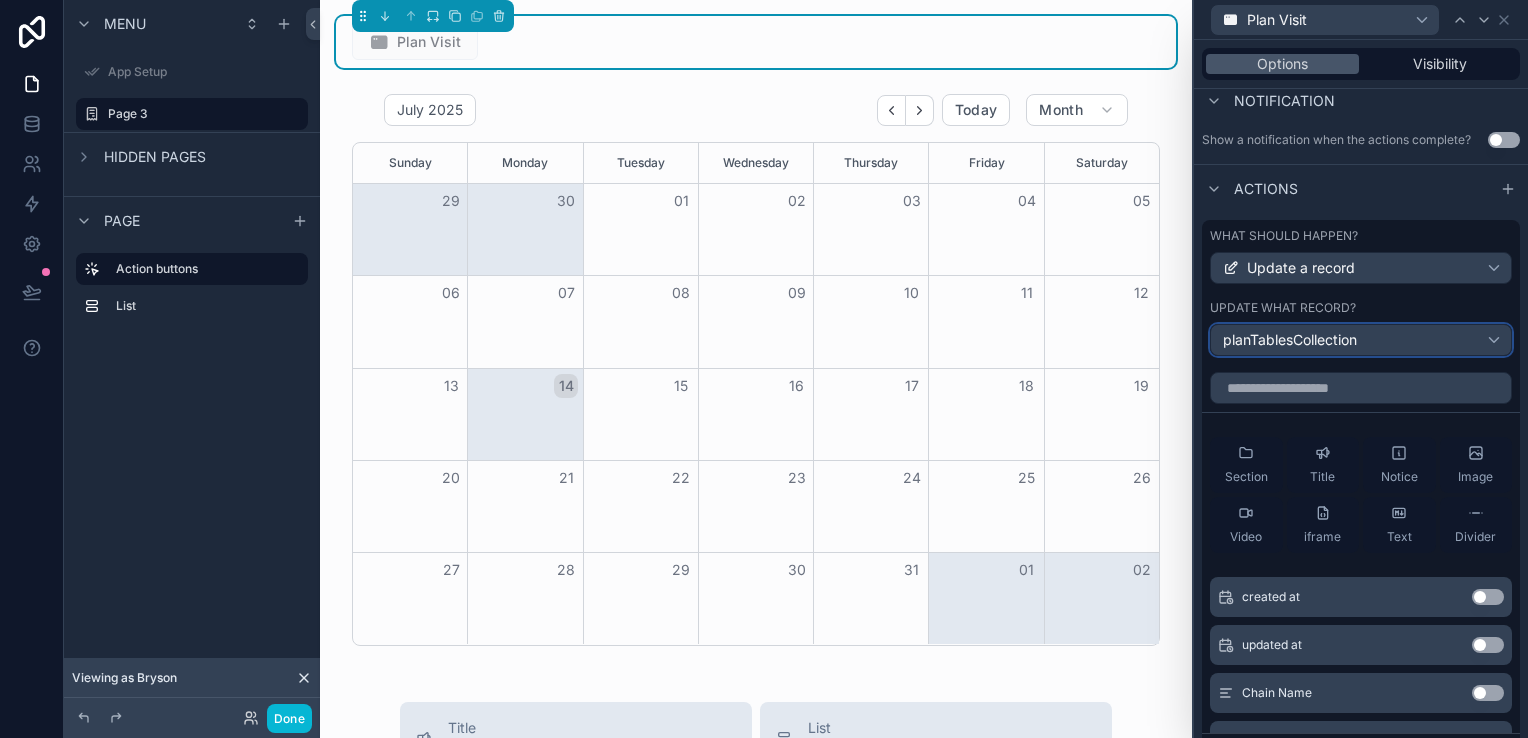 click on "planTablesCollection" at bounding box center [1361, 340] 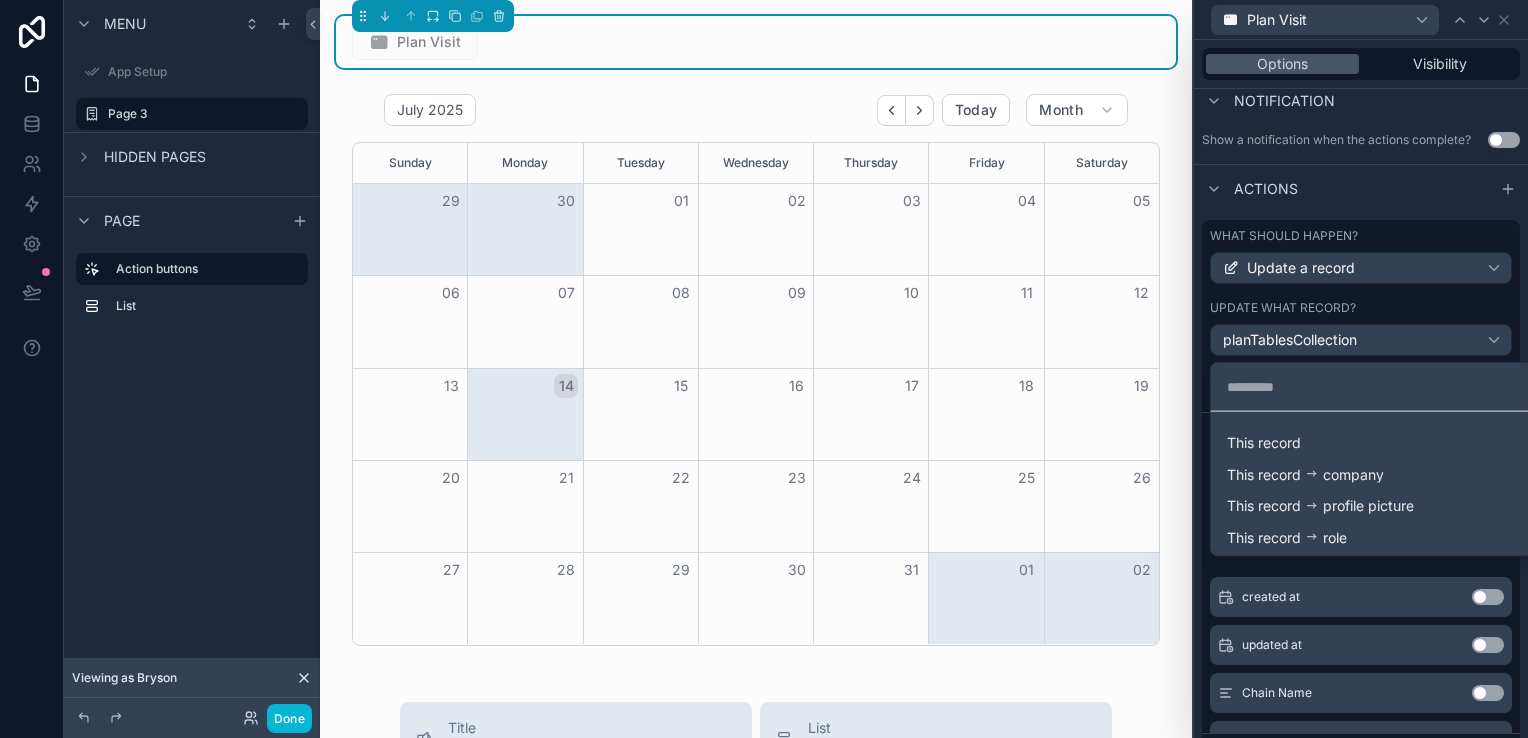 click at bounding box center [1361, 369] 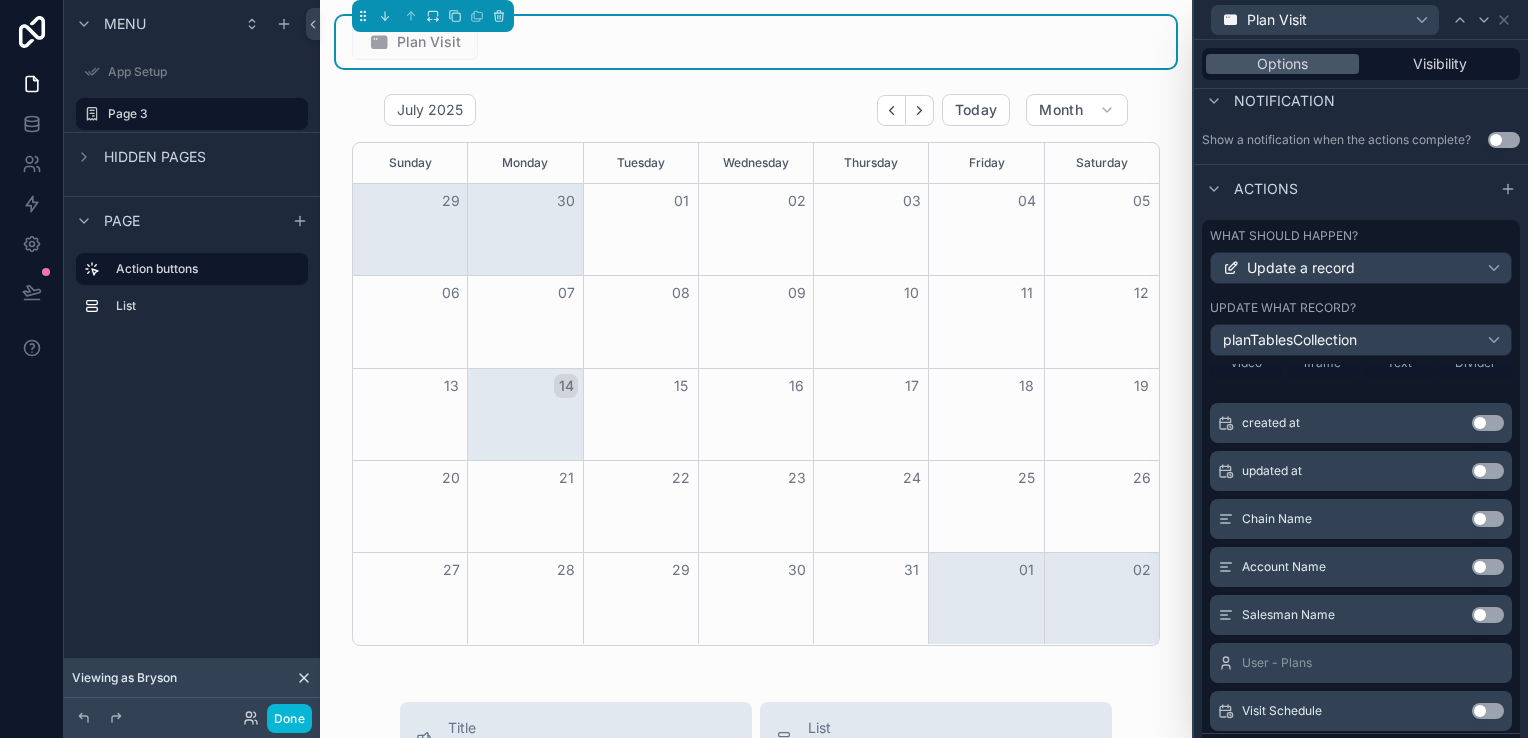 scroll, scrollTop: 195, scrollLeft: 0, axis: vertical 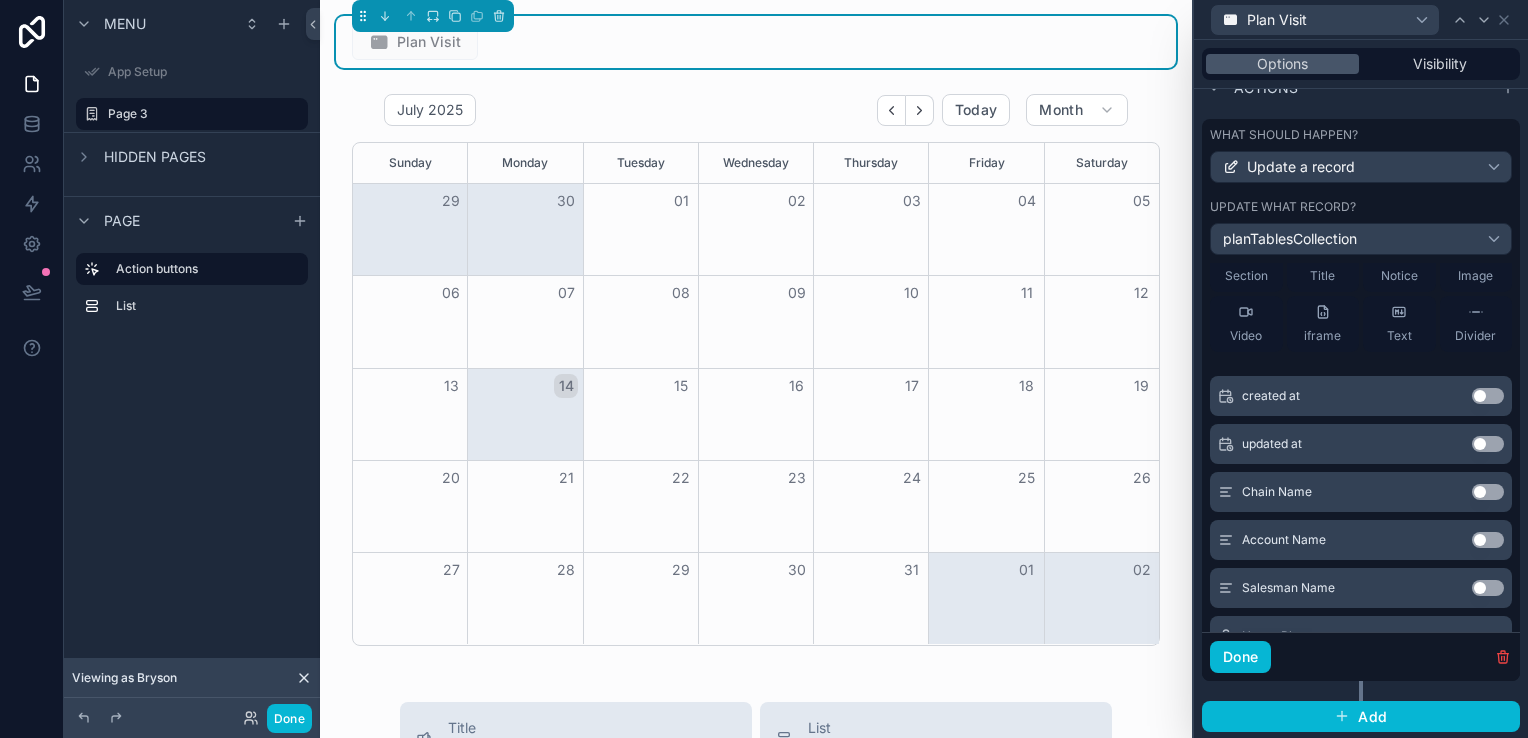 click on "Use setting" at bounding box center [1488, 492] 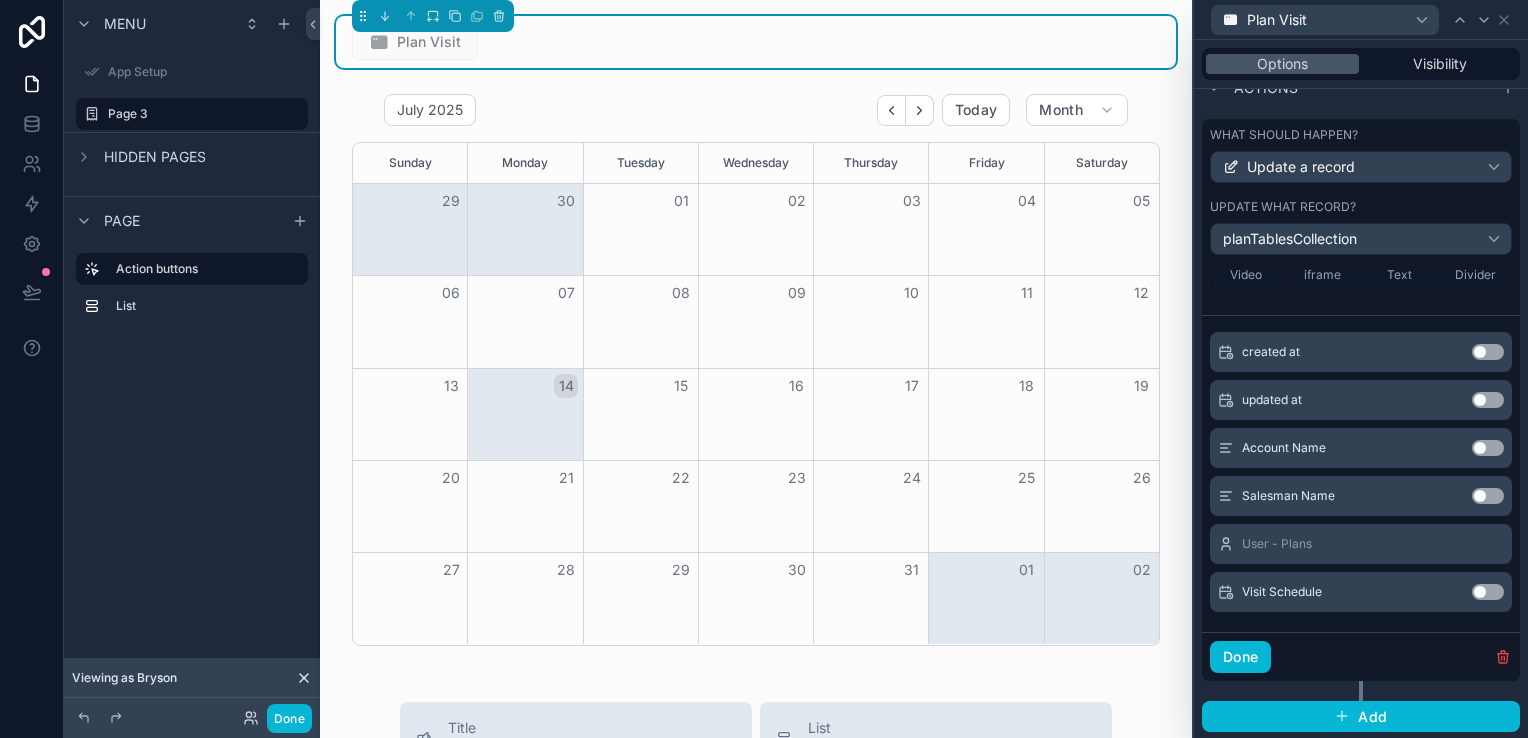 scroll, scrollTop: 212, scrollLeft: 0, axis: vertical 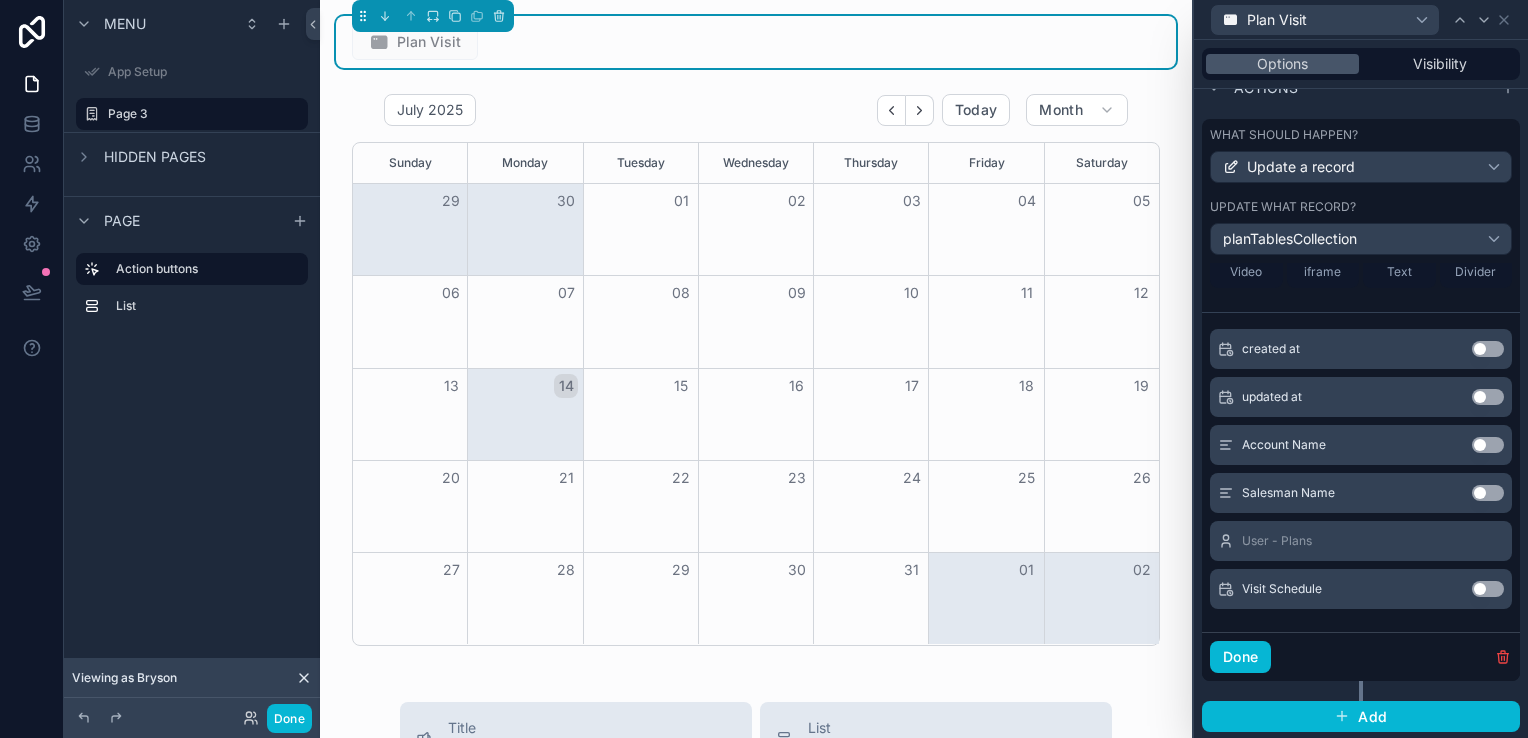 click on "Use setting" at bounding box center [1488, 589] 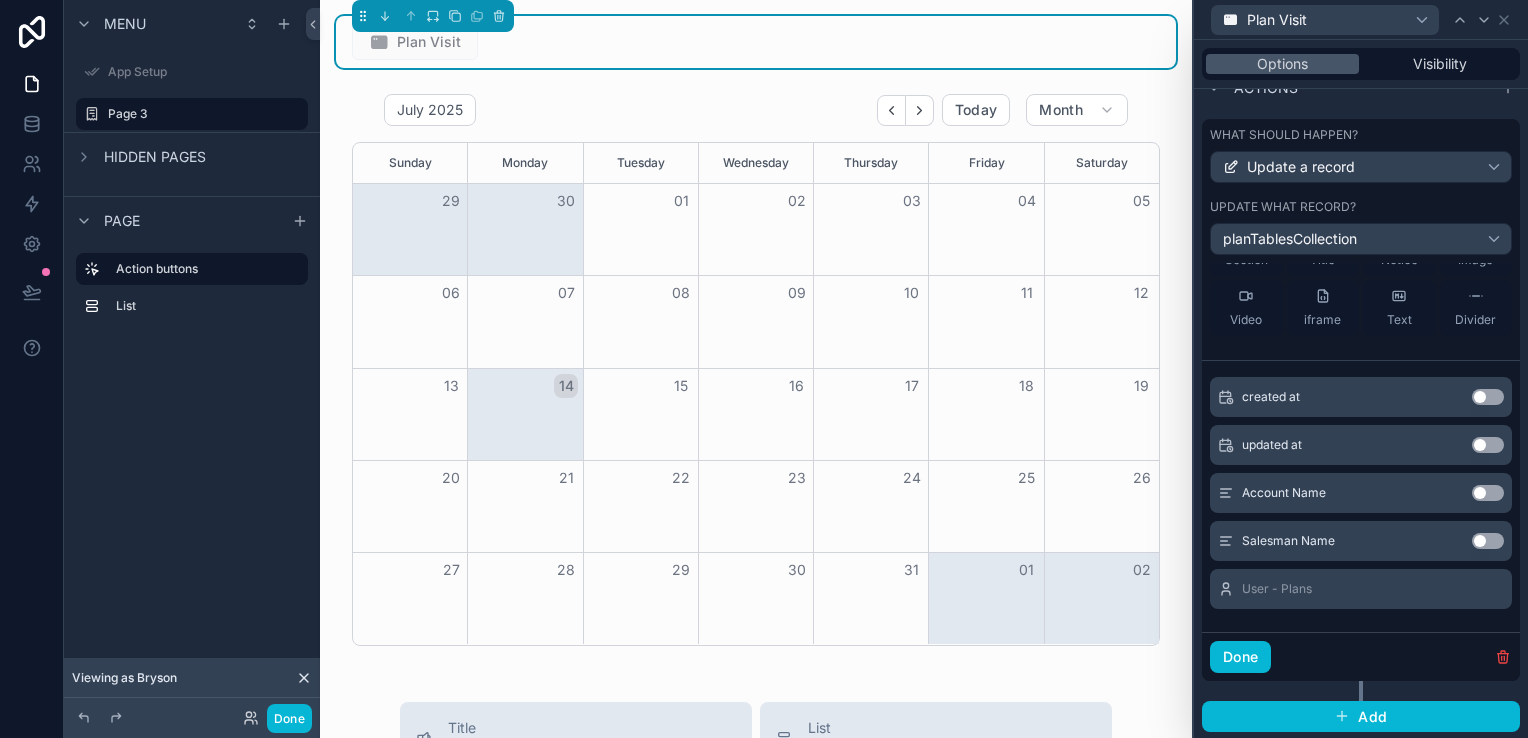 click on "Use setting" at bounding box center (1488, 493) 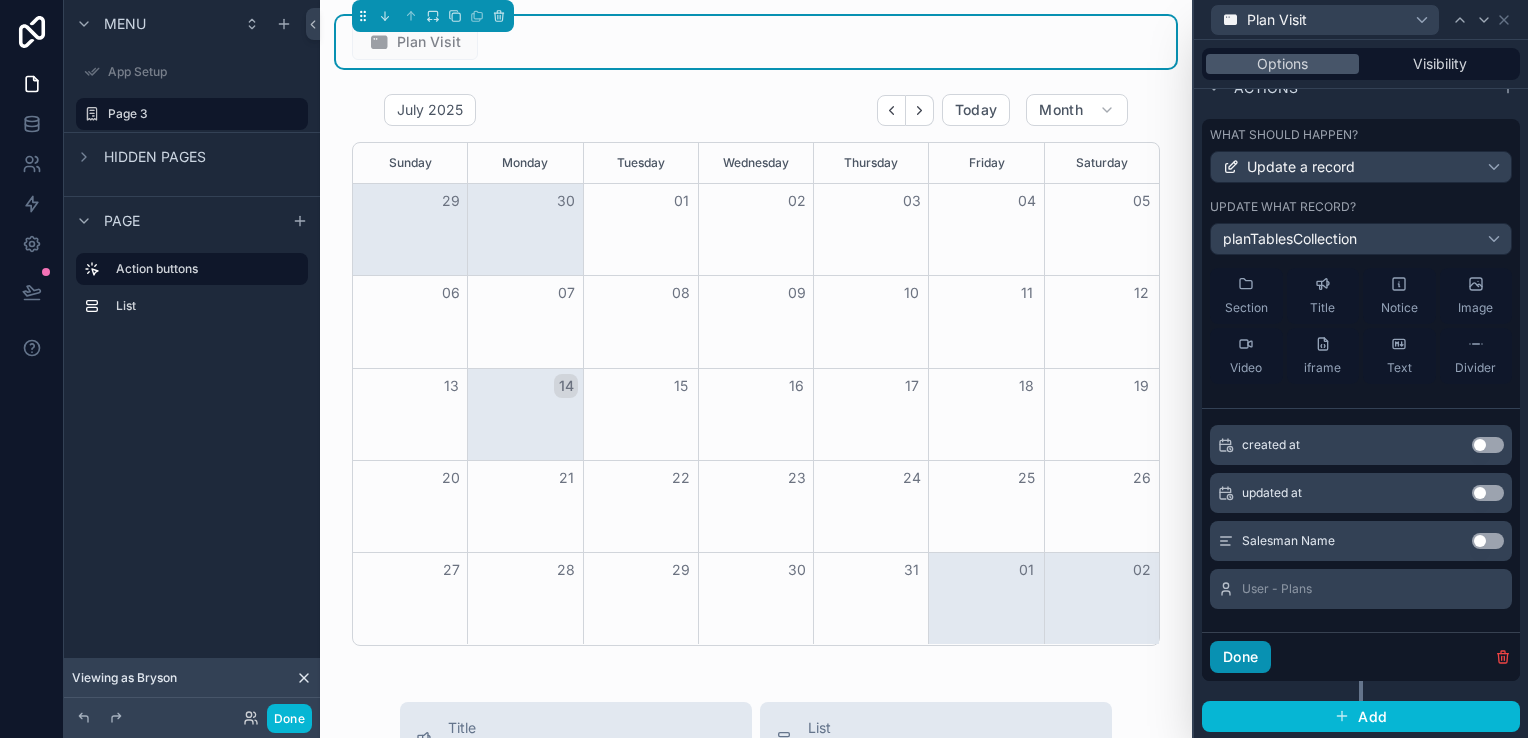 click on "Done" at bounding box center (1240, 657) 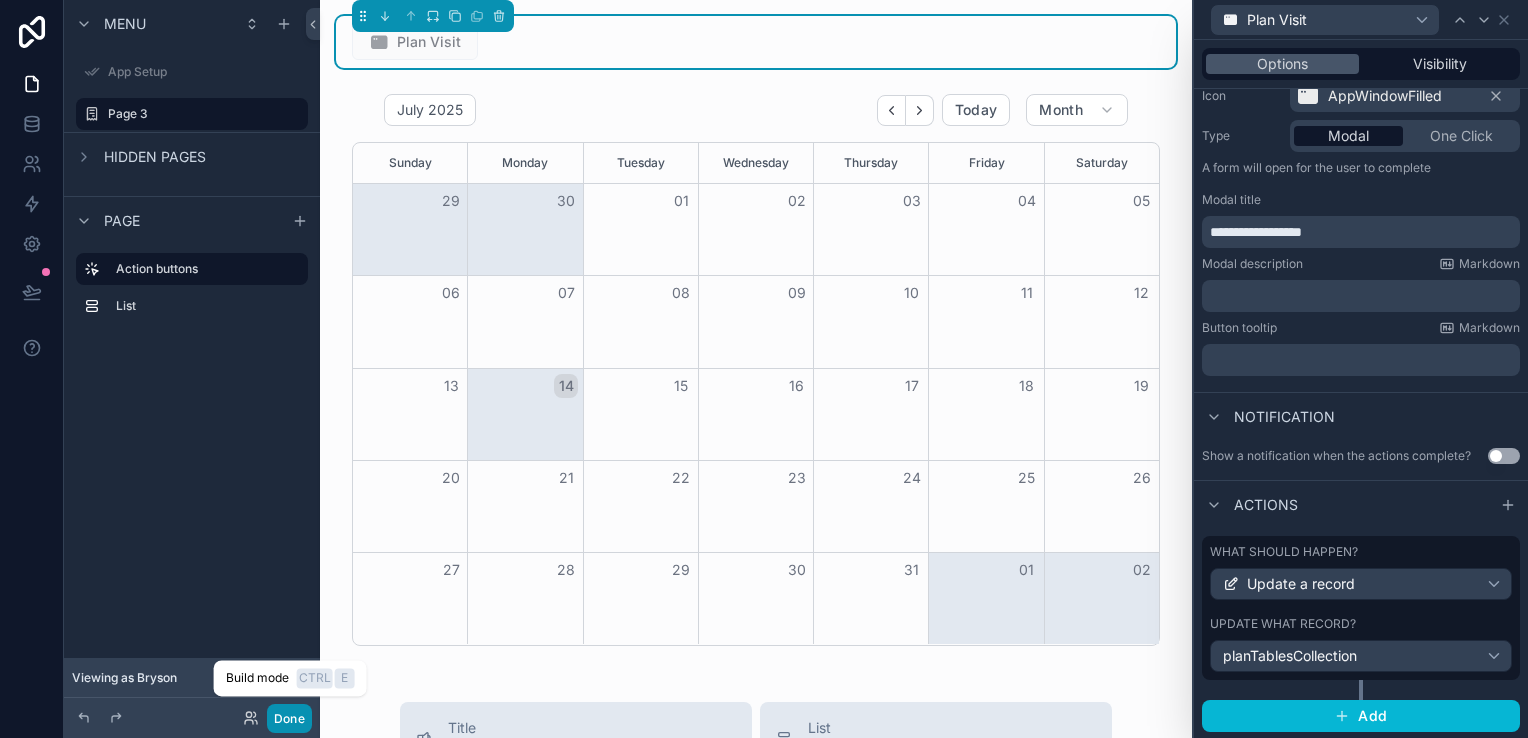 click on "Done" at bounding box center [289, 718] 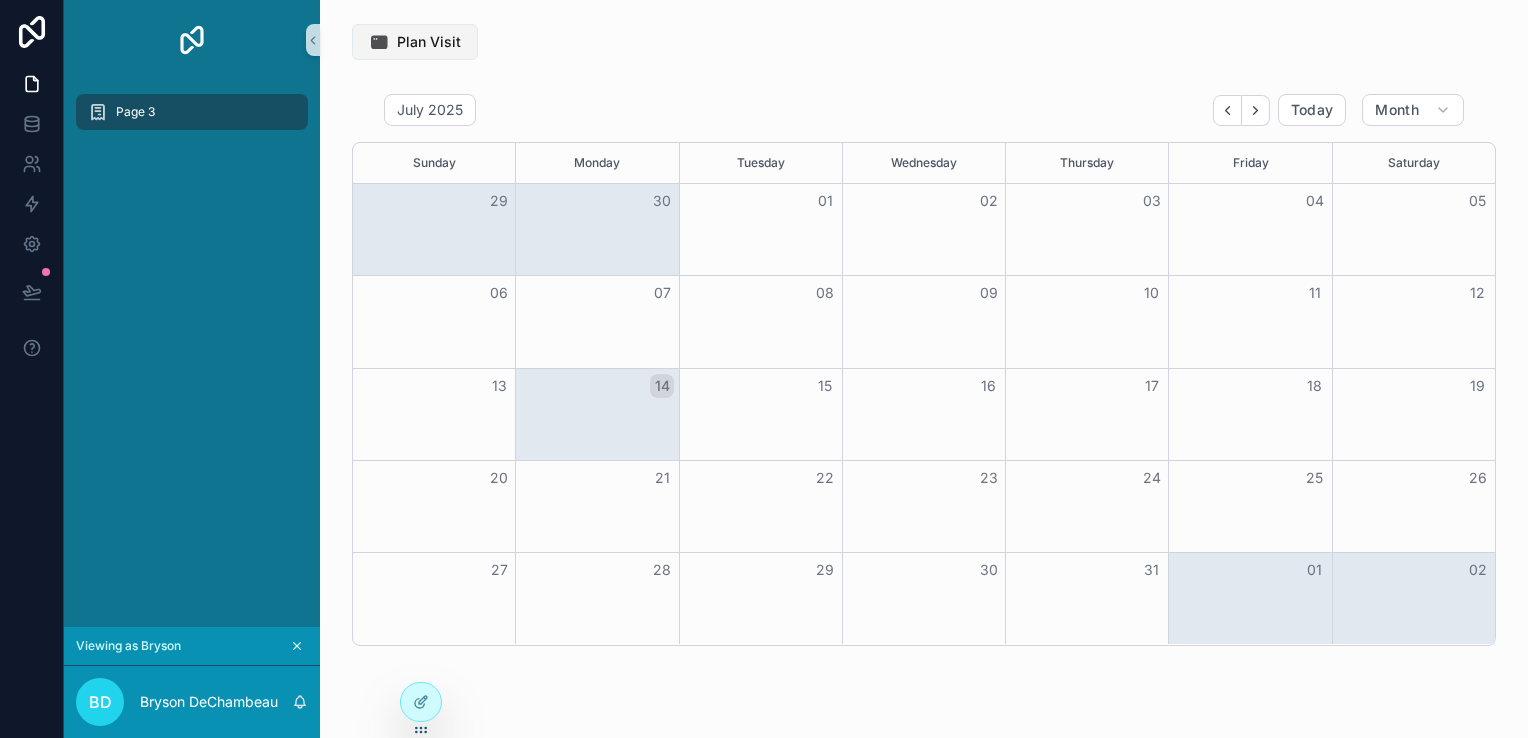 click at bounding box center (379, 42) 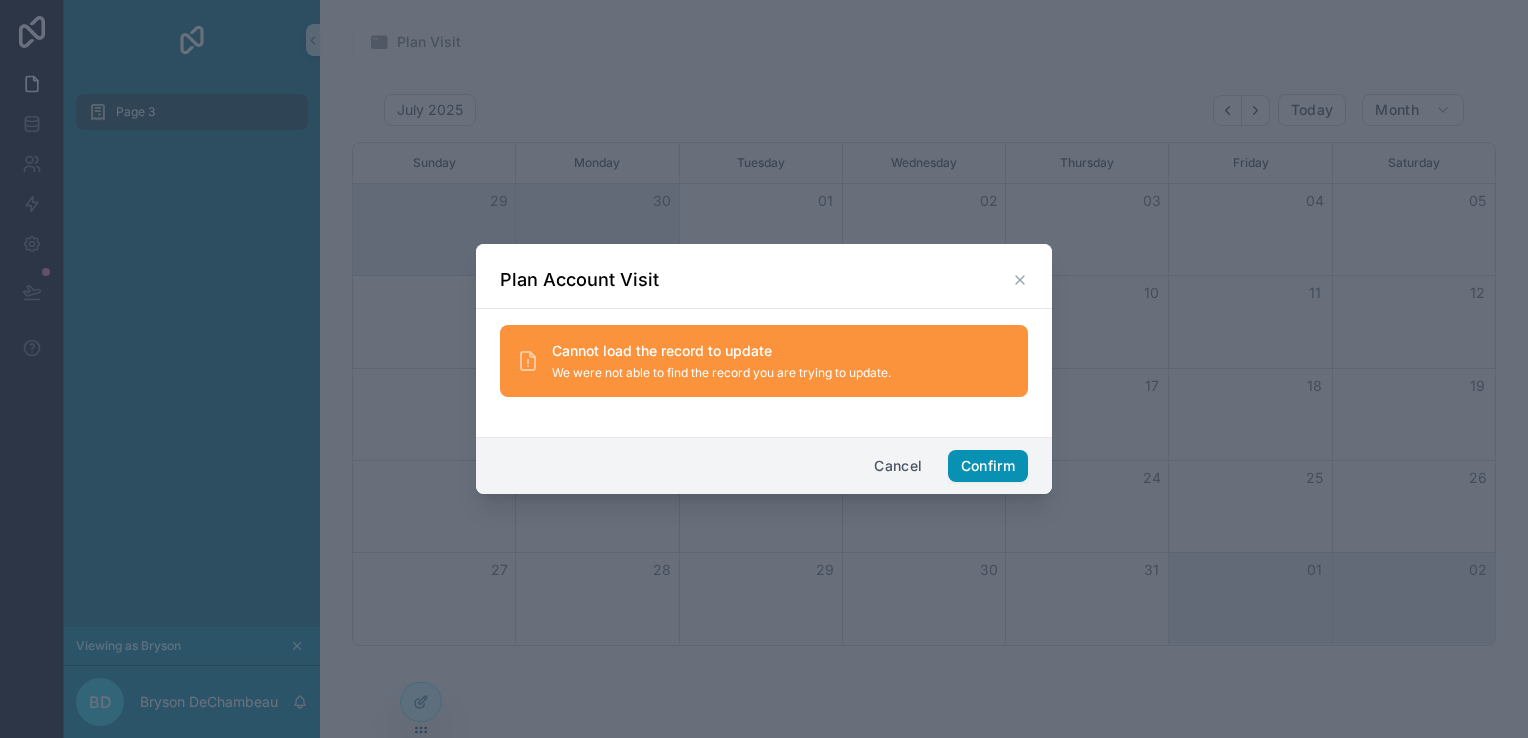 click on "Confirm" at bounding box center (988, 466) 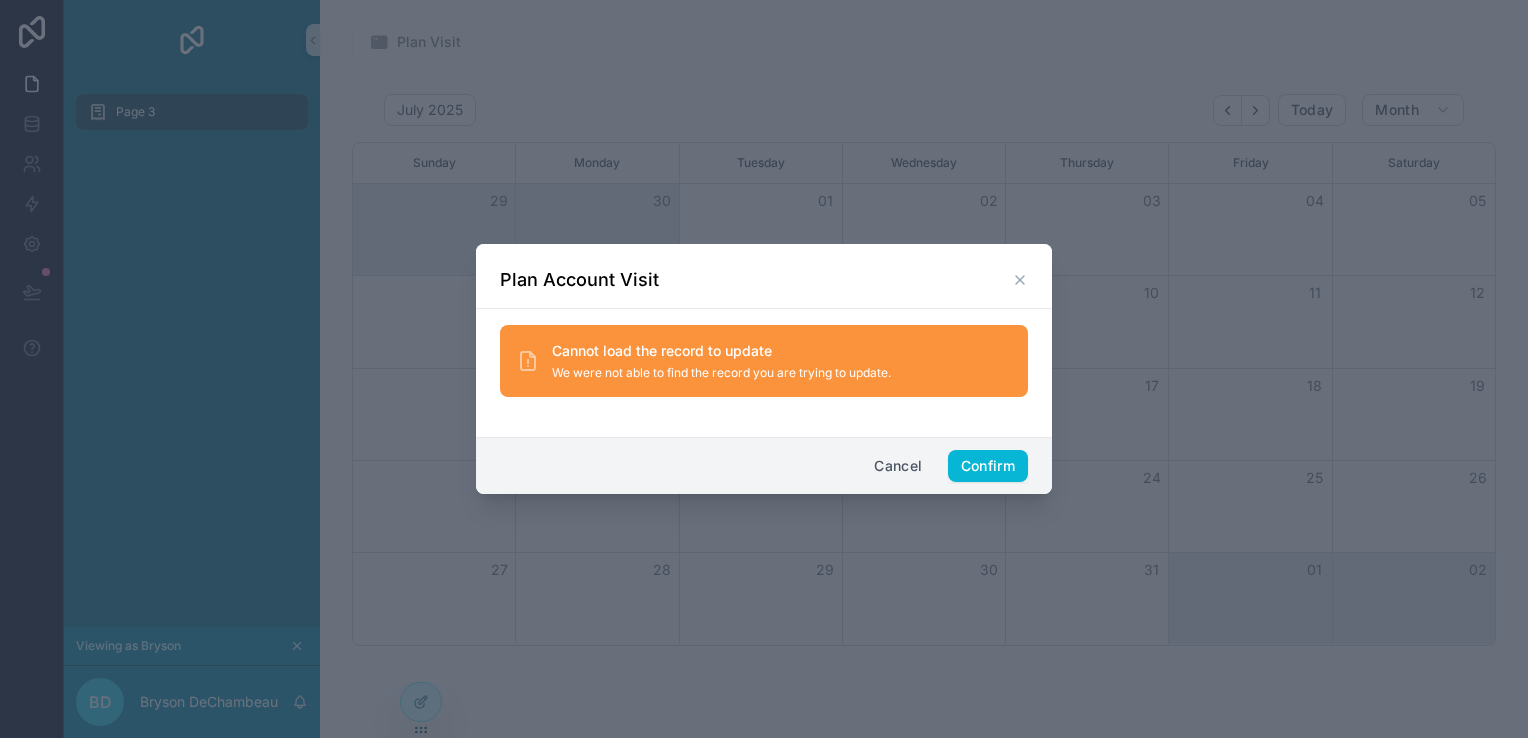 click on "Cancel" at bounding box center (898, 466) 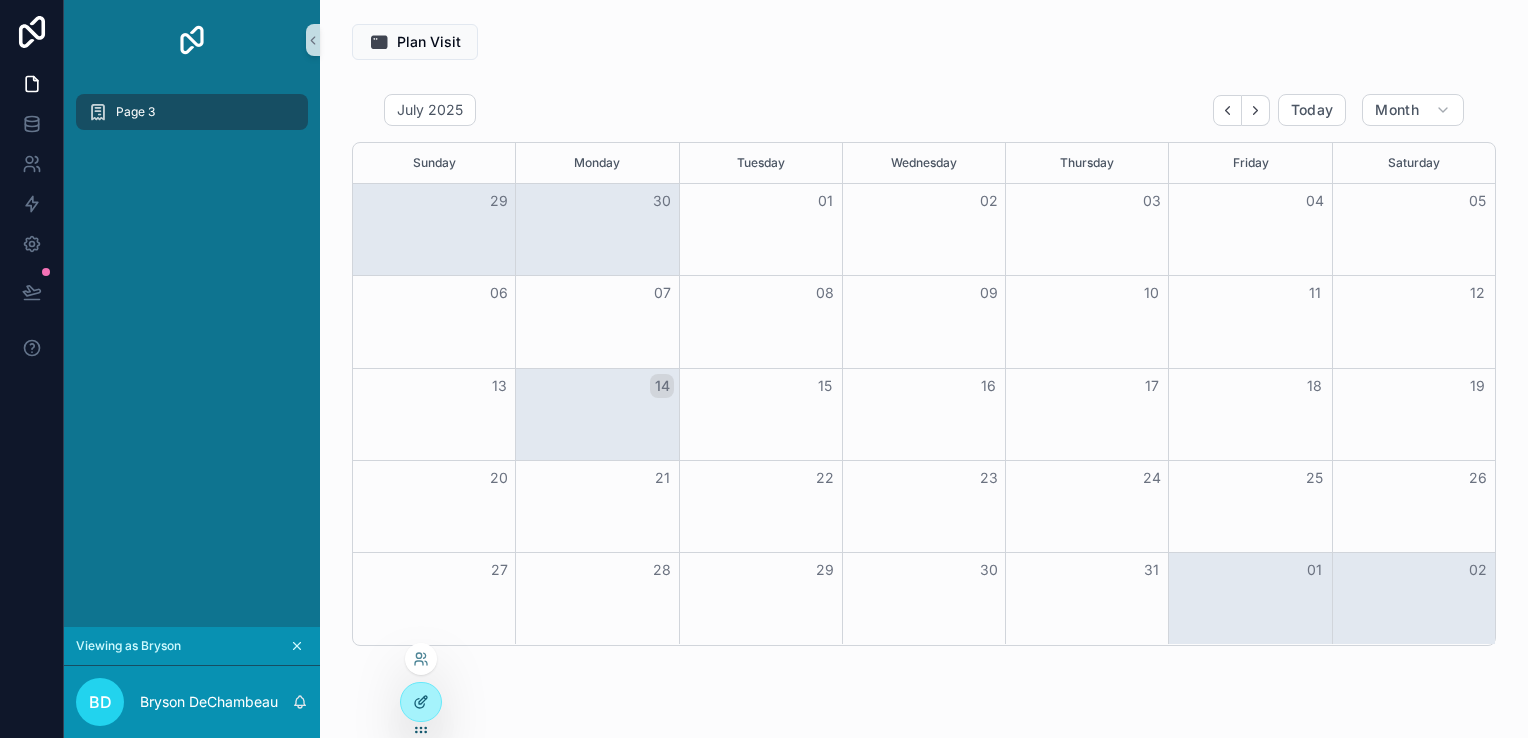 click 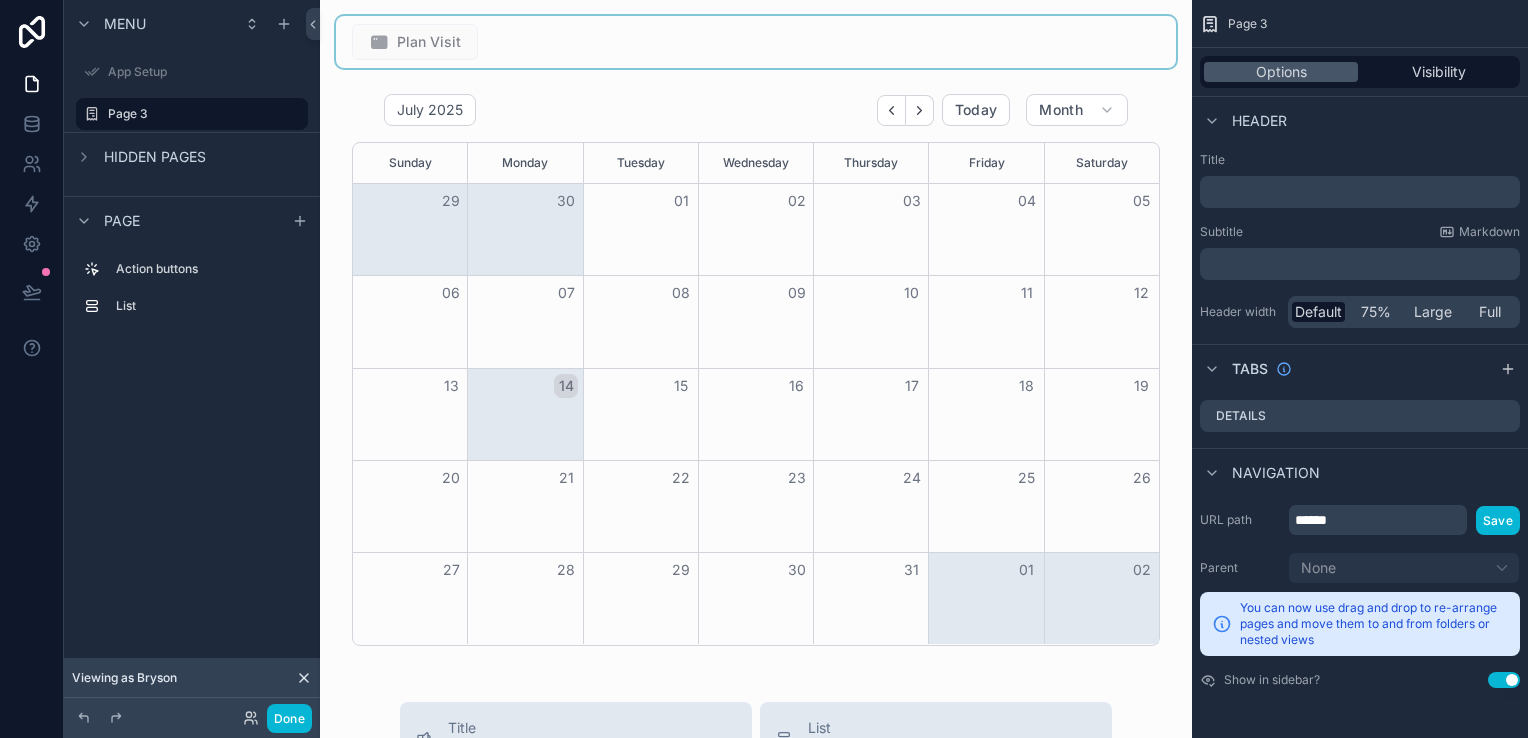 click at bounding box center (756, 42) 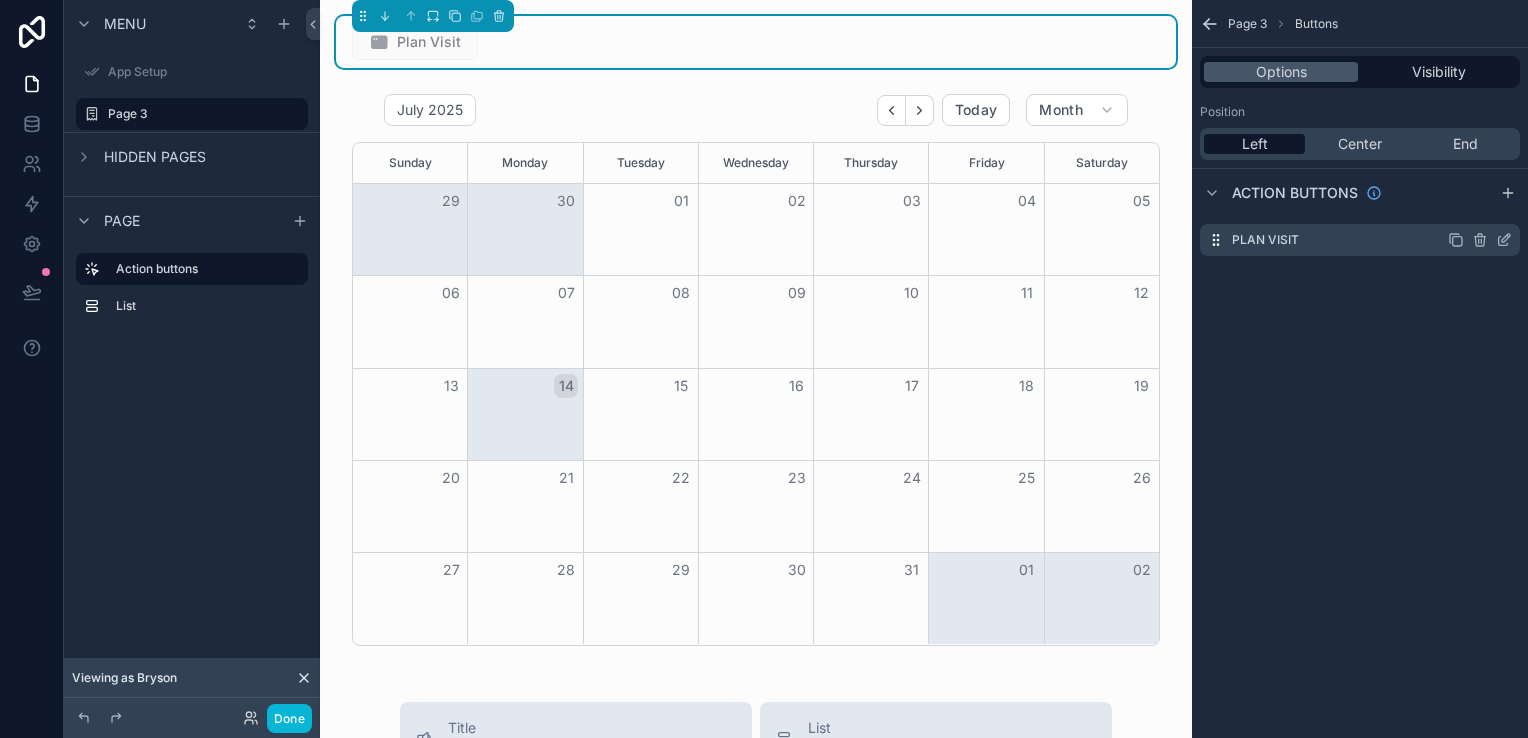click 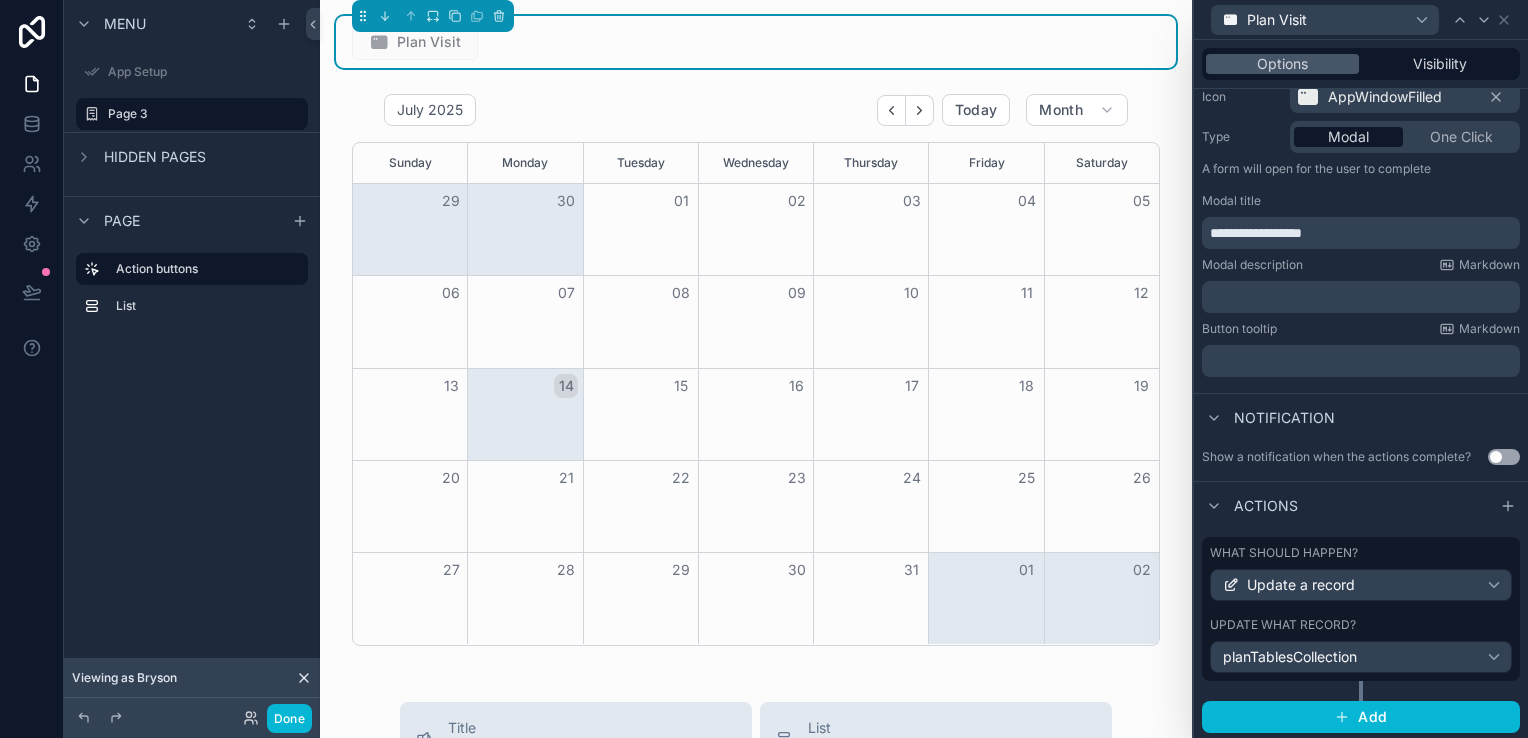 scroll, scrollTop: 217, scrollLeft: 0, axis: vertical 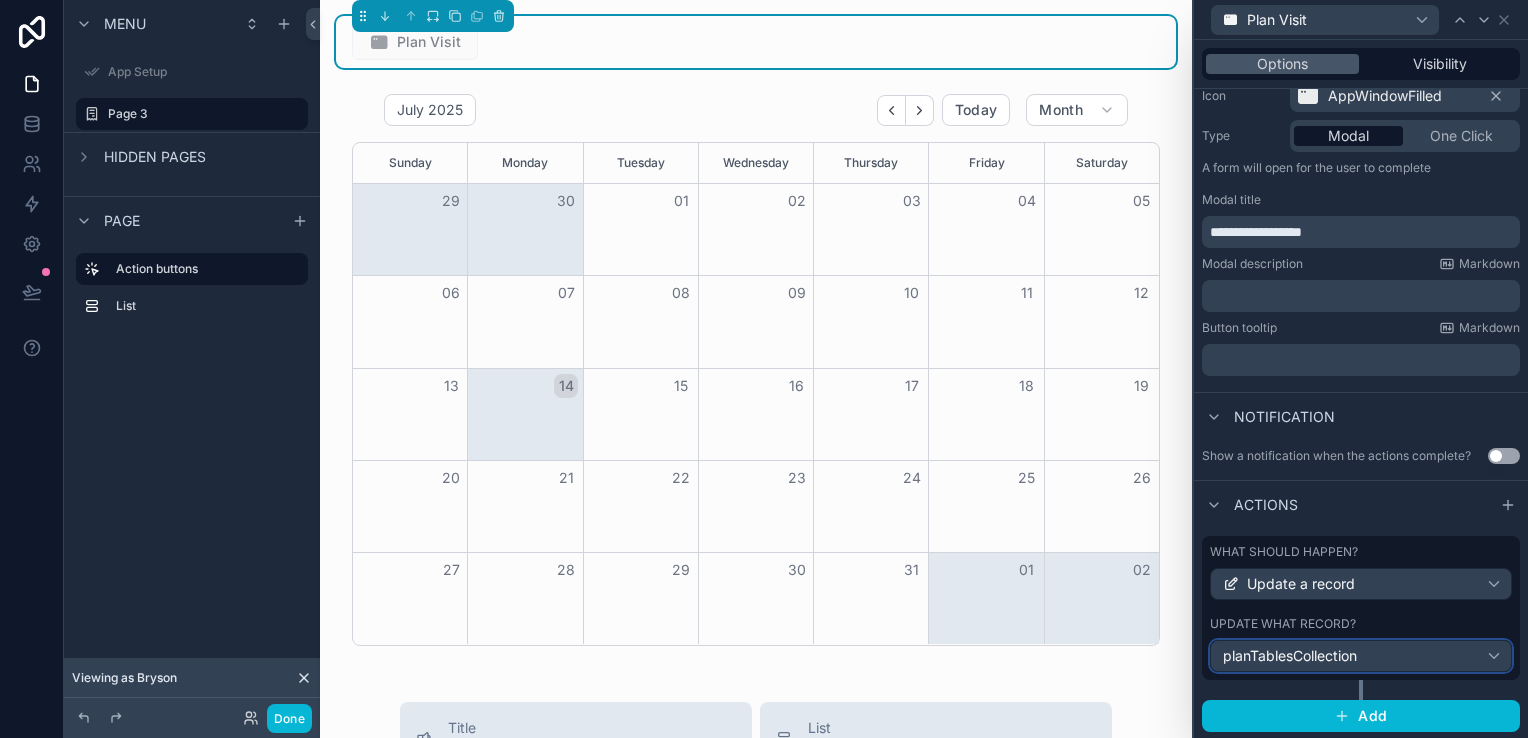 click on "planTablesCollection" at bounding box center [1361, 656] 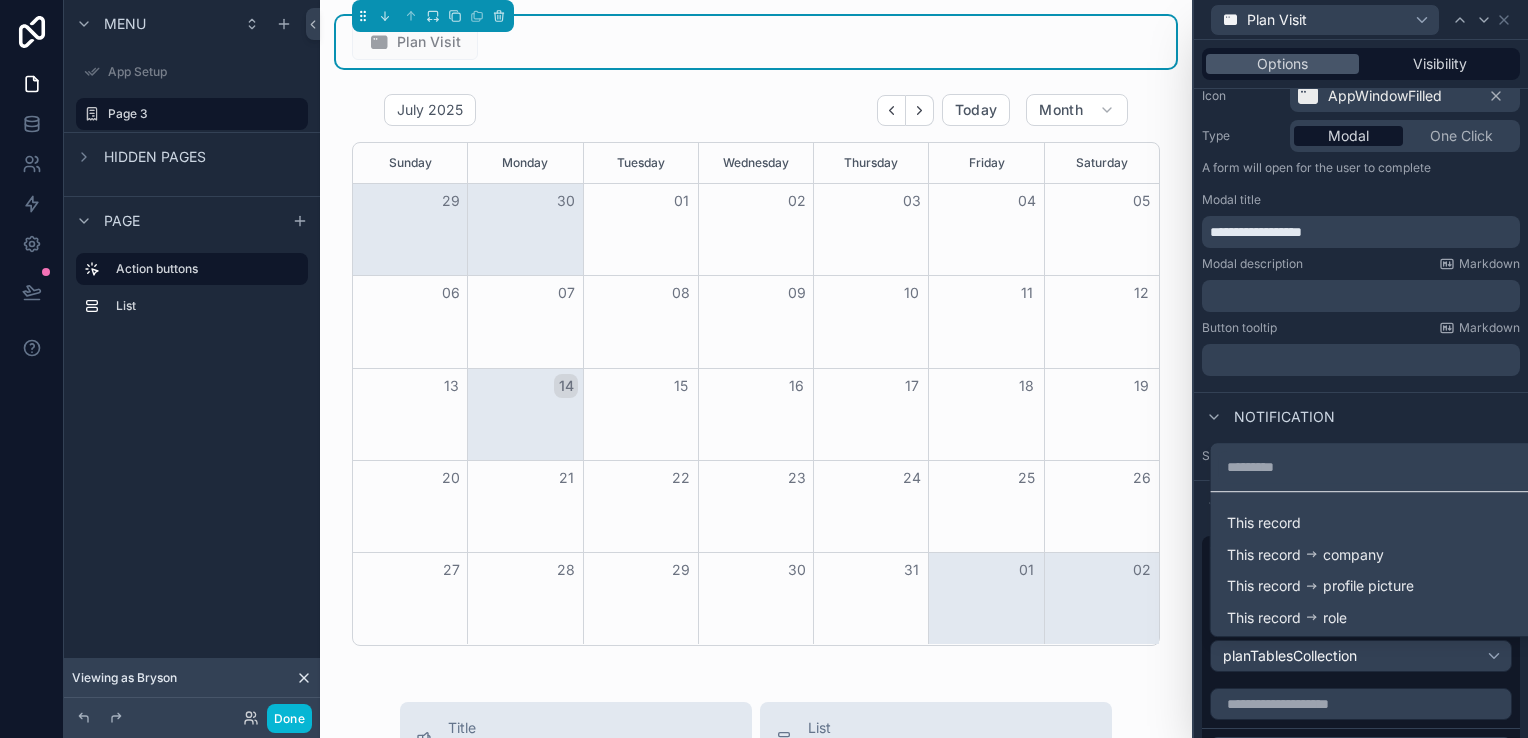 click at bounding box center (1361, 369) 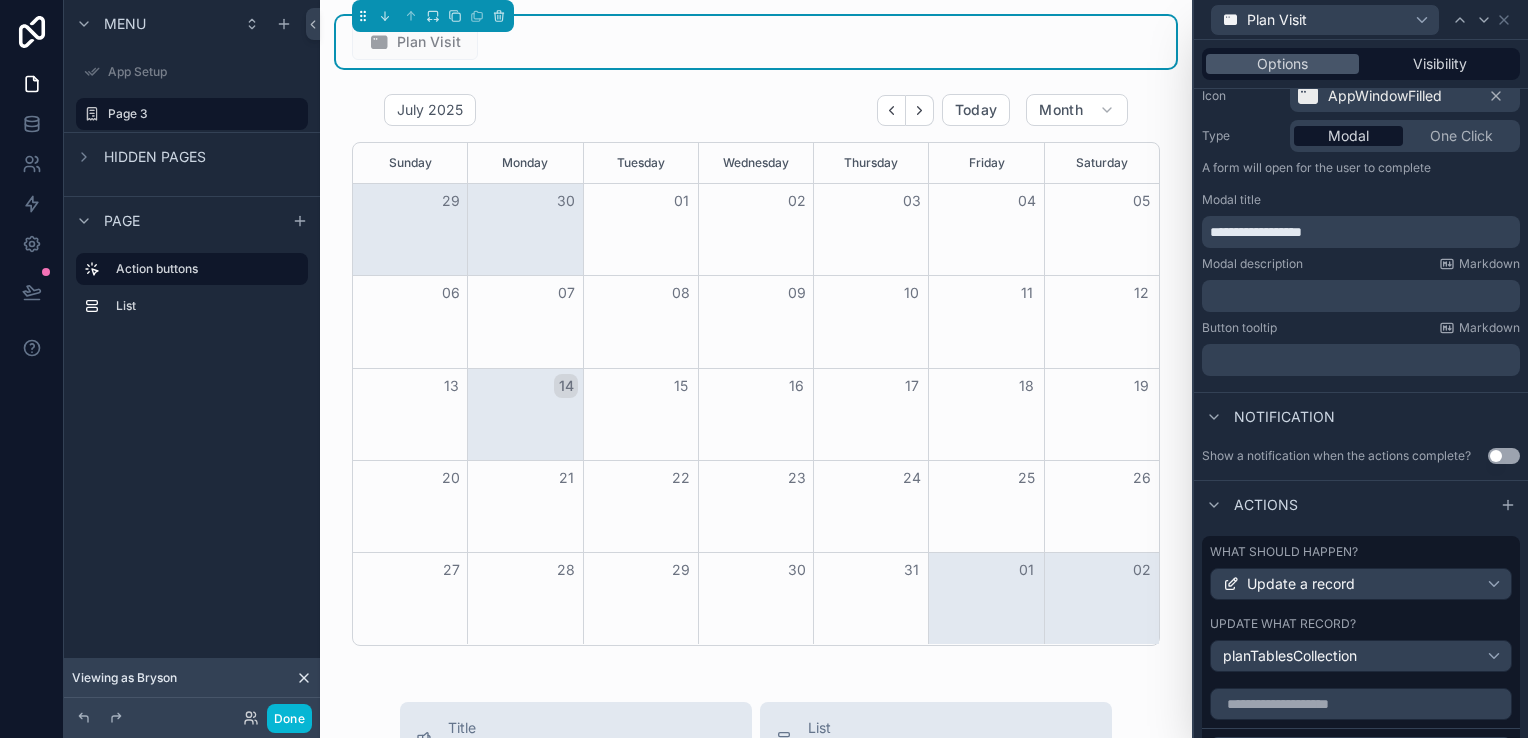 scroll, scrollTop: 517, scrollLeft: 0, axis: vertical 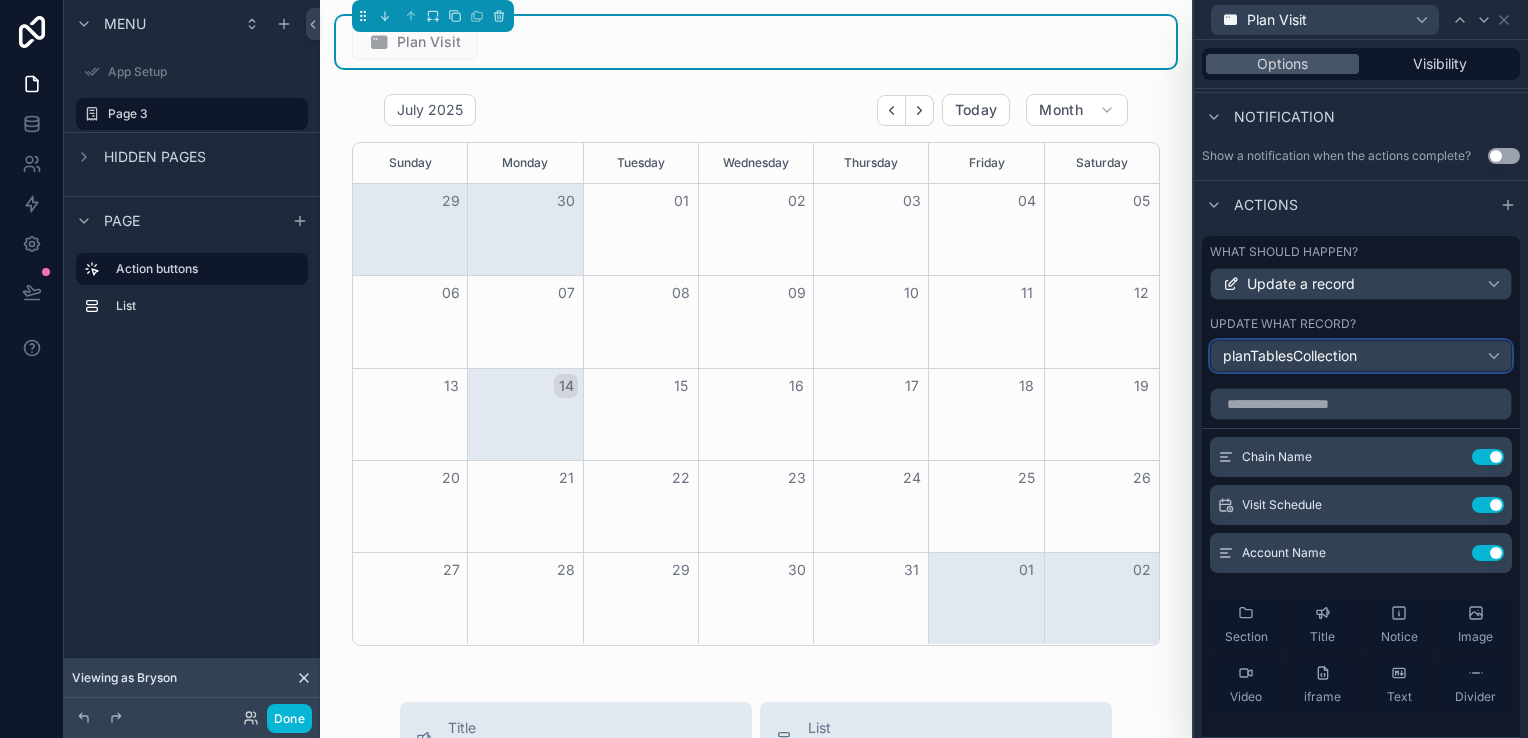 click on "planTablesCollection" at bounding box center [1290, 356] 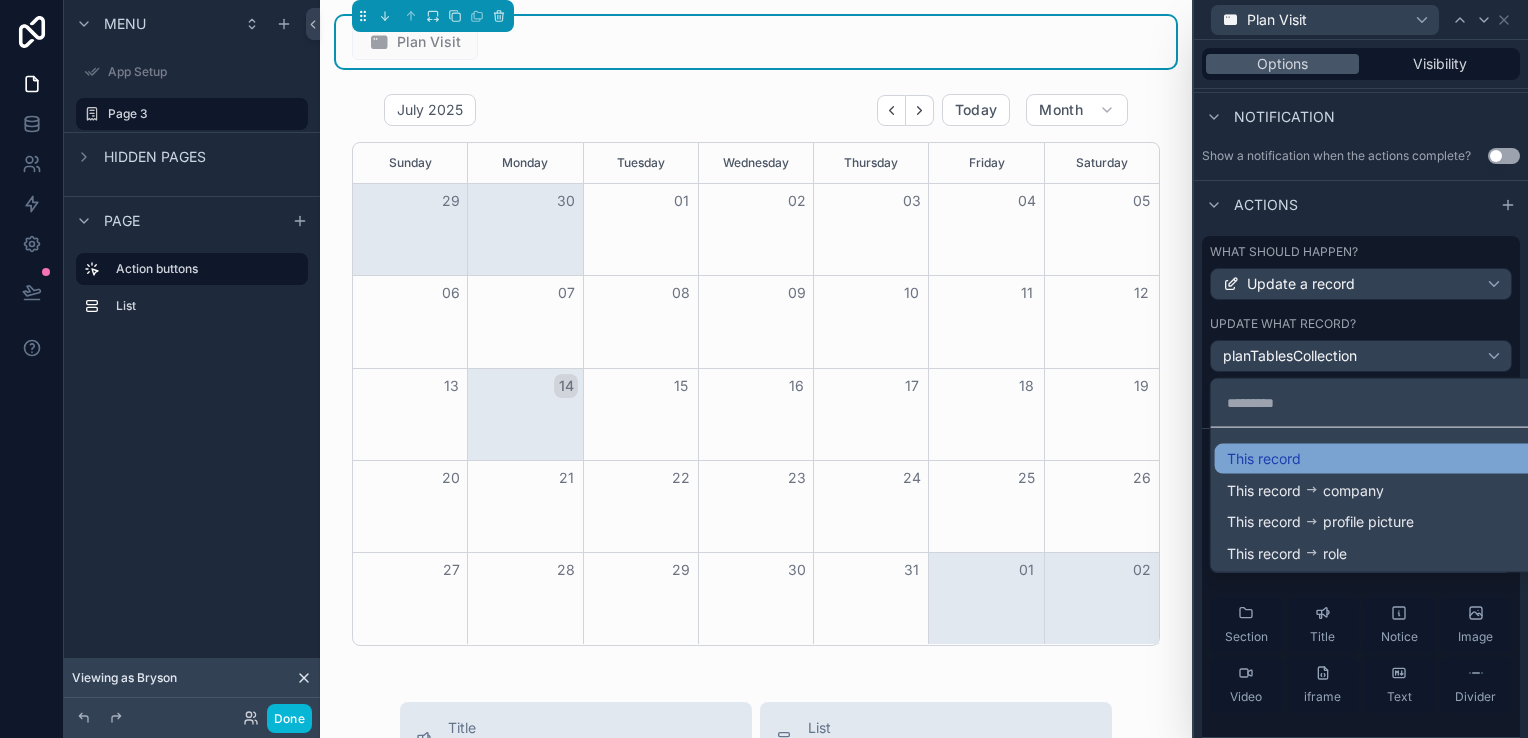 click on "This record" at bounding box center [1377, 459] 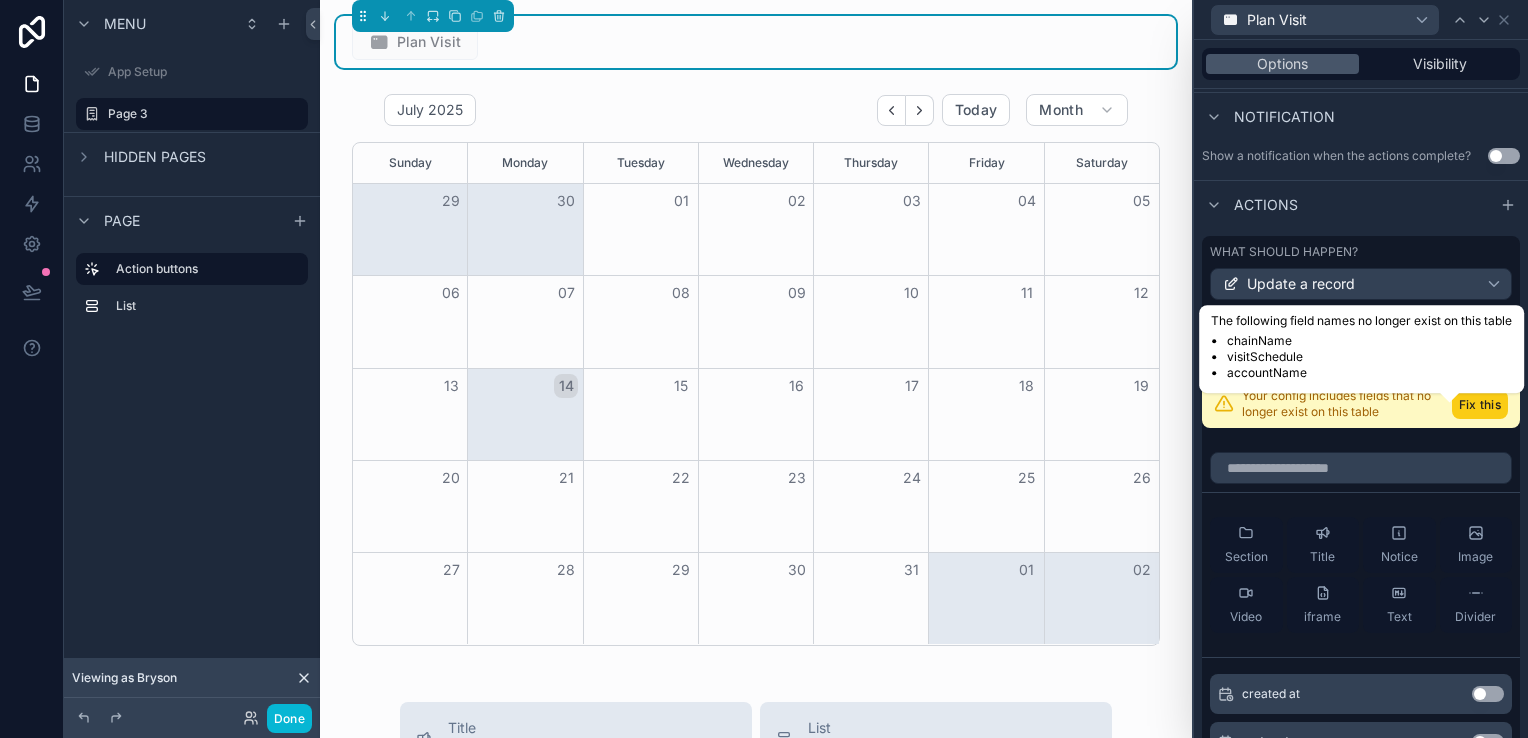 click on "Fix this" at bounding box center (1480, 404) 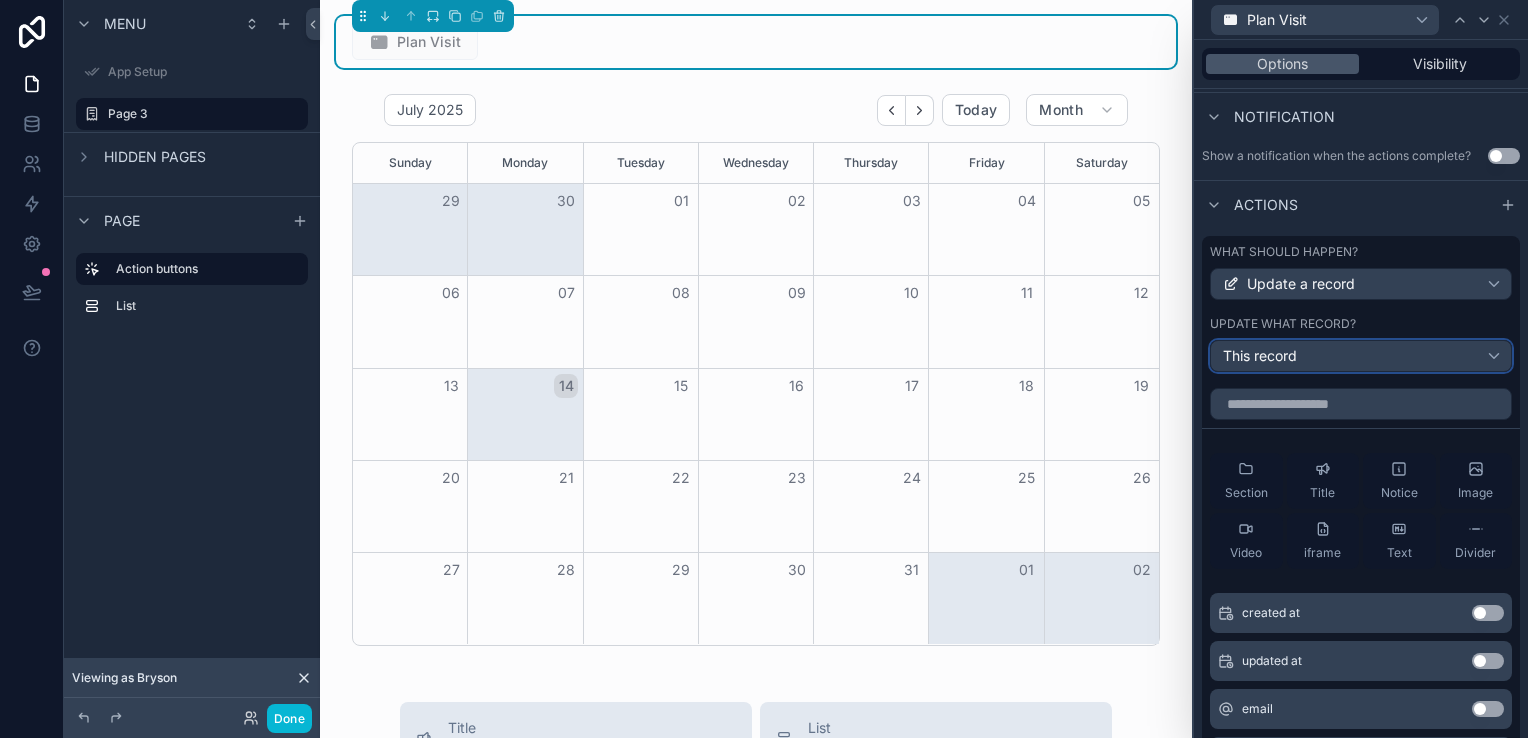 click on "This record" at bounding box center (1361, 356) 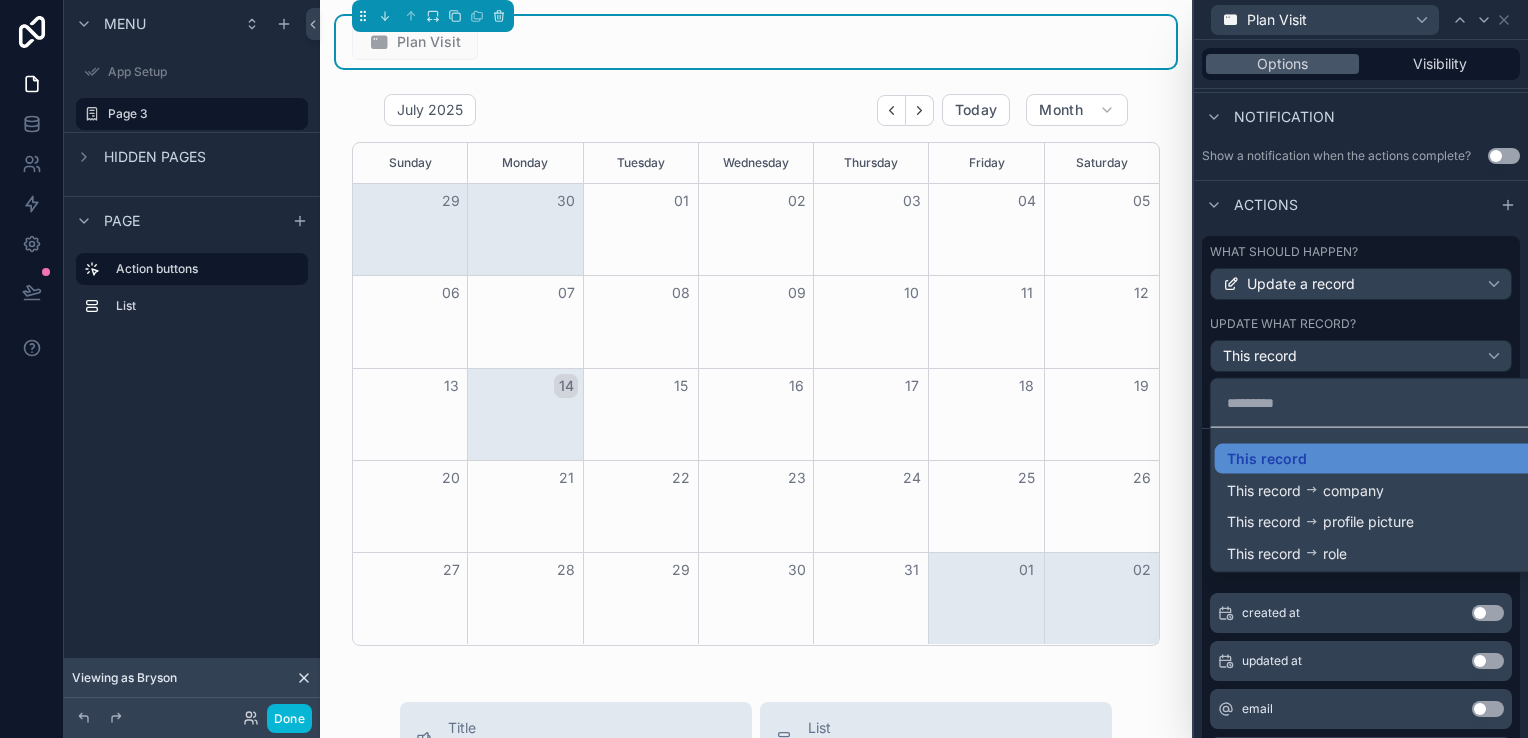click at bounding box center [1361, 369] 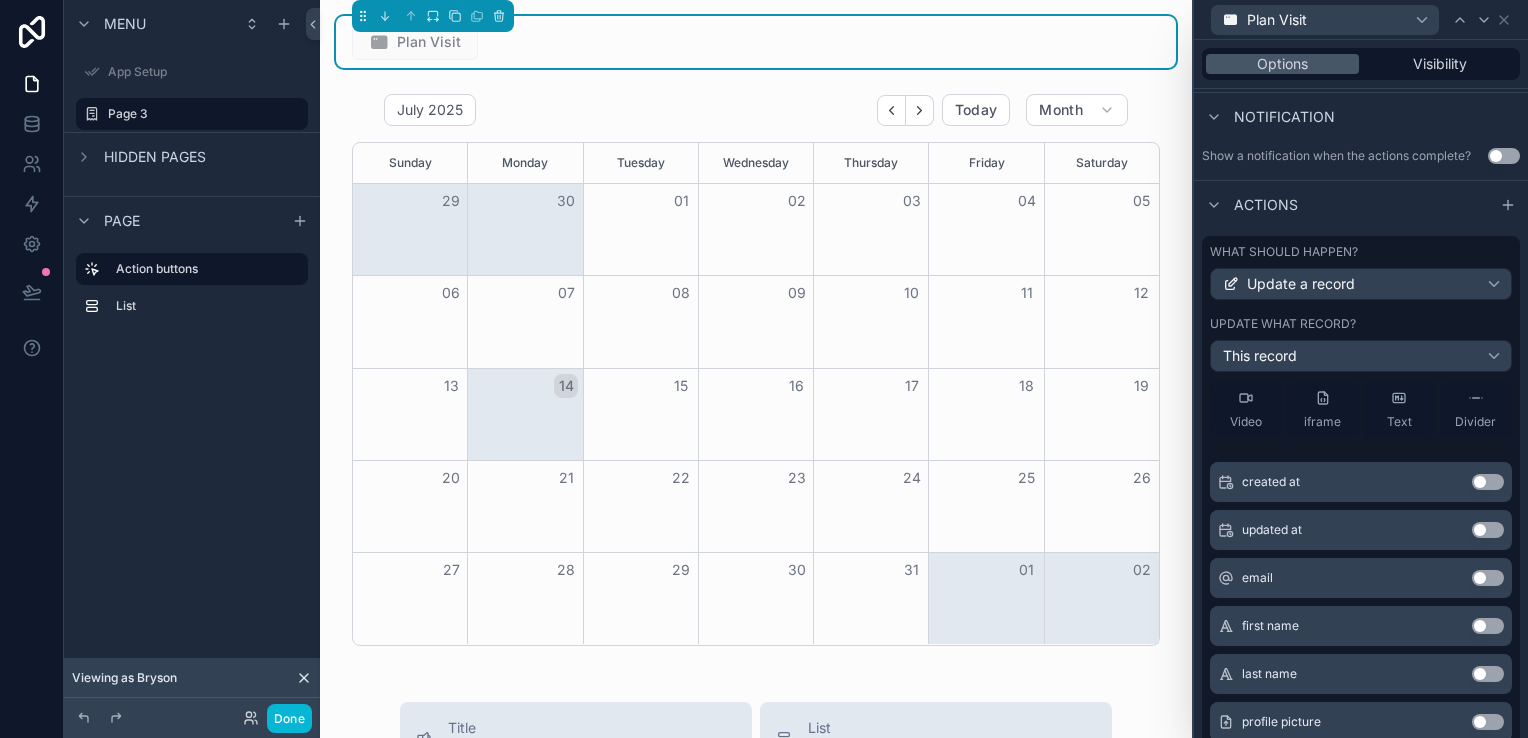scroll, scrollTop: 291, scrollLeft: 0, axis: vertical 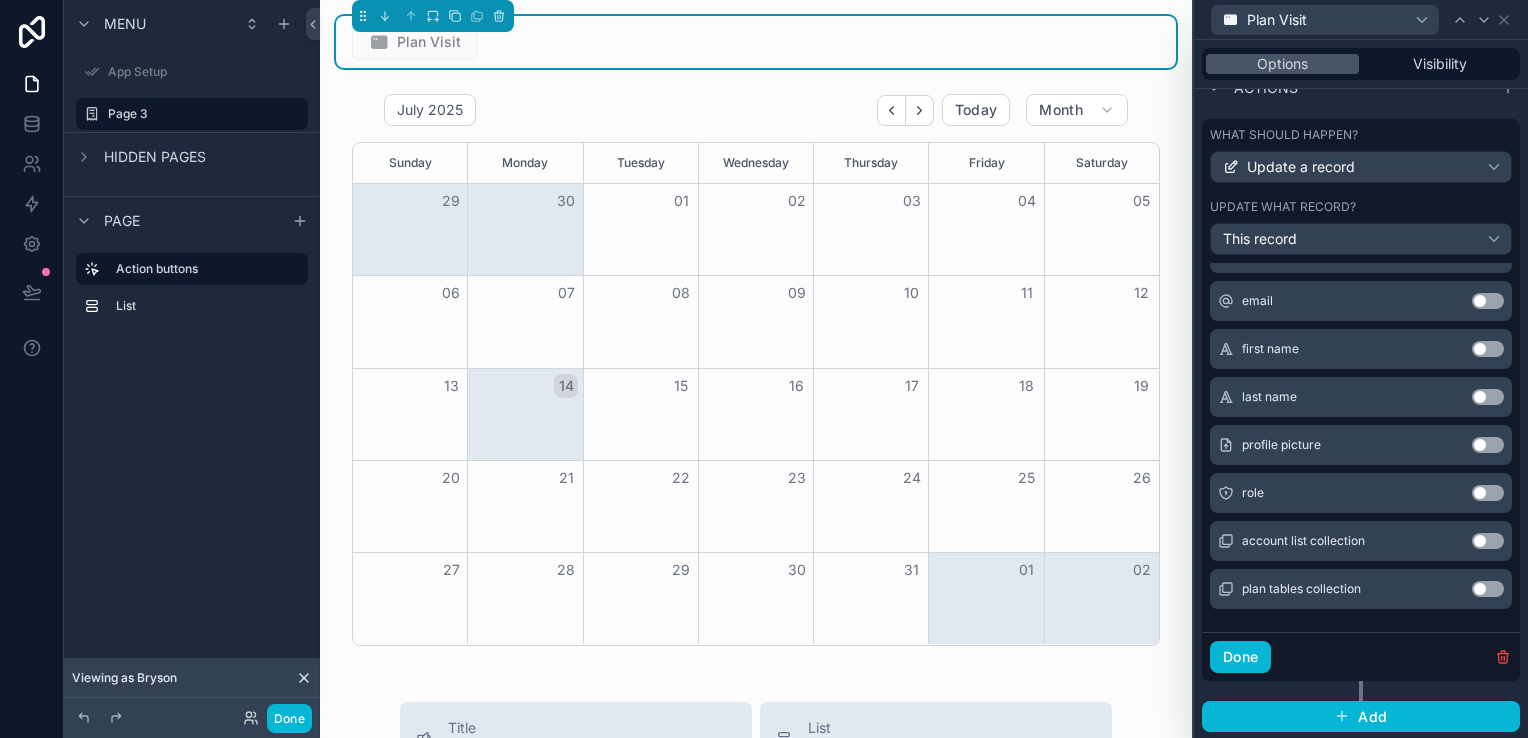 click on "Use setting" at bounding box center (1488, 589) 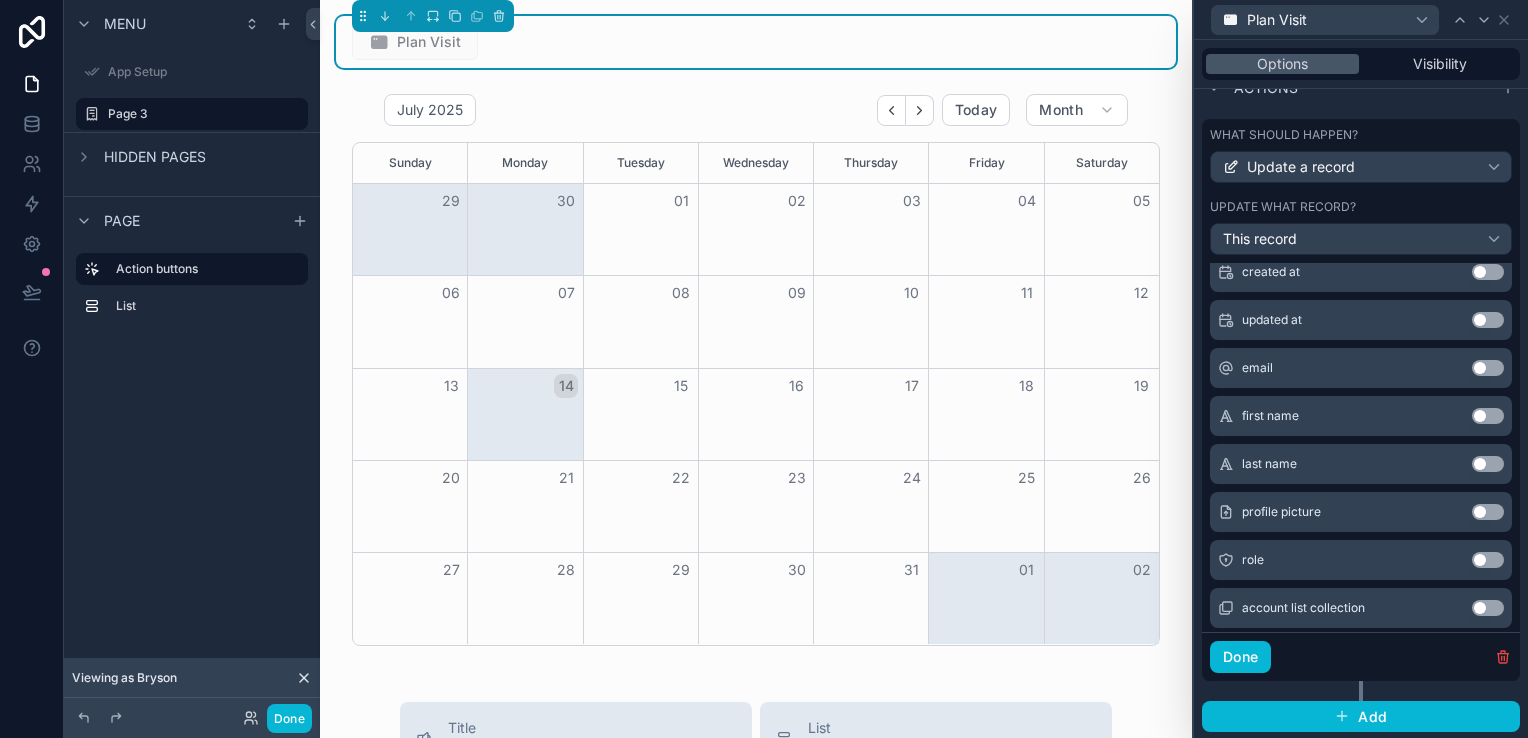 scroll, scrollTop: 308, scrollLeft: 0, axis: vertical 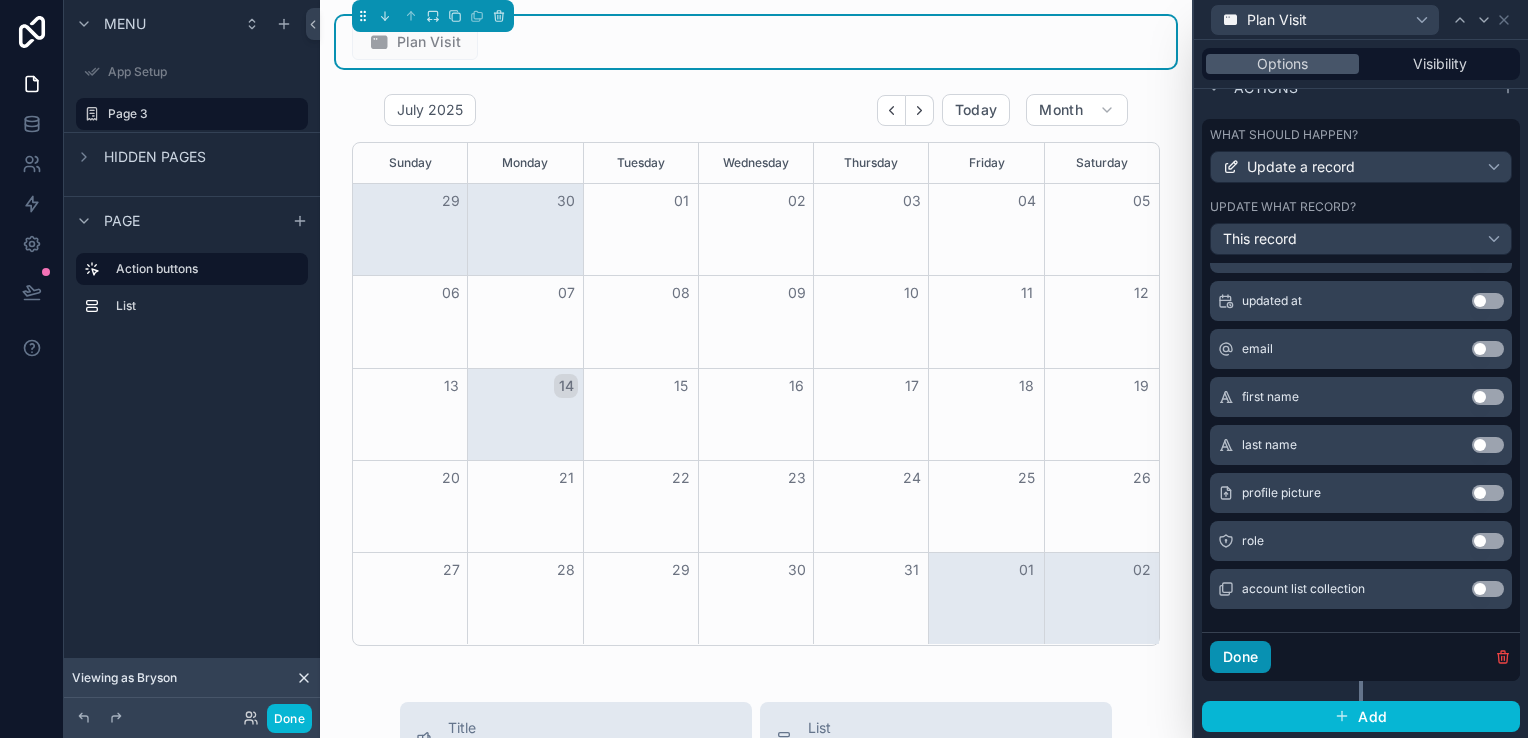 click on "Done" at bounding box center (1240, 657) 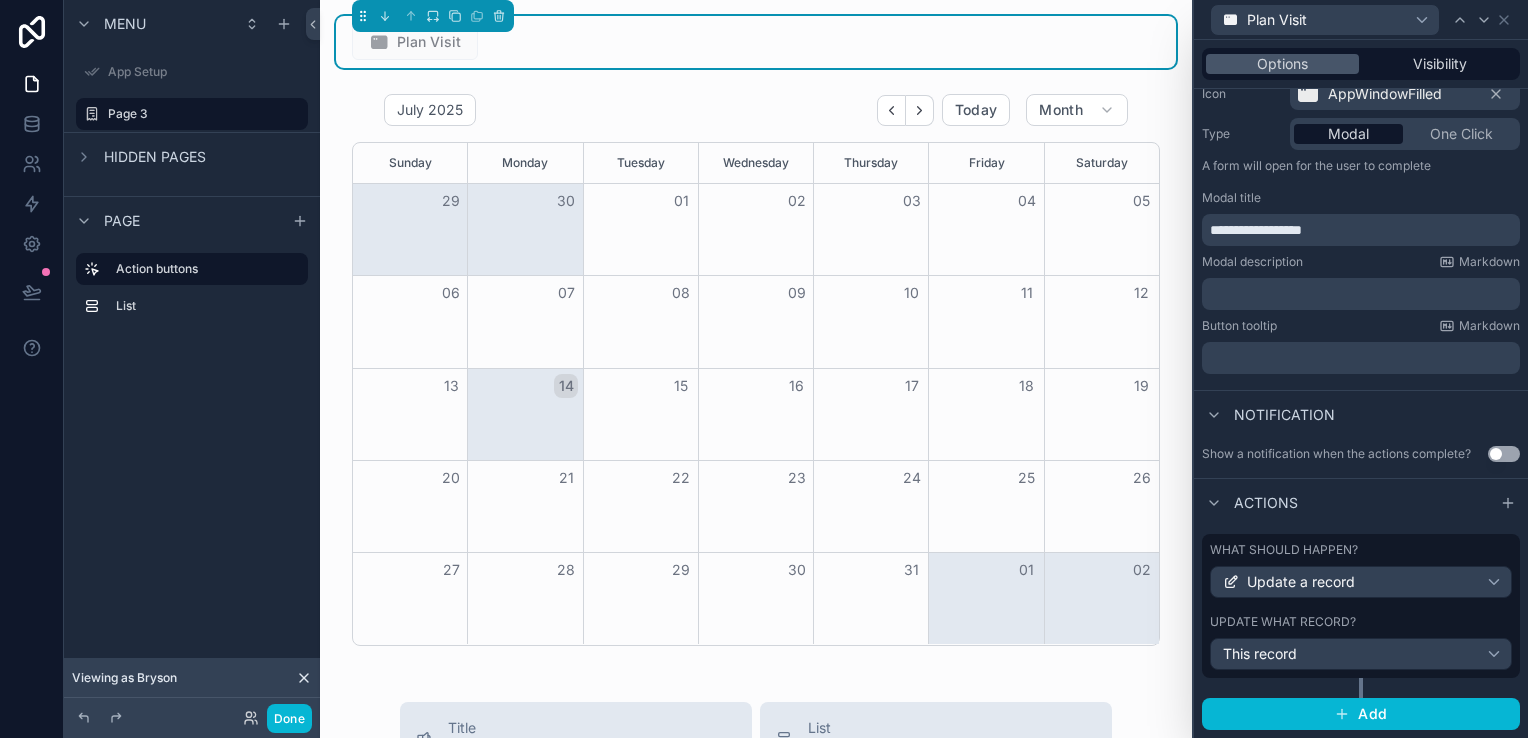 scroll, scrollTop: 217, scrollLeft: 0, axis: vertical 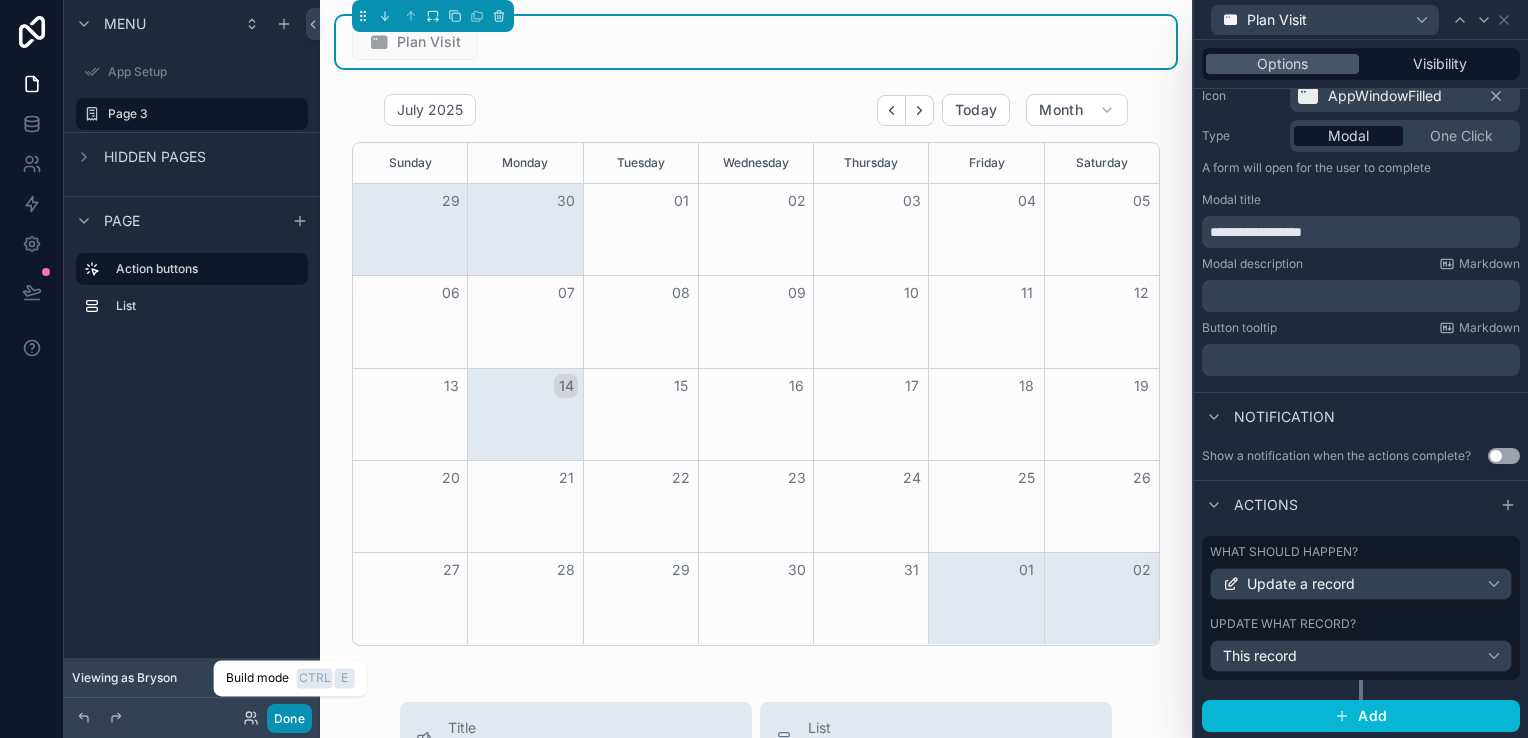 click on "Done" at bounding box center [289, 718] 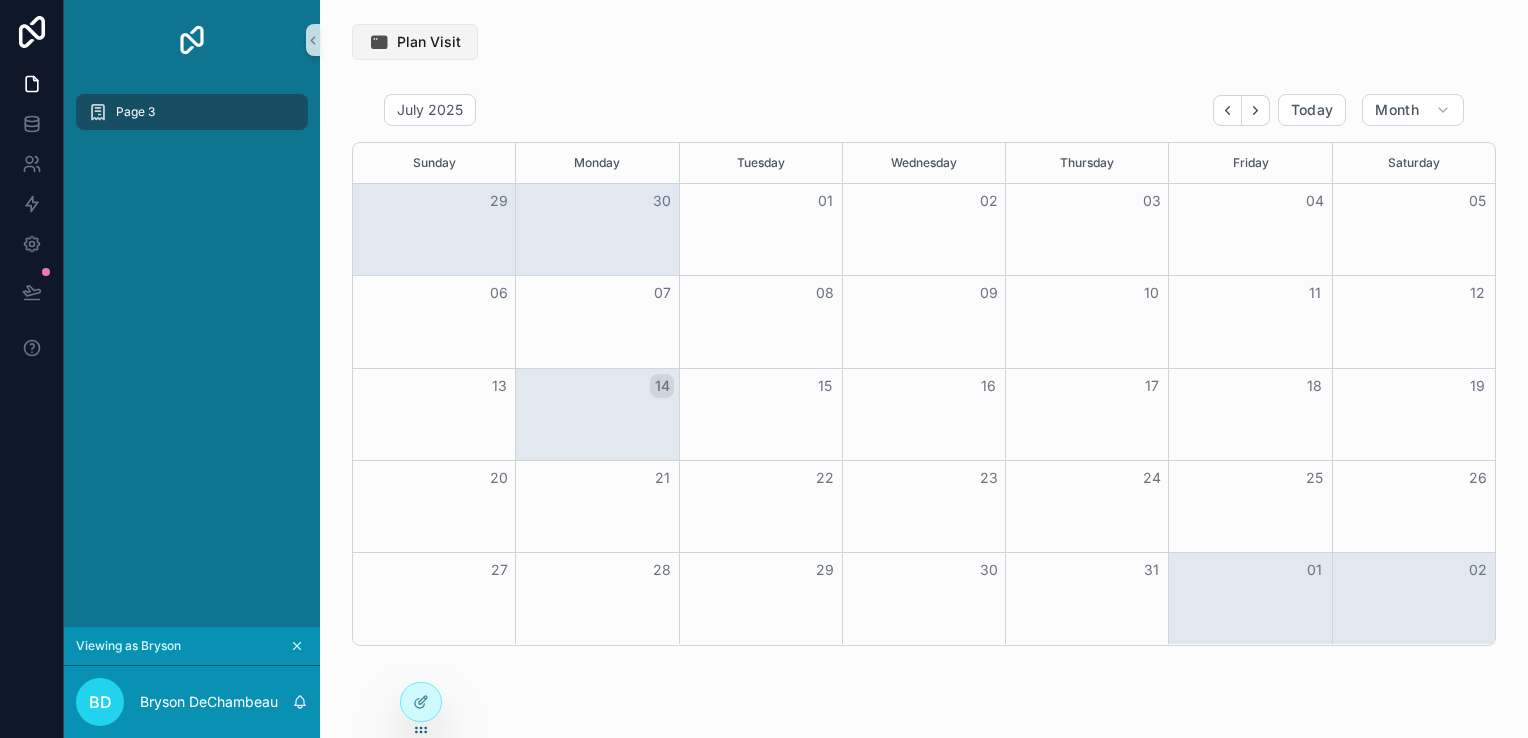 click on "Plan Visit" at bounding box center [415, 42] 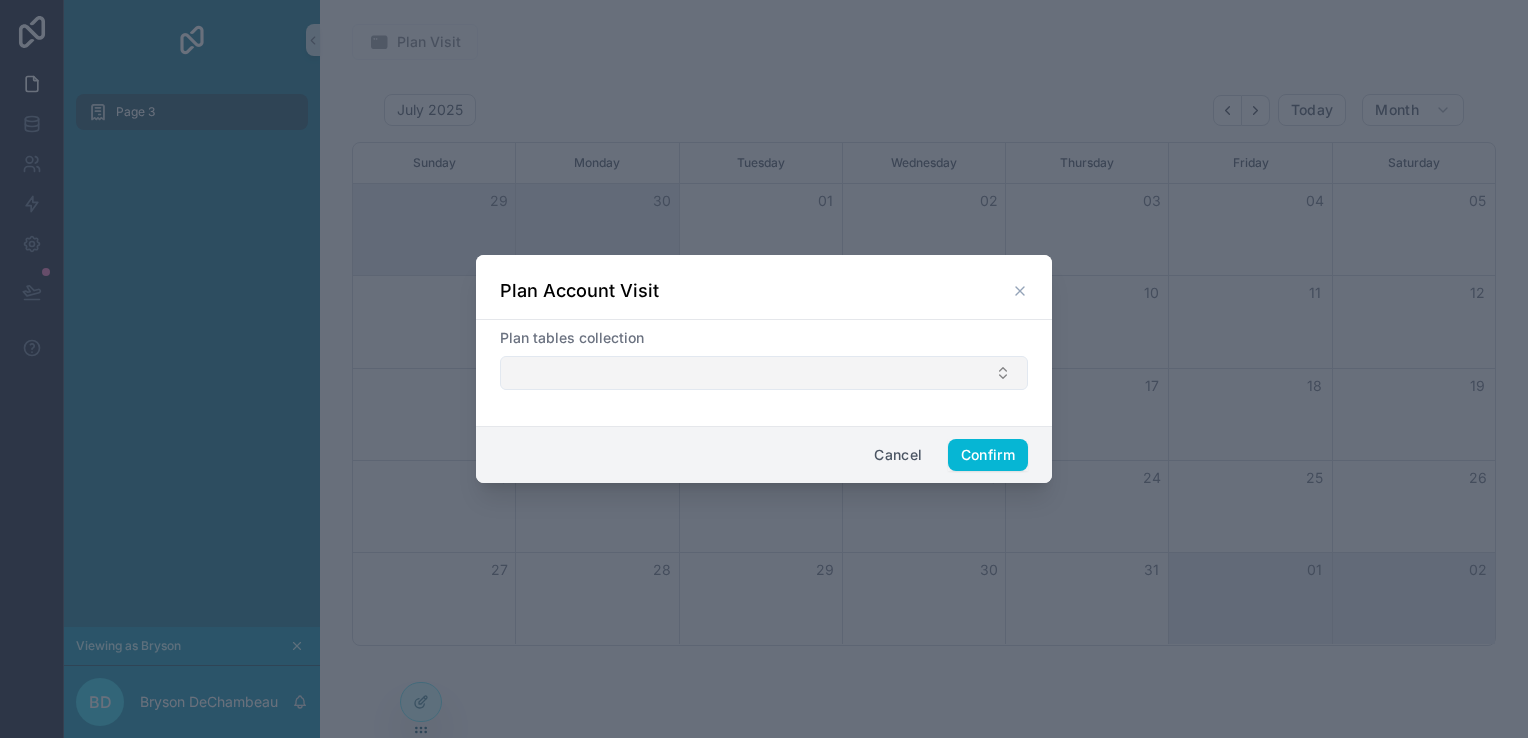 click at bounding box center (764, 373) 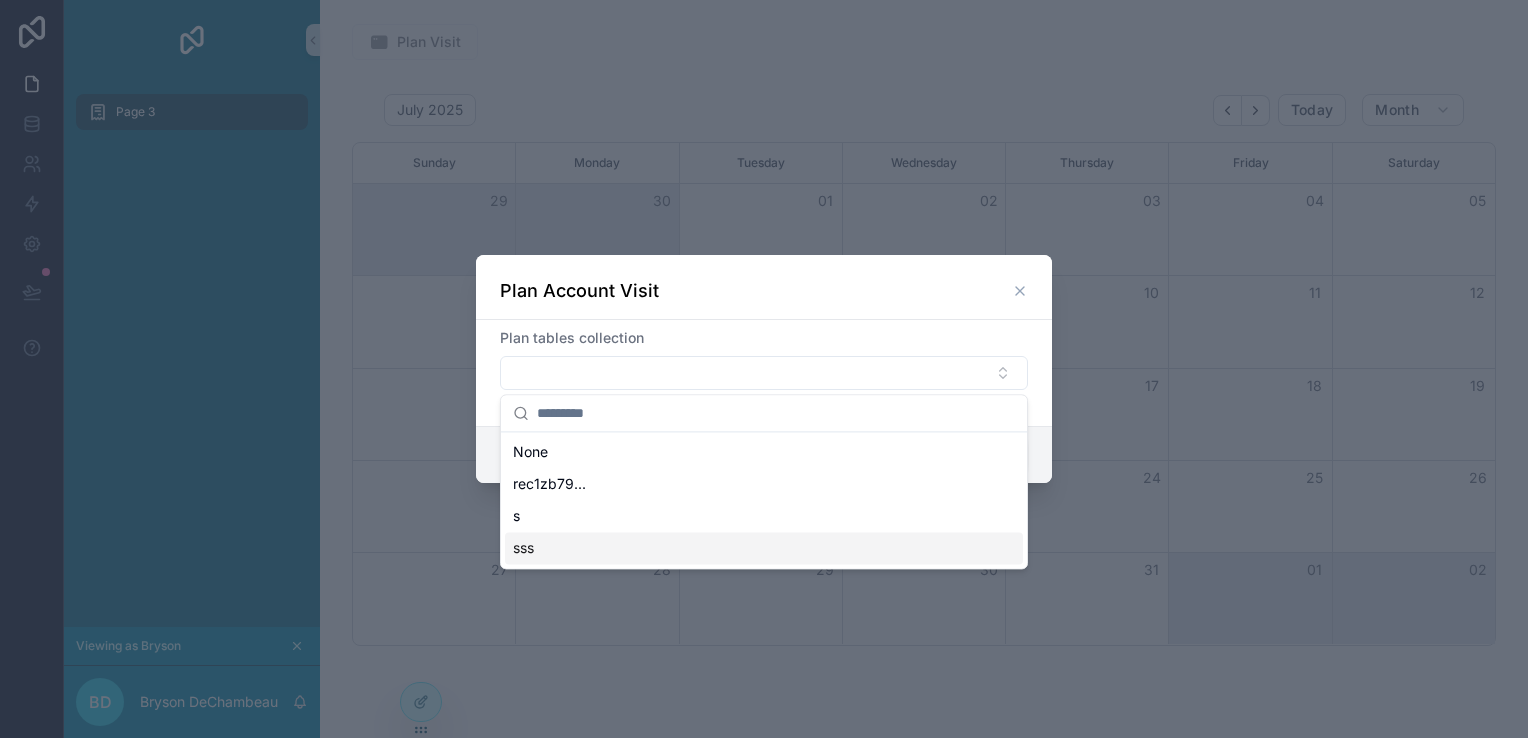 click on "sss" at bounding box center (764, 548) 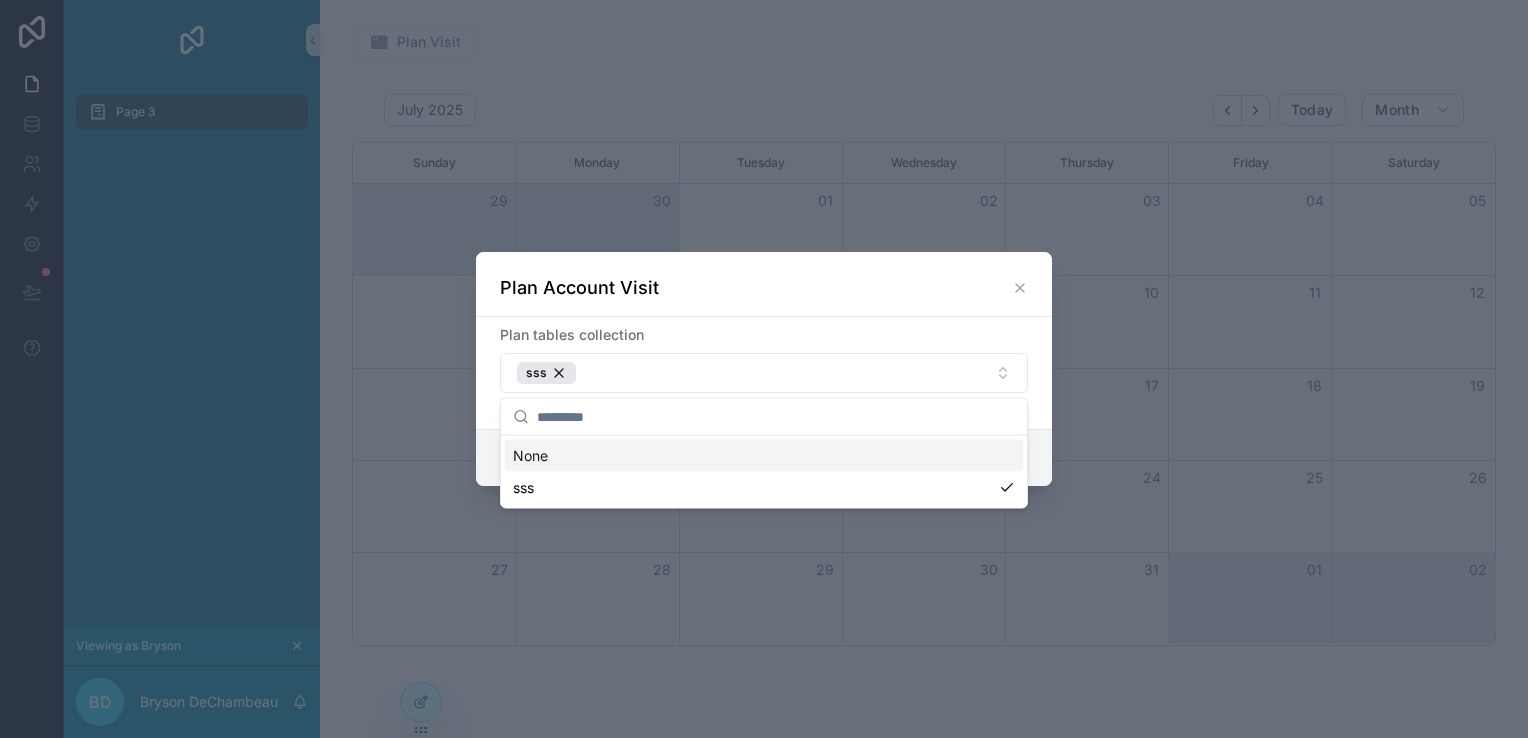 click on "Plan tables collection sss" at bounding box center [764, 359] 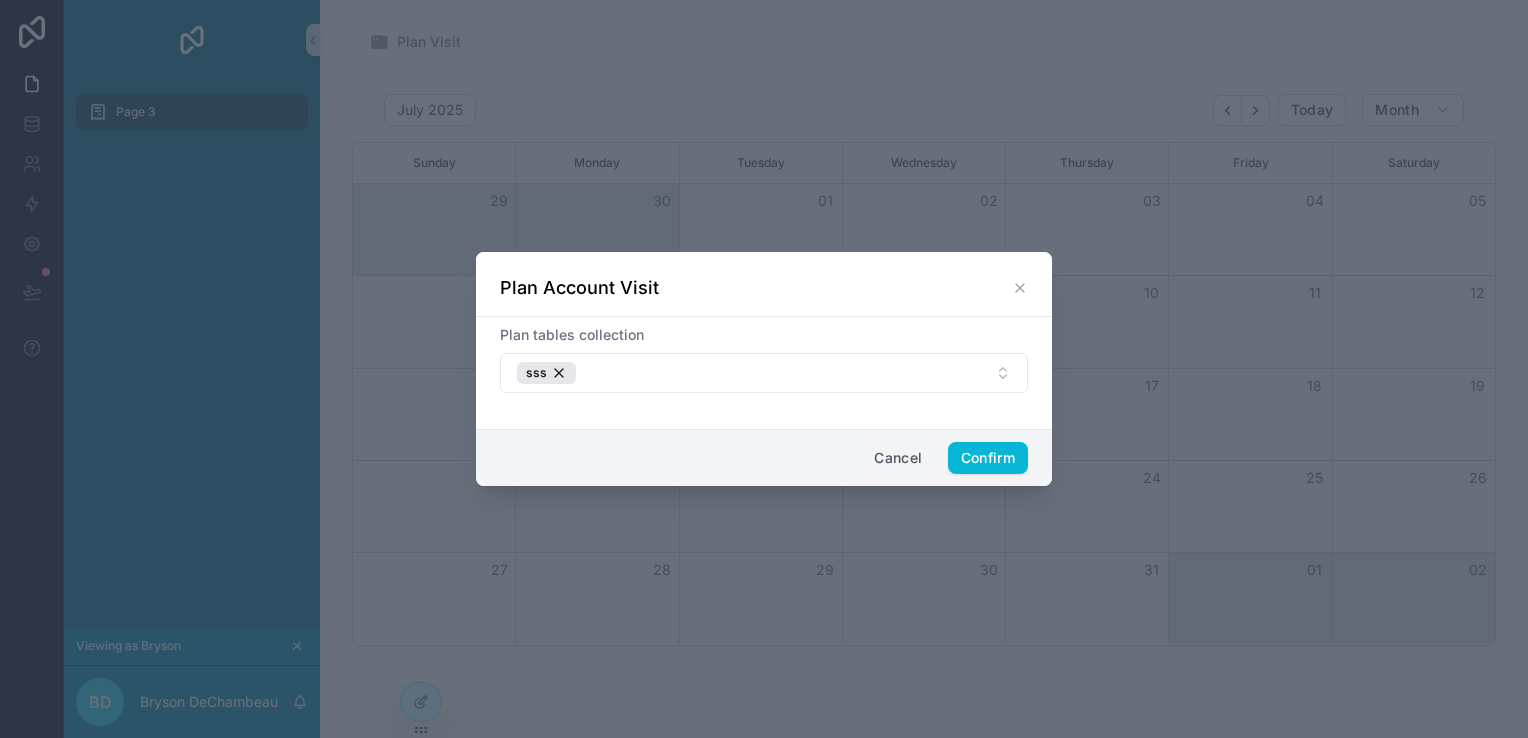 click on "Cancel" at bounding box center [898, 458] 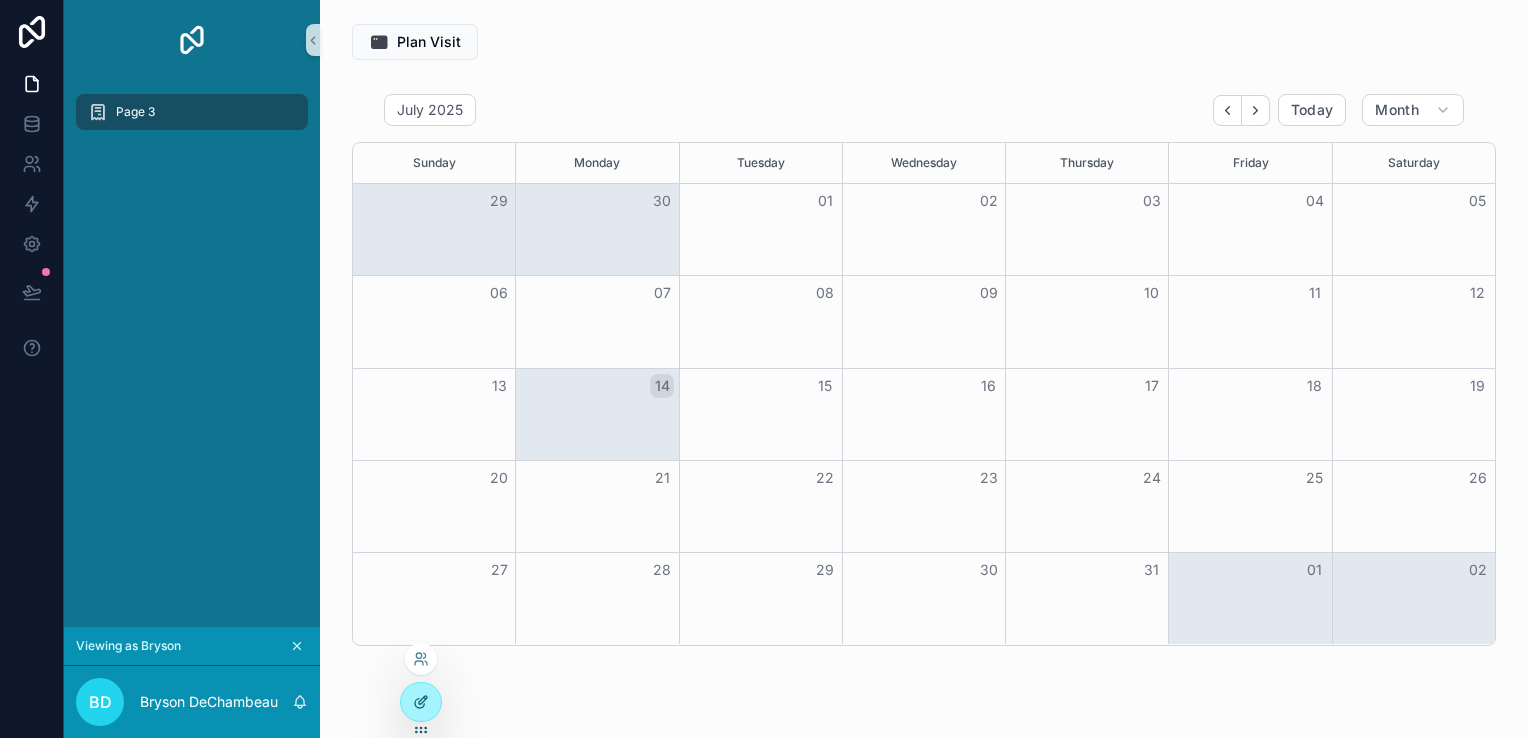 click at bounding box center [421, 702] 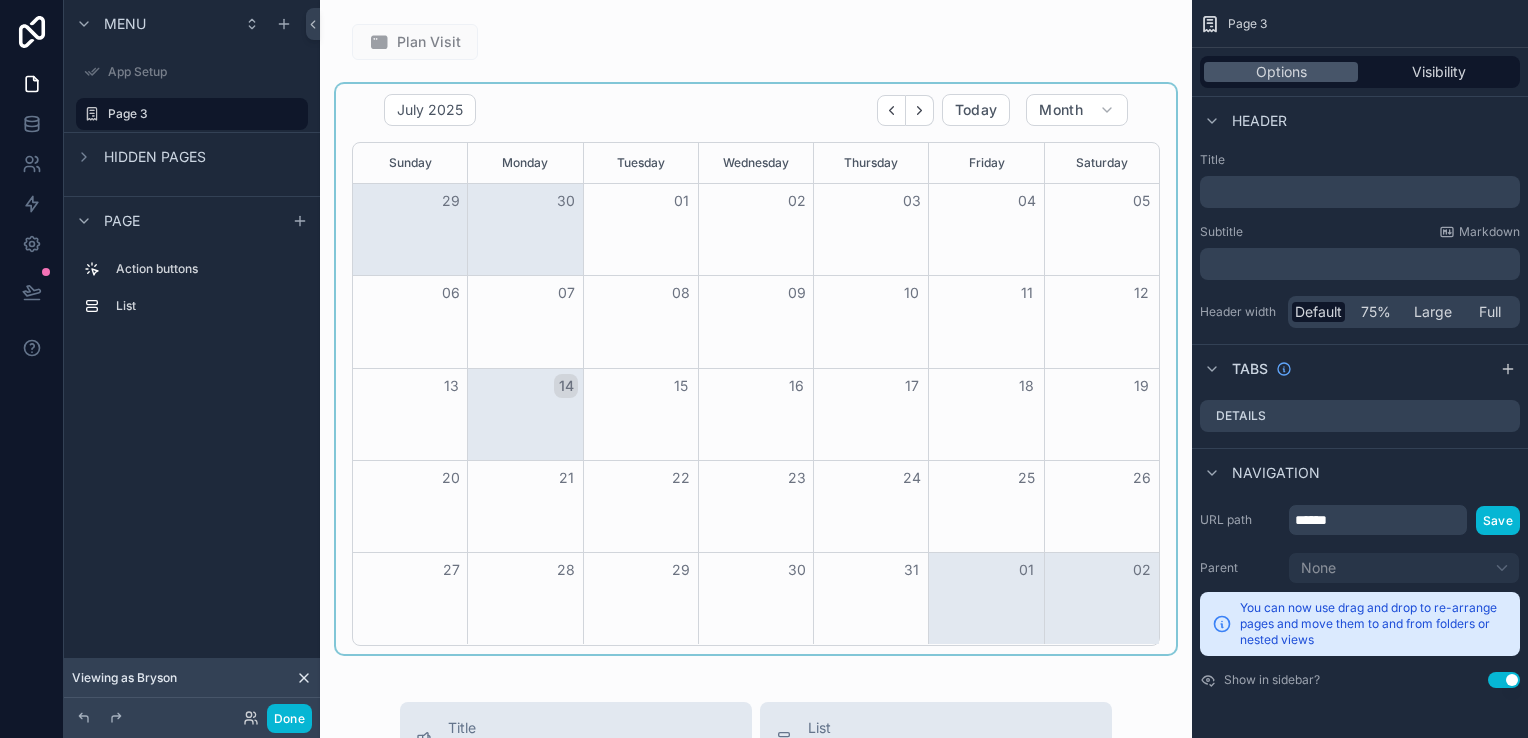 click at bounding box center [756, 369] 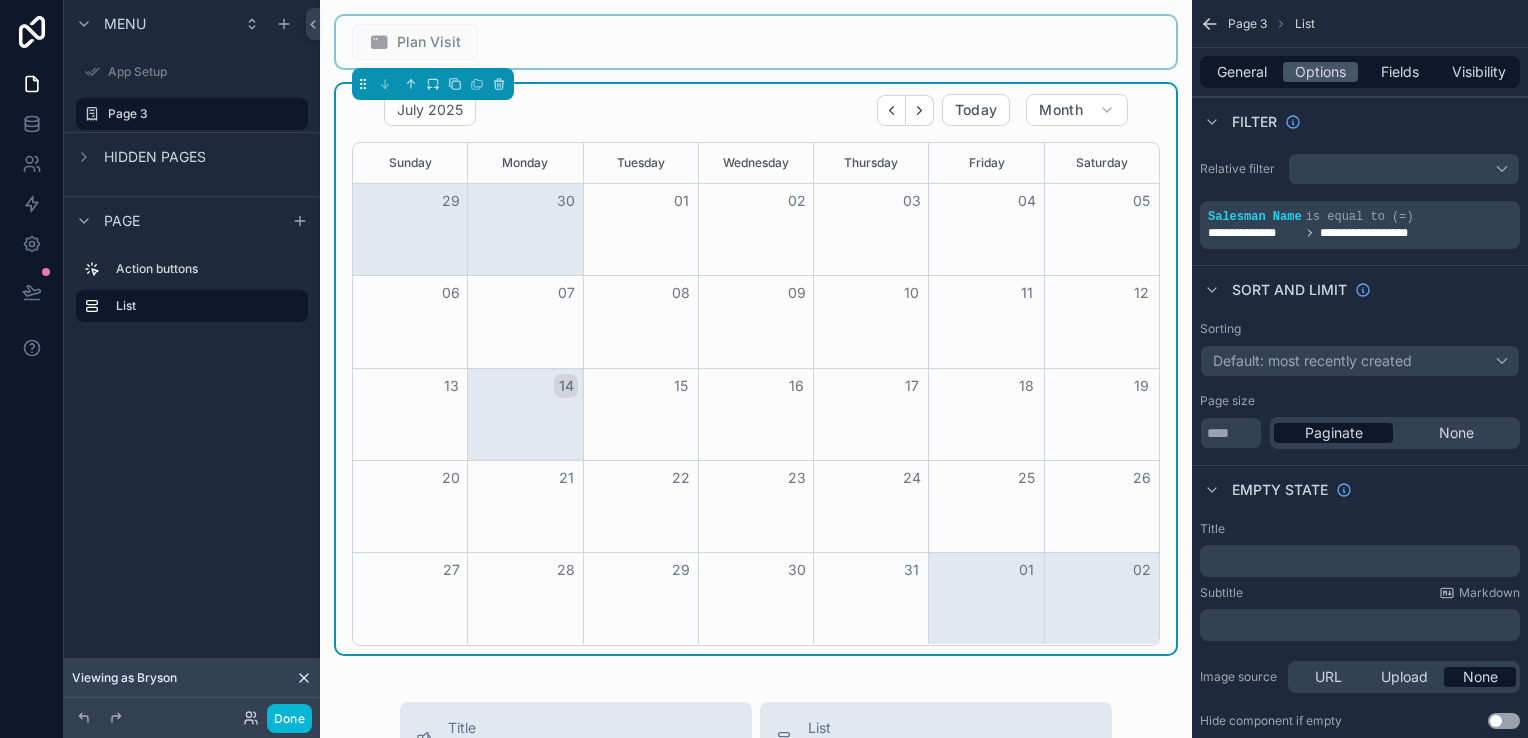 click at bounding box center (756, 42) 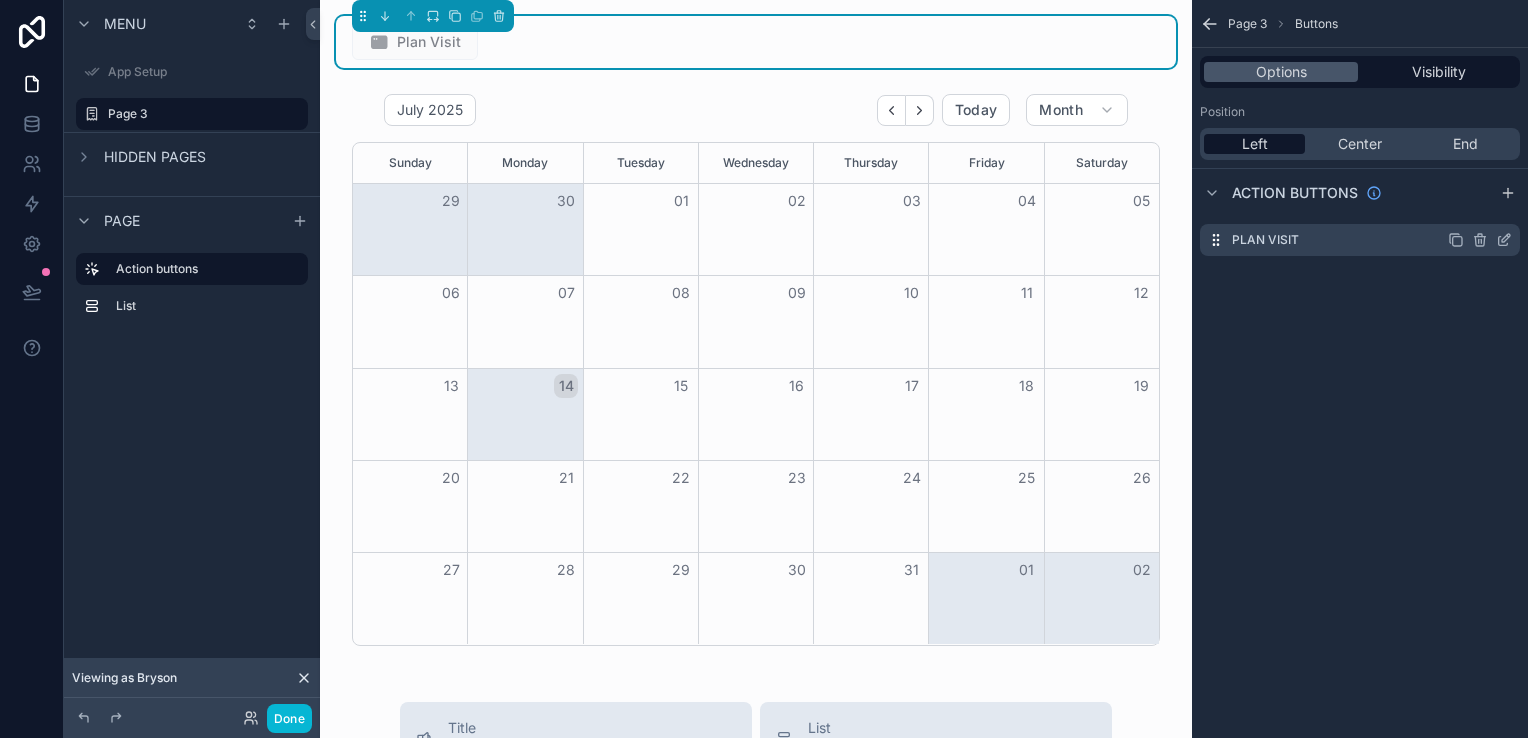 click 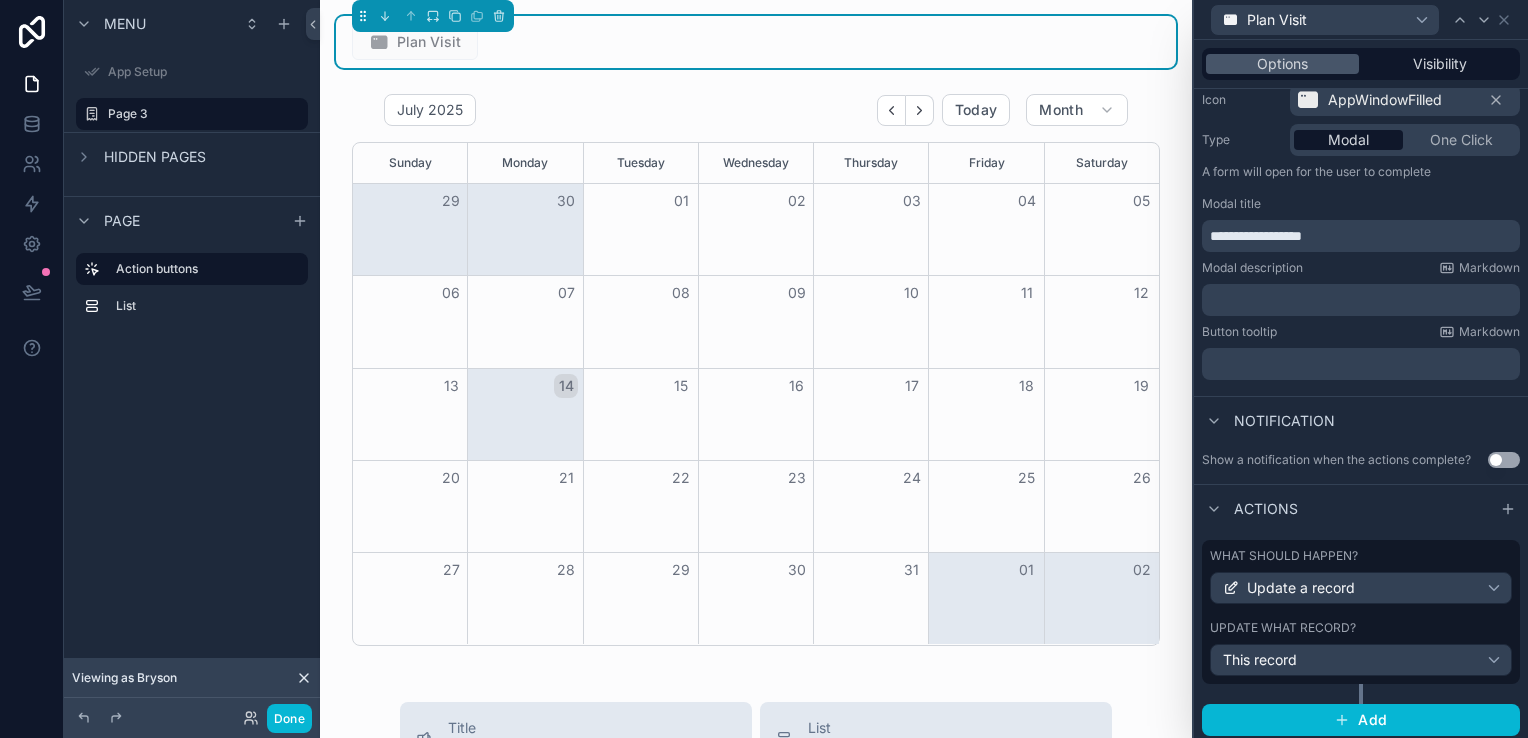 scroll, scrollTop: 217, scrollLeft: 0, axis: vertical 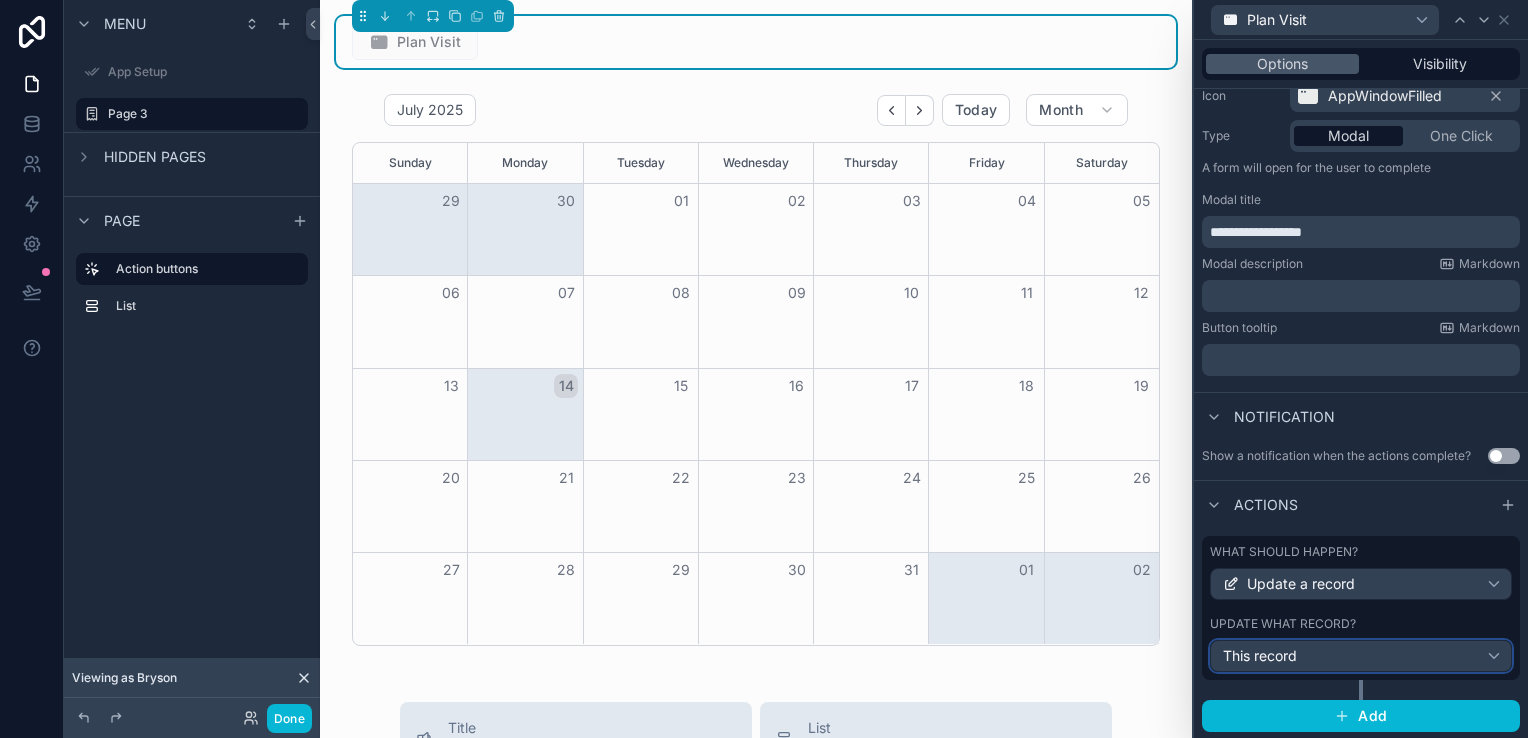 click on "This record" at bounding box center [1361, 656] 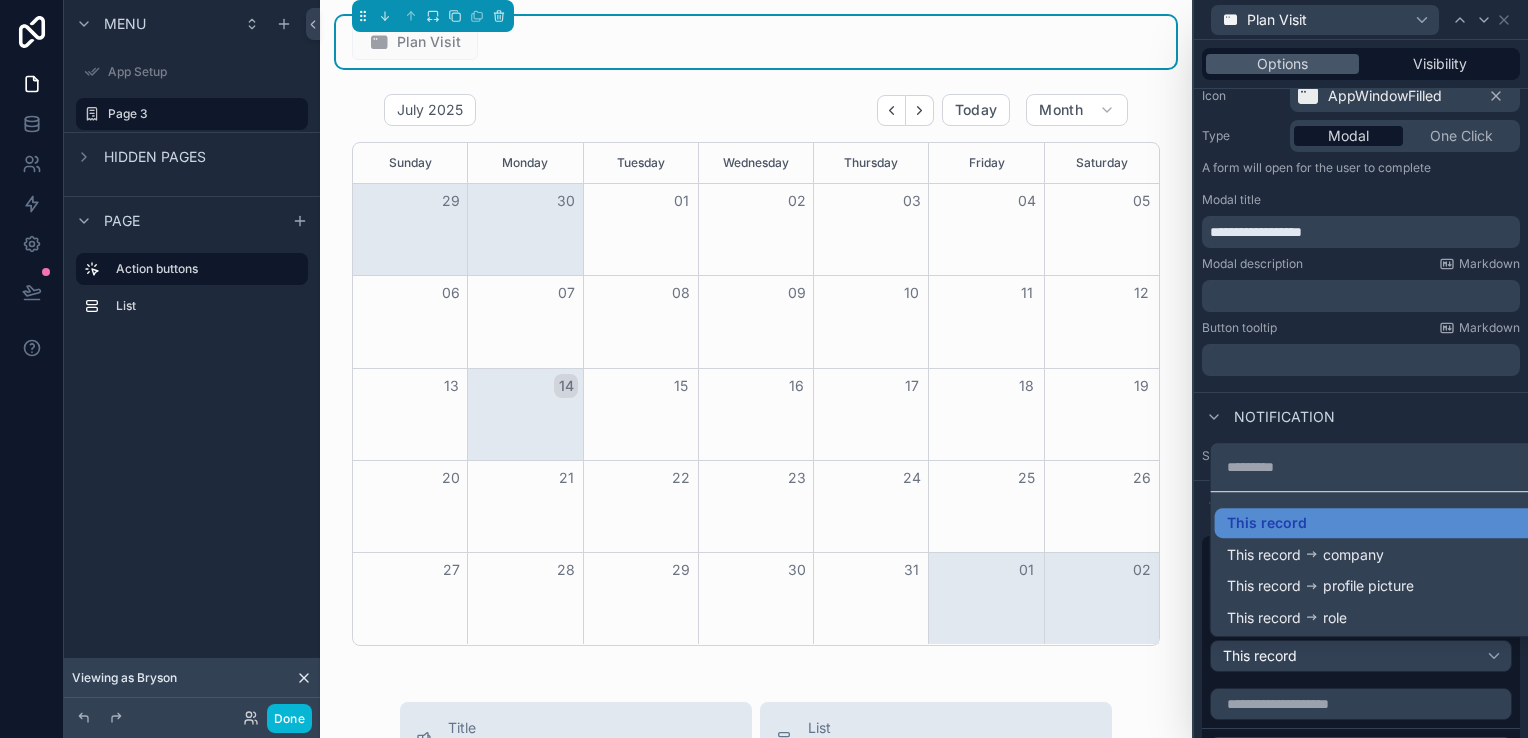 click at bounding box center (1361, 369) 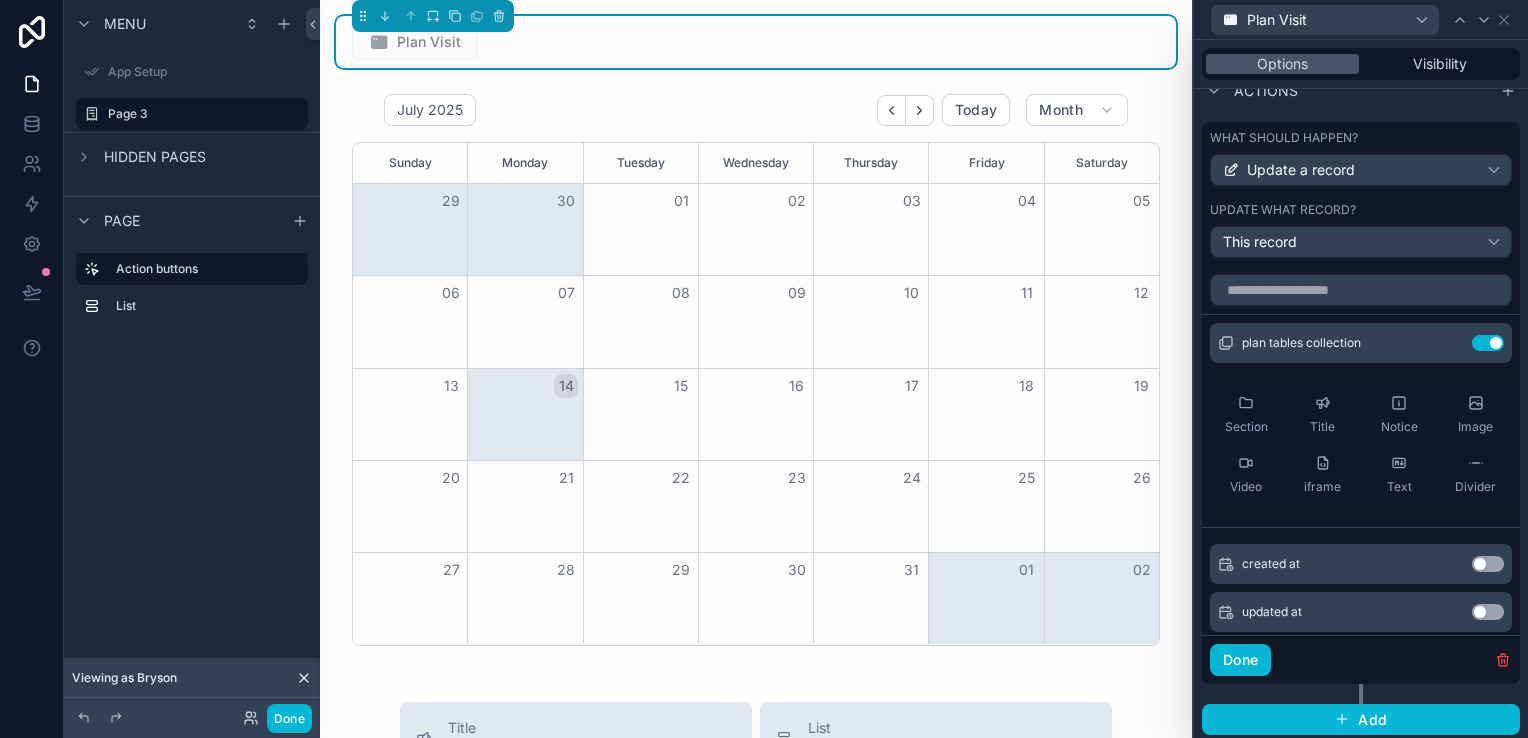 scroll, scrollTop: 634, scrollLeft: 0, axis: vertical 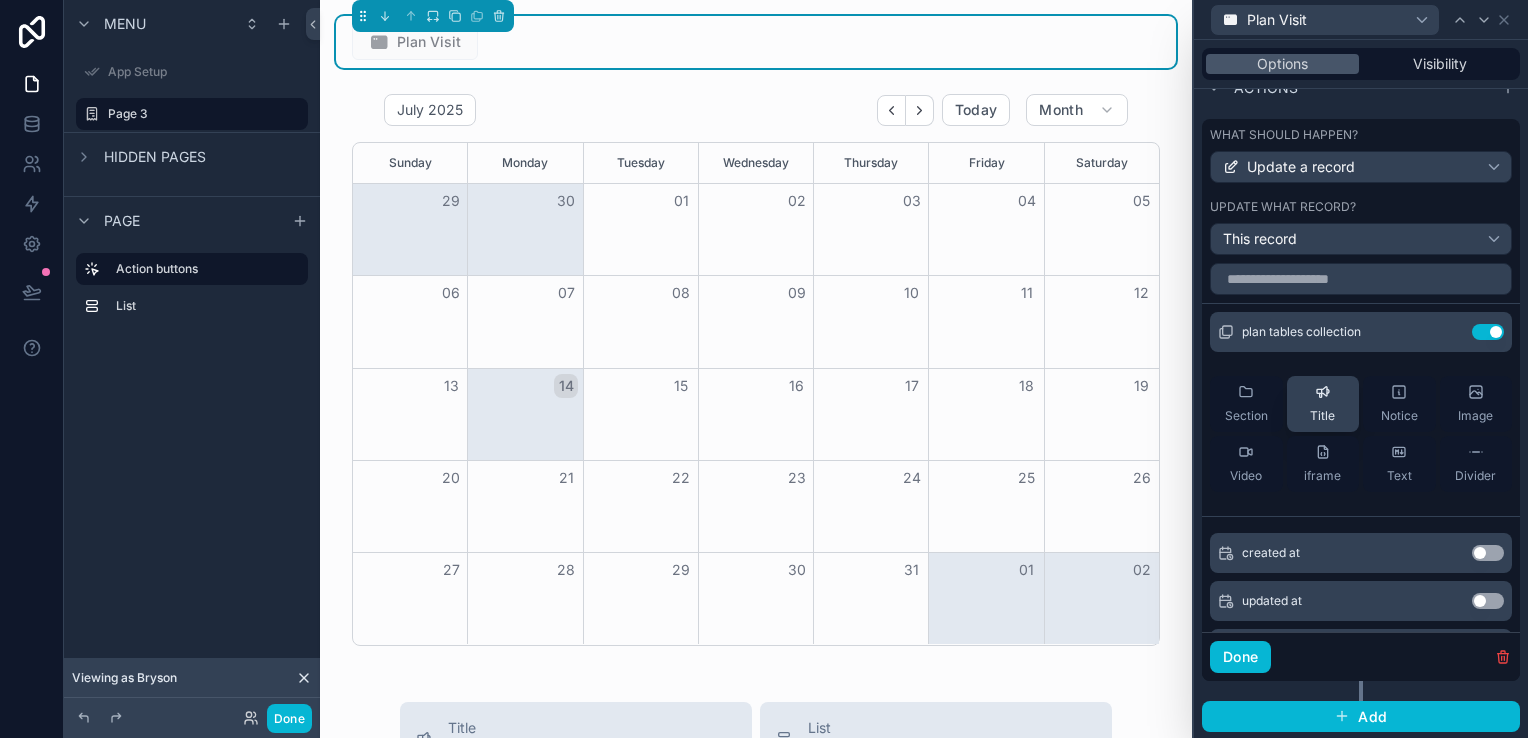 click 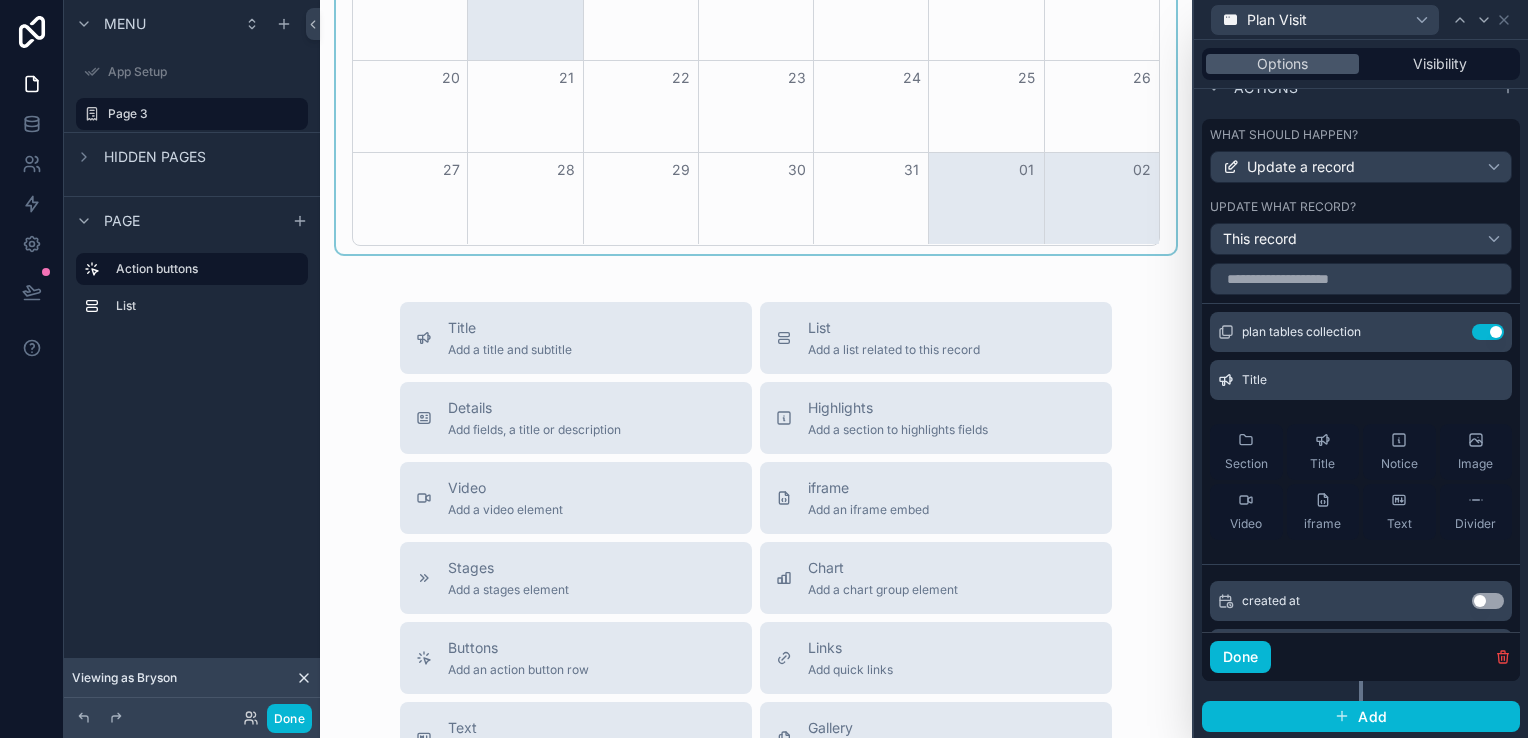 scroll, scrollTop: 100, scrollLeft: 0, axis: vertical 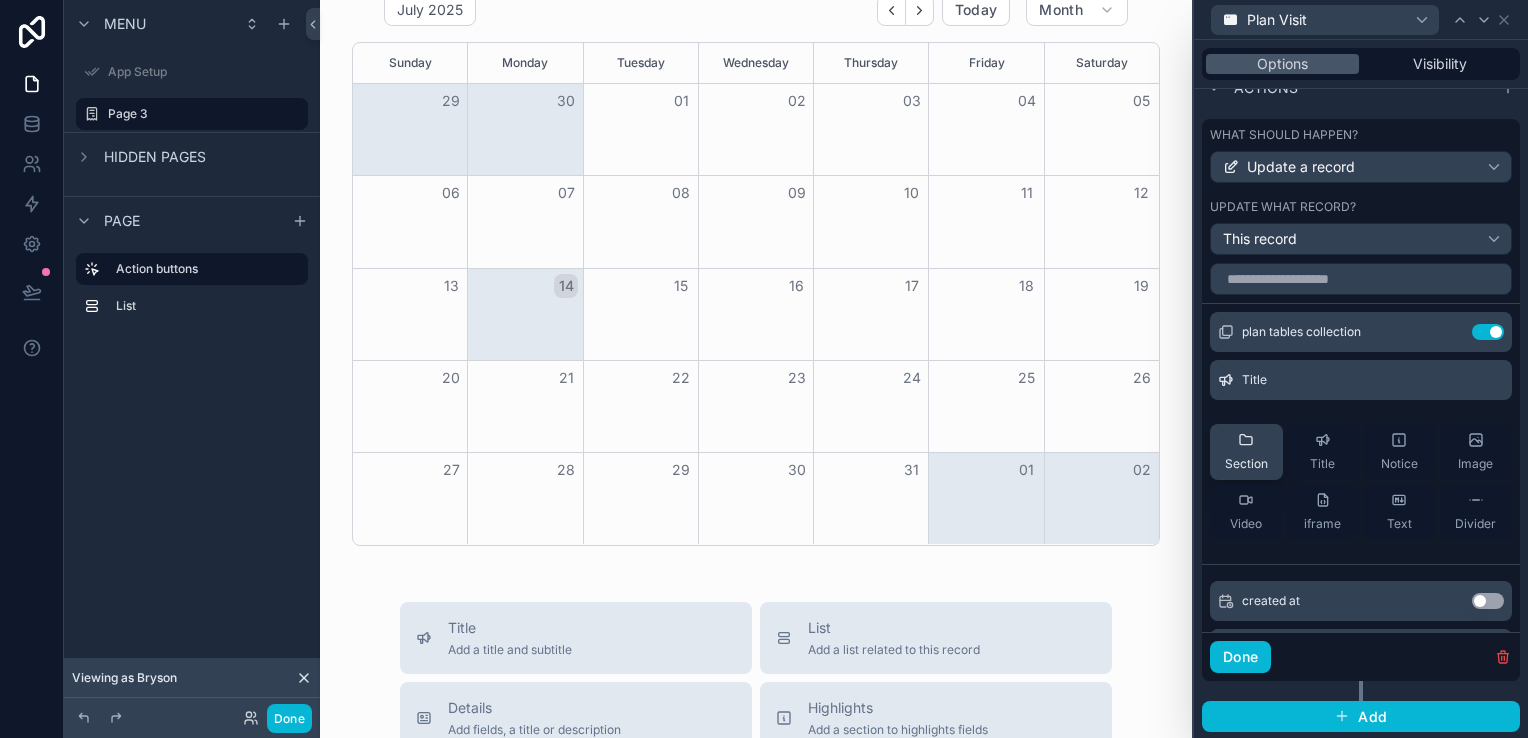 click on "Section" at bounding box center [1246, 464] 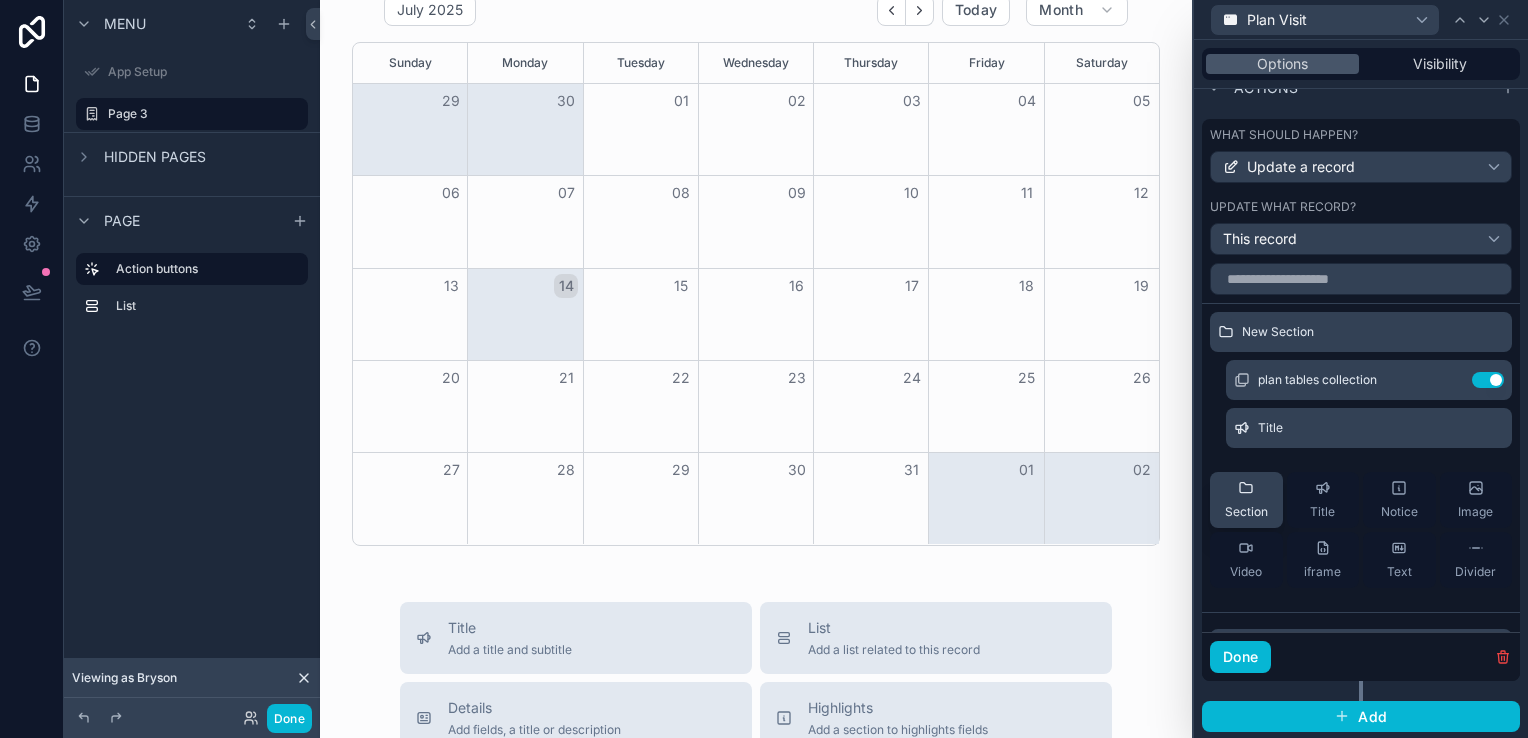 click on "Section" at bounding box center [1246, 500] 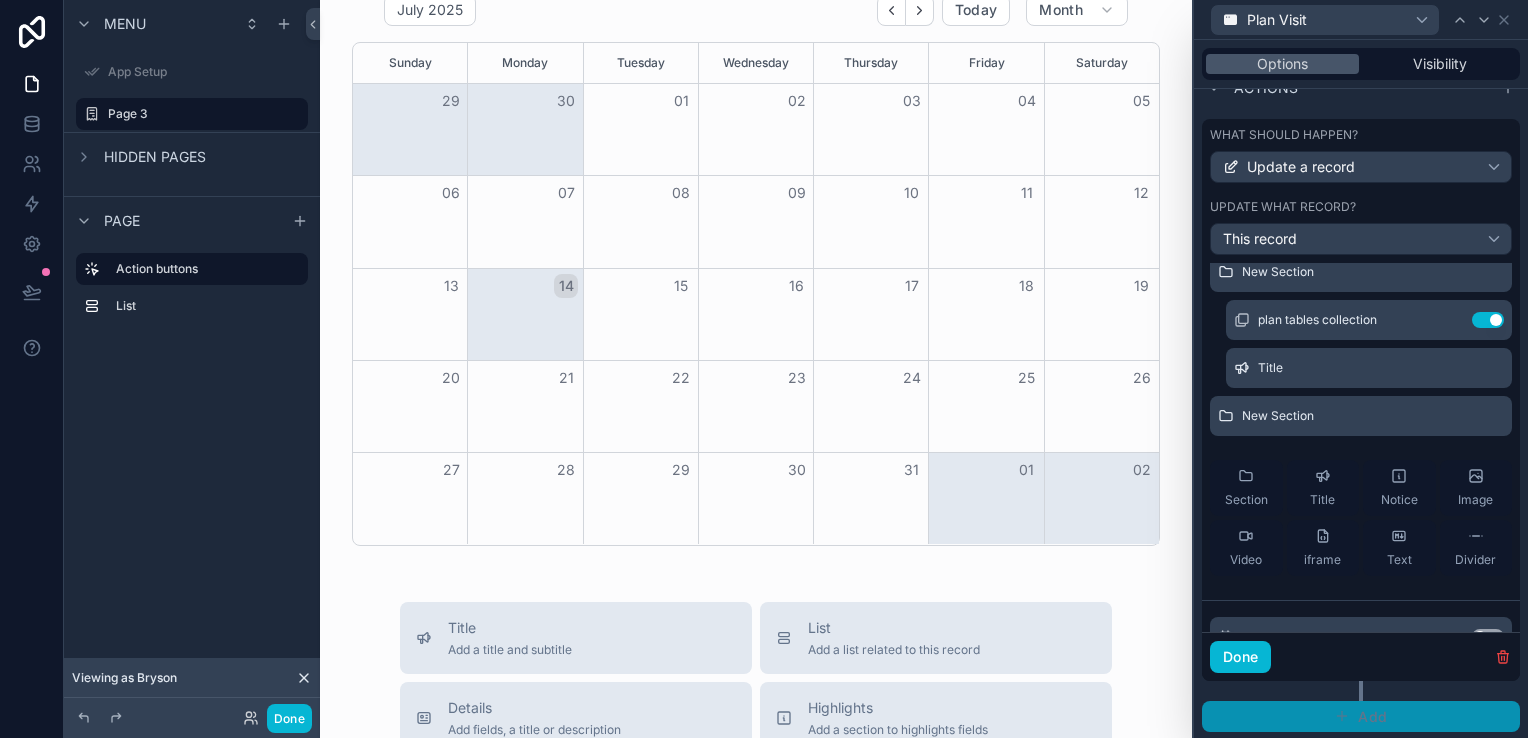 scroll, scrollTop: 52, scrollLeft: 0, axis: vertical 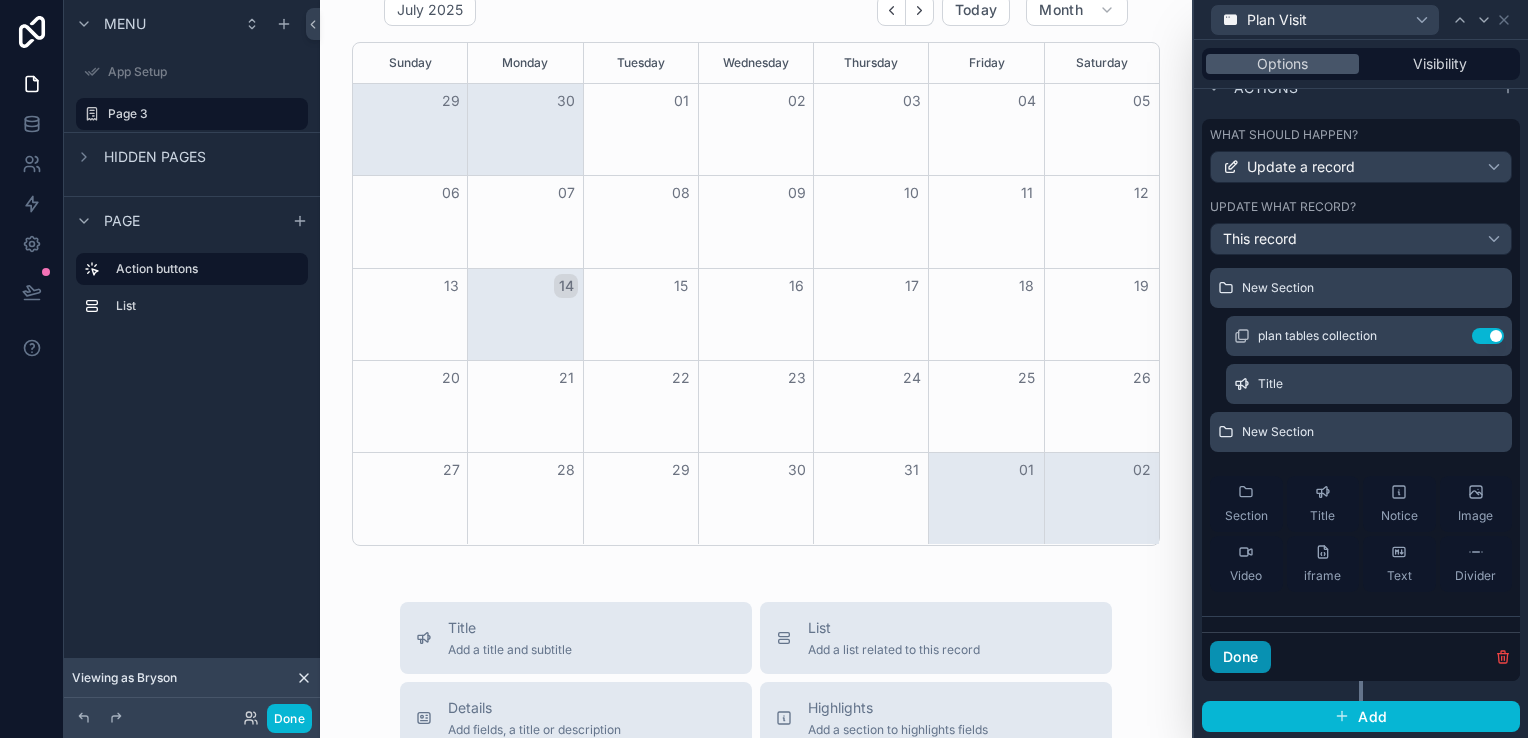 click on "Done" at bounding box center [1240, 657] 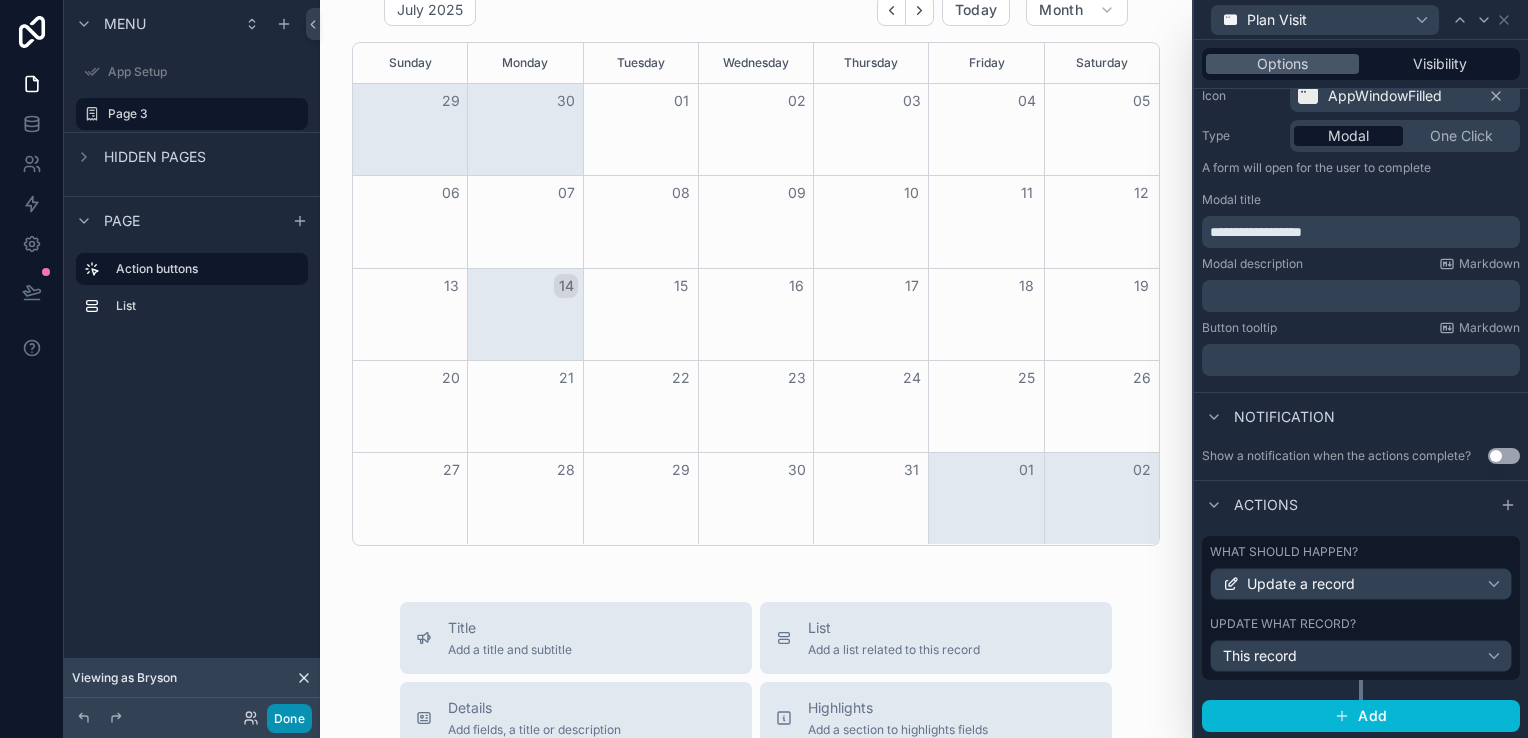 click on "Done" at bounding box center (289, 718) 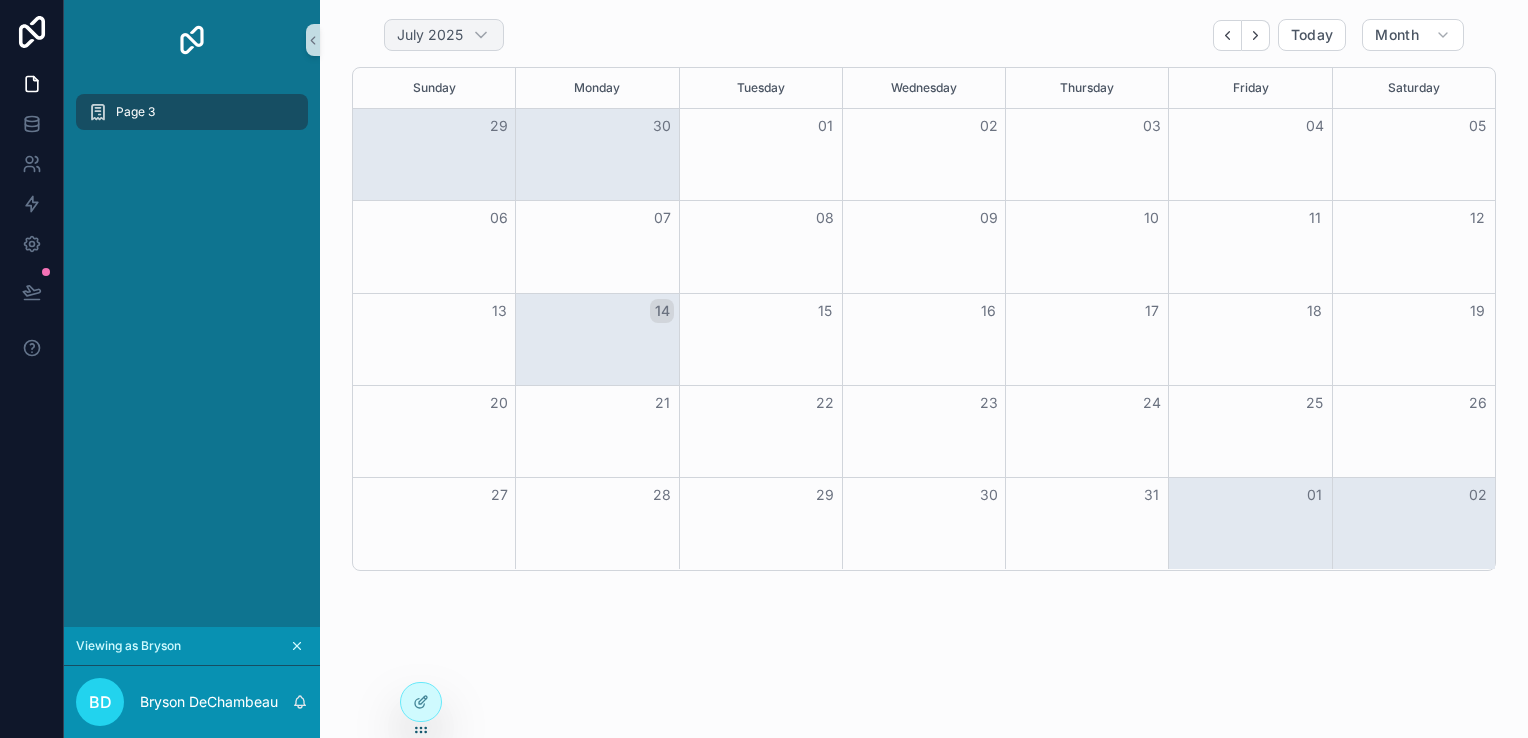 click on "July 2025" at bounding box center [444, 35] 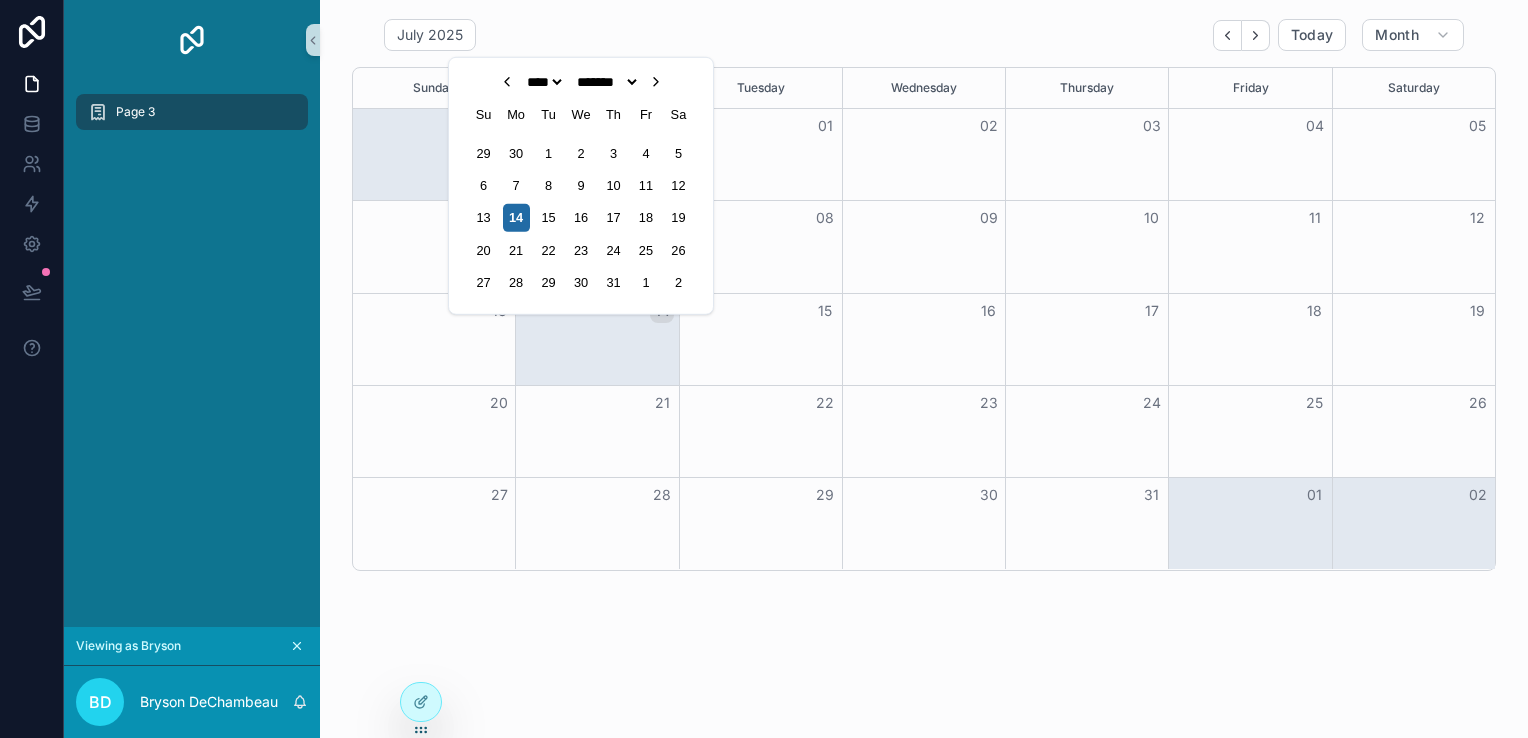 click on "July 2025 Today Month Sunday Monday Tuesday Wednesday Thursday Friday Saturday 29 30 01 02 03 04 05 06 07 08 09 10 11 12 13 14 15 16 17 18 19 20 21 22 23 24 25 26 27 28 29 30 31 01 02" at bounding box center (924, 295) 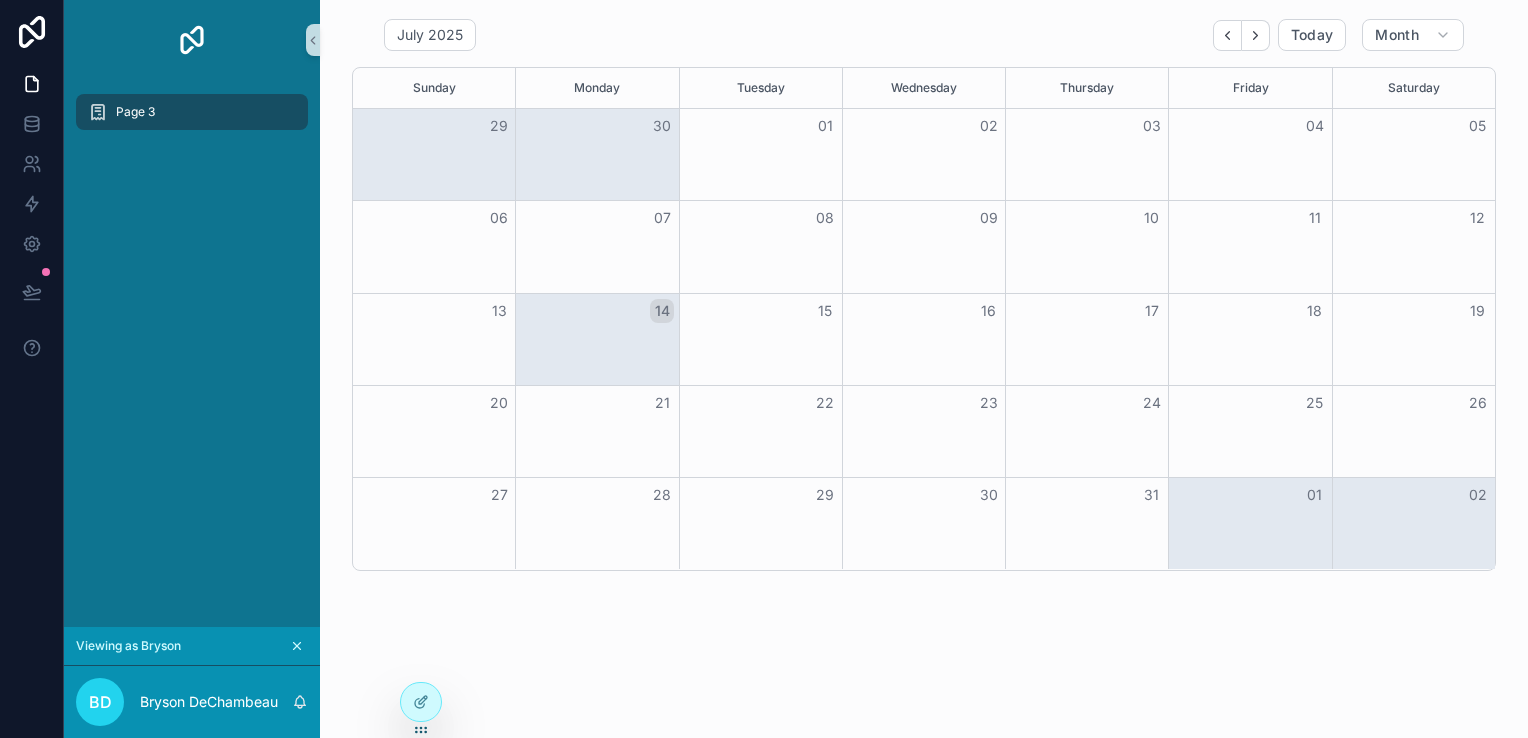 scroll, scrollTop: 0, scrollLeft: 0, axis: both 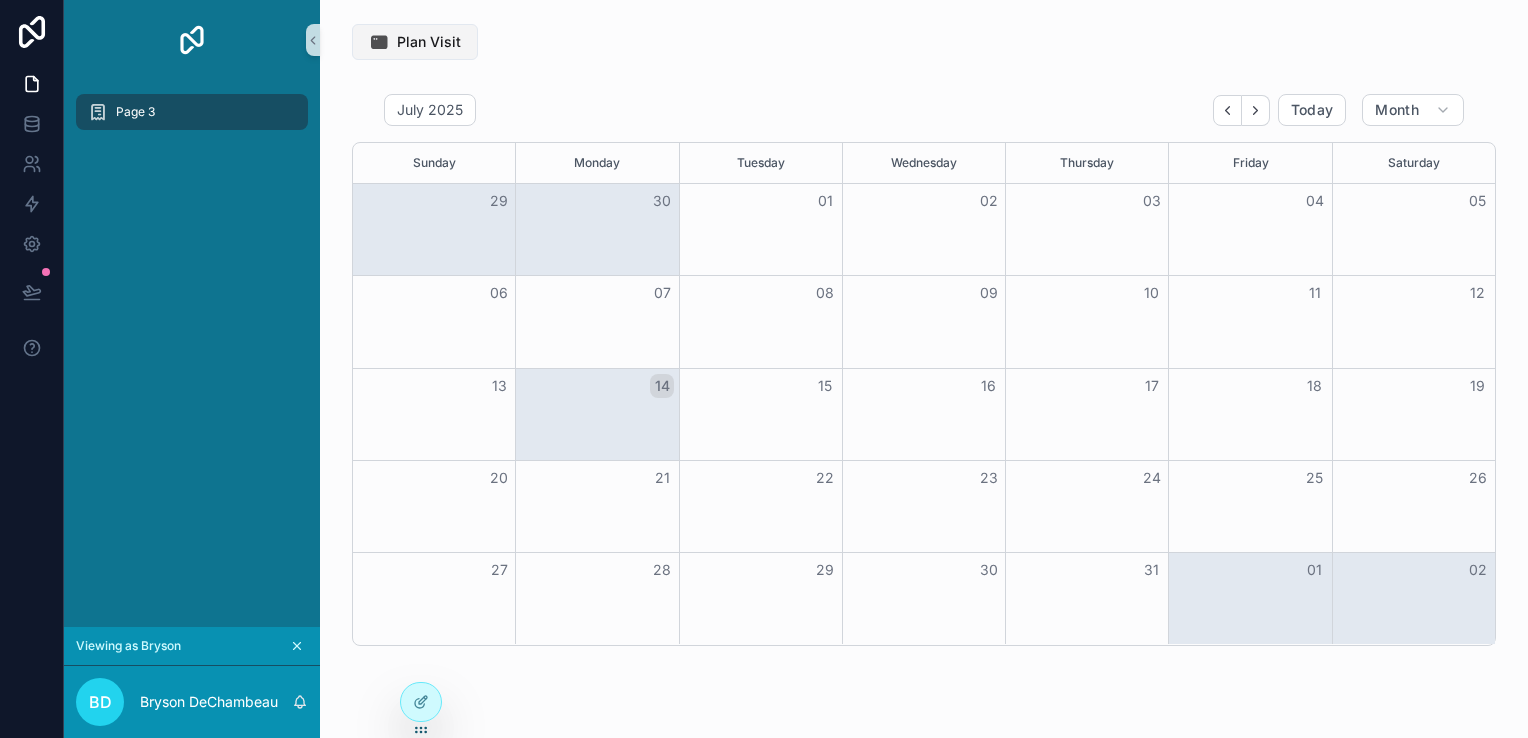 click on "Plan Visit" at bounding box center (415, 42) 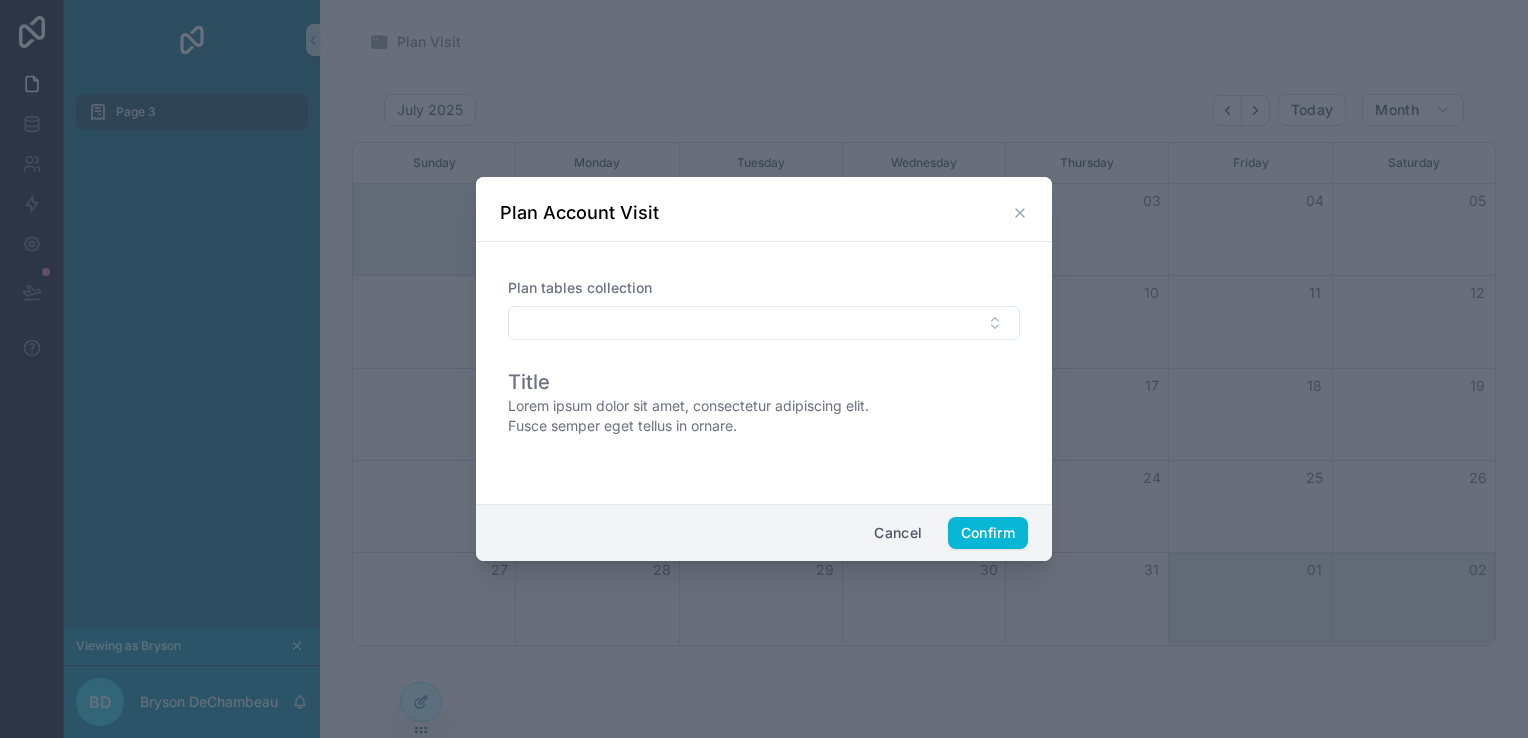 click on "Lorem ipsum dolor sit amet, consectetur adipiscing elit. Fusce semper eget tellus in ornare." at bounding box center [689, 416] 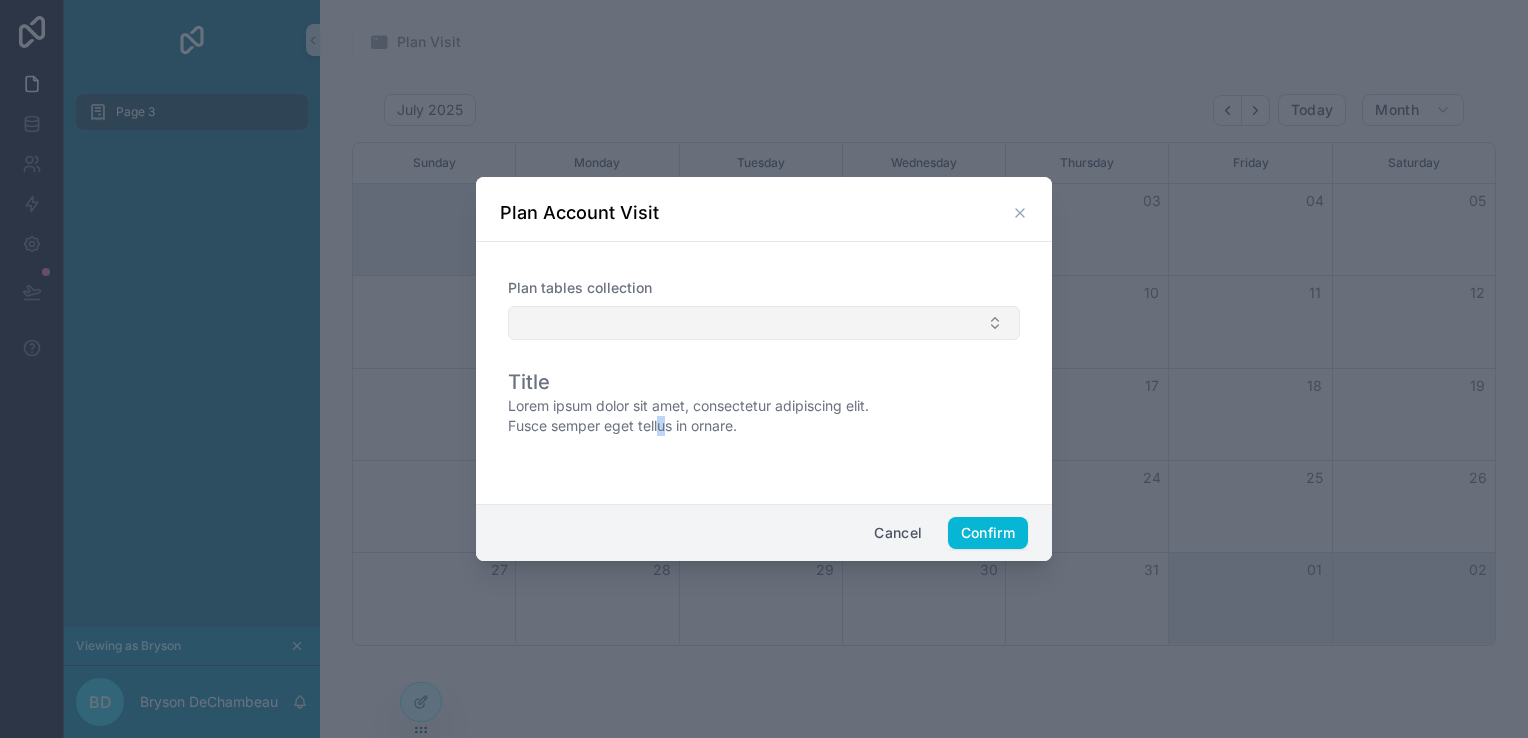drag, startPoint x: 689, startPoint y: 436, endPoint x: 648, endPoint y: 335, distance: 109.004585 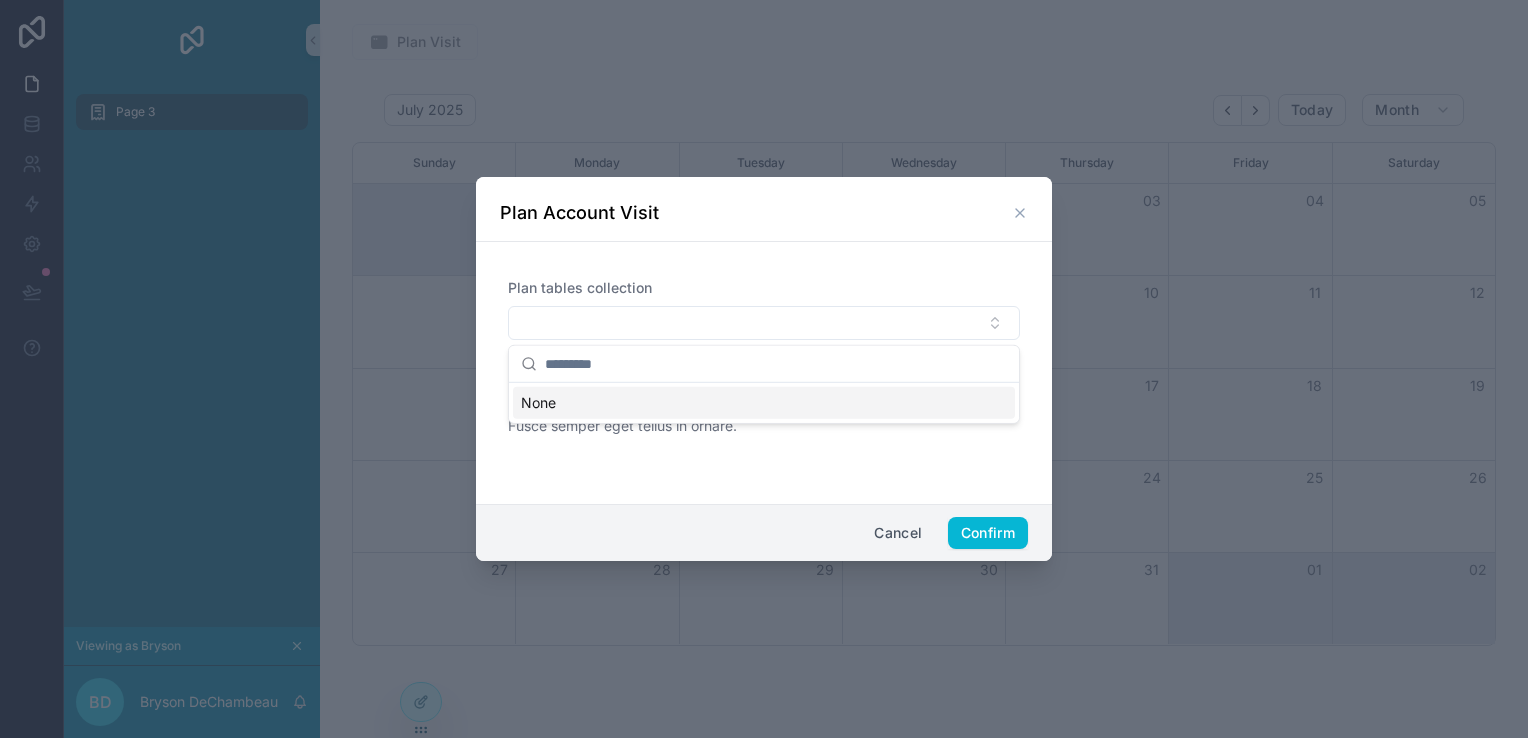 click on "Cancel Confirm" at bounding box center (764, 532) 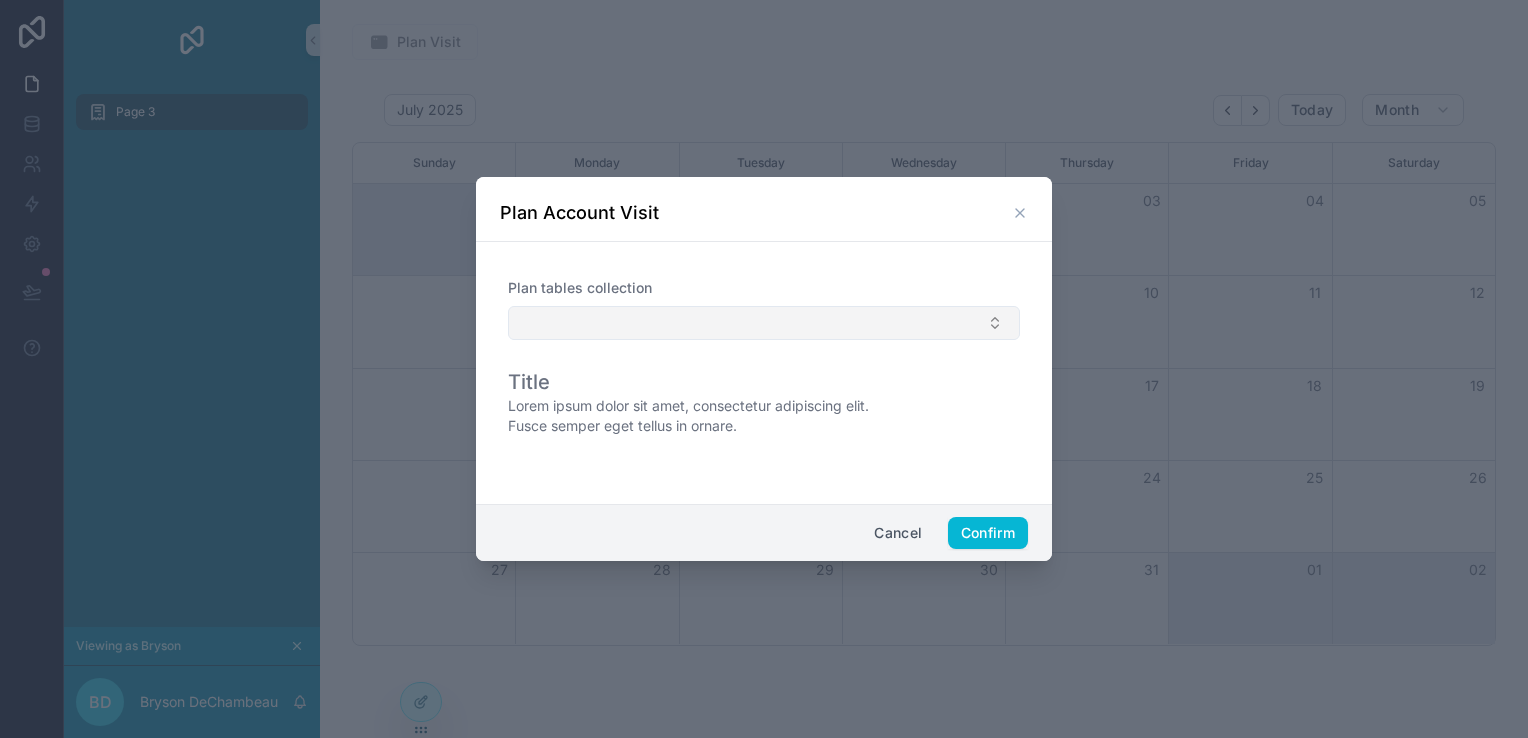 click at bounding box center [764, 323] 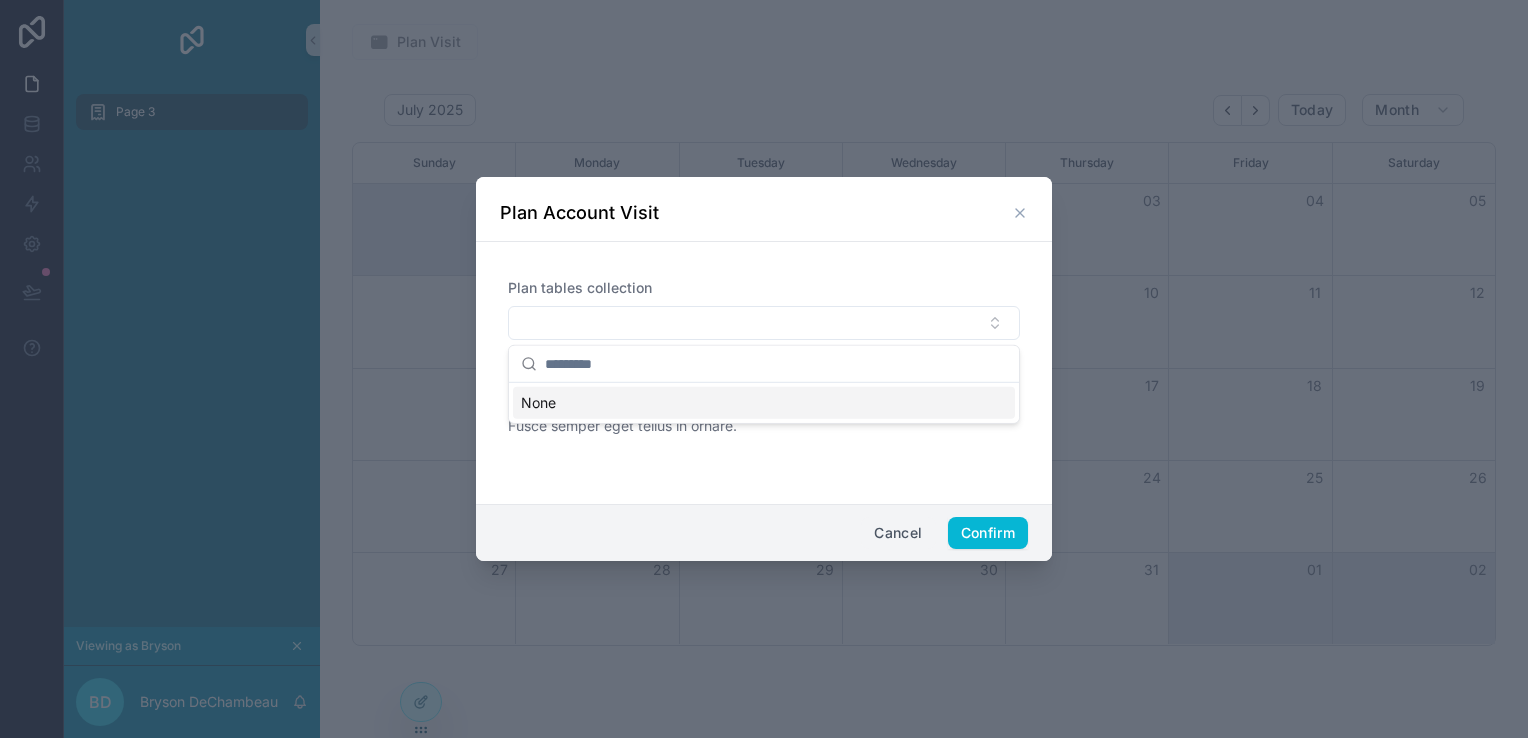 click on "Cancel" at bounding box center (898, 533) 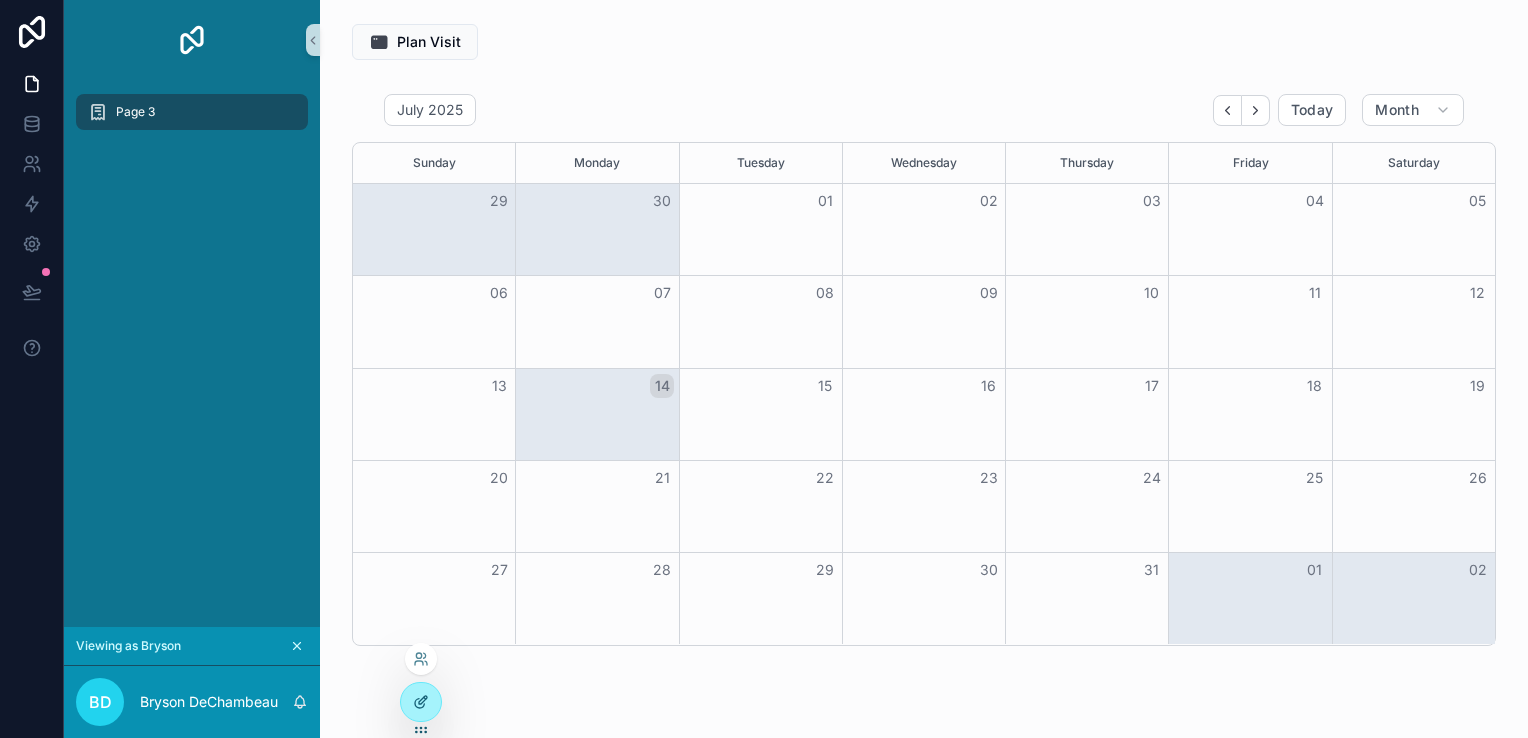 click 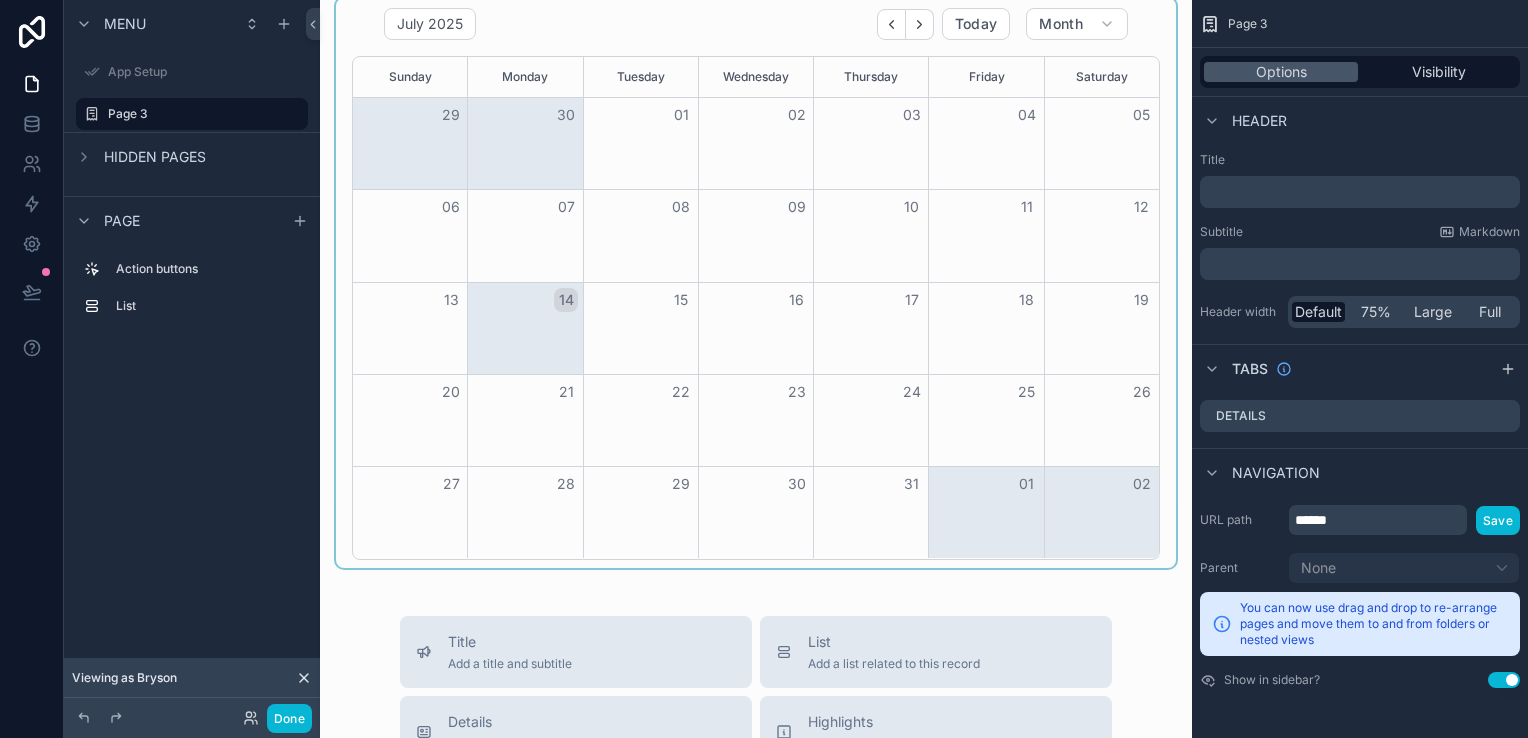 scroll, scrollTop: 0, scrollLeft: 0, axis: both 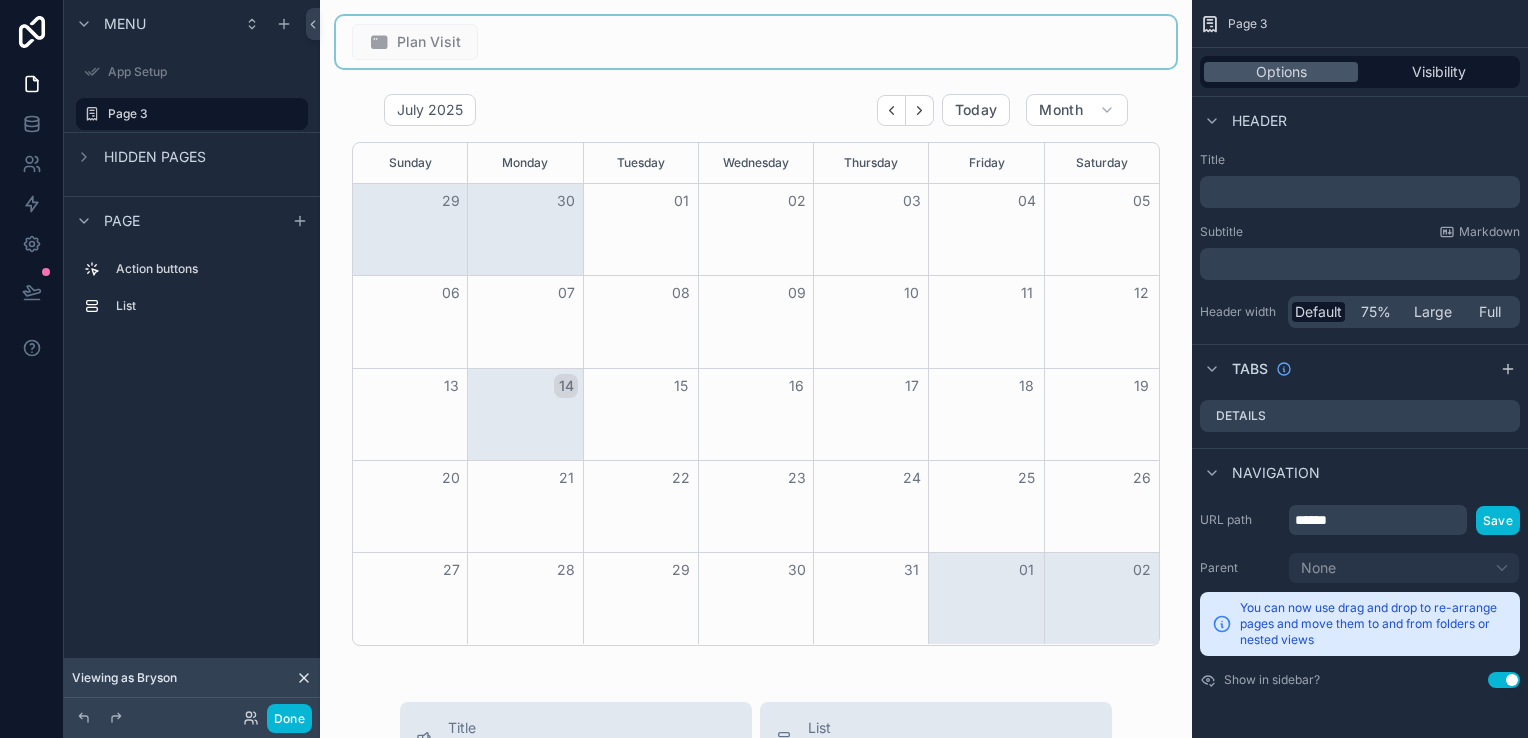click at bounding box center (756, 42) 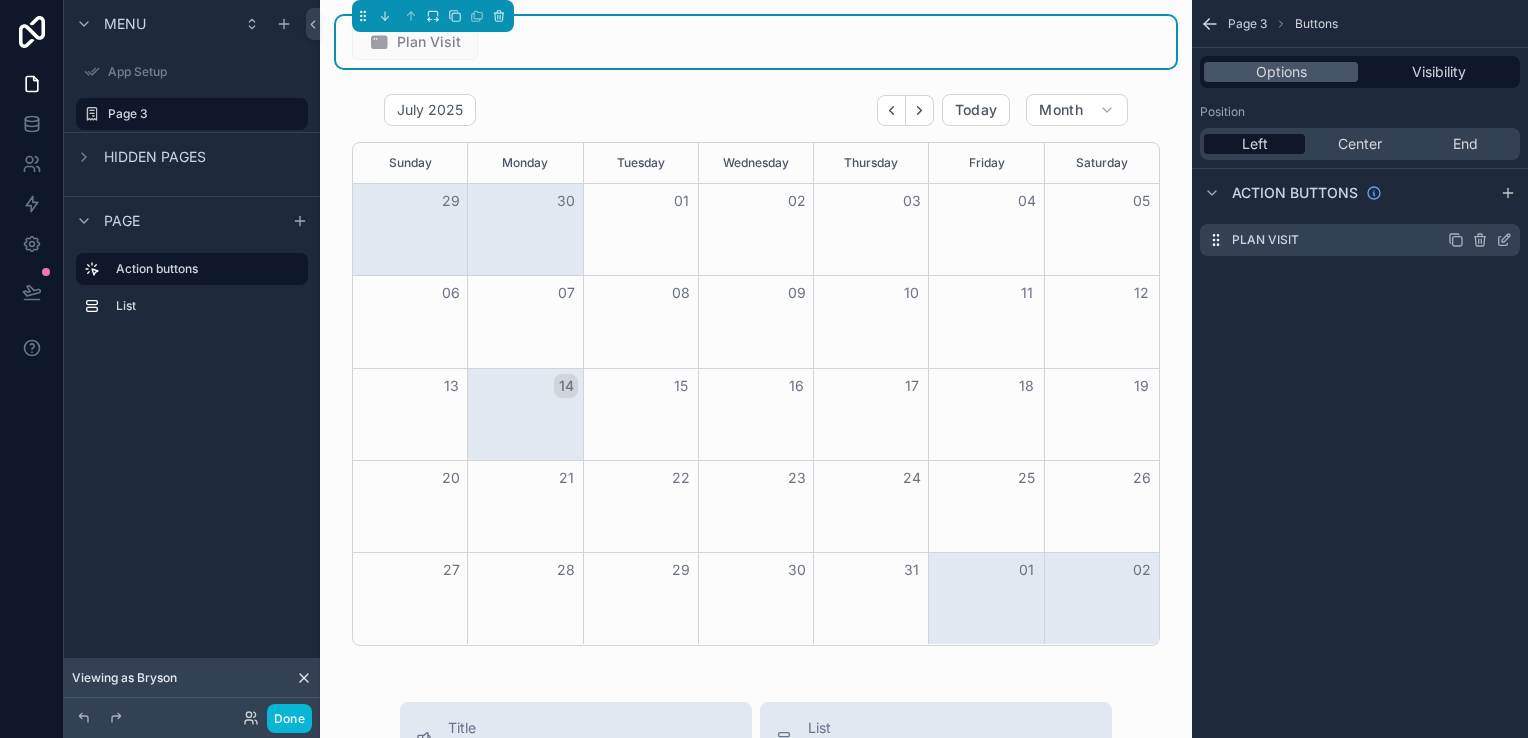 click 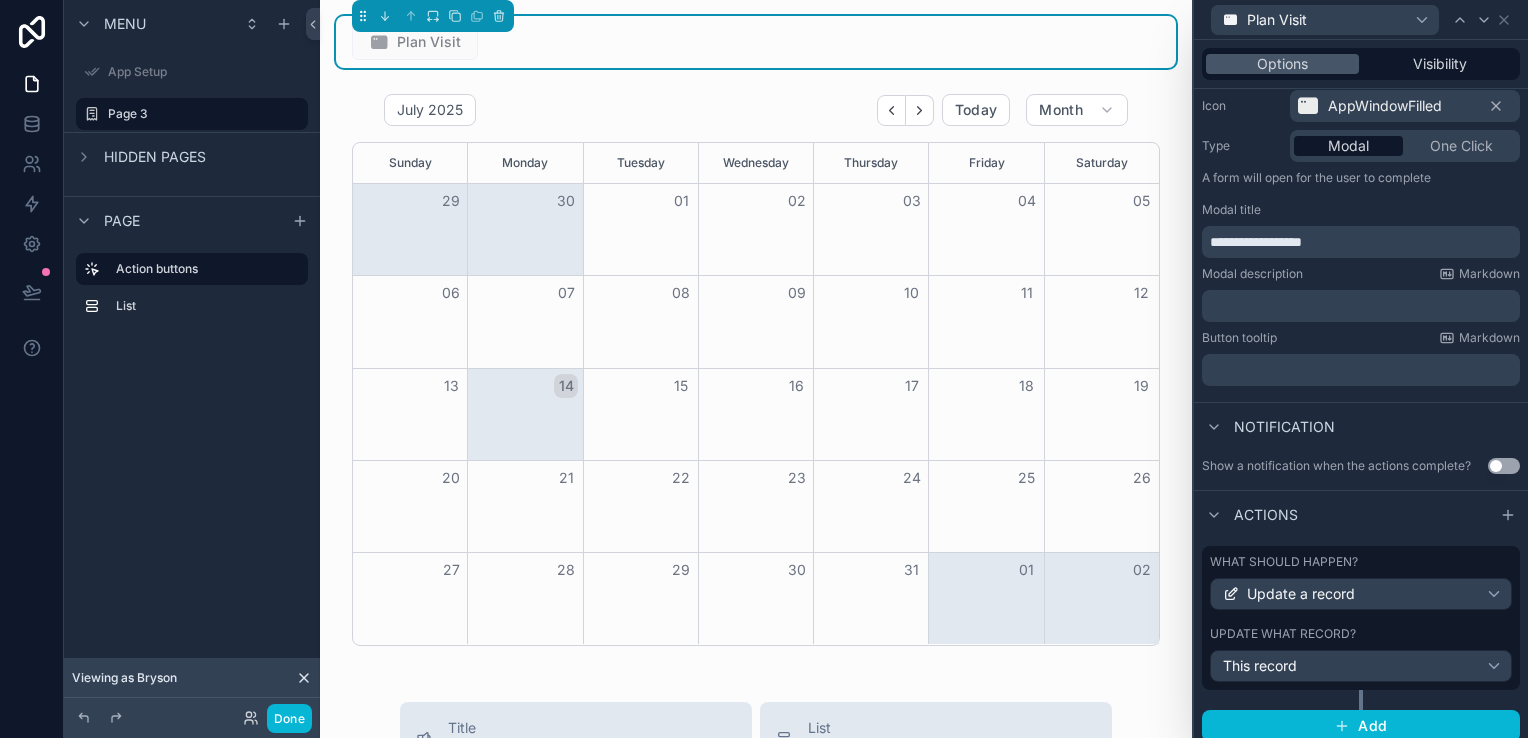 scroll, scrollTop: 217, scrollLeft: 0, axis: vertical 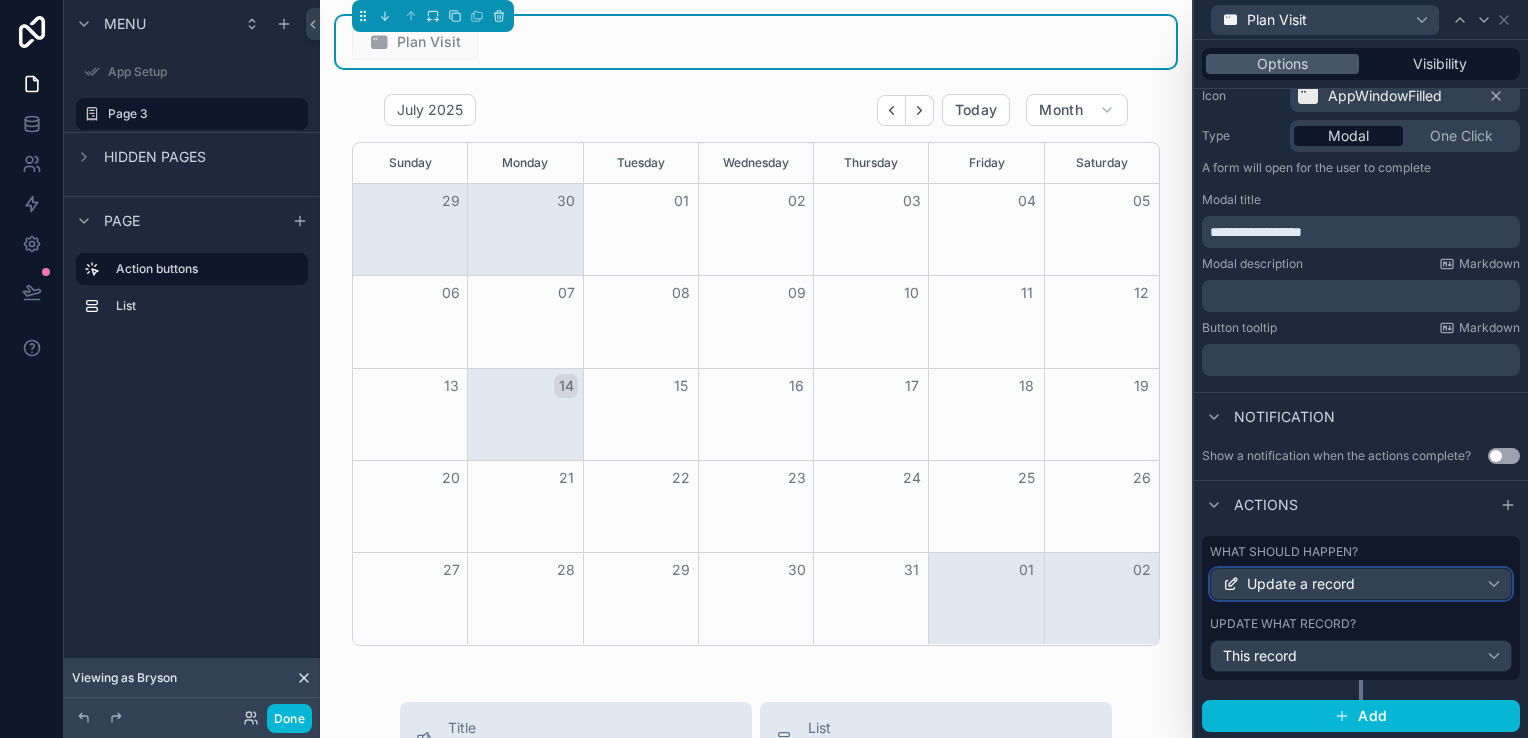 click on "Update a record" at bounding box center [1361, 584] 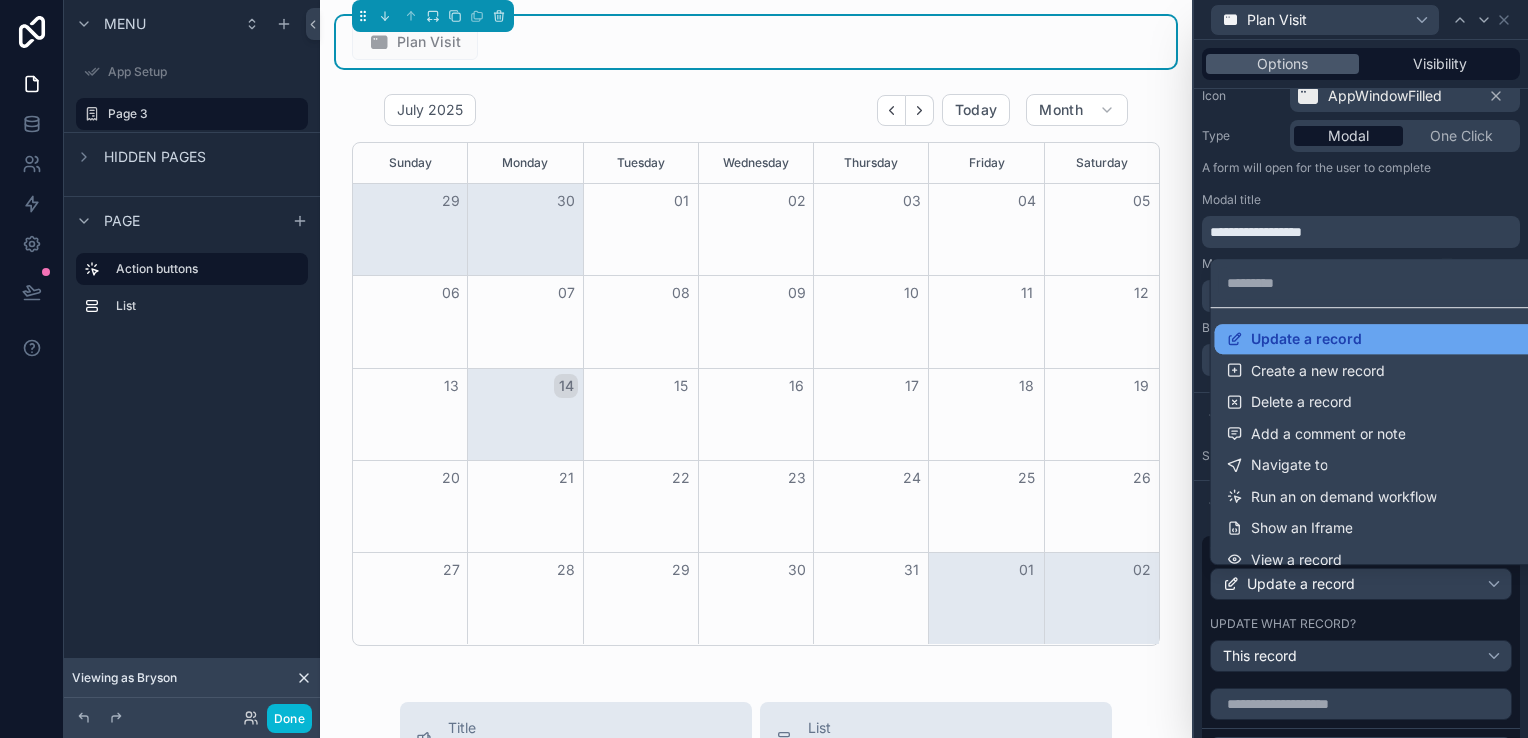 click on "Update a record" at bounding box center [1377, 339] 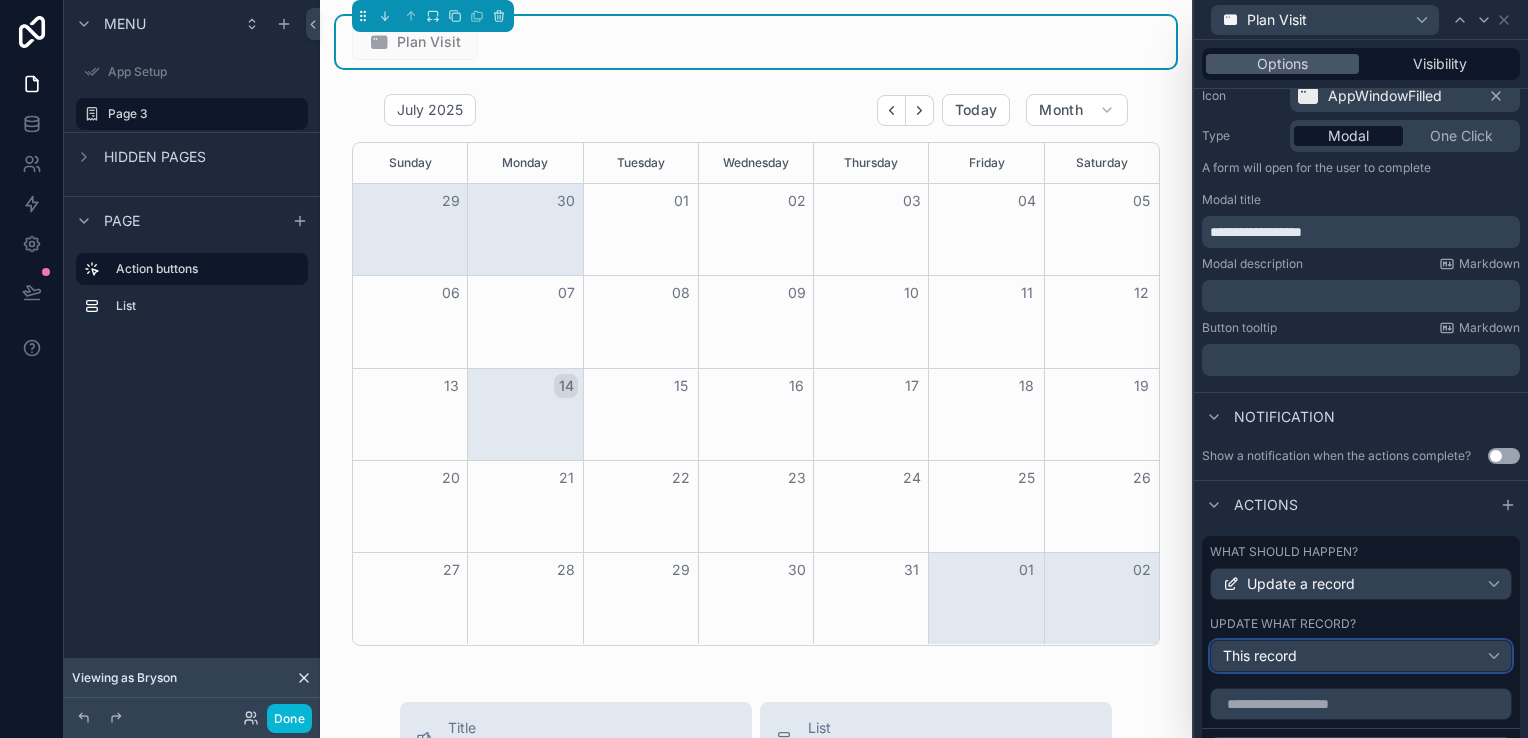 click on "This record" at bounding box center [1361, 656] 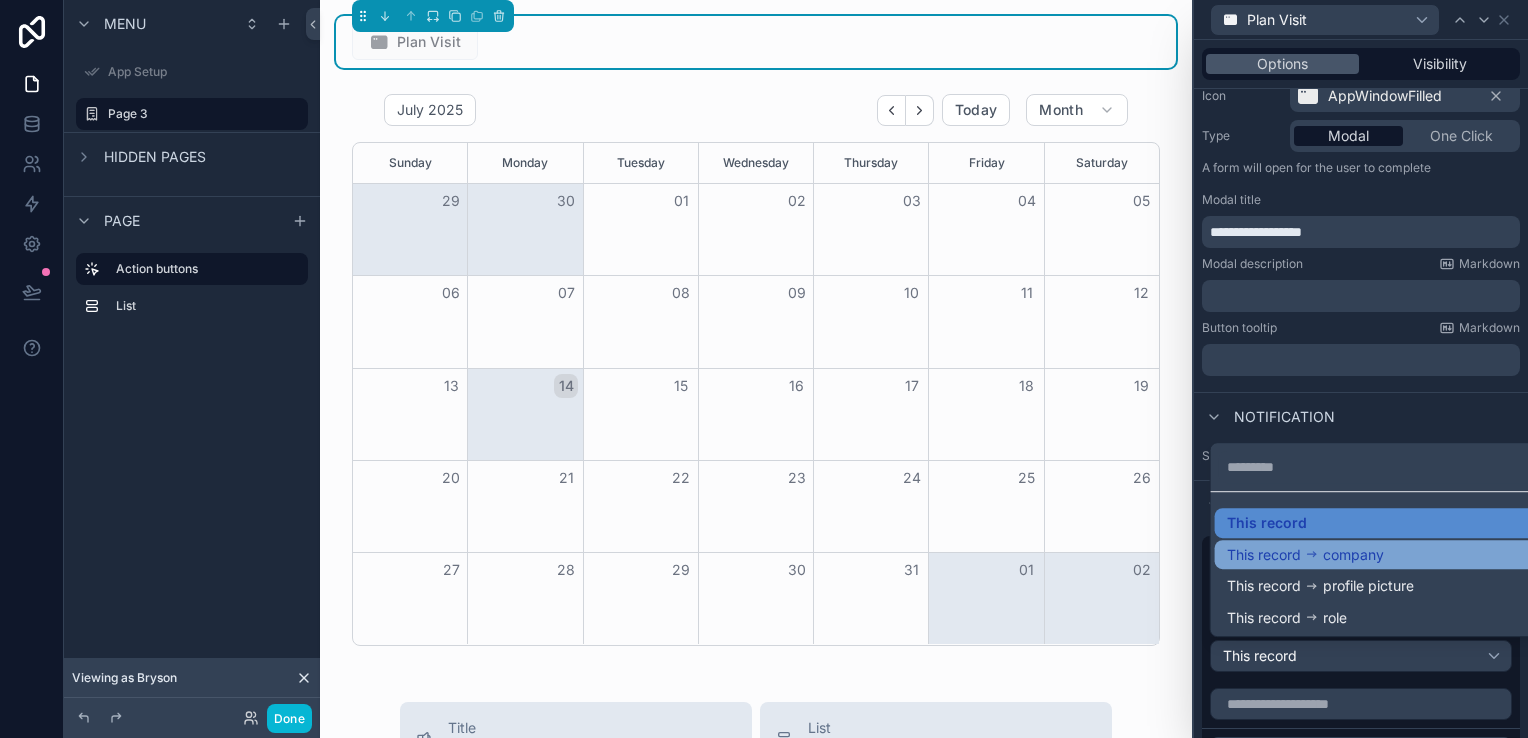 click on "company" at bounding box center [1353, 555] 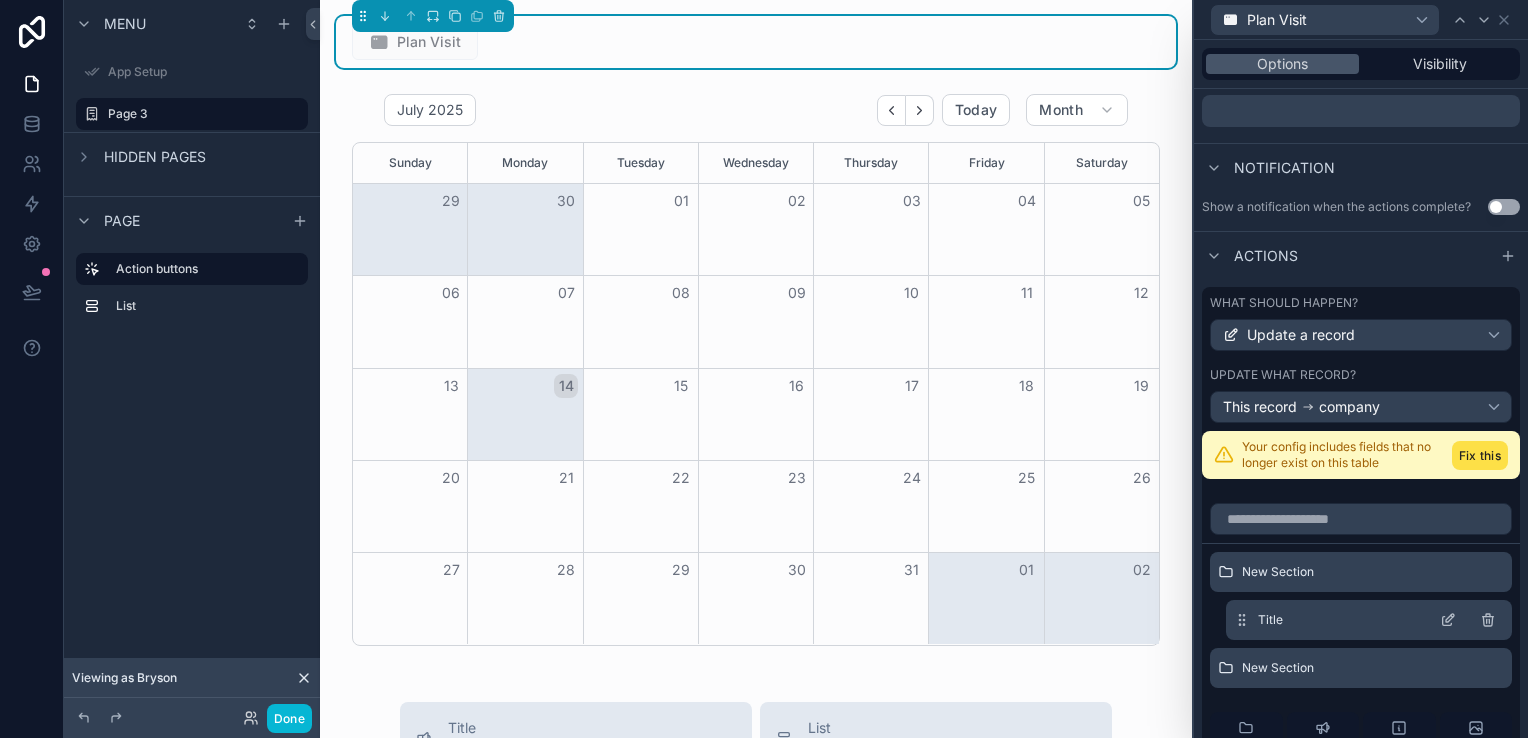 scroll, scrollTop: 517, scrollLeft: 0, axis: vertical 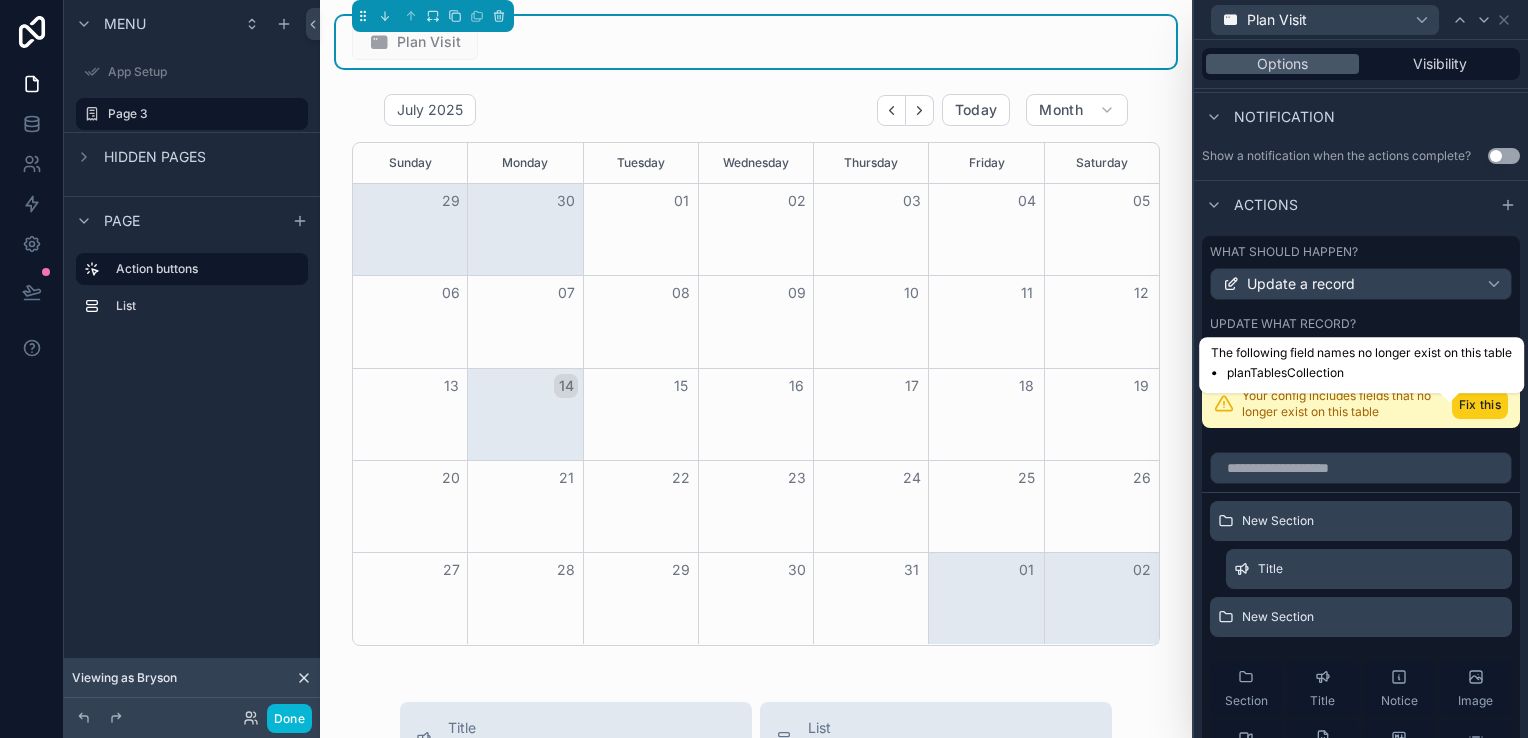 click on "Fix this" at bounding box center (1480, 404) 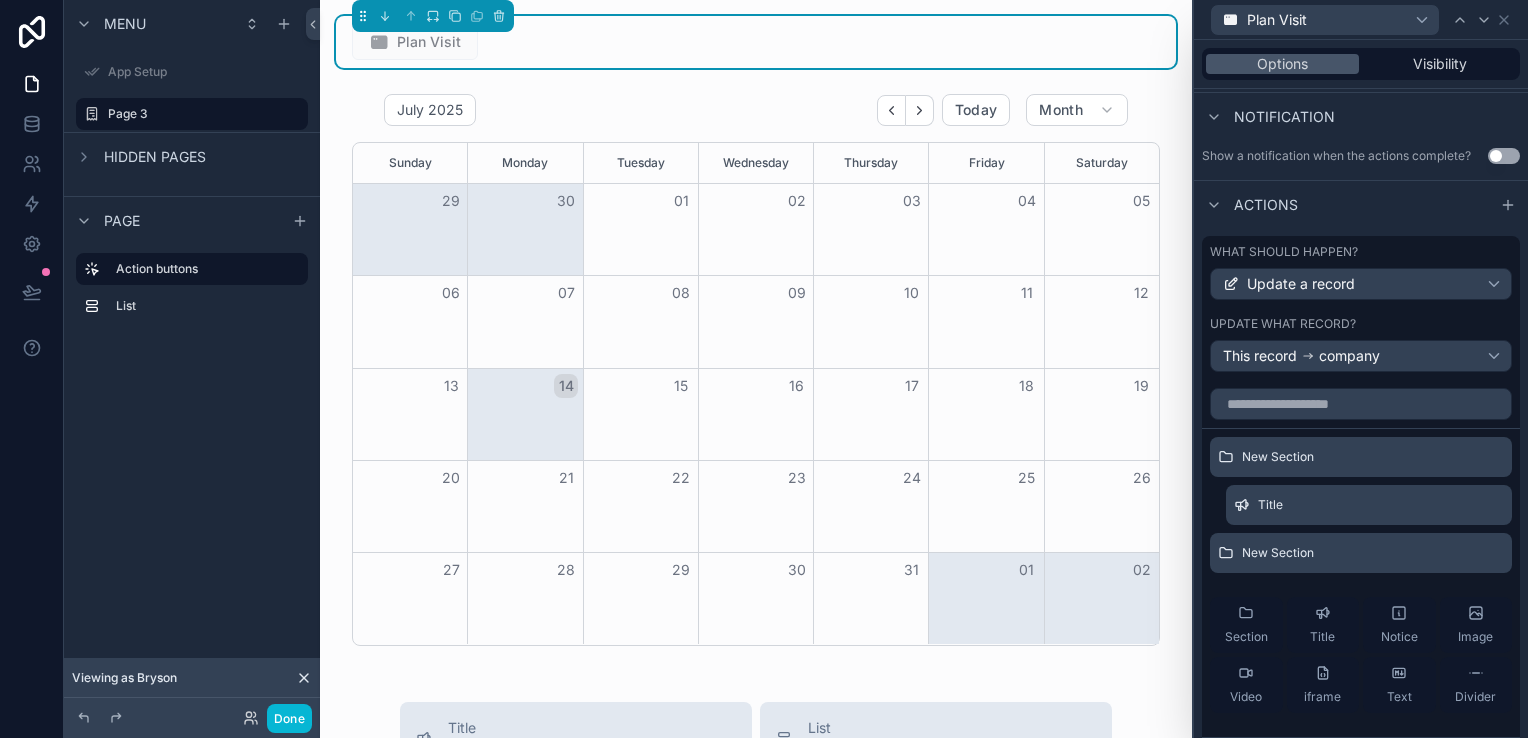 click on "What should happen? Update a record Update what record? This record company" at bounding box center (1361, 308) 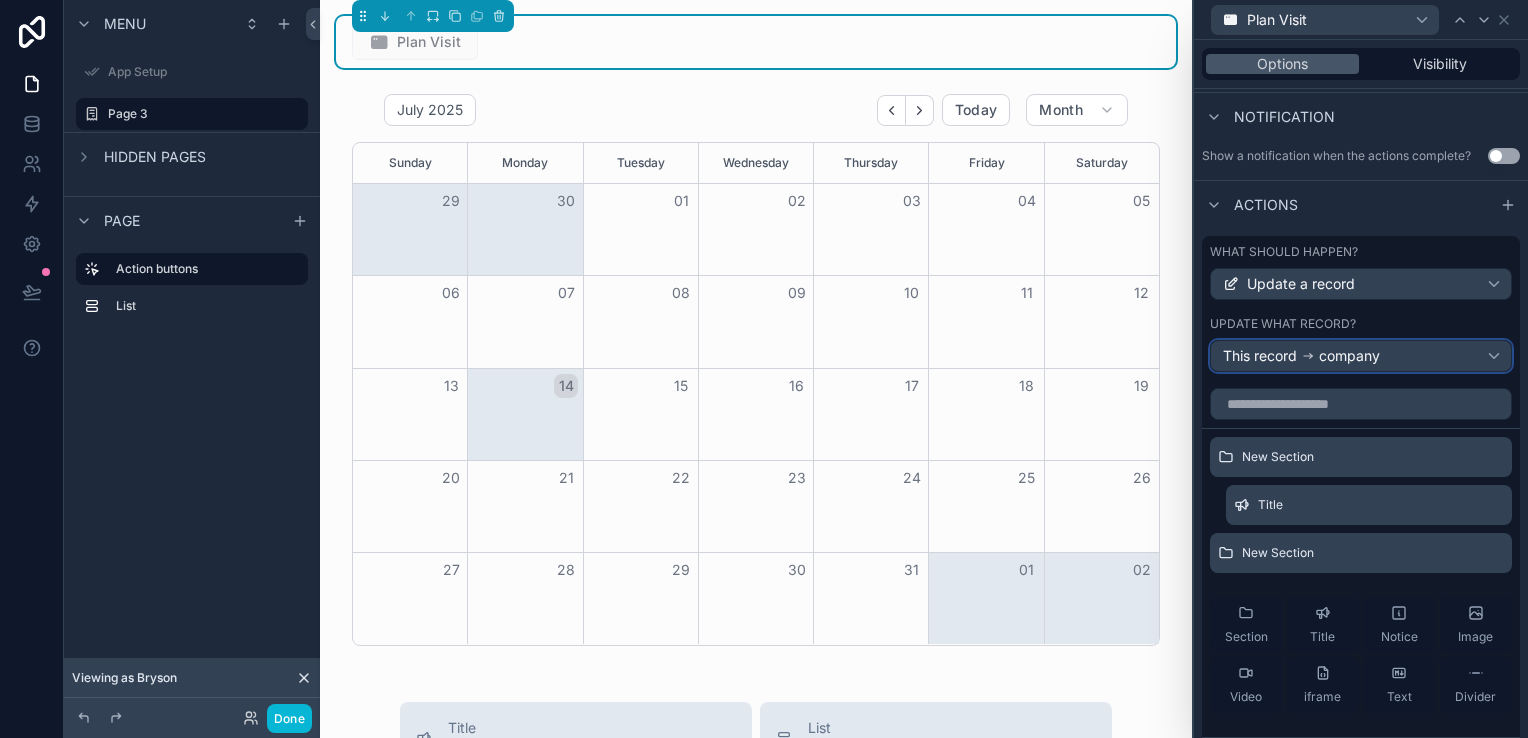 click on "This record company" at bounding box center (1361, 356) 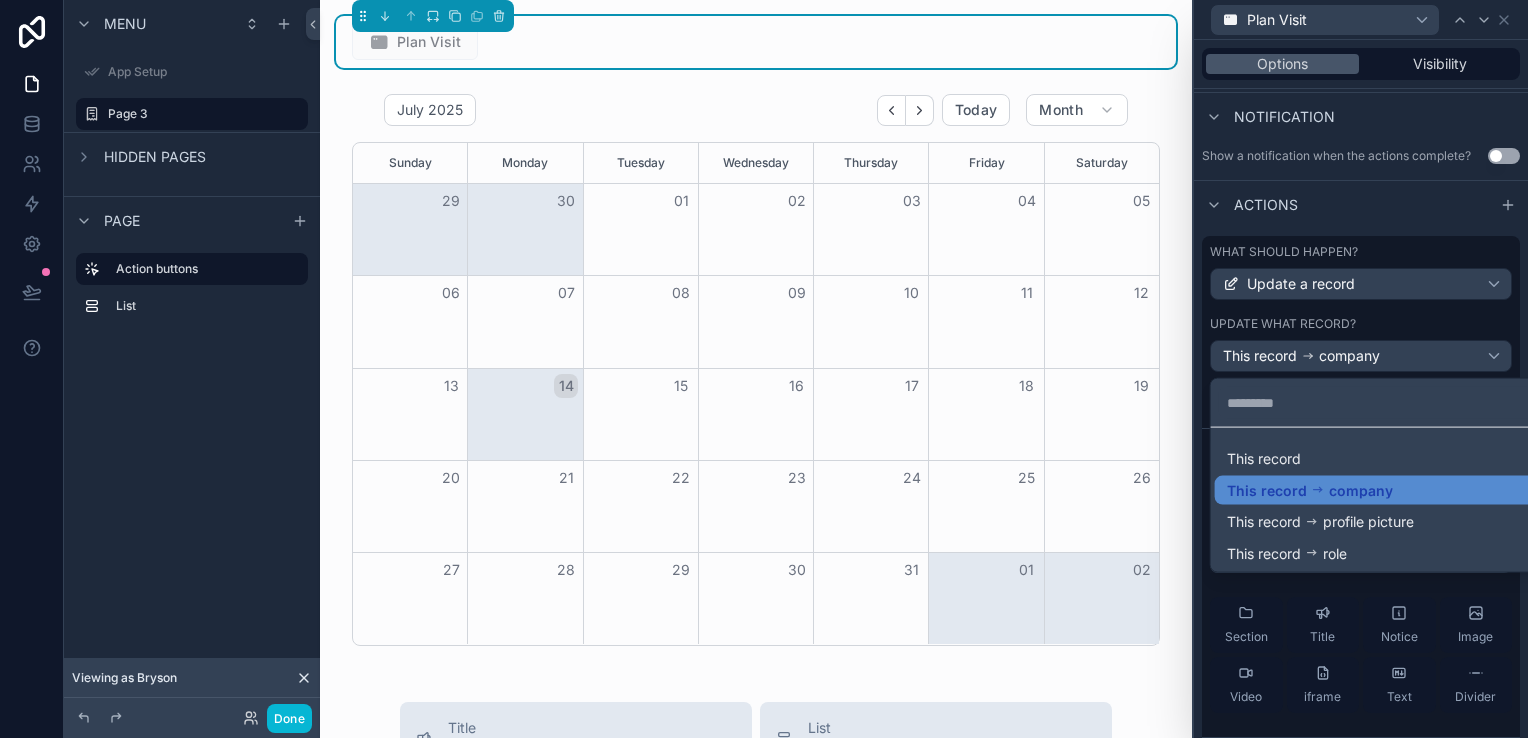 click on "profile picture" at bounding box center (1368, 522) 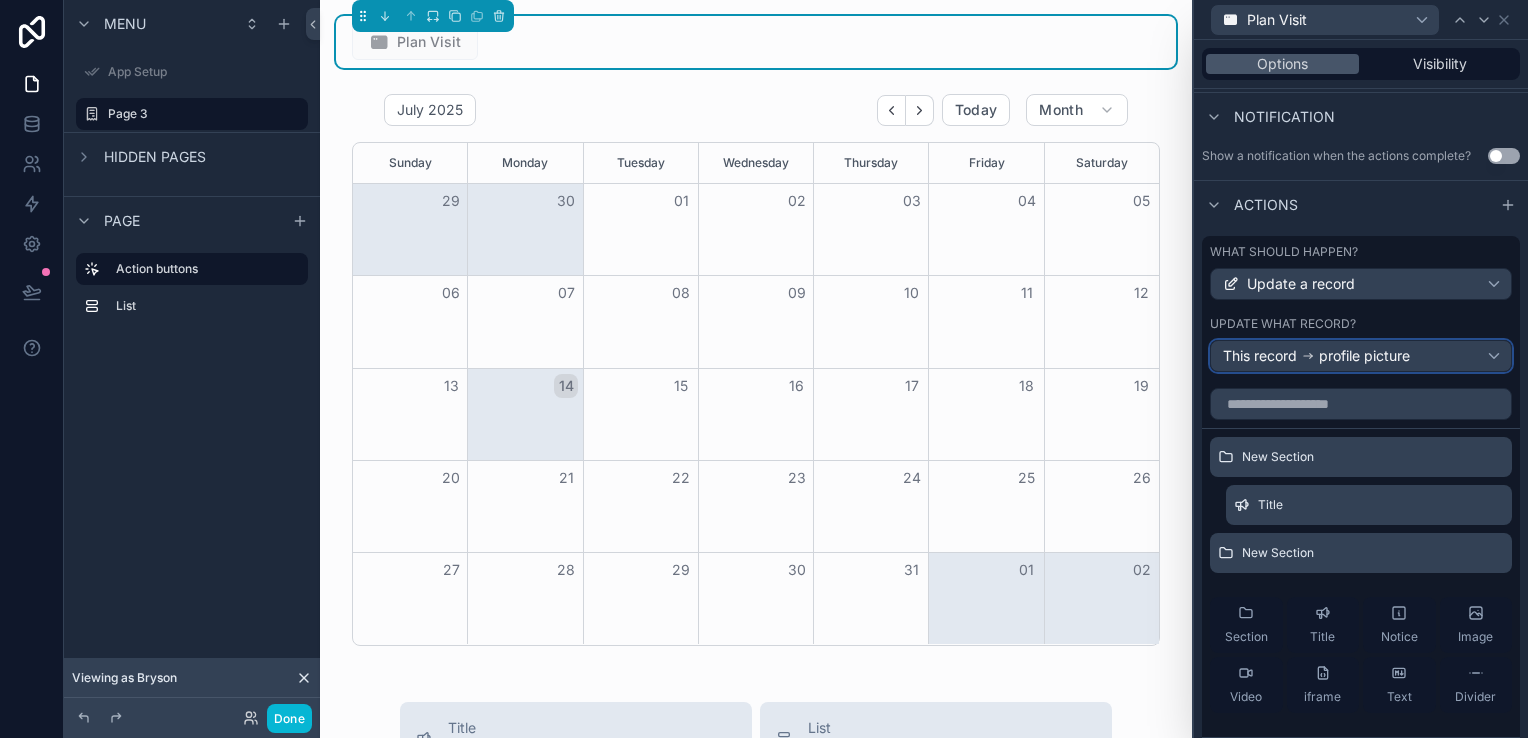 click on "This record profile picture" at bounding box center [1361, 356] 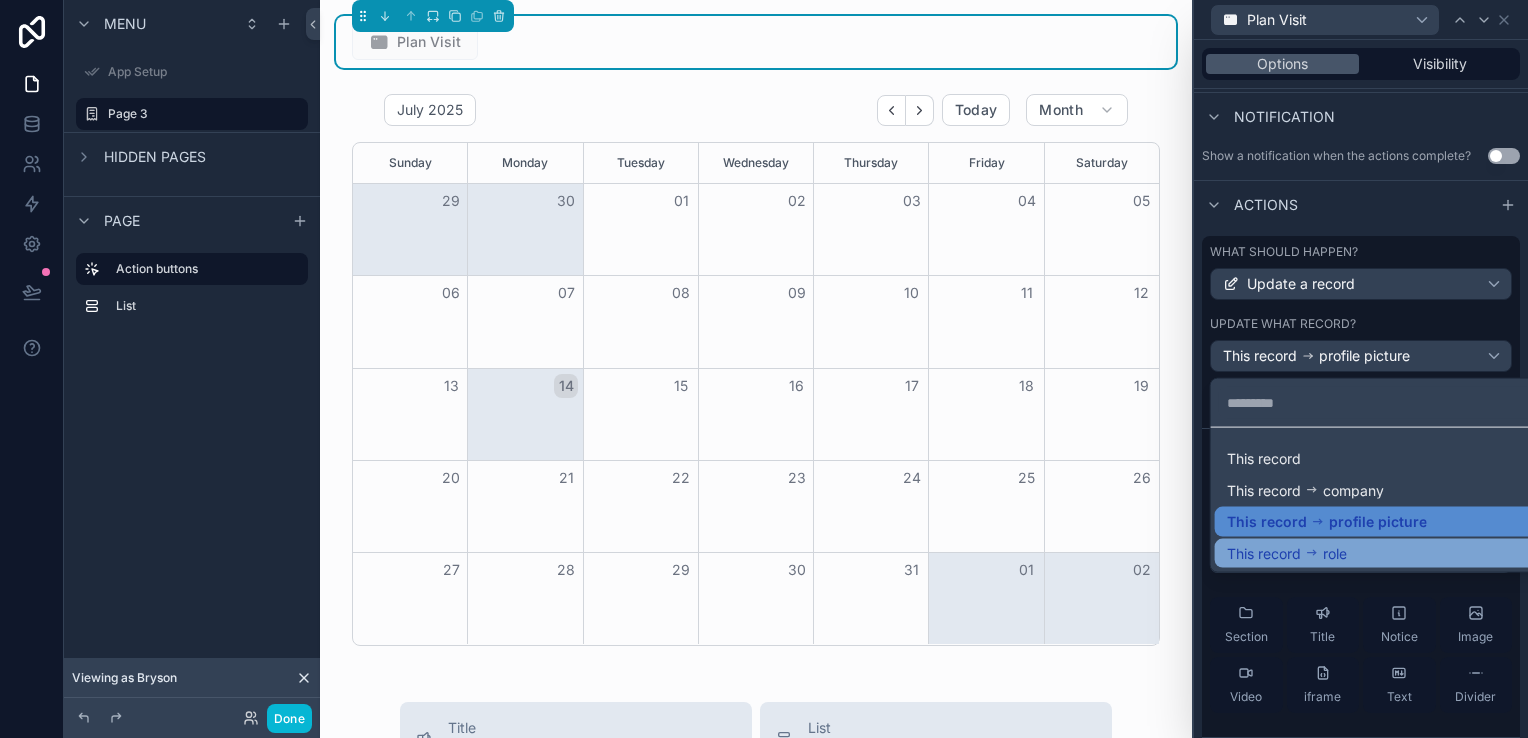 click on "This record role" at bounding box center [1377, 553] 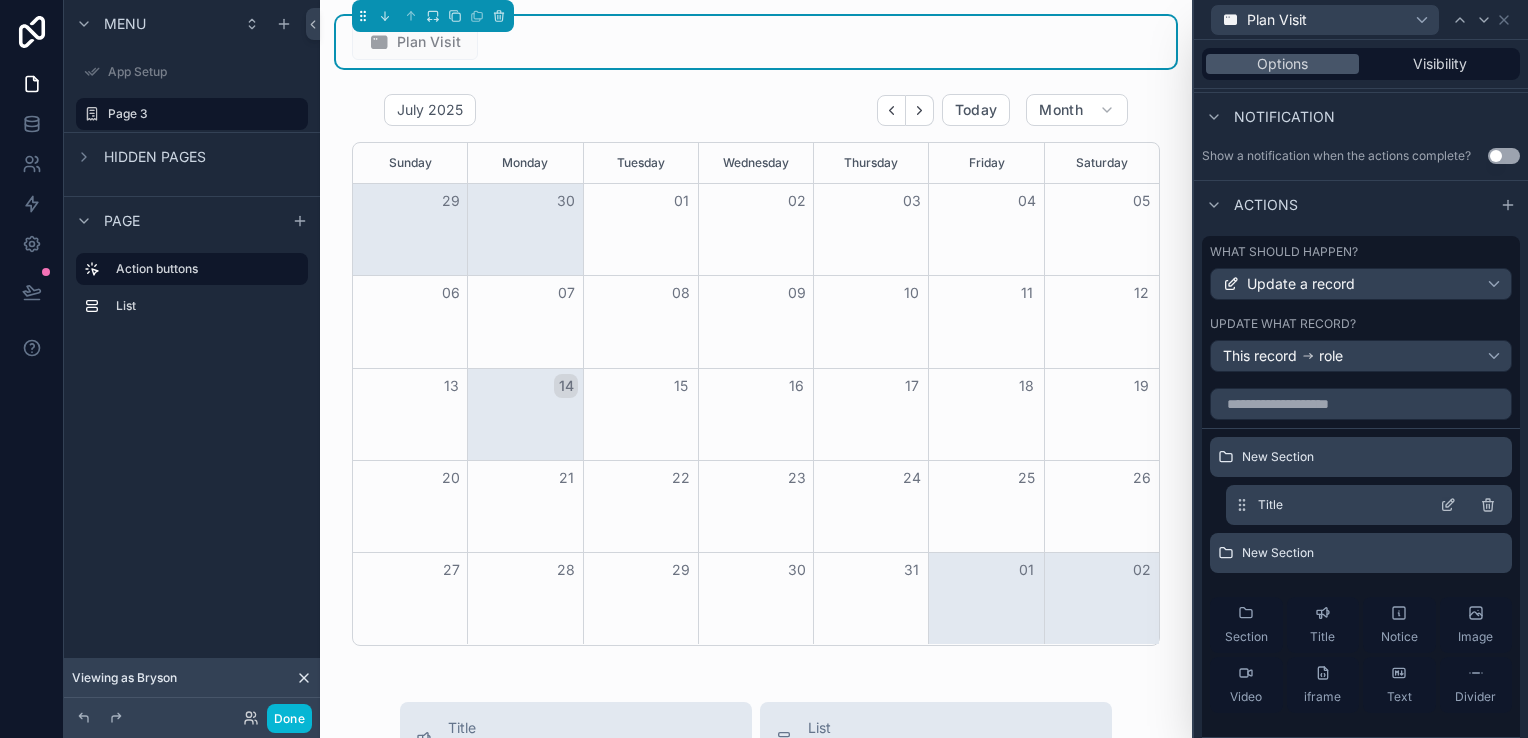 click 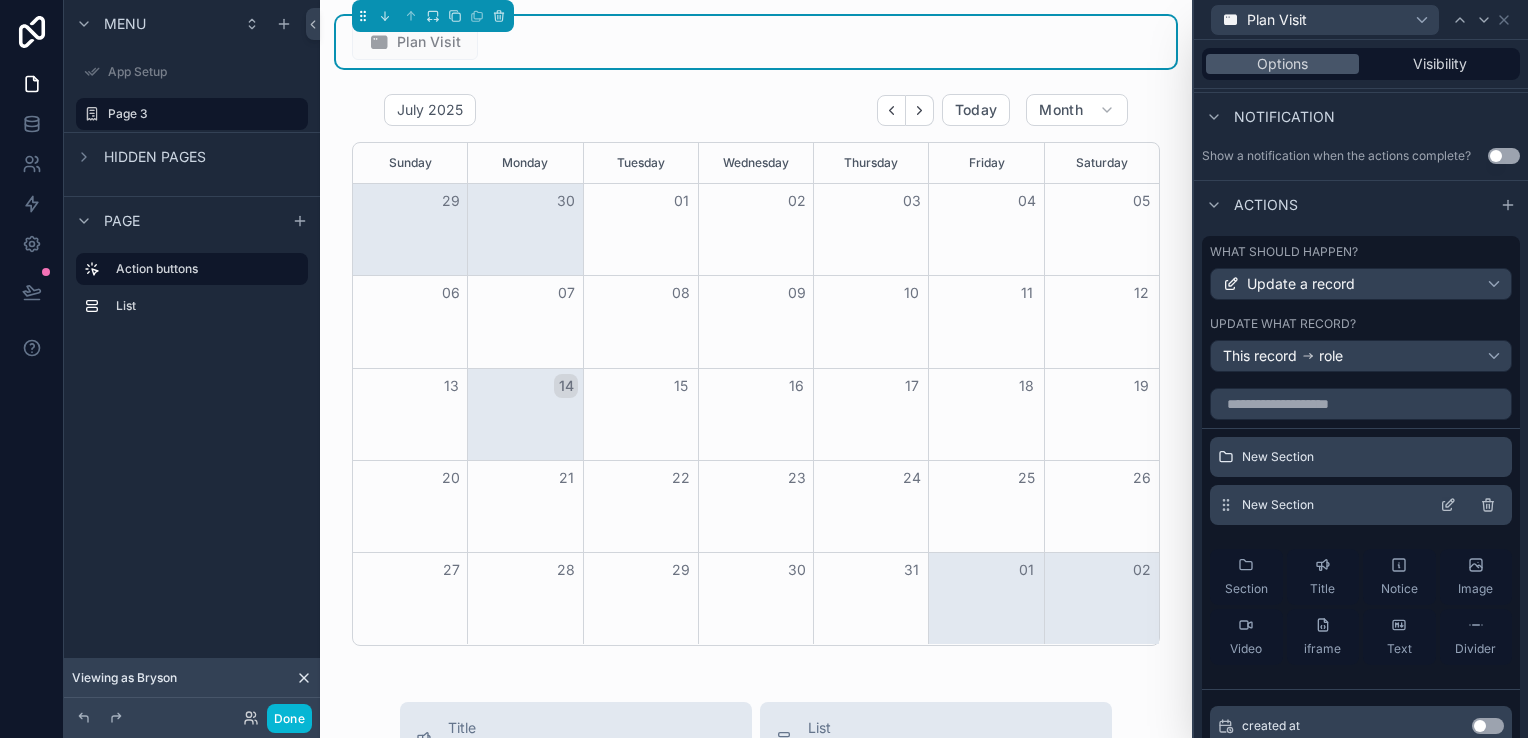 click 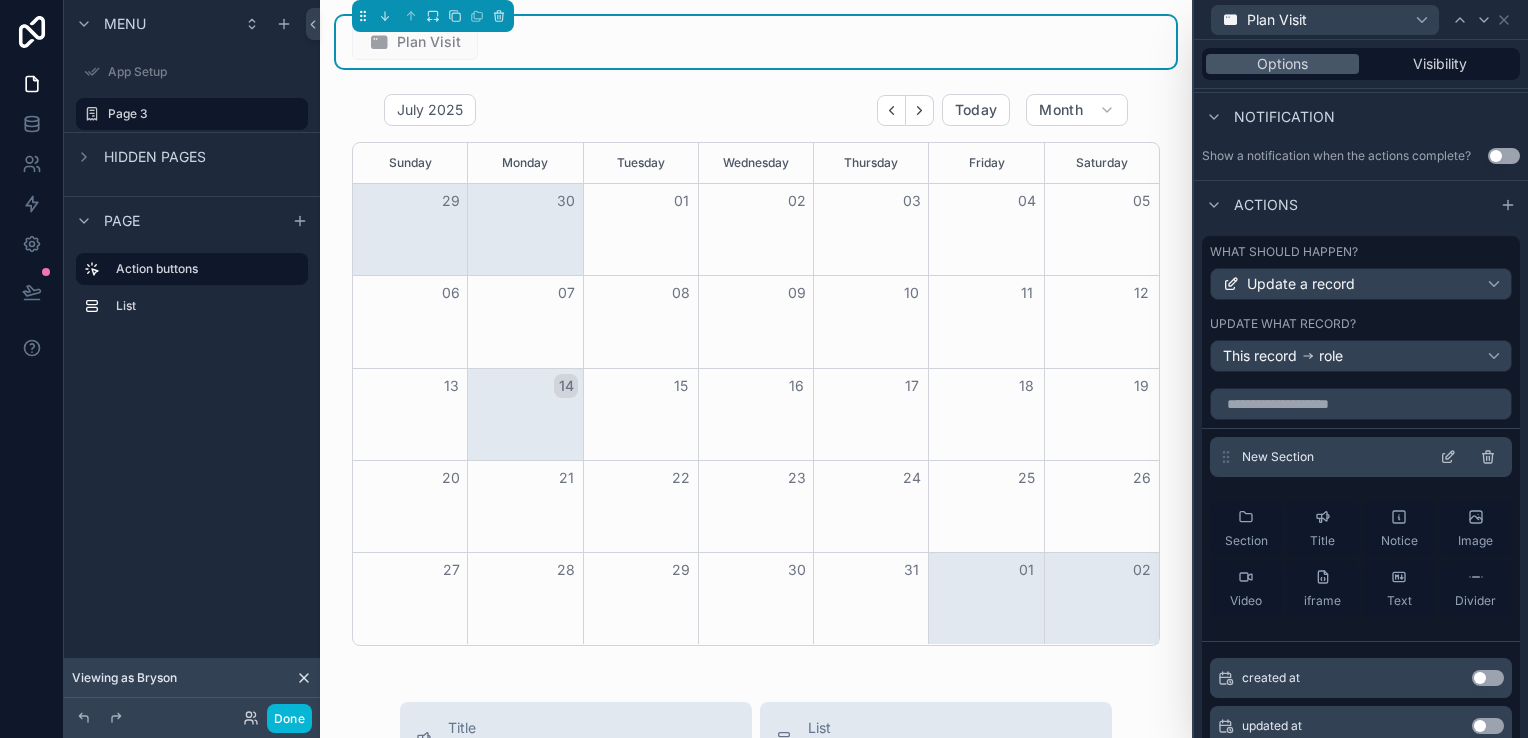click on "New Section" at bounding box center (1361, 457) 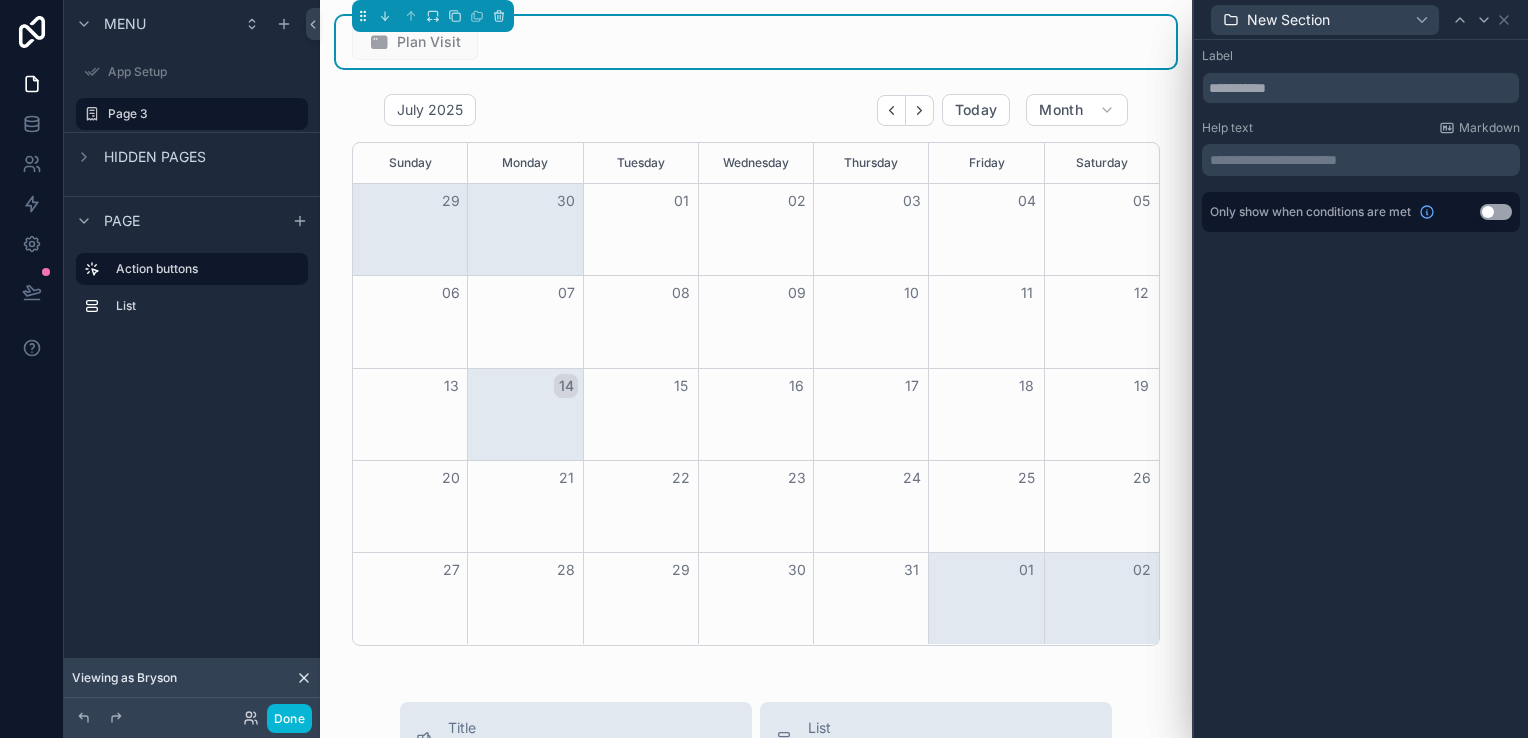 click on "**********" at bounding box center [1363, 160] 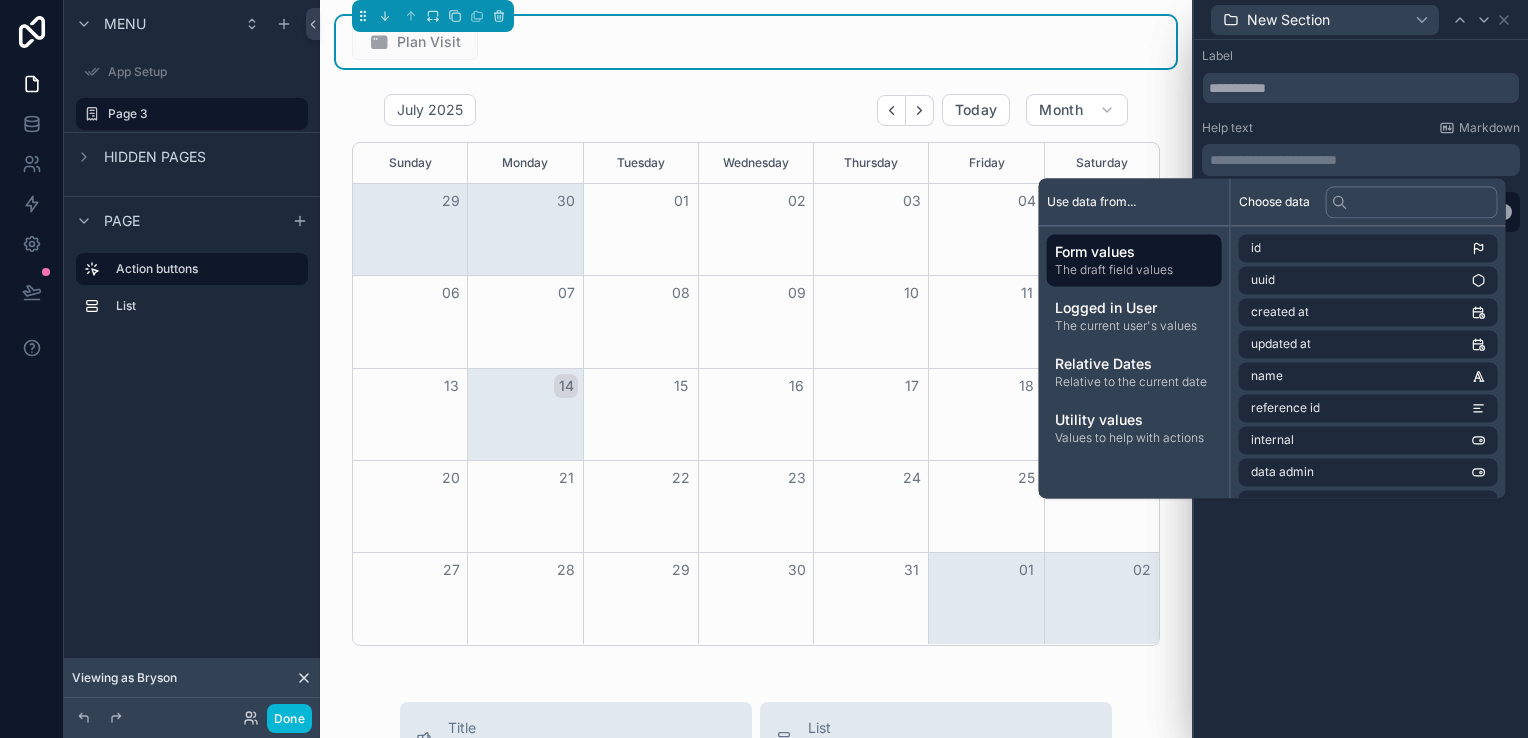 click on "**********" at bounding box center (1363, 160) 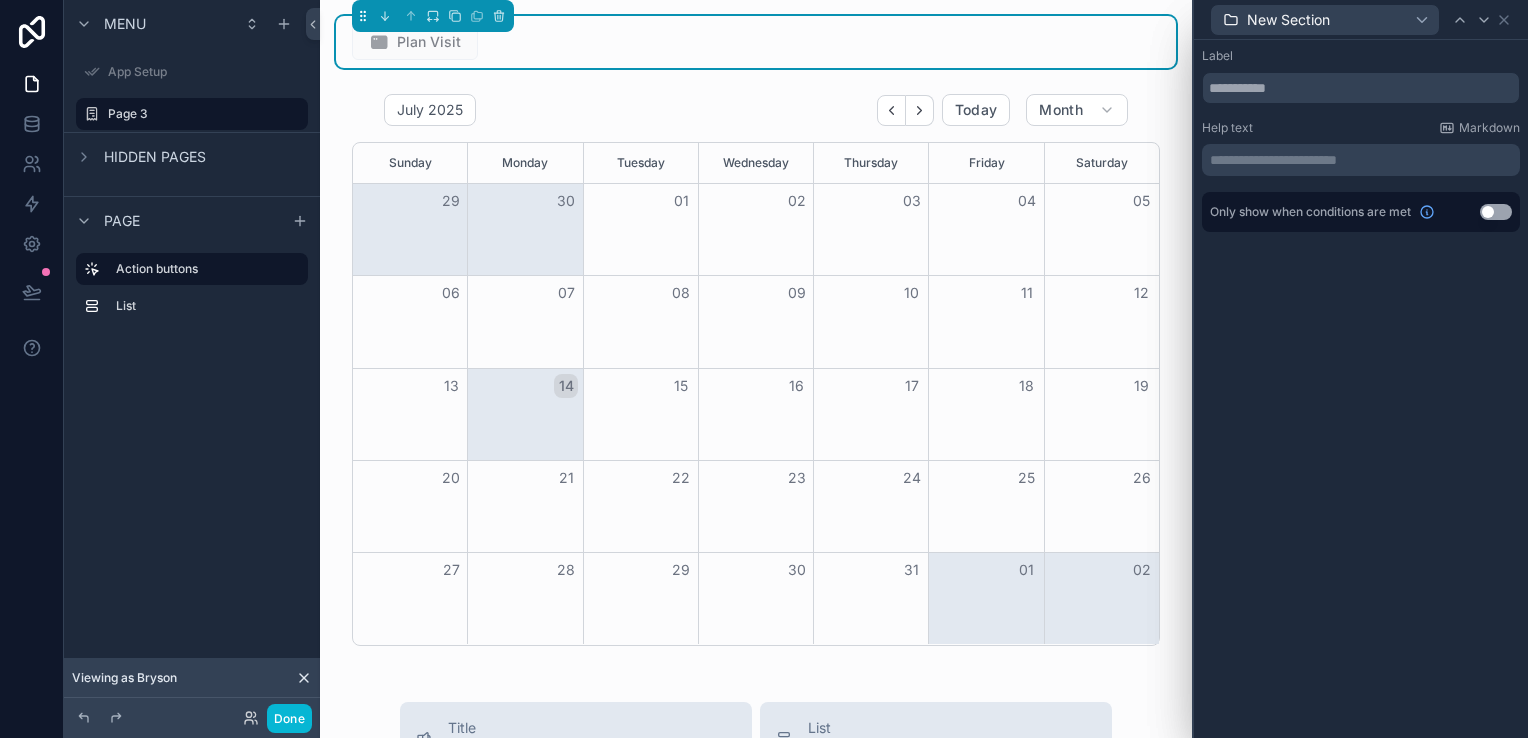 click on "**********" at bounding box center [1361, 389] 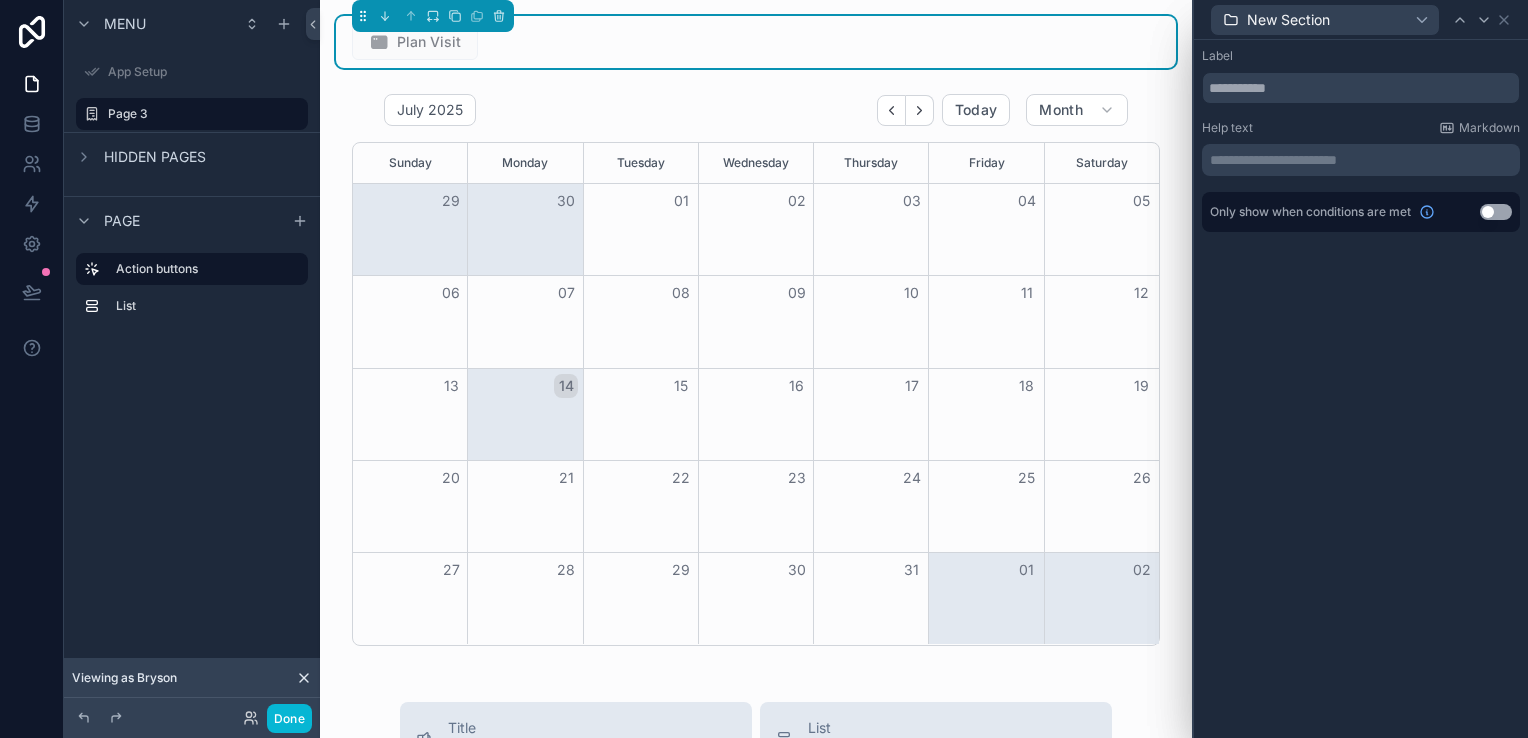 click on "Use setting" at bounding box center (1496, 212) 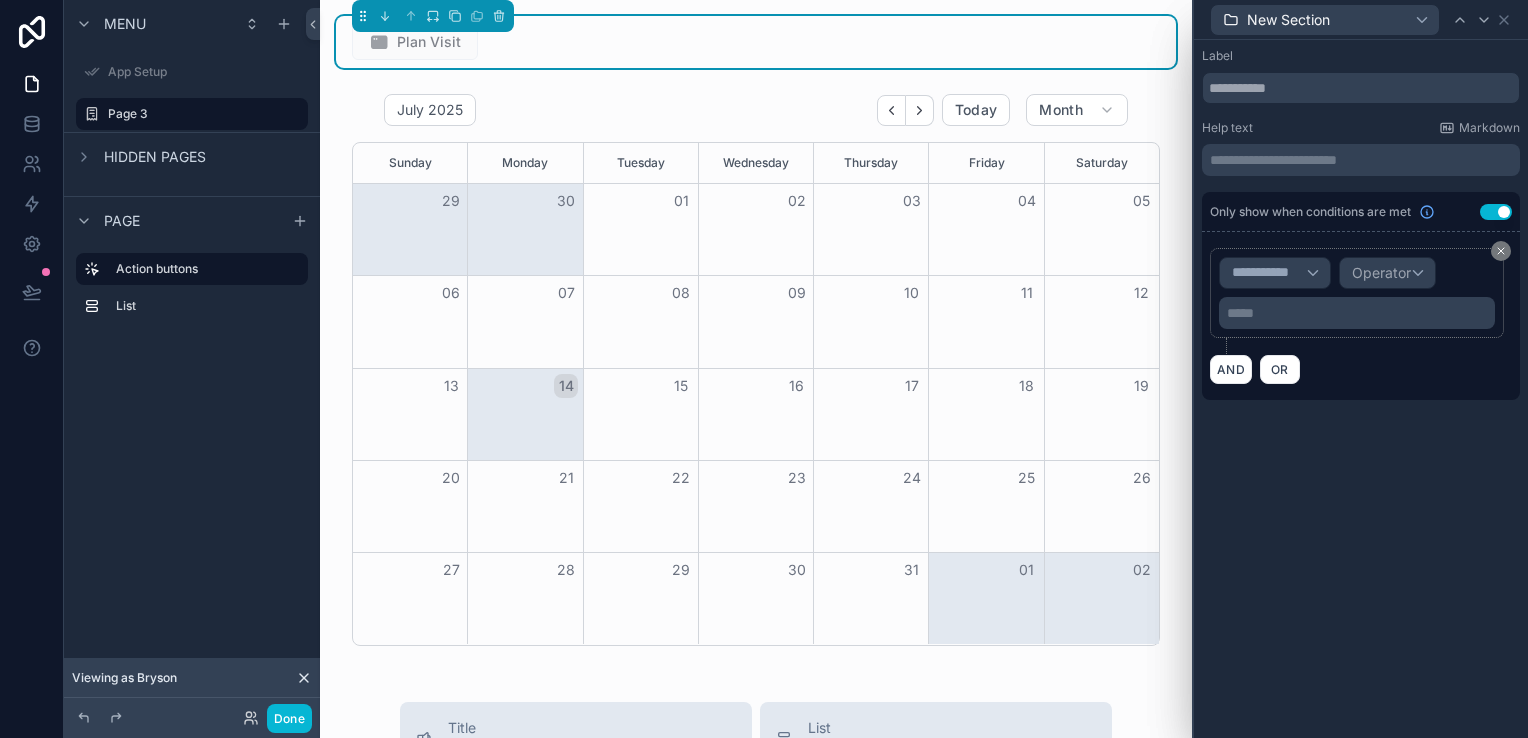 click on "Use setting" at bounding box center (1496, 212) 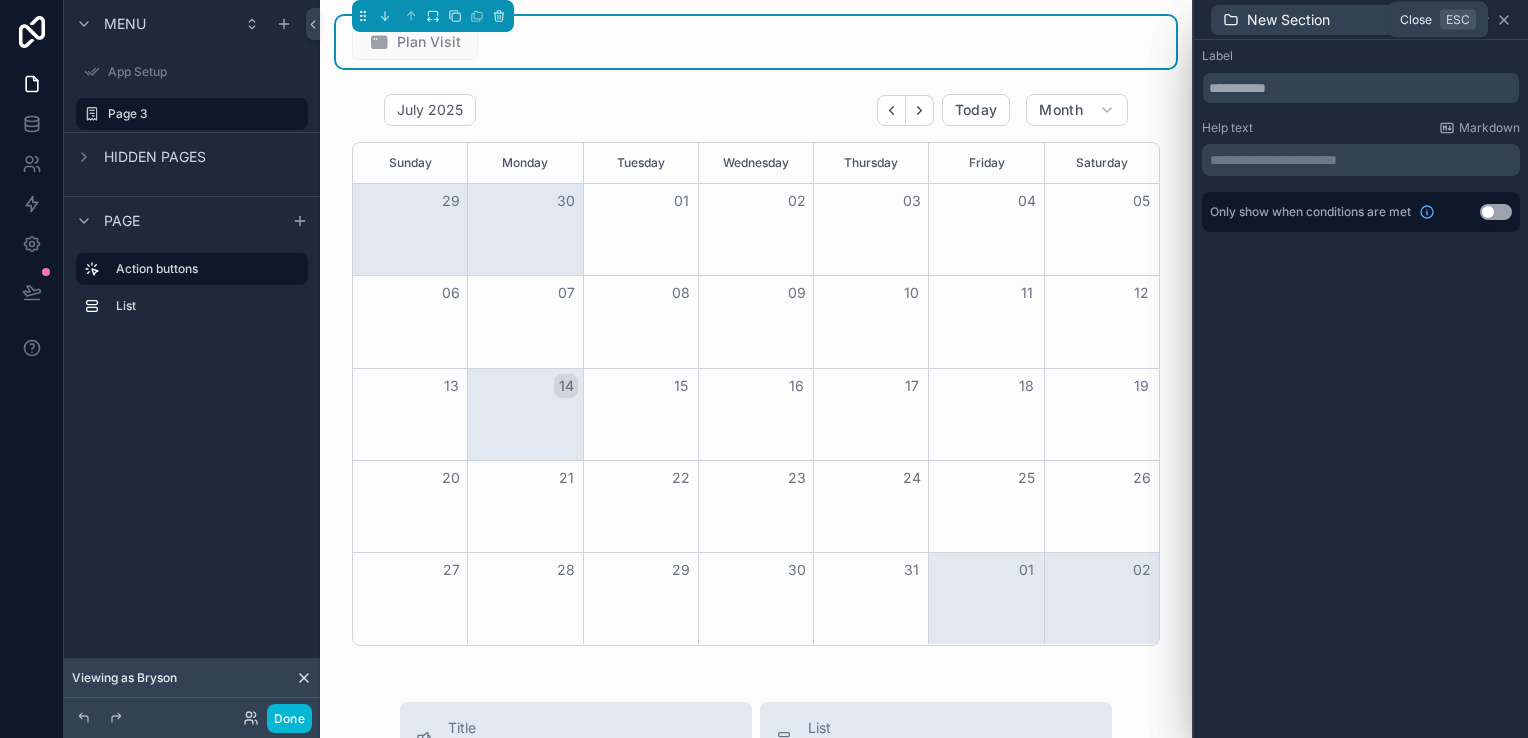 click 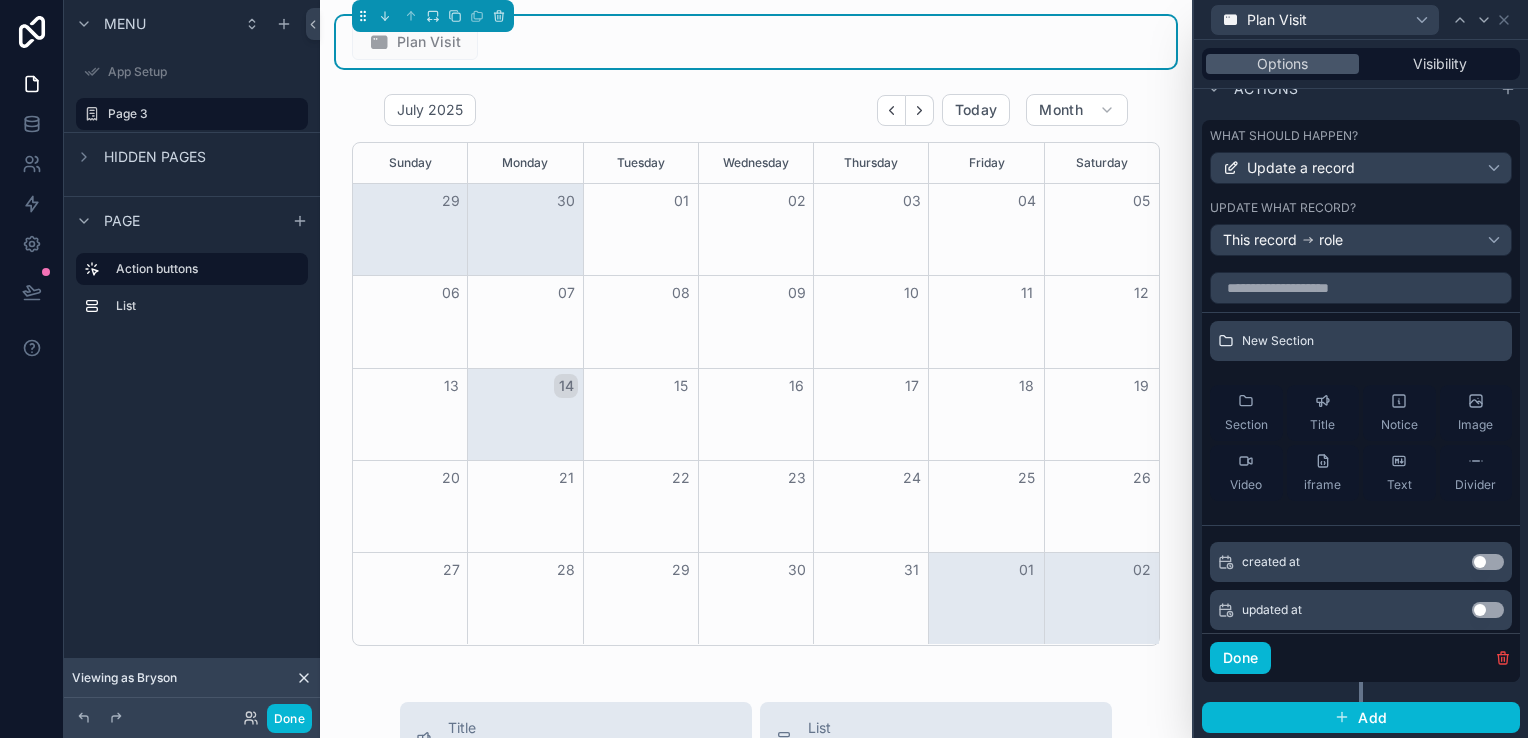 scroll, scrollTop: 634, scrollLeft: 0, axis: vertical 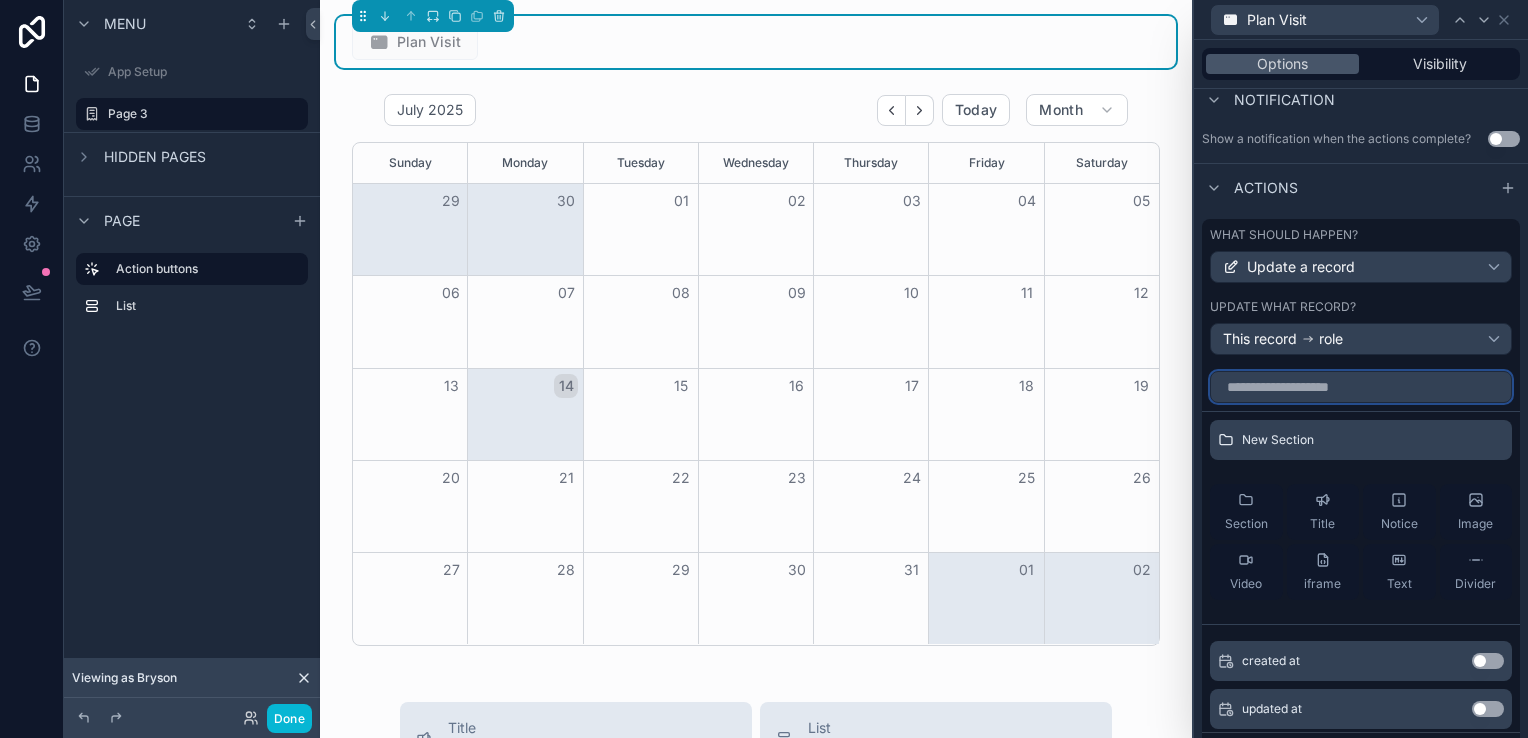click at bounding box center (1361, 387) 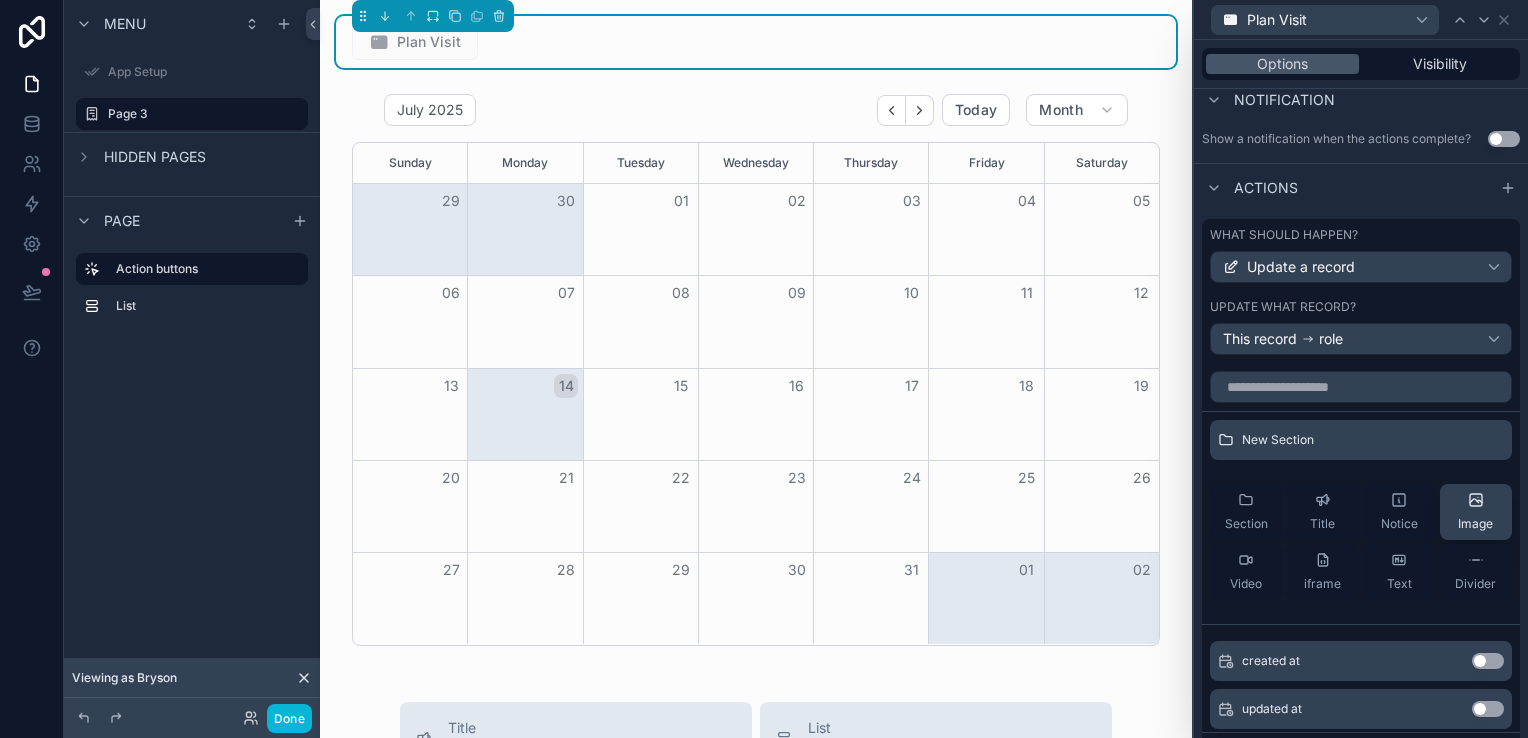 click 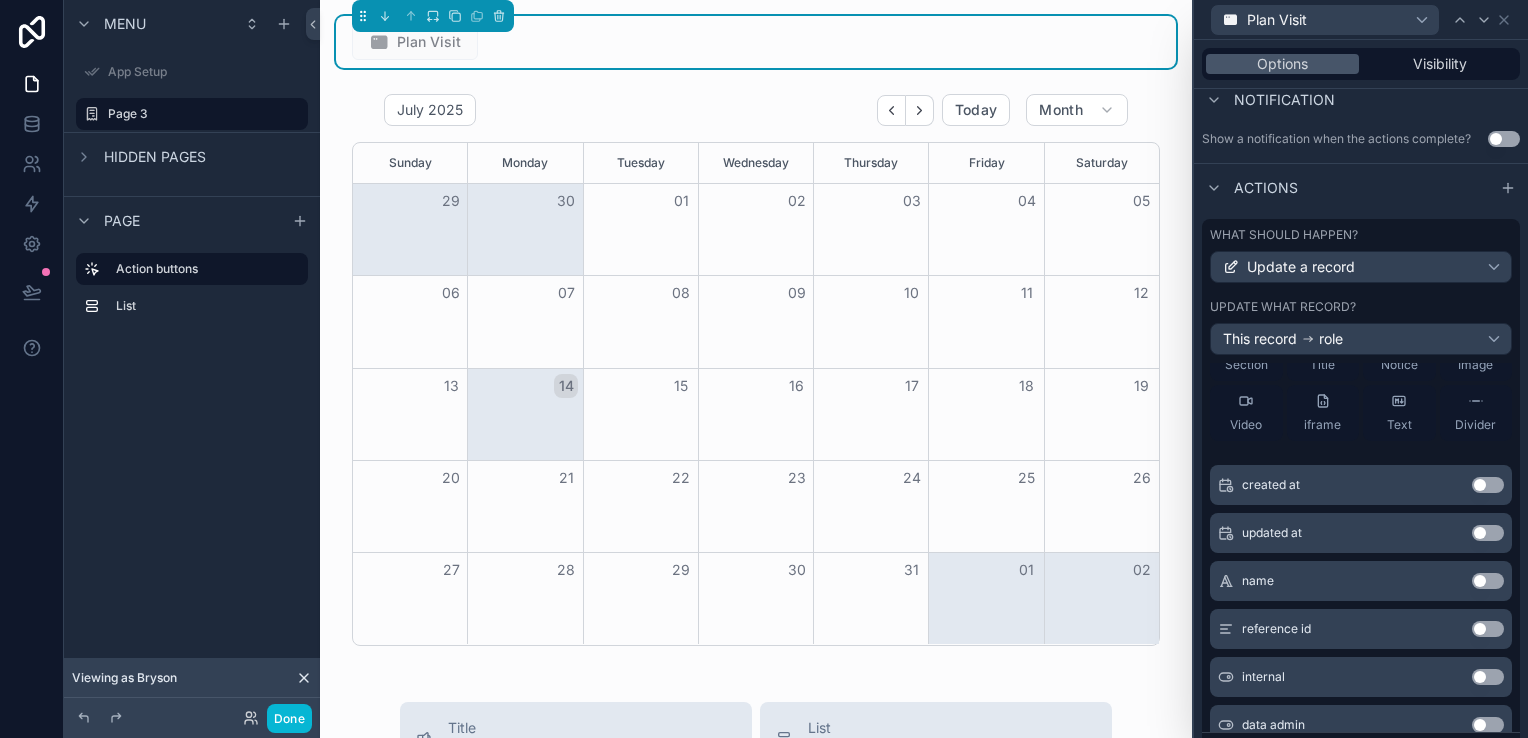 scroll, scrollTop: 243, scrollLeft: 0, axis: vertical 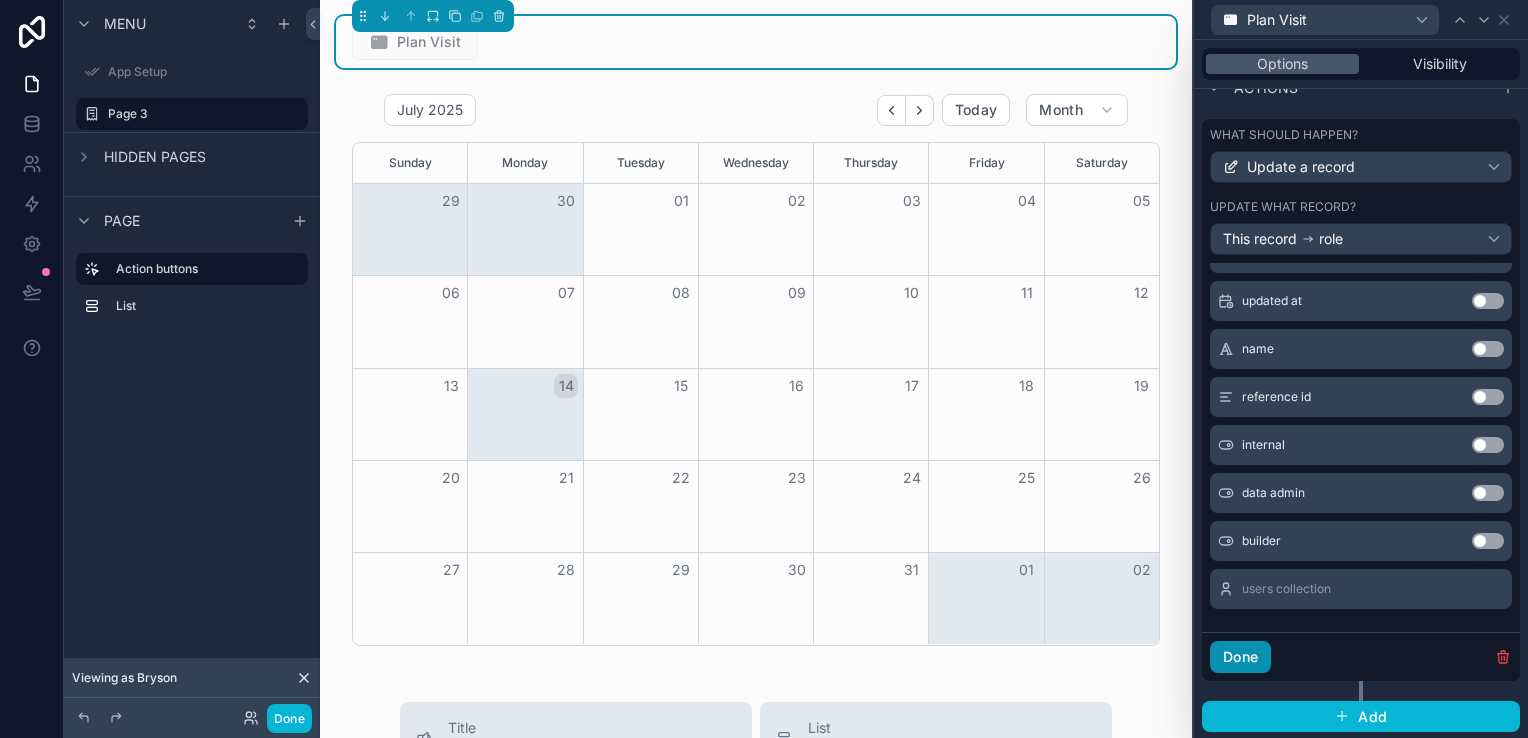 click on "Done" at bounding box center (1240, 657) 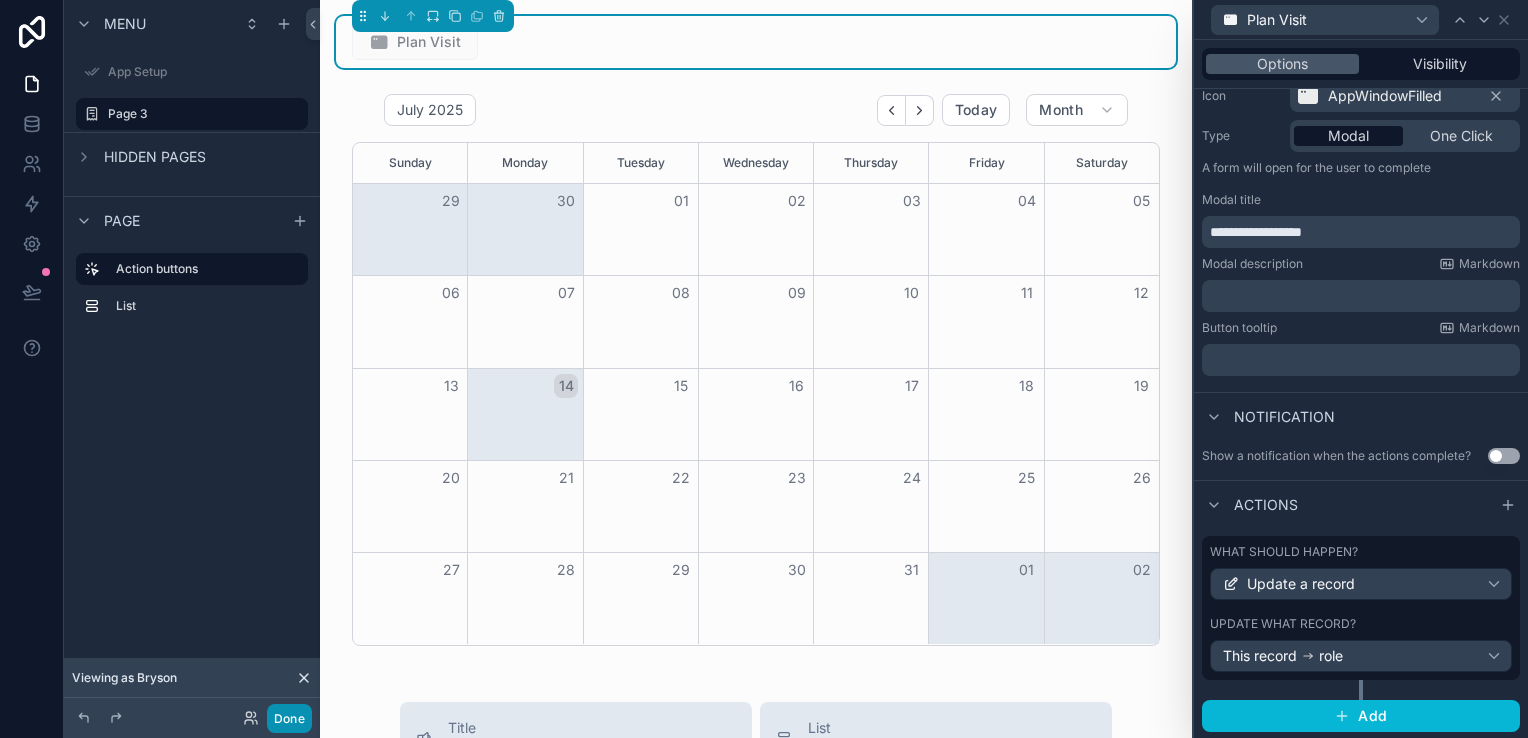 click on "Done" at bounding box center [289, 718] 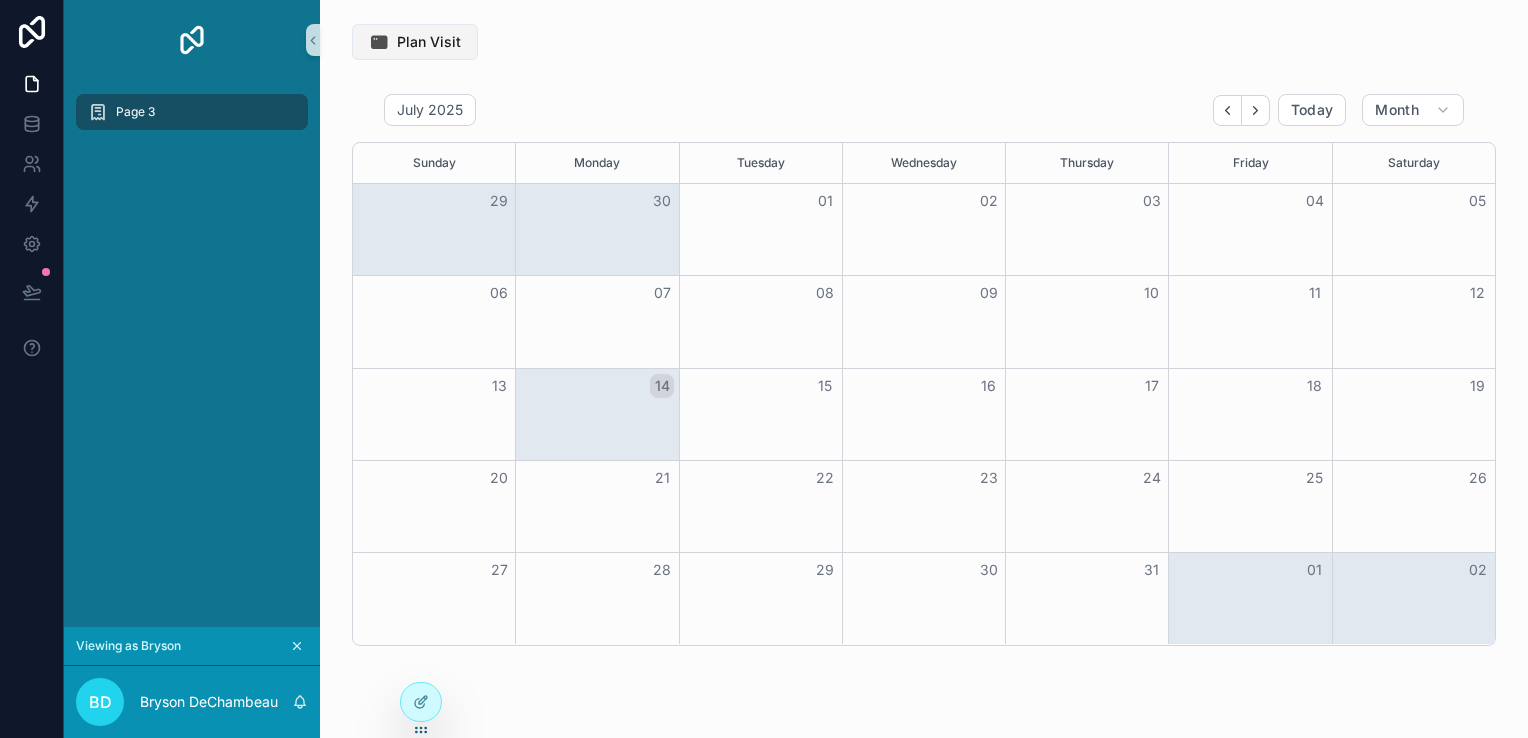 click at bounding box center [379, 42] 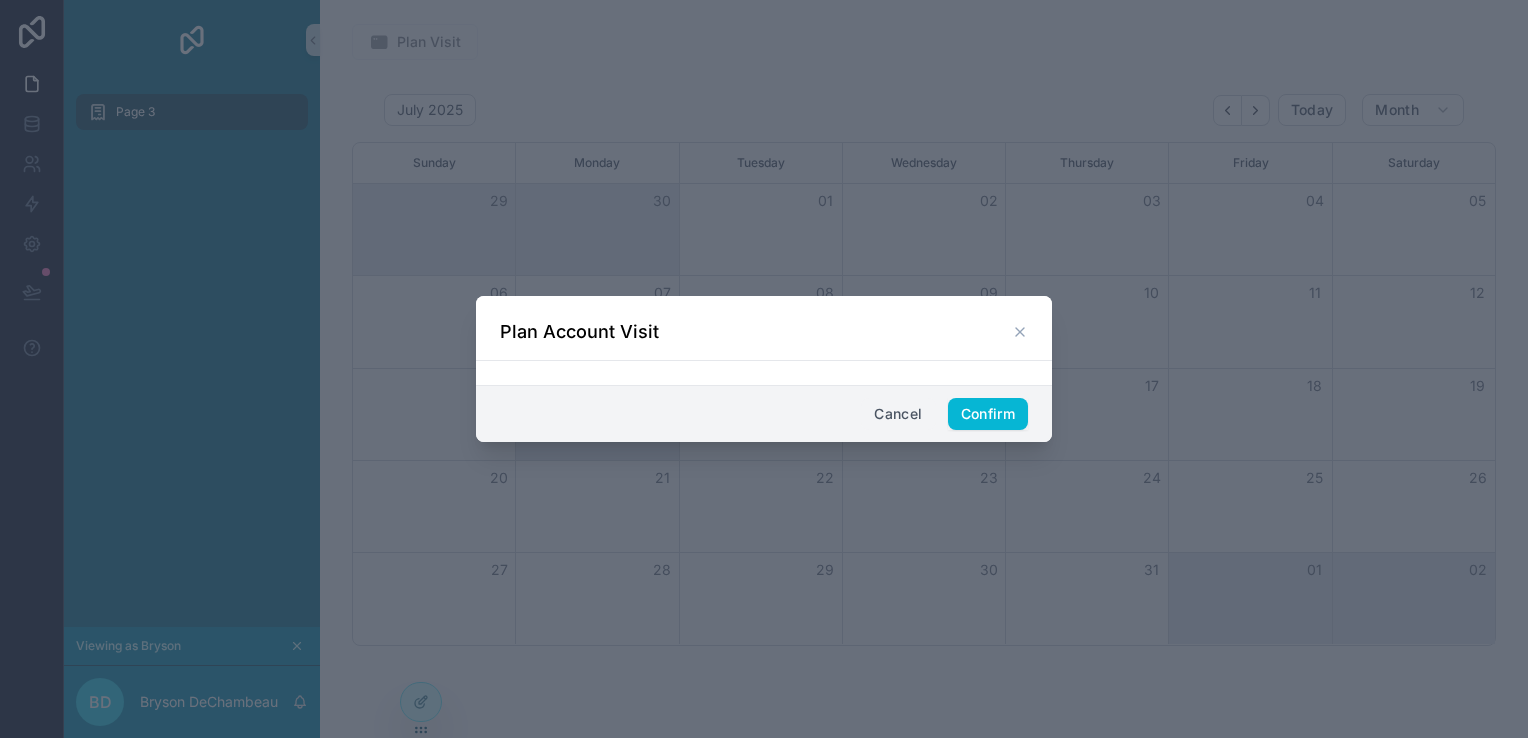 click on "Cancel" at bounding box center (898, 414) 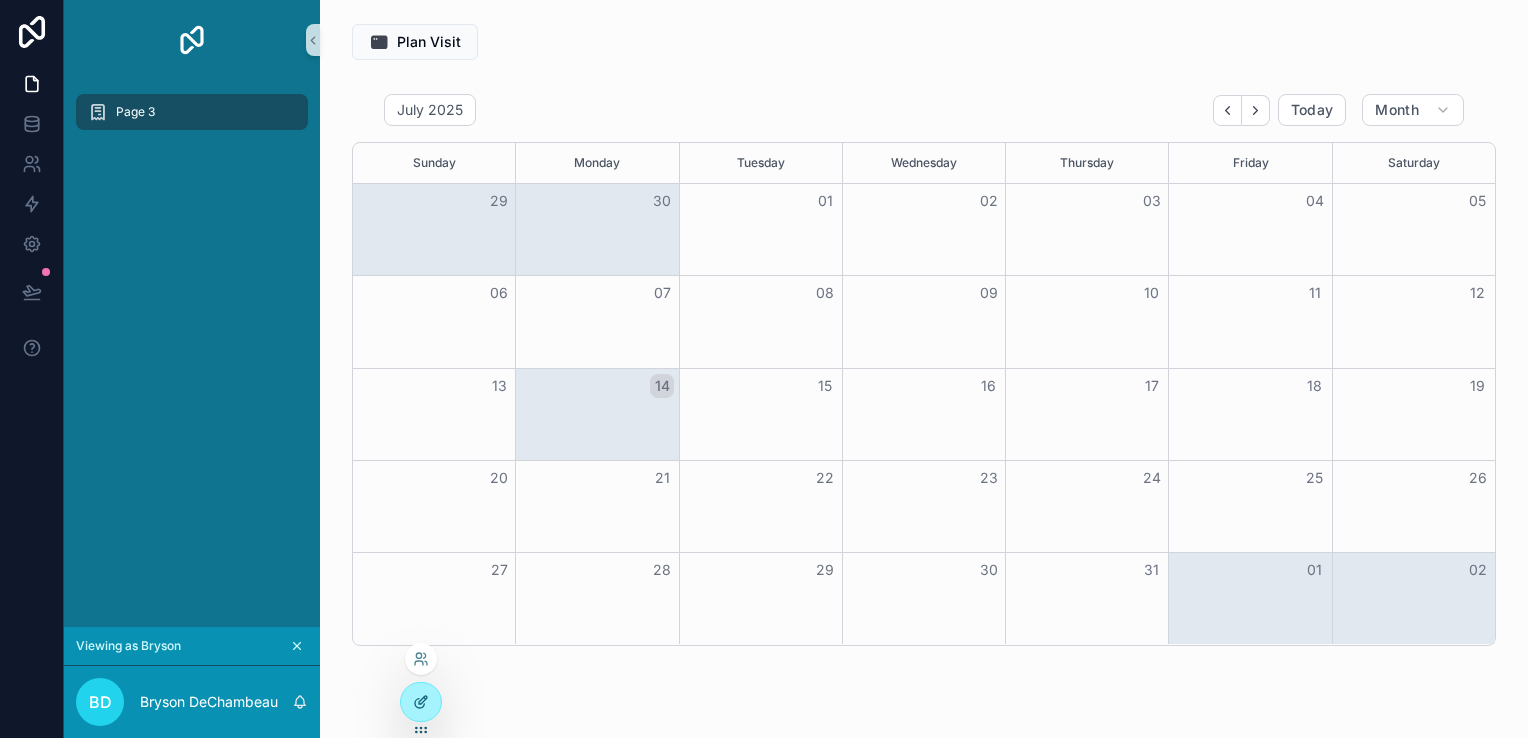 click at bounding box center (421, 702) 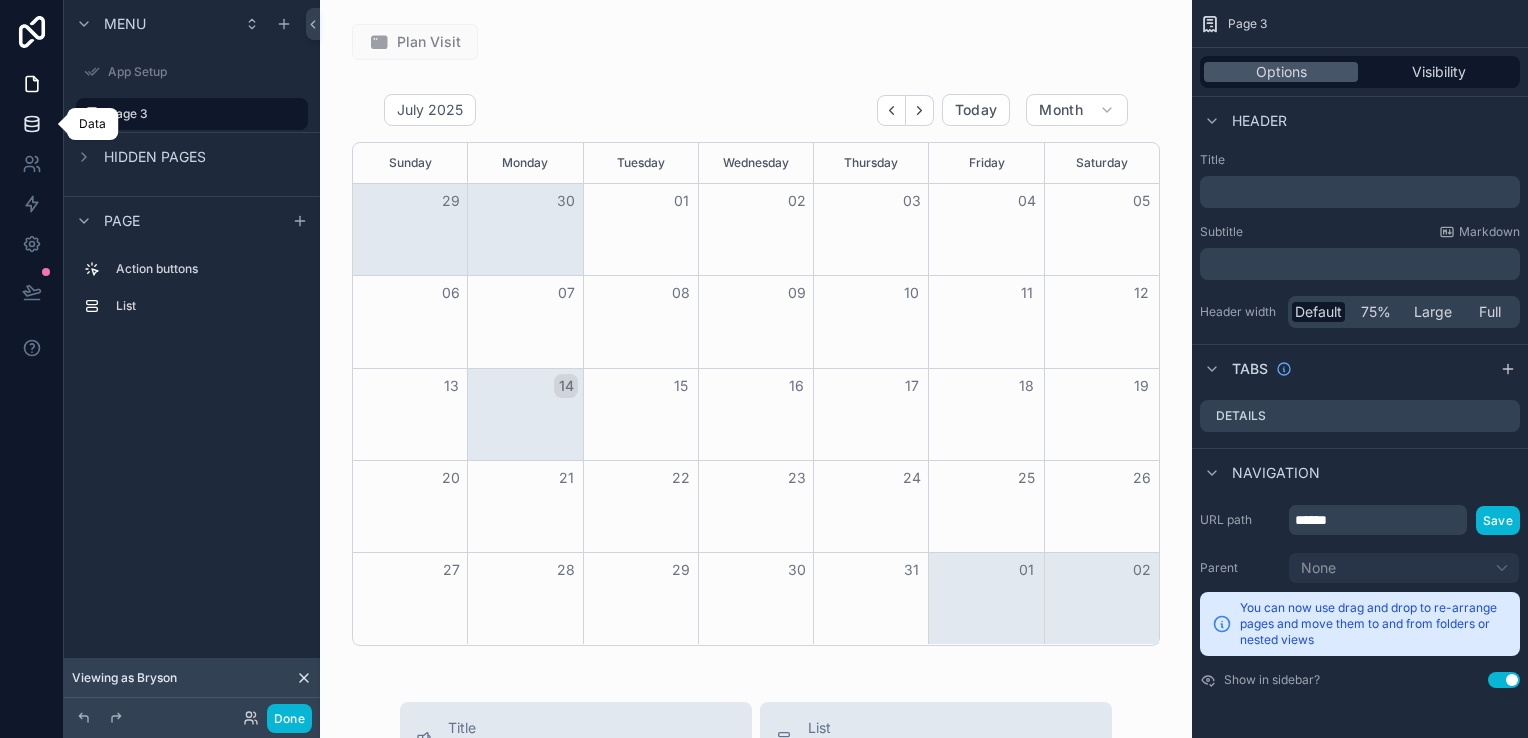 click at bounding box center [31, 124] 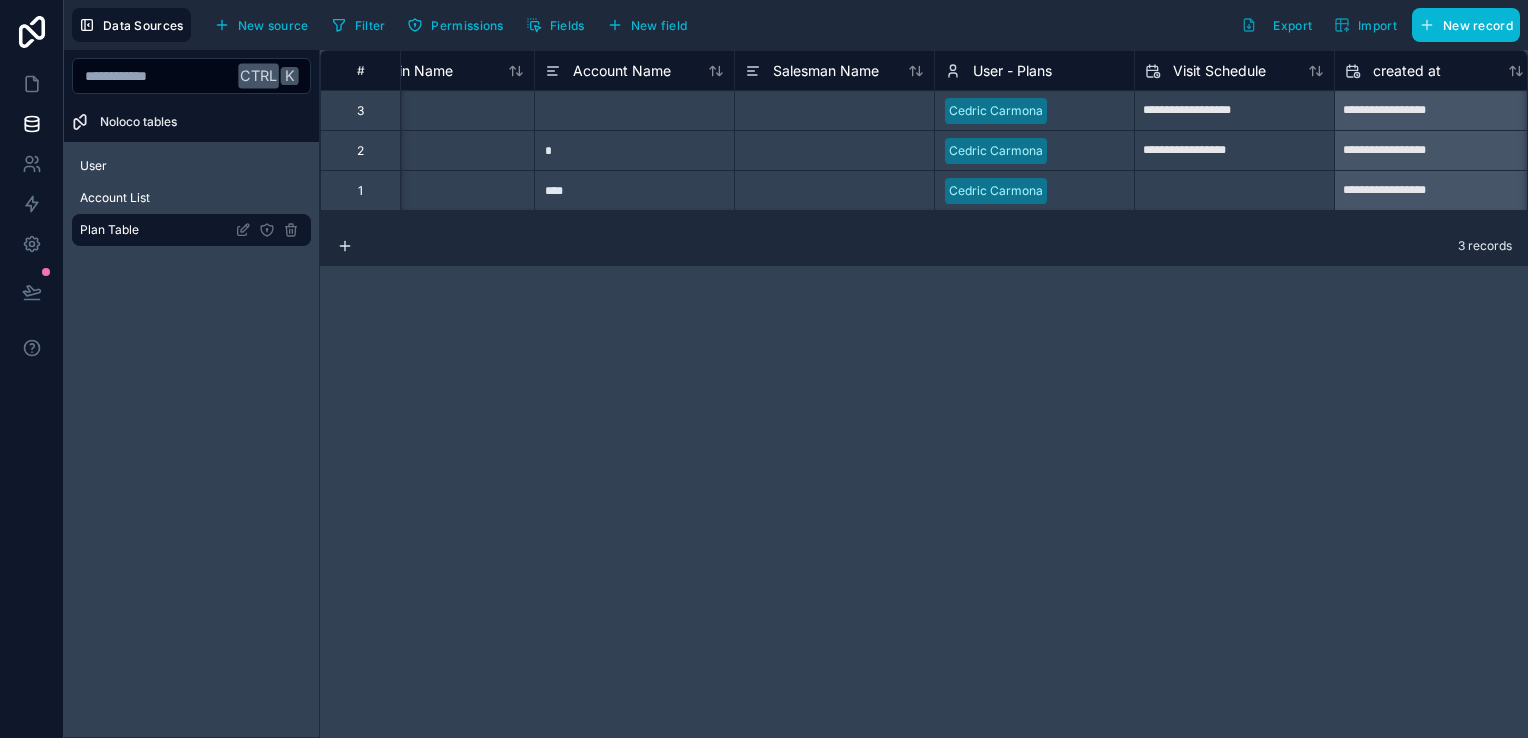 scroll, scrollTop: 0, scrollLeft: 0, axis: both 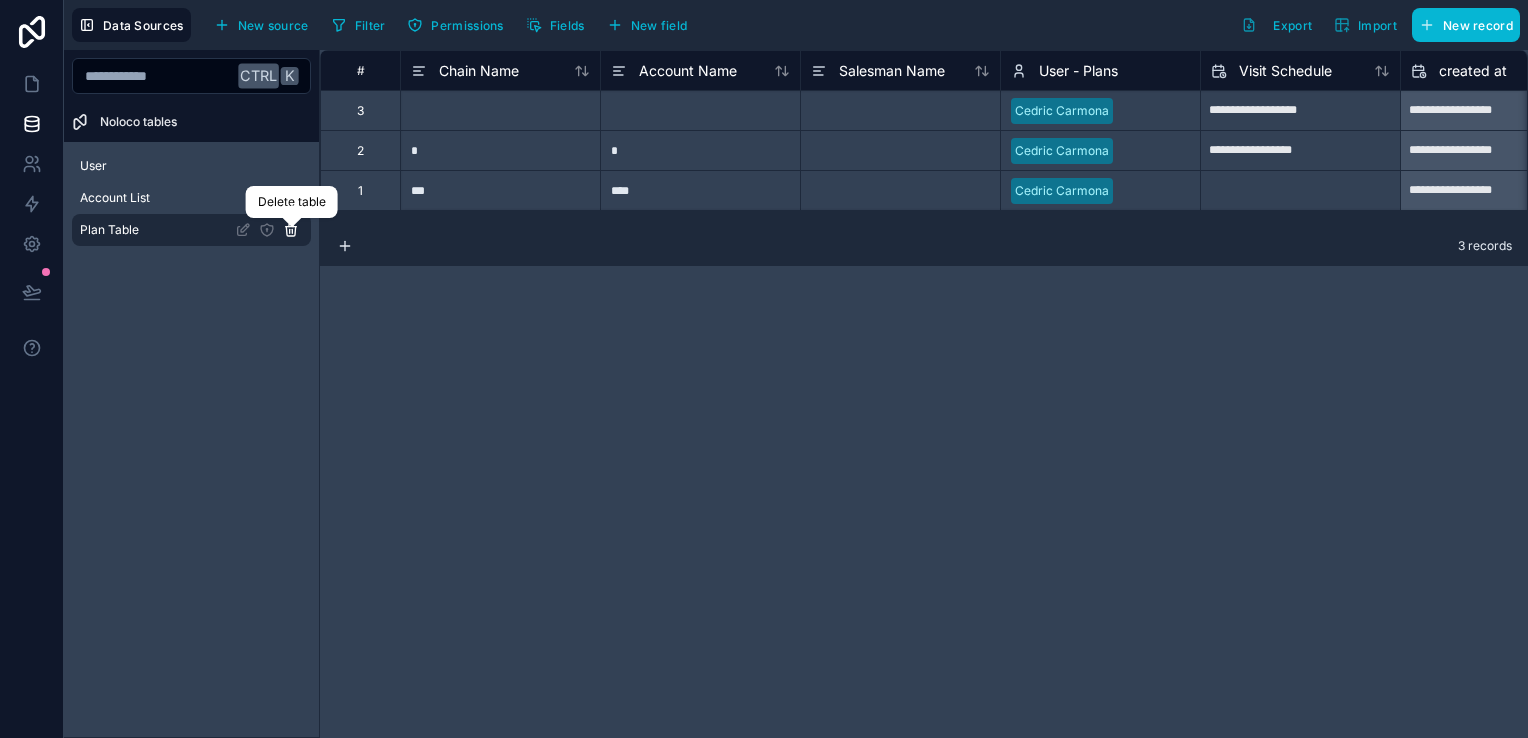 click 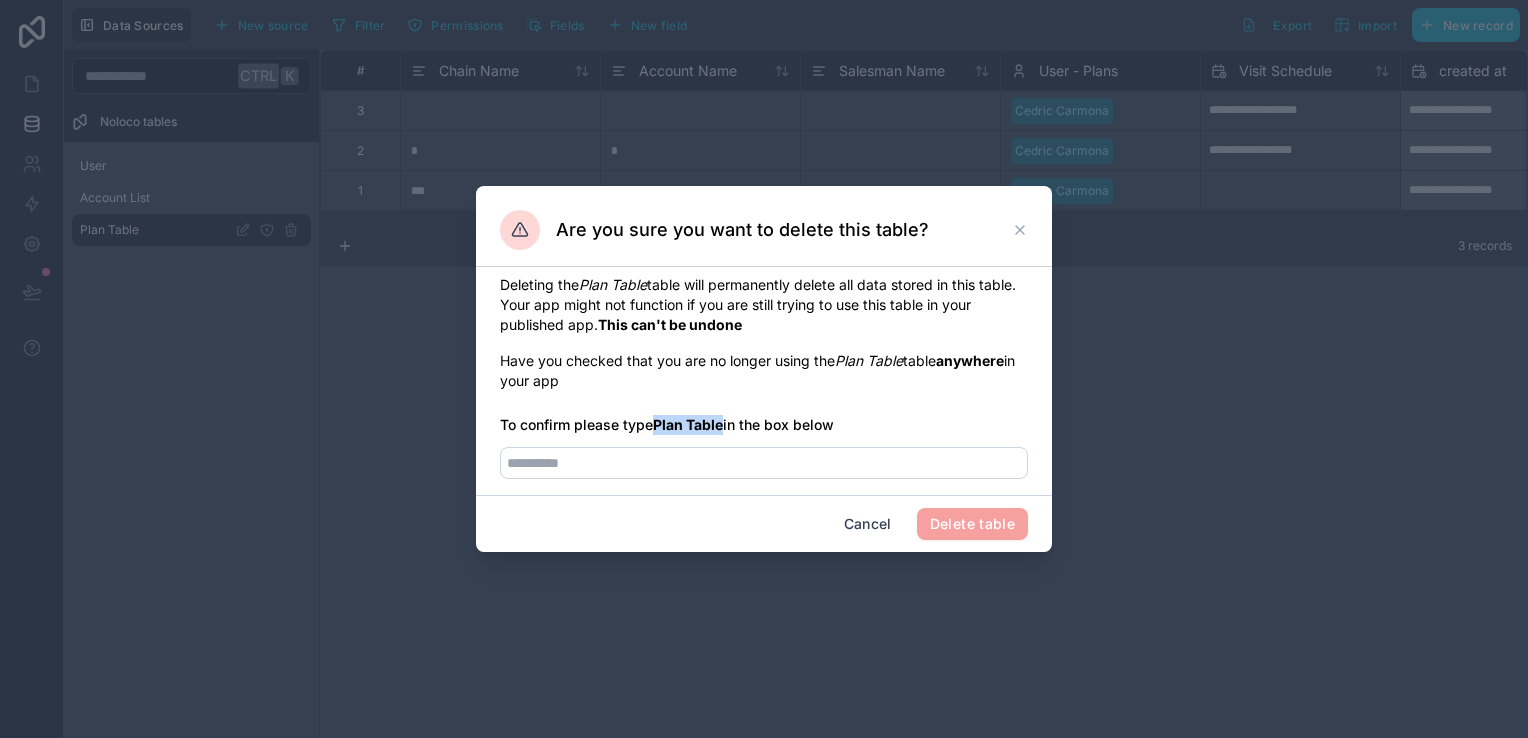 drag, startPoint x: 655, startPoint y: 426, endPoint x: 727, endPoint y: 430, distance: 72.11102 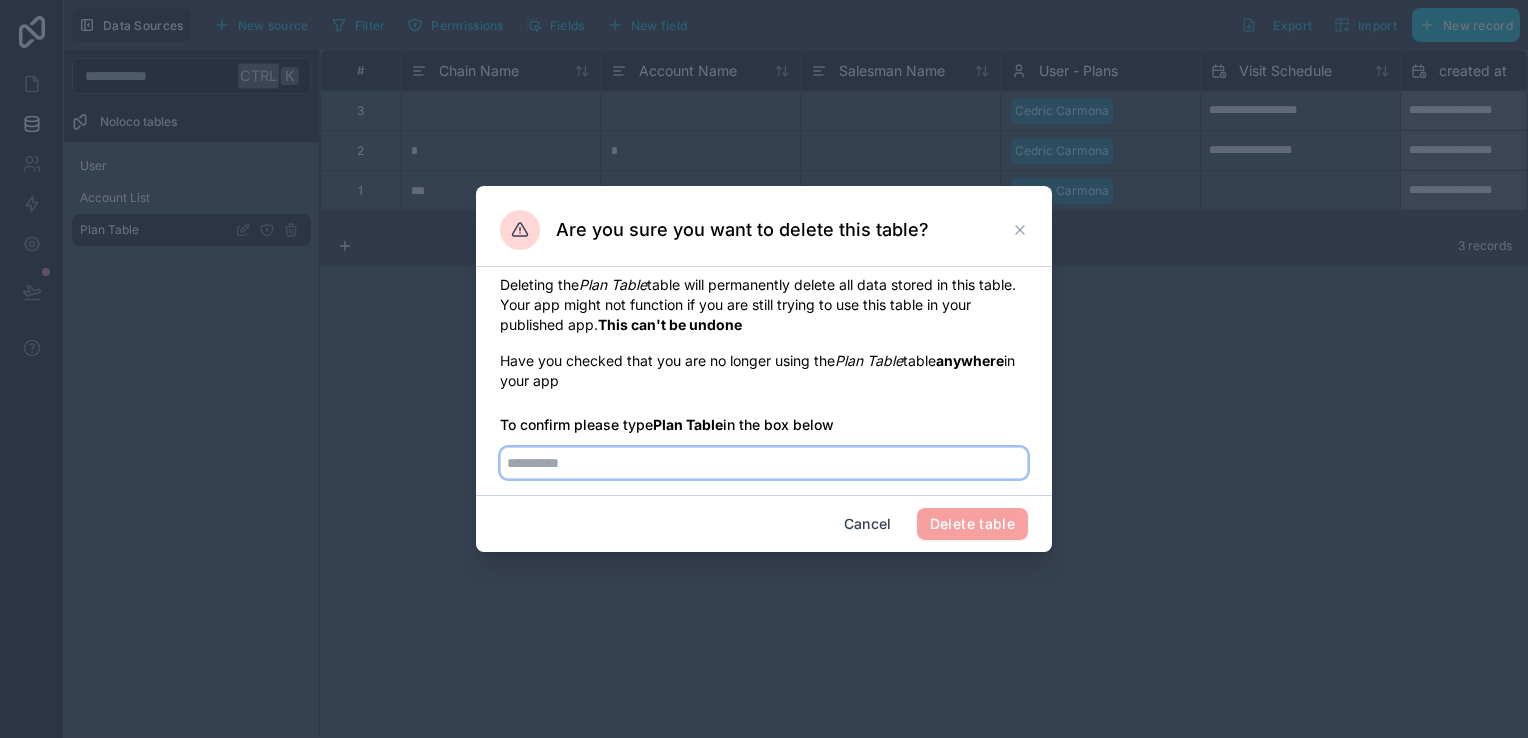 drag, startPoint x: 727, startPoint y: 430, endPoint x: 719, endPoint y: 458, distance: 29.12044 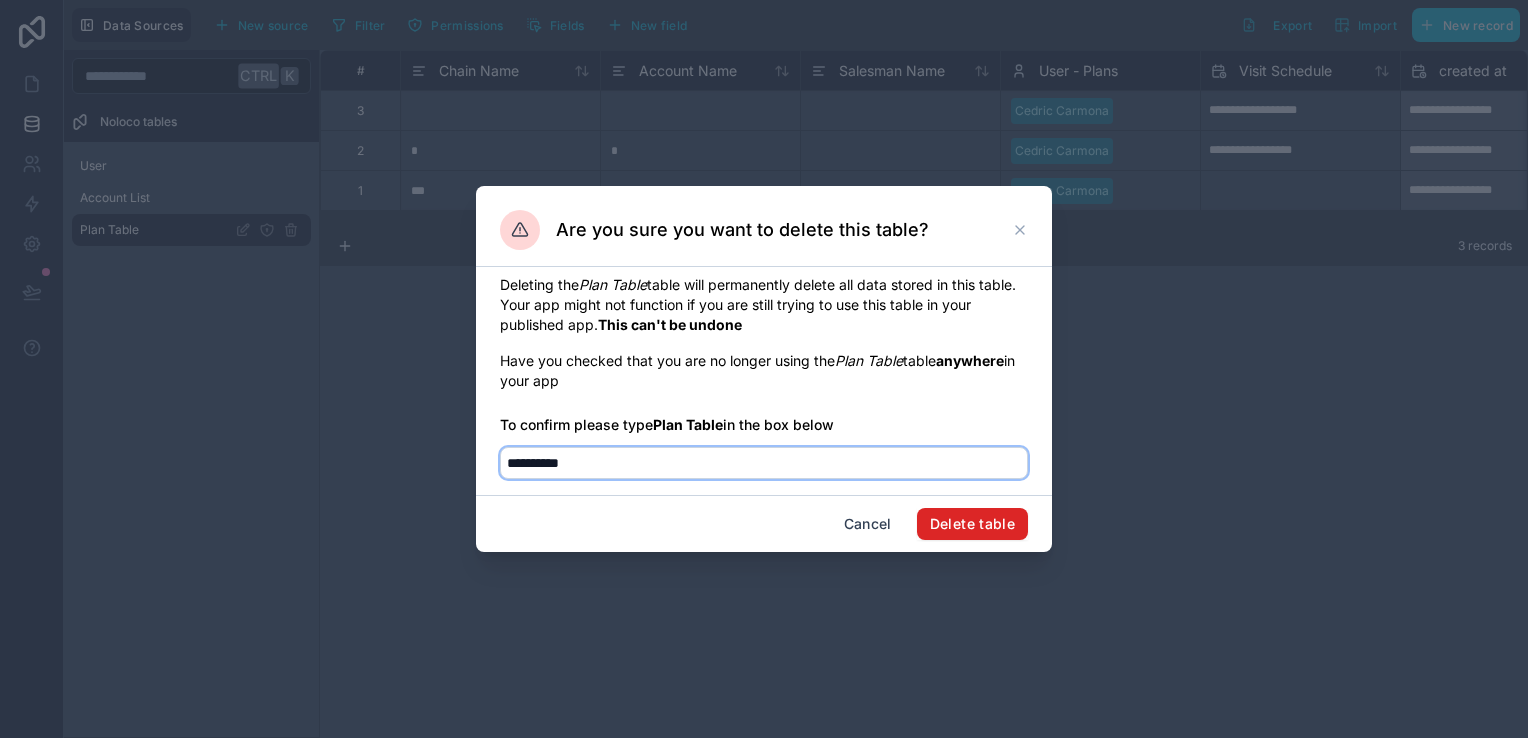 type on "**********" 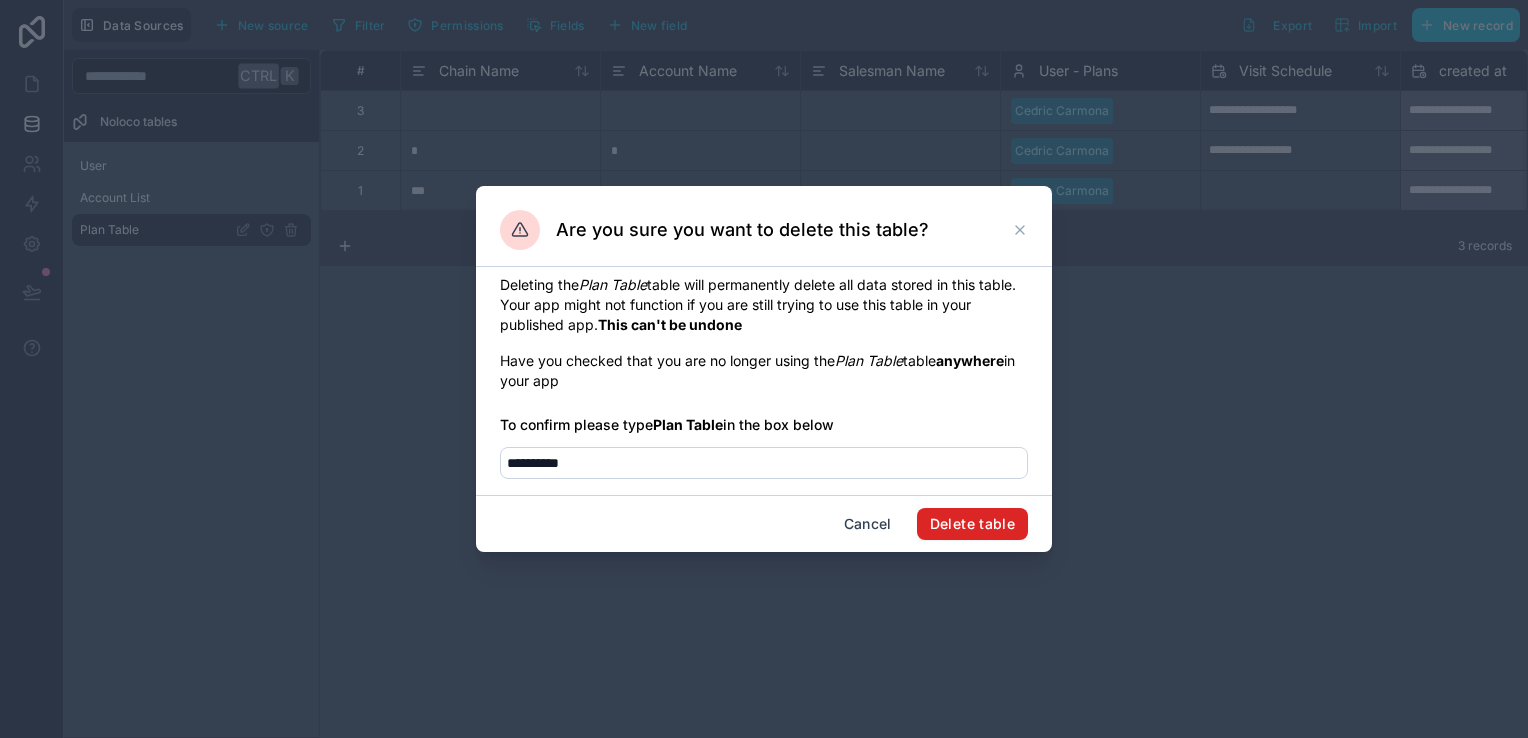 click on "Delete table" at bounding box center (972, 524) 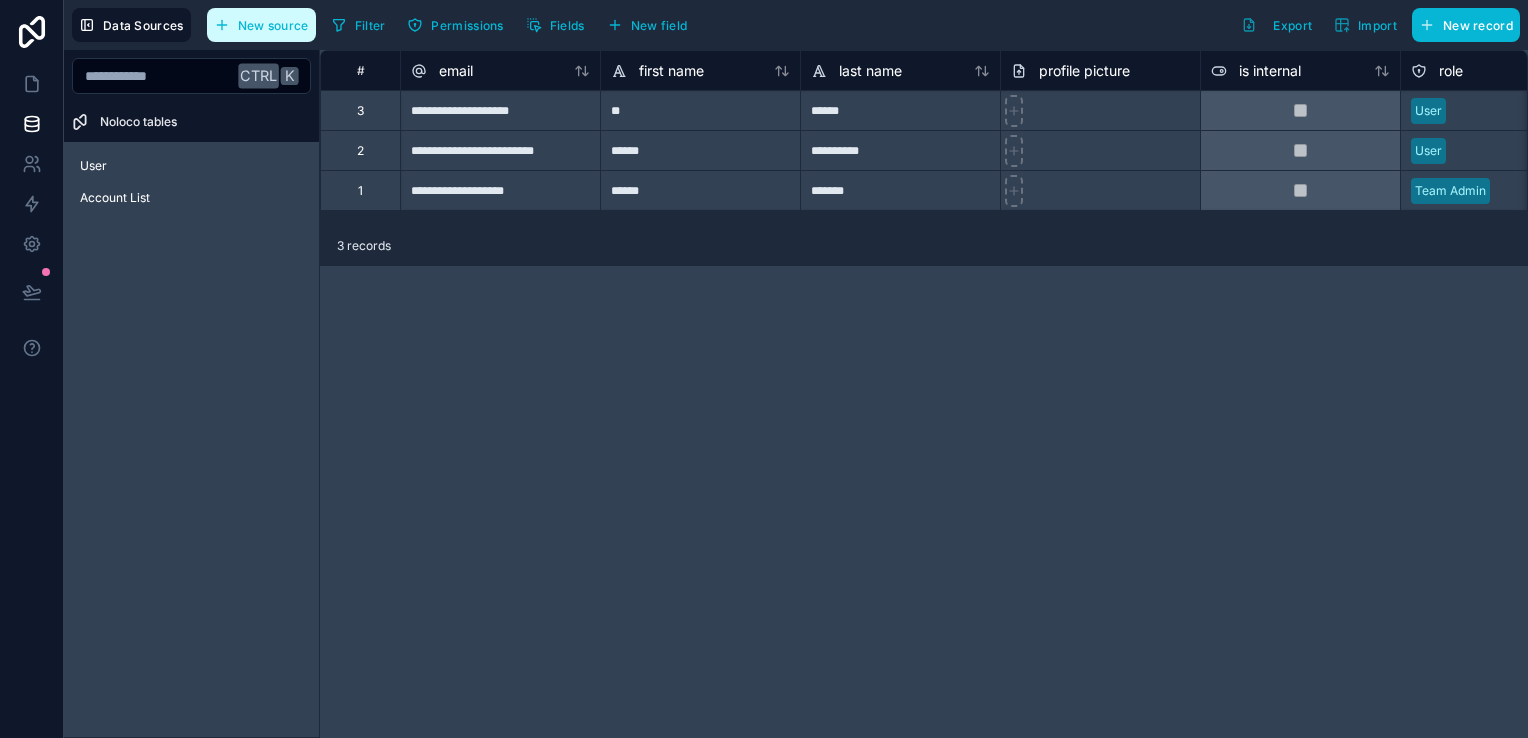 click on "New source" at bounding box center [273, 25] 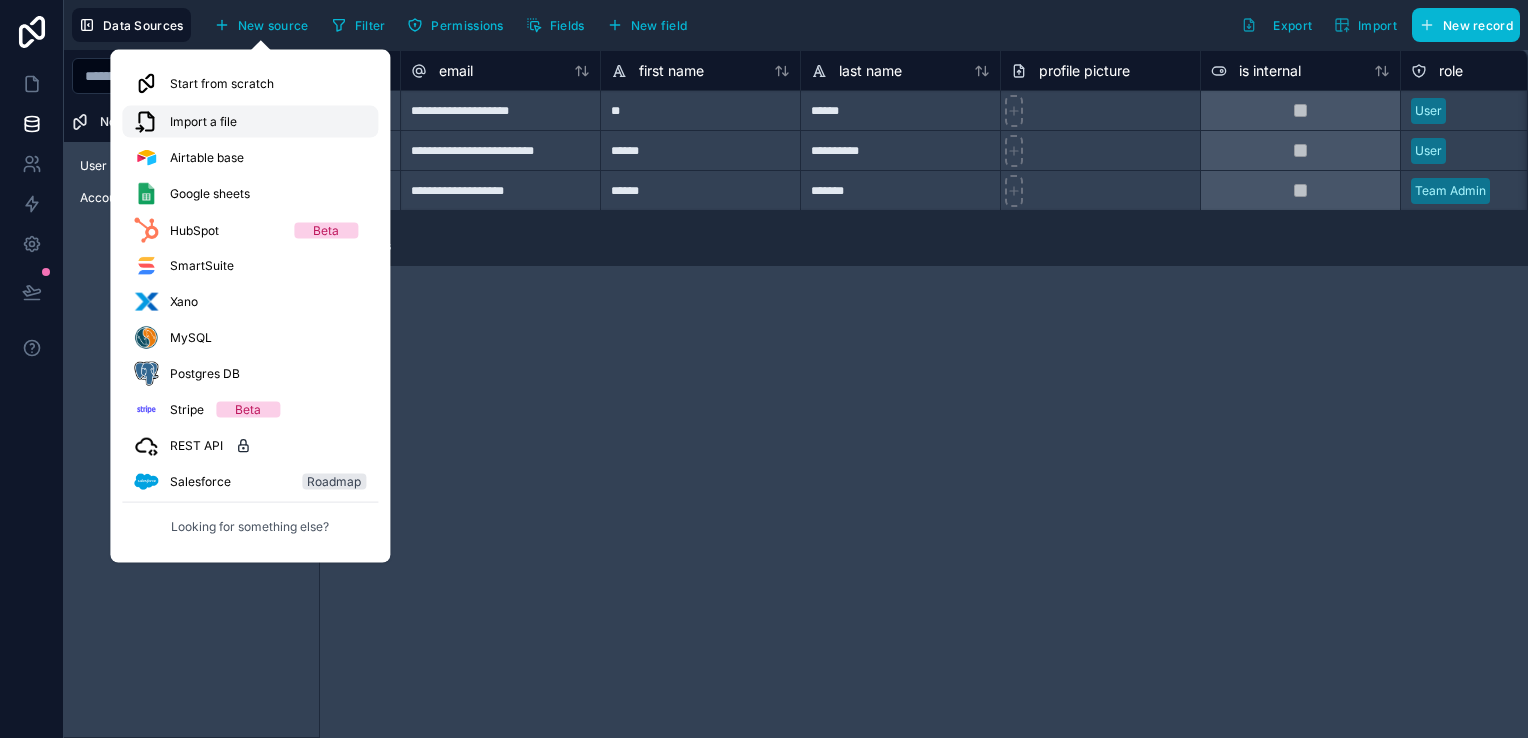 click on "Import a file" at bounding box center [250, 122] 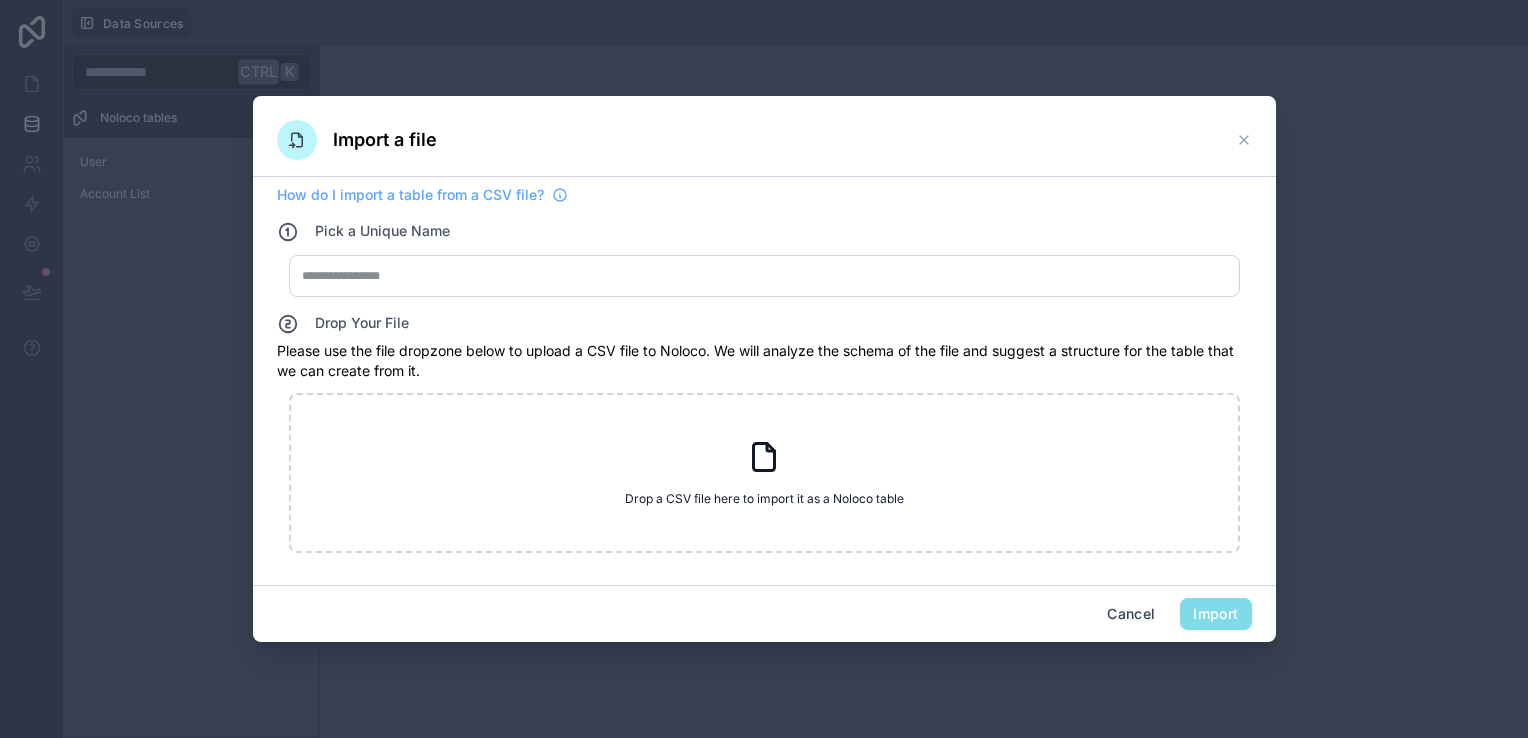 click at bounding box center (764, 276) 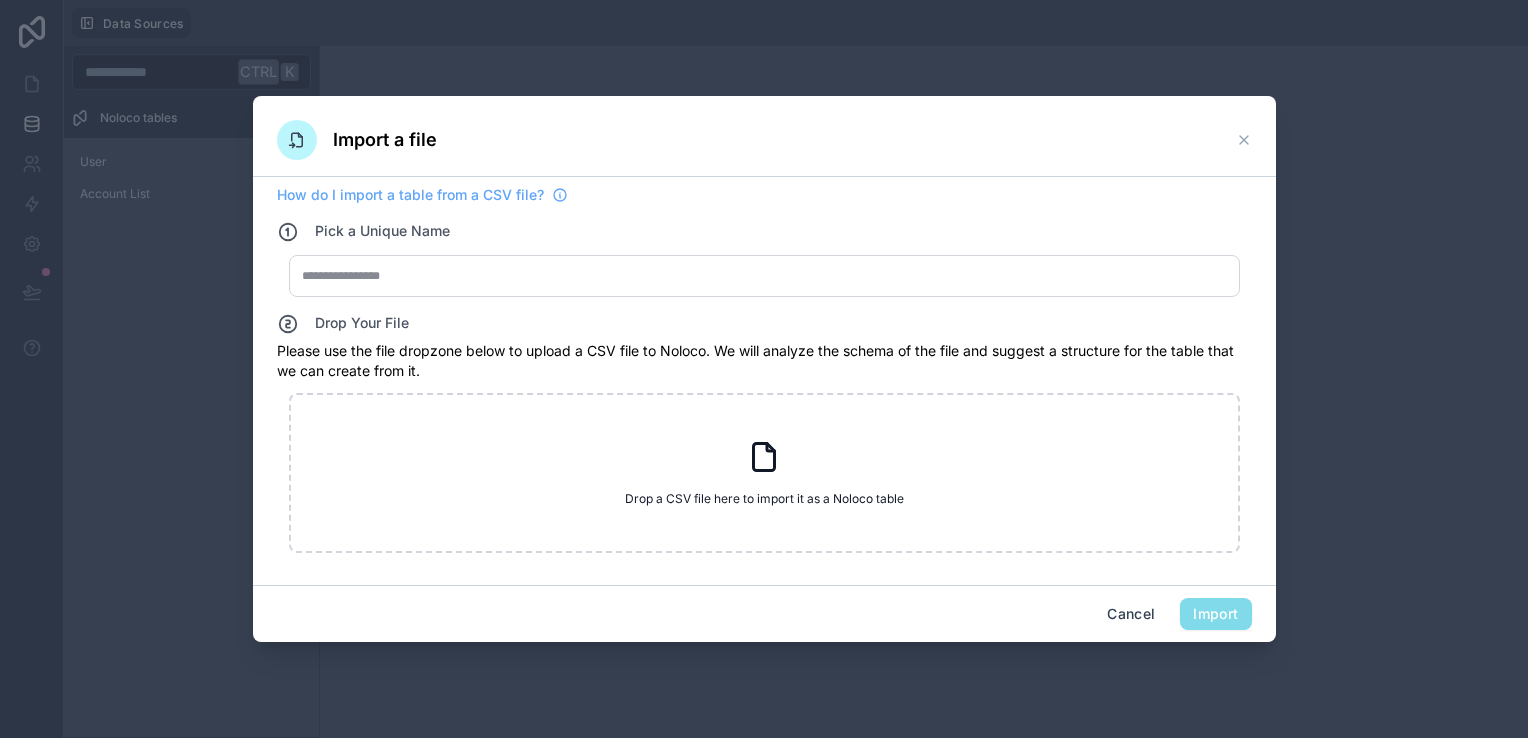 type 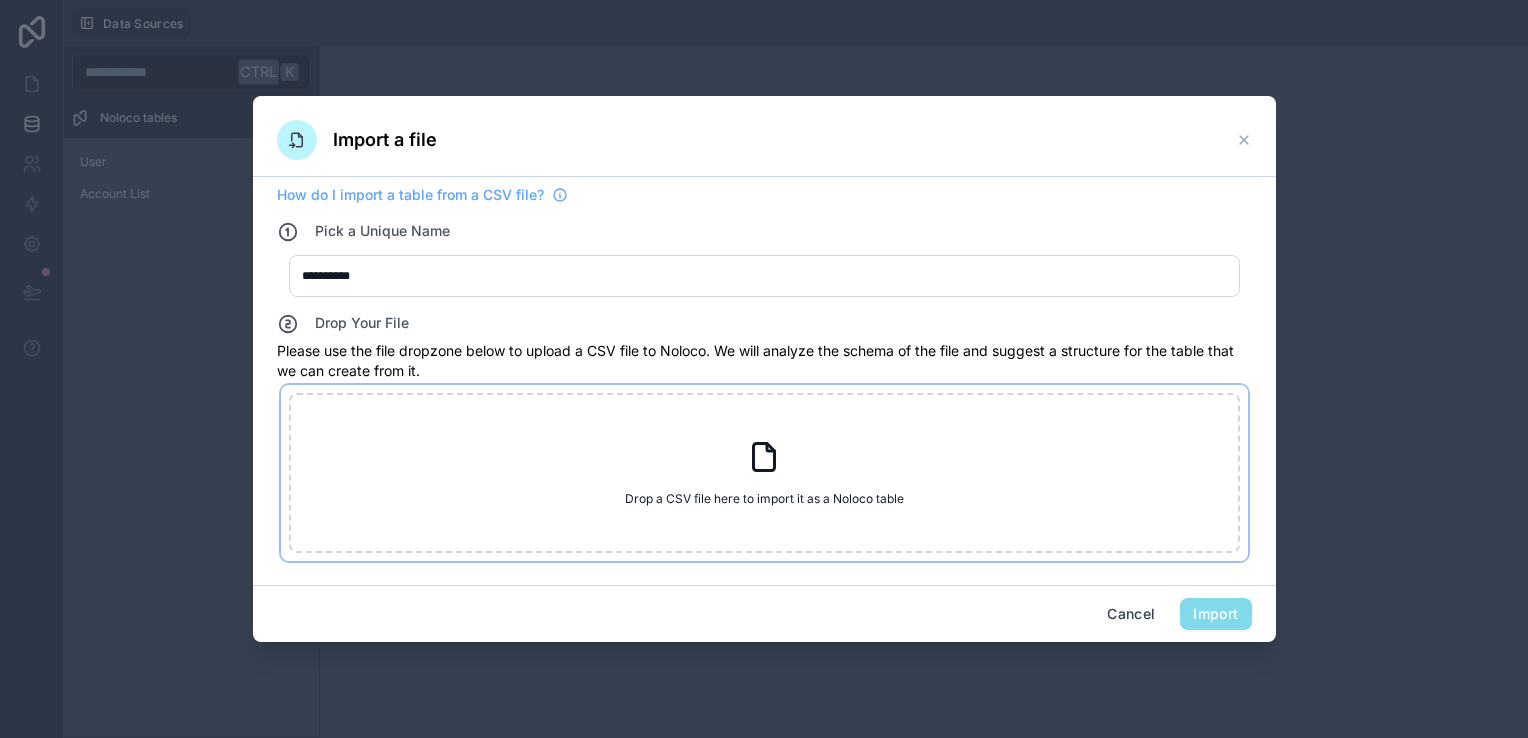 click on "Drop a CSV file here to import it as a Noloco table Drop a CSV file here to import it as a Noloco table" at bounding box center [764, 473] 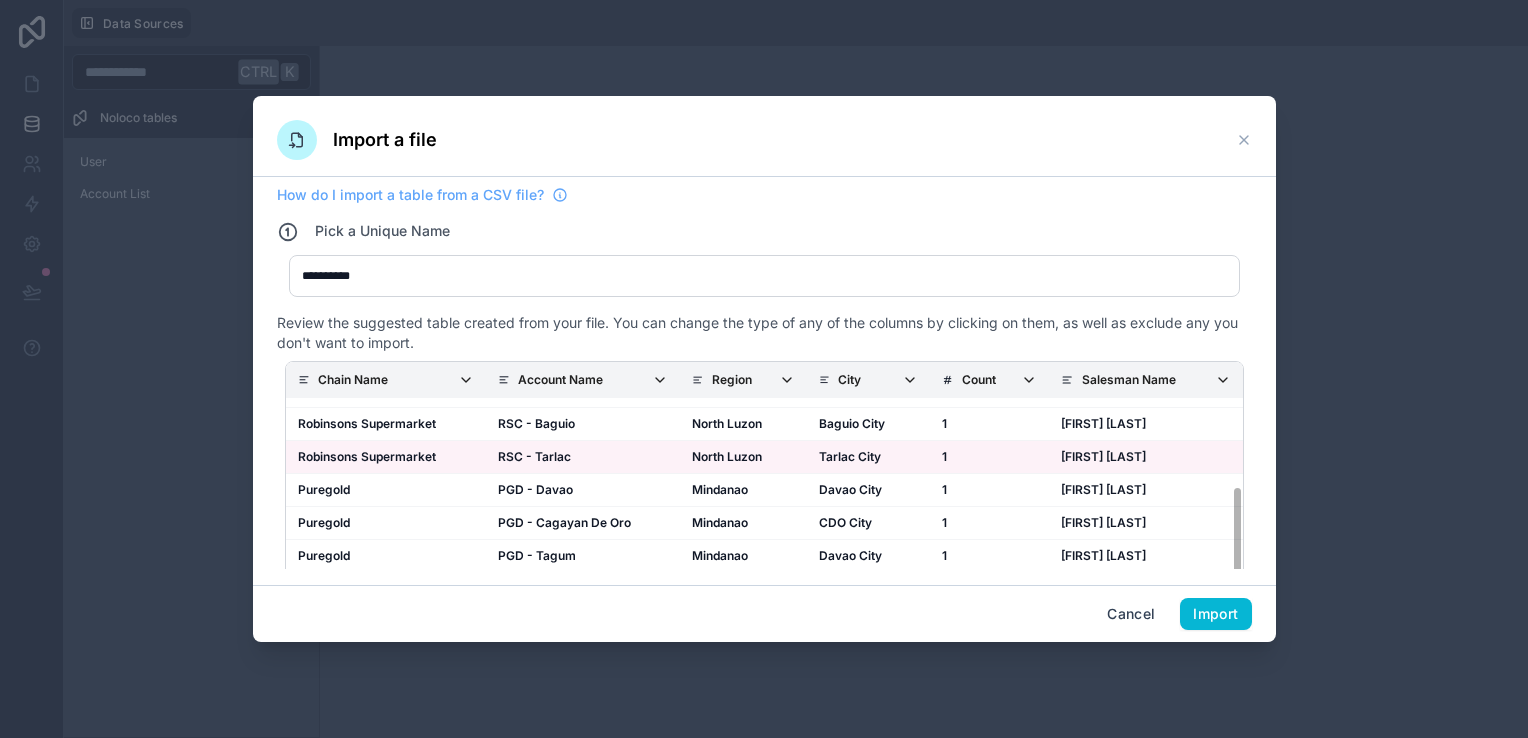 scroll, scrollTop: 256, scrollLeft: 0, axis: vertical 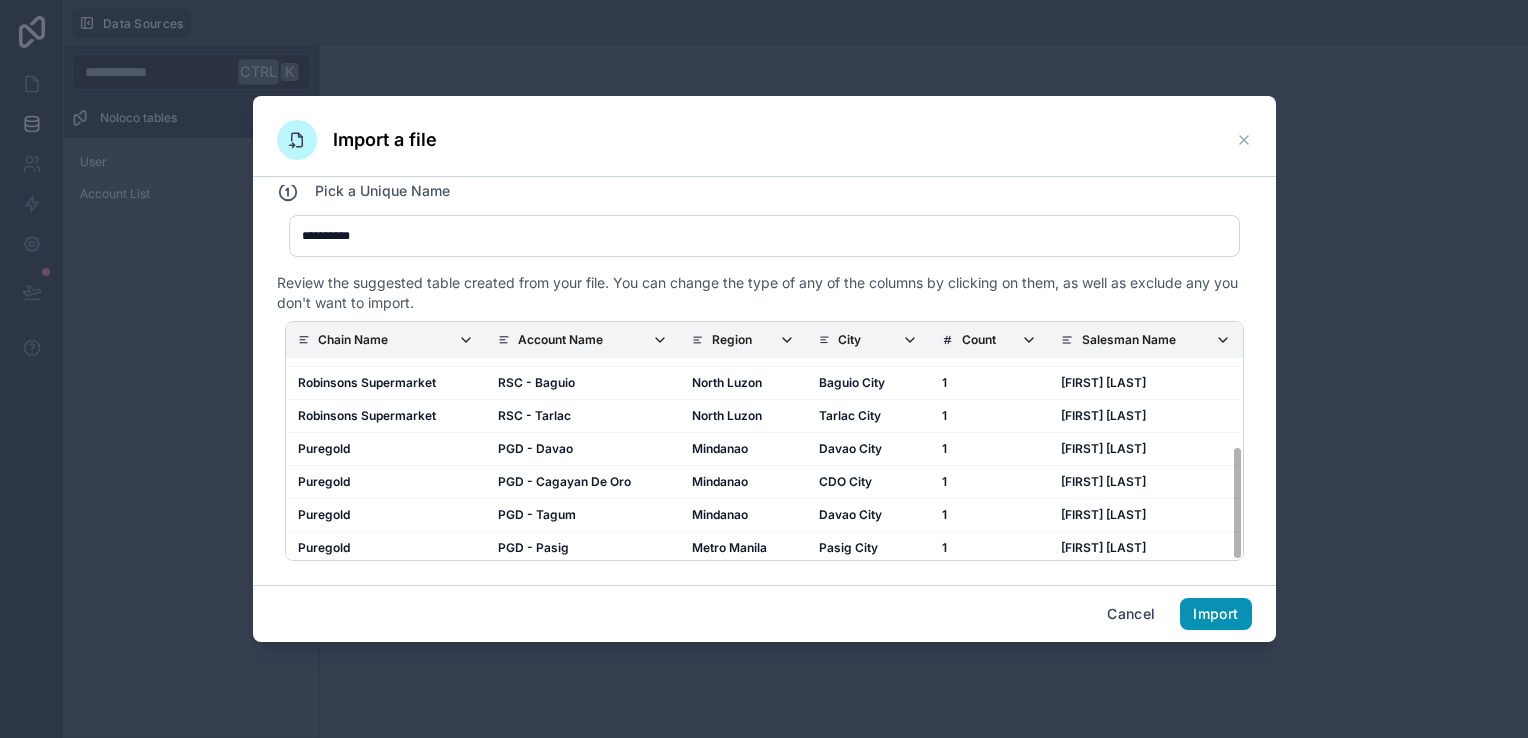 click on "Import" at bounding box center [1215, 614] 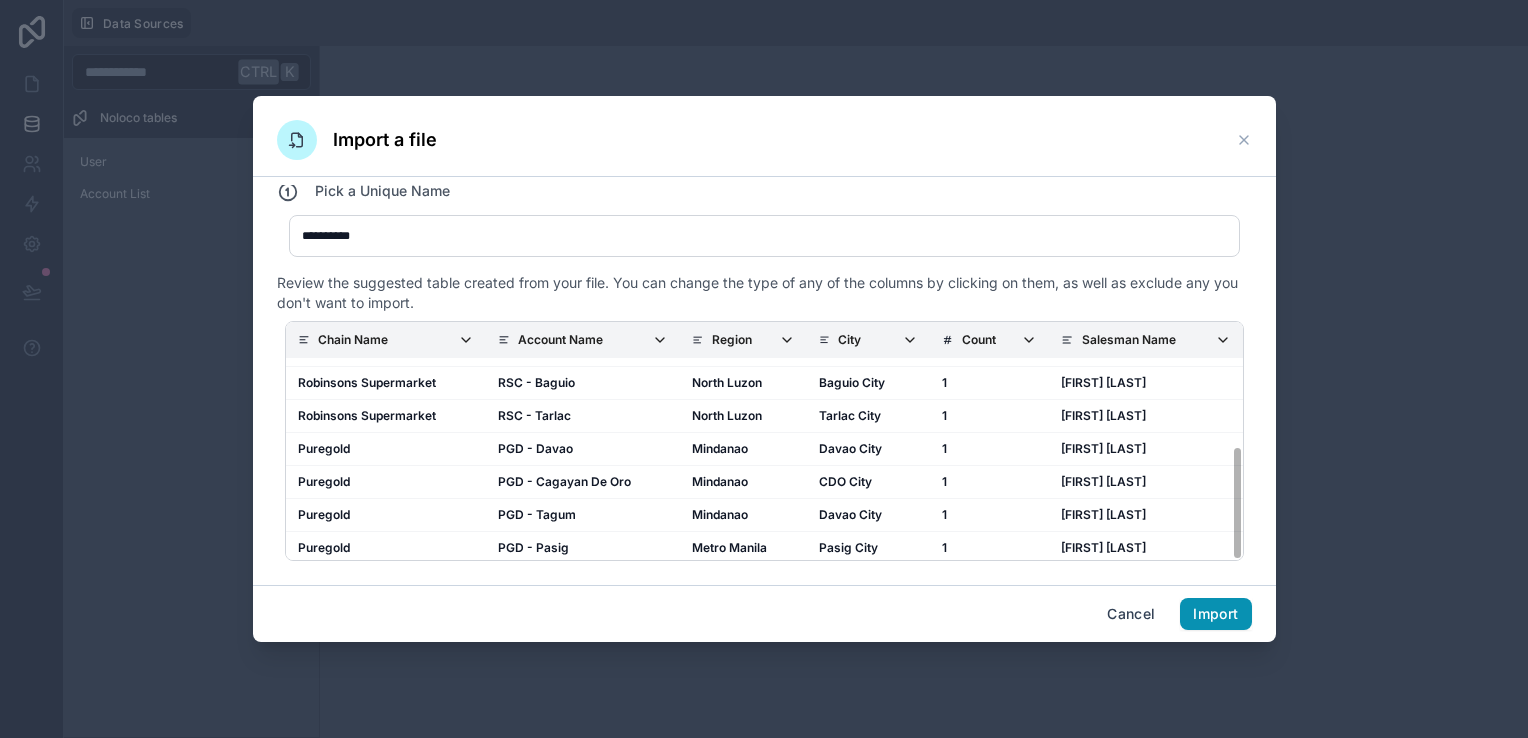 scroll, scrollTop: 0, scrollLeft: 0, axis: both 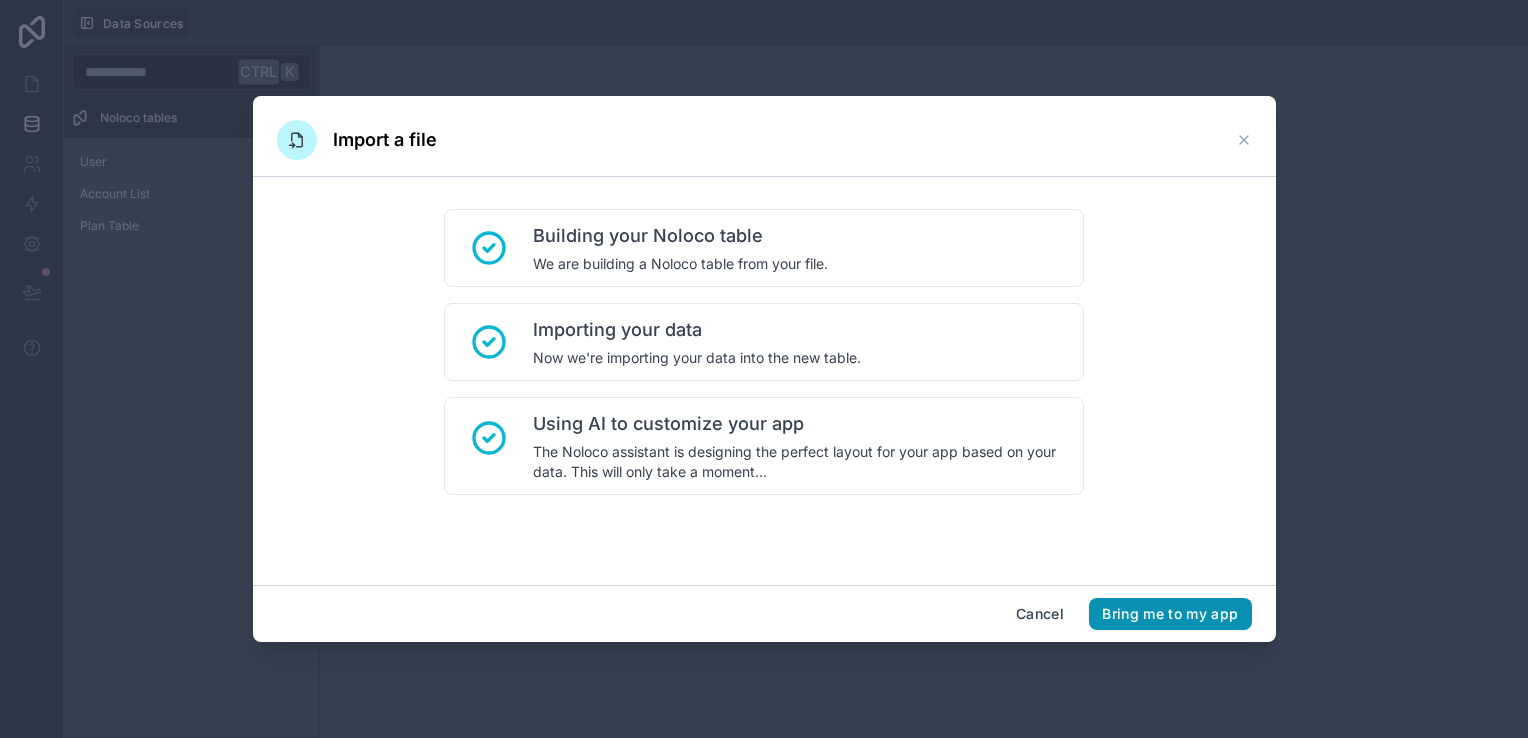 click on "Bring me to my app" at bounding box center [1170, 614] 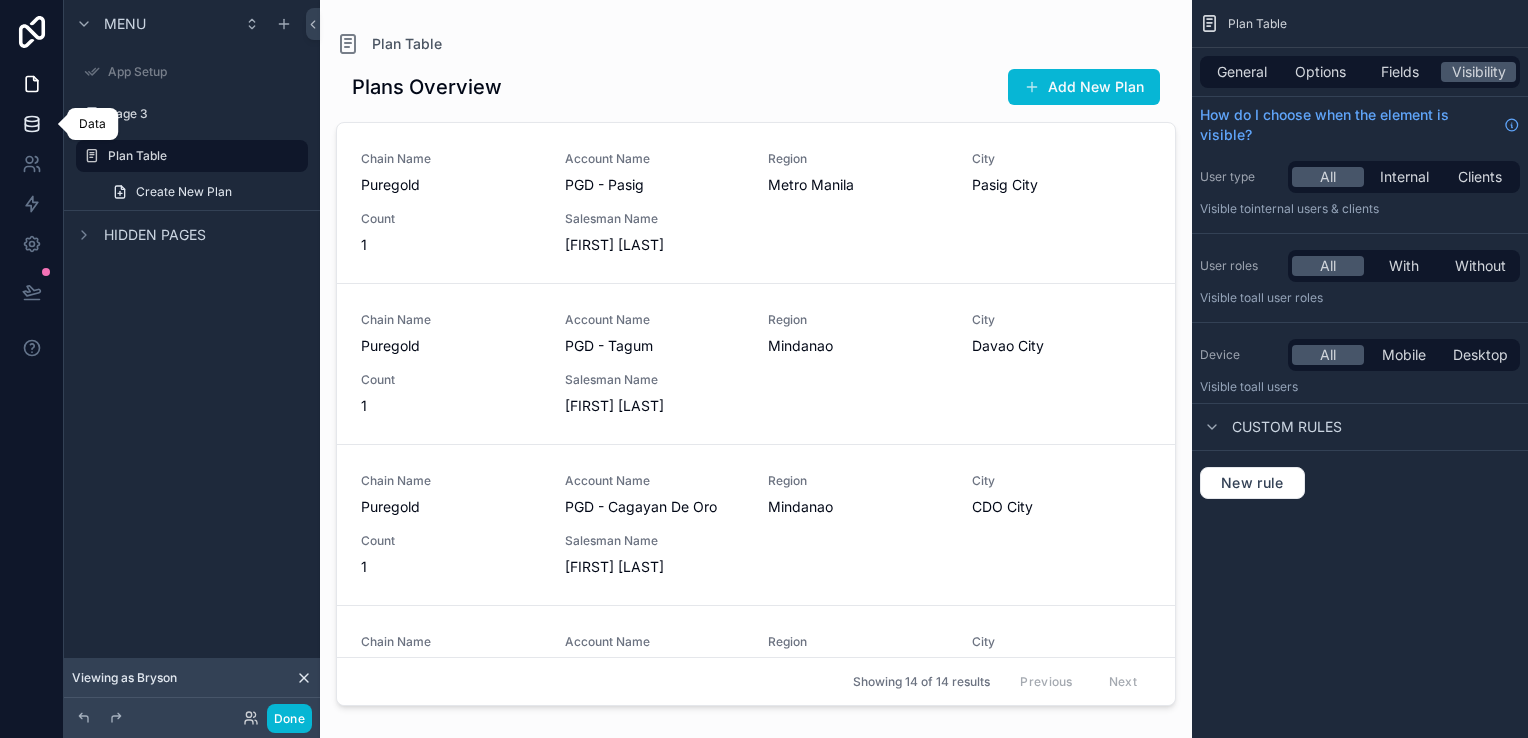 click at bounding box center [31, 124] 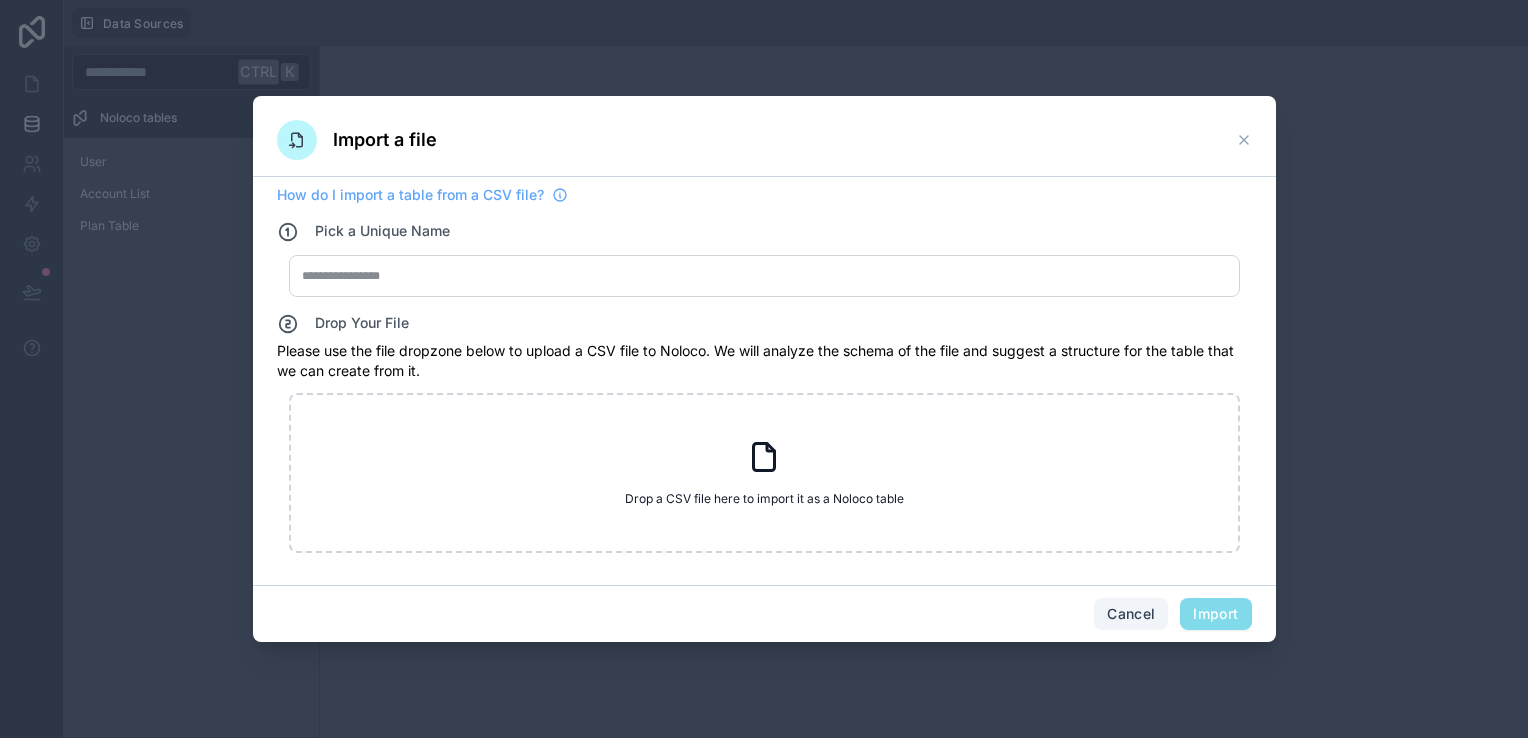 click on "Cancel" at bounding box center (1131, 614) 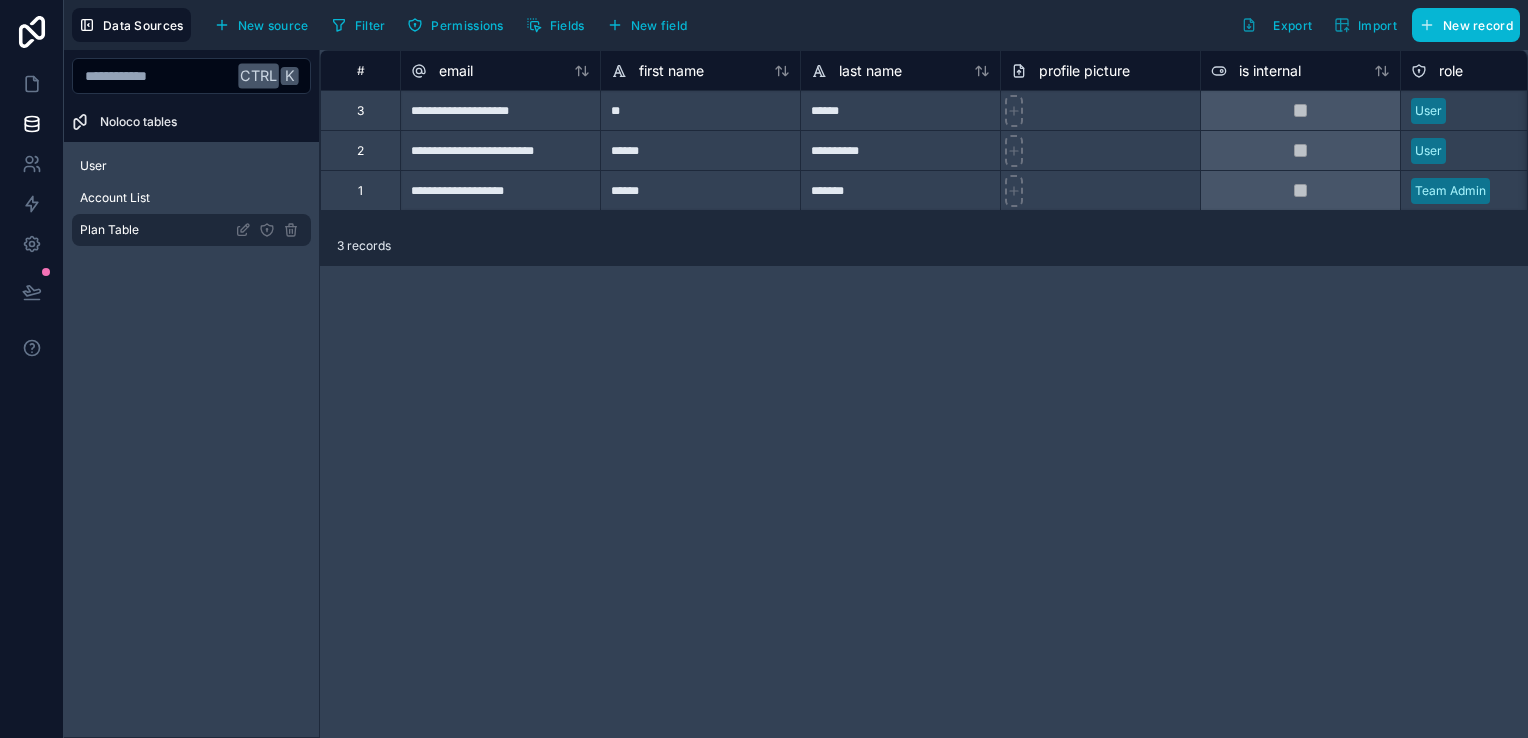 click on "Plan Table" at bounding box center [191, 230] 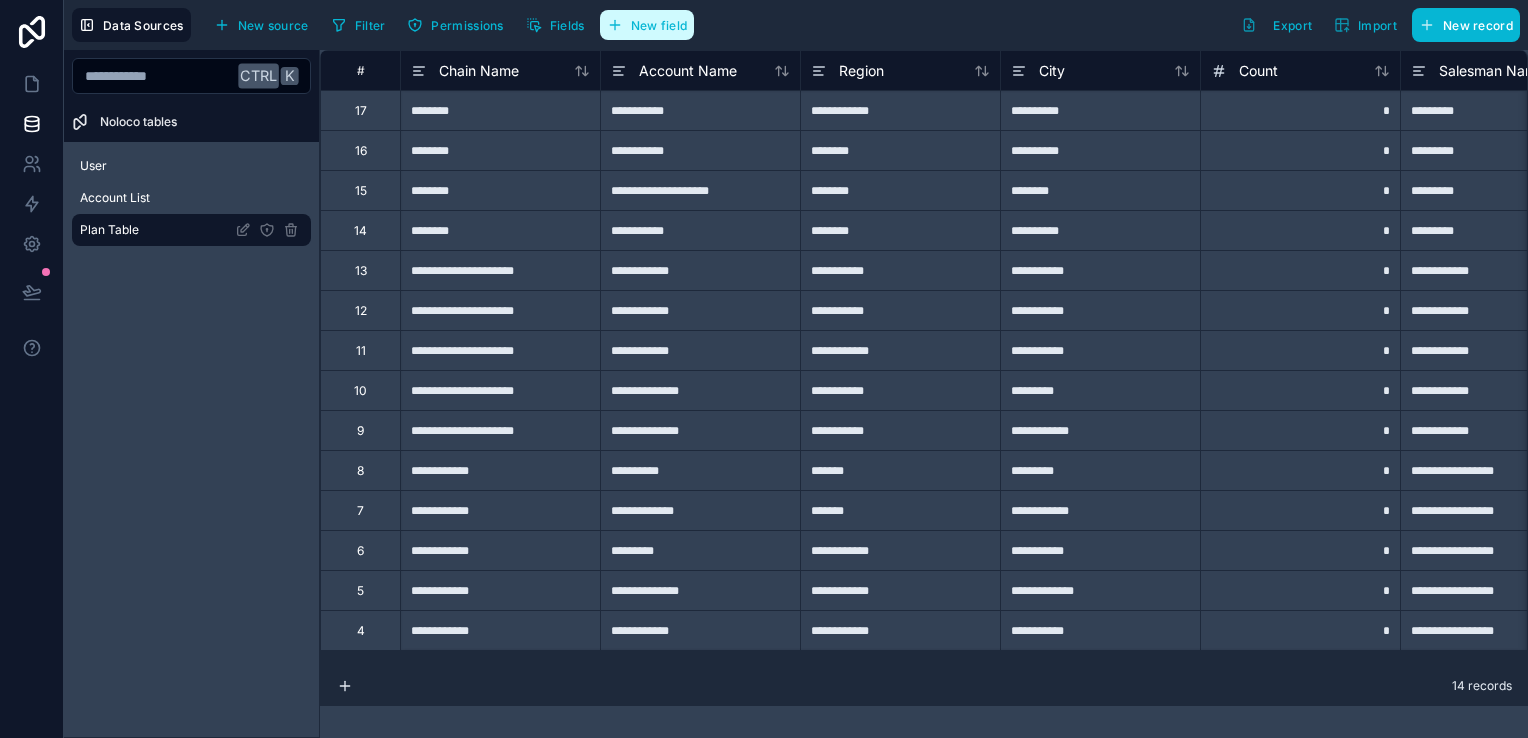 click on "New field" at bounding box center (659, 25) 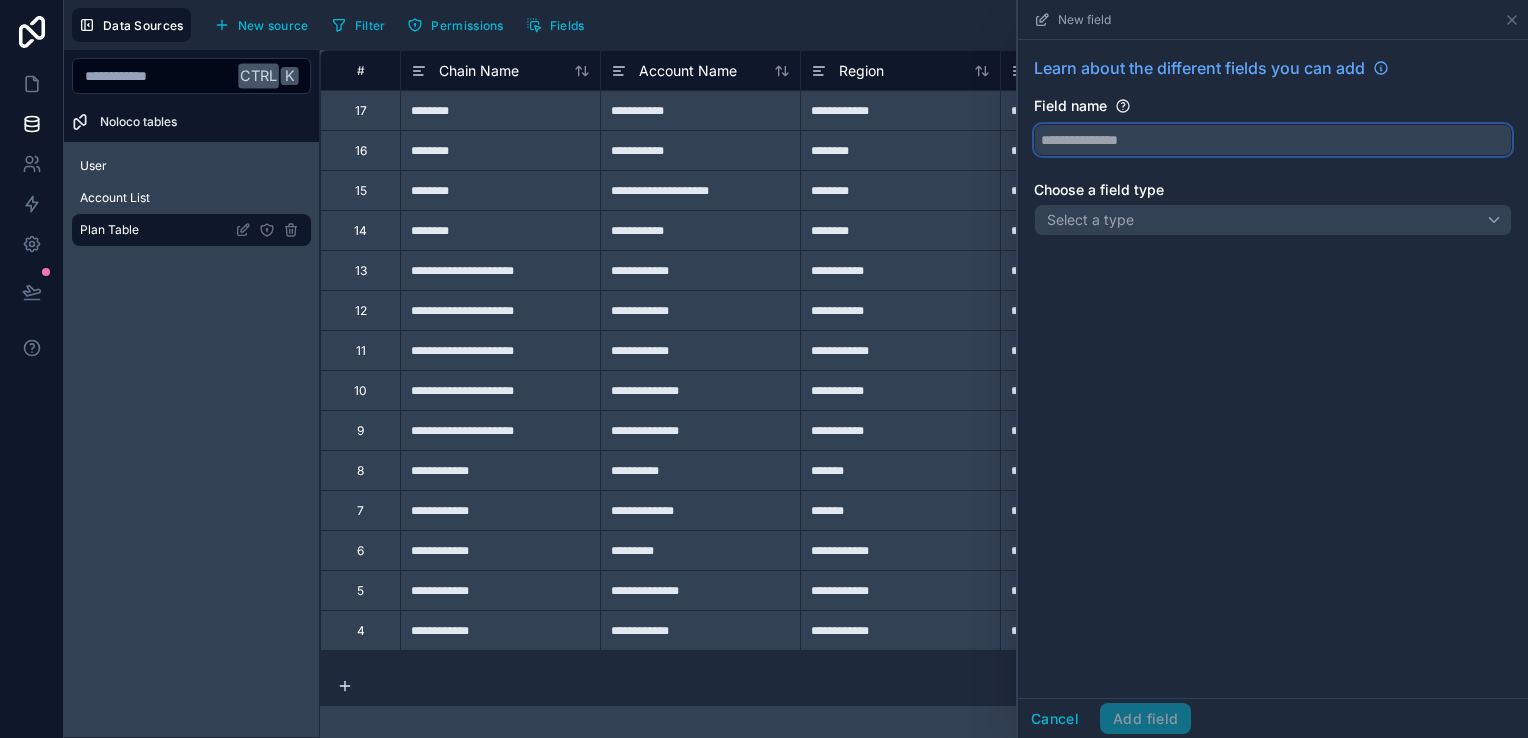 click at bounding box center [1273, 140] 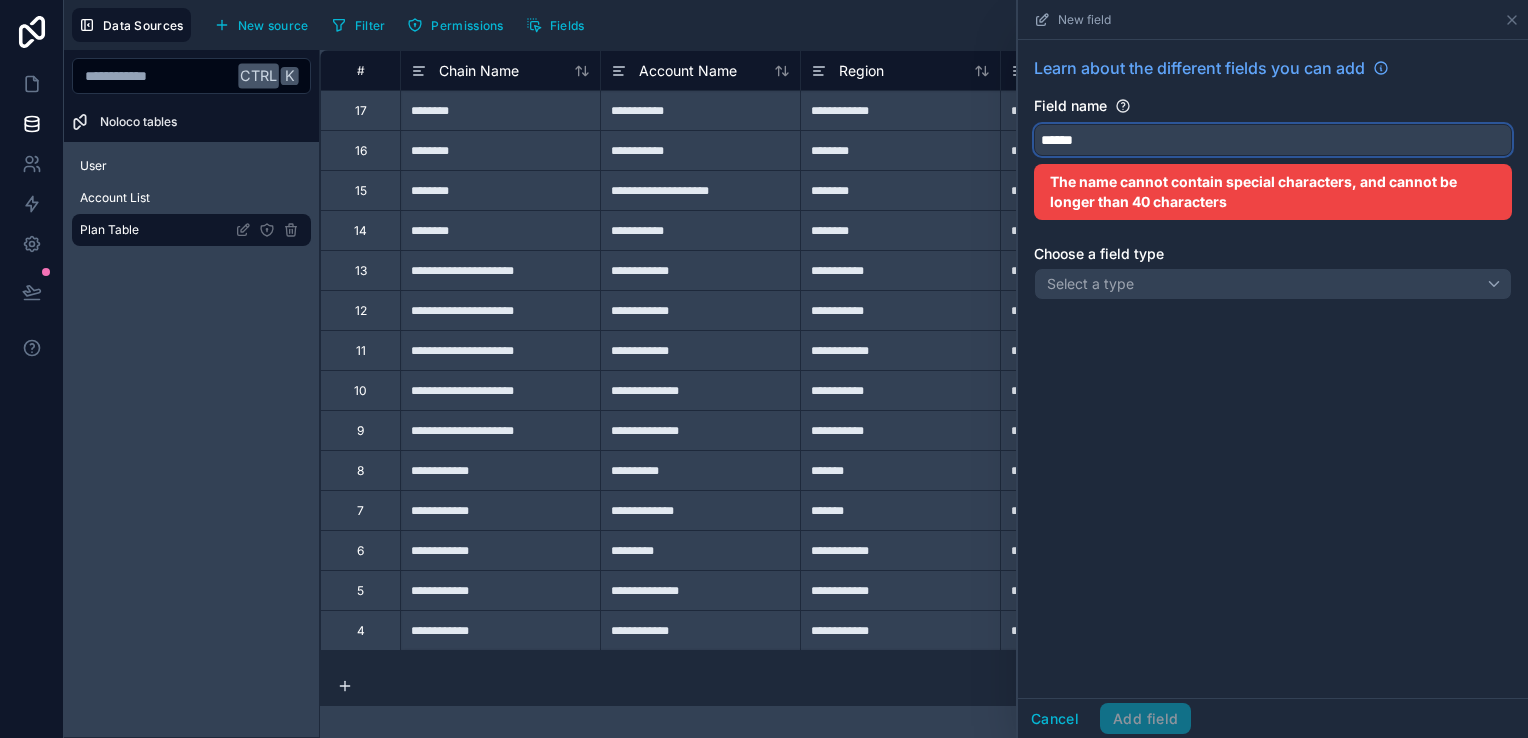 click on "*****" at bounding box center [1273, 140] 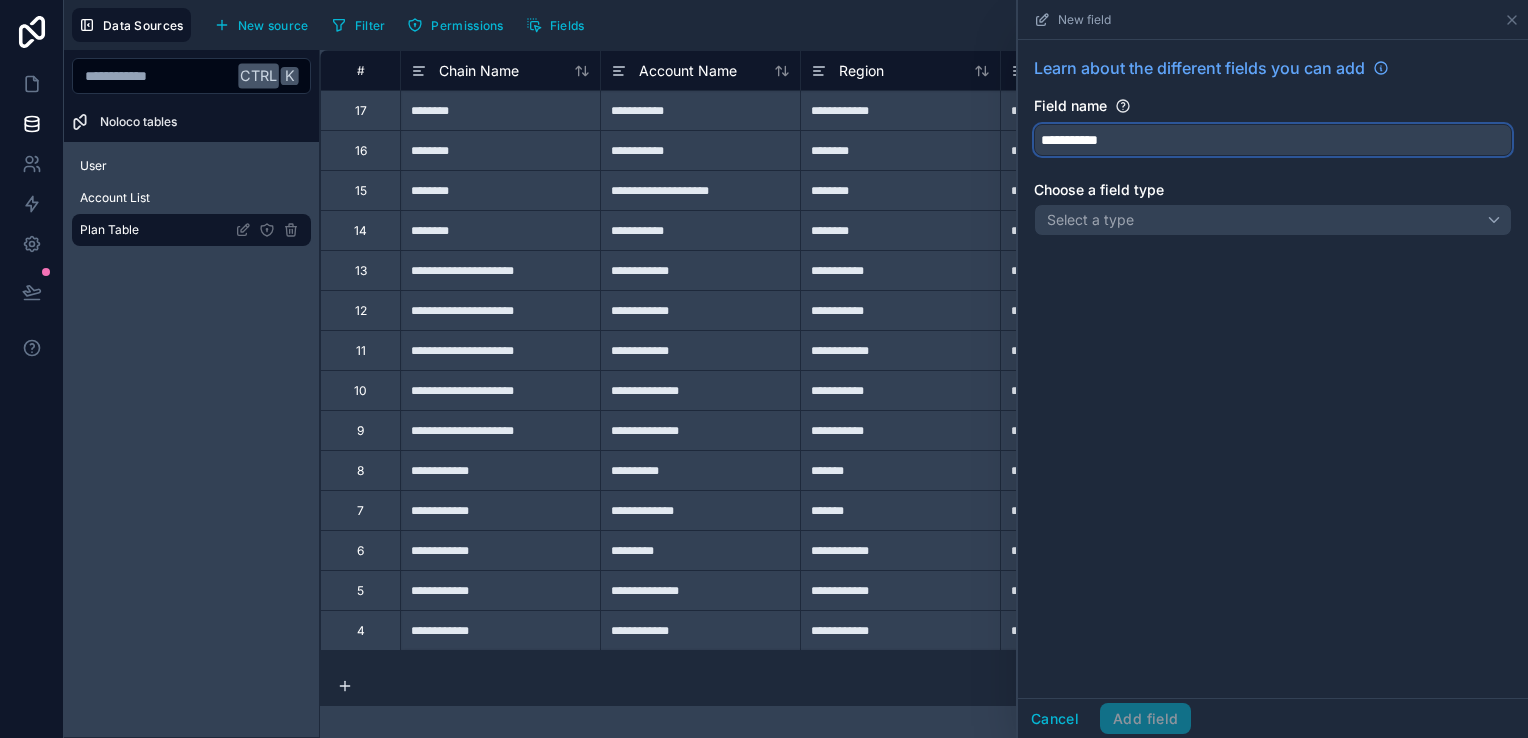 type on "**********" 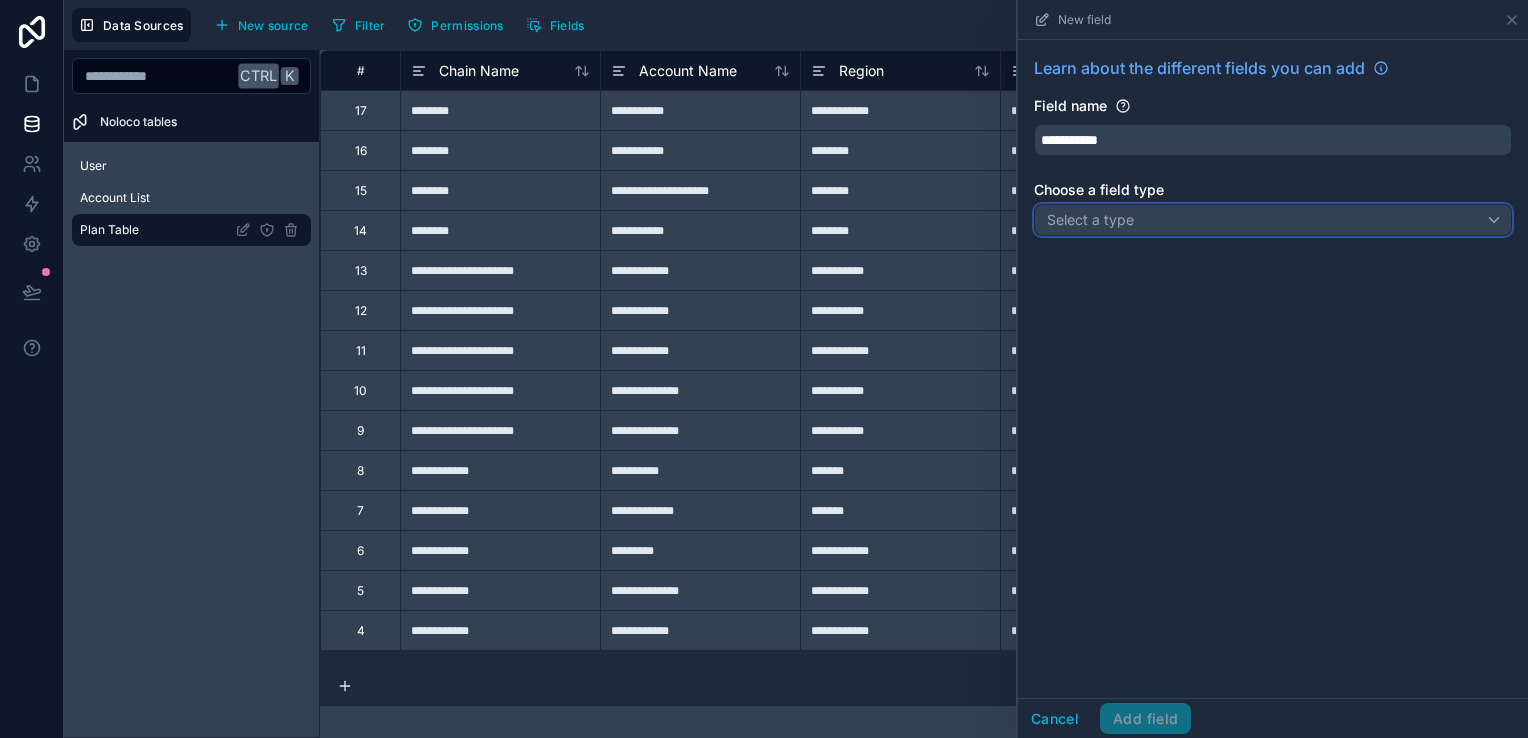 click on "Select a type" at bounding box center (1273, 220) 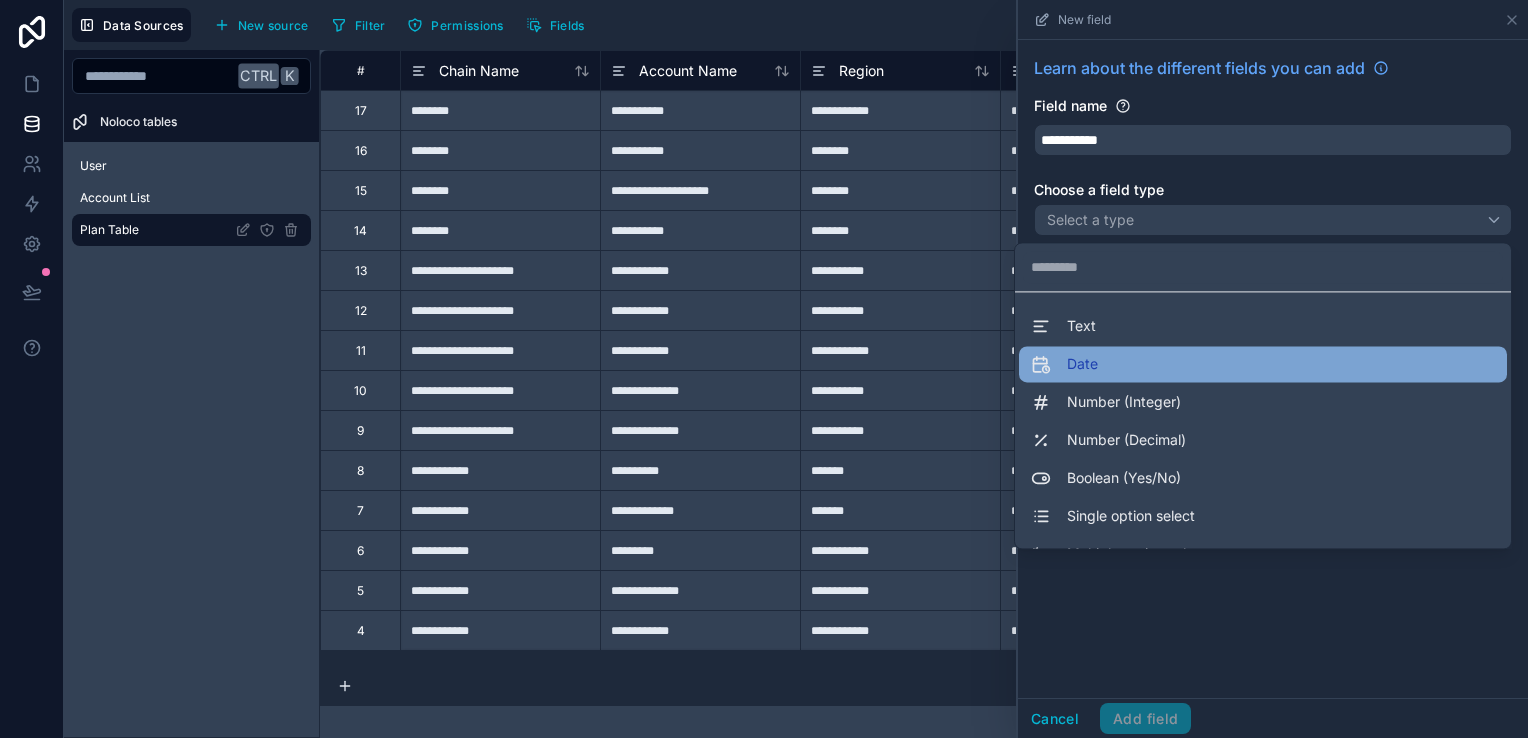 click on "Date" at bounding box center (1263, 364) 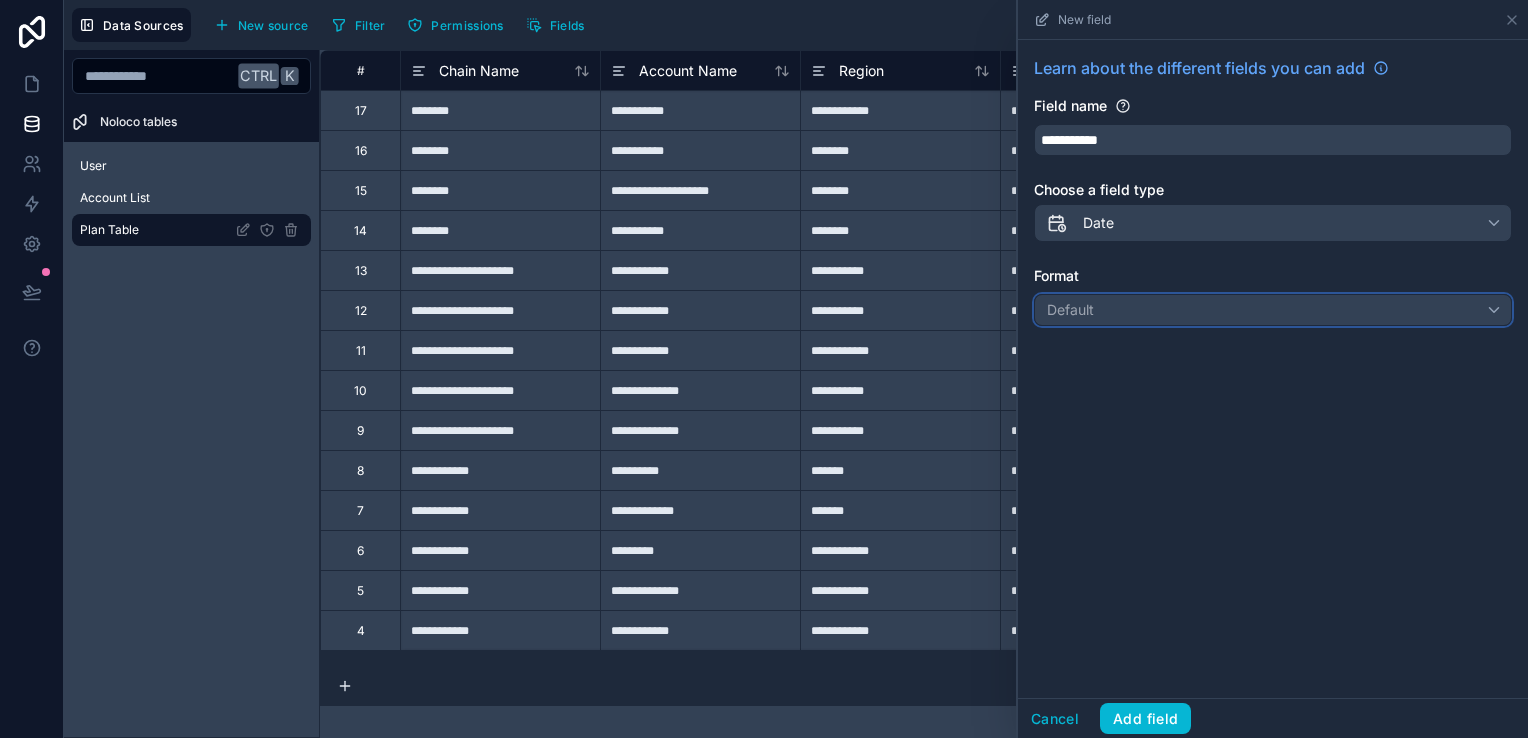 click on "Default" at bounding box center (1273, 310) 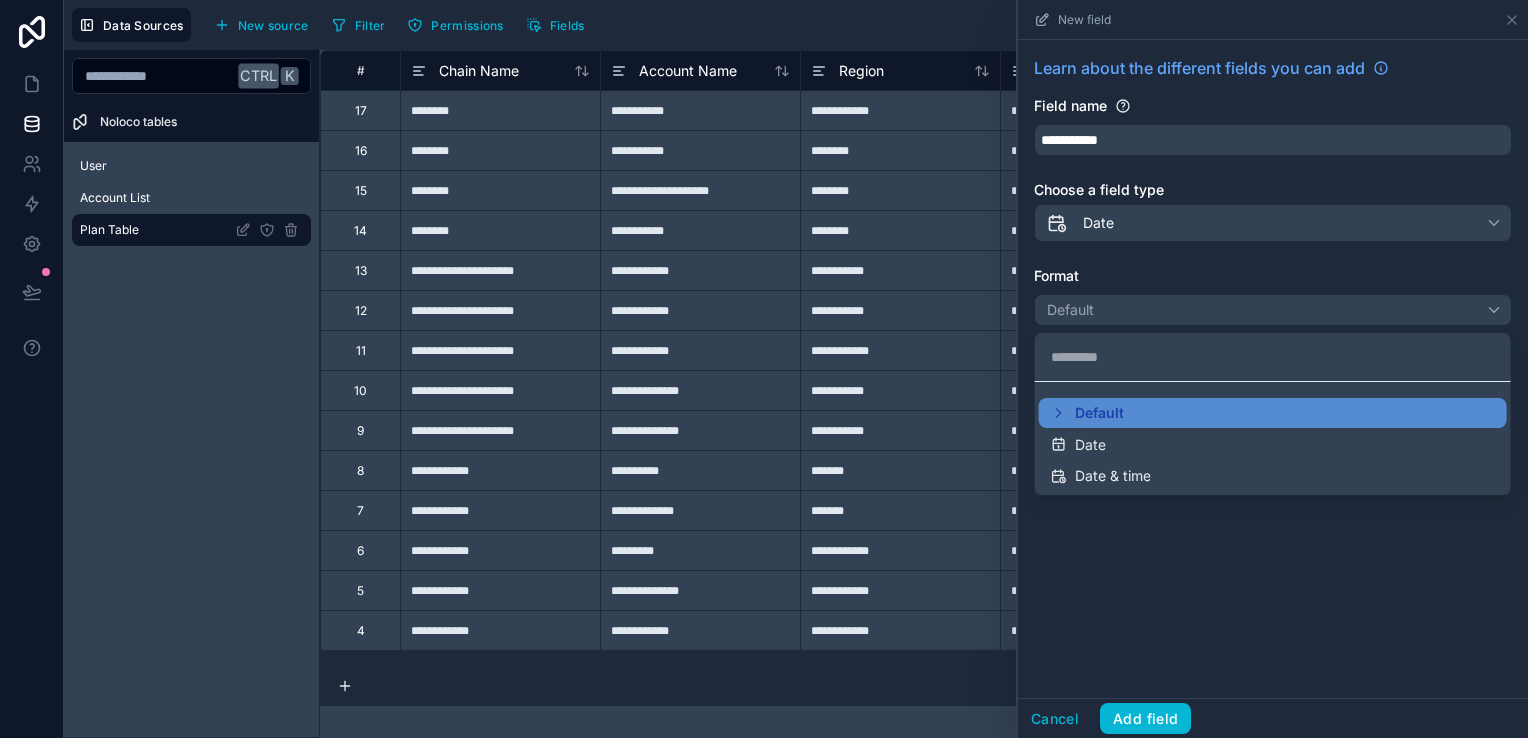 click on "Default Date Date & time" at bounding box center [1273, 438] 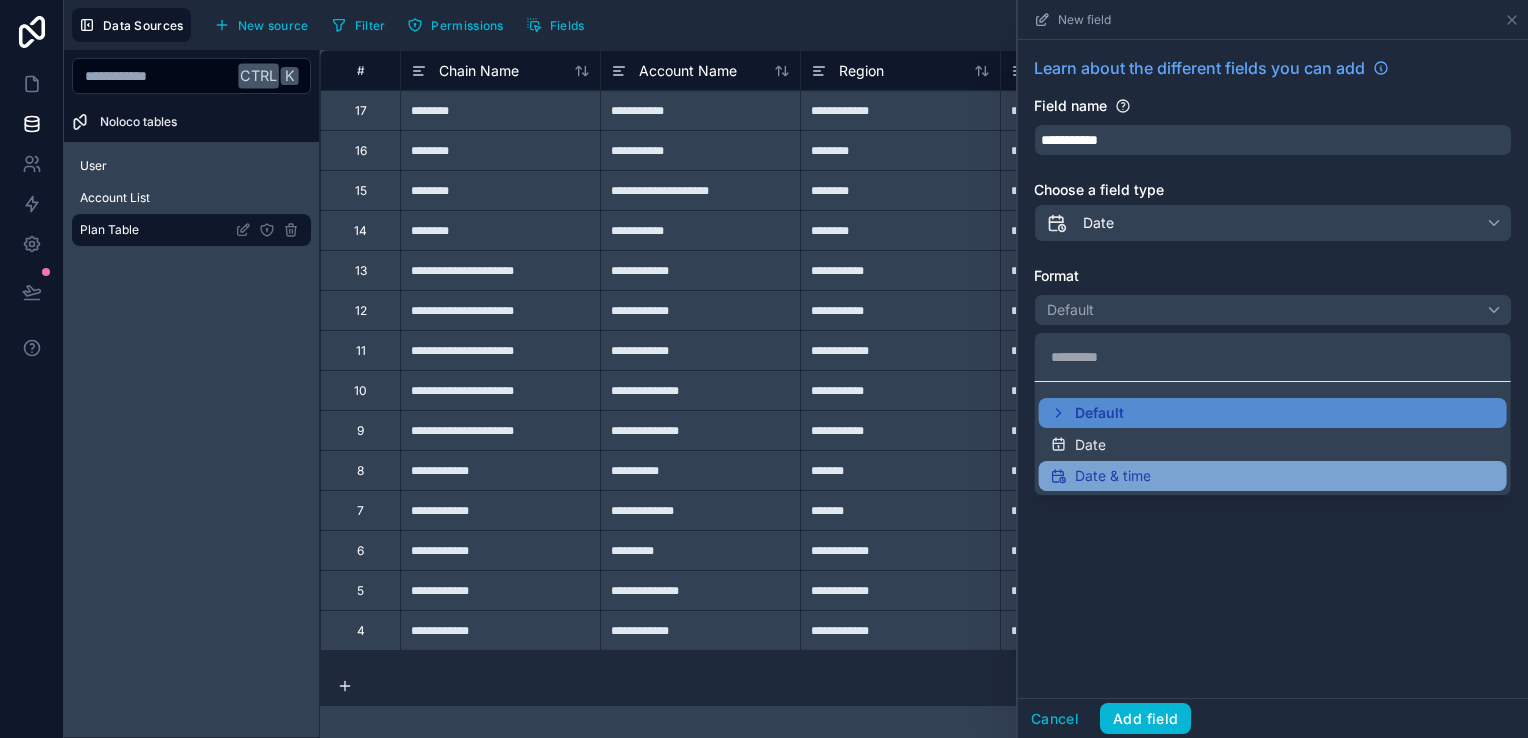 click on "Date & time" at bounding box center (1273, 476) 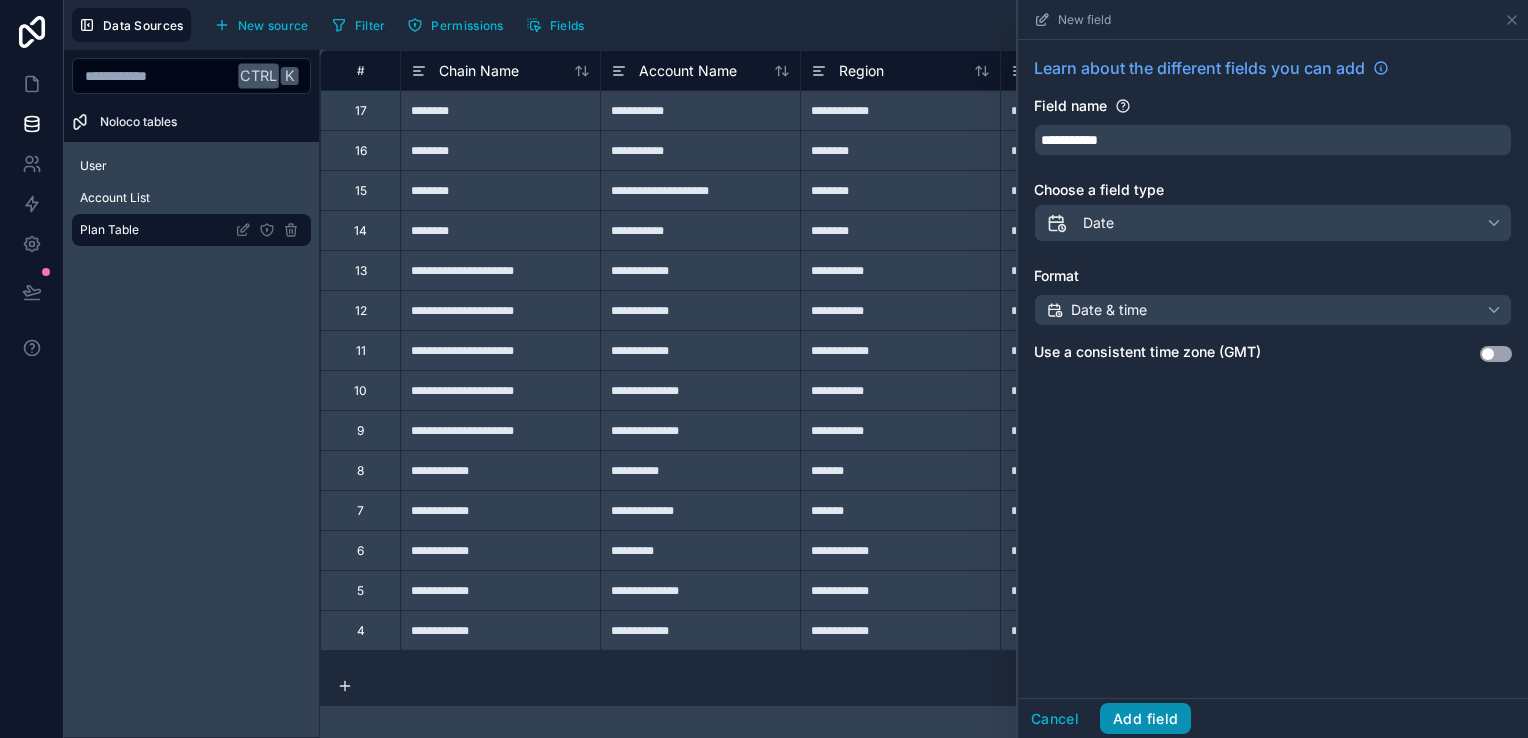 click on "Add field" at bounding box center [1145, 719] 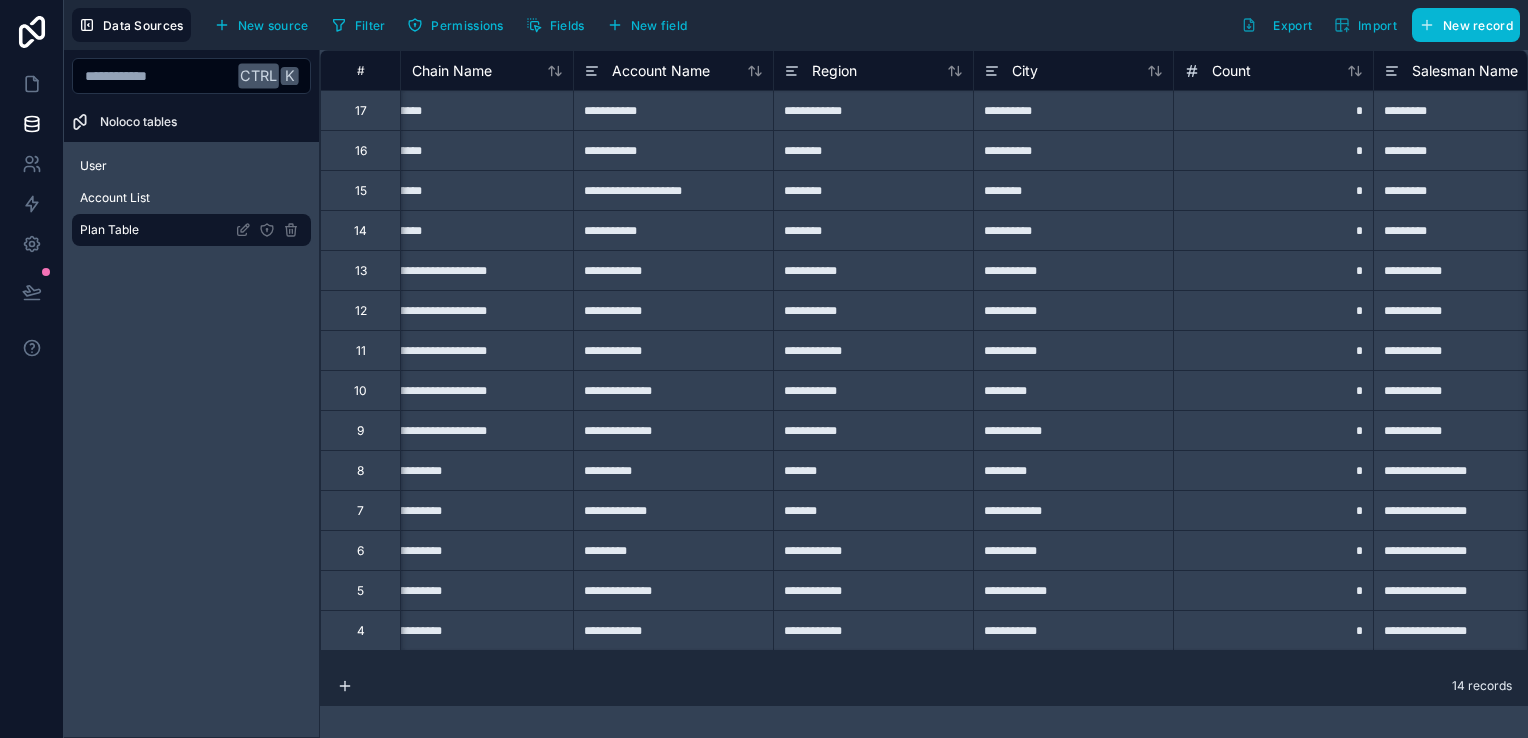 scroll, scrollTop: 0, scrollLeft: 0, axis: both 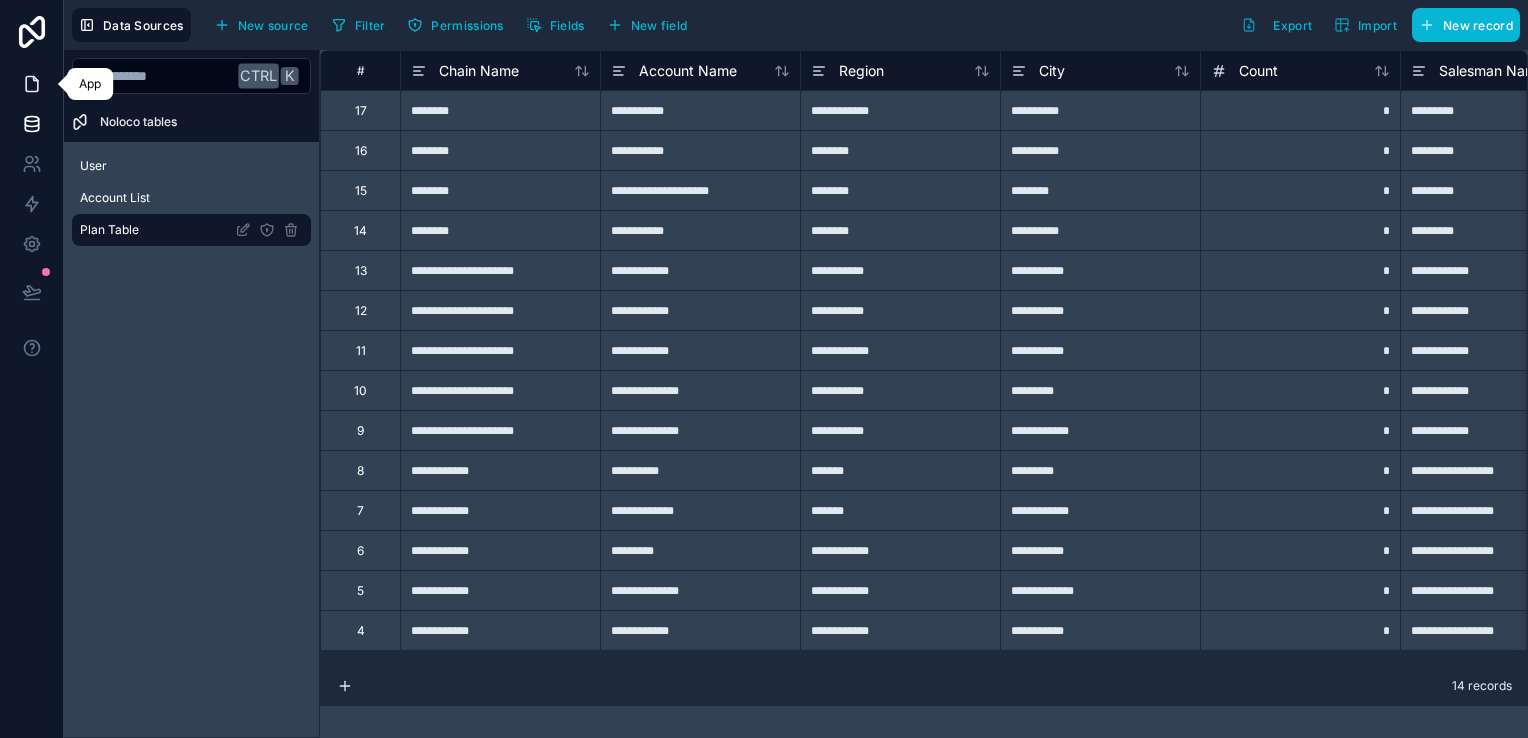 click 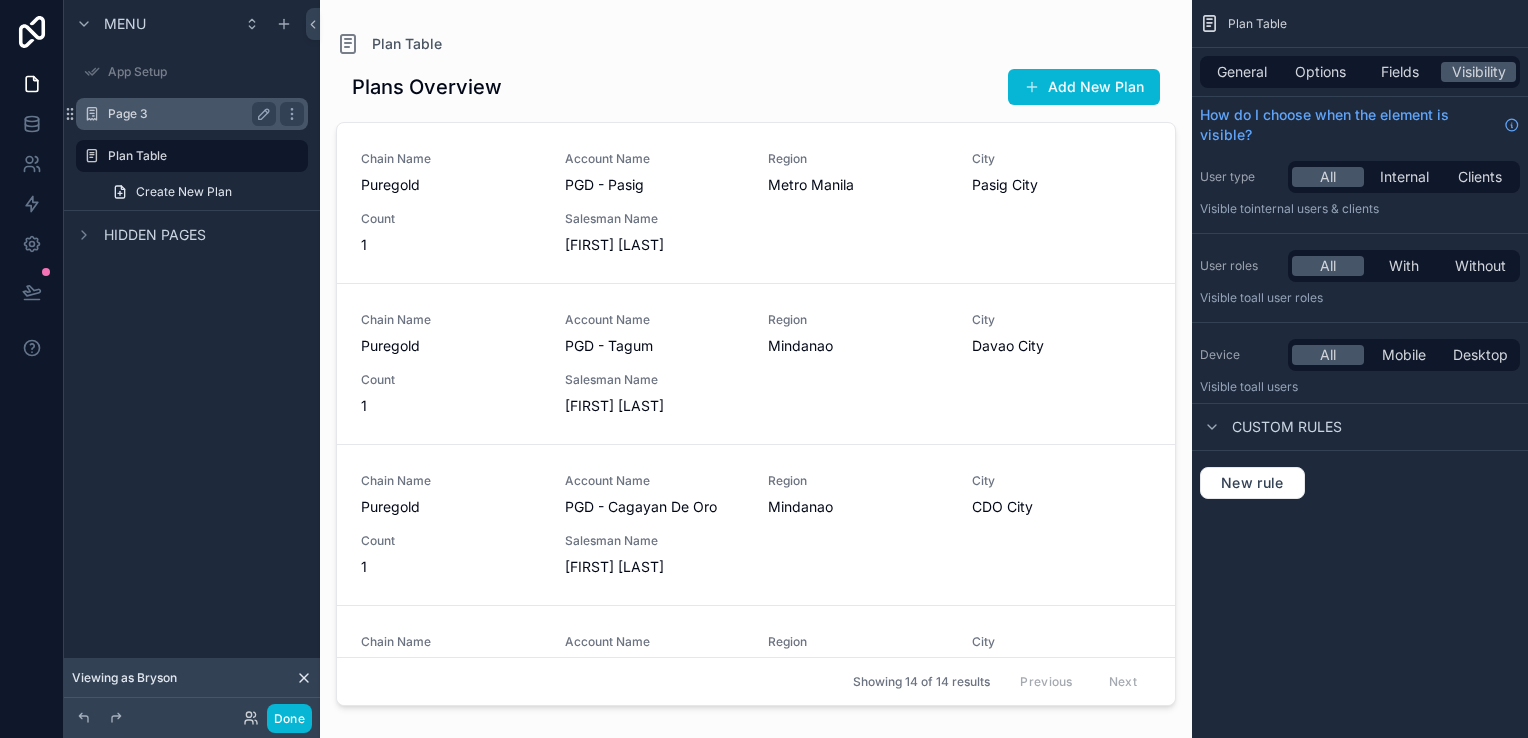 click on "Page 3" at bounding box center (188, 114) 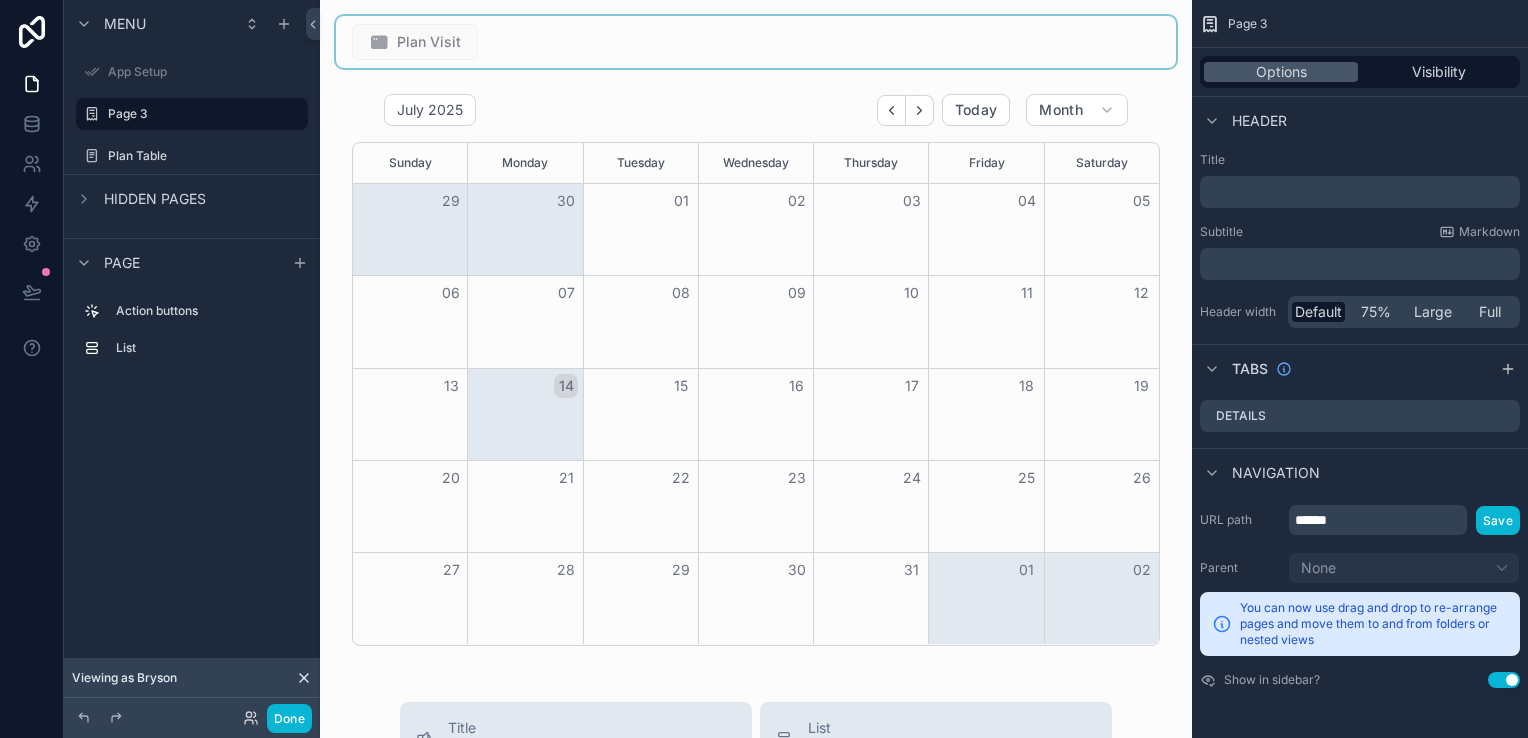 click at bounding box center (756, 42) 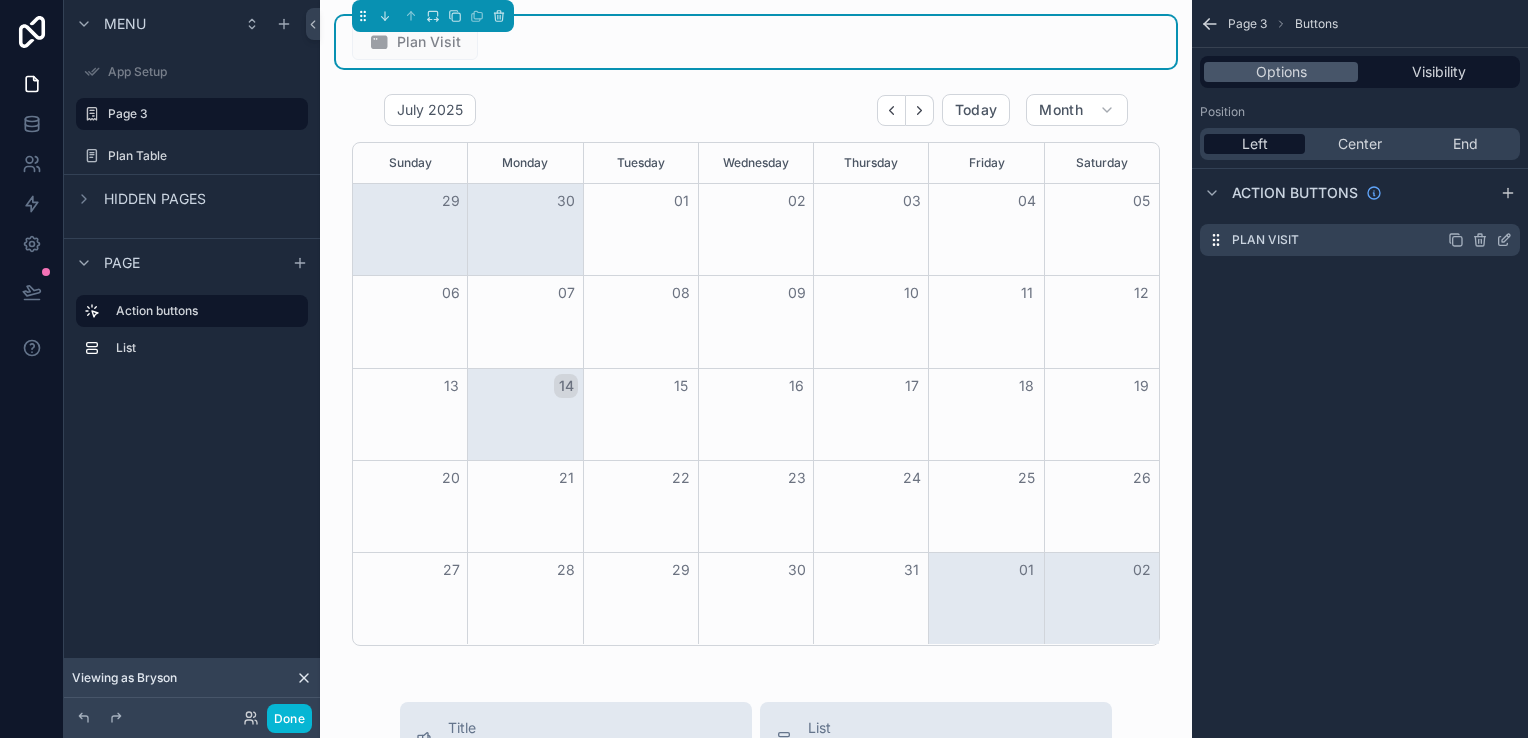 click 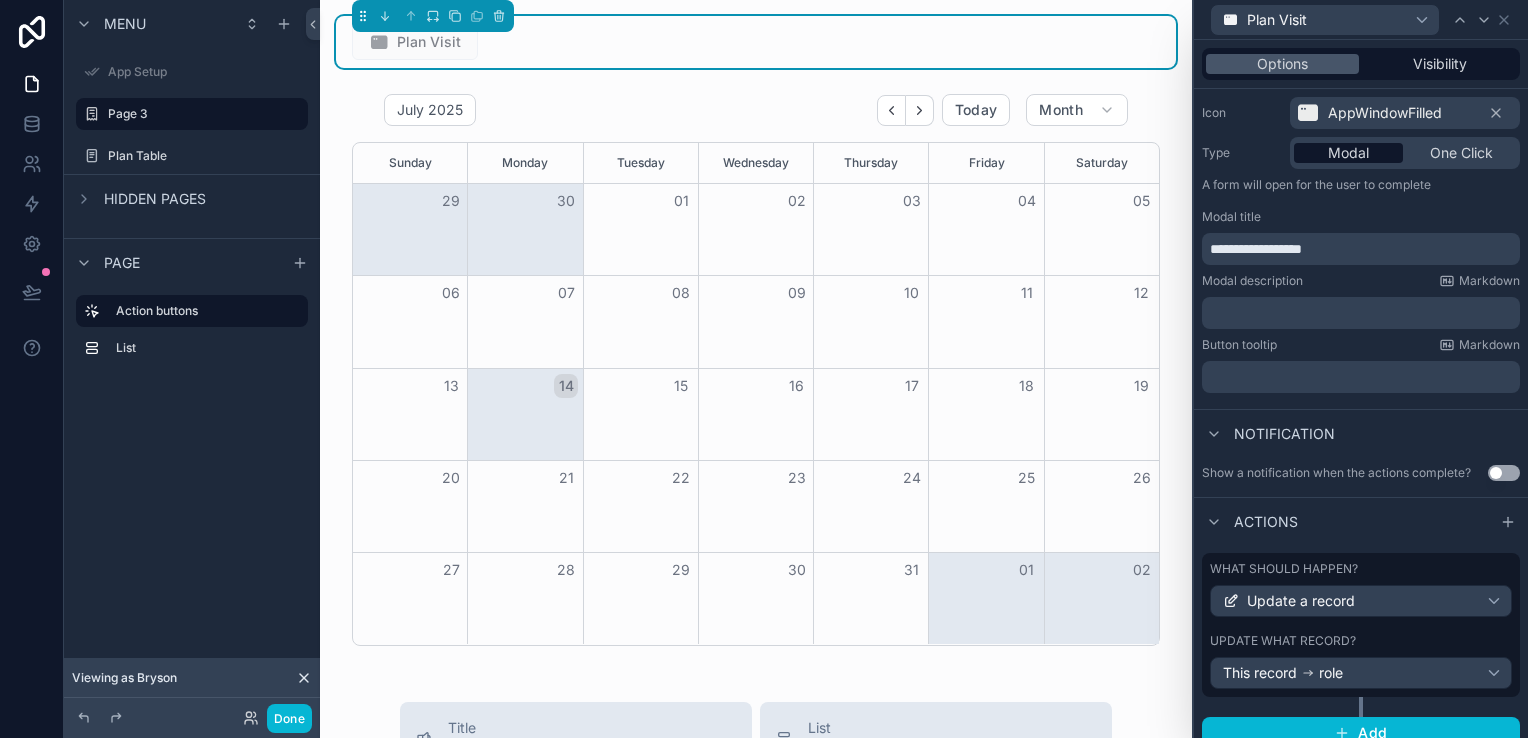 scroll, scrollTop: 217, scrollLeft: 0, axis: vertical 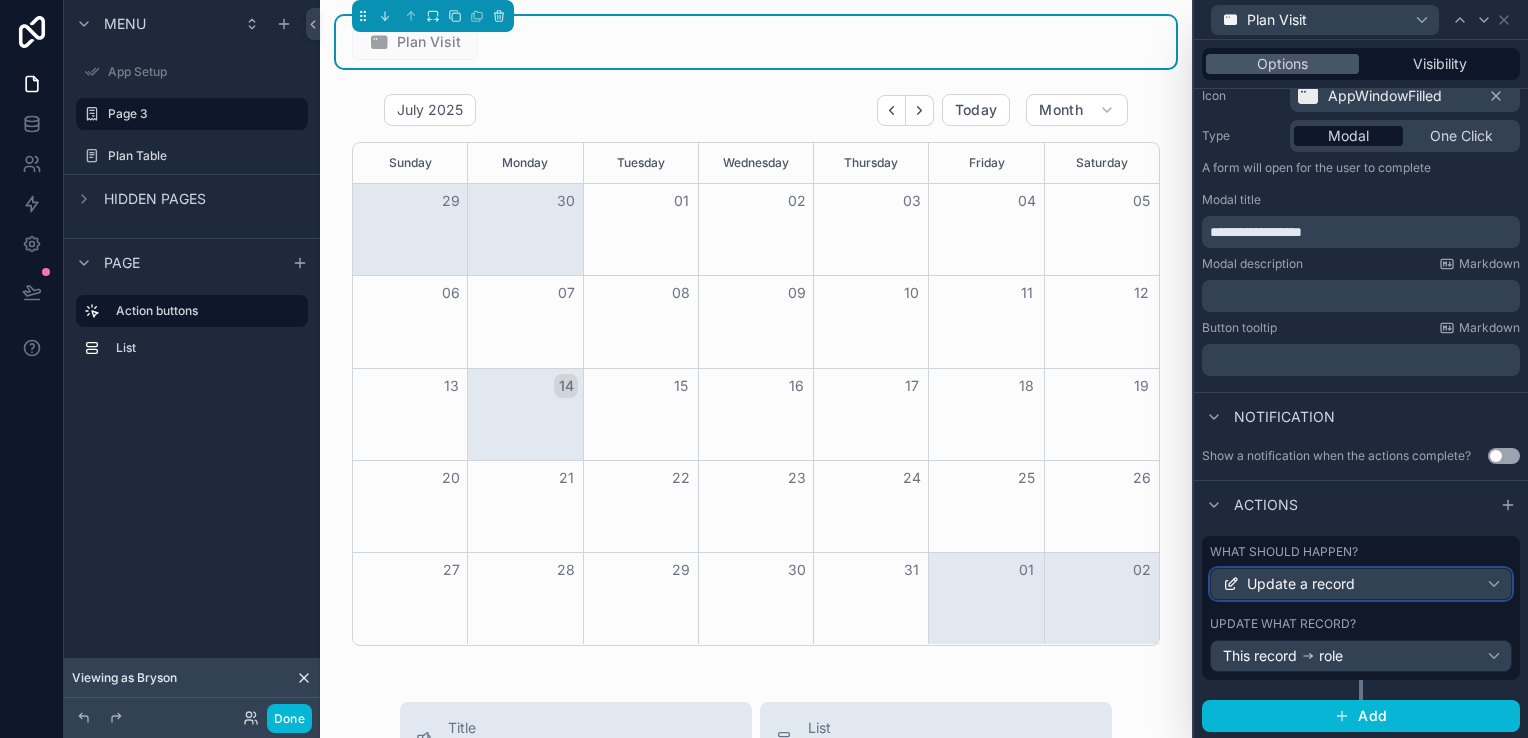 click on "Update a record" at bounding box center (1361, 584) 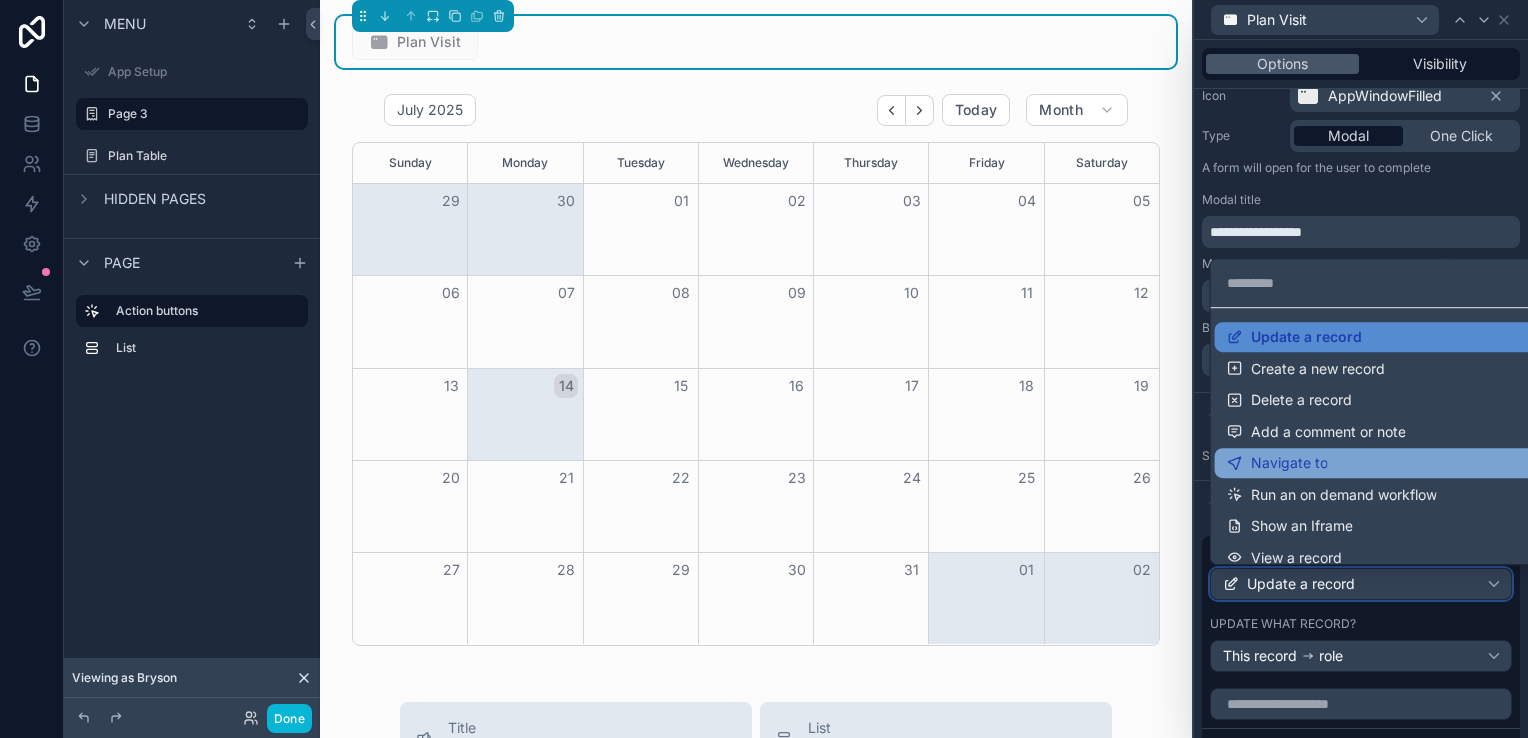scroll, scrollTop: 0, scrollLeft: 0, axis: both 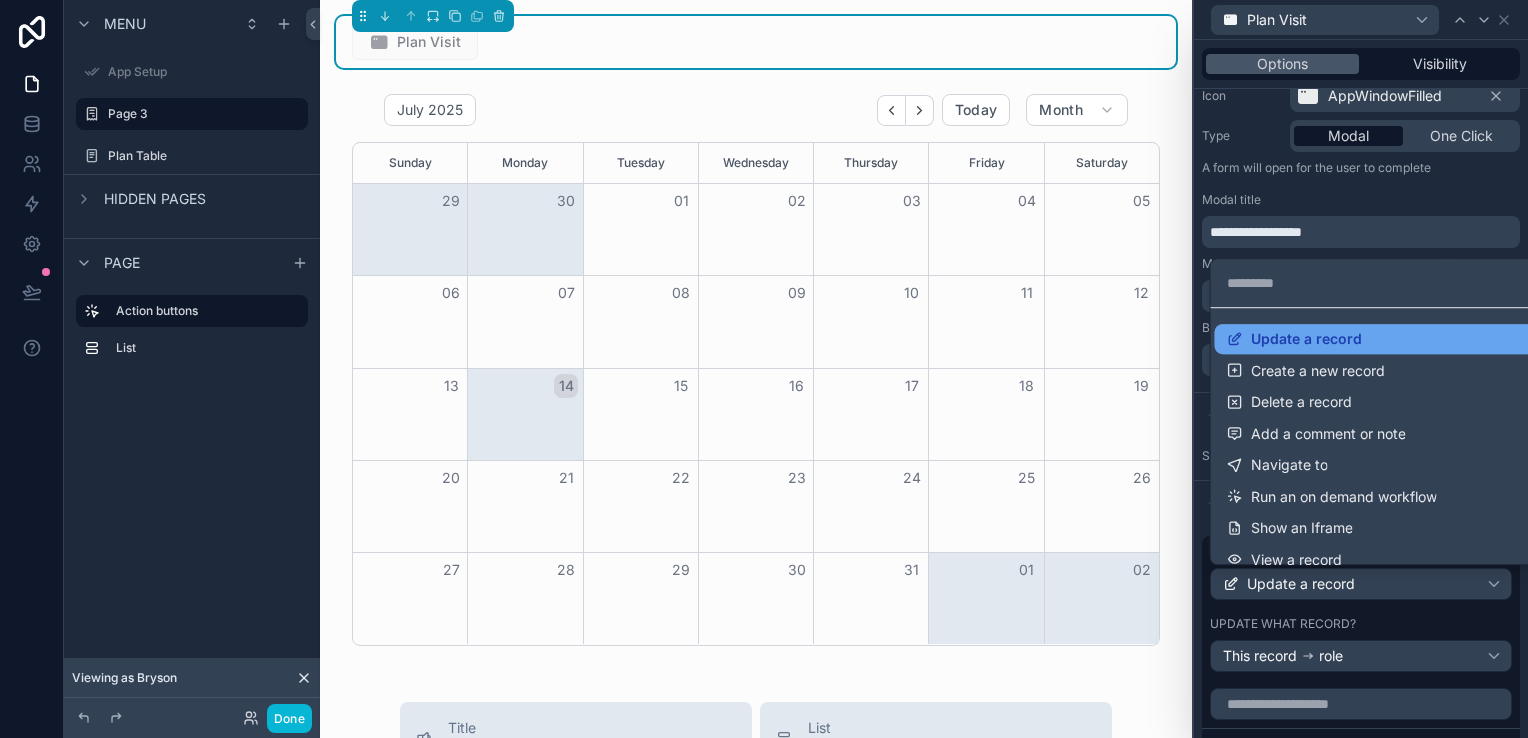 click on "Update a record" at bounding box center [1306, 339] 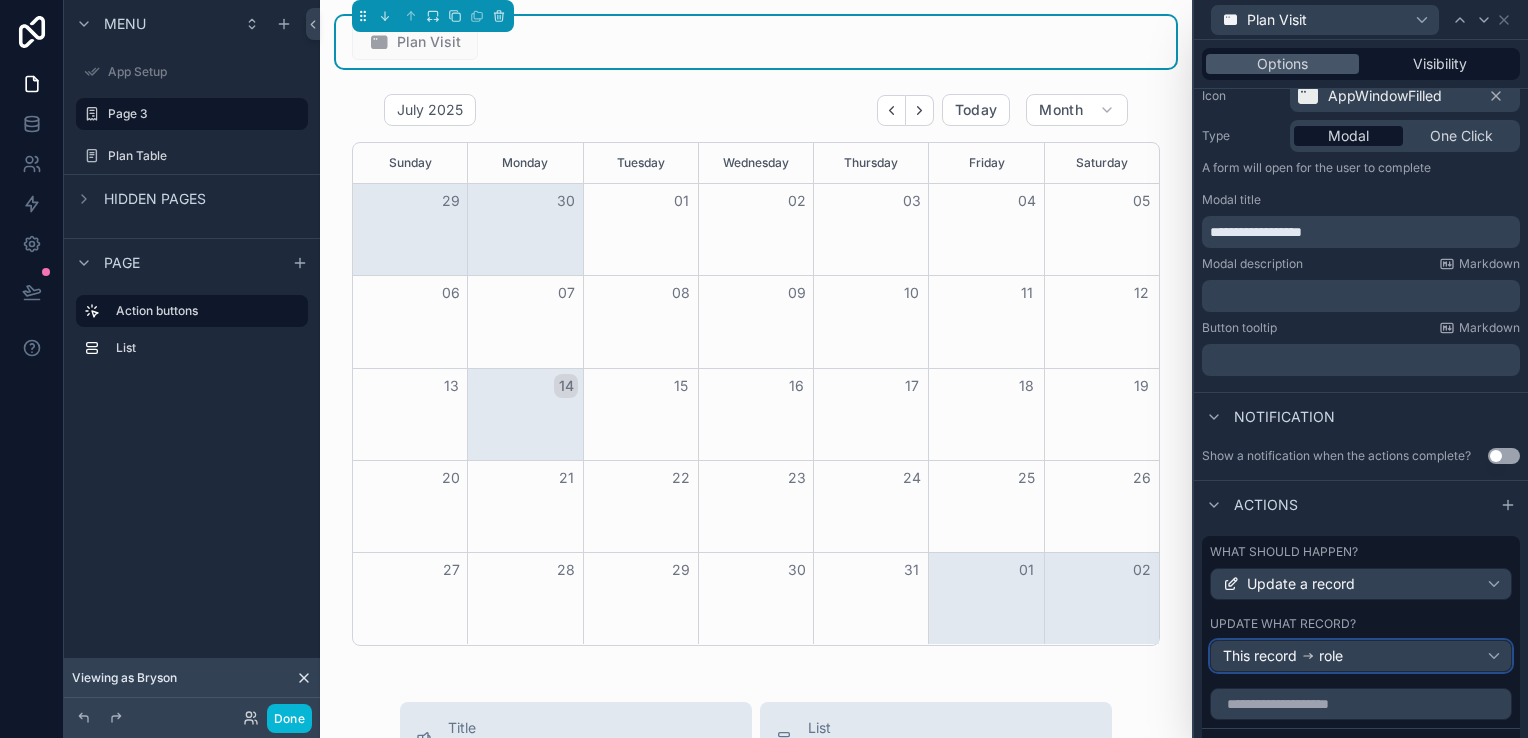 click on "This record role" at bounding box center (1361, 656) 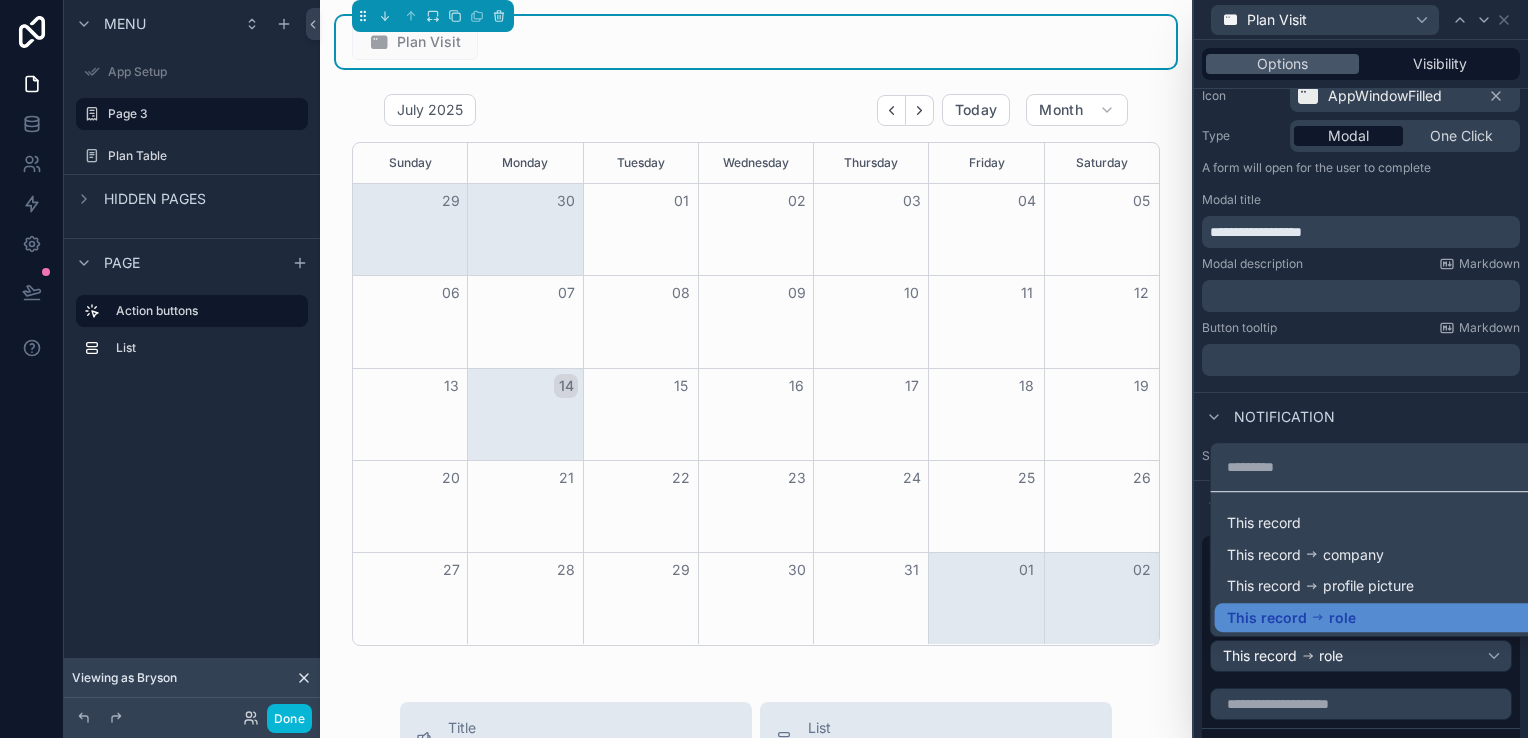 click at bounding box center [1361, 369] 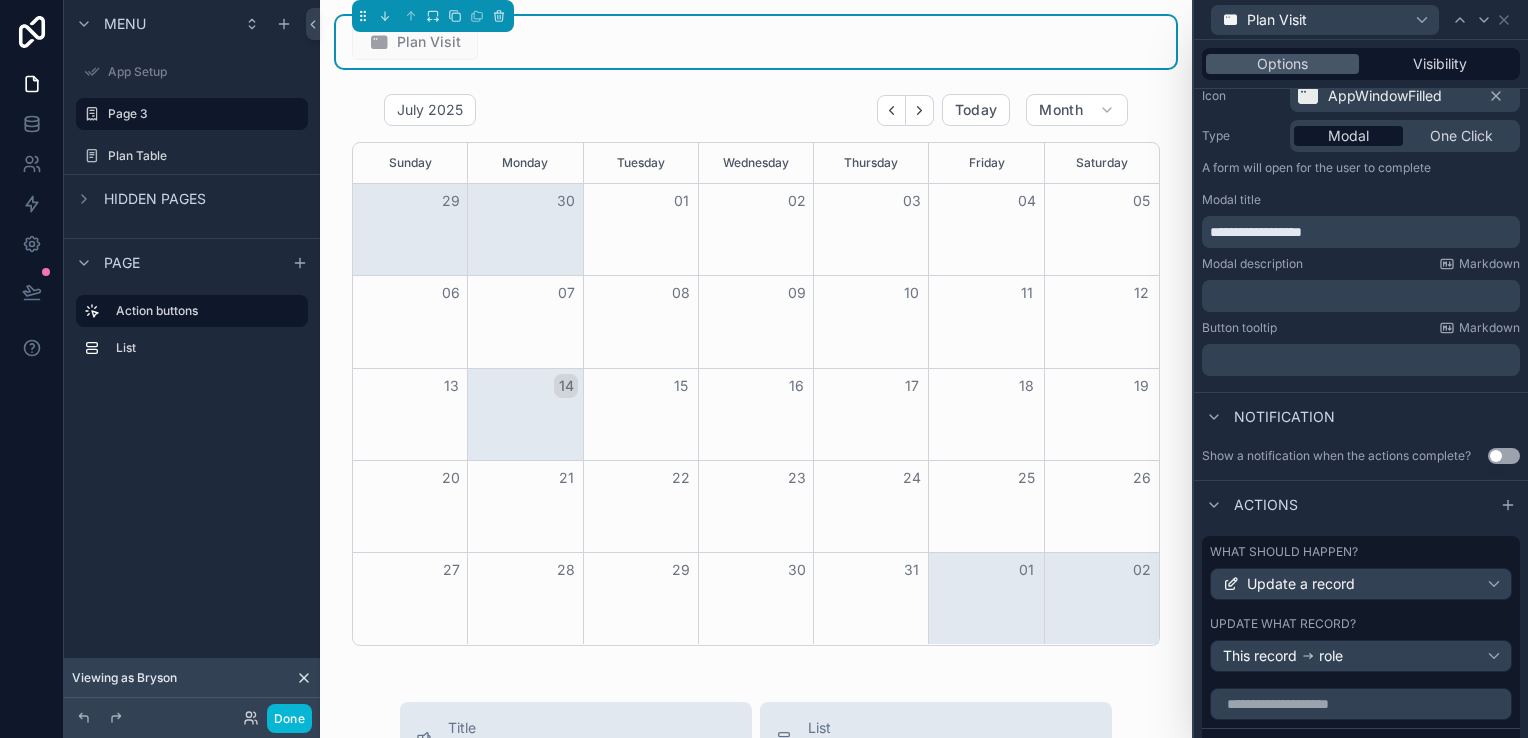 scroll, scrollTop: 417, scrollLeft: 0, axis: vertical 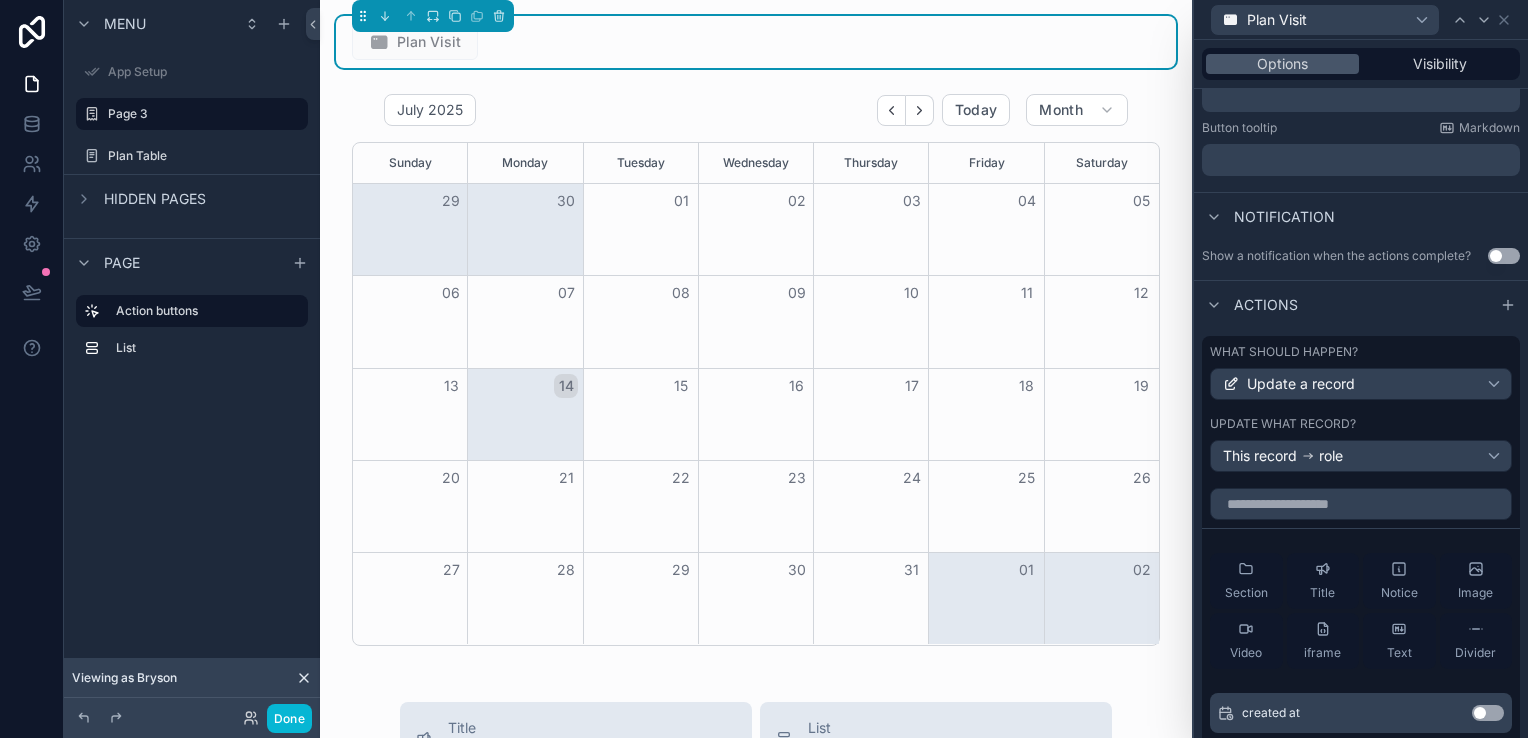 click on "What should happen? Update a record Update what record? This record role" at bounding box center (1361, 408) 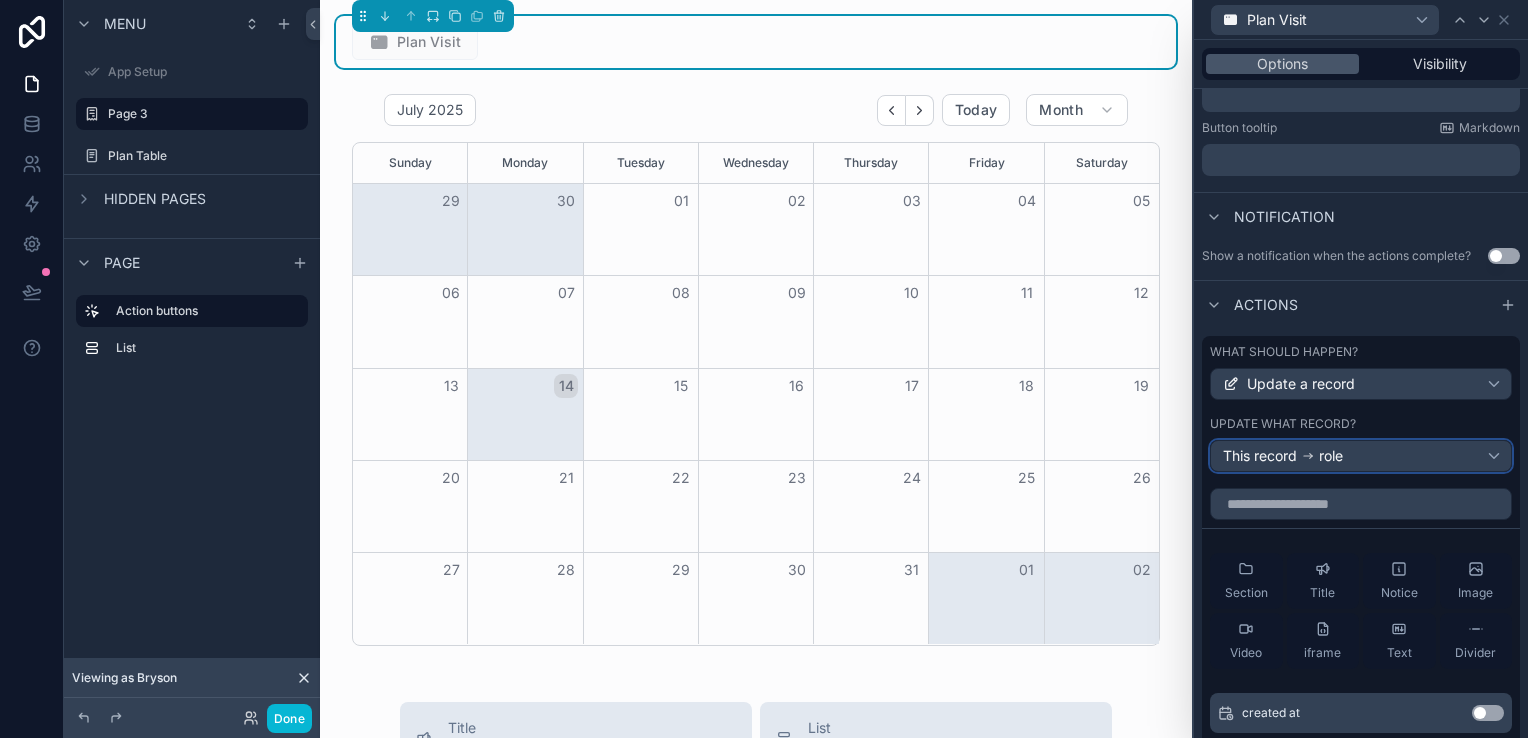 click on "This record role" at bounding box center (1361, 456) 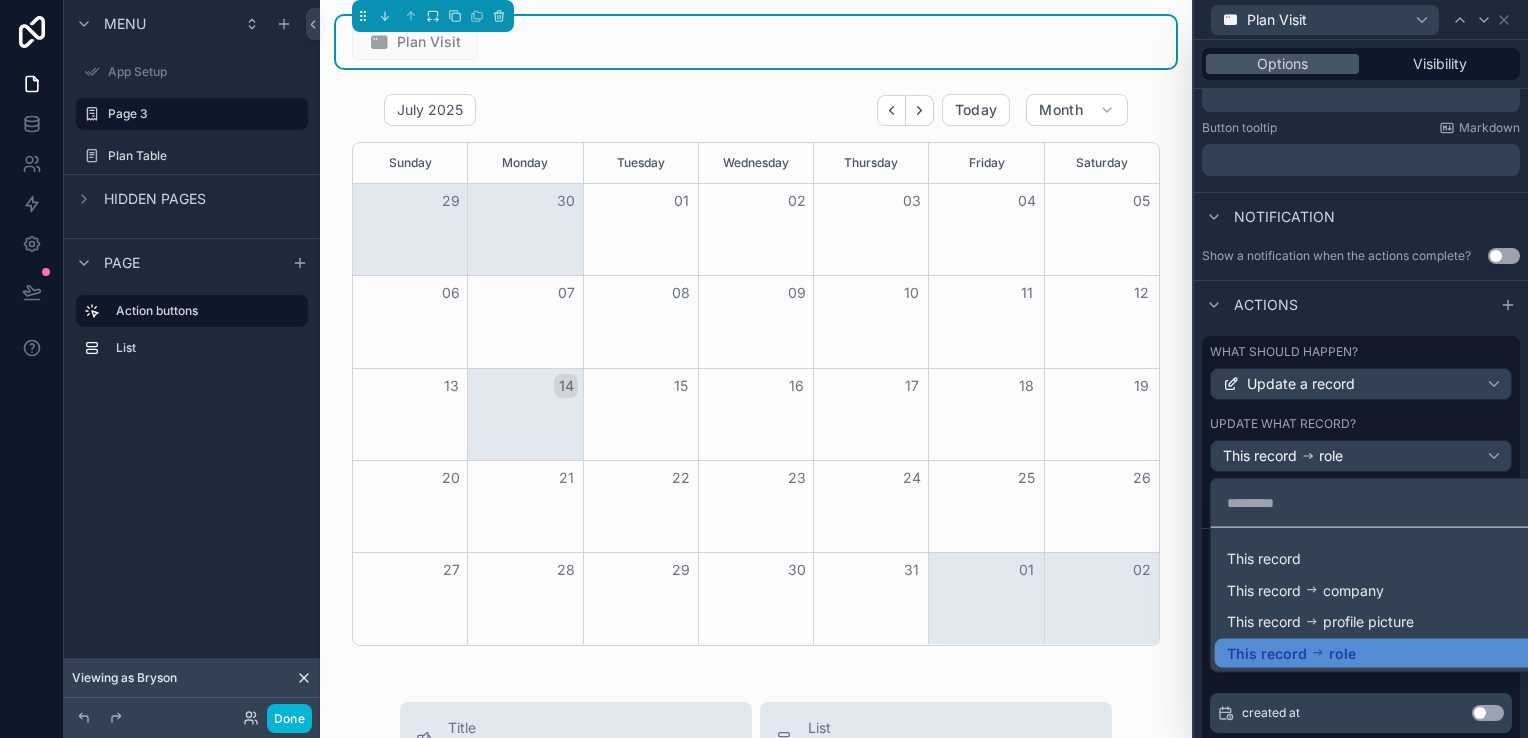 click at bounding box center [1361, 369] 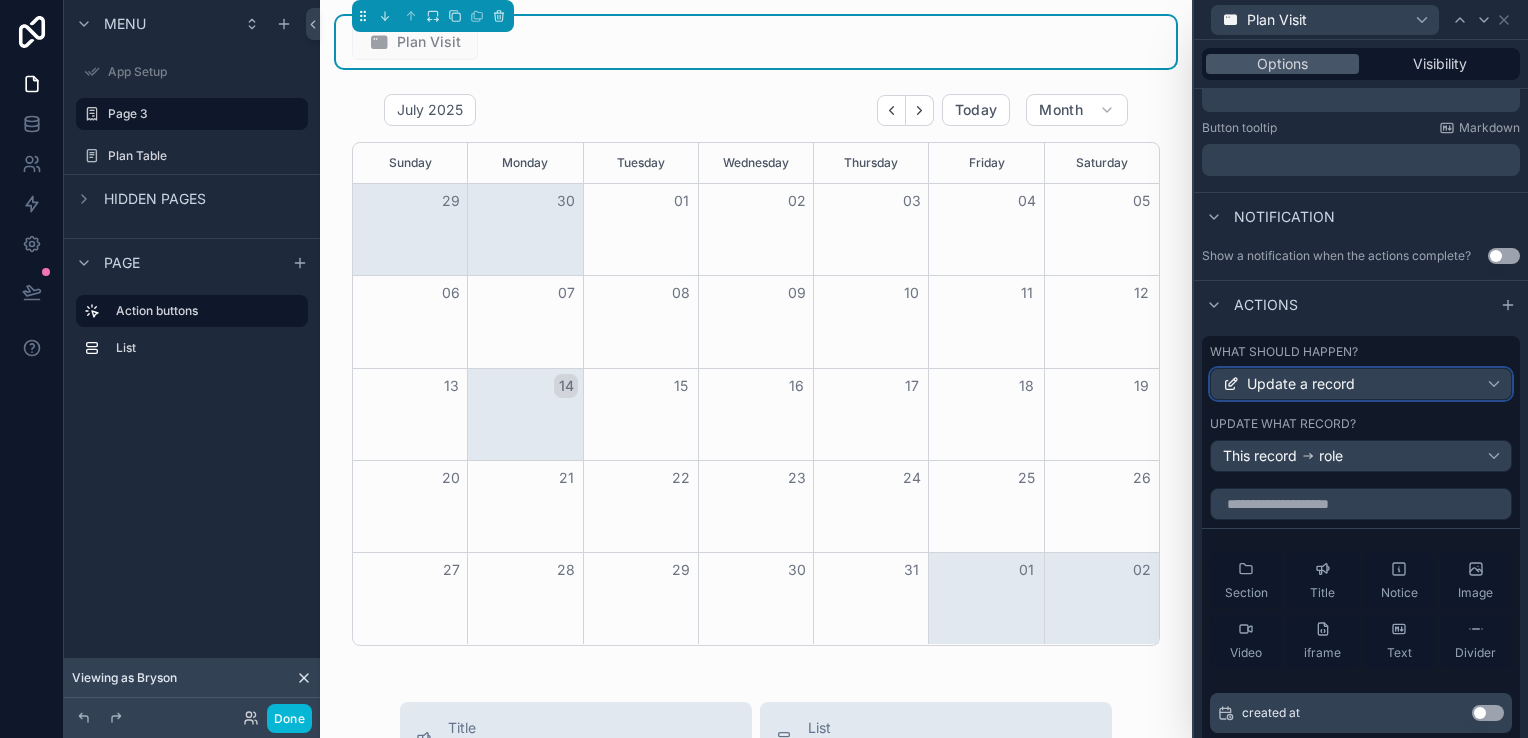 click on "Update a record" at bounding box center (1361, 384) 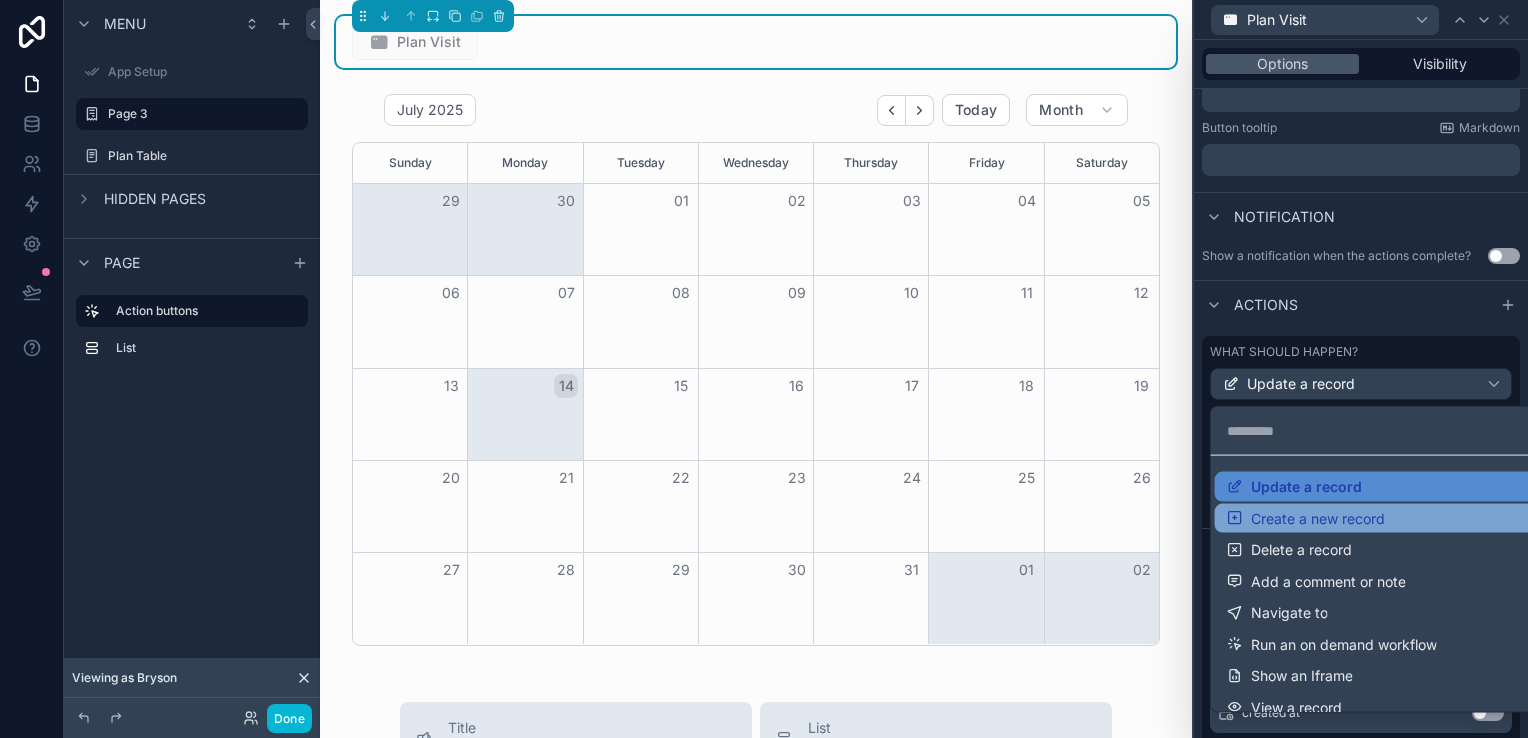click on "Create a new record" at bounding box center (1377, 517) 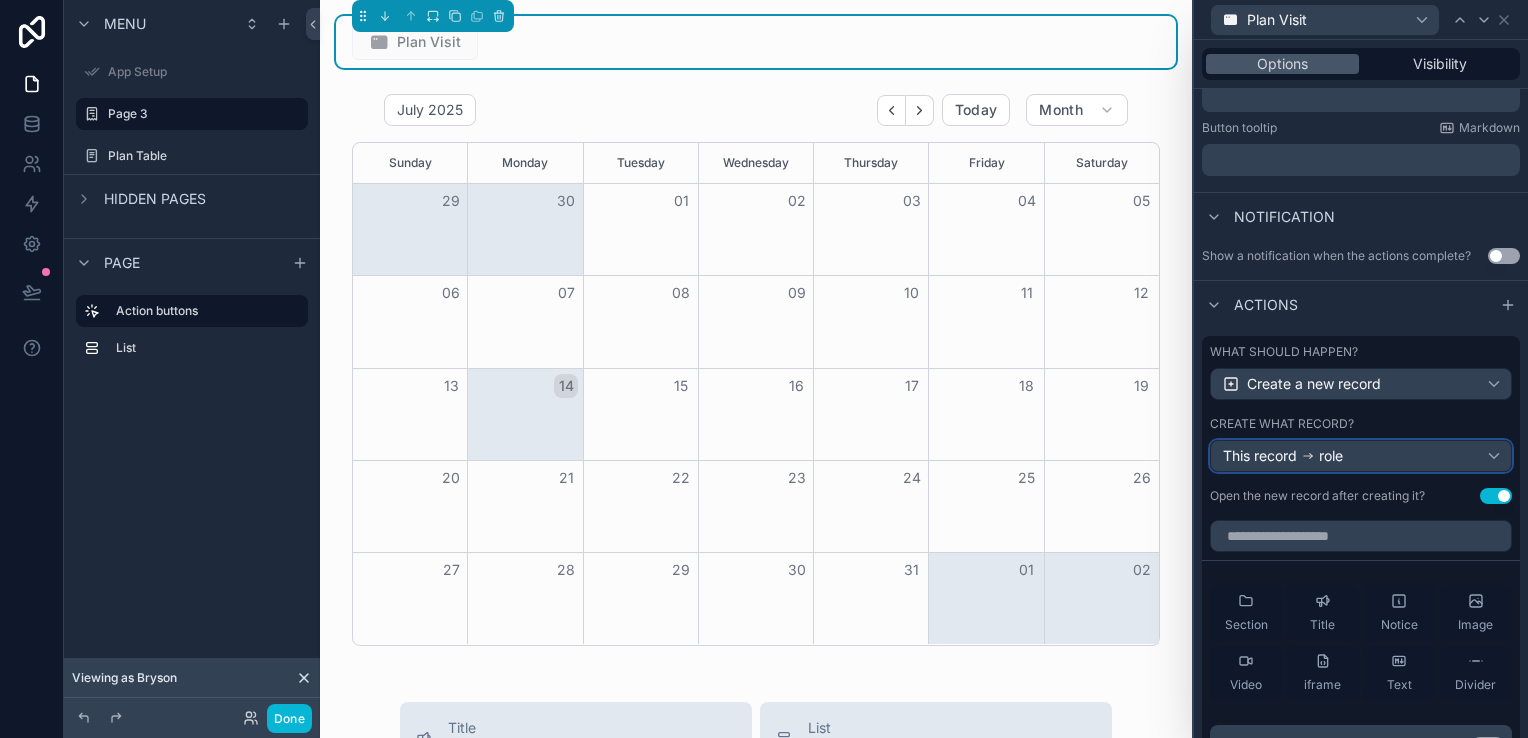 click on "This record role" at bounding box center (1361, 456) 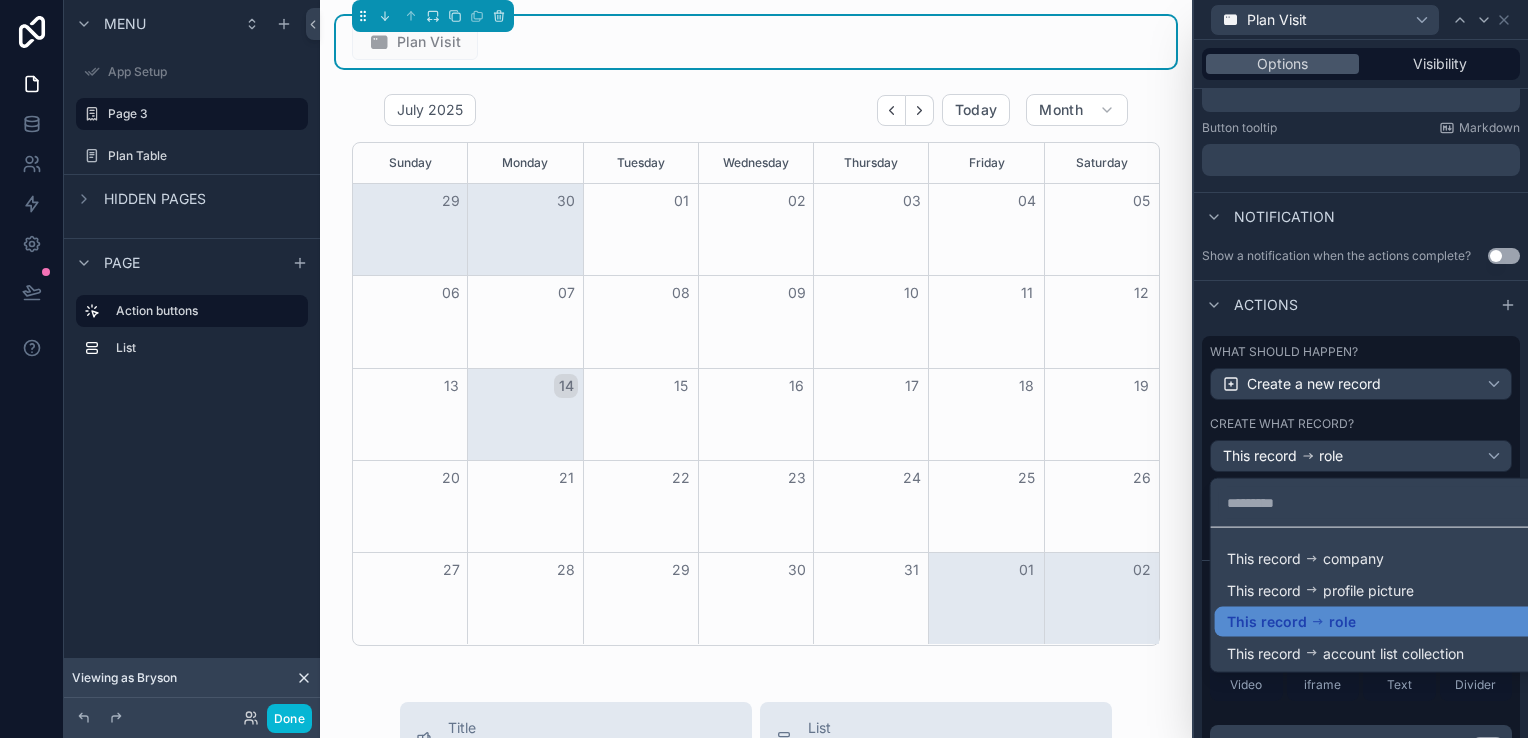 click at bounding box center [1361, 369] 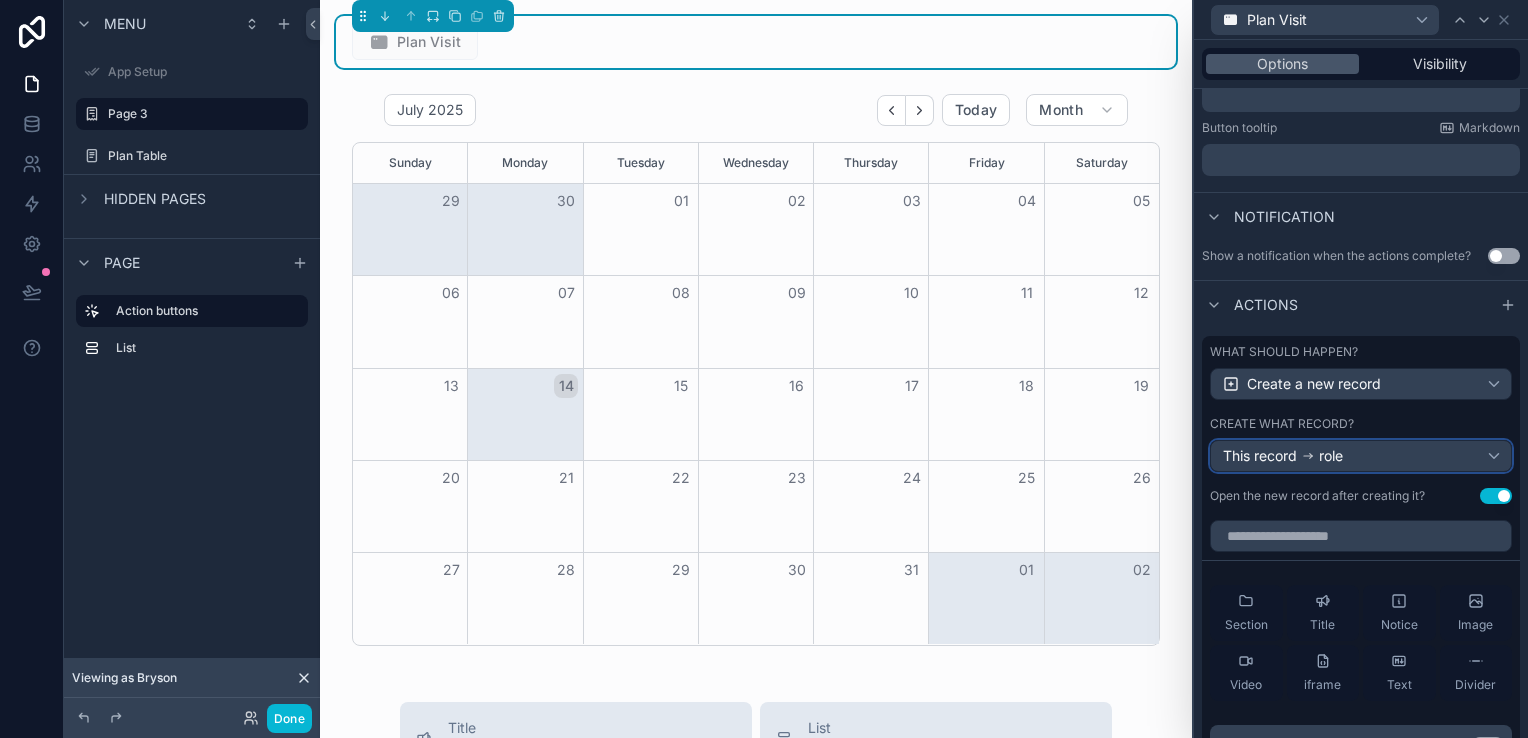 click on "This record role" at bounding box center (1361, 456) 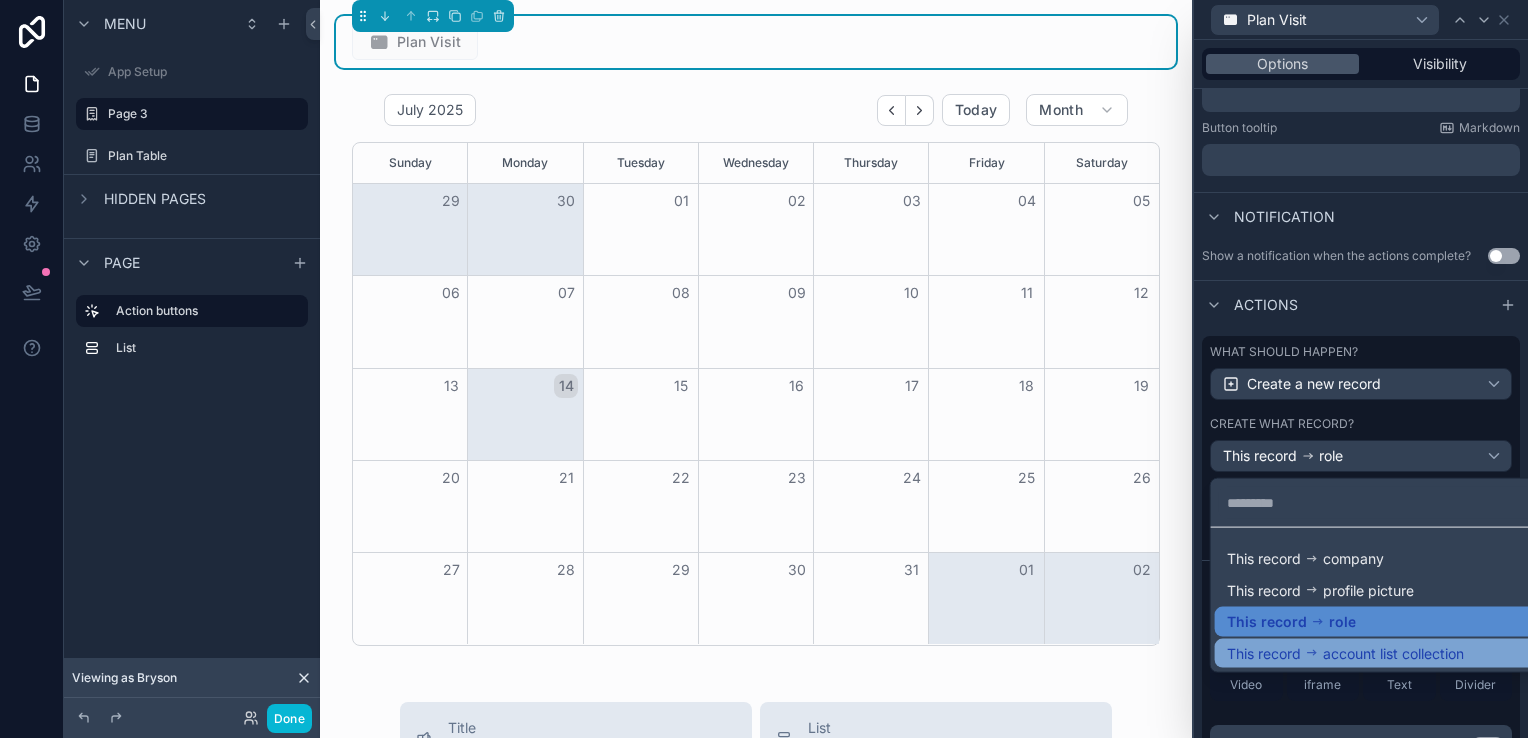 click on "account list collection" at bounding box center [1393, 653] 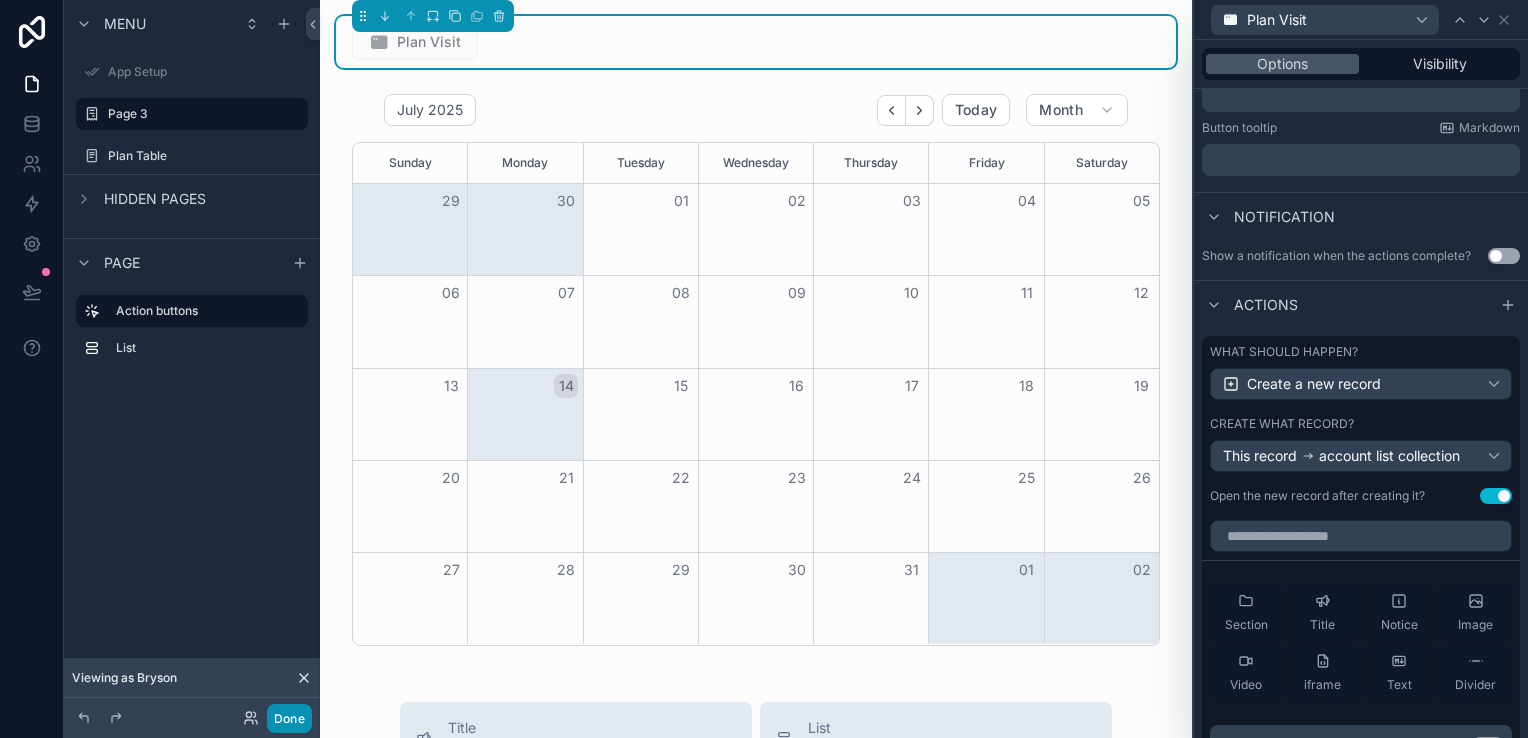click on "Done" at bounding box center (289, 718) 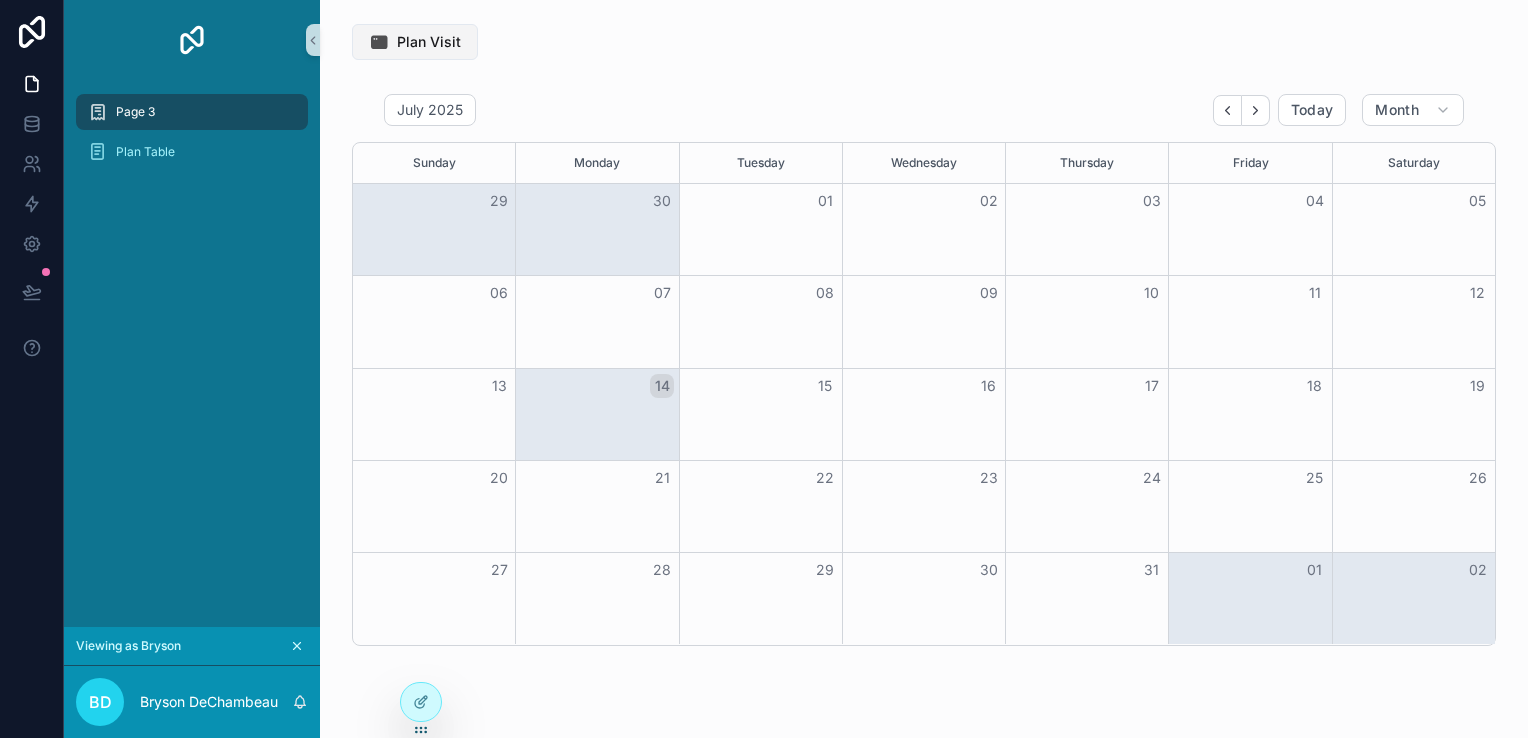 click on "Plan Visit" at bounding box center (429, 42) 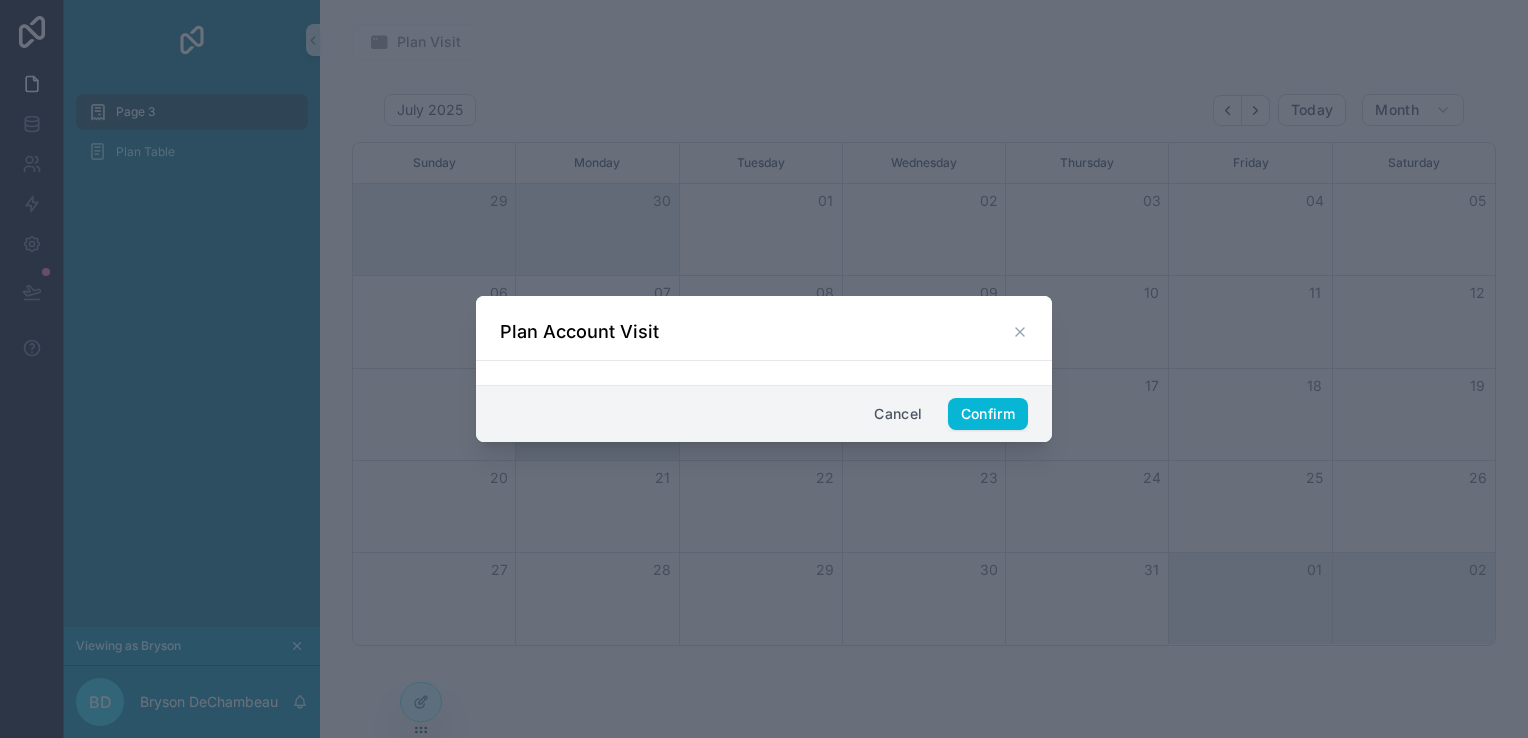 click on "Cancel" at bounding box center (898, 414) 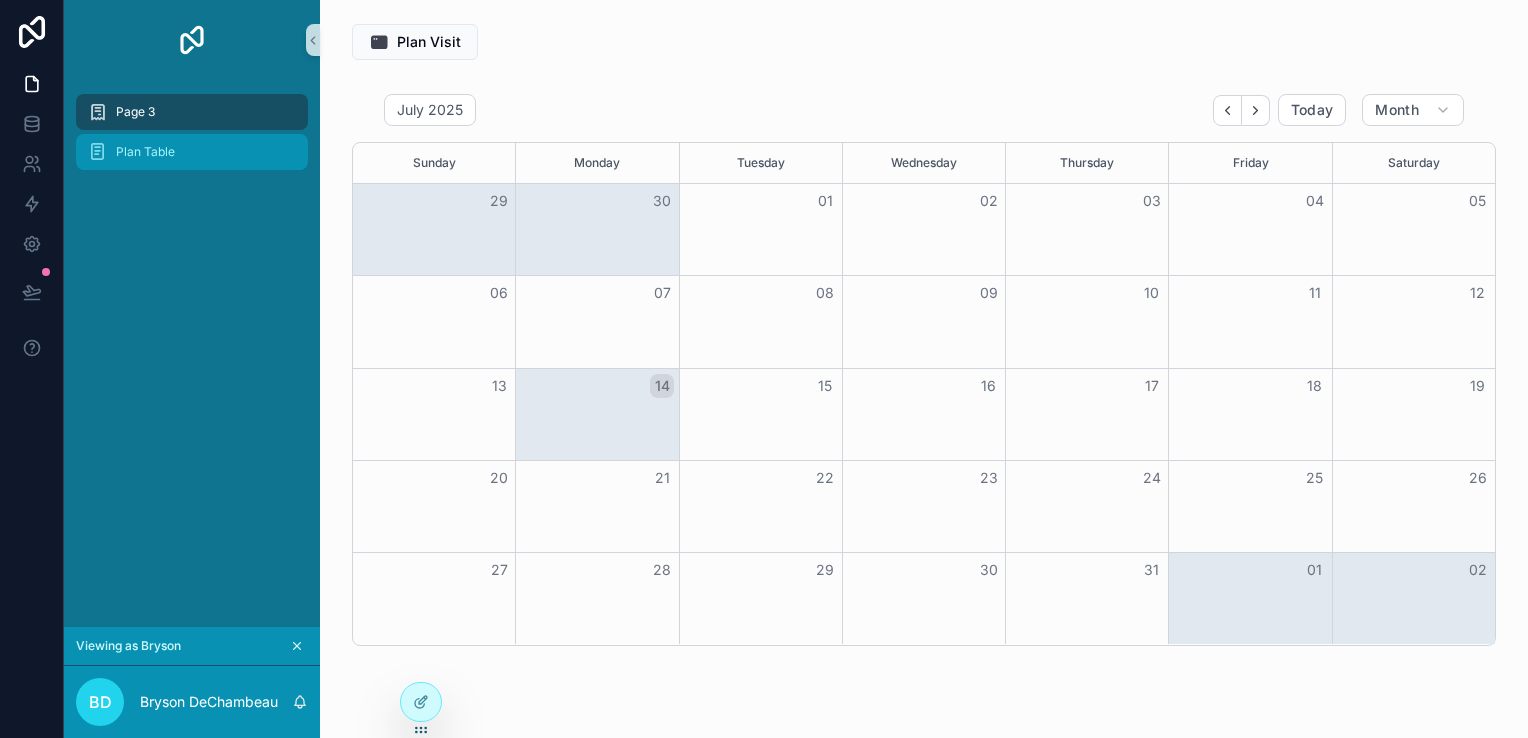 click on "Plan Table" at bounding box center [192, 152] 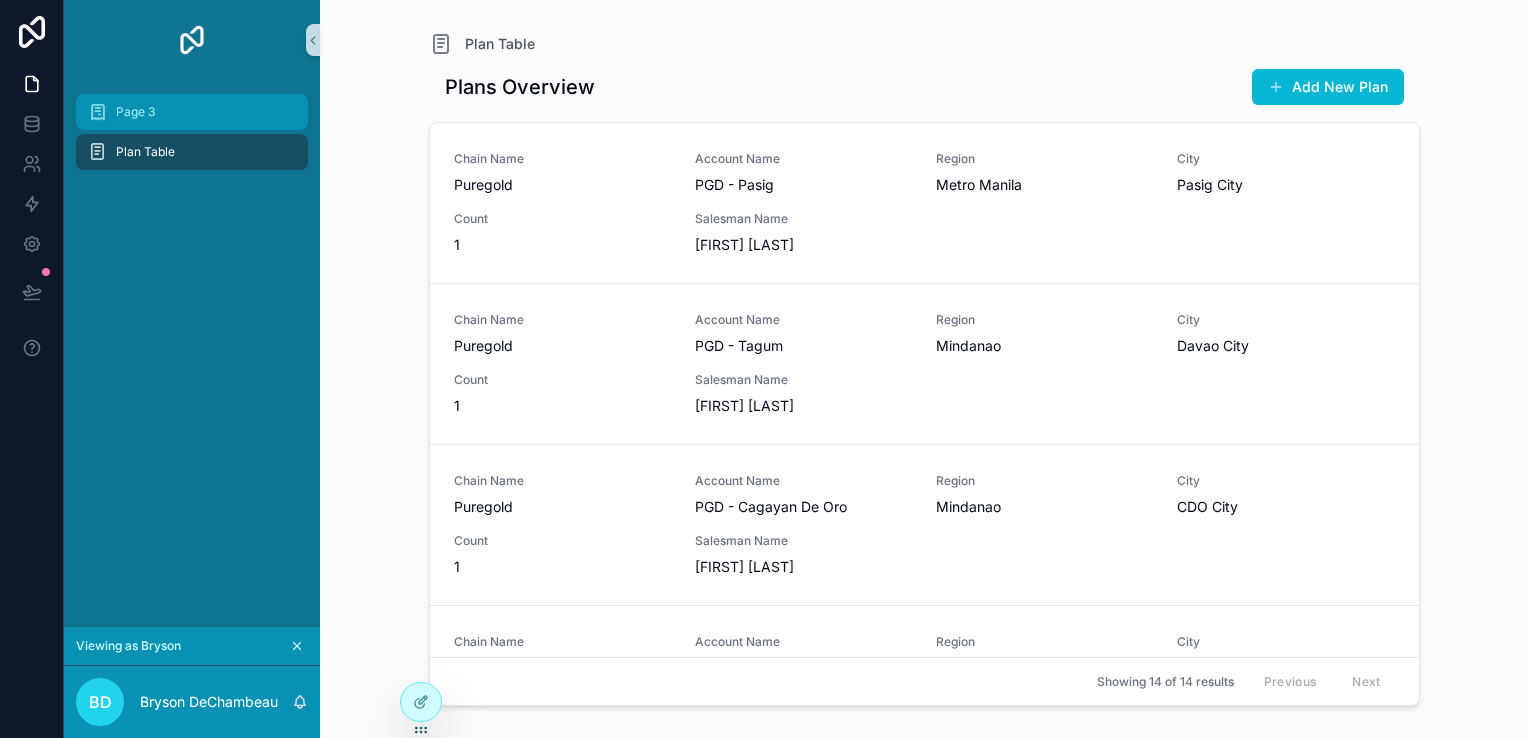 click on "Page 3" at bounding box center (192, 112) 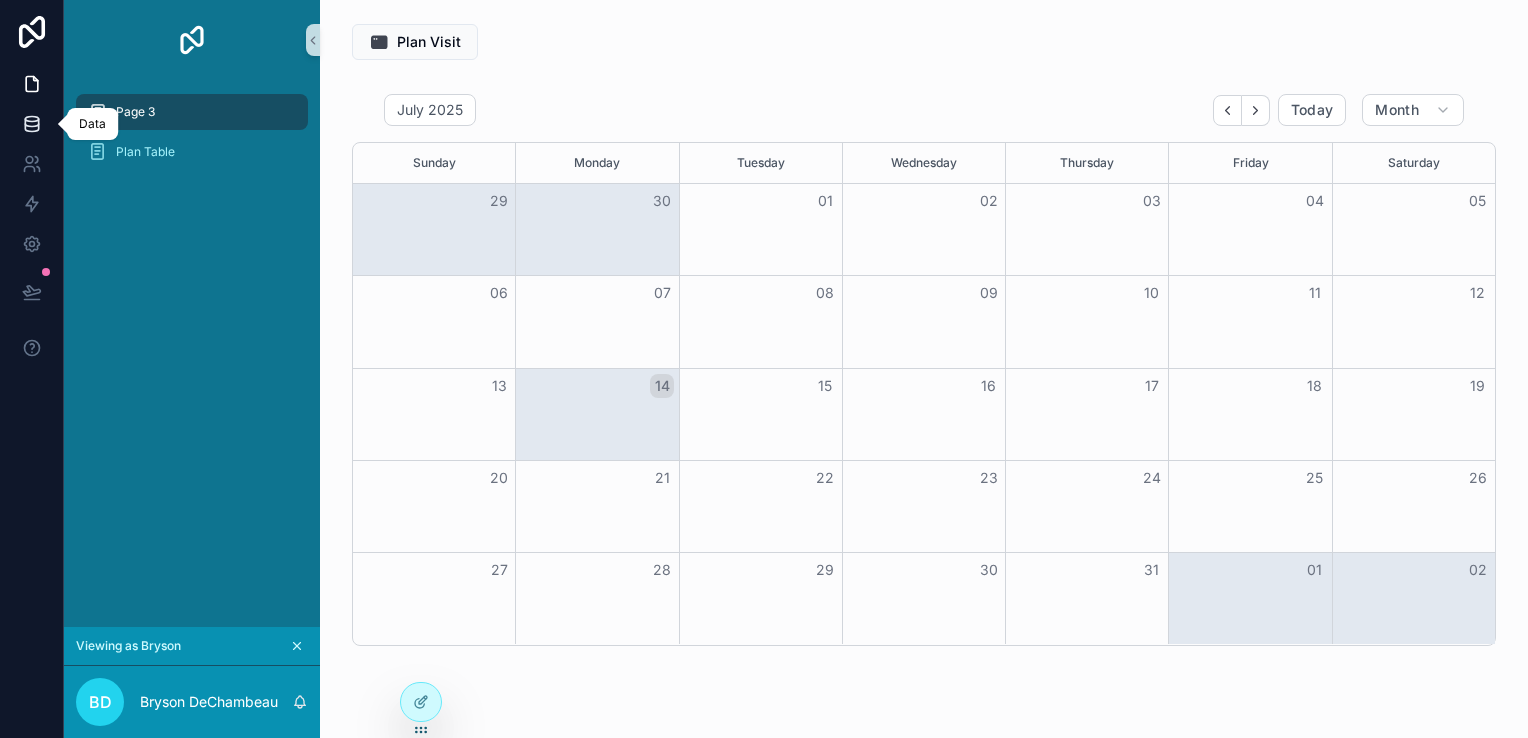 click at bounding box center (31, 124) 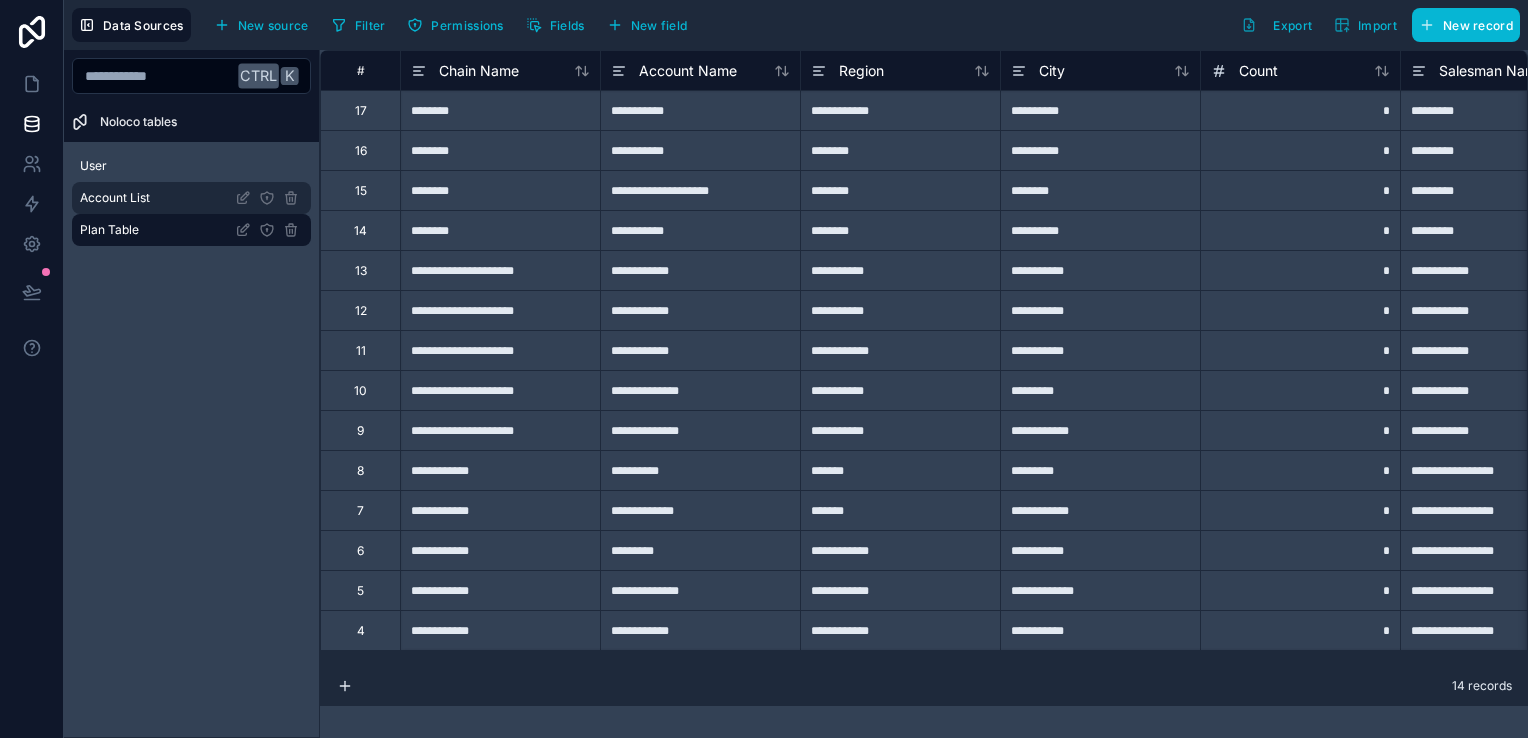 click on "Account List" at bounding box center (191, 198) 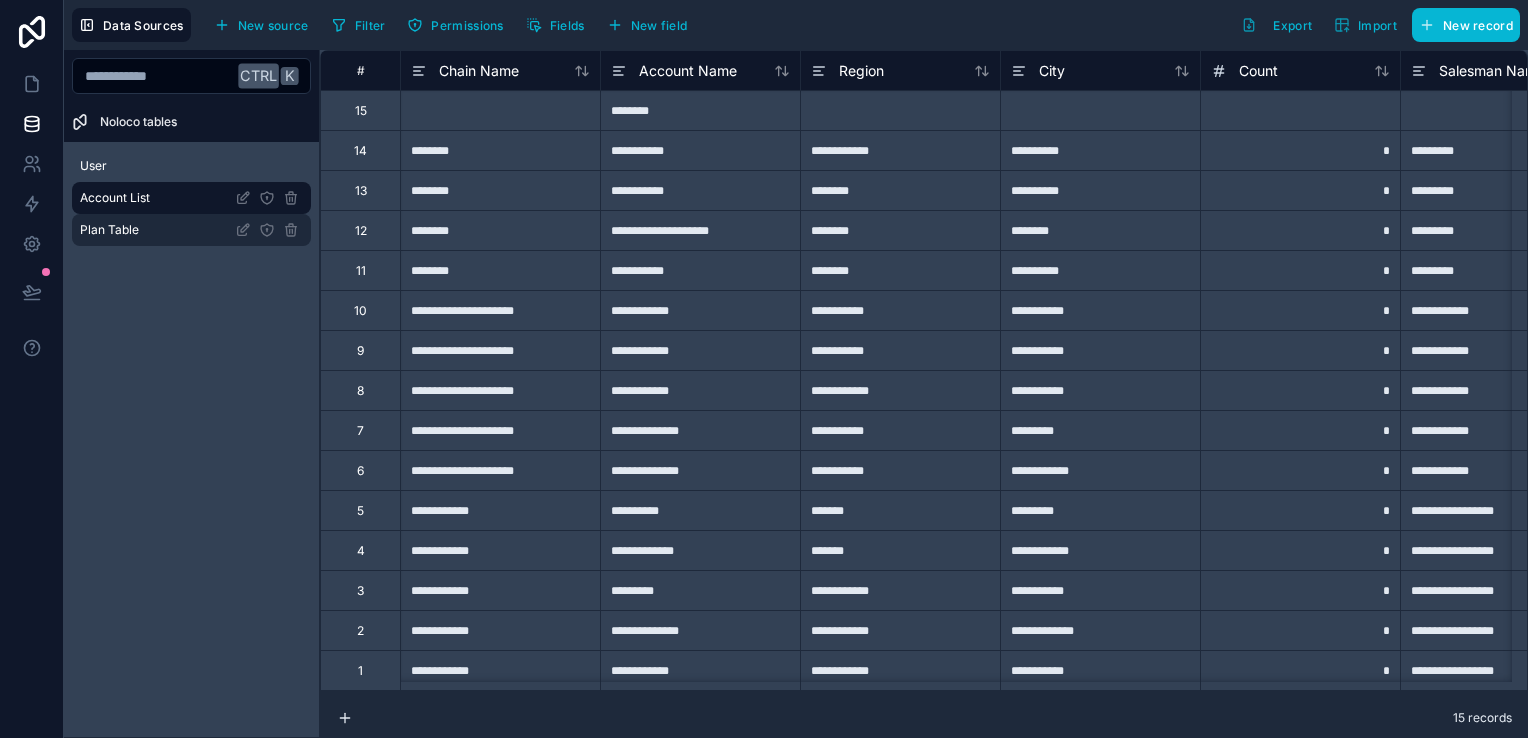 click on "Plan Table" at bounding box center (191, 230) 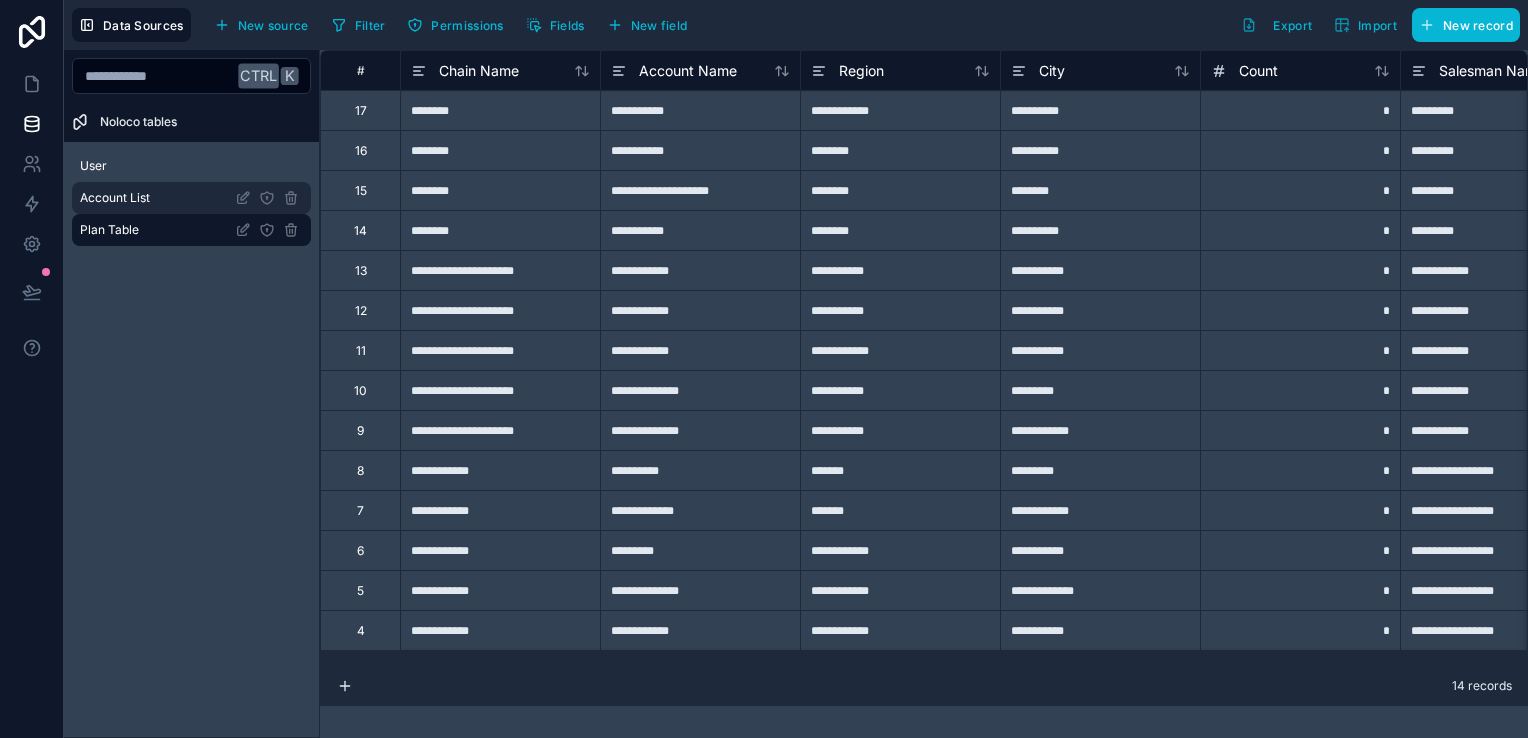 click on "Account List" at bounding box center [191, 198] 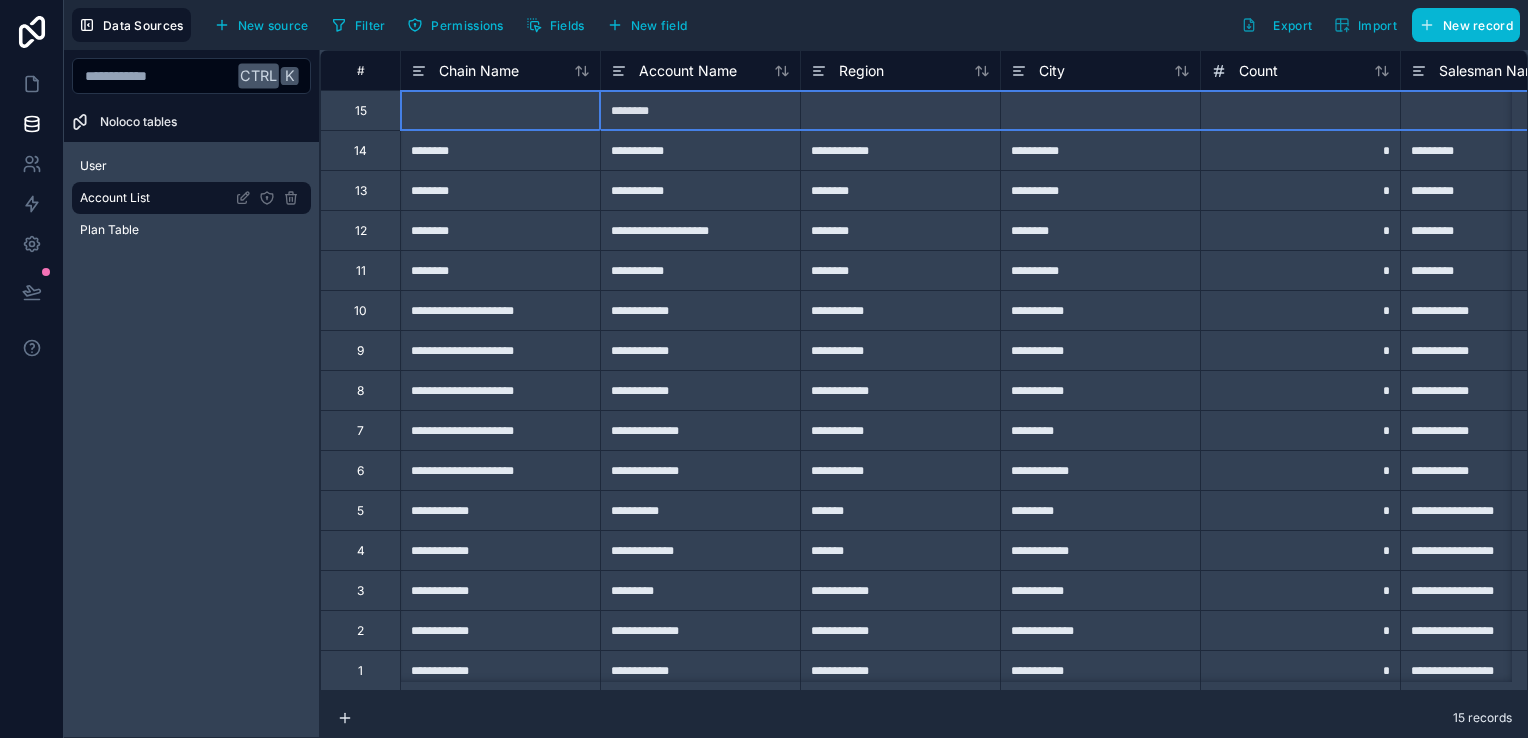 click on "15" at bounding box center (361, 111) 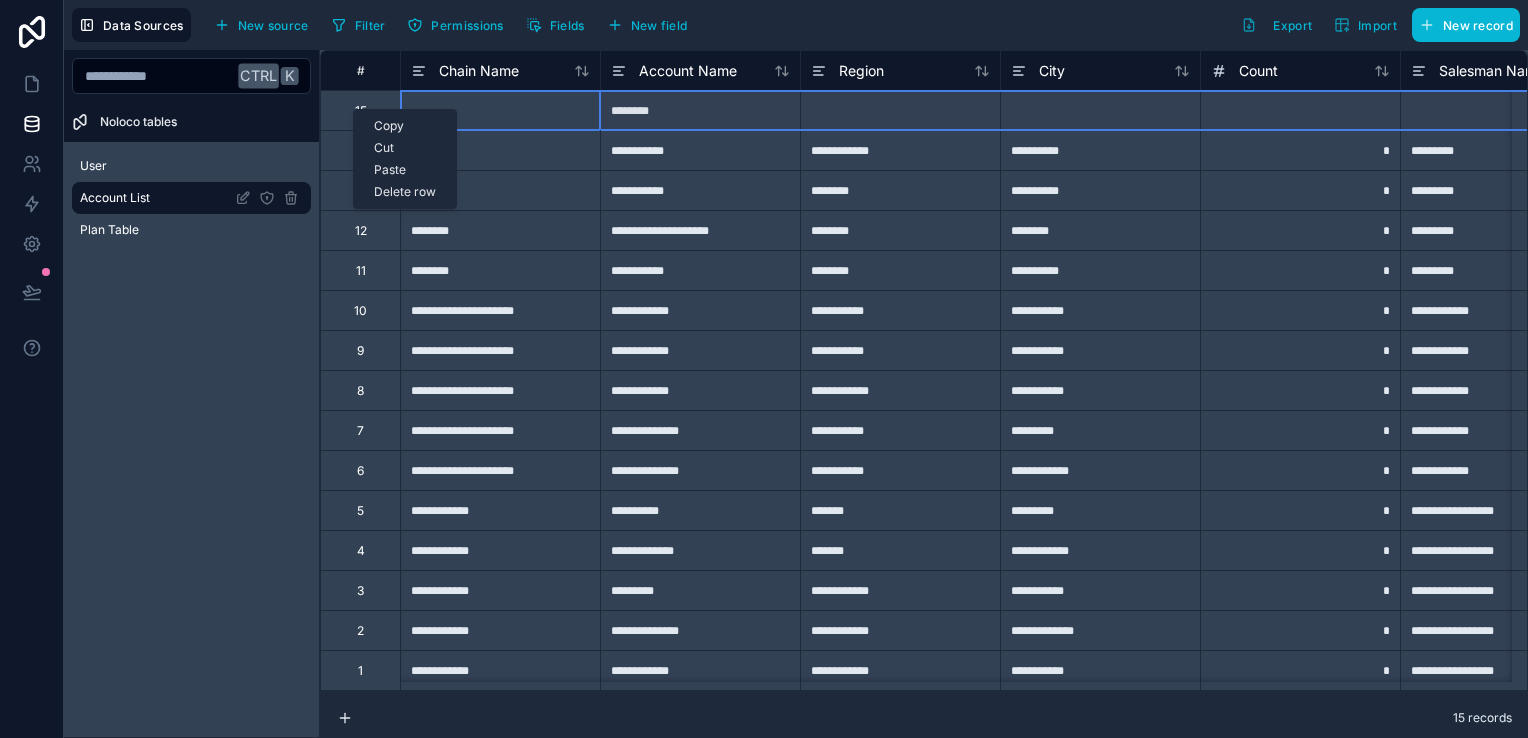click on "15" at bounding box center (360, 110) 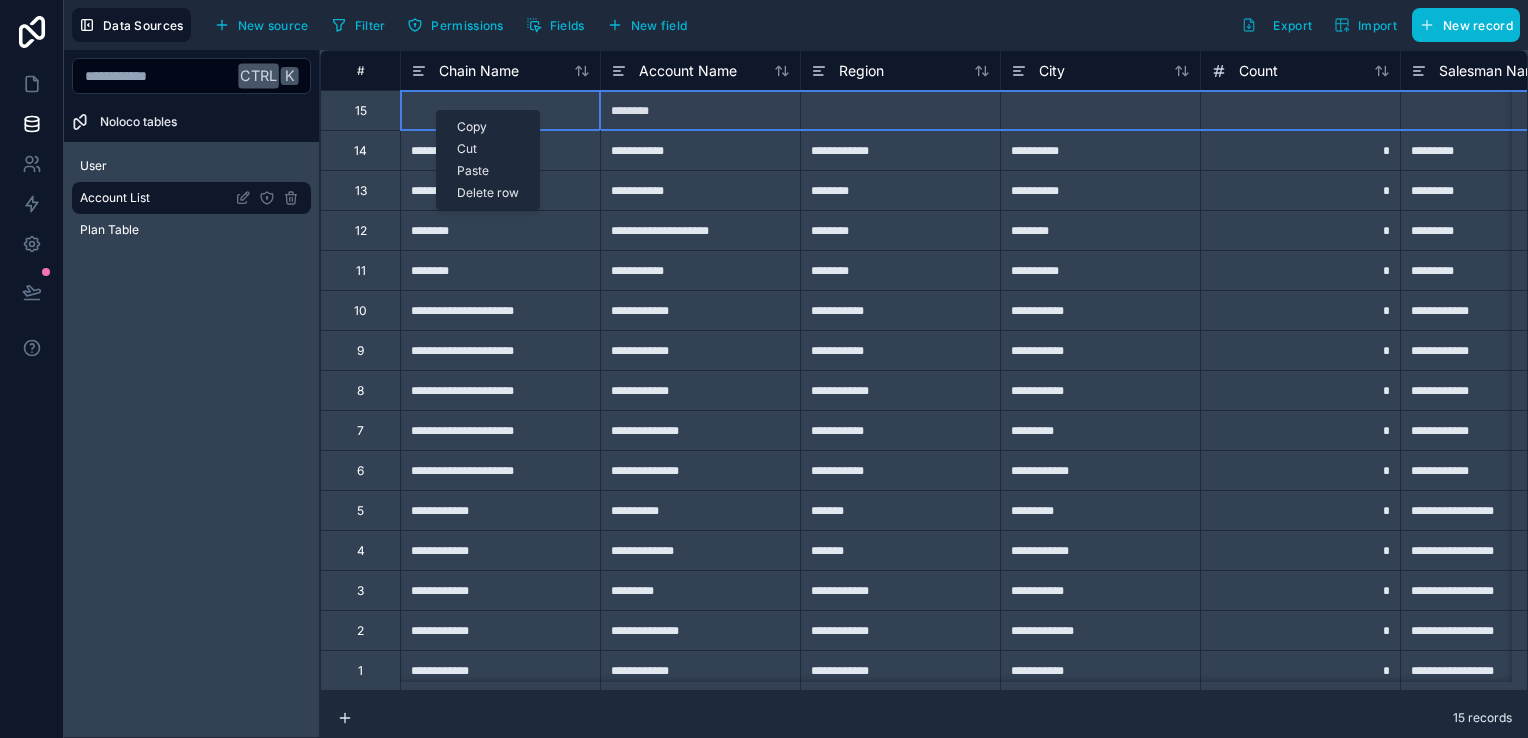 click on "Delete row" at bounding box center [488, 193] 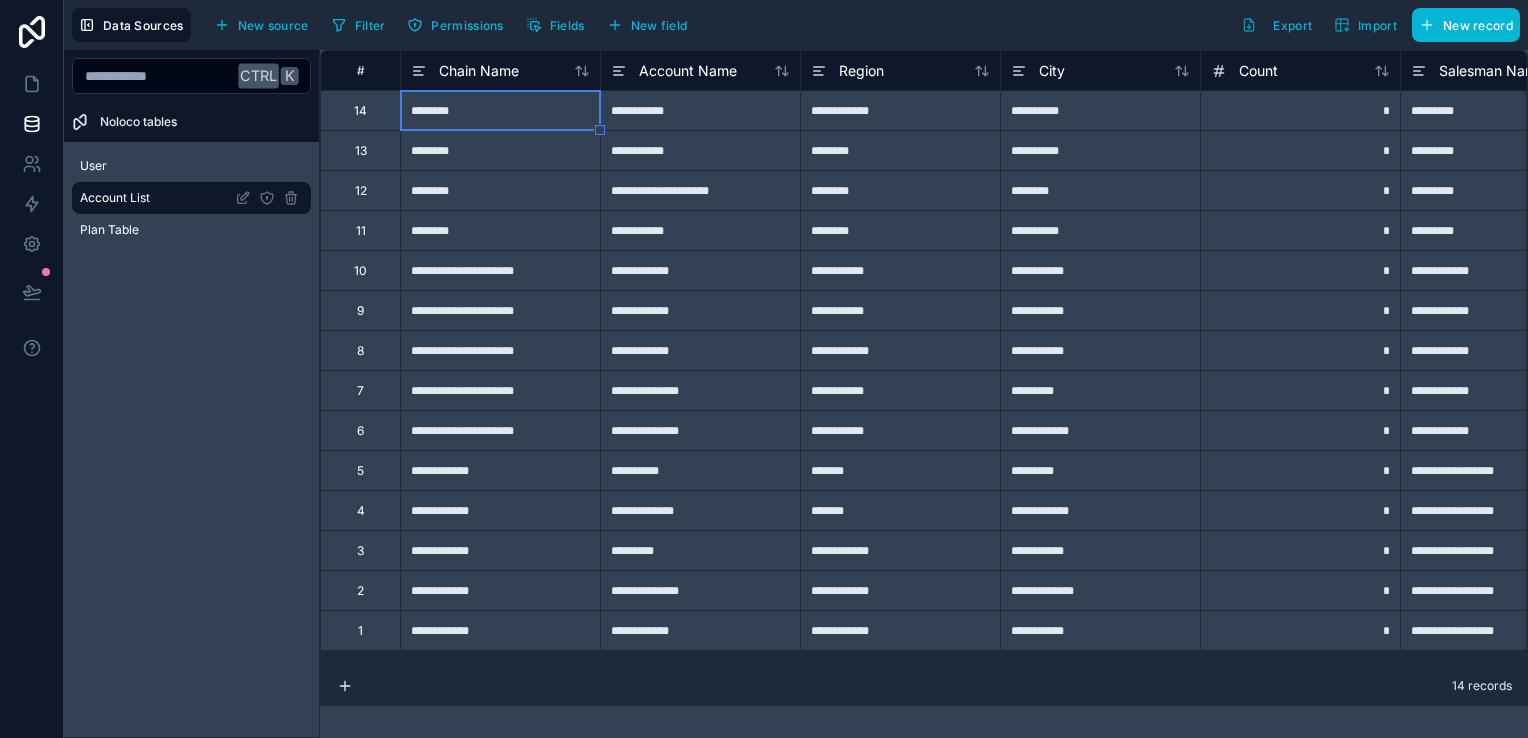 click on "**********" at bounding box center [700, 390] 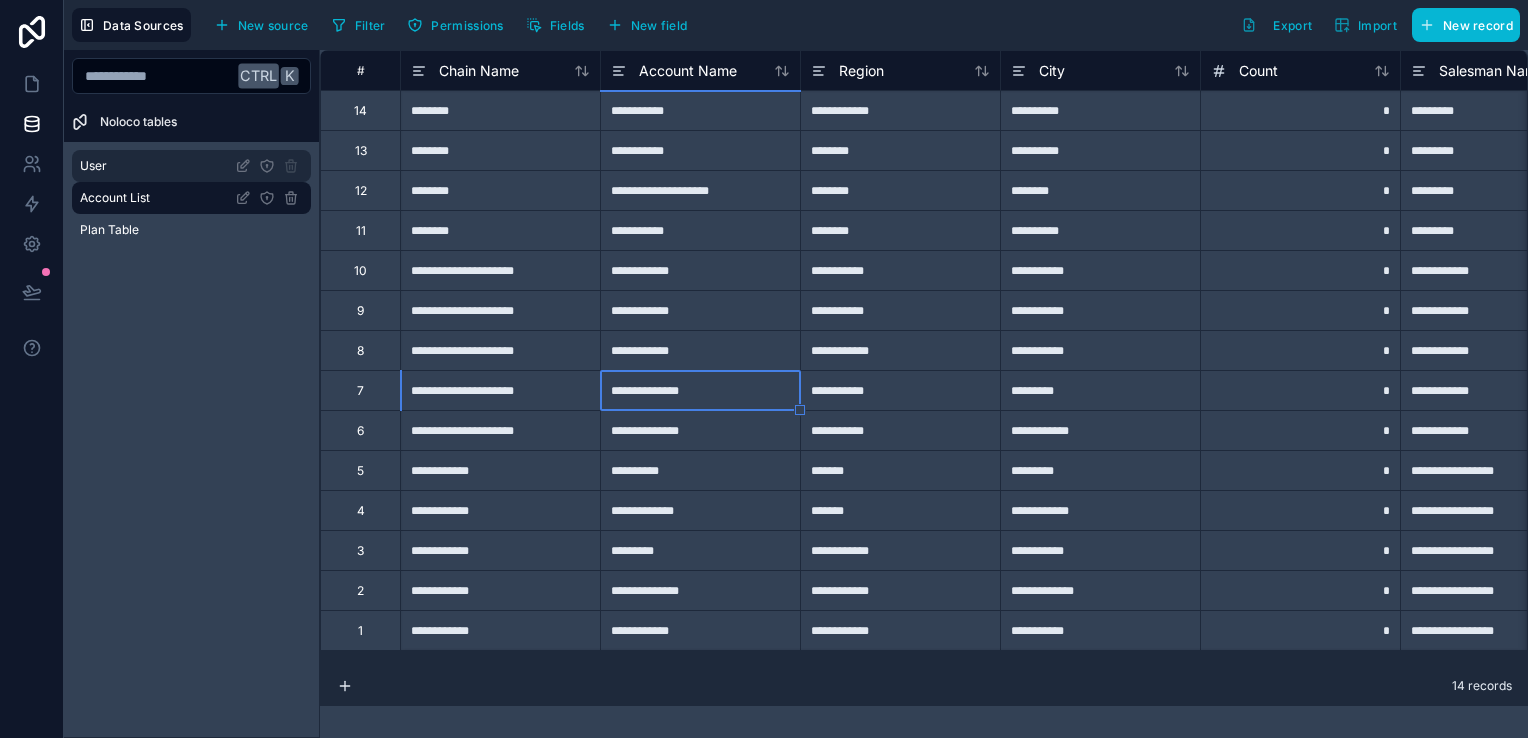 click on "User" at bounding box center (191, 166) 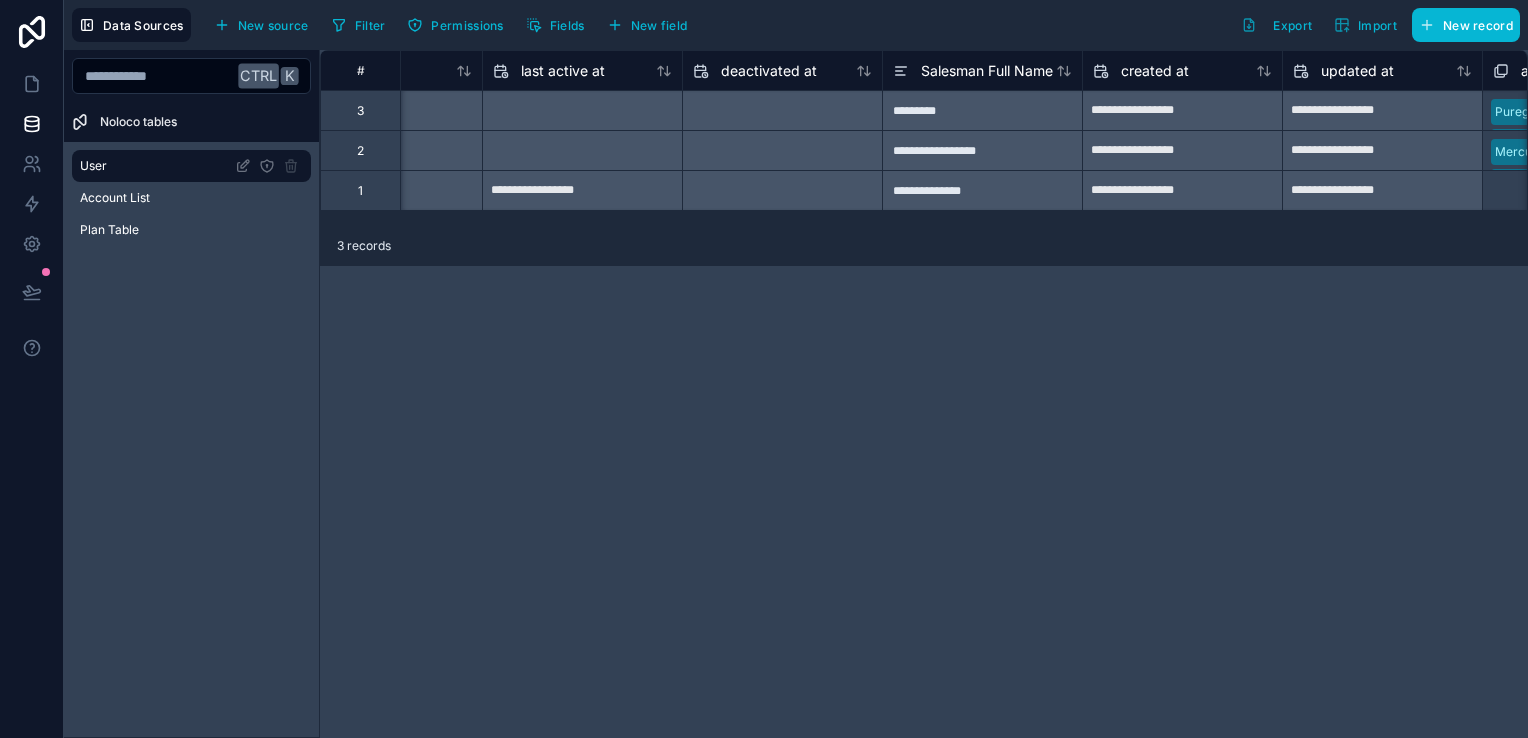 scroll, scrollTop: 0, scrollLeft: 1872, axis: horizontal 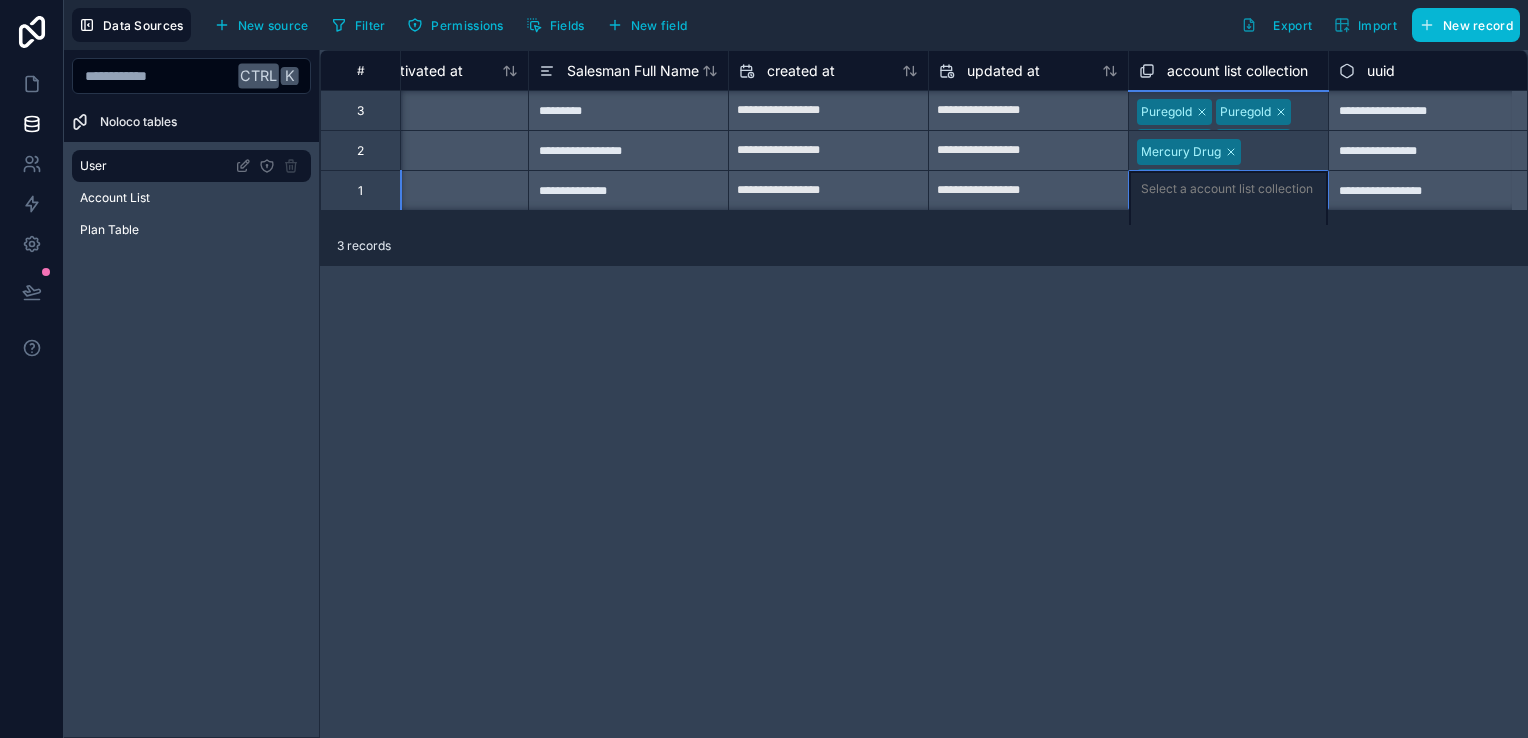 click on "Select a account list collection" at bounding box center [1227, 189] 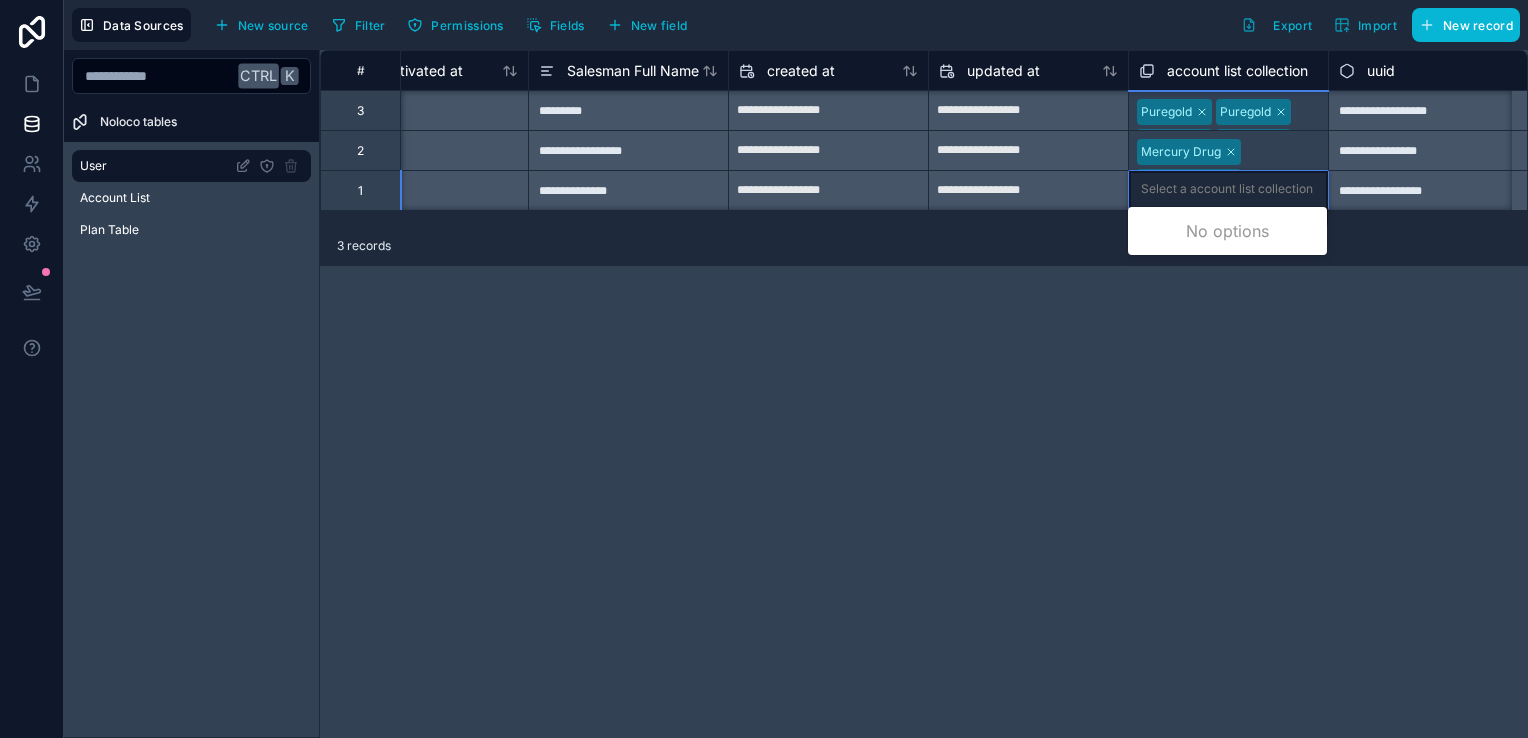 scroll, scrollTop: 10, scrollLeft: 1872, axis: both 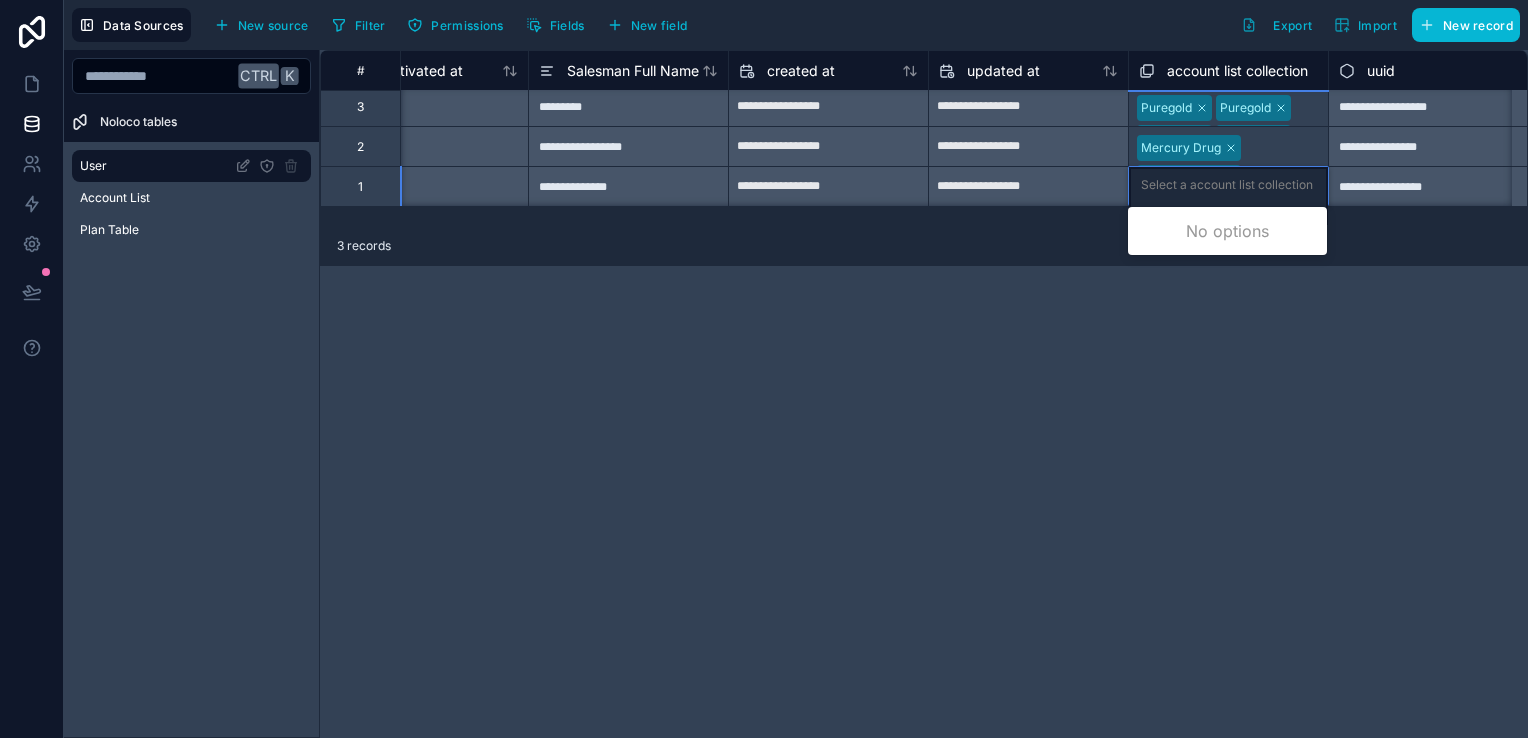 click on "Select a account list collection" at bounding box center (1228, 196) 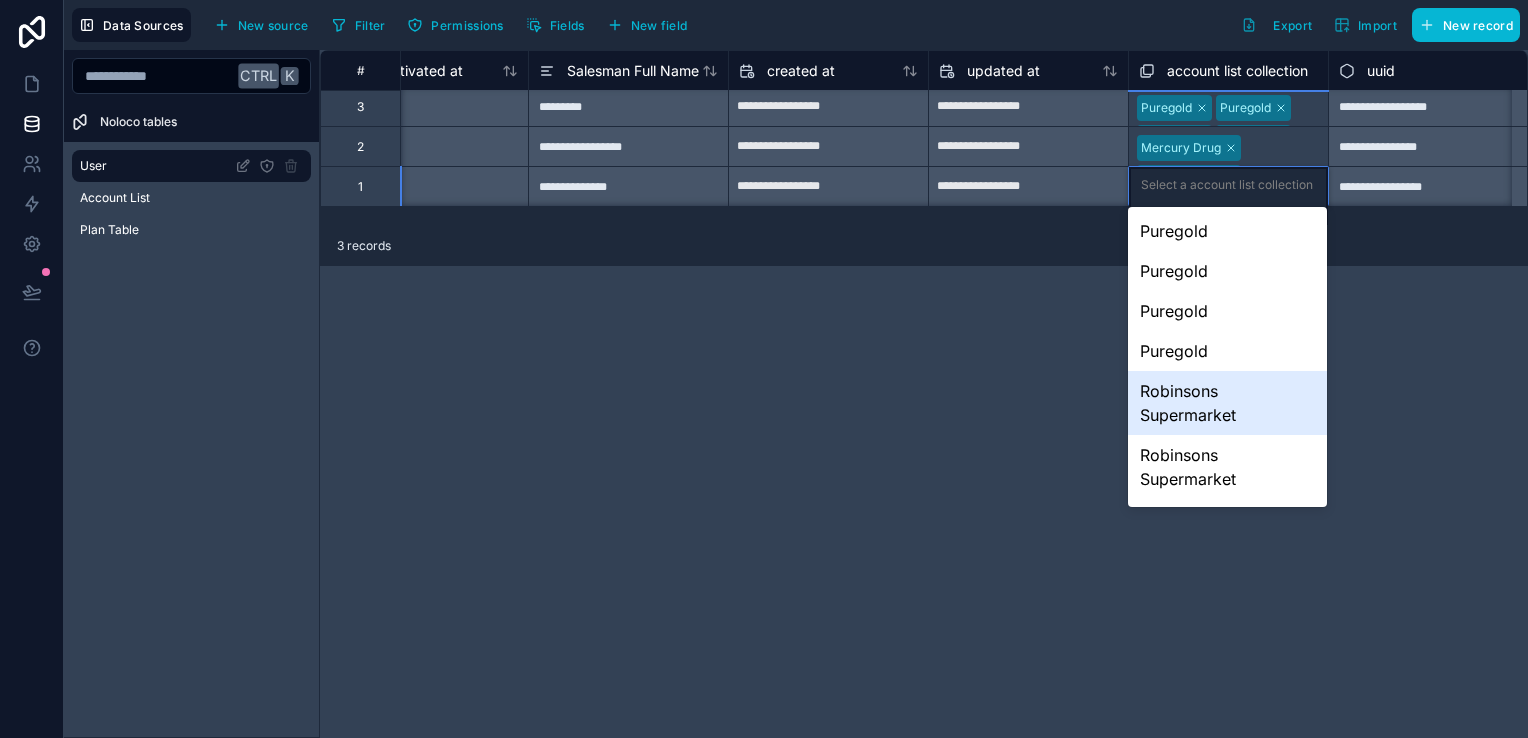 click on "Robinsons Supermarket" at bounding box center [1227, 403] 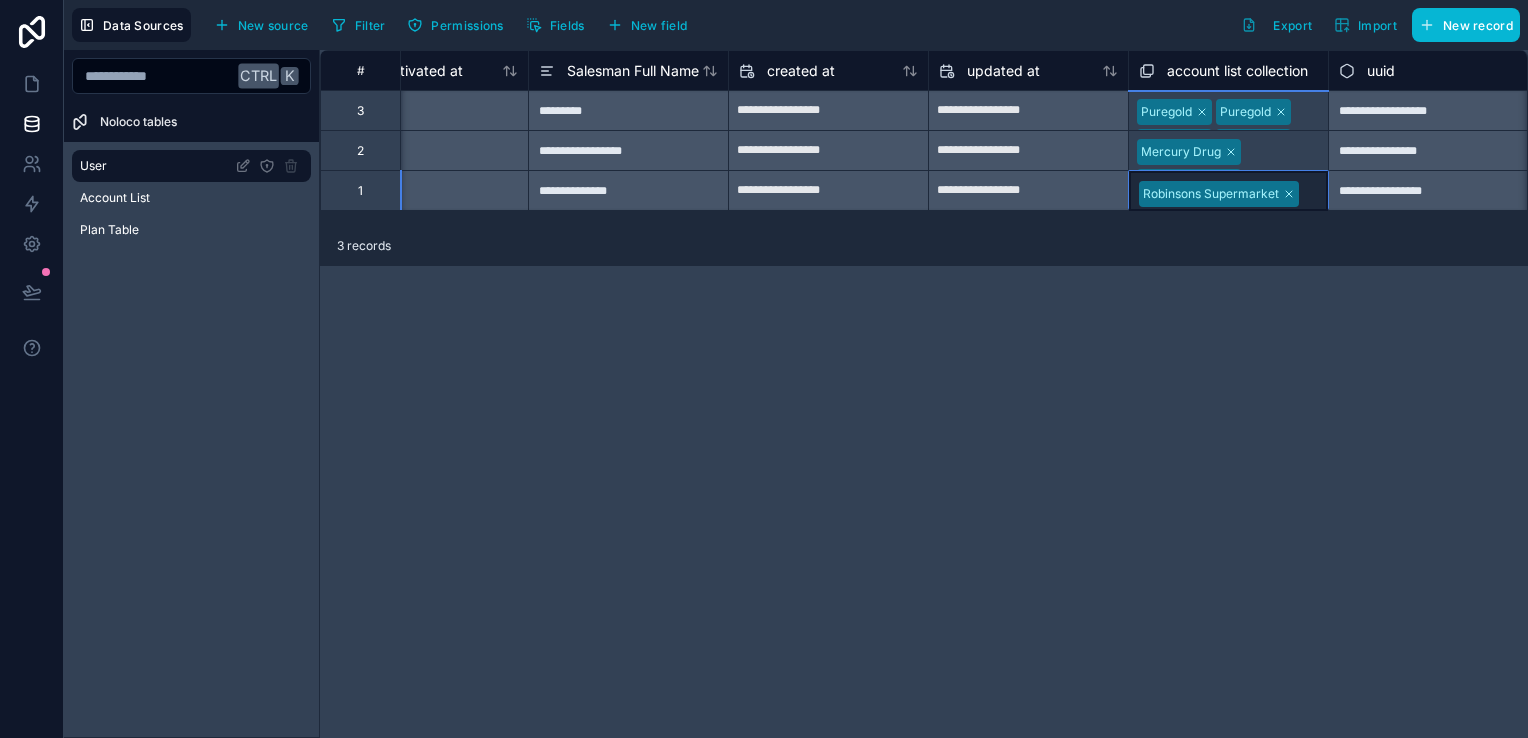 scroll, scrollTop: 0, scrollLeft: 1872, axis: horizontal 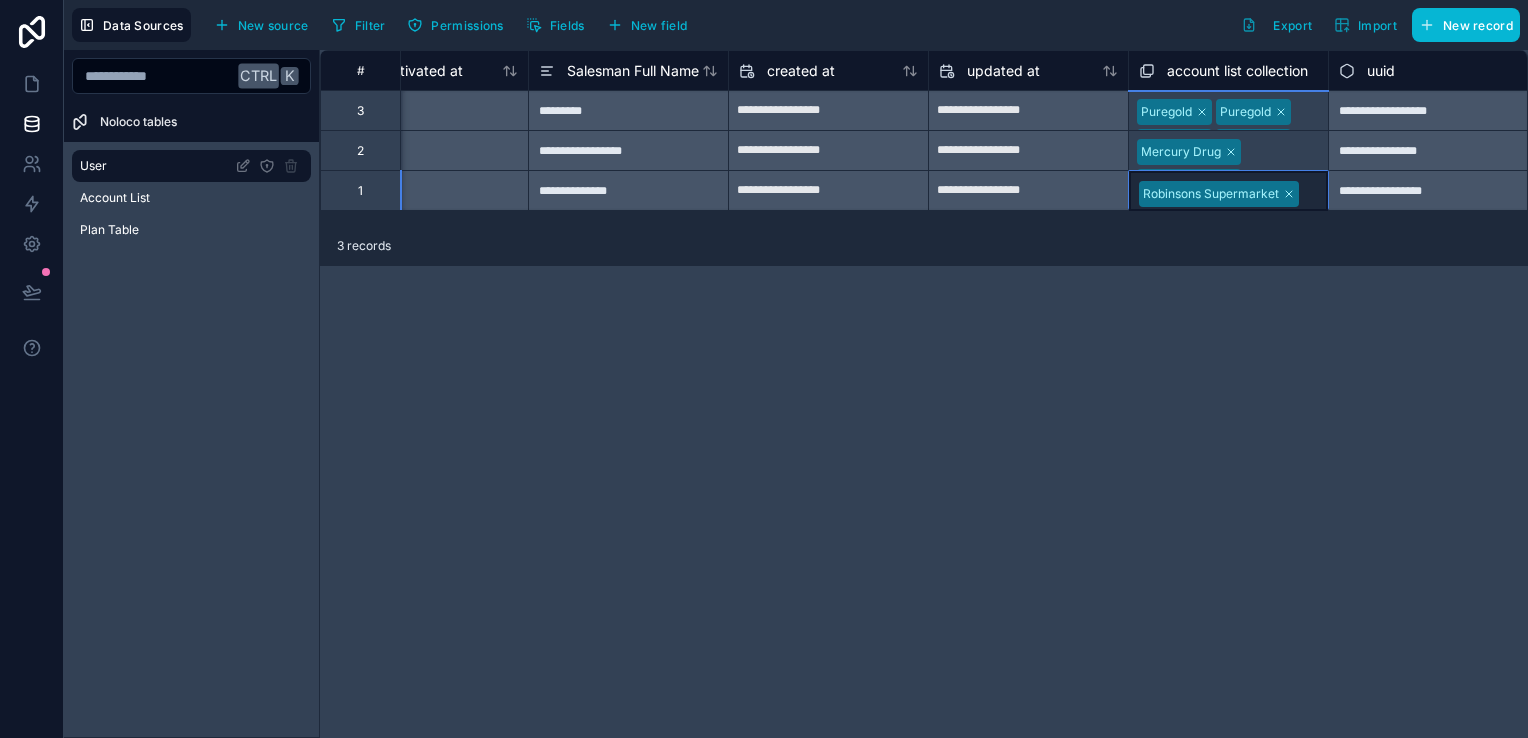 click at bounding box center (1310, 194) 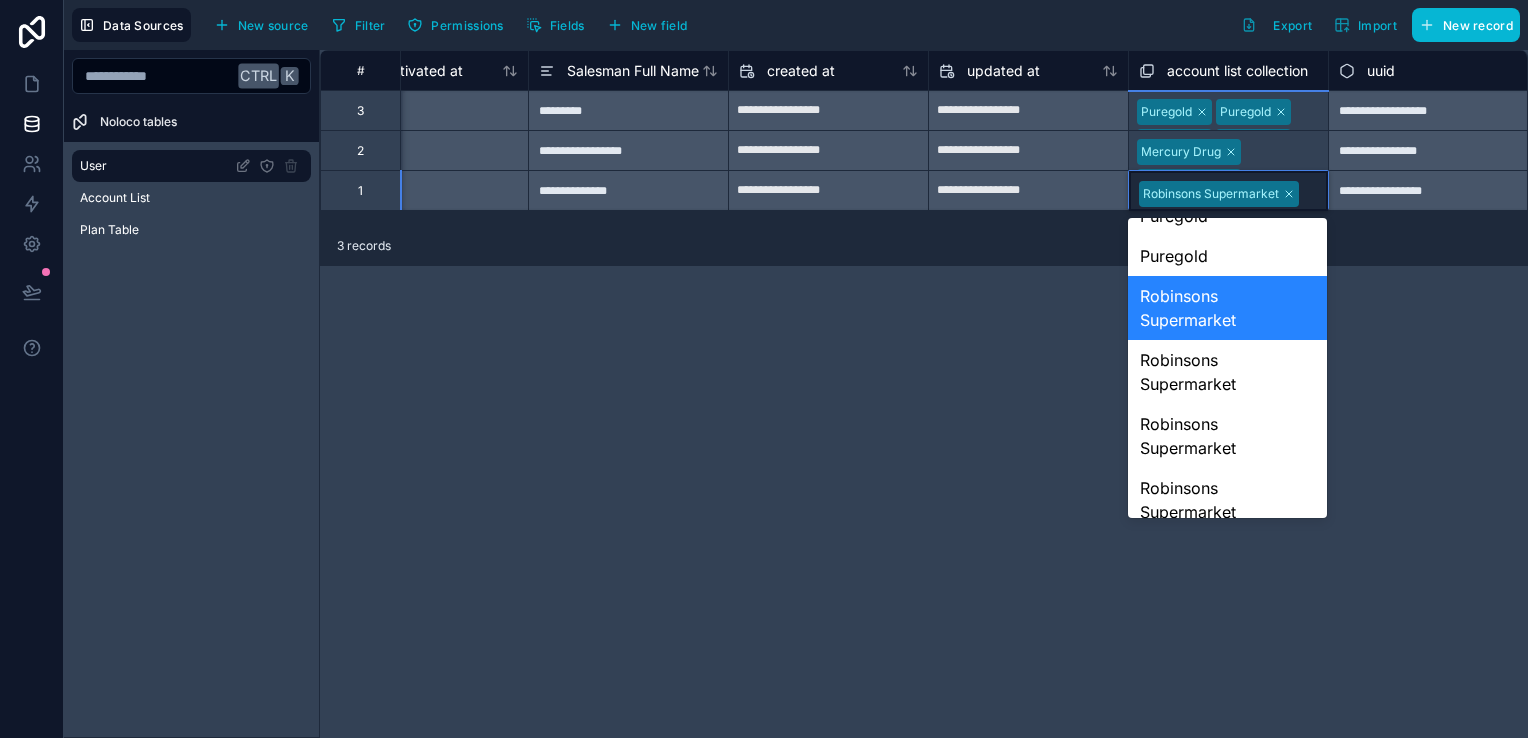 scroll, scrollTop: 200, scrollLeft: 0, axis: vertical 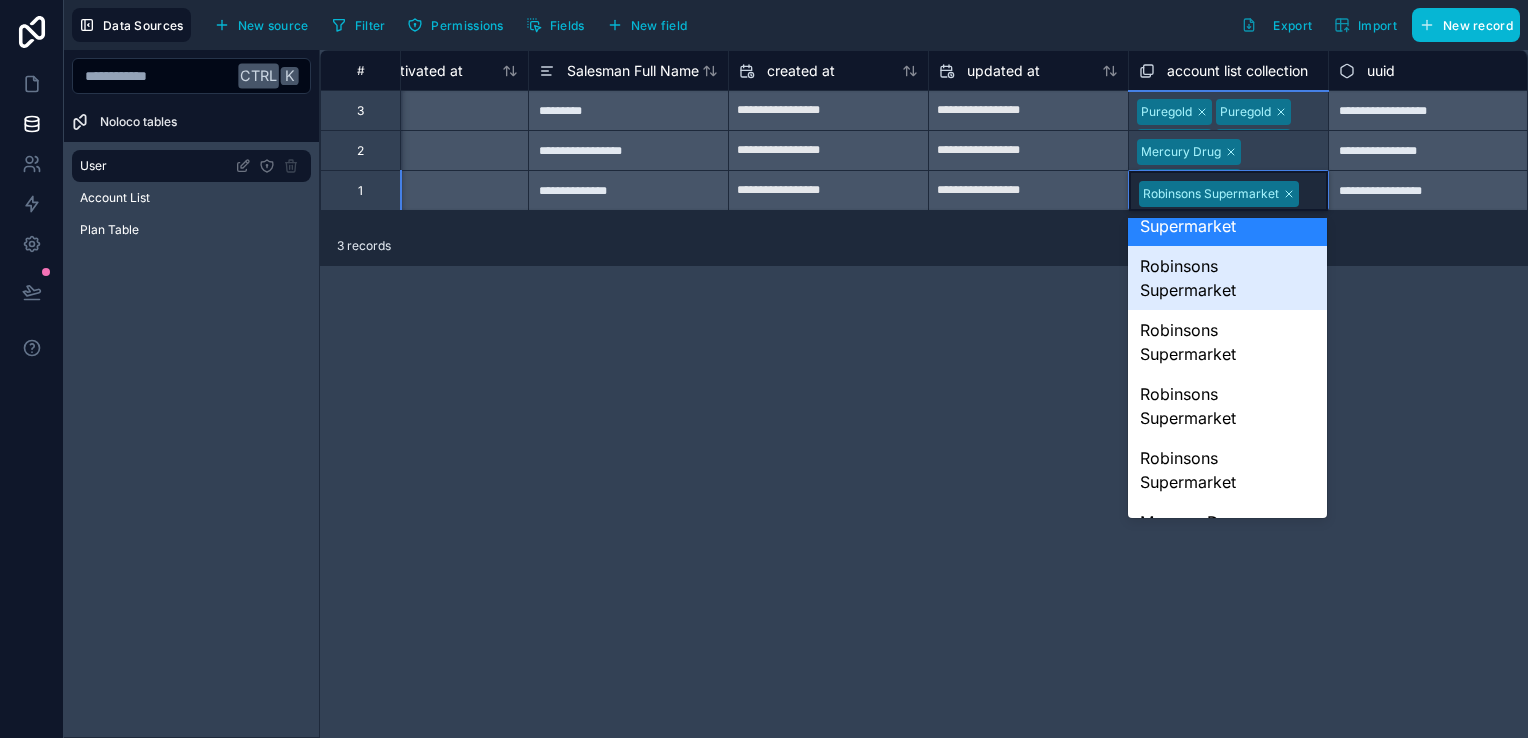 click on "Robinsons Supermarket" at bounding box center (1227, 278) 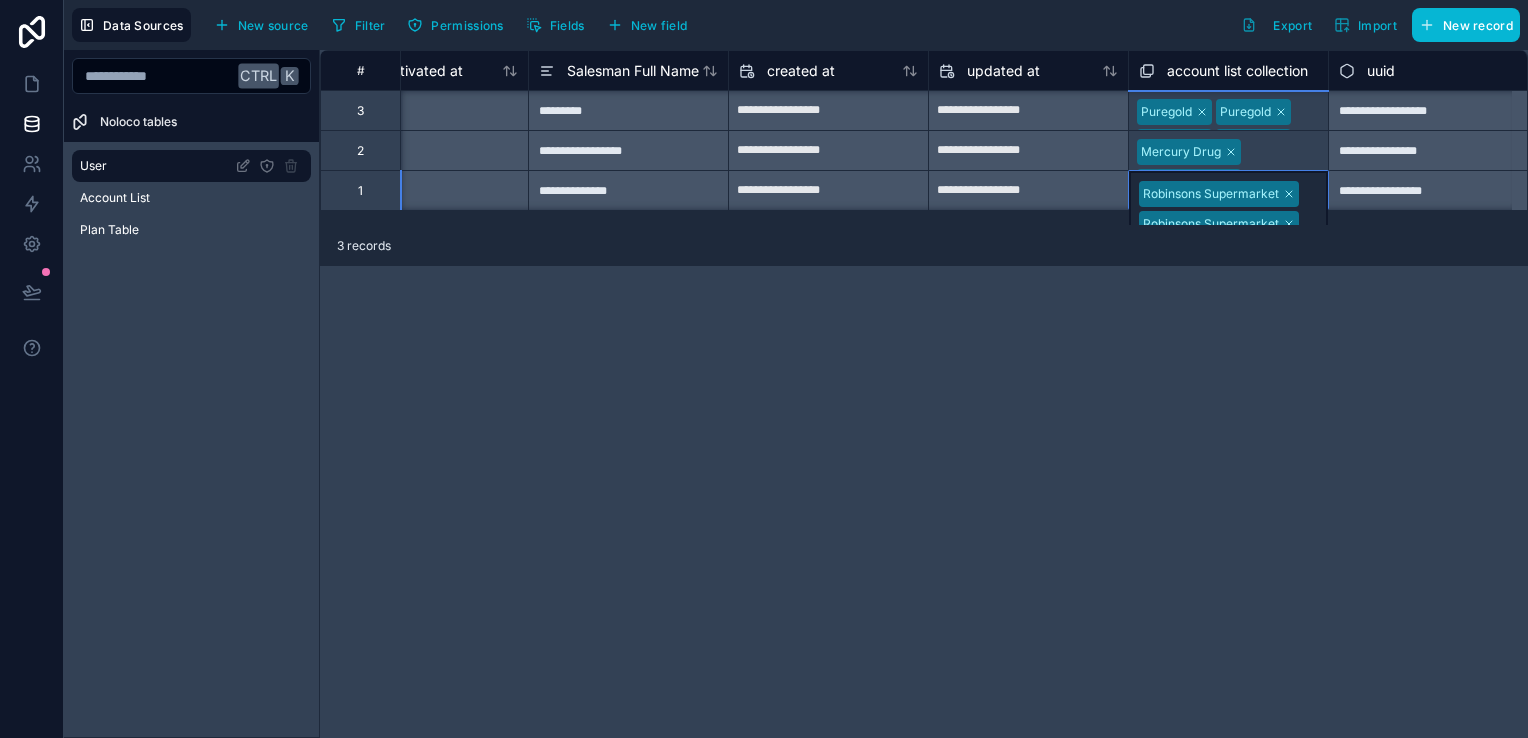 scroll, scrollTop: 0, scrollLeft: 1872, axis: horizontal 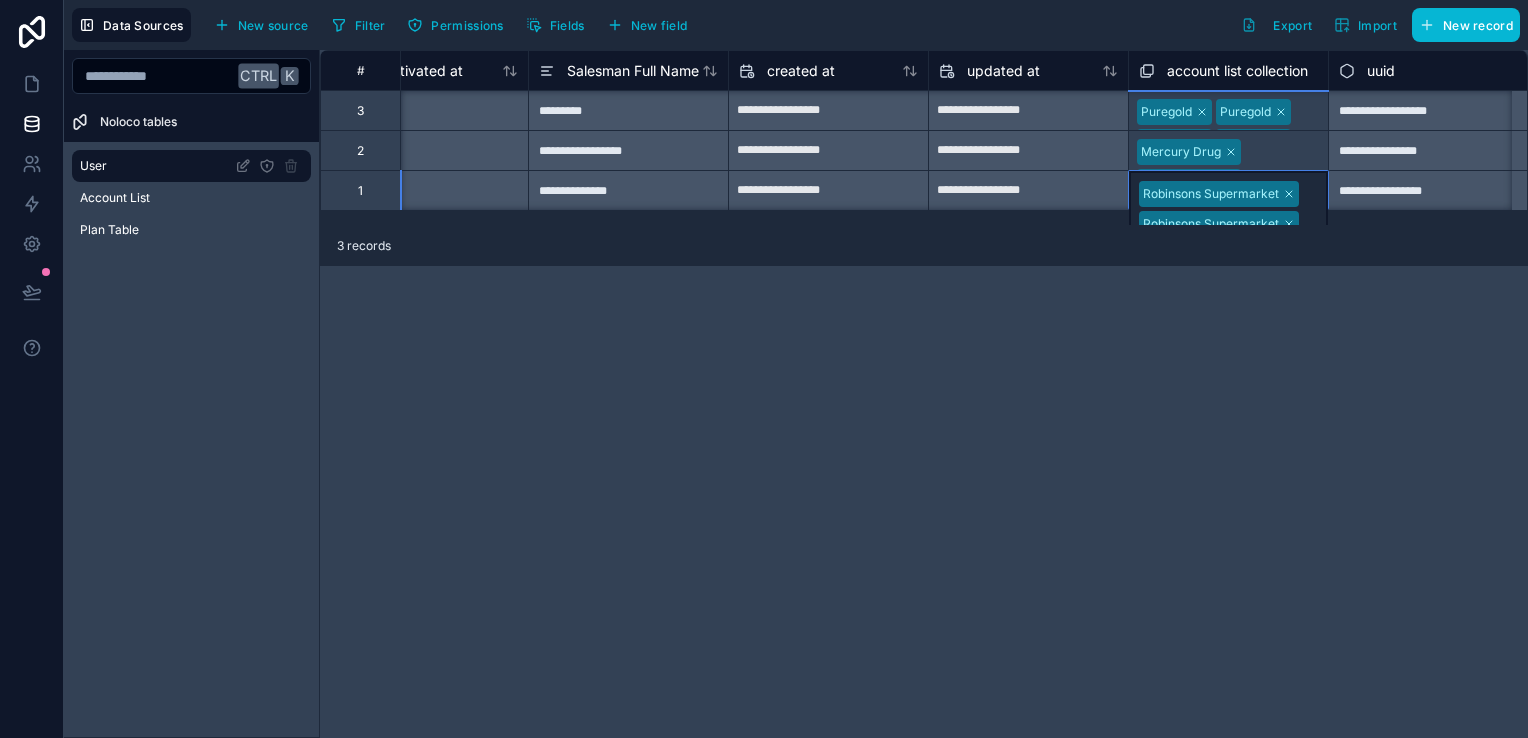 click on "Robinsons Supermarket Robinsons Supermarket" at bounding box center [1228, 206] 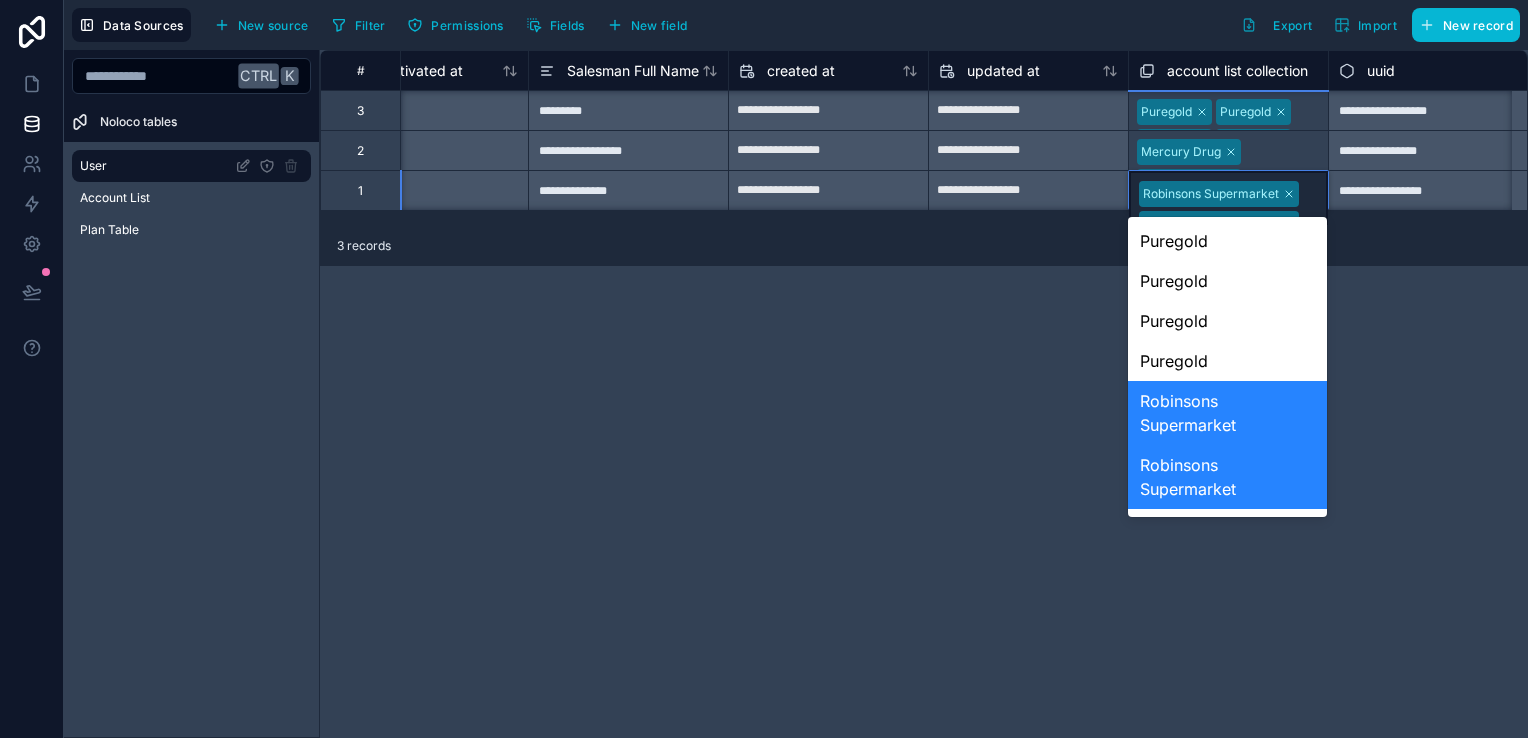 scroll, scrollTop: 200, scrollLeft: 0, axis: vertical 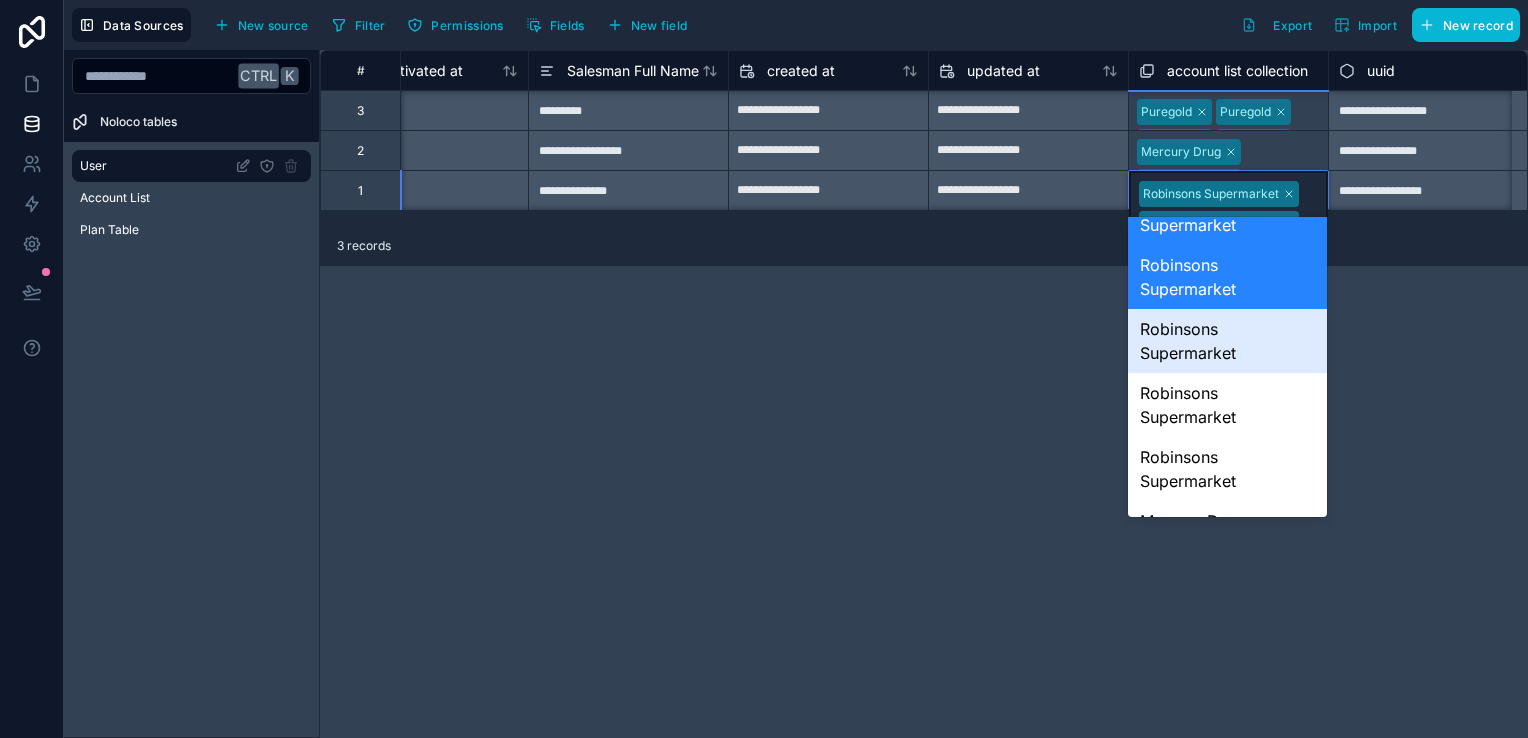 click on "Robinsons Supermarket" at bounding box center [1227, 341] 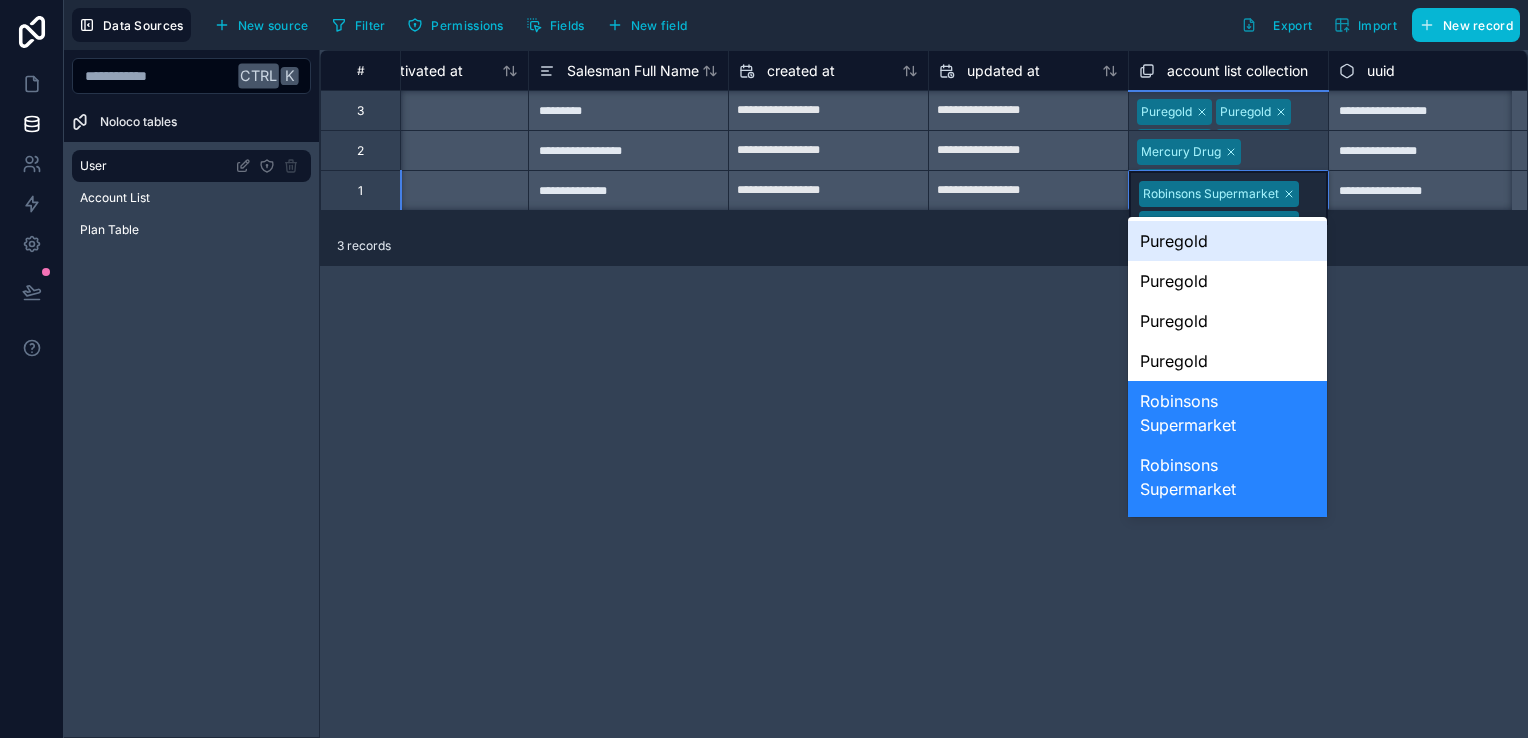 click on "Robinsons Supermarket Robinsons Supermarket Robinsons Supermarket" at bounding box center [1228, 221] 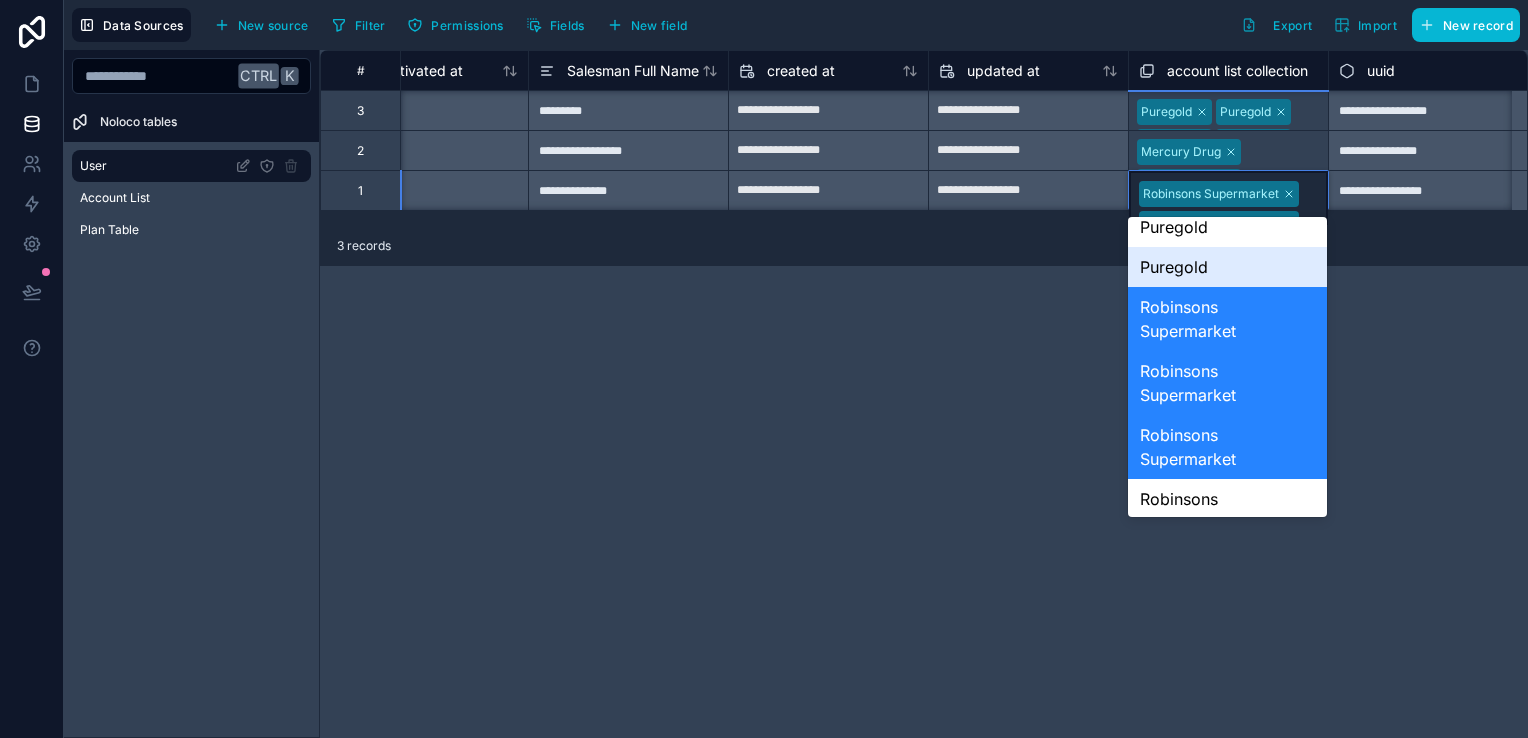 scroll, scrollTop: 200, scrollLeft: 0, axis: vertical 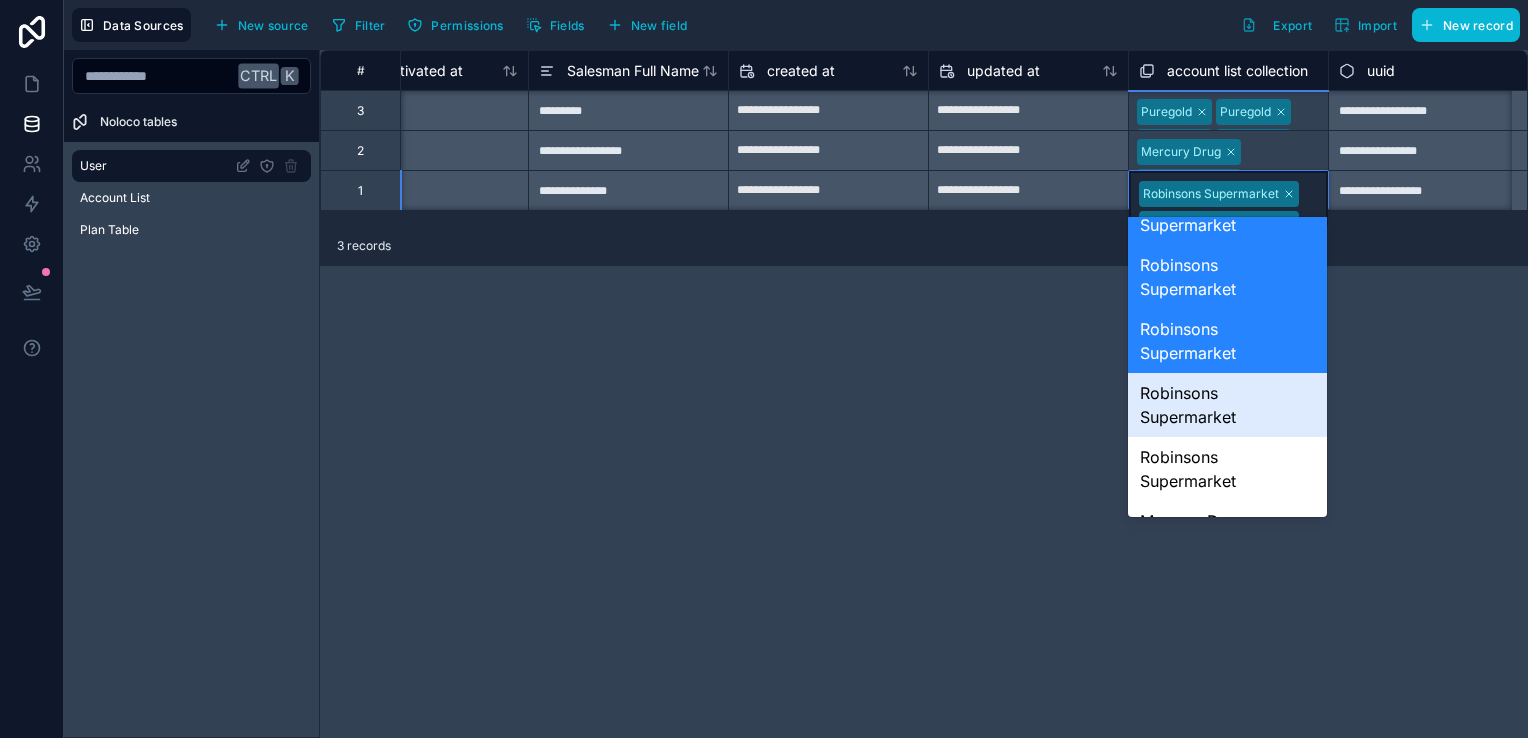 click on "Robinsons Supermarket" at bounding box center (1227, 405) 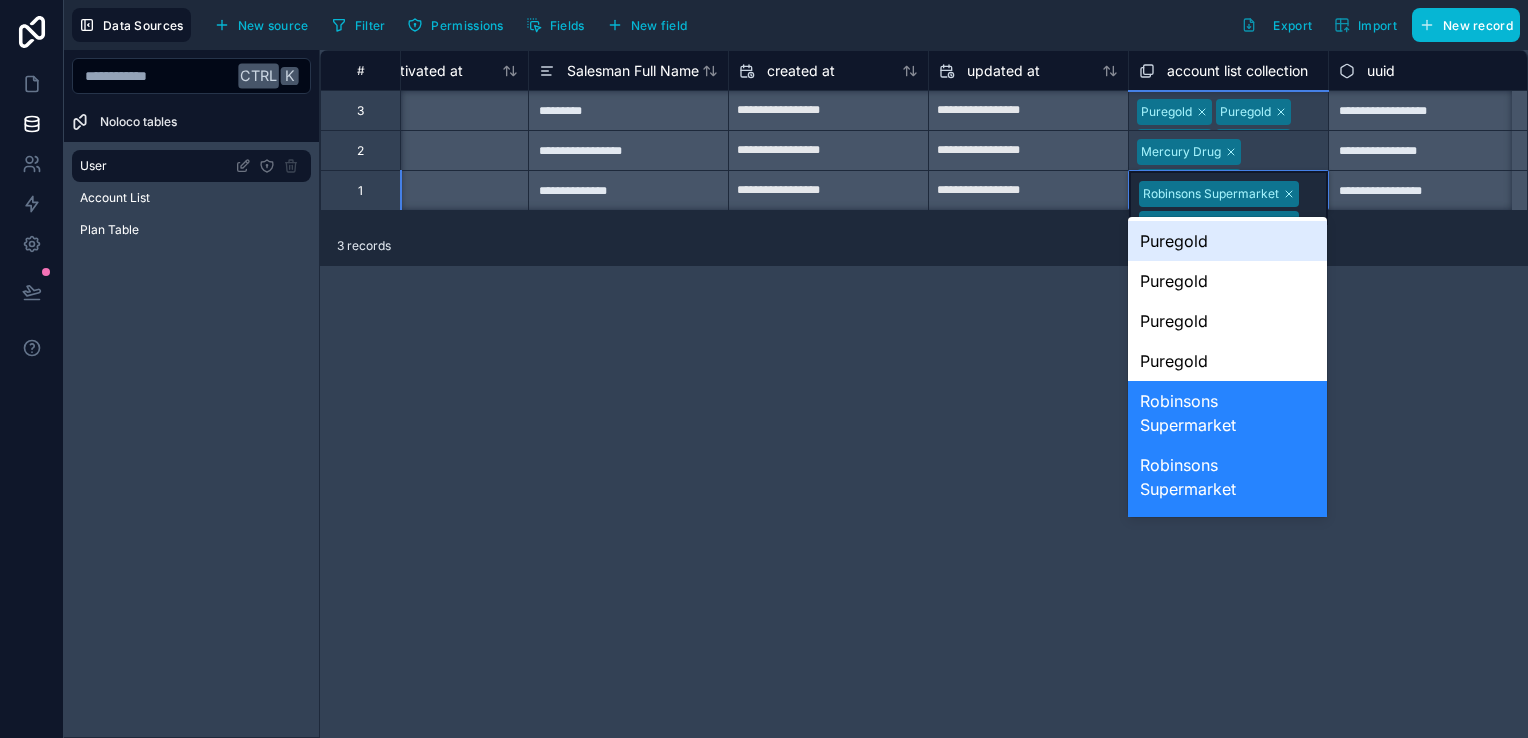 click on "Robinsons Supermarket Robinsons Supermarket Robinsons Supermarket Robinsons Supermarket" at bounding box center [1228, 236] 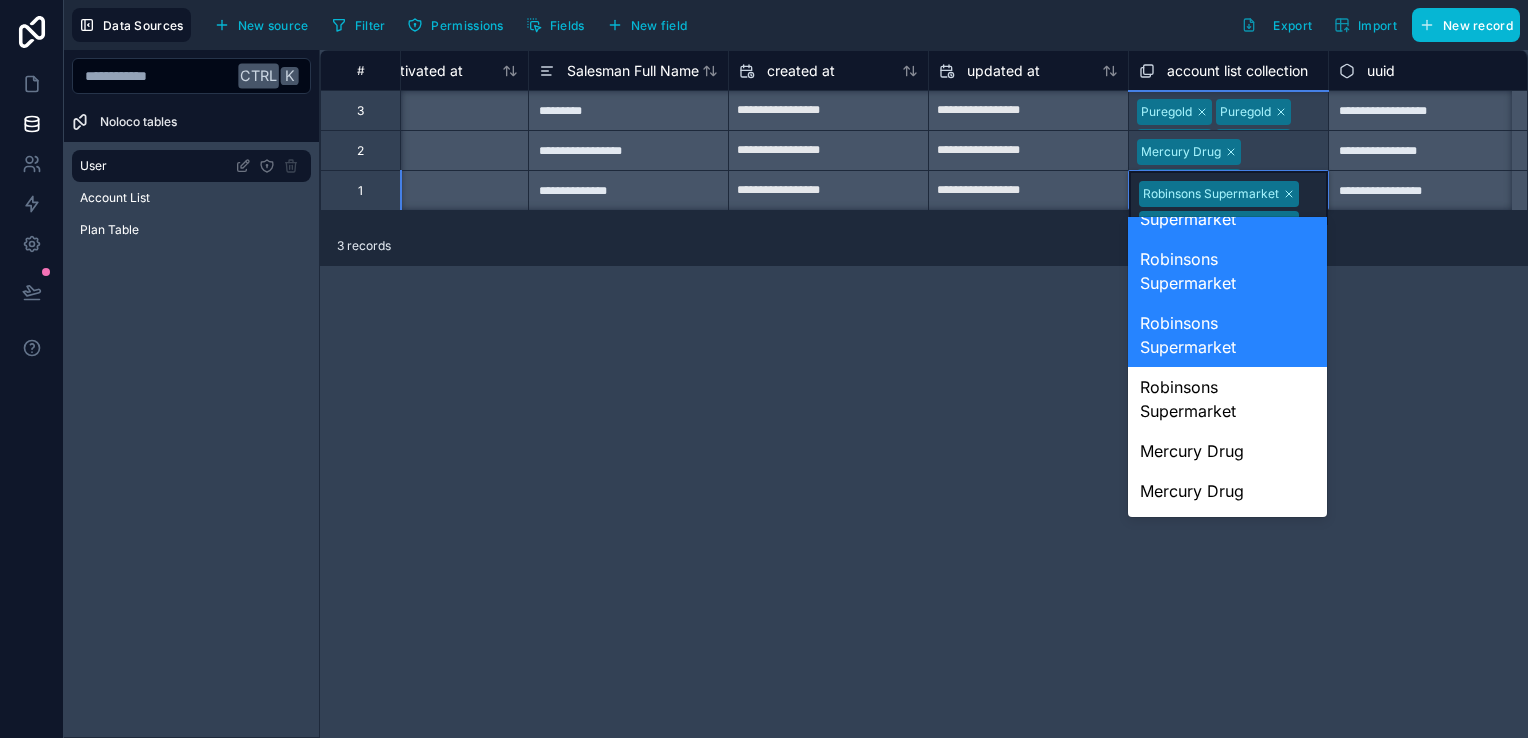 scroll, scrollTop: 300, scrollLeft: 0, axis: vertical 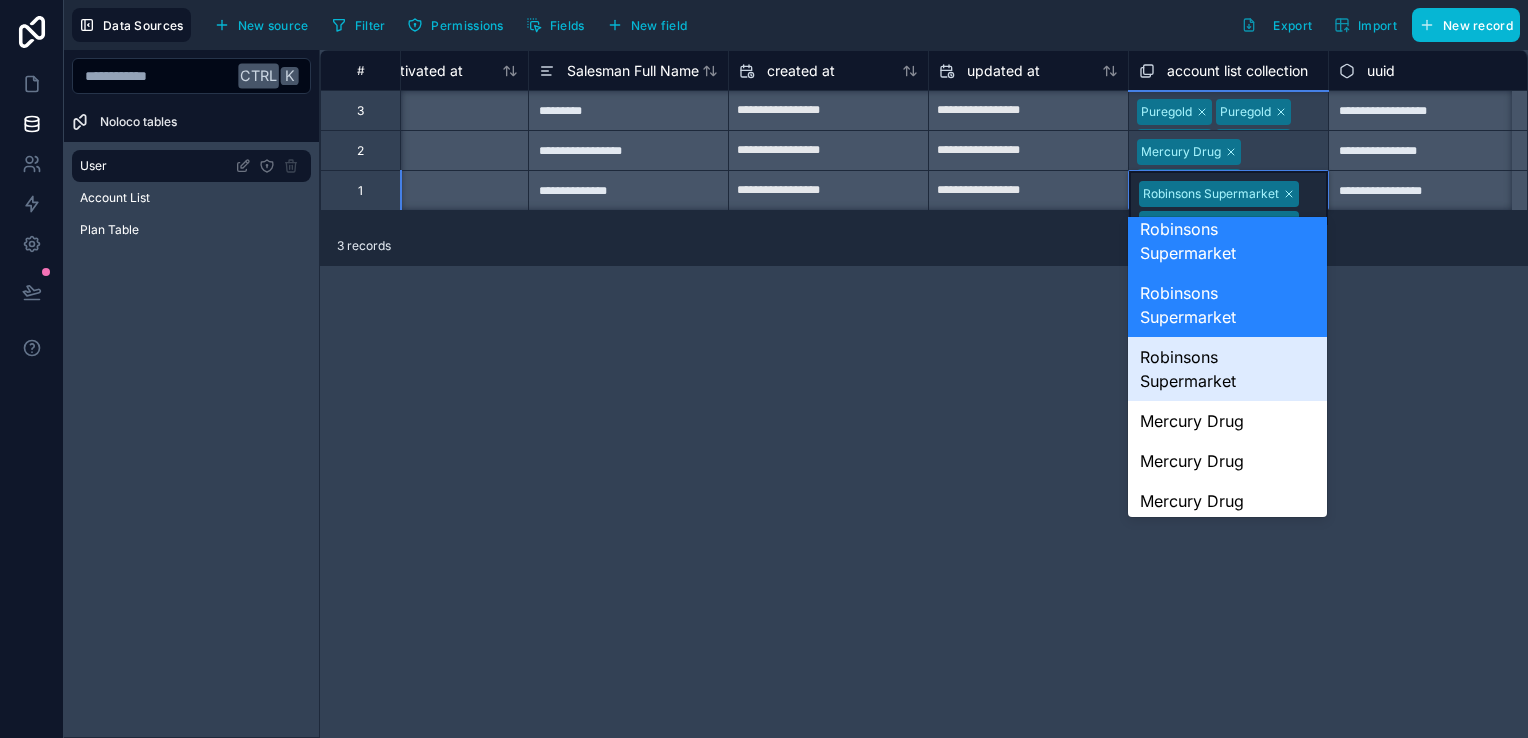 click on "Robinsons Supermarket" at bounding box center (1227, 369) 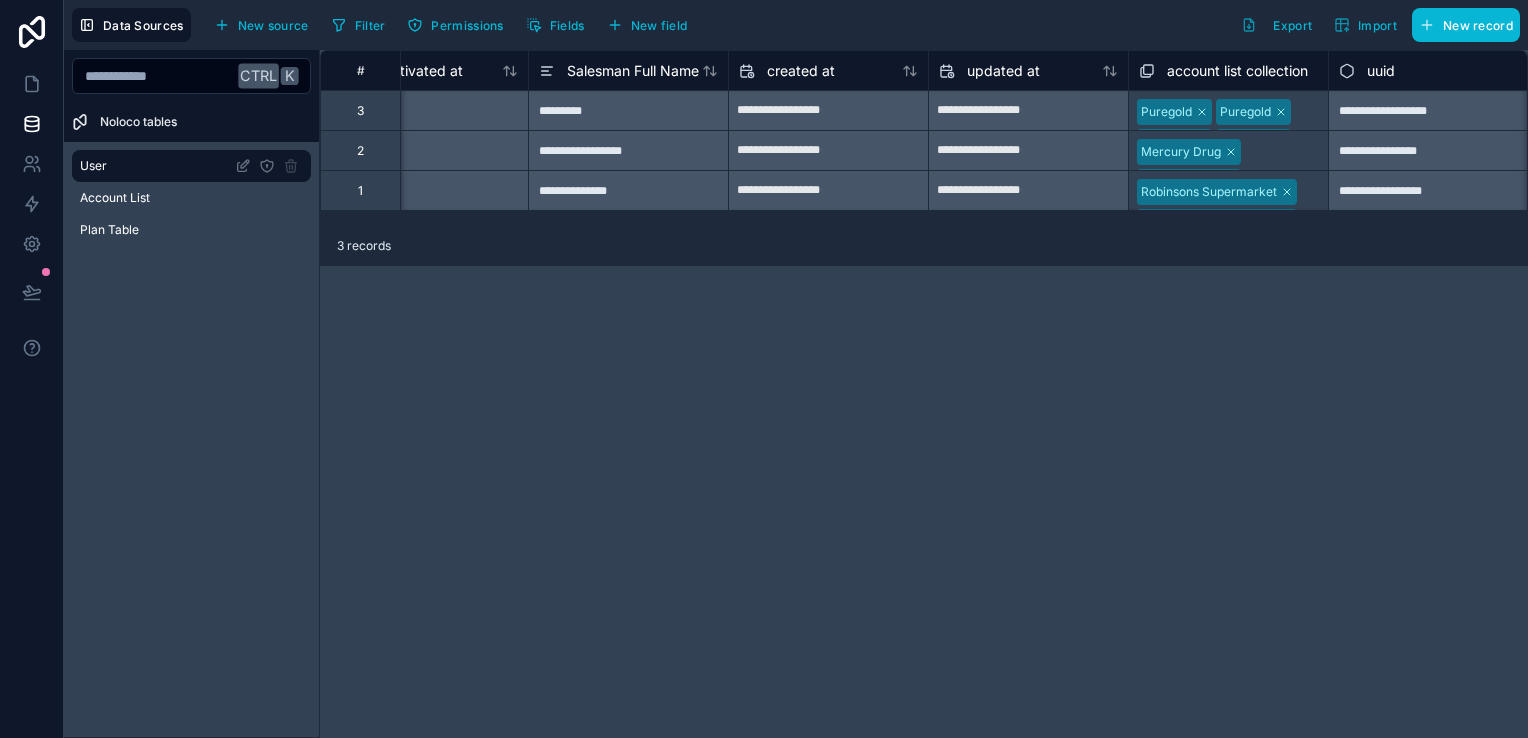 click on "**********" at bounding box center [924, 394] 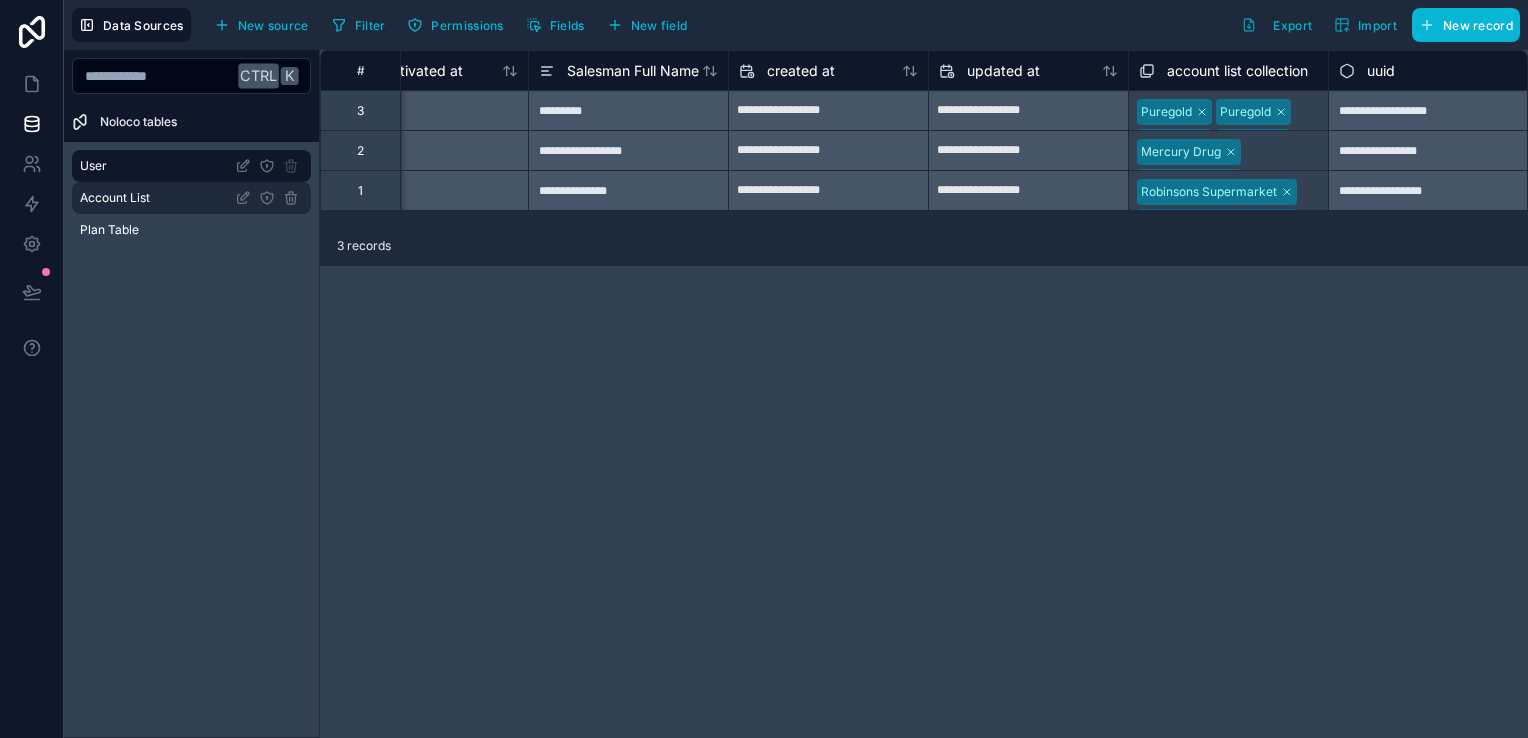 click on "Account List" at bounding box center (191, 198) 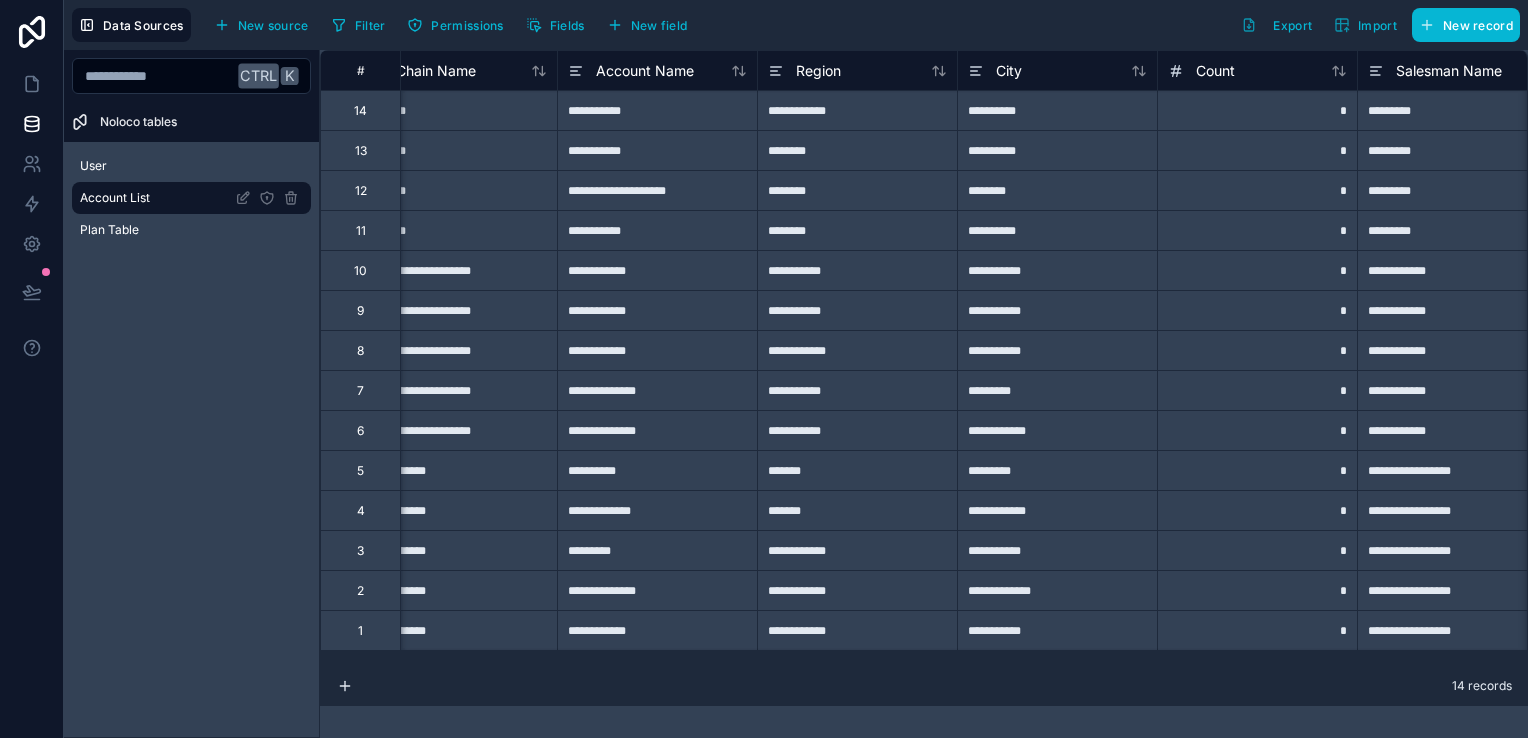 scroll, scrollTop: 0, scrollLeft: 0, axis: both 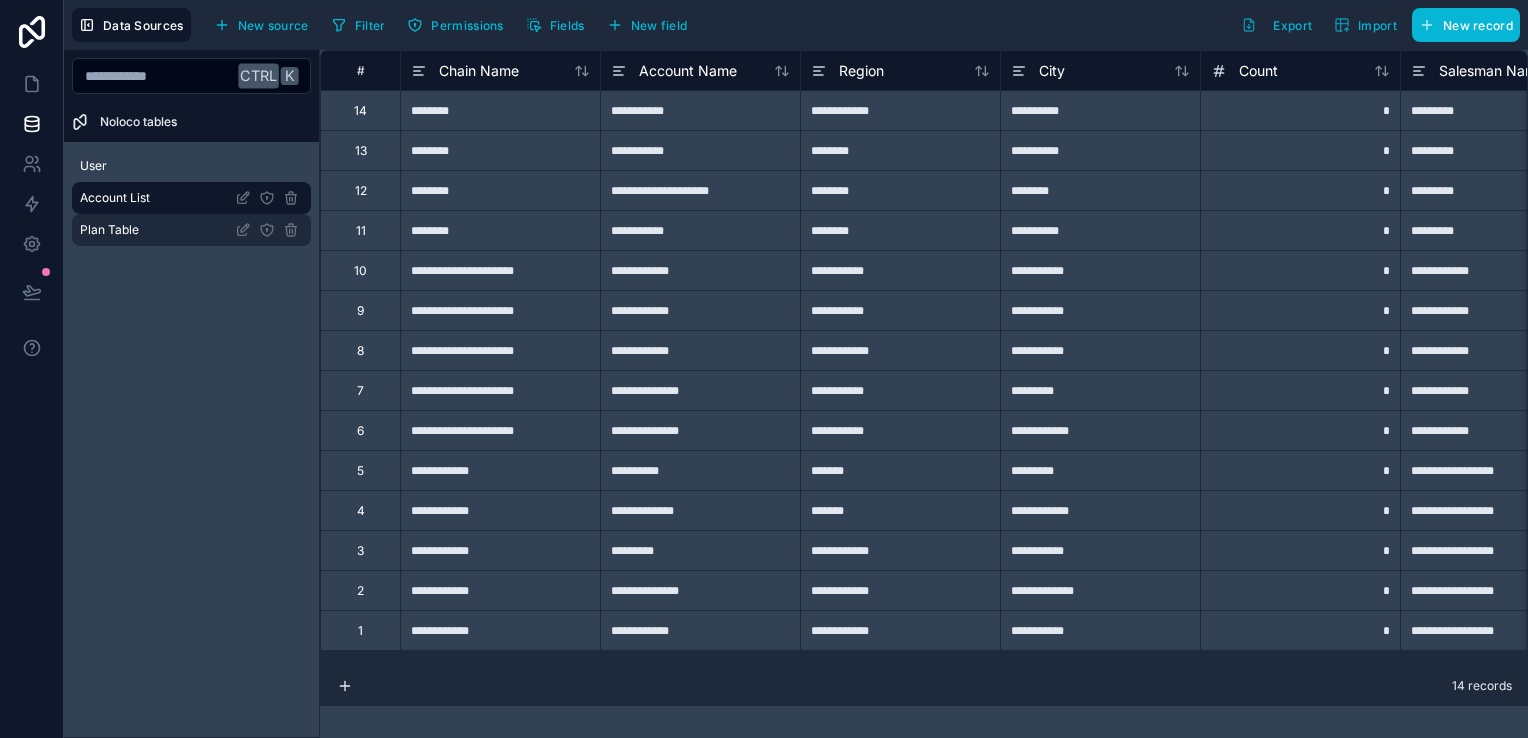 click on "Plan Table" at bounding box center [109, 230] 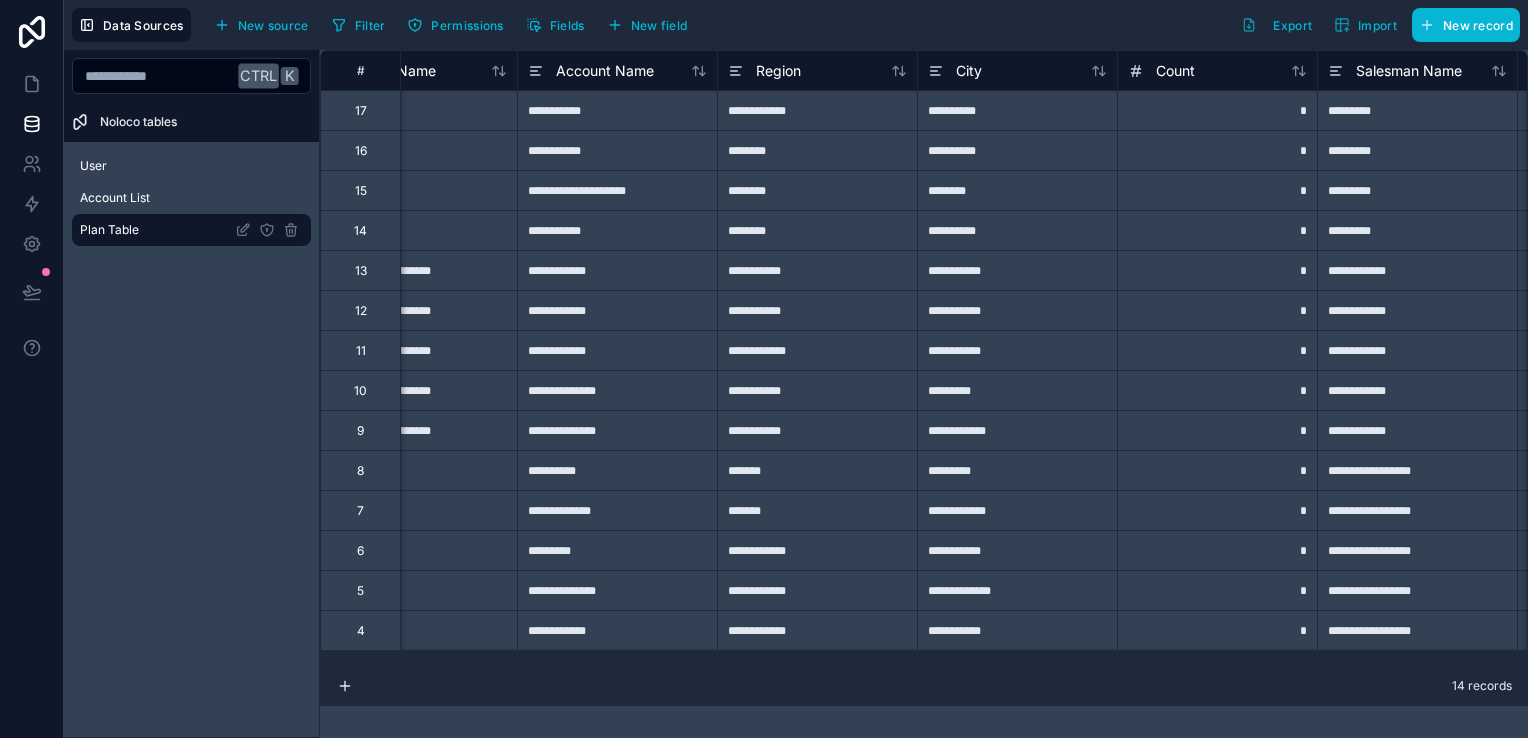 scroll, scrollTop: 0, scrollLeft: 0, axis: both 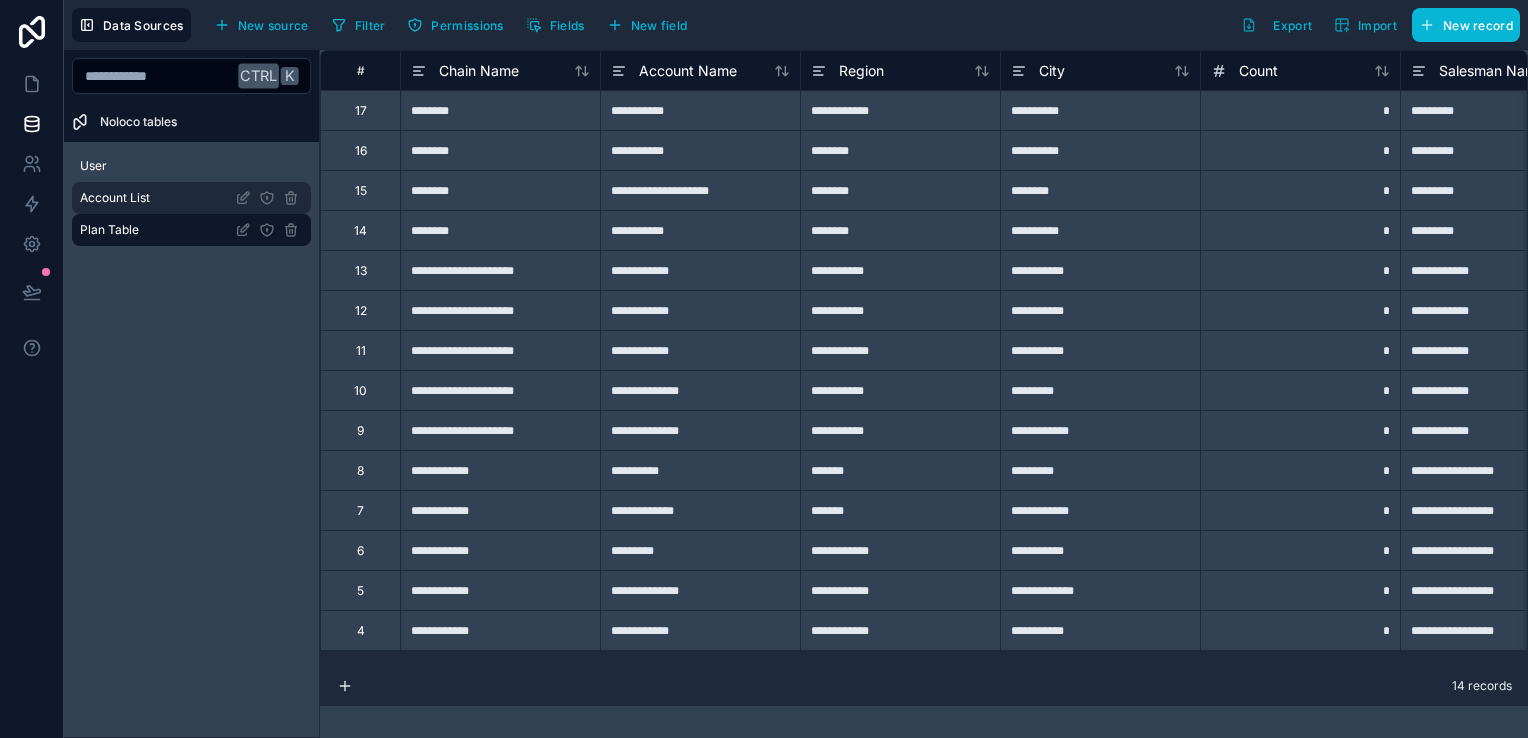 click on "Account List" at bounding box center [191, 198] 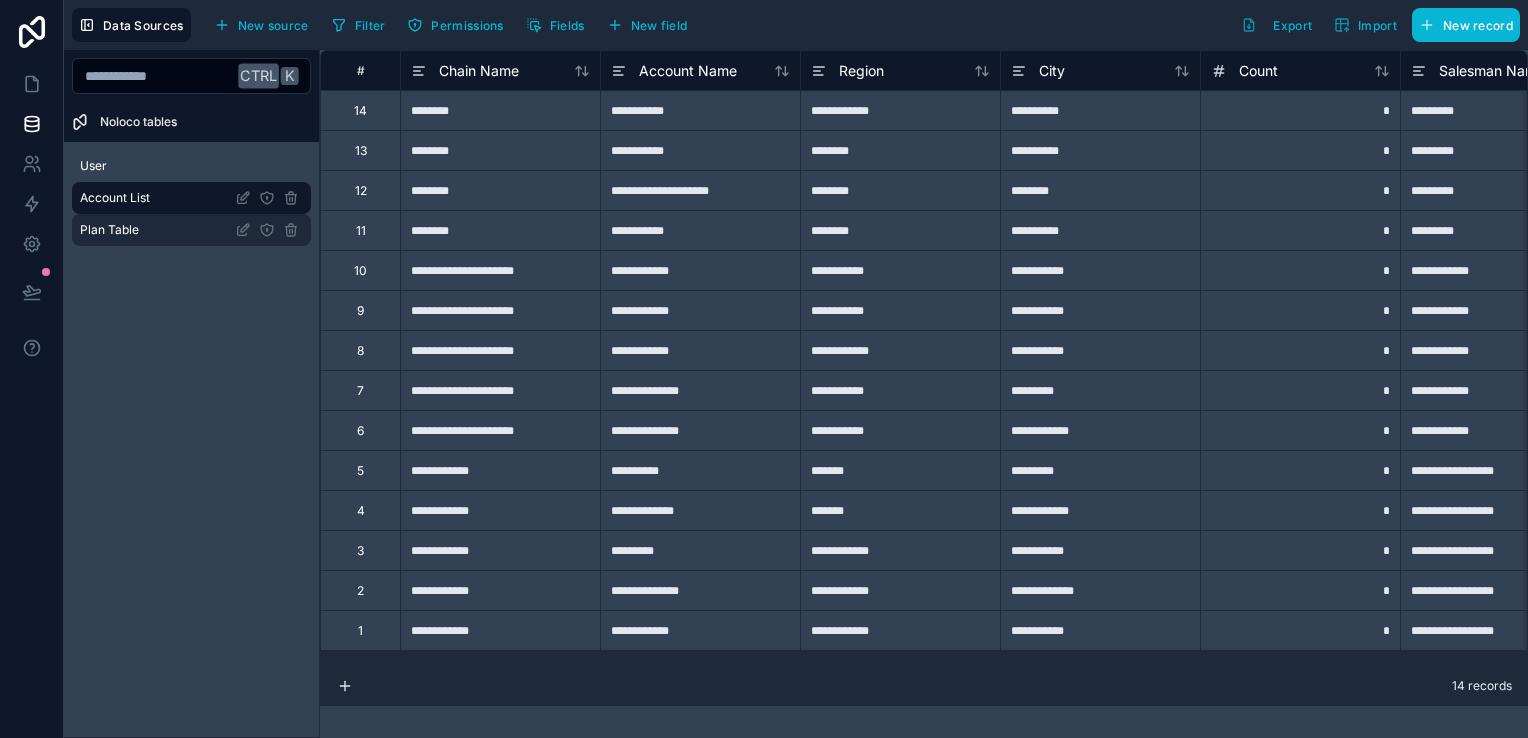 click on "Plan Table" at bounding box center (191, 230) 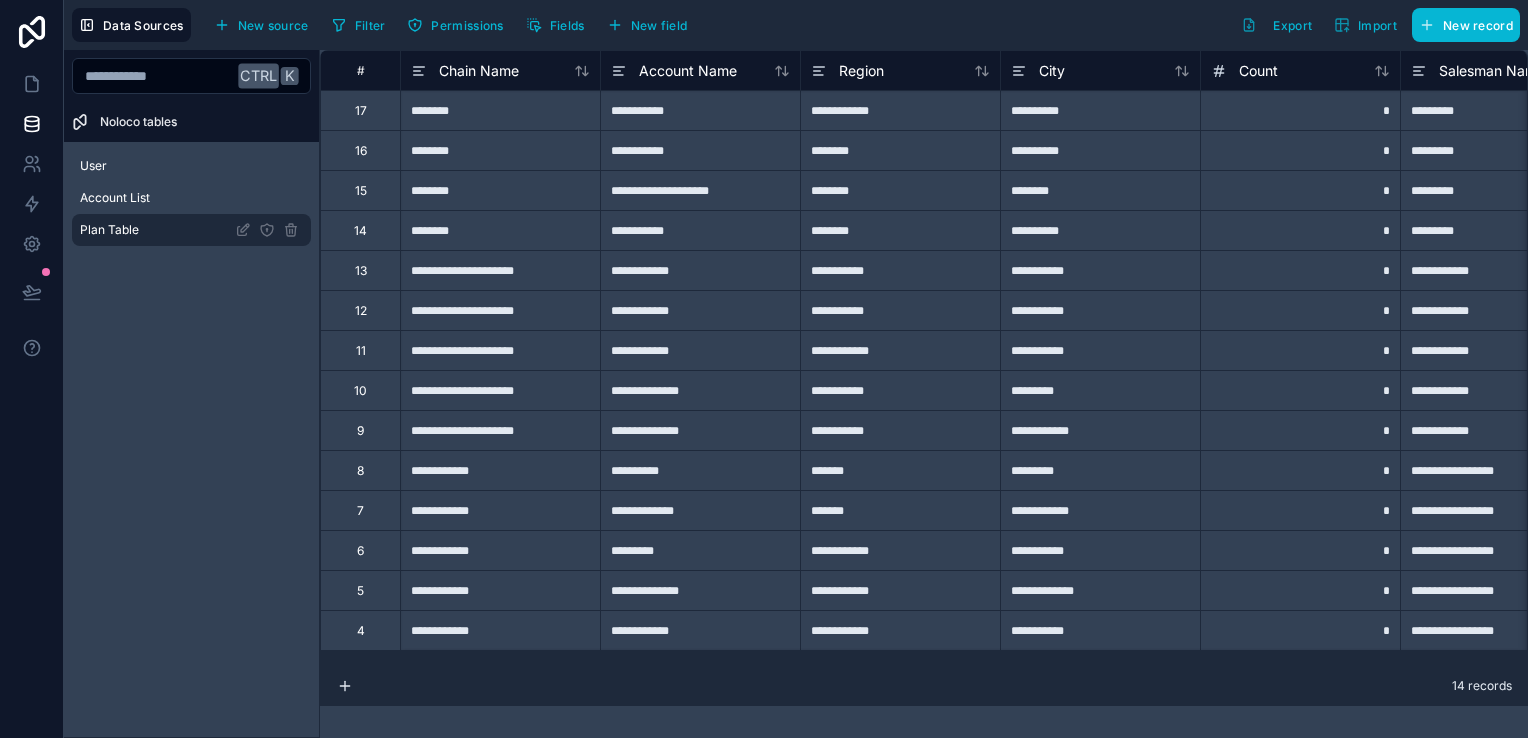 click on "Plan Table" at bounding box center [191, 230] 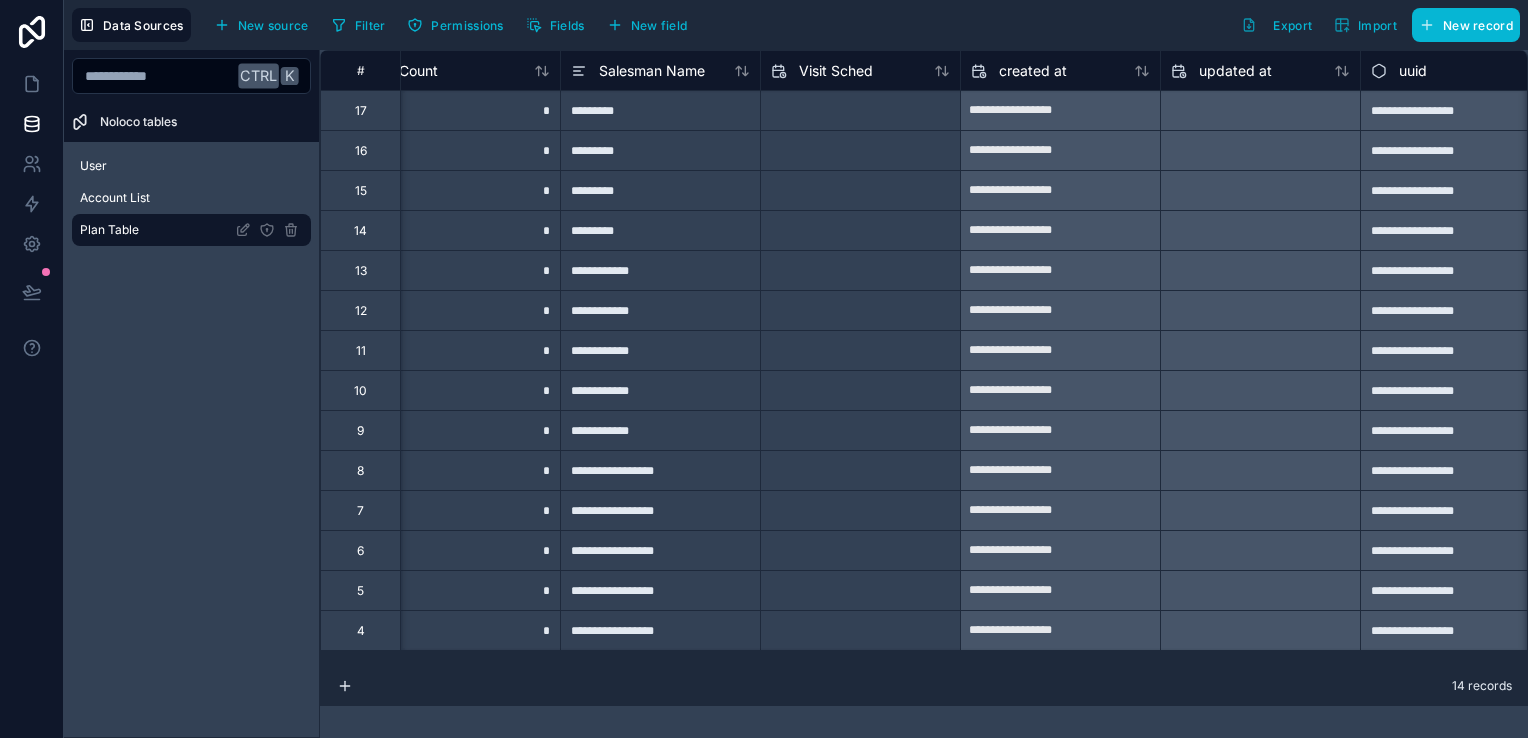scroll, scrollTop: 0, scrollLeft: 872, axis: horizontal 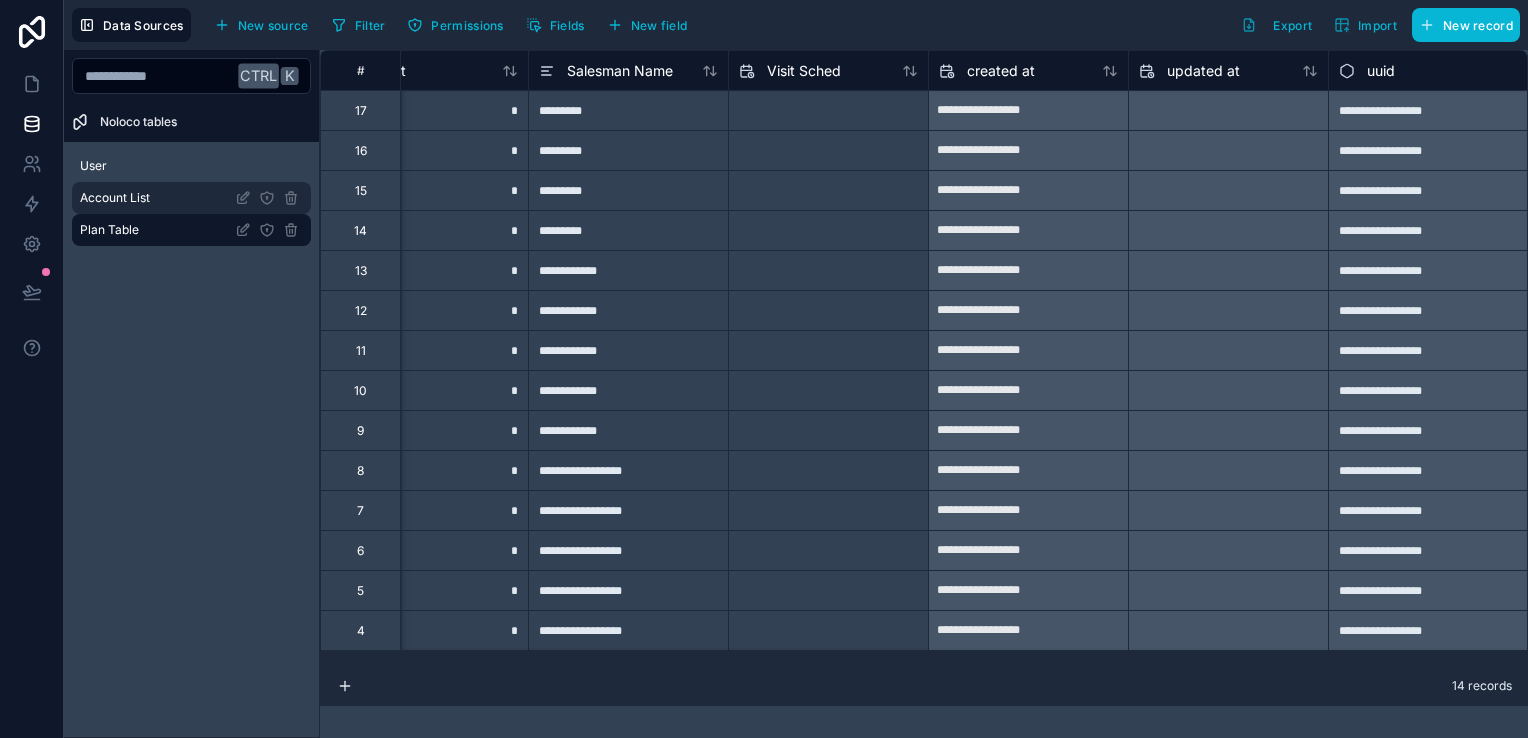 click on "Account List" at bounding box center [191, 198] 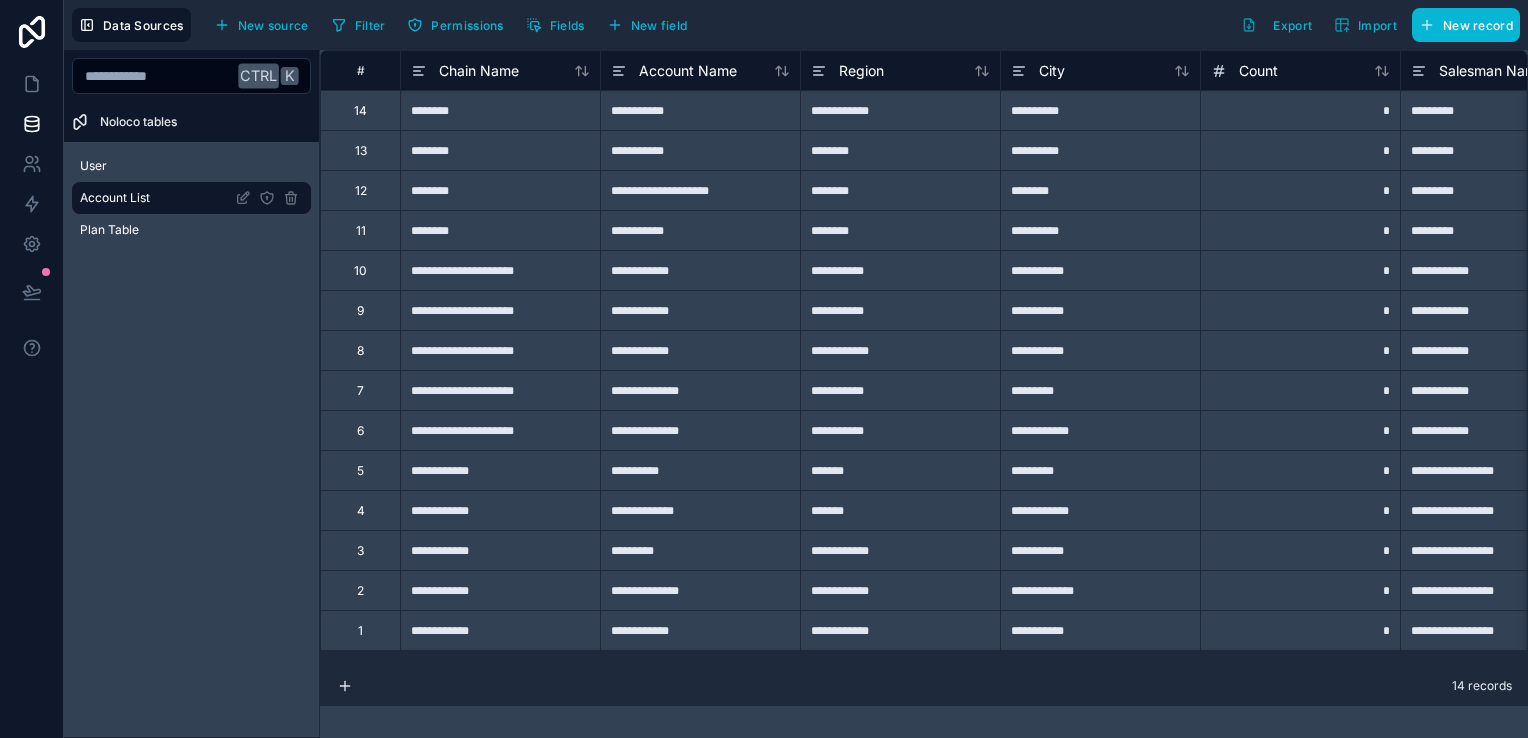 click on "**********" at bounding box center (924, 358) 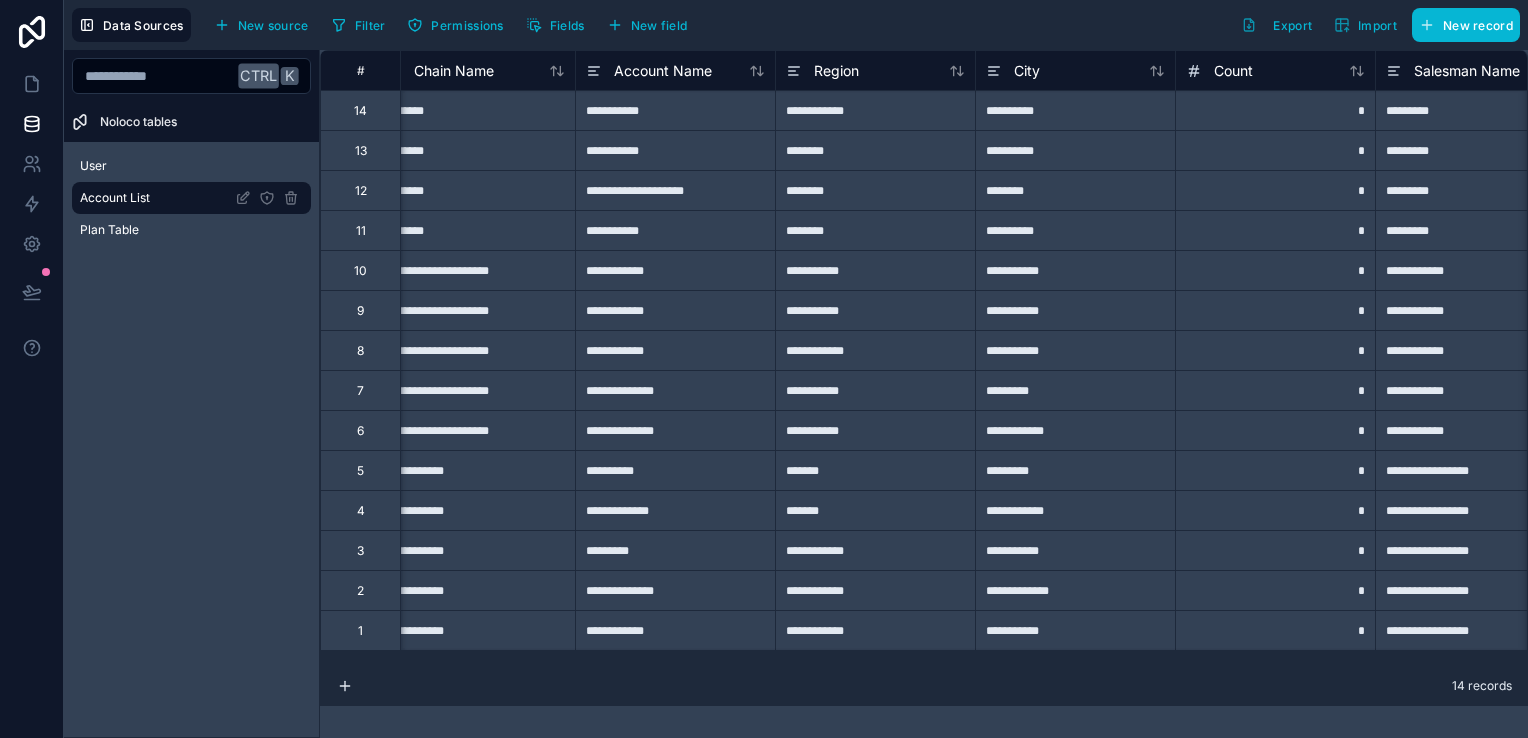 scroll, scrollTop: 0, scrollLeft: 0, axis: both 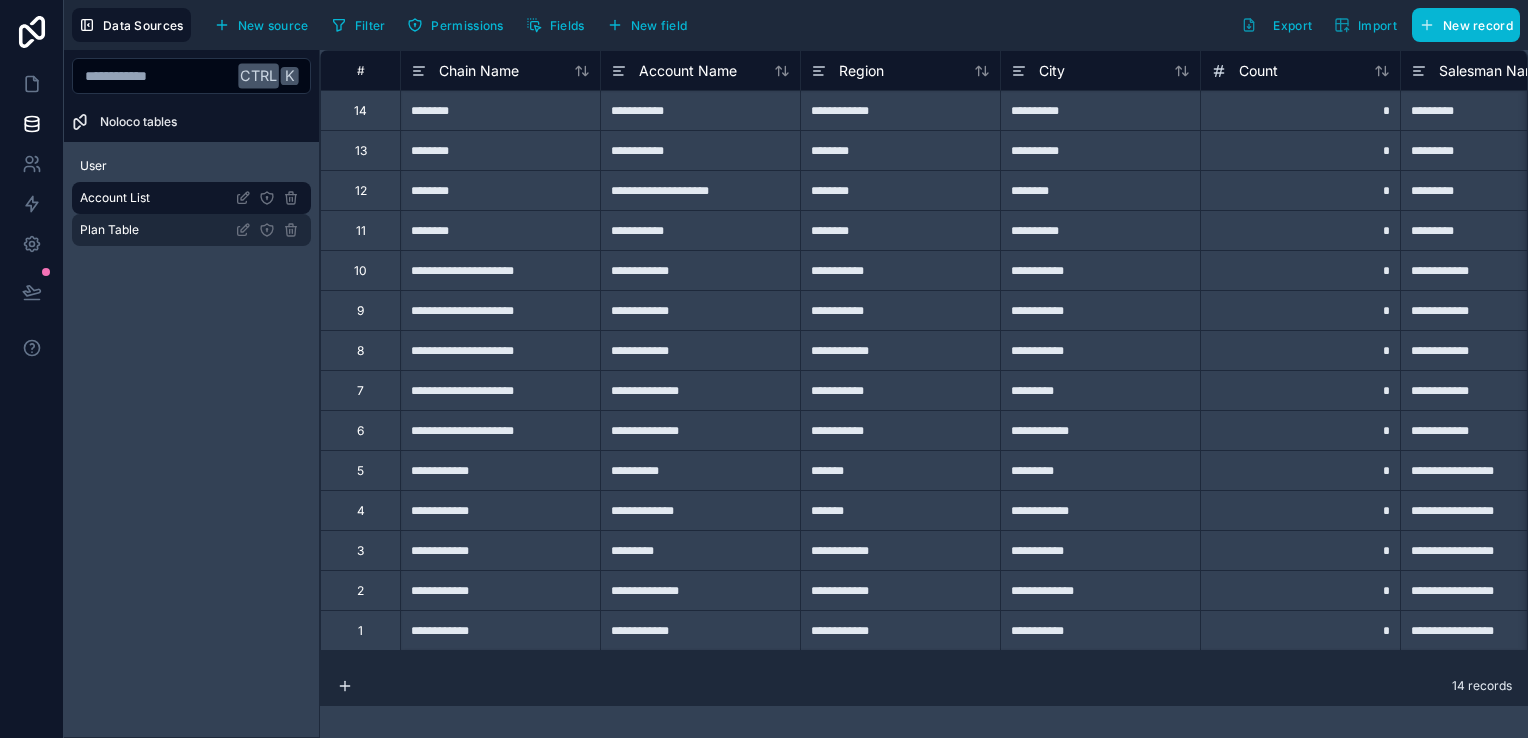 click on "Plan Table" at bounding box center [109, 230] 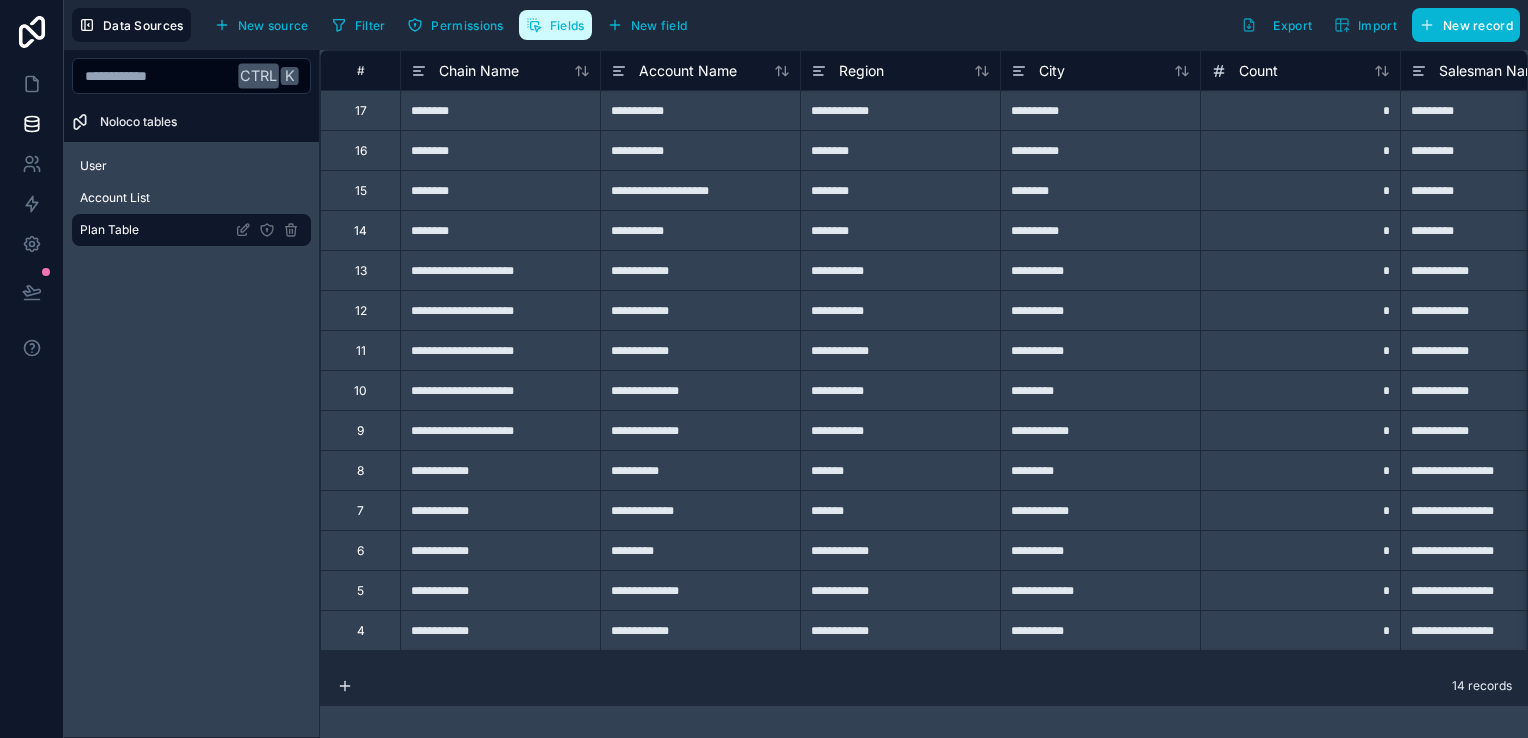 click on "Fields" at bounding box center [555, 25] 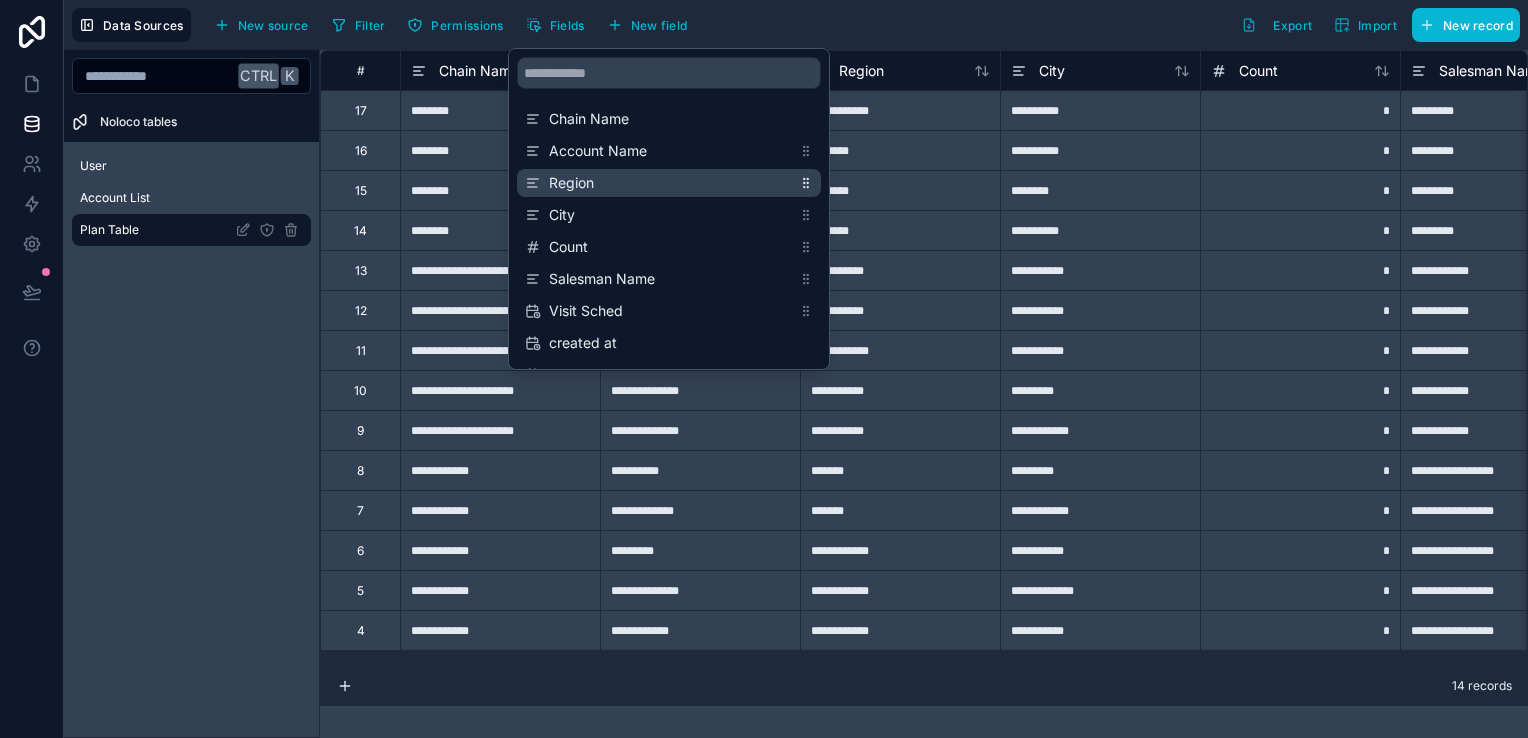 drag, startPoint x: 708, startPoint y: 118, endPoint x: 709, endPoint y: 170, distance: 52.009613 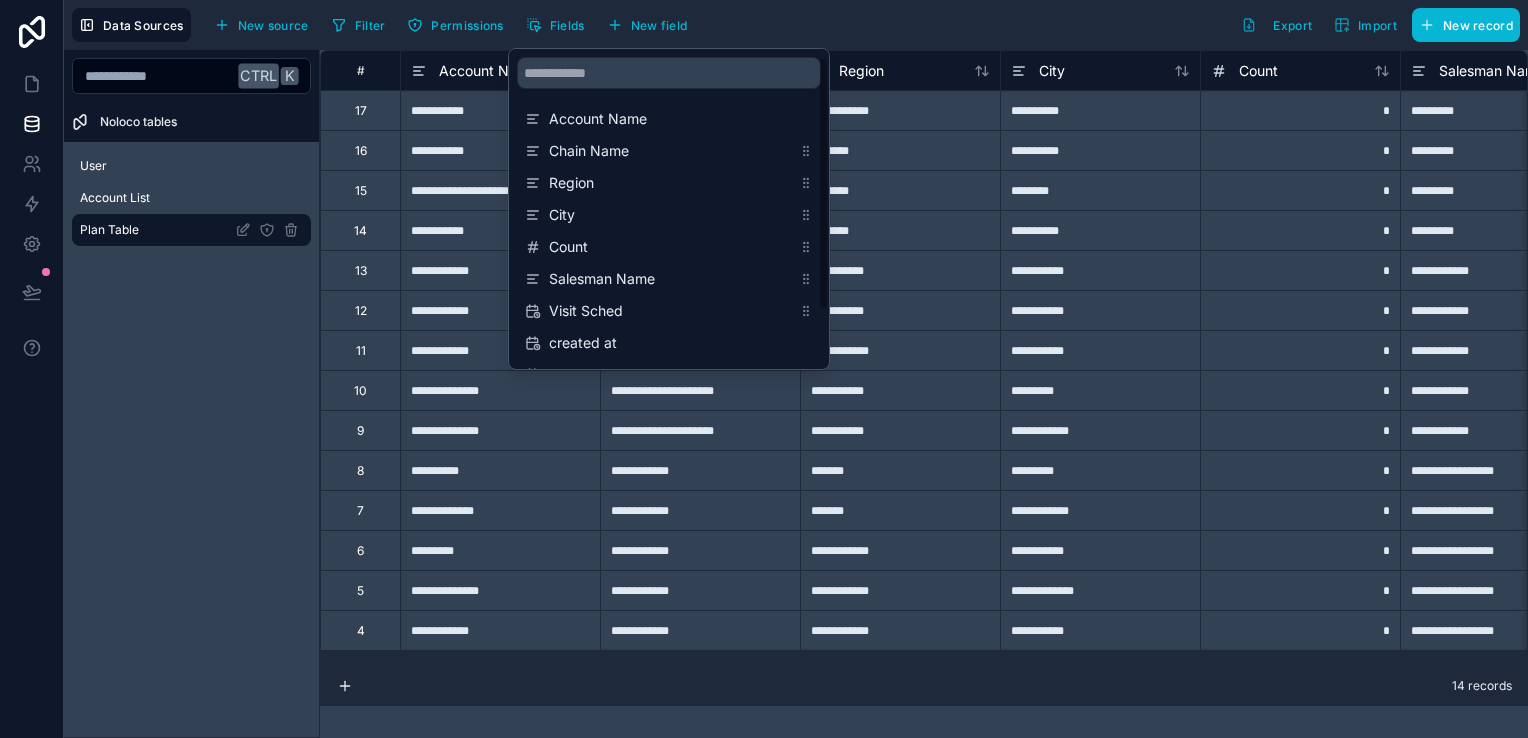 click on "Filter Permissions Fields New field Export Import New record" at bounding box center [922, 25] 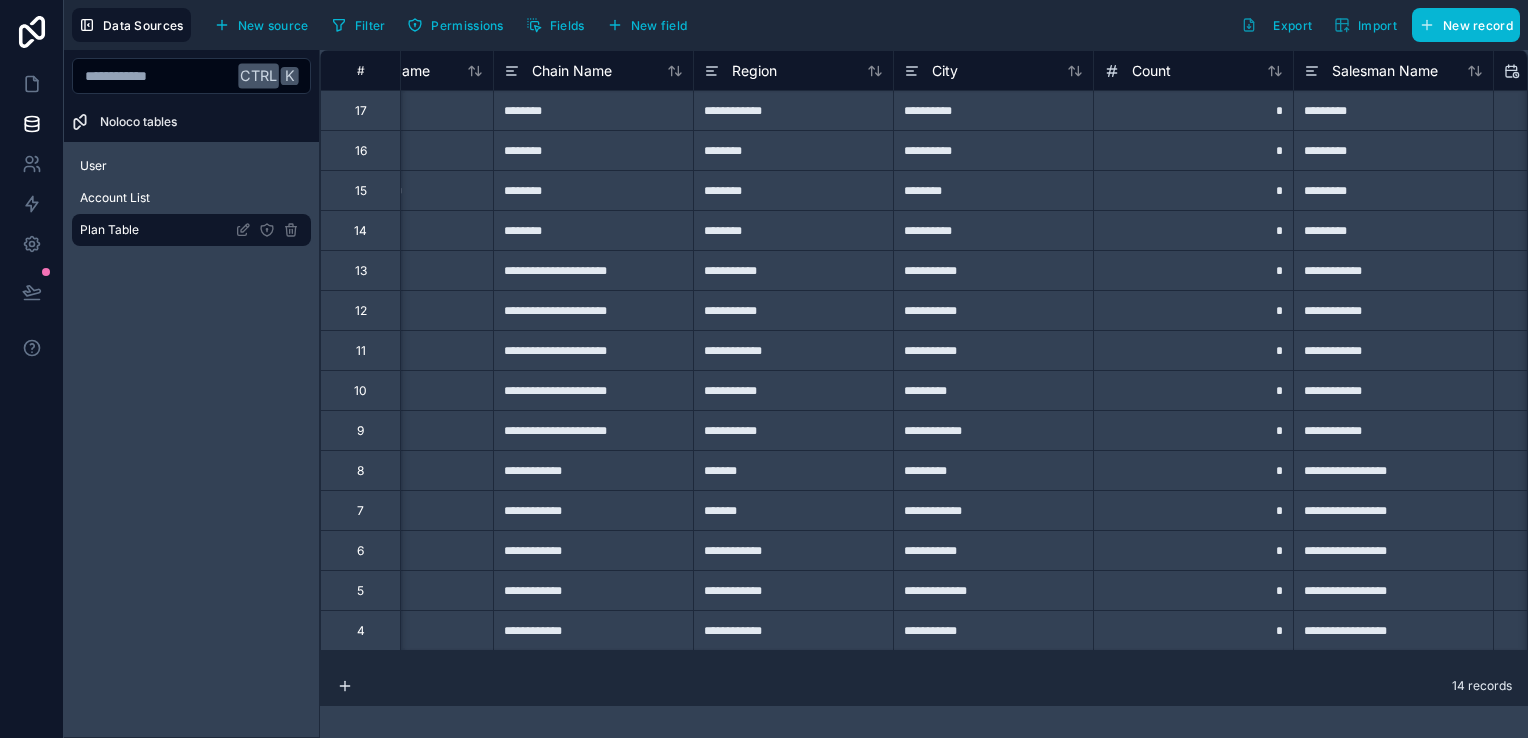 scroll, scrollTop: 0, scrollLeft: 0, axis: both 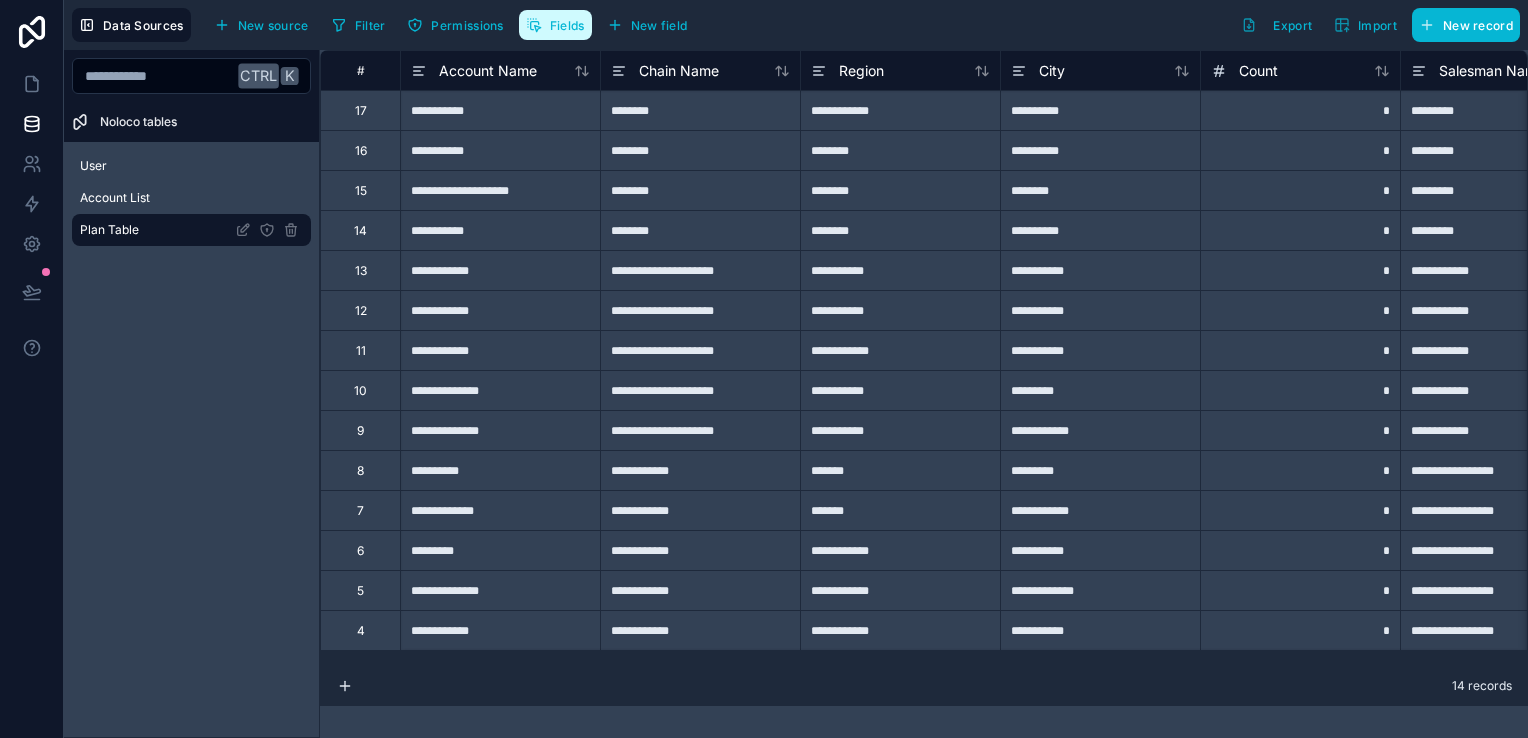 click on "Fields" at bounding box center [567, 25] 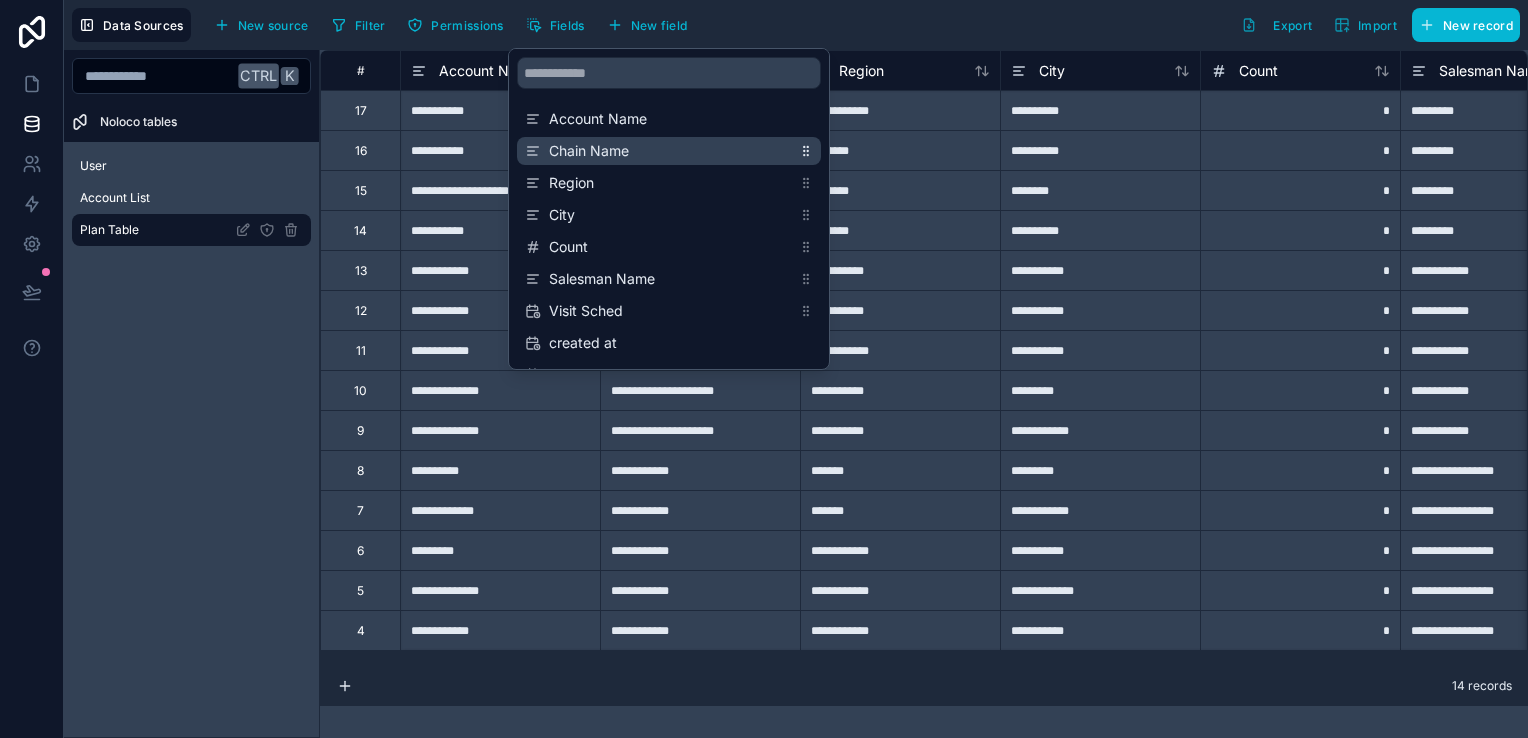 drag, startPoint x: 808, startPoint y: 118, endPoint x: 808, endPoint y: 164, distance: 46 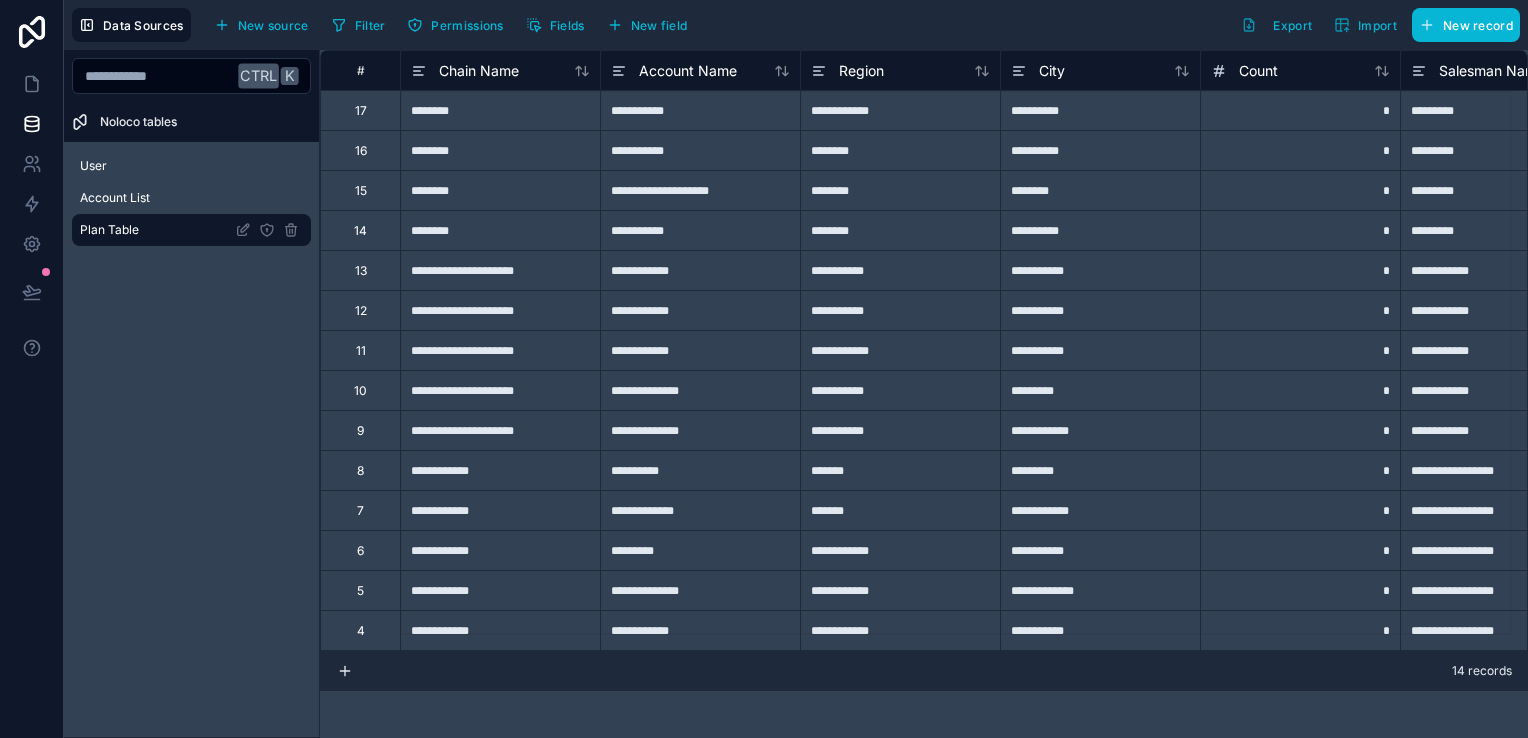 drag, startPoint x: 808, startPoint y: 160, endPoint x: 977, endPoint y: 289, distance: 212.60762 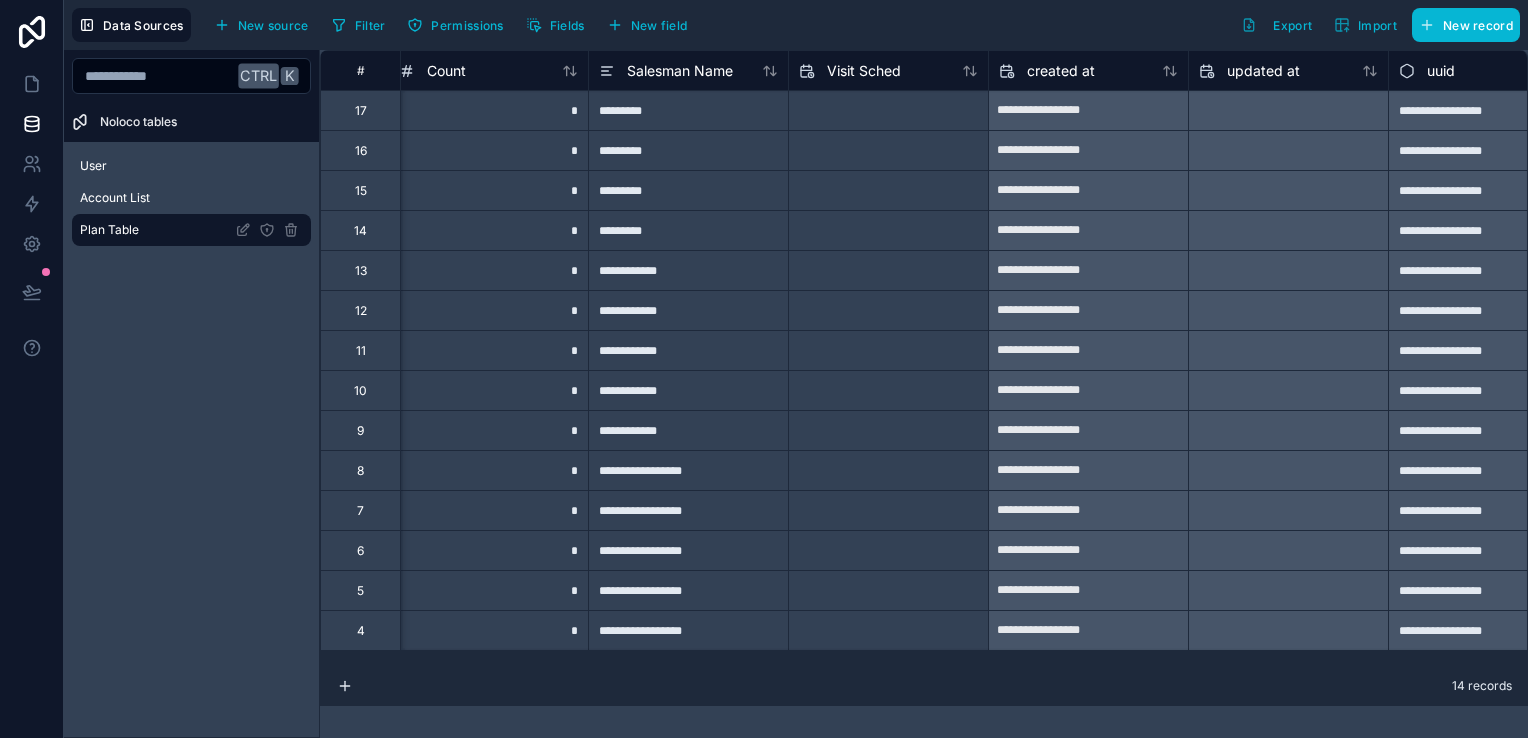 scroll, scrollTop: 0, scrollLeft: 872, axis: horizontal 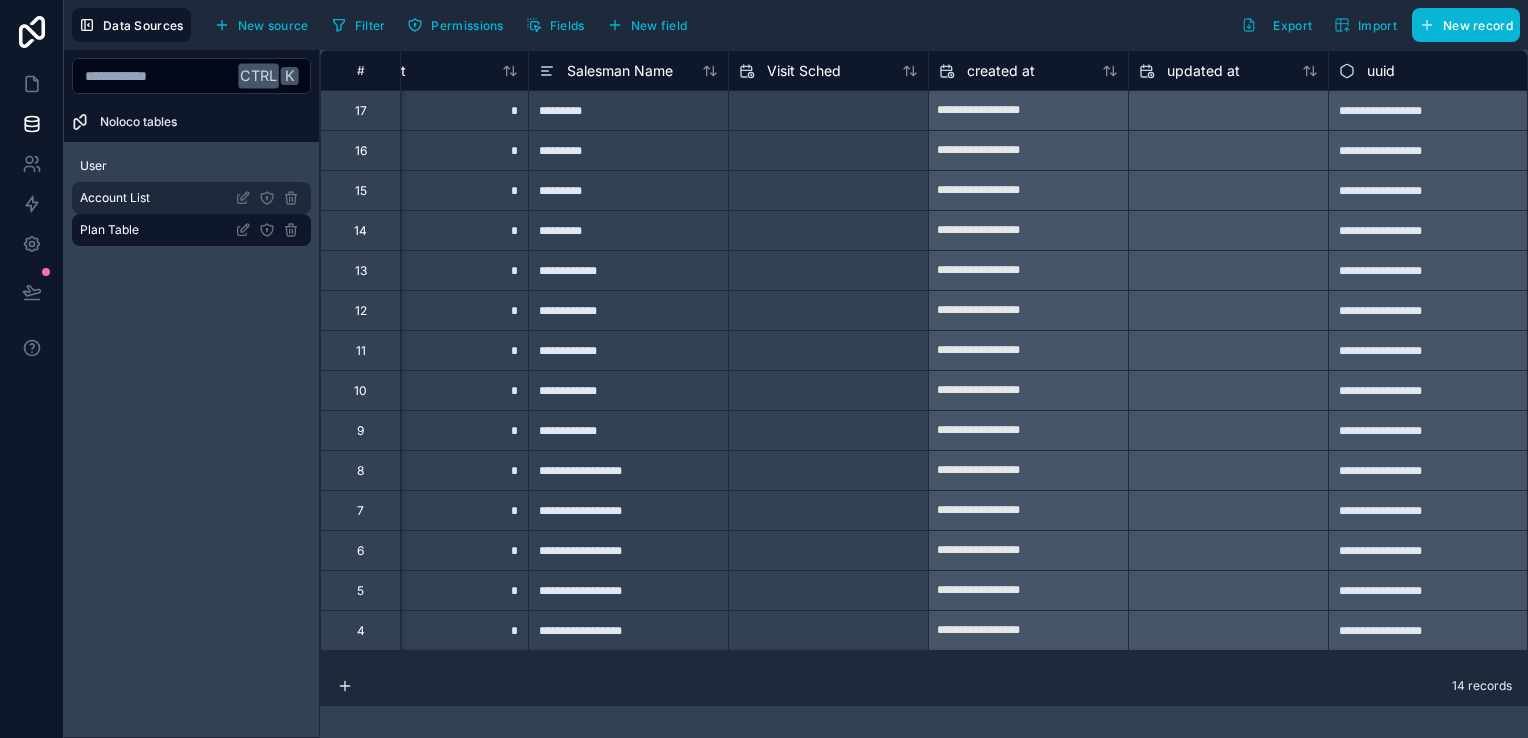 click on "Account List" at bounding box center [115, 198] 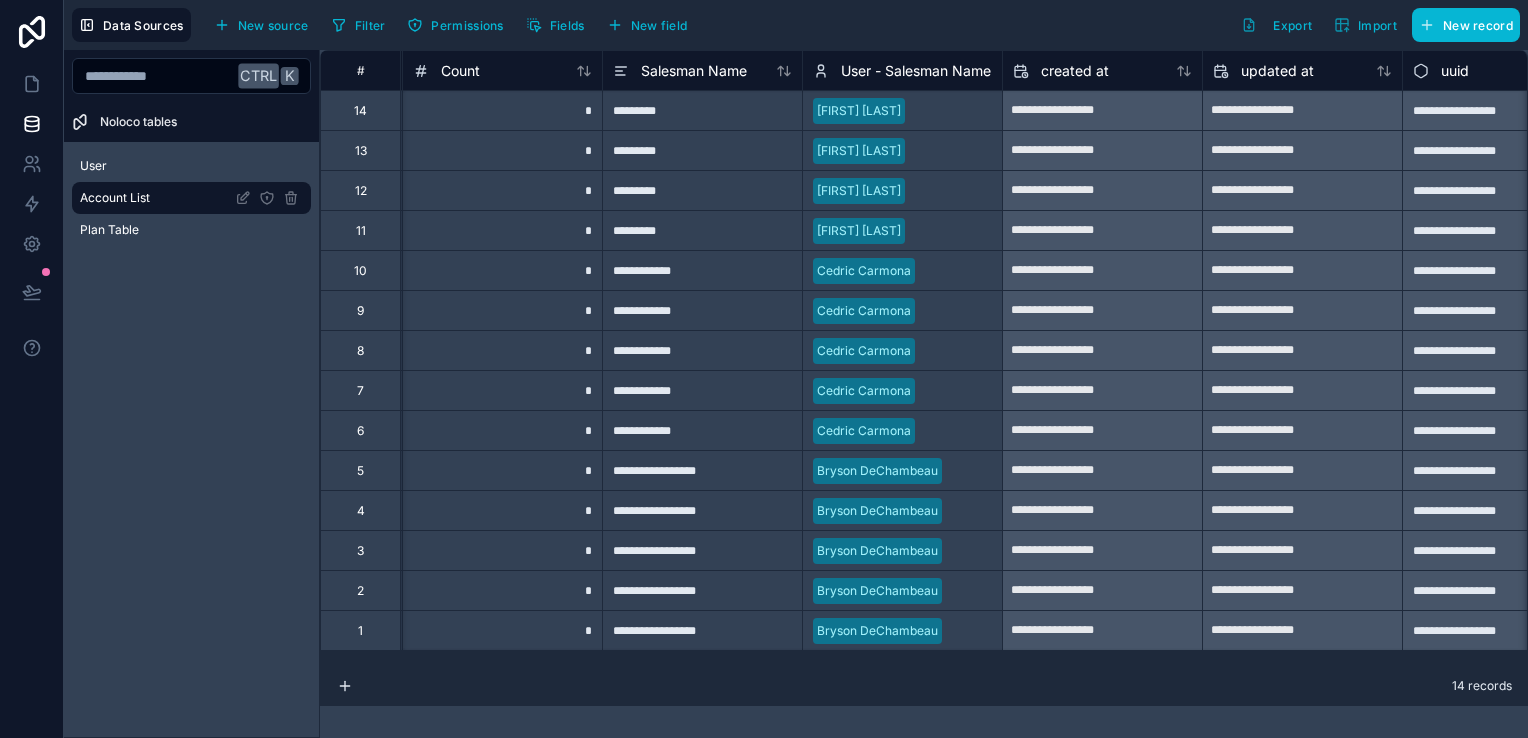 scroll, scrollTop: 0, scrollLeft: 872, axis: horizontal 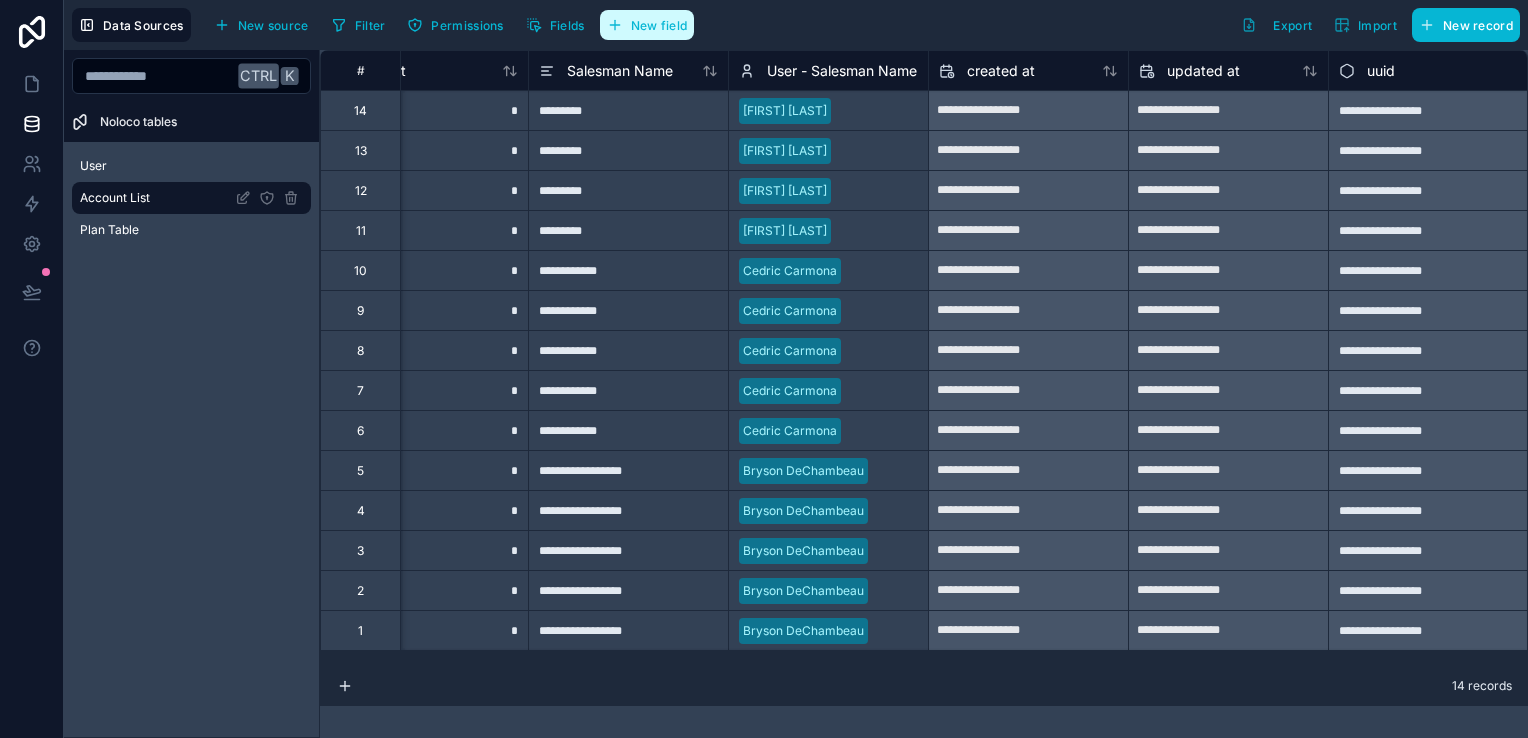 click on "New field" at bounding box center (659, 25) 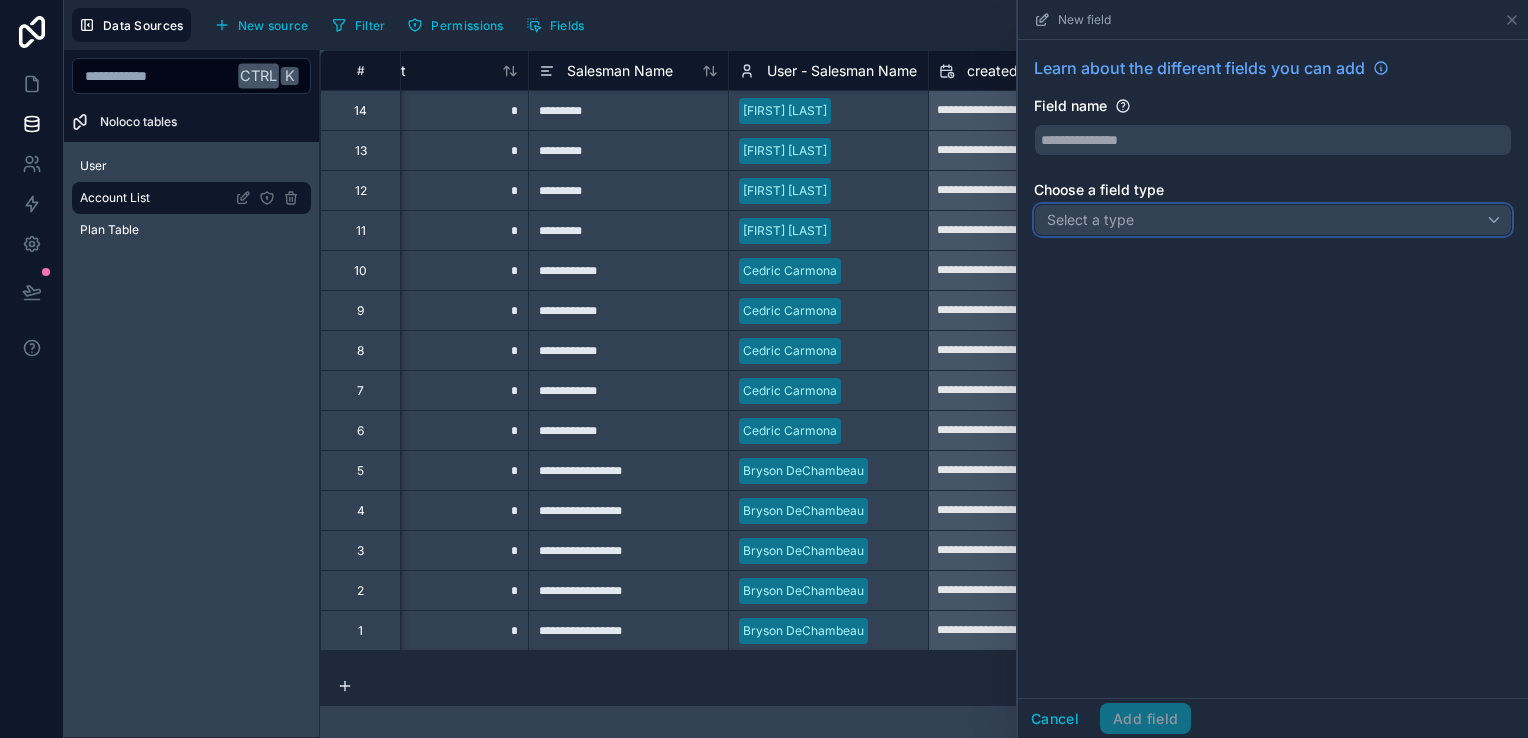 click on "Select a type" at bounding box center [1273, 220] 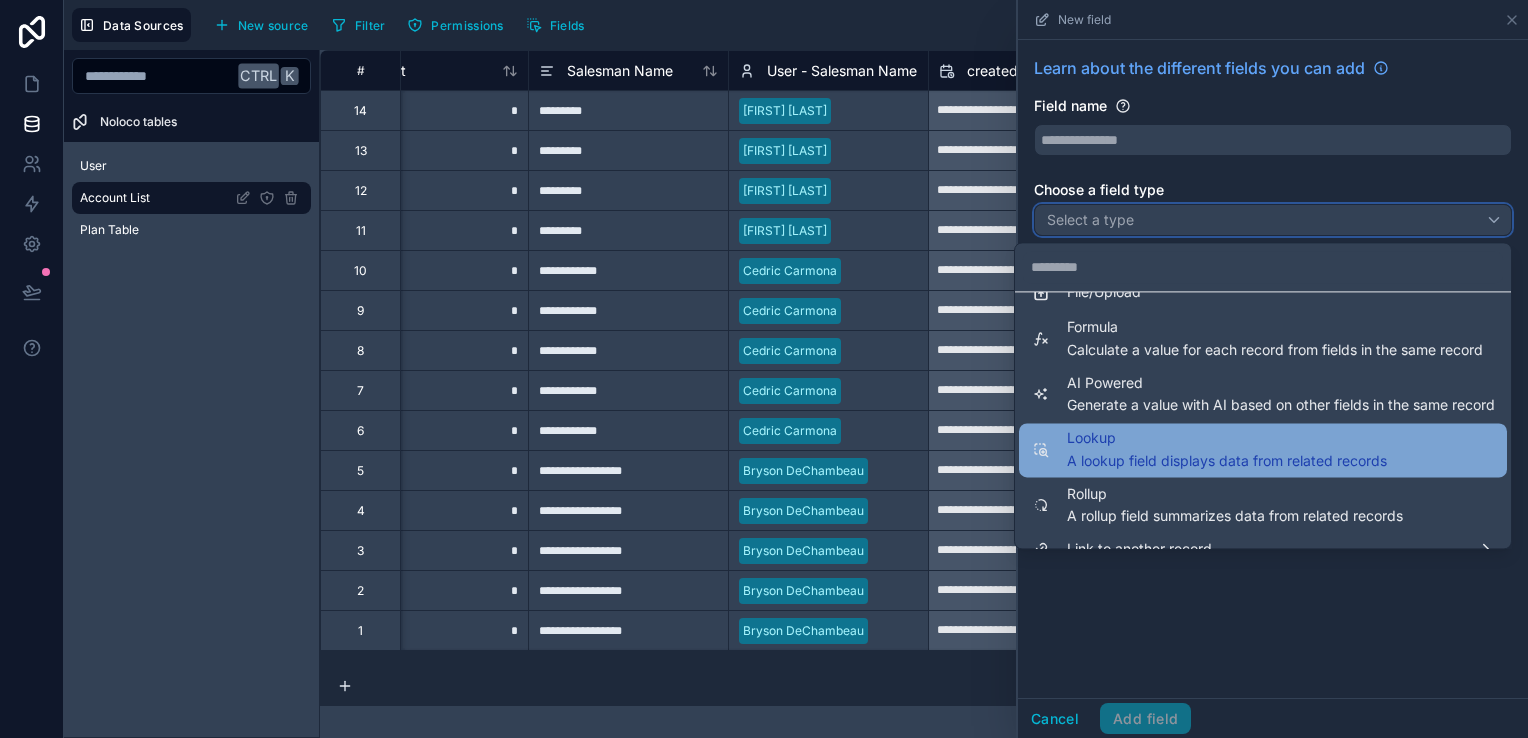scroll, scrollTop: 548, scrollLeft: 0, axis: vertical 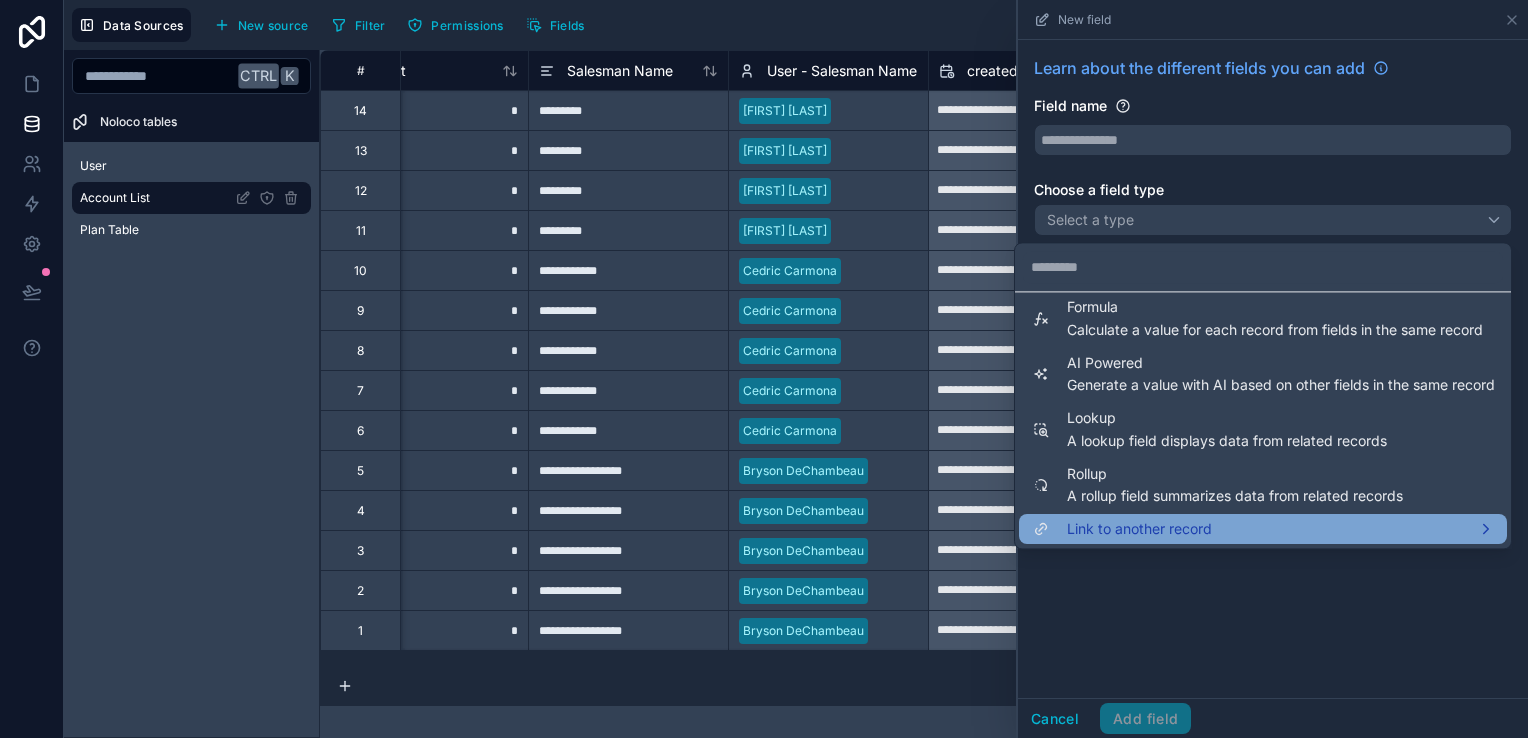 click on "Link to another record" at bounding box center [1263, 529] 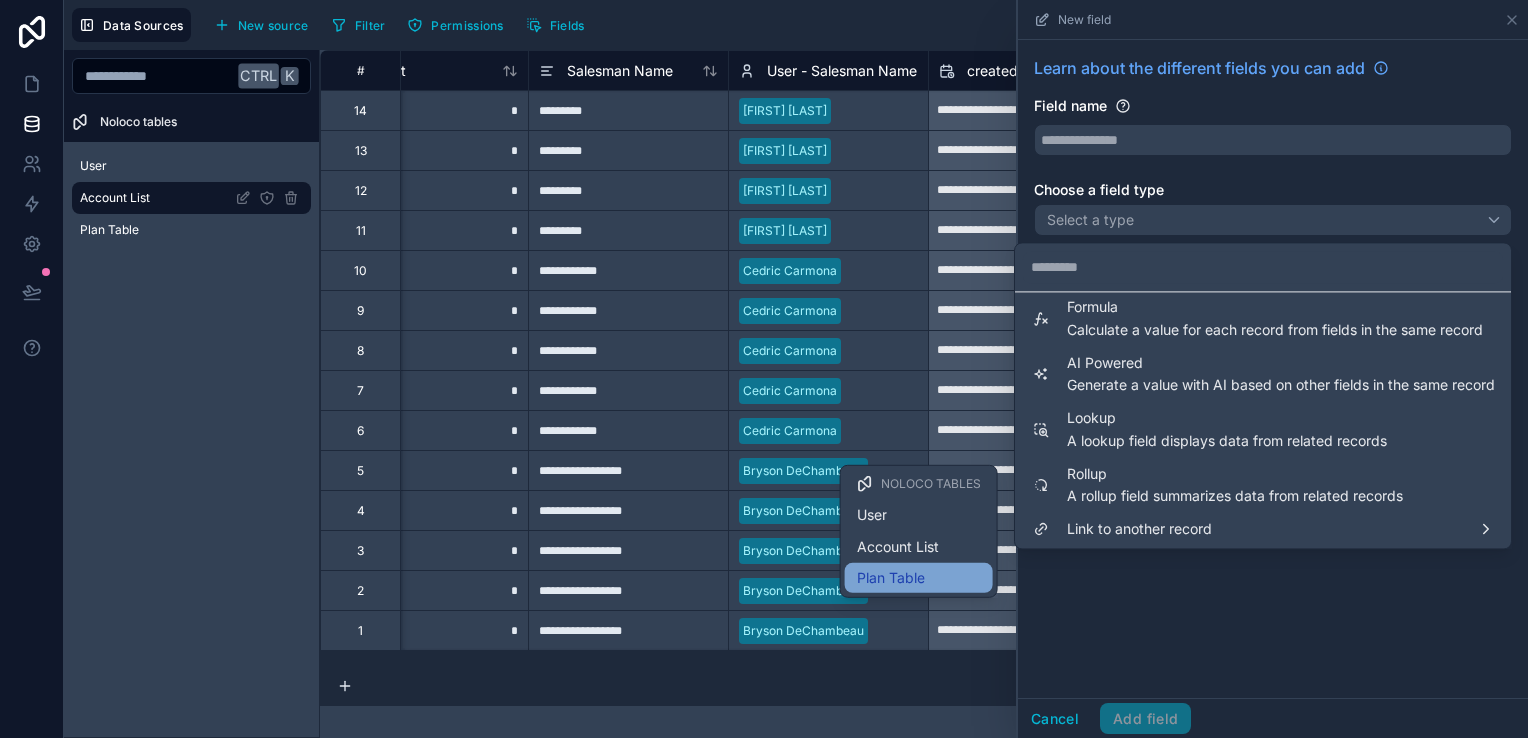 click on "Plan Table" at bounding box center [919, 578] 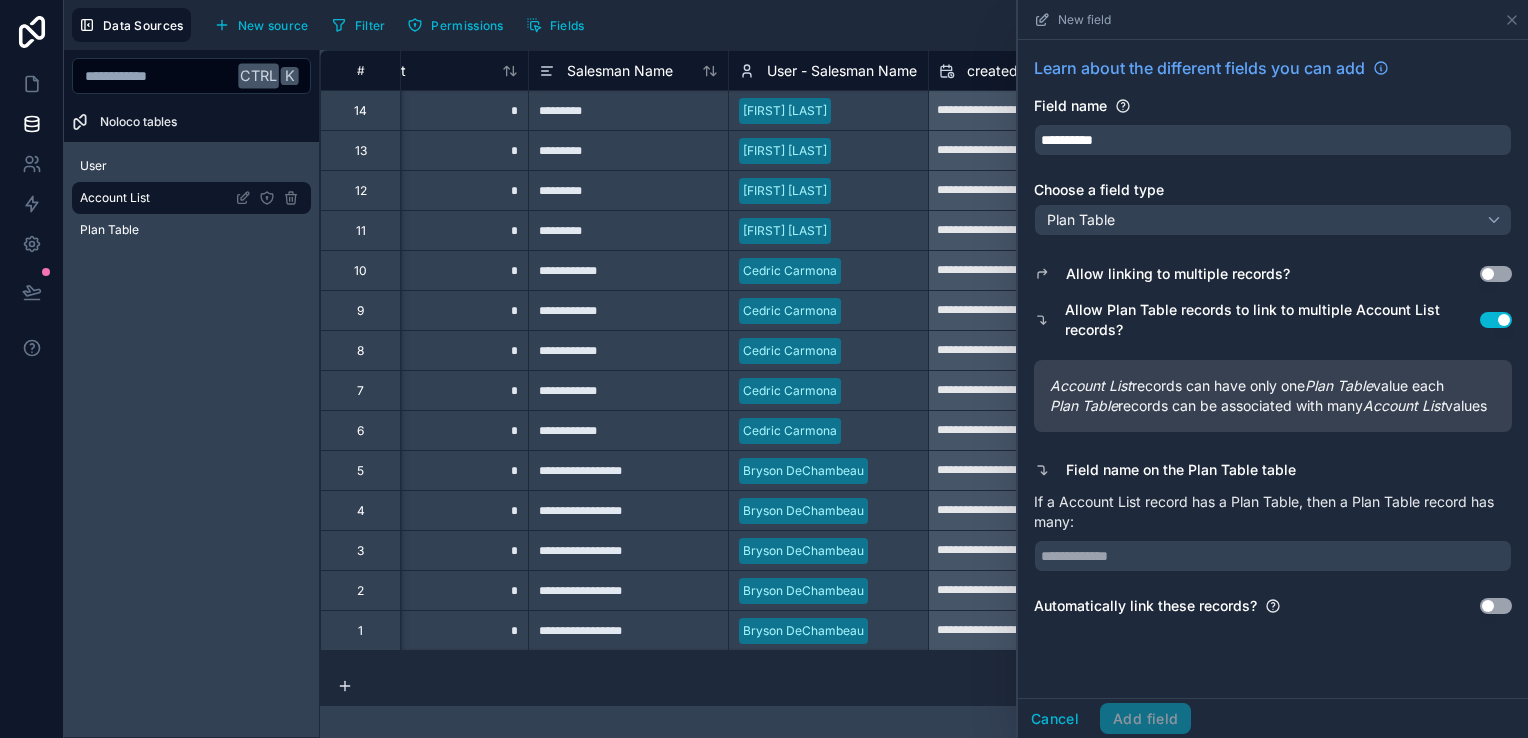 click on "Use setting" at bounding box center (1496, 274) 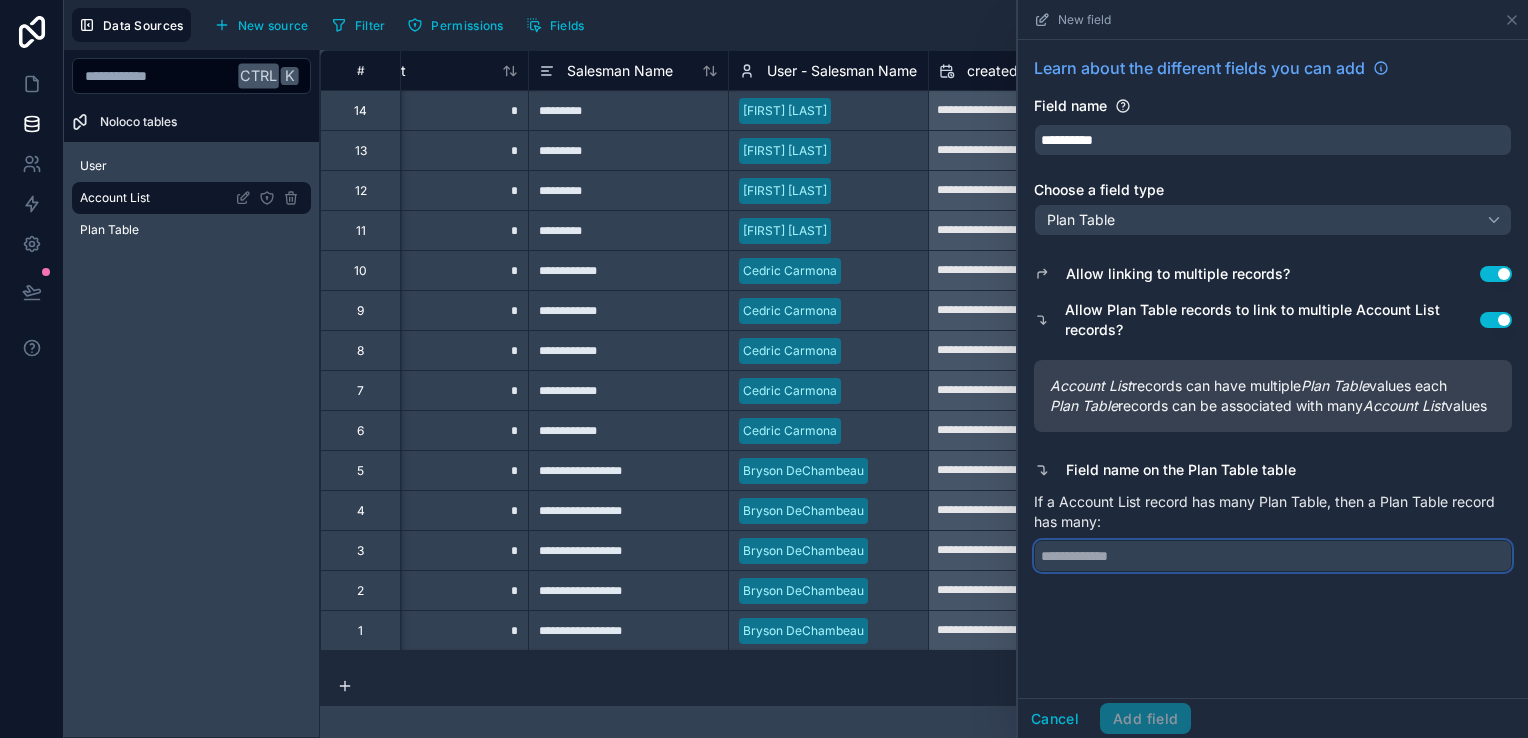 click at bounding box center (1273, 556) 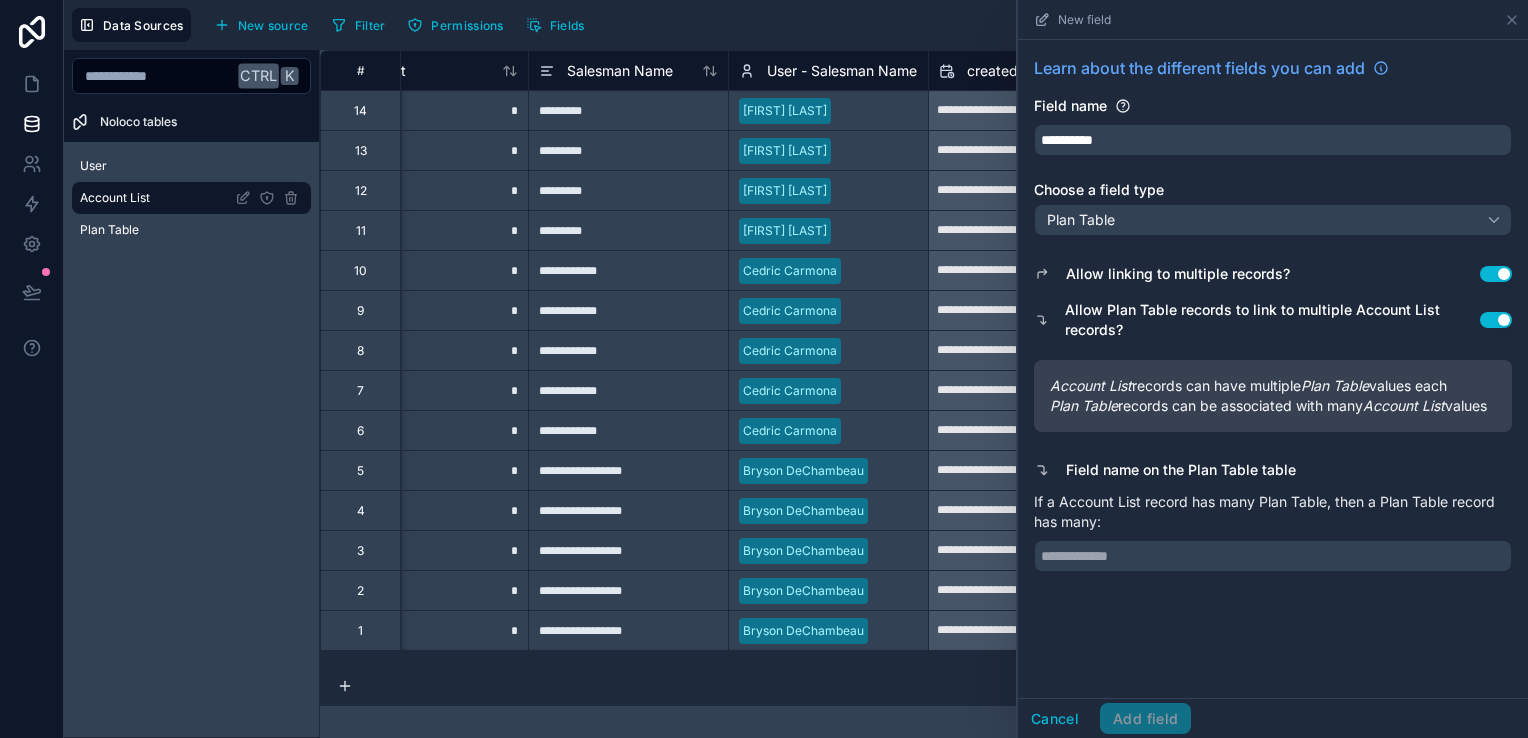 click on "Use setting" at bounding box center (1496, 320) 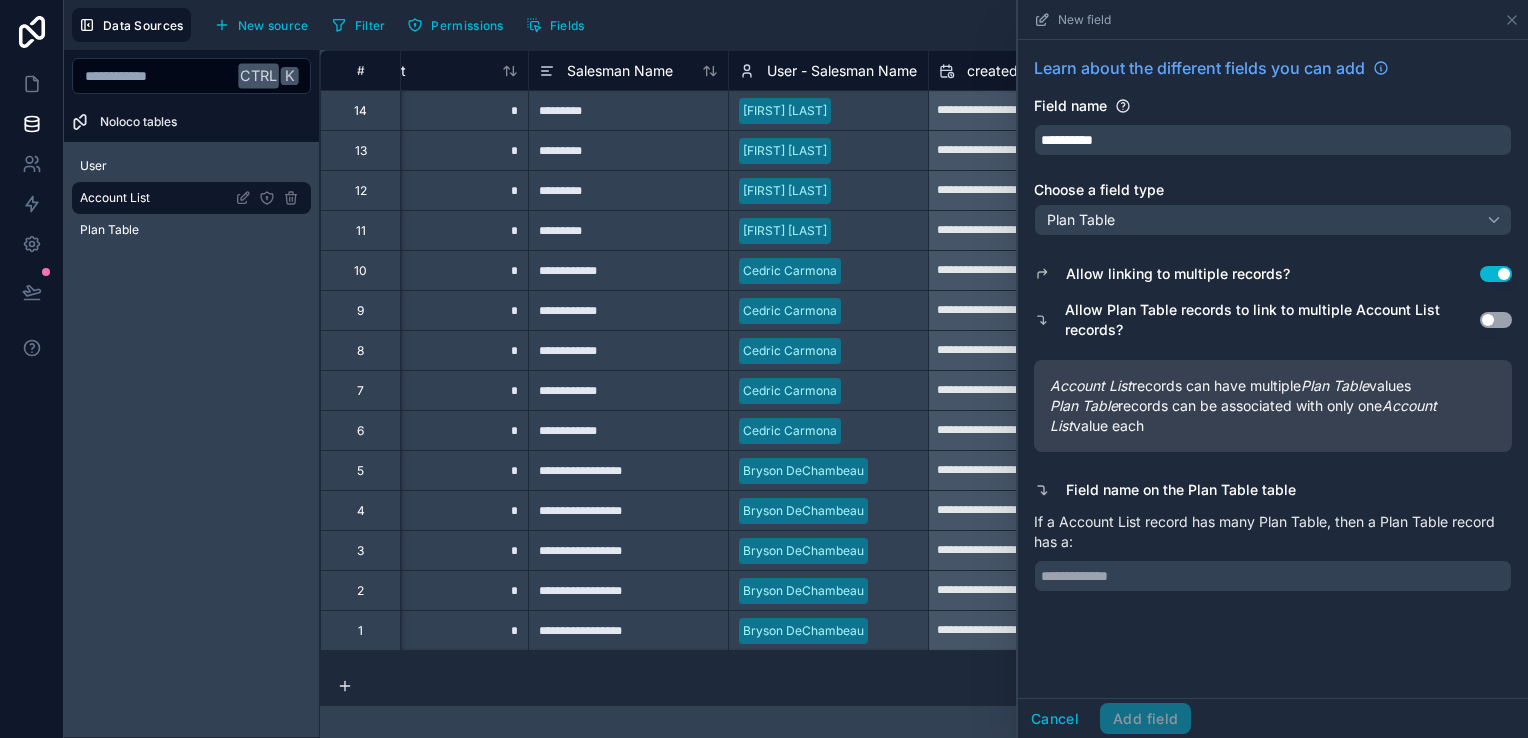 click on "Use setting" at bounding box center [1496, 320] 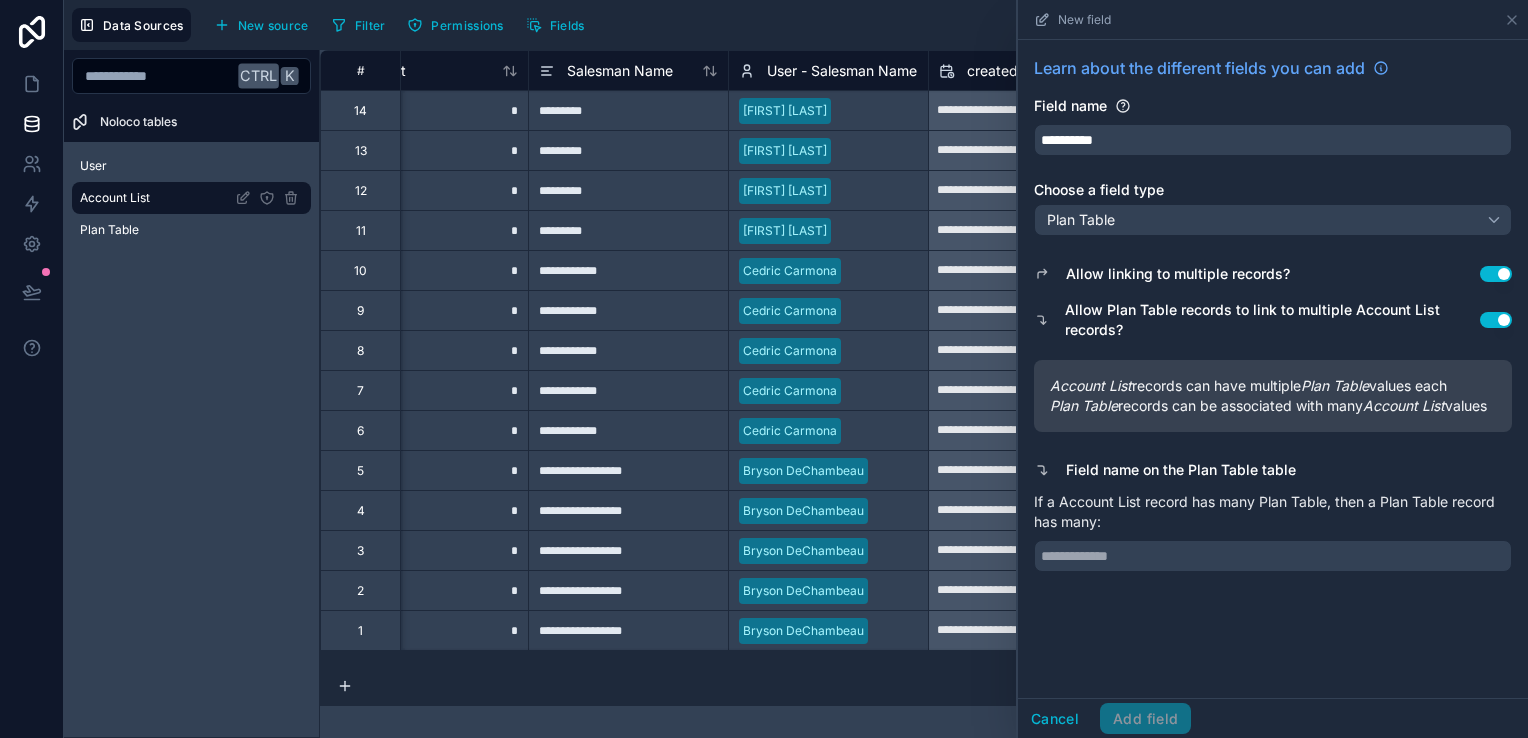 click on "Use setting" at bounding box center [1496, 274] 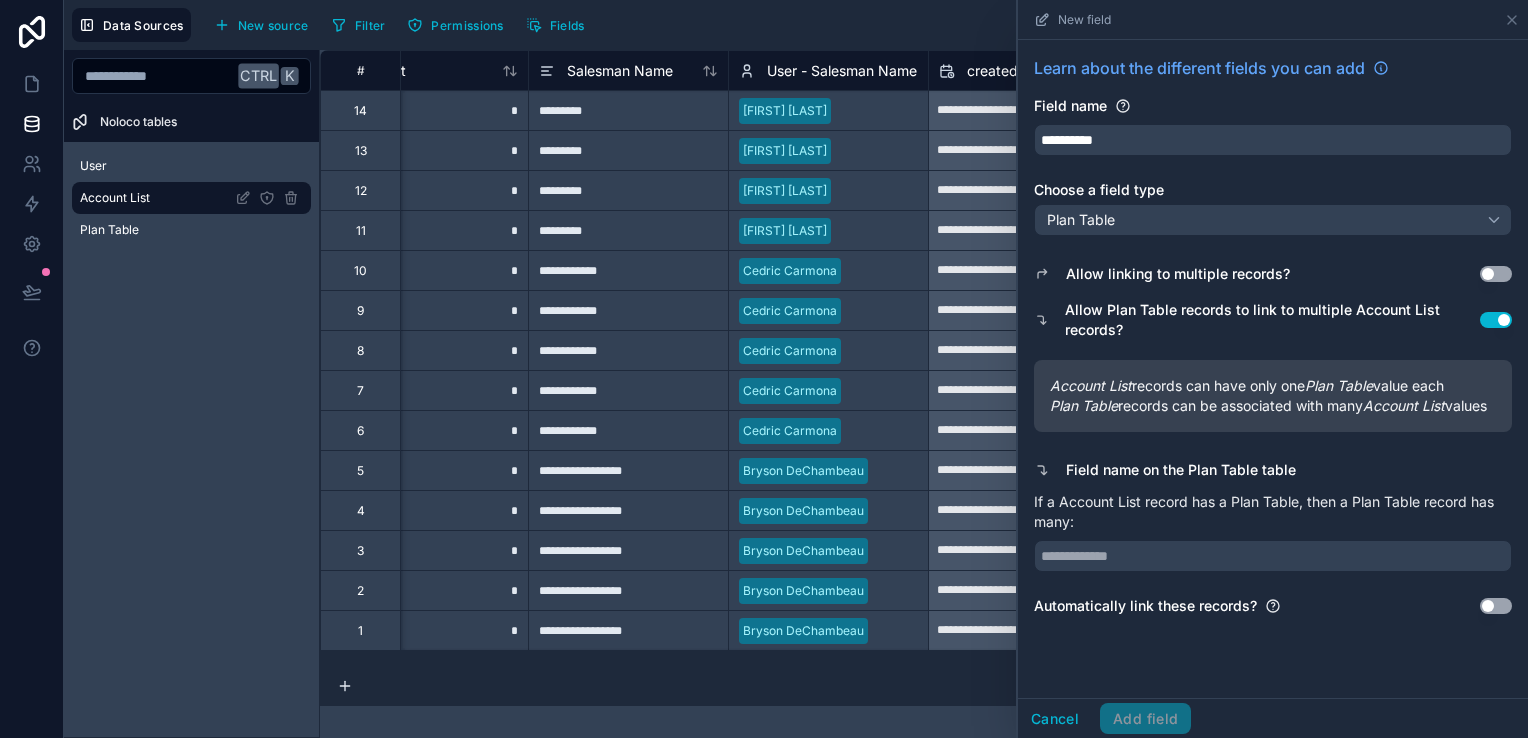 click on "Use setting" at bounding box center (1496, 606) 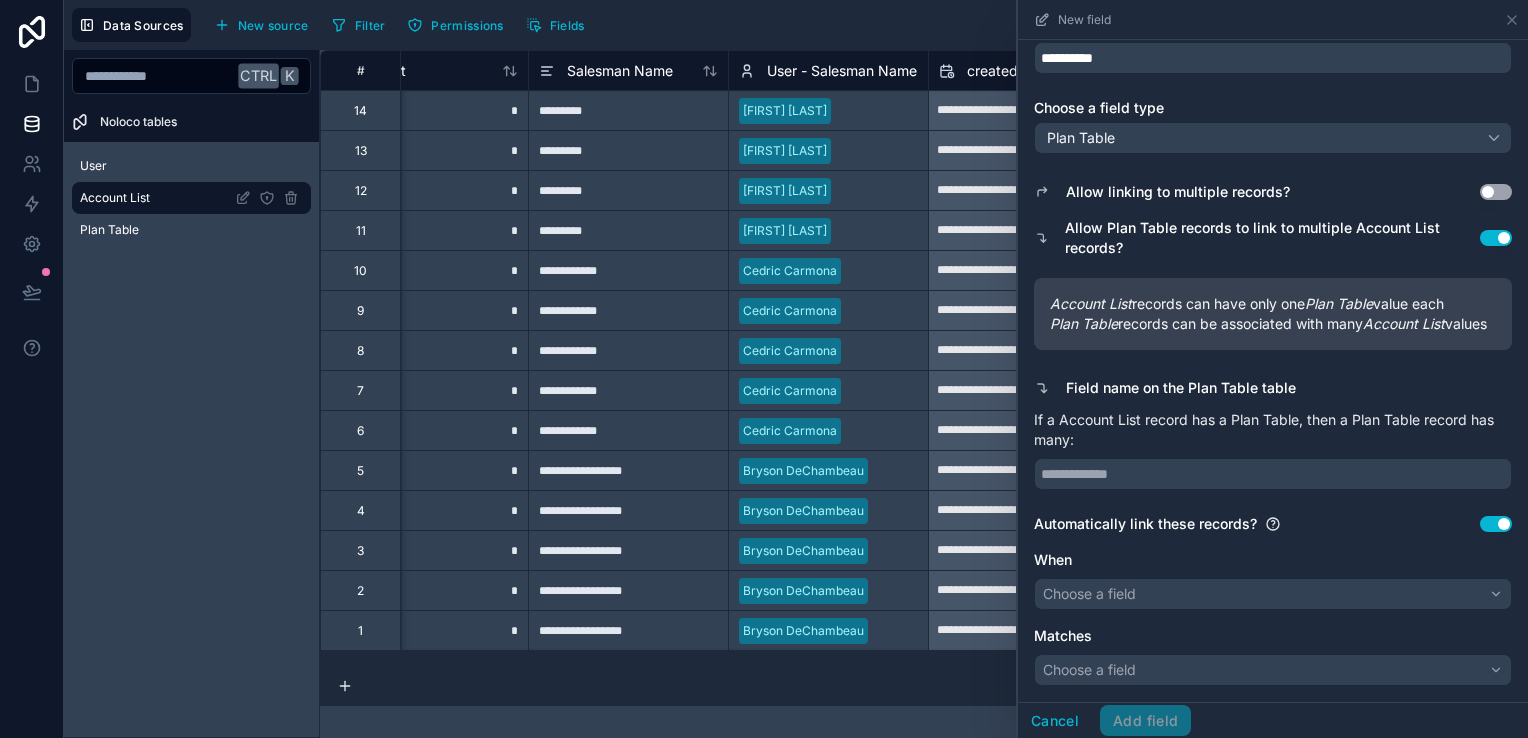 scroll, scrollTop: 100, scrollLeft: 0, axis: vertical 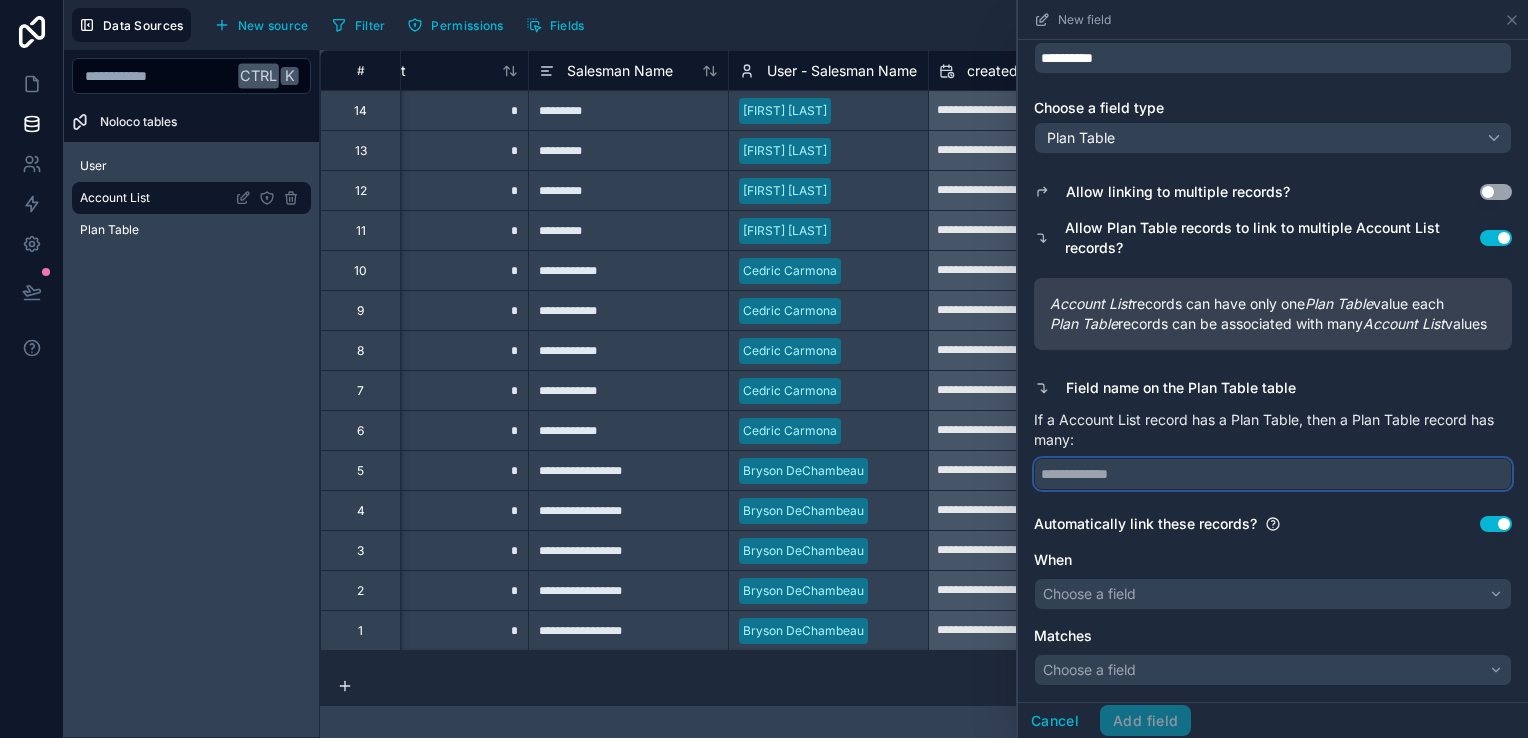 click at bounding box center (1273, 474) 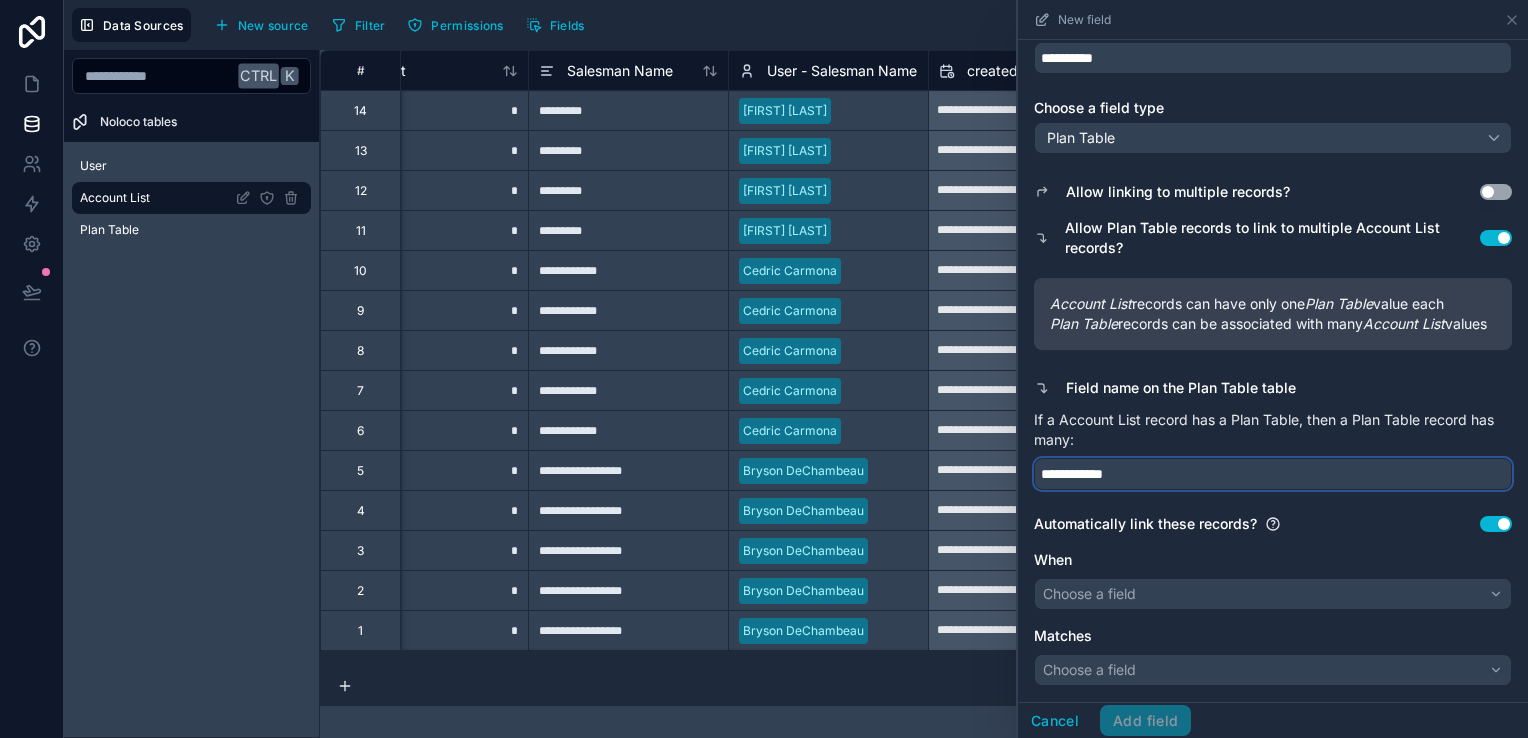 type on "**********" 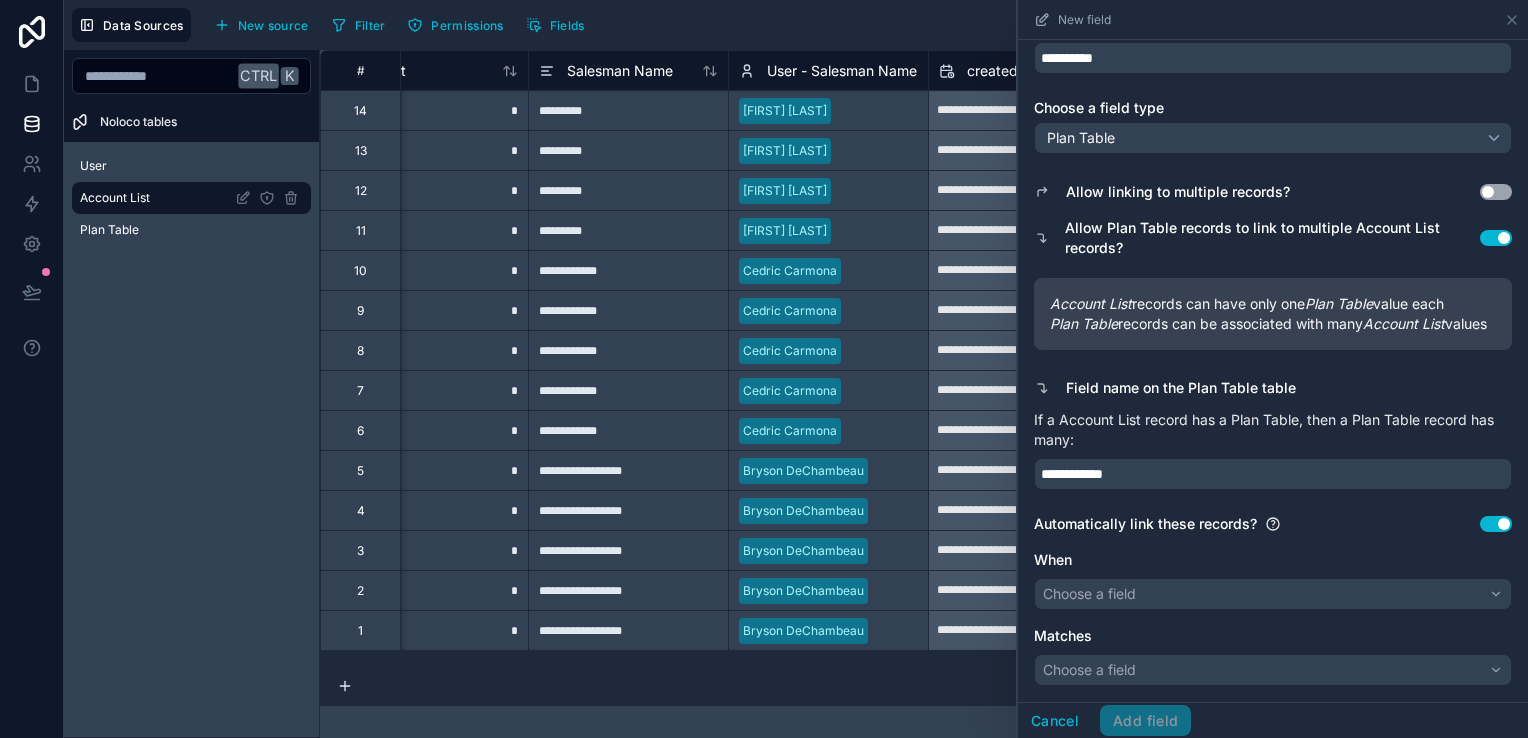 click on "Use setting" at bounding box center [1496, 238] 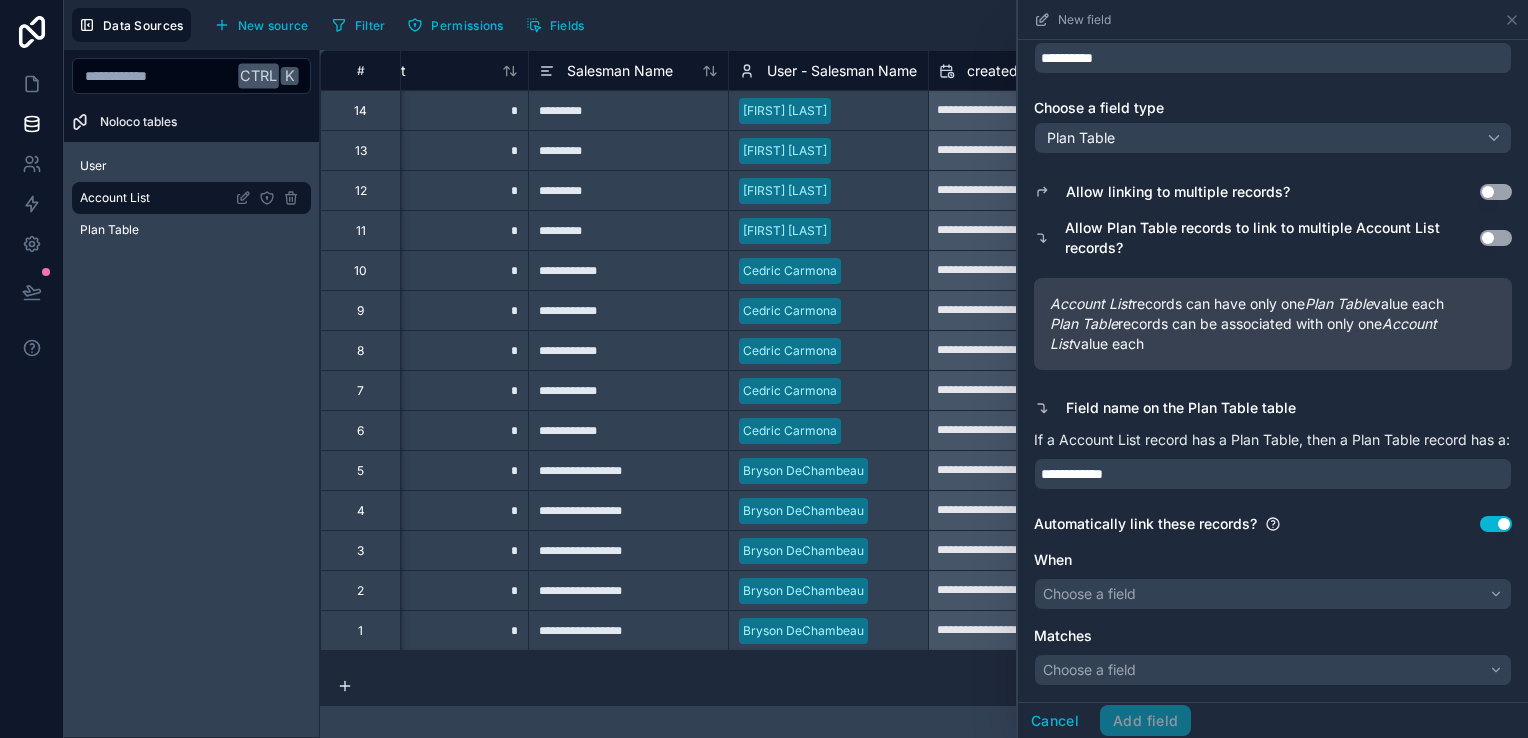 scroll, scrollTop: 35, scrollLeft: 0, axis: vertical 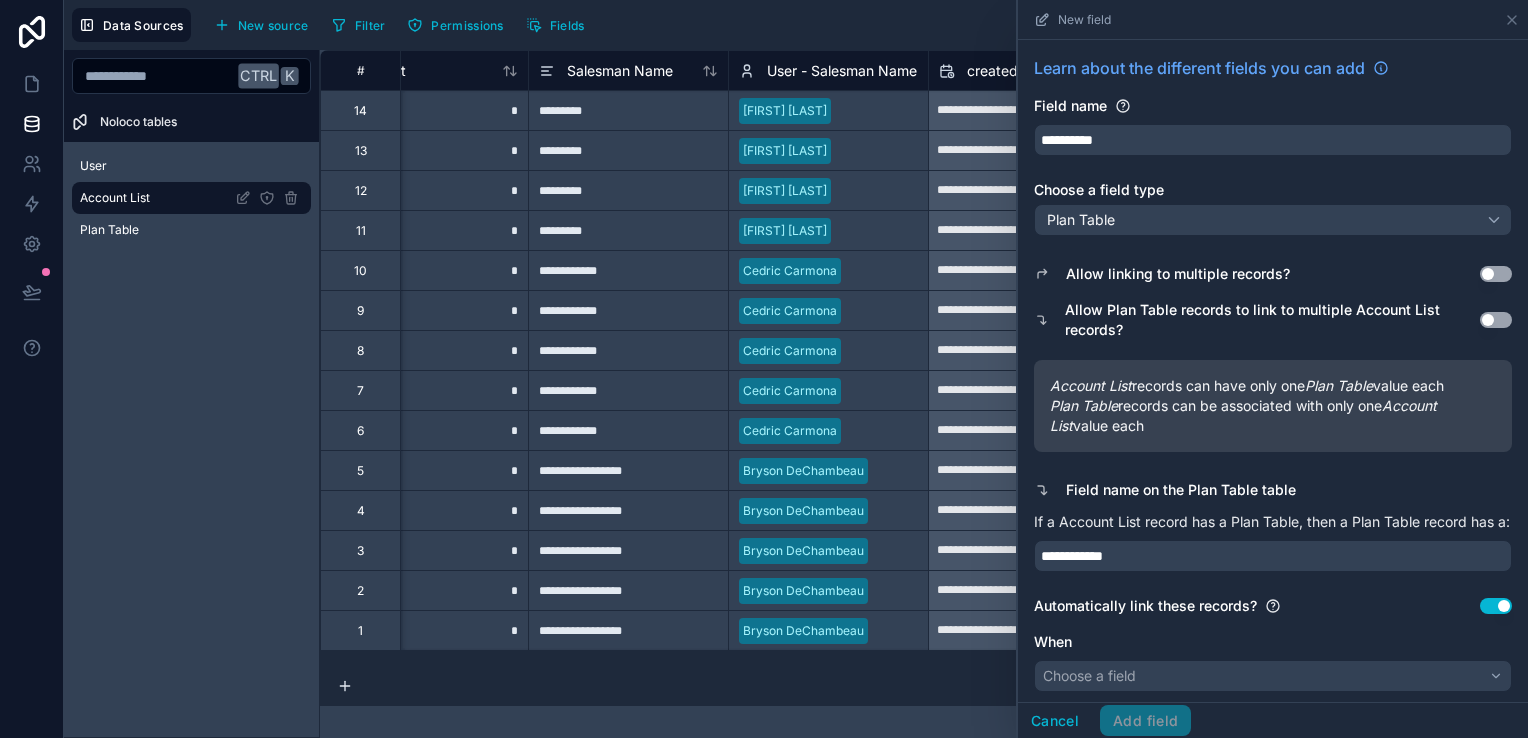 click on "Use setting" at bounding box center [1496, 274] 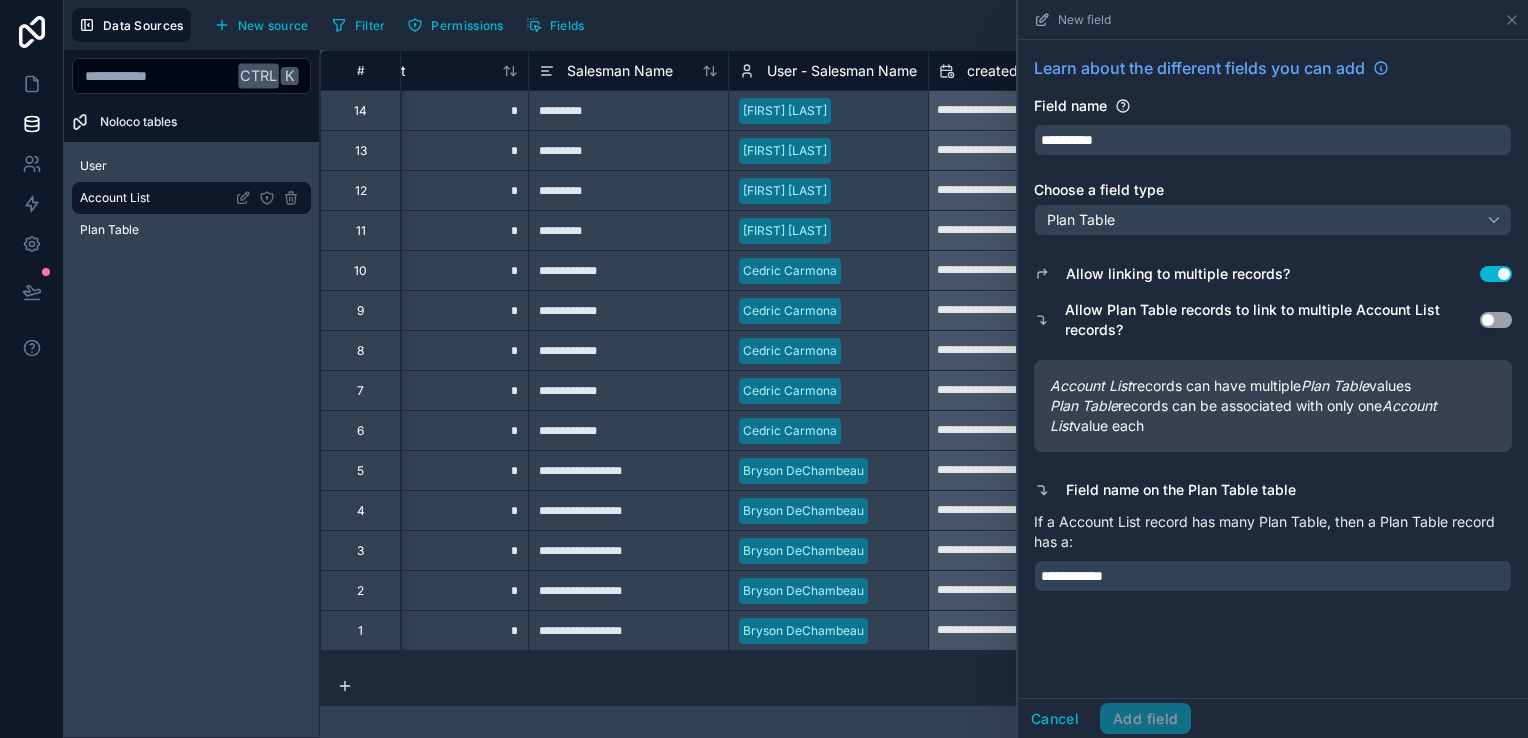 scroll, scrollTop: 0, scrollLeft: 0, axis: both 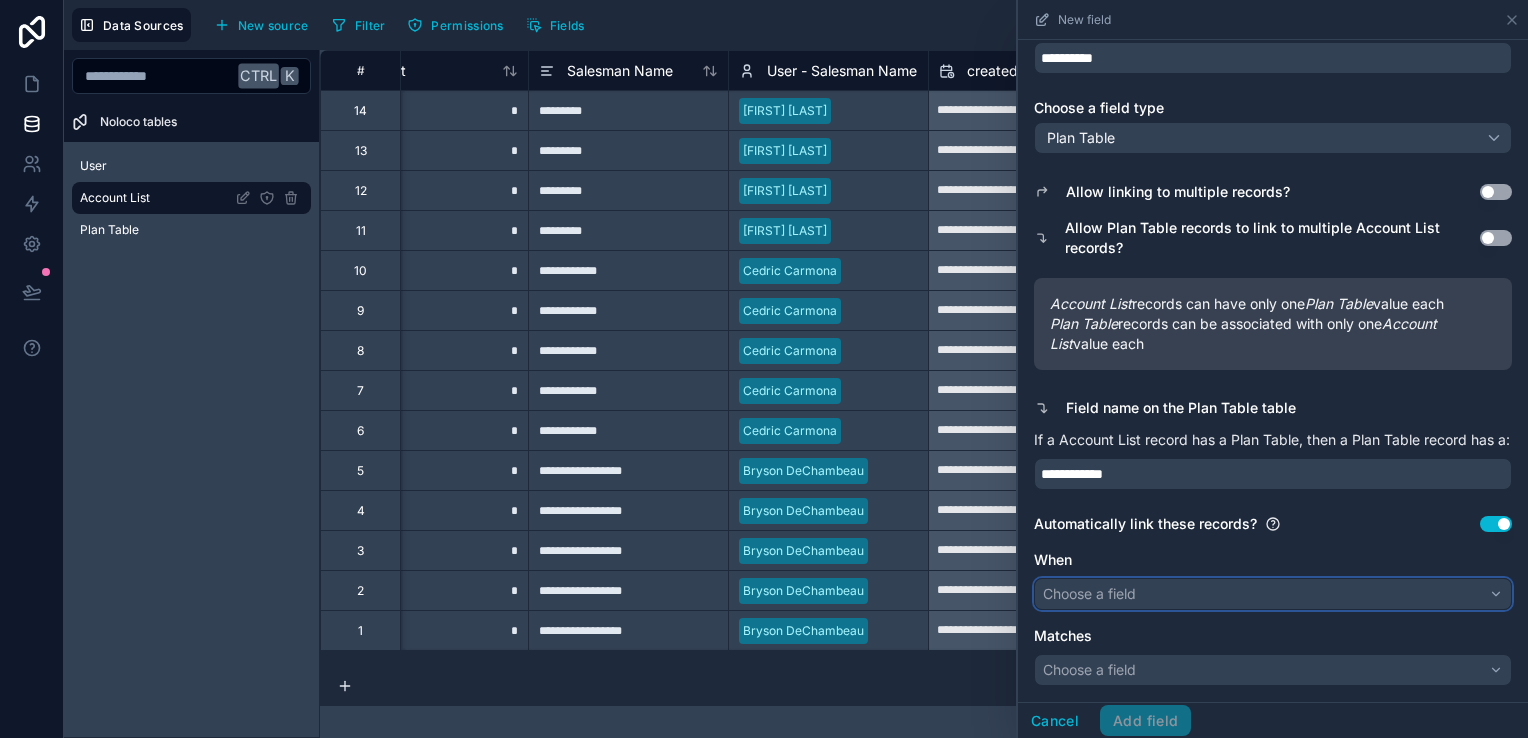 click on "Choose a field" at bounding box center (1273, 594) 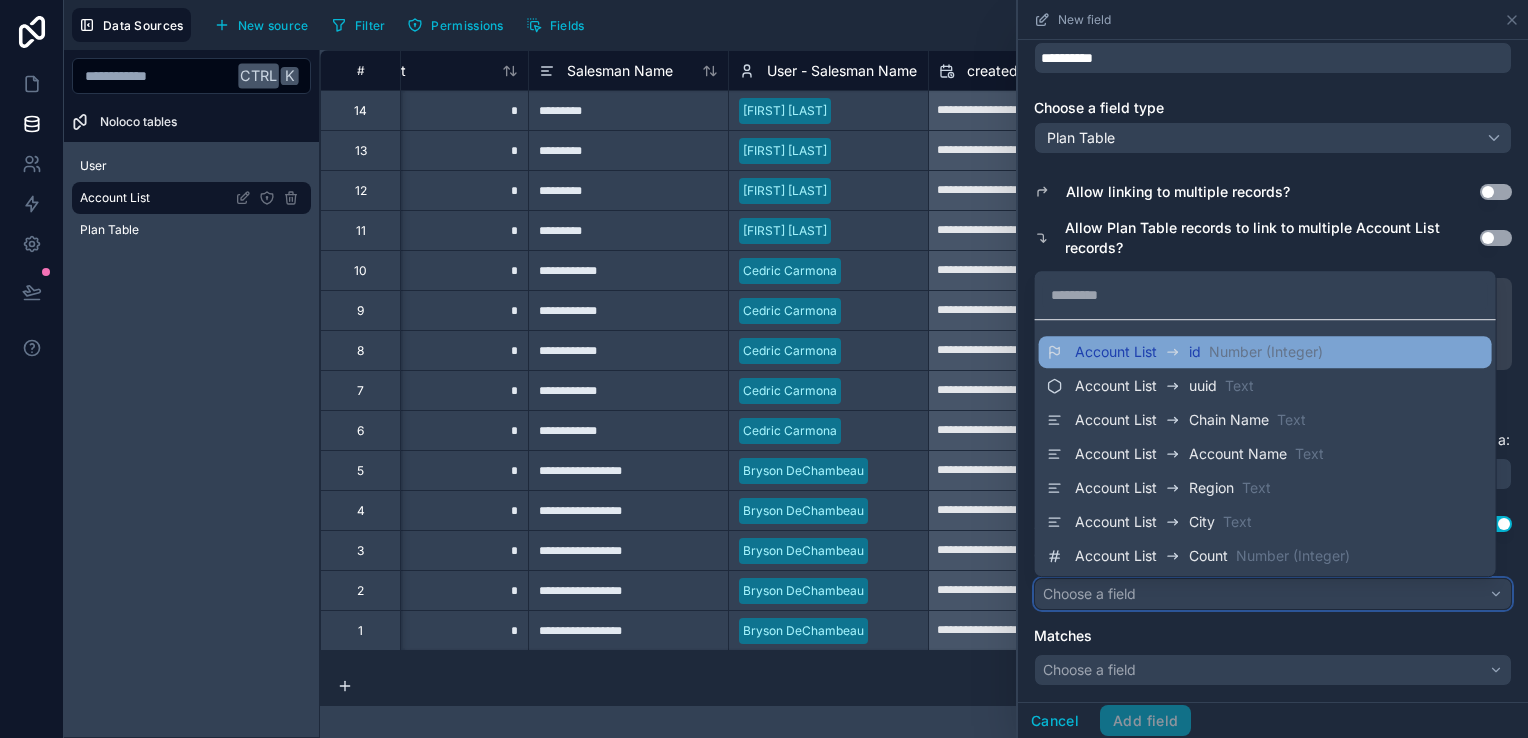 scroll, scrollTop: 34, scrollLeft: 0, axis: vertical 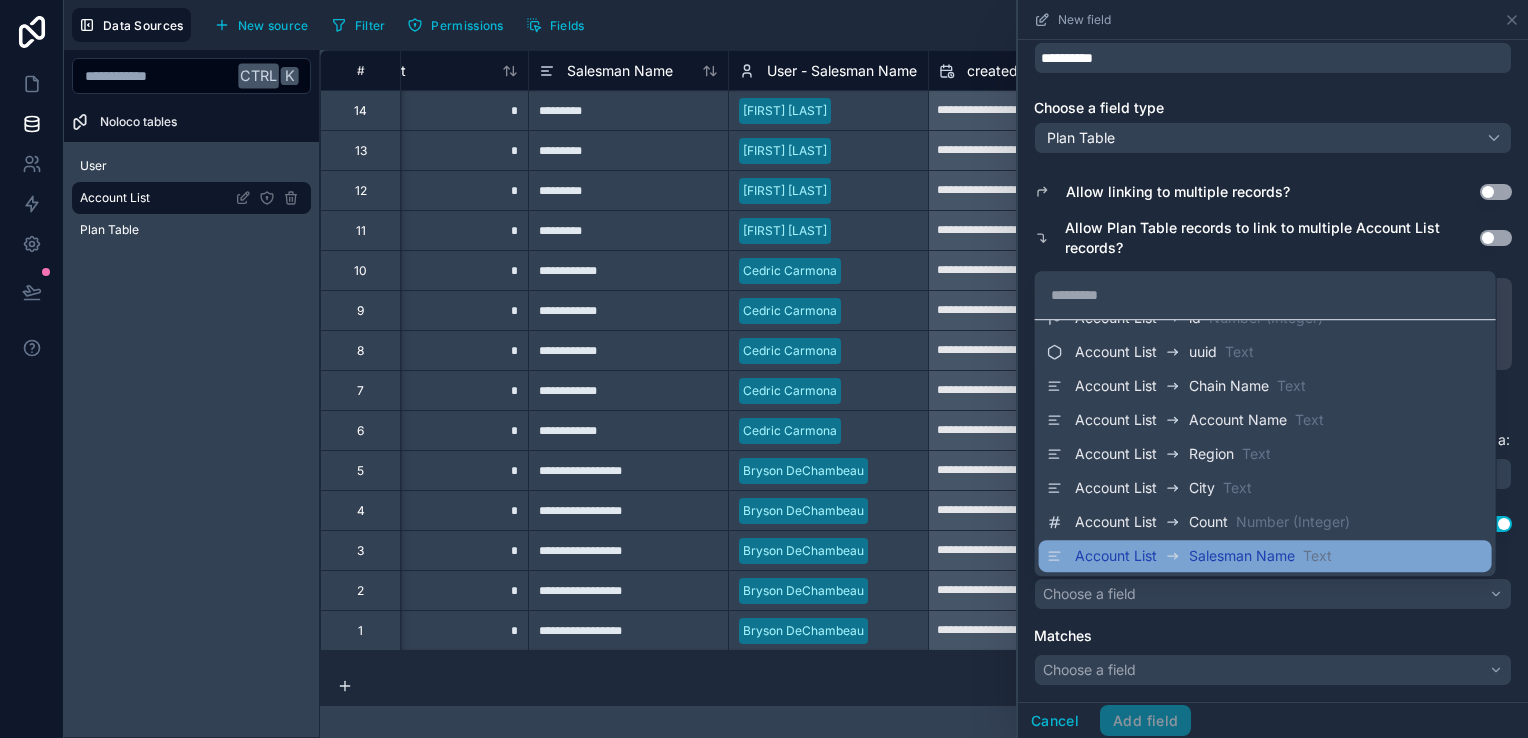 click on "Salesman Name" at bounding box center (1242, 556) 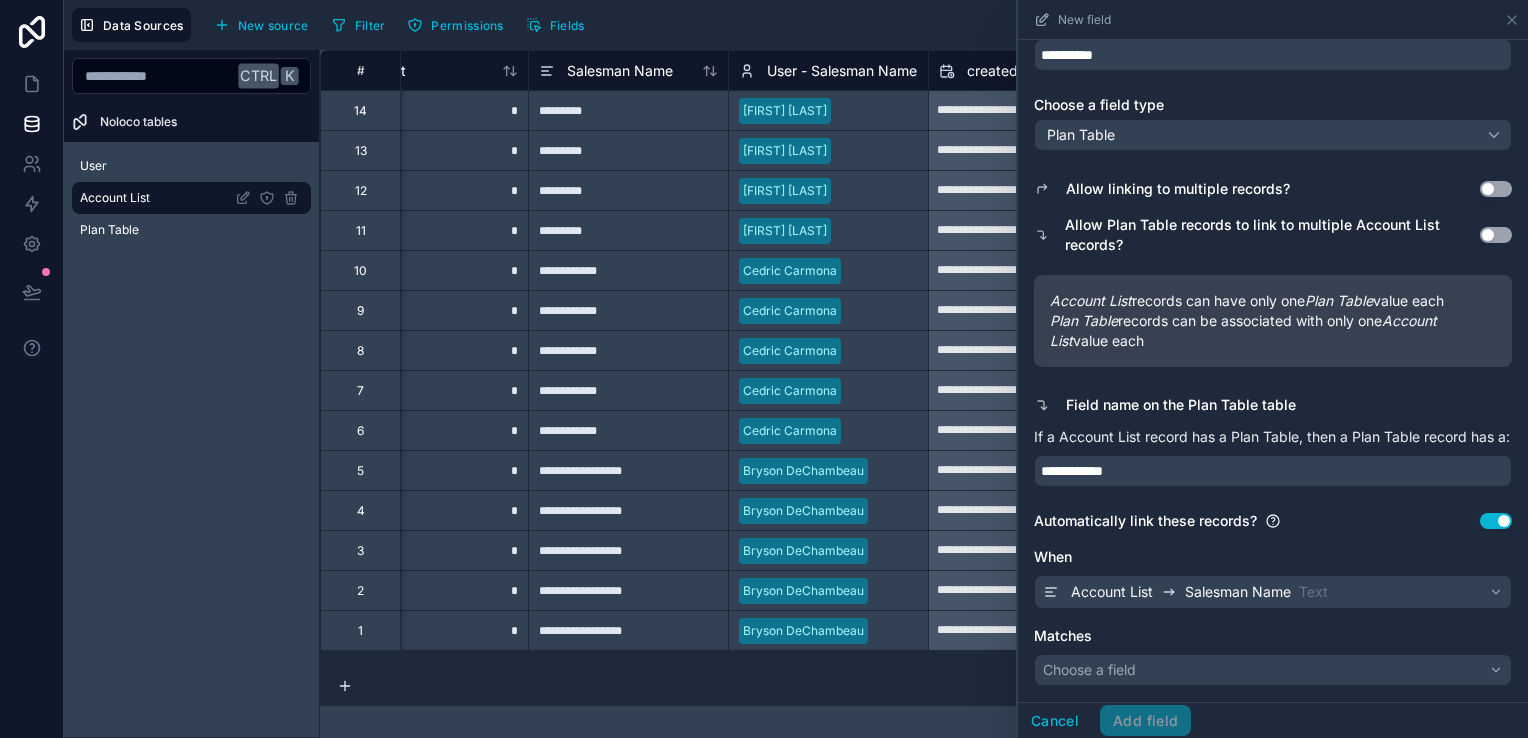 scroll, scrollTop: 103, scrollLeft: 0, axis: vertical 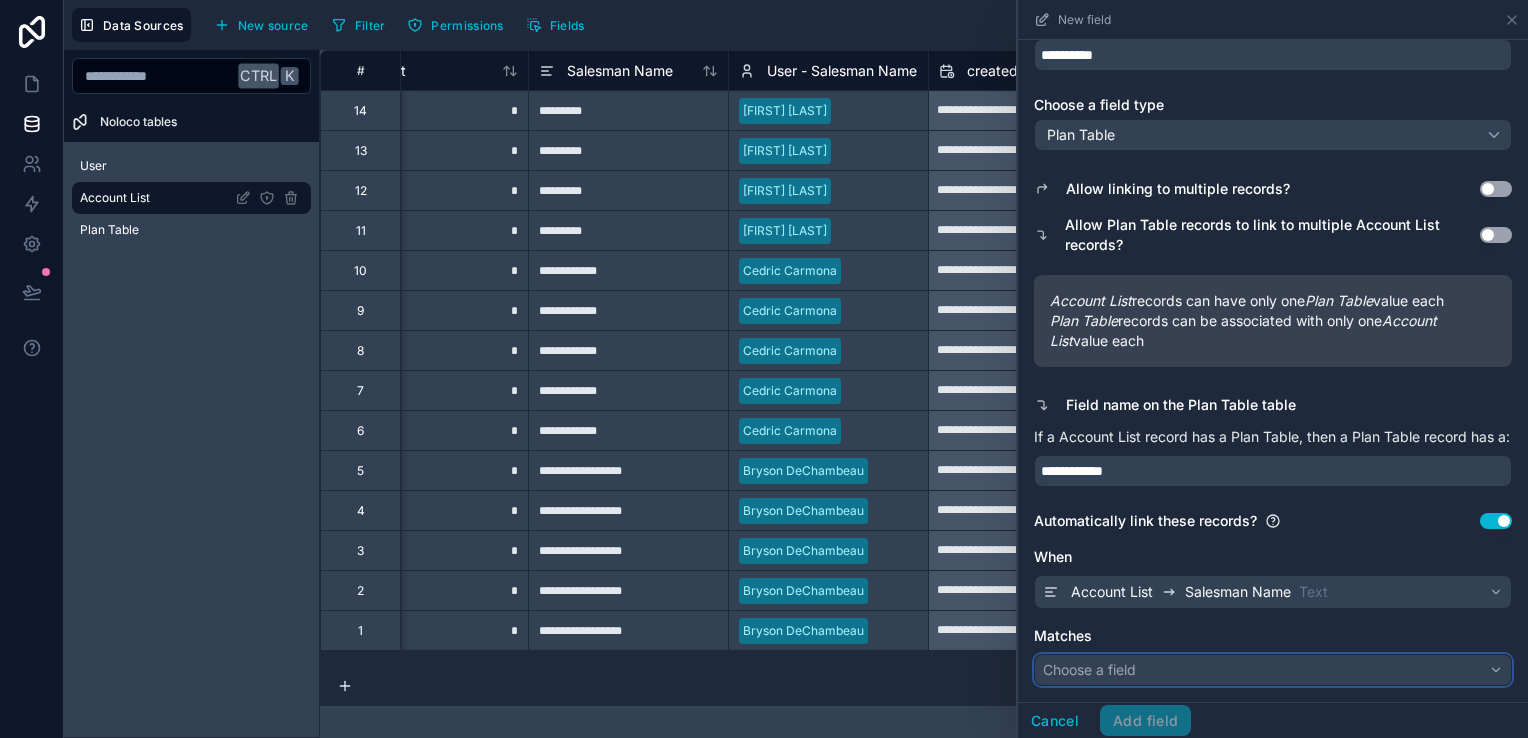 click on "Choose a field" at bounding box center (1273, 670) 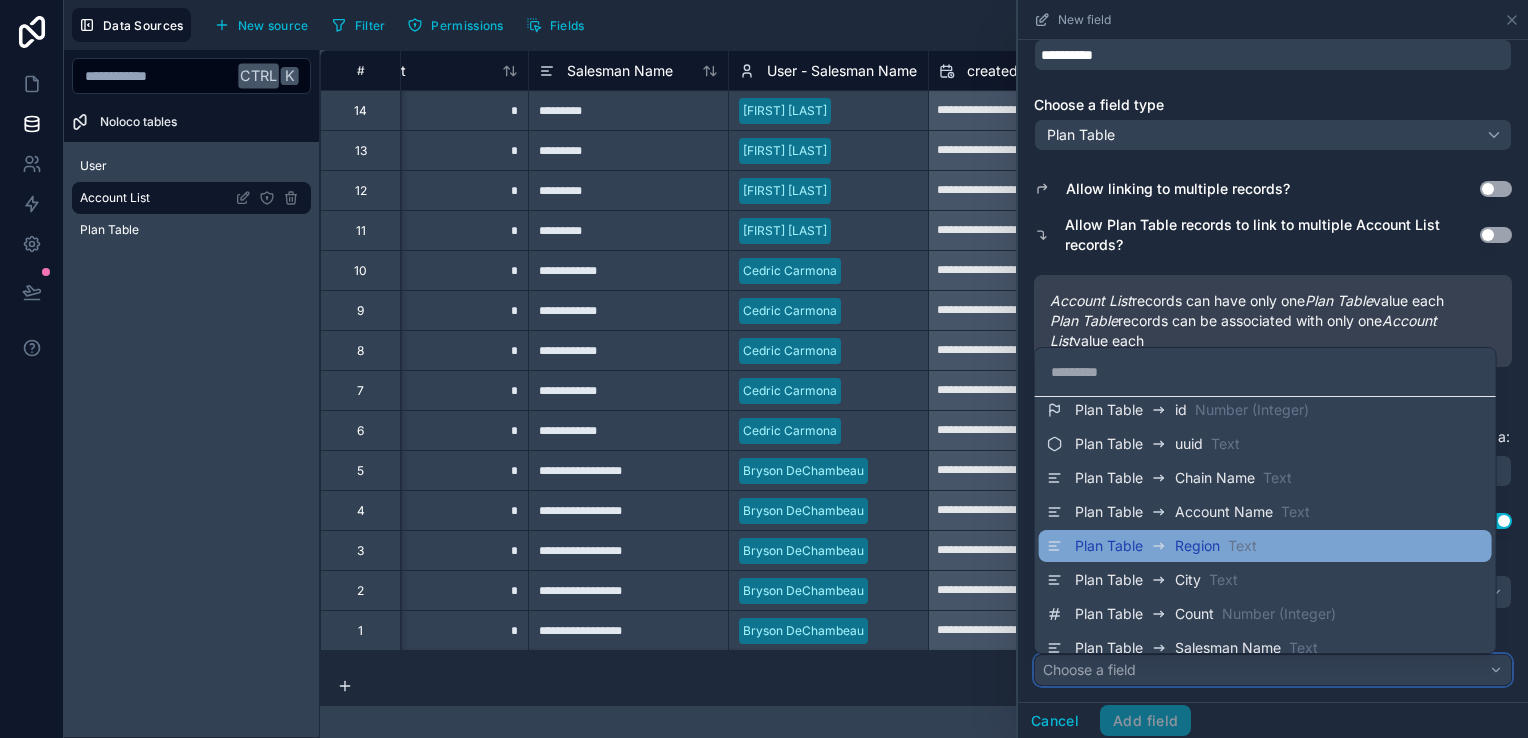 scroll, scrollTop: 34, scrollLeft: 0, axis: vertical 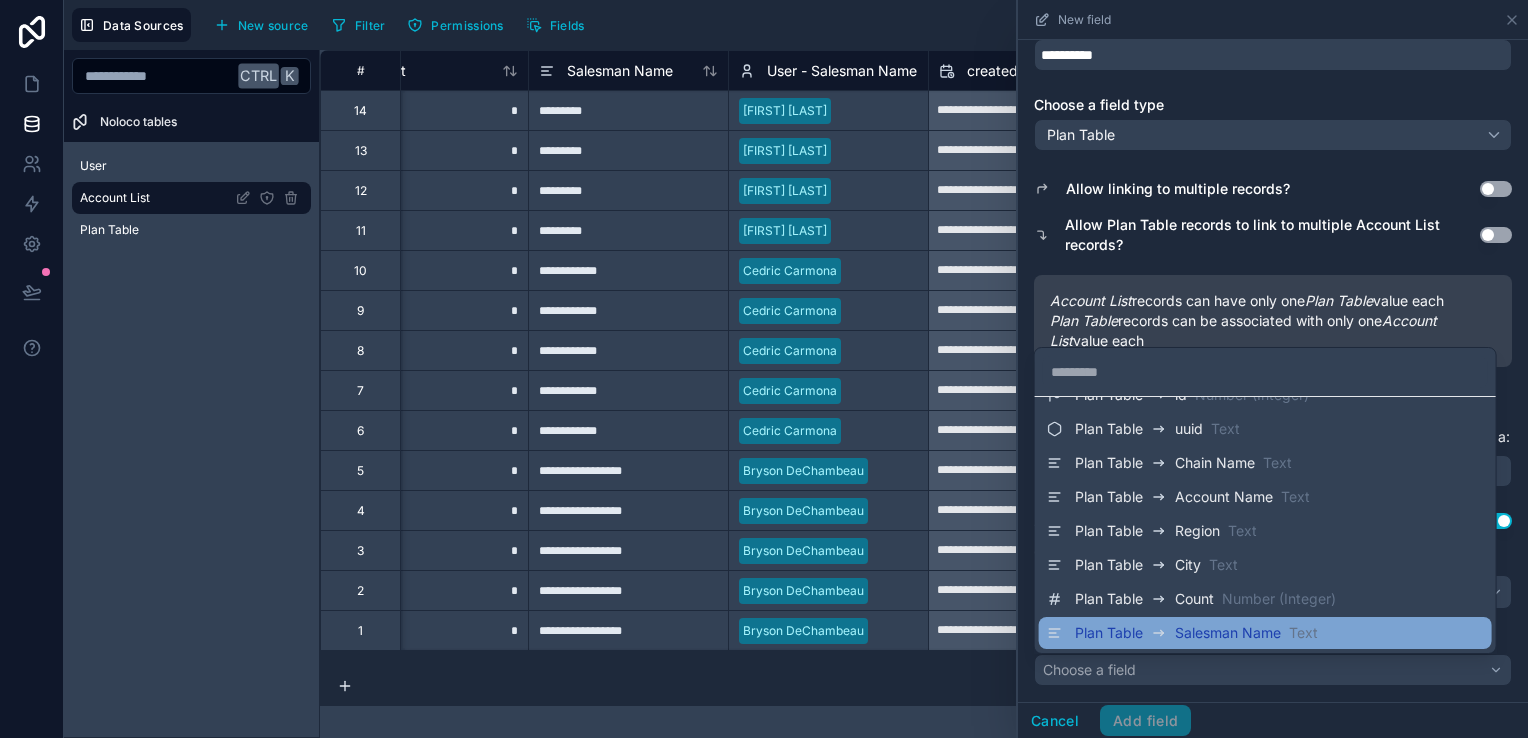 click on "Salesman Name" at bounding box center [1228, 633] 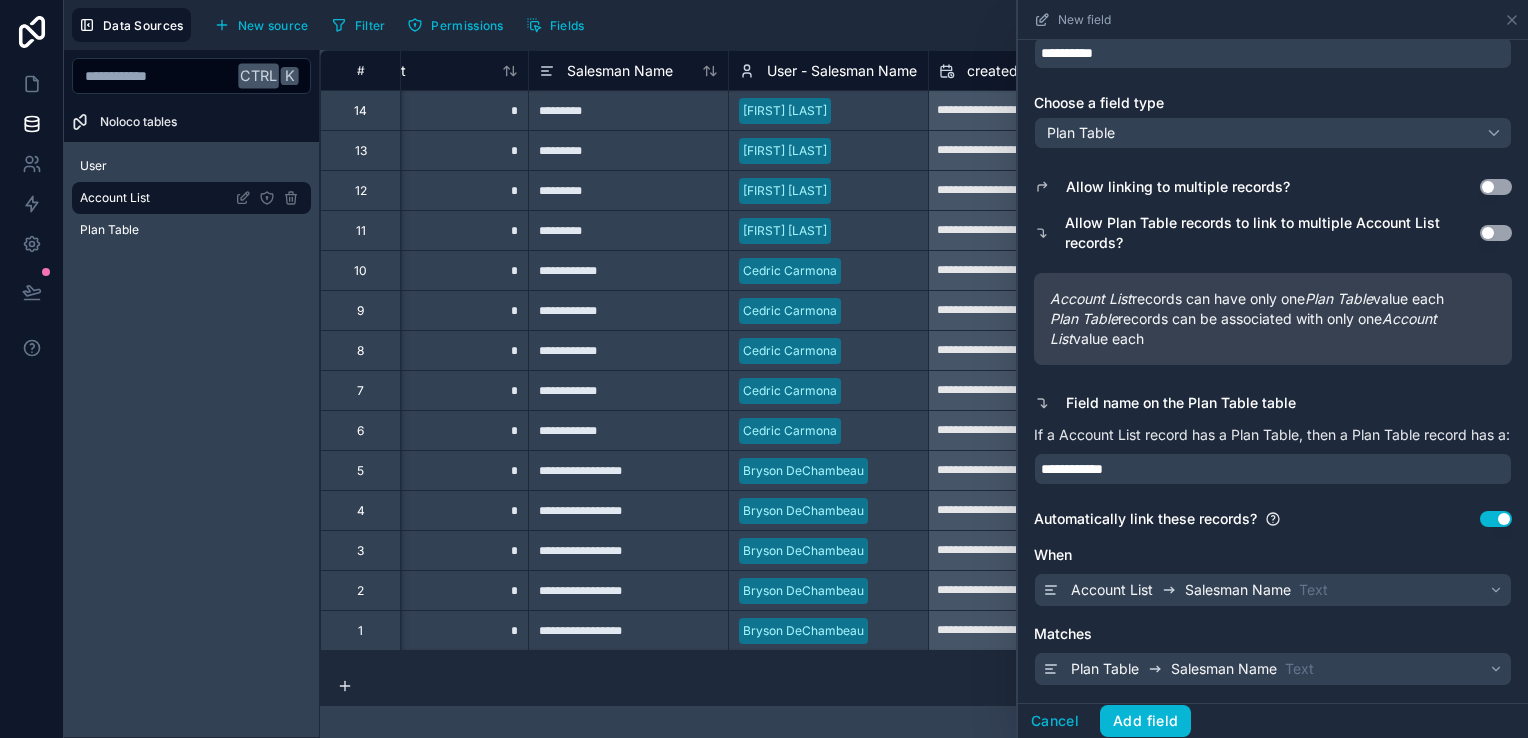 scroll, scrollTop: 106, scrollLeft: 0, axis: vertical 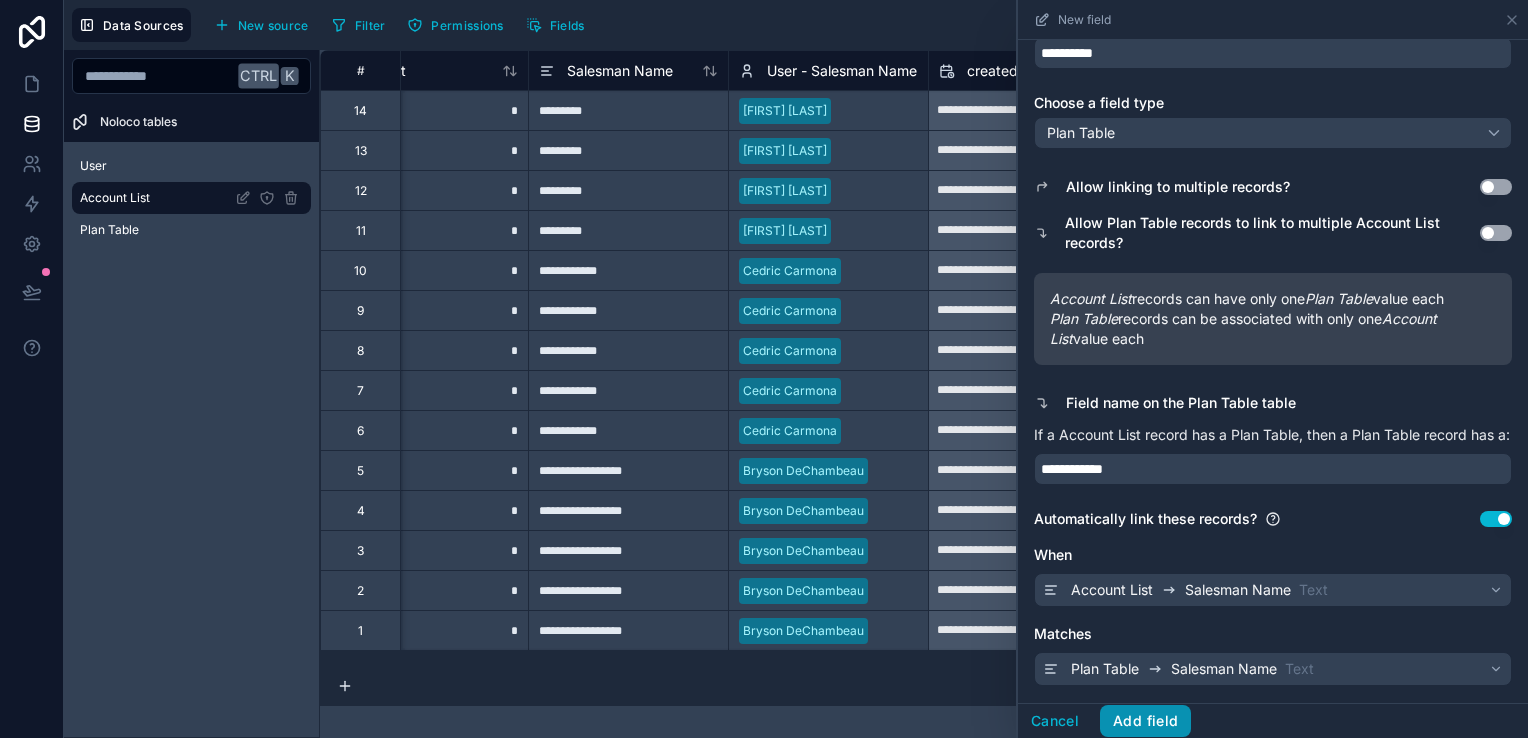 click on "Add field" at bounding box center (1145, 721) 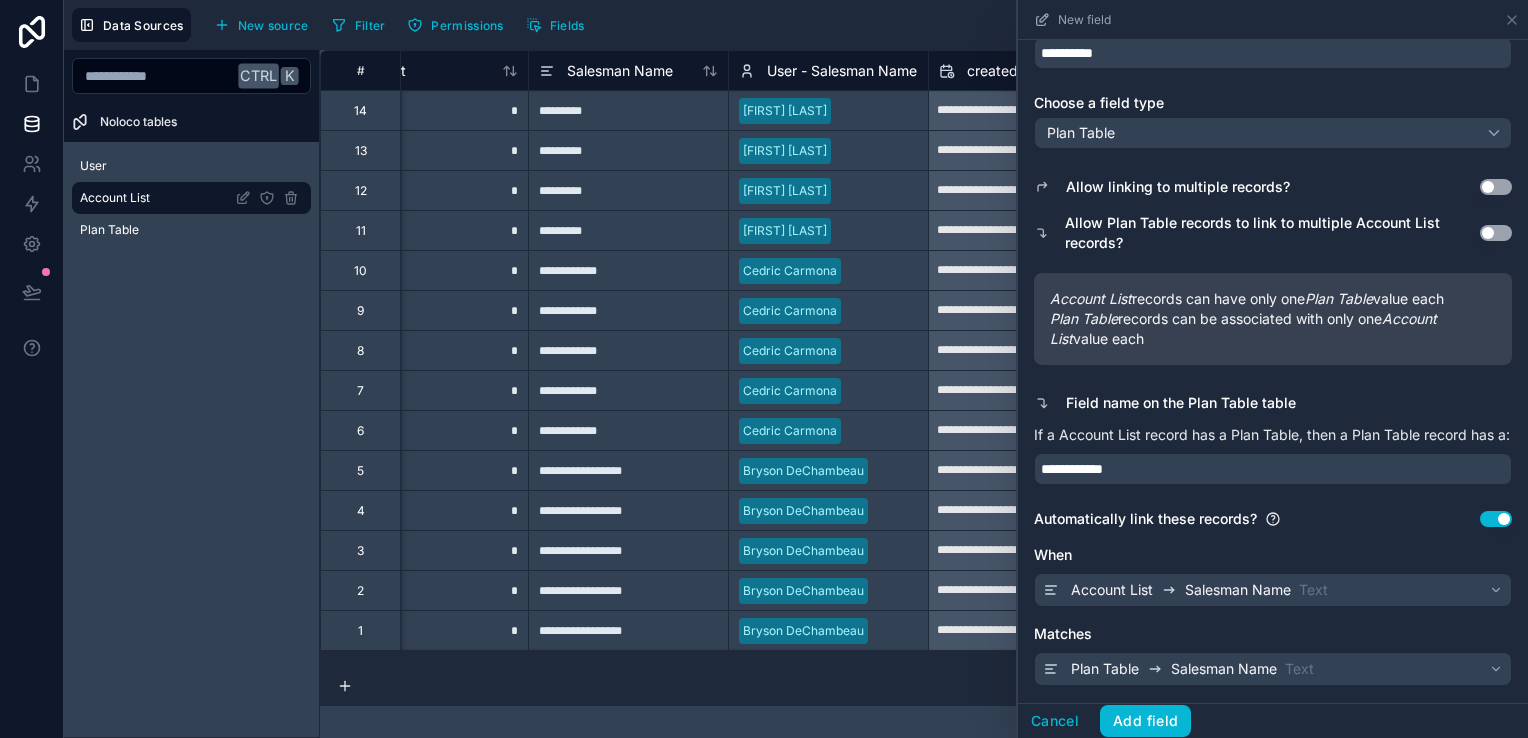 click on "When Account List Salesman Name Text" at bounding box center (1273, 576) 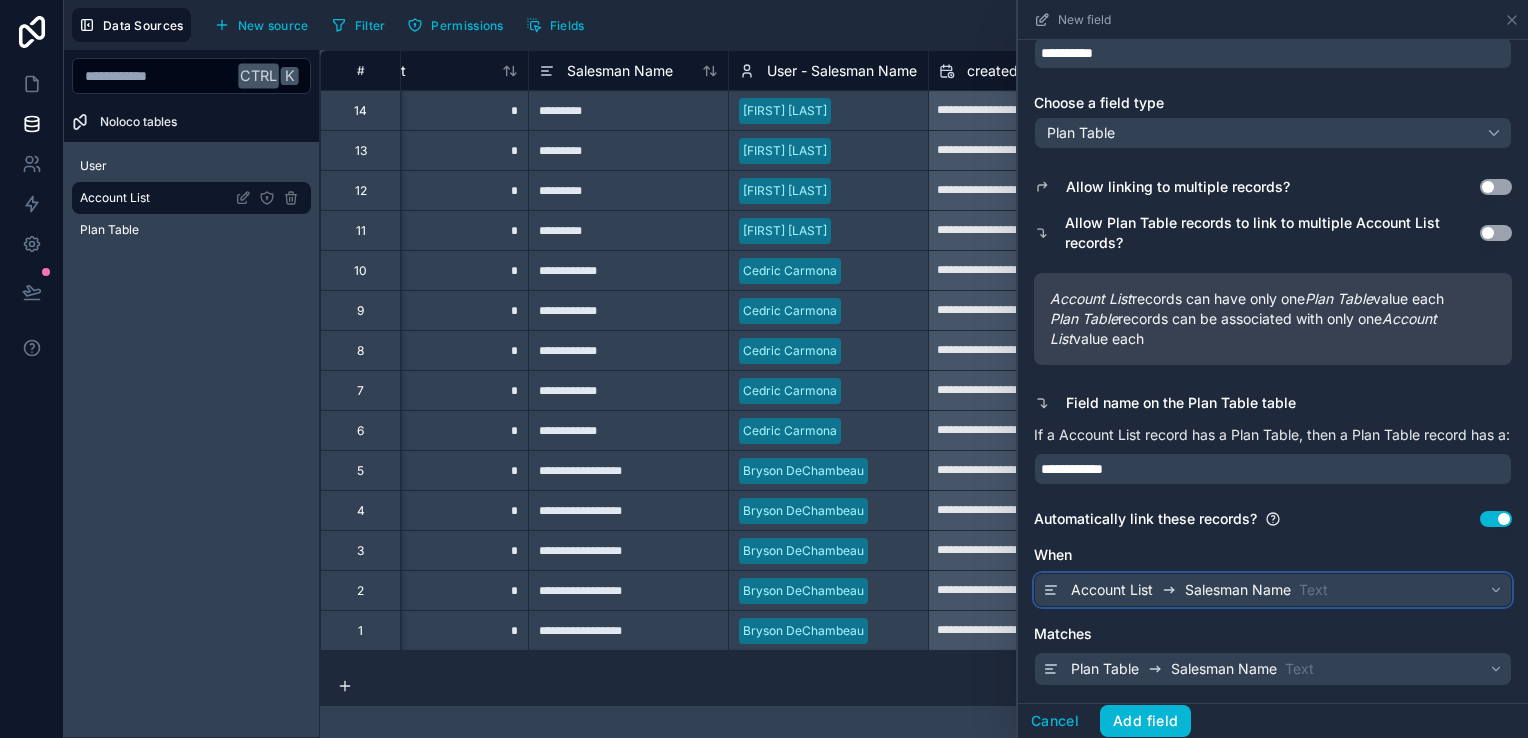click on "Account List Salesman Name Text" at bounding box center (1273, 590) 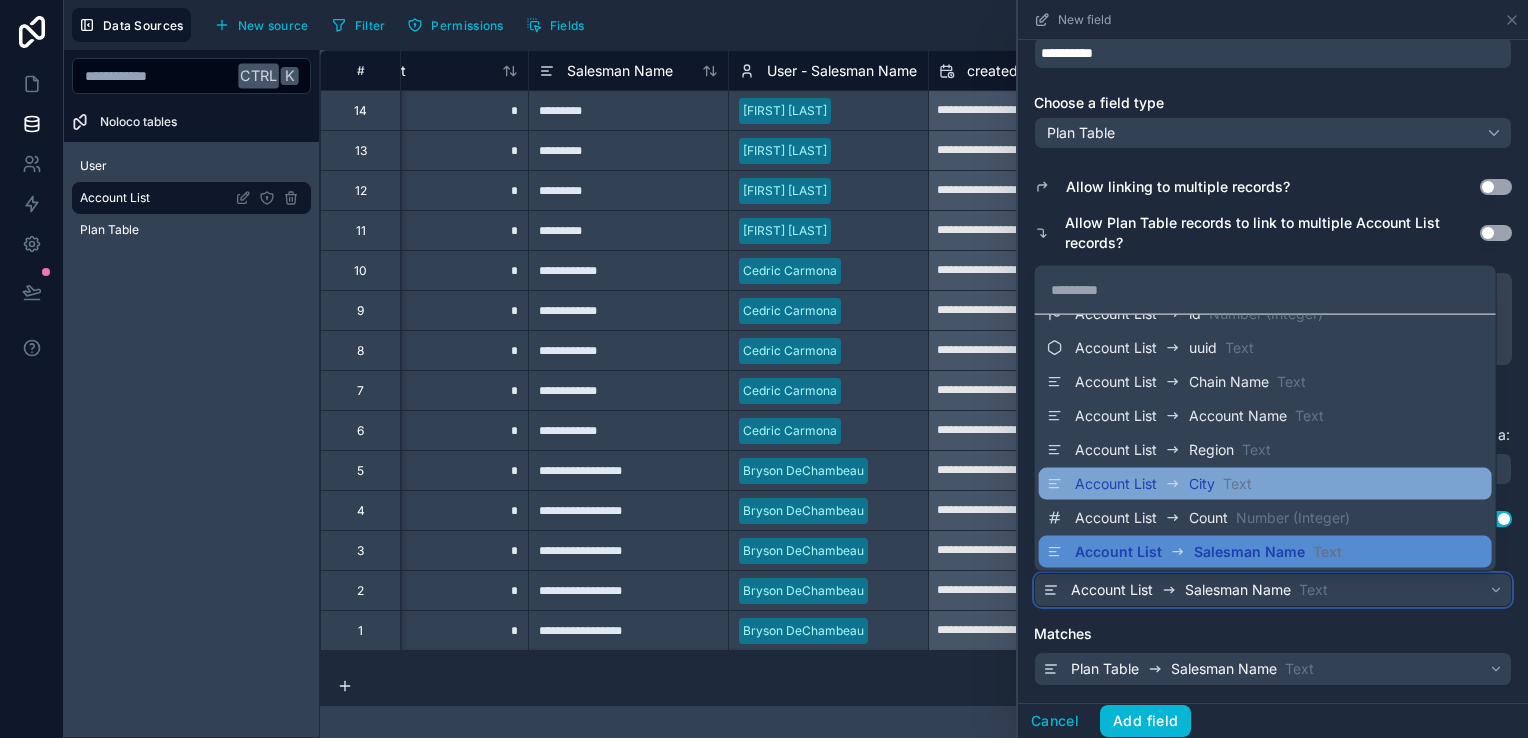 scroll, scrollTop: 34, scrollLeft: 0, axis: vertical 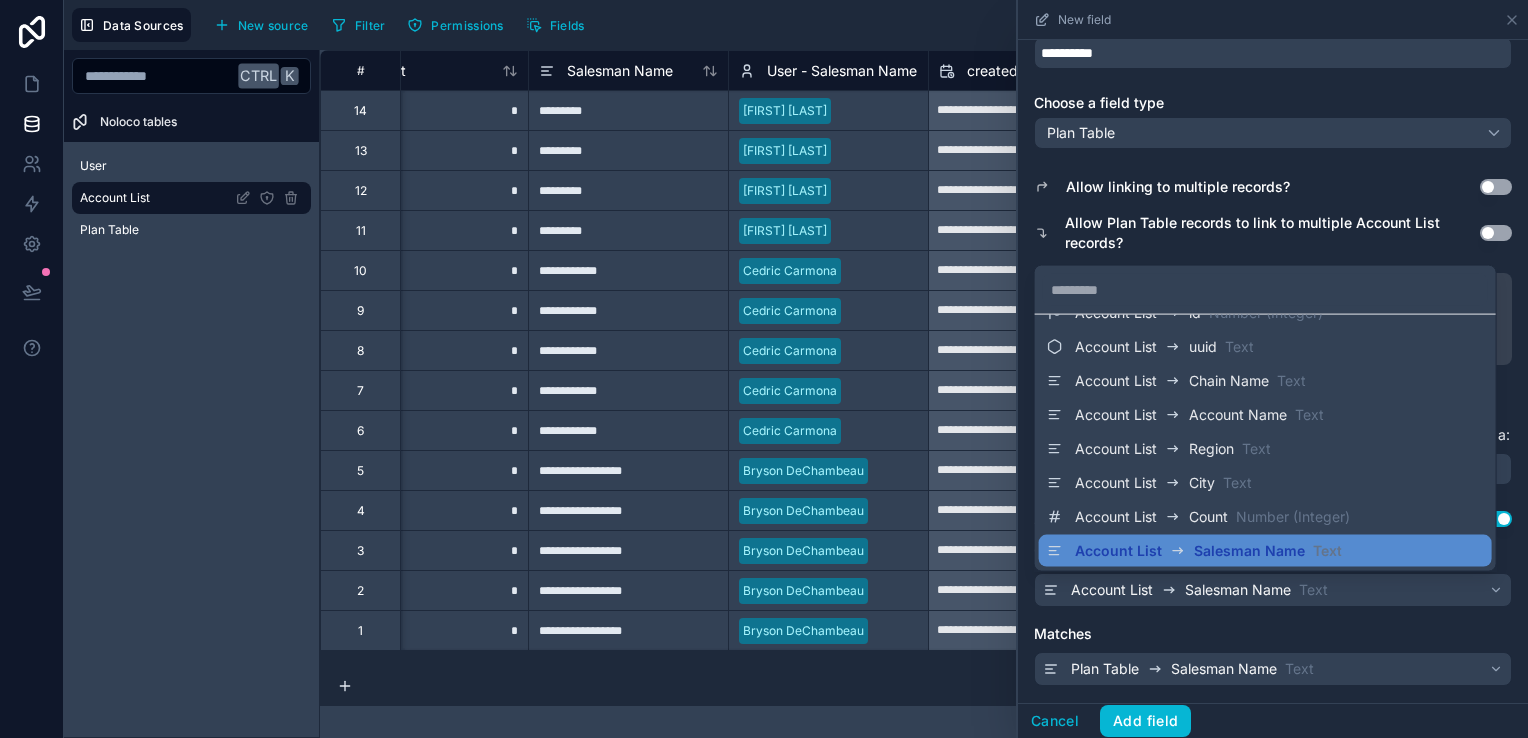 click at bounding box center [1273, 369] 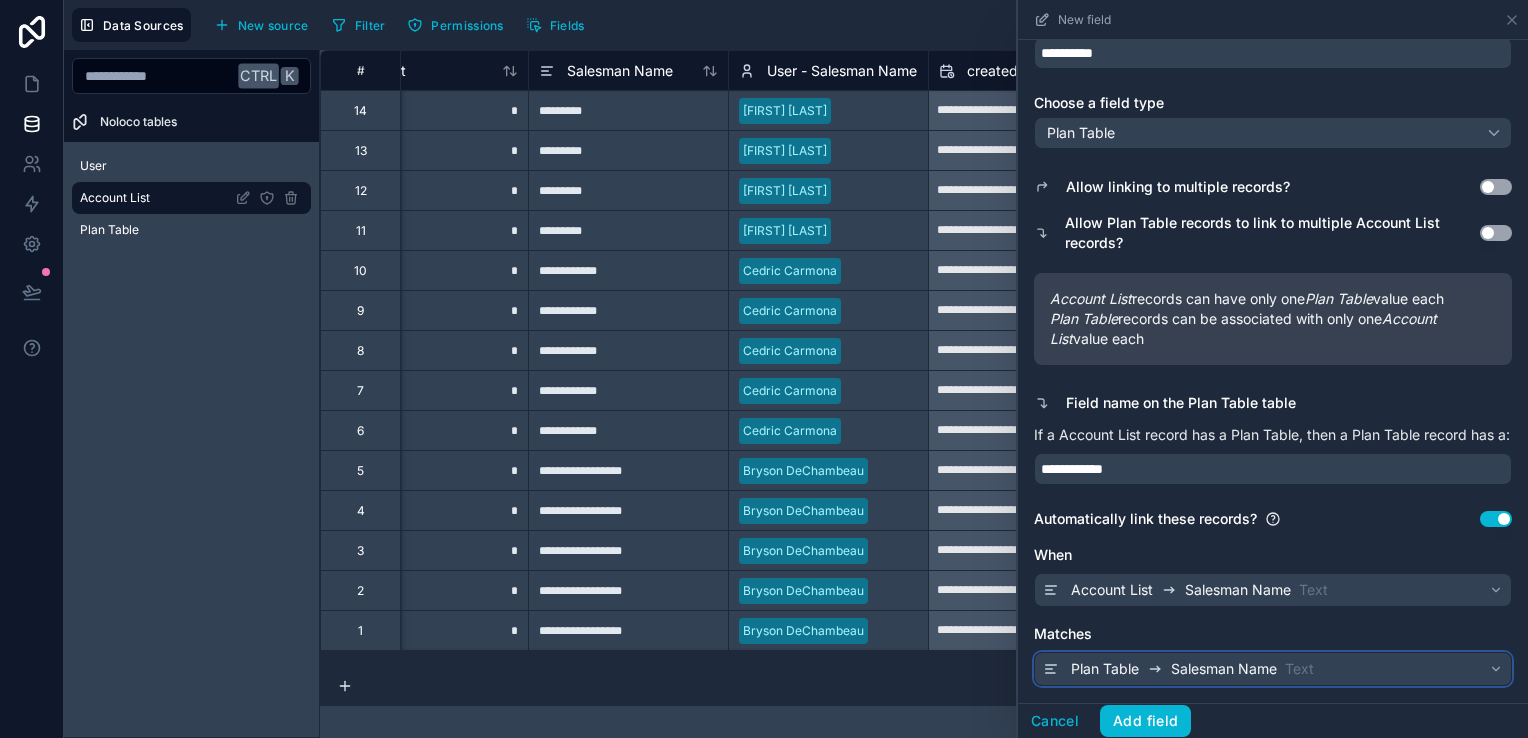 click on "Plan Table Salesman Name Text" at bounding box center [1273, 669] 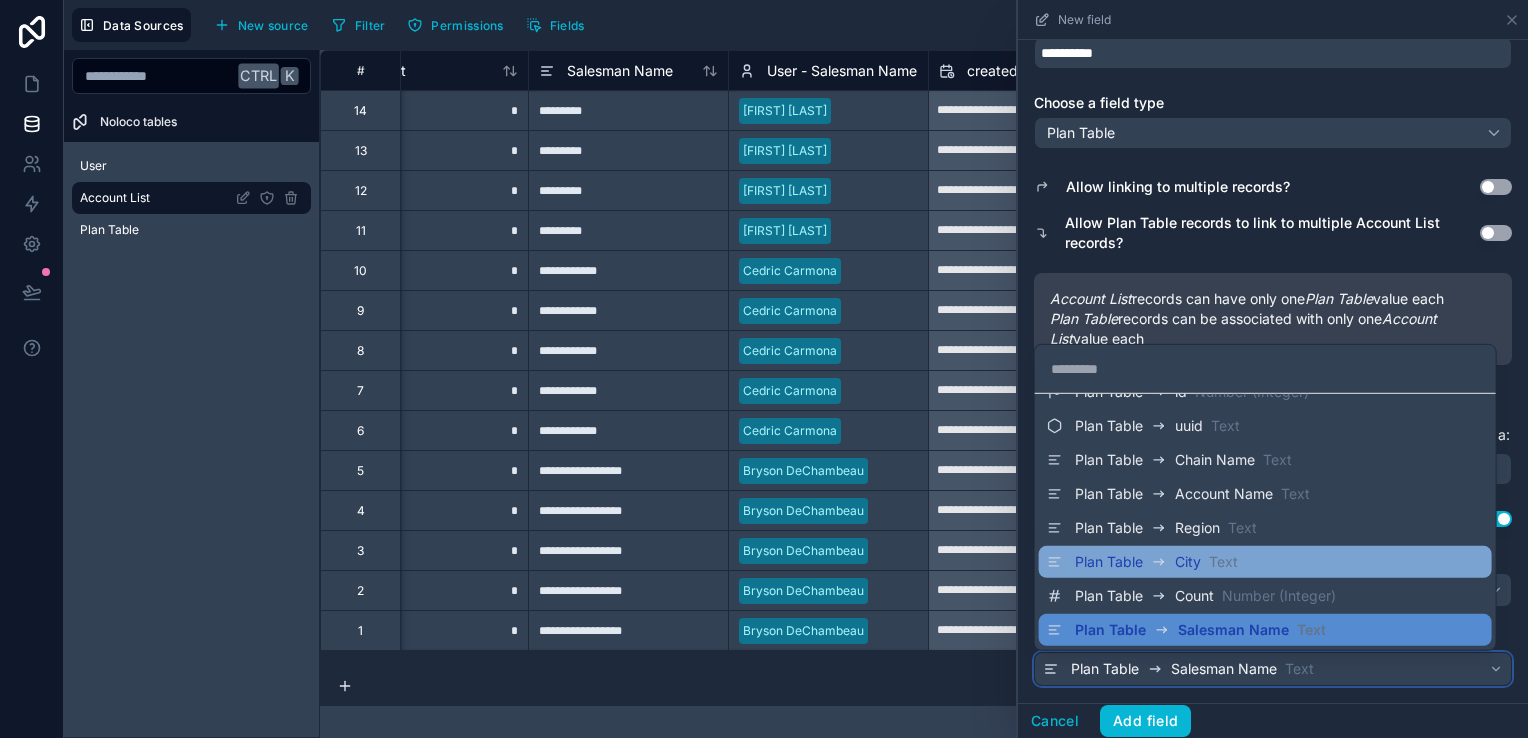 scroll, scrollTop: 0, scrollLeft: 0, axis: both 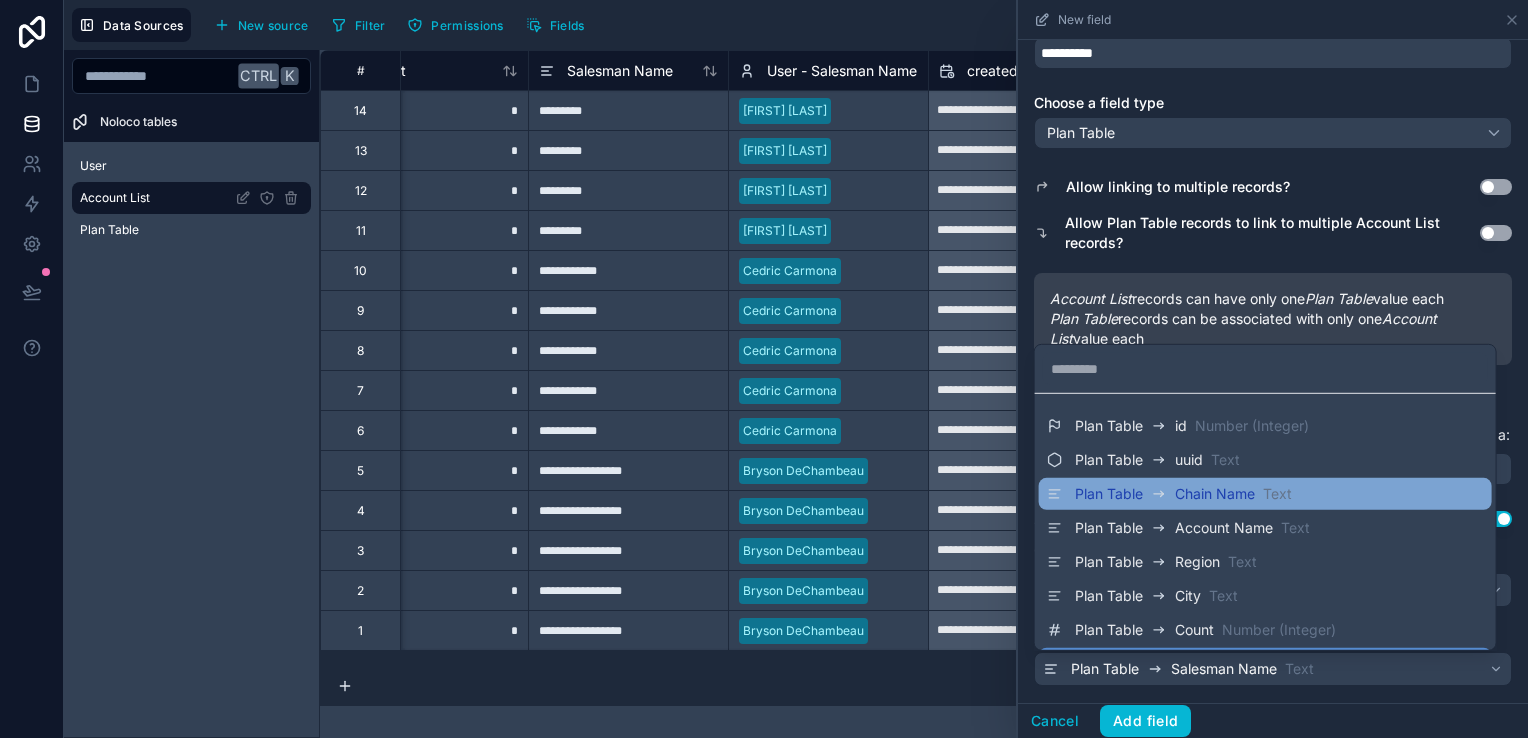 click on "Text" at bounding box center (1277, 494) 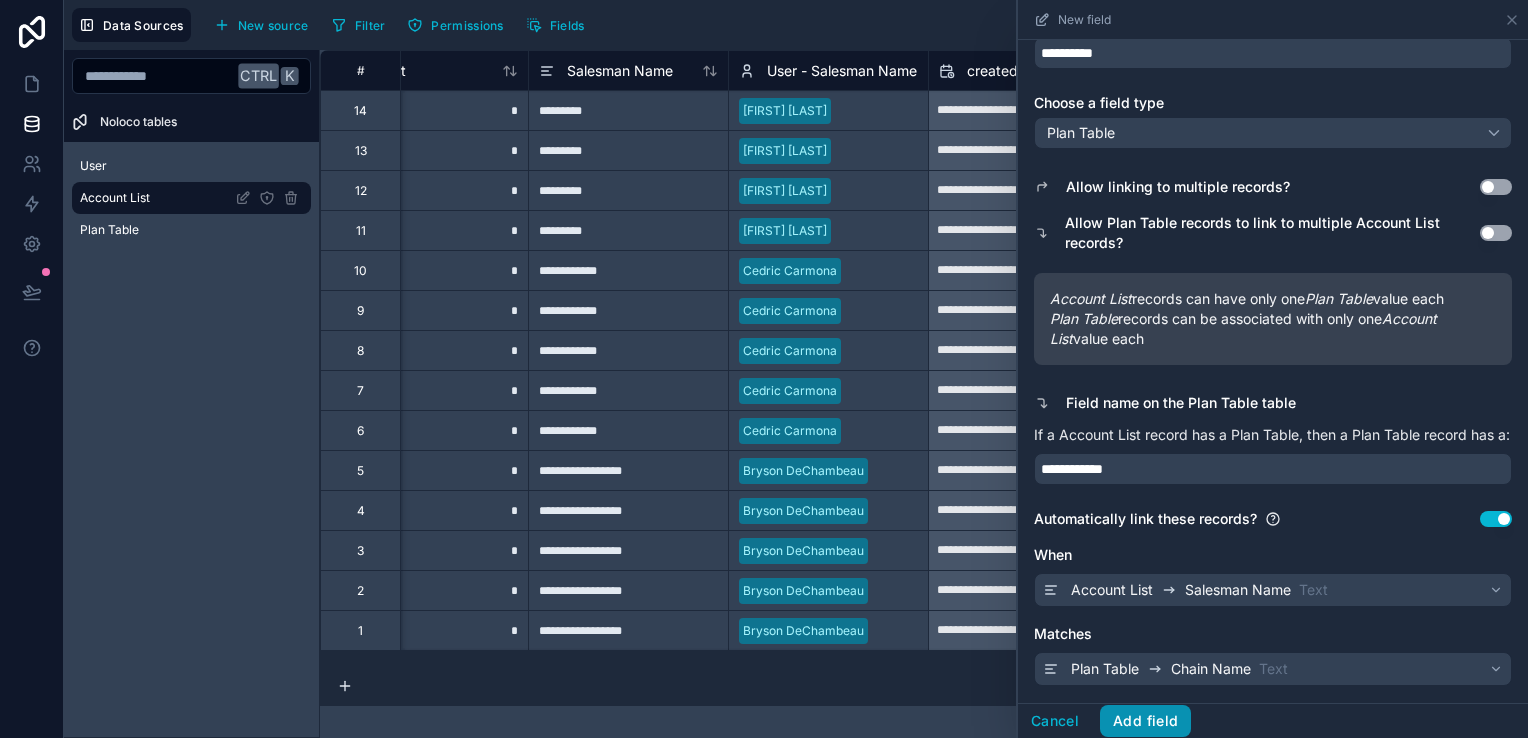 click on "Add field" at bounding box center [1145, 721] 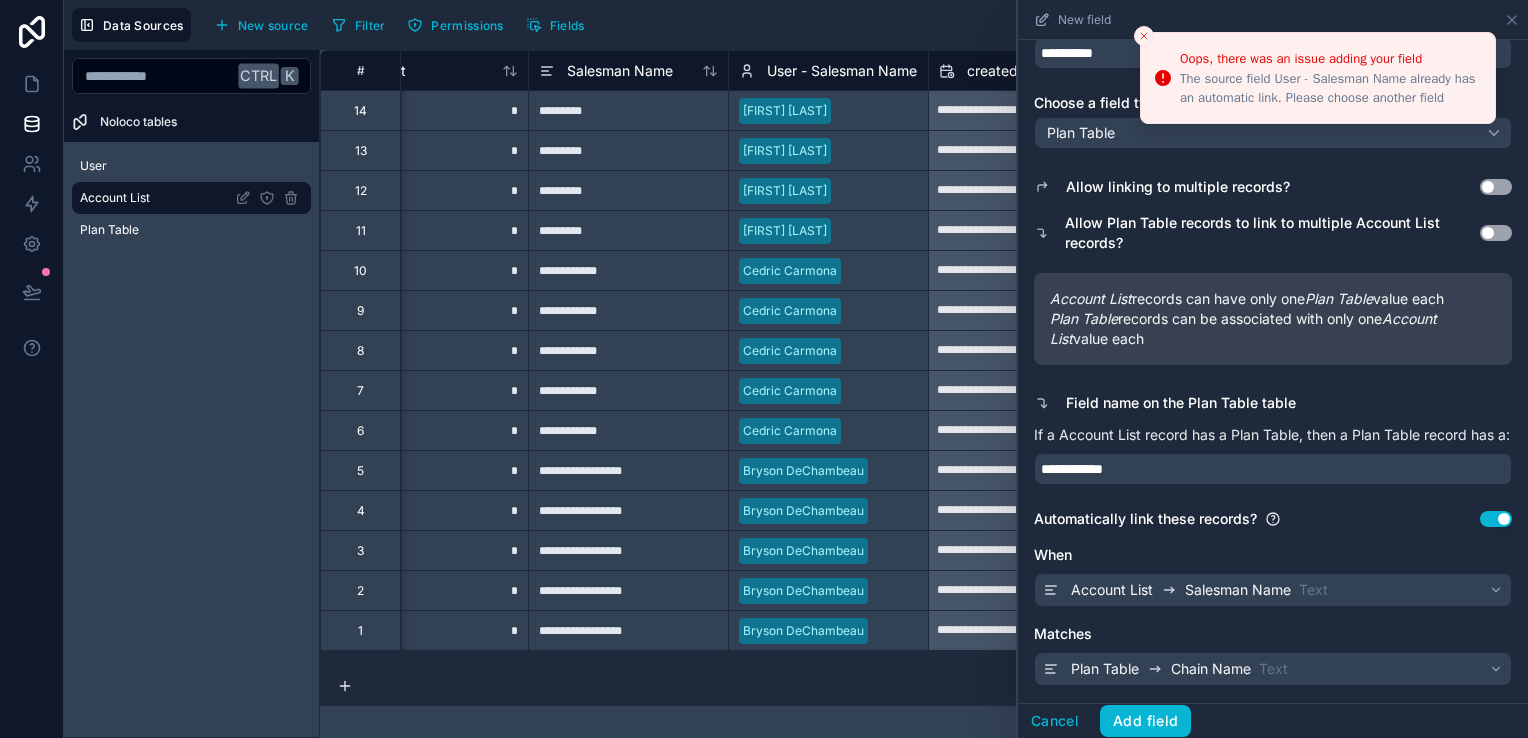 click 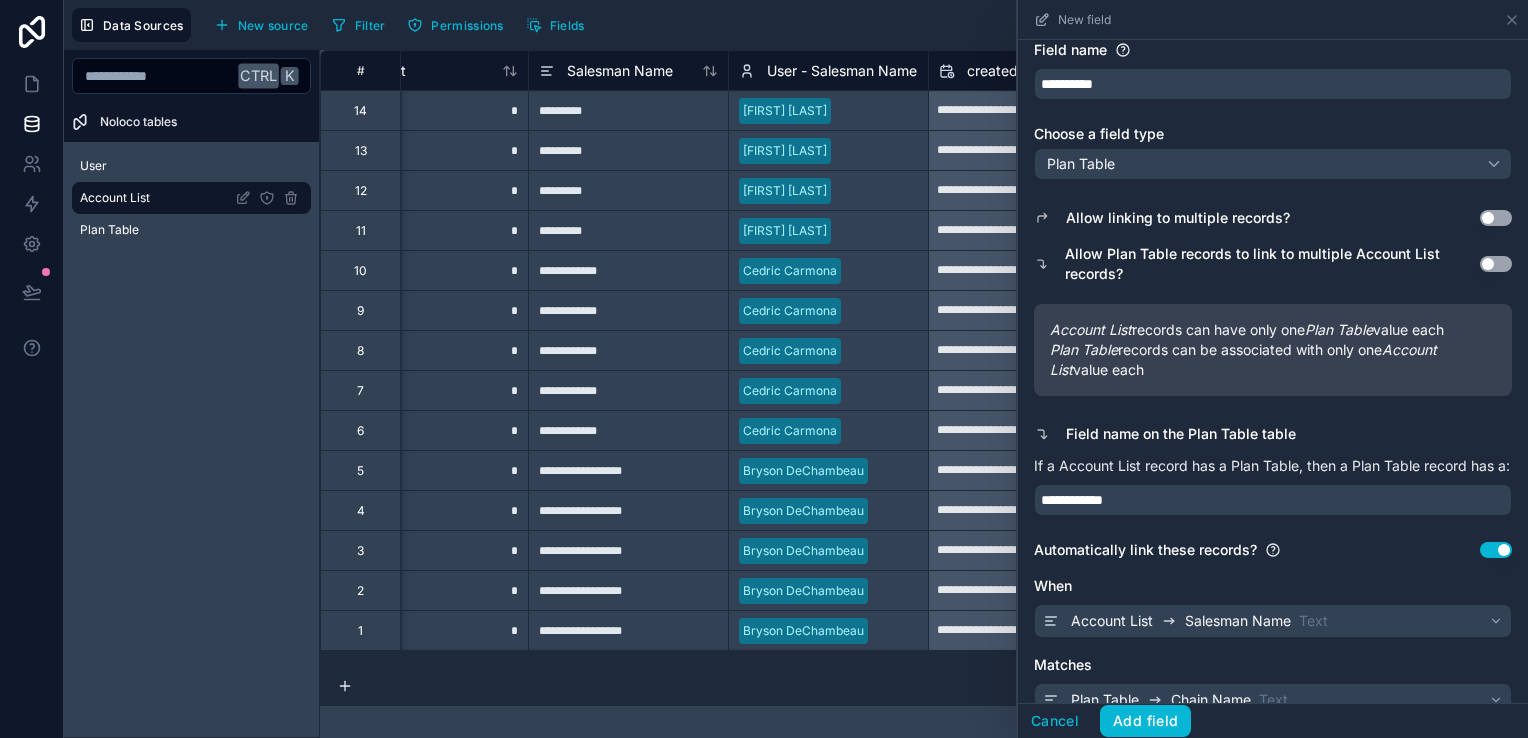 scroll, scrollTop: 106, scrollLeft: 0, axis: vertical 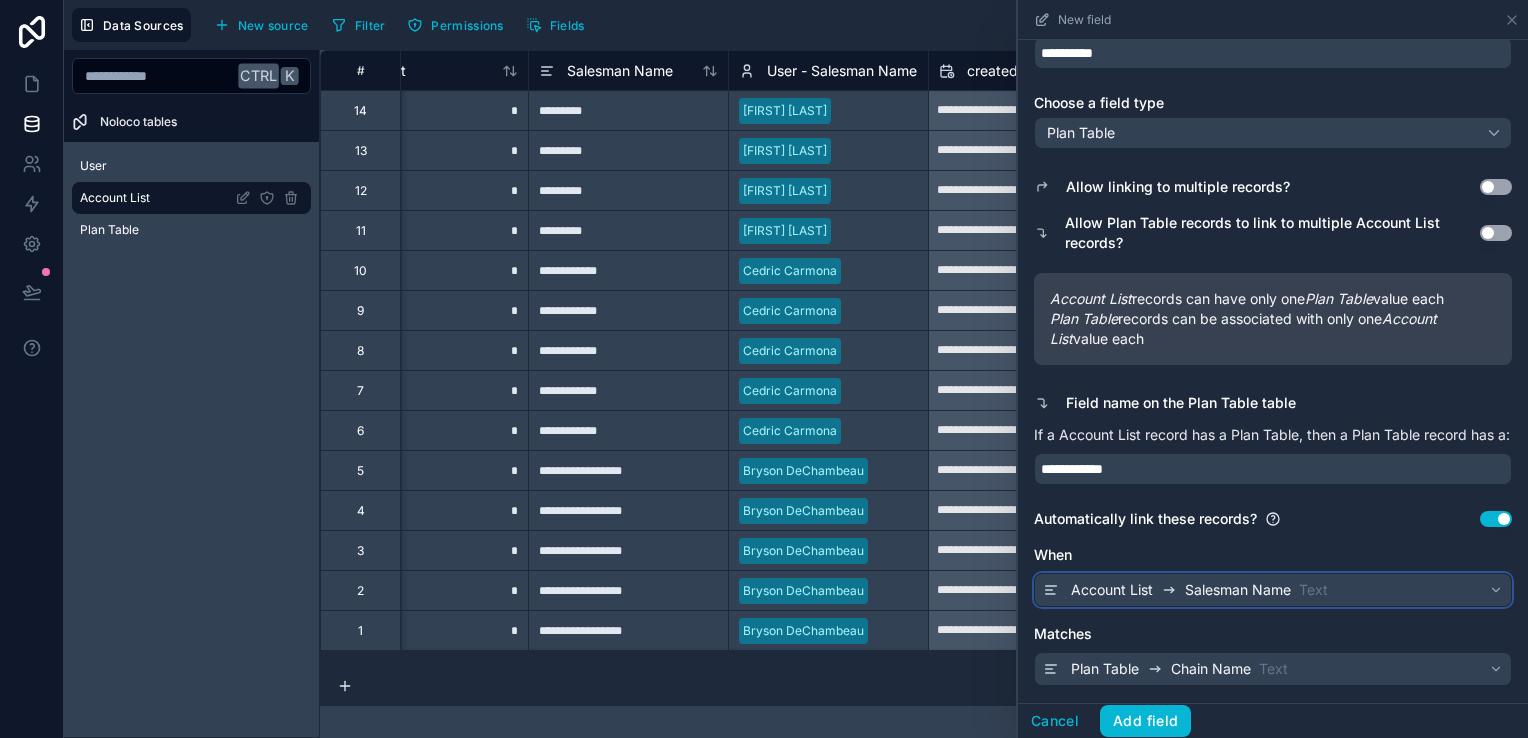 click 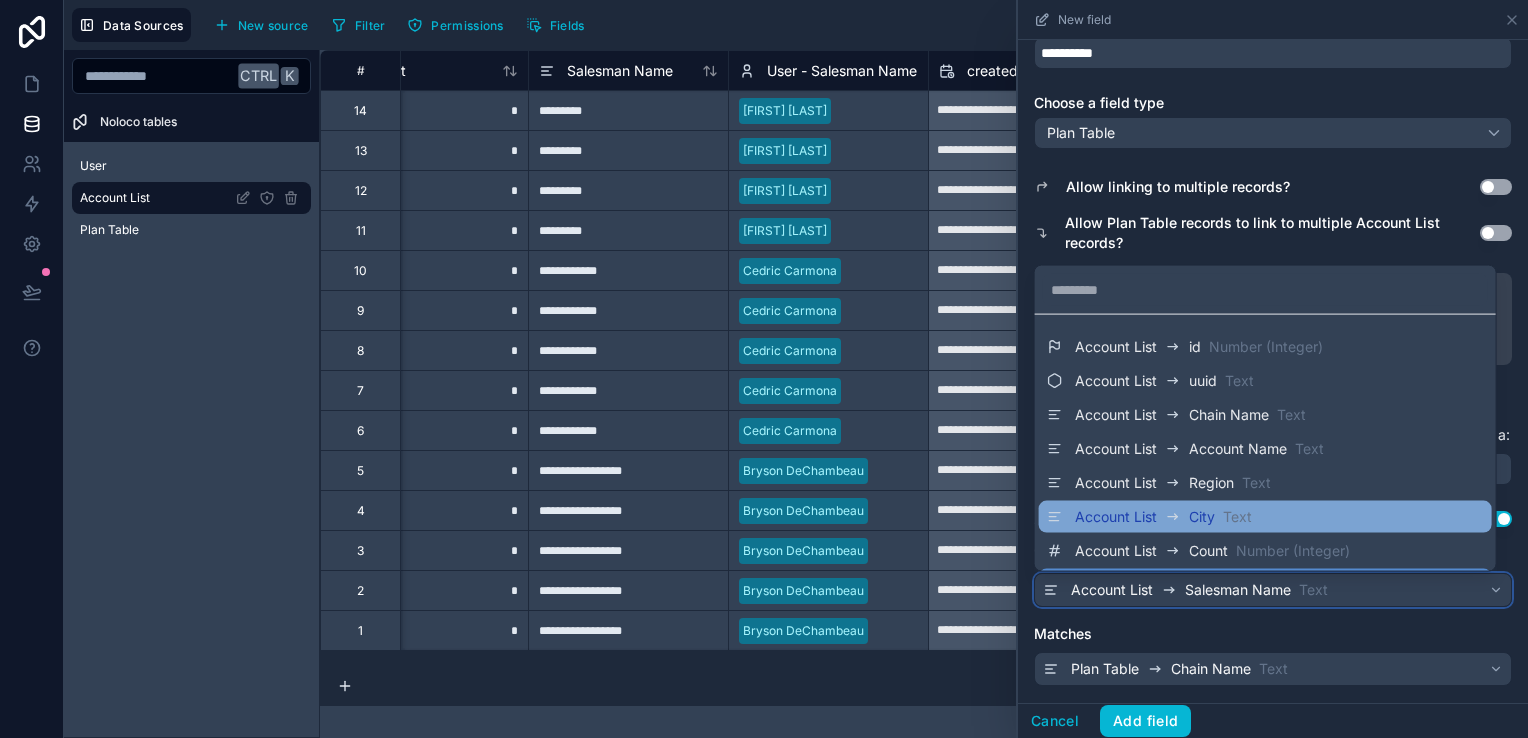 scroll, scrollTop: 34, scrollLeft: 0, axis: vertical 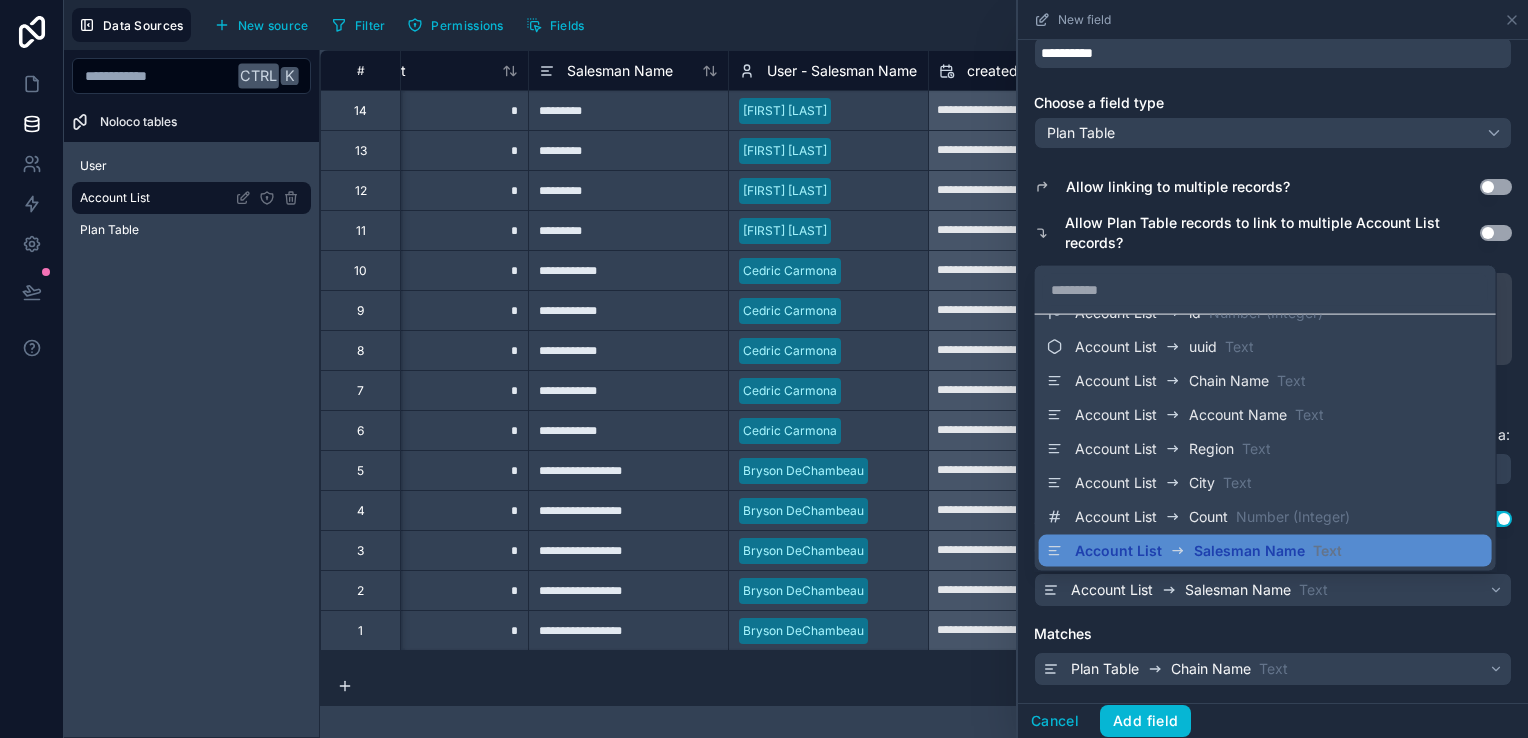 click at bounding box center (1273, 369) 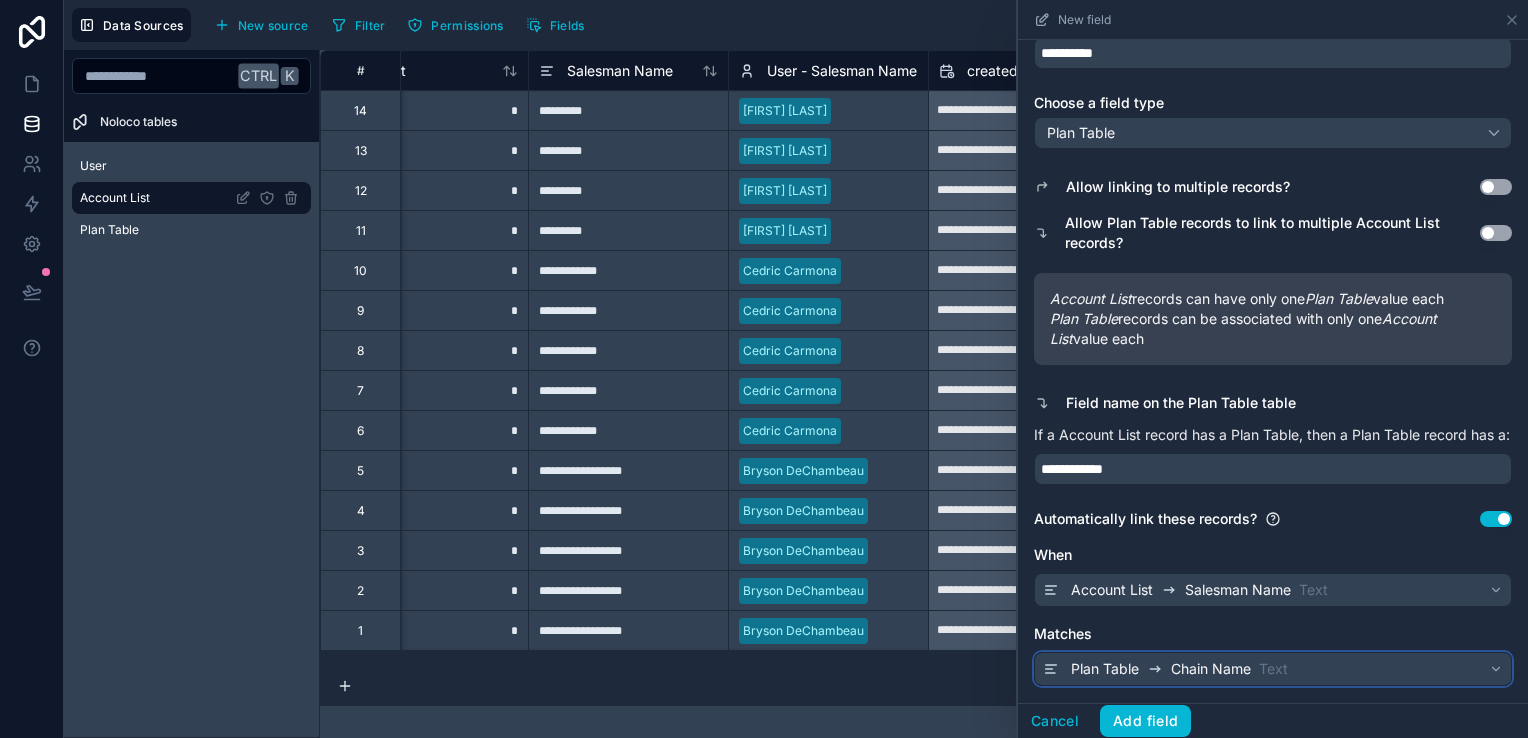 click on "Chain Name" at bounding box center (1211, 669) 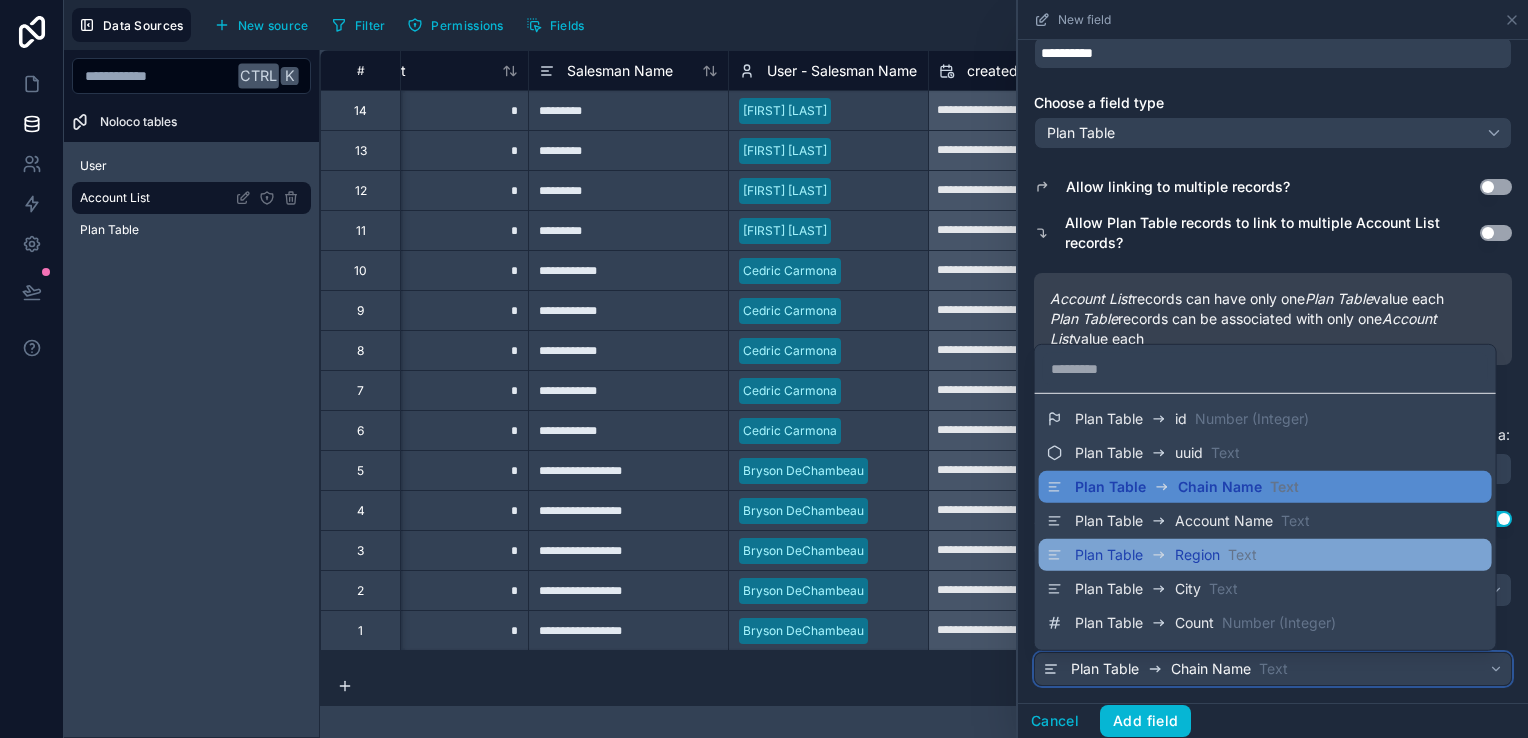 scroll, scrollTop: 0, scrollLeft: 0, axis: both 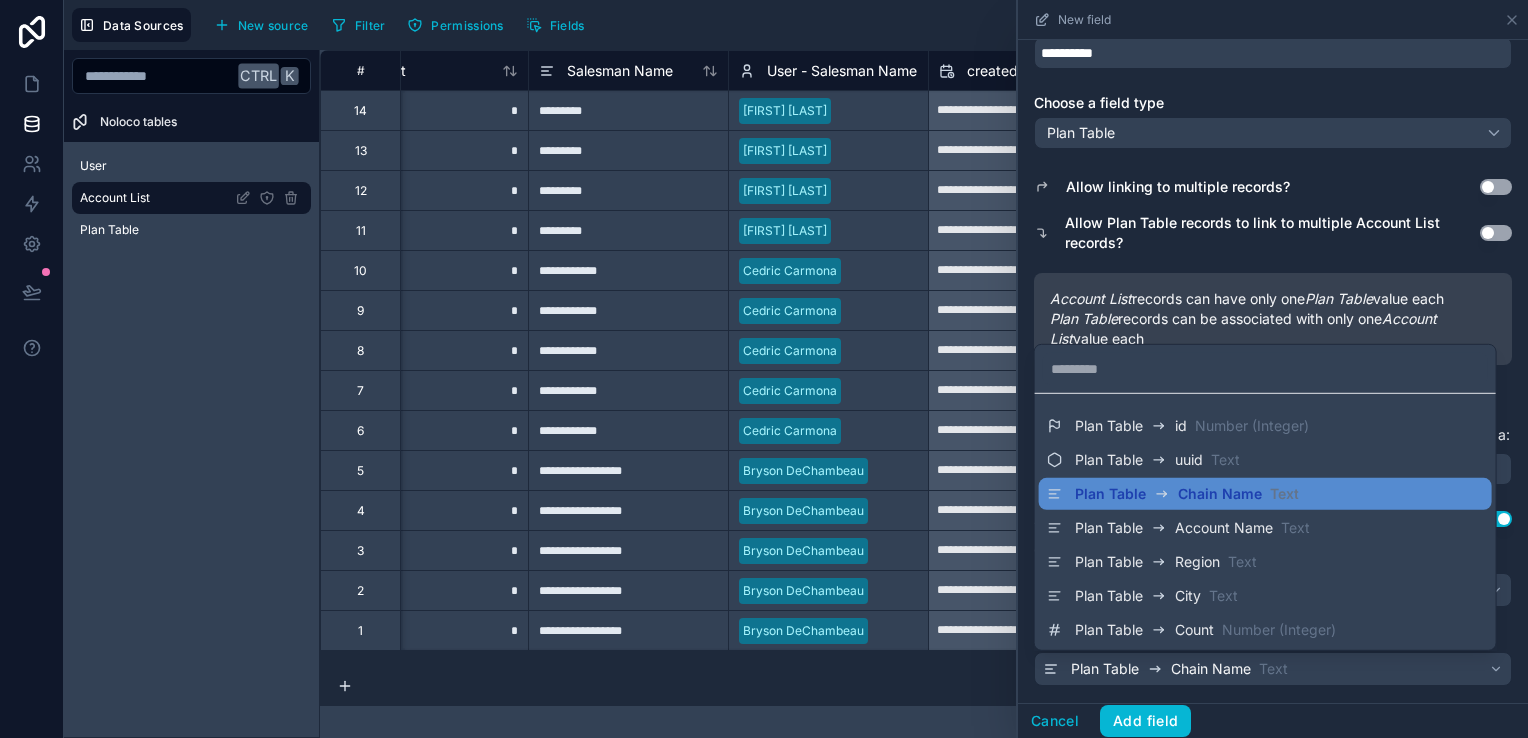 click at bounding box center (1273, 369) 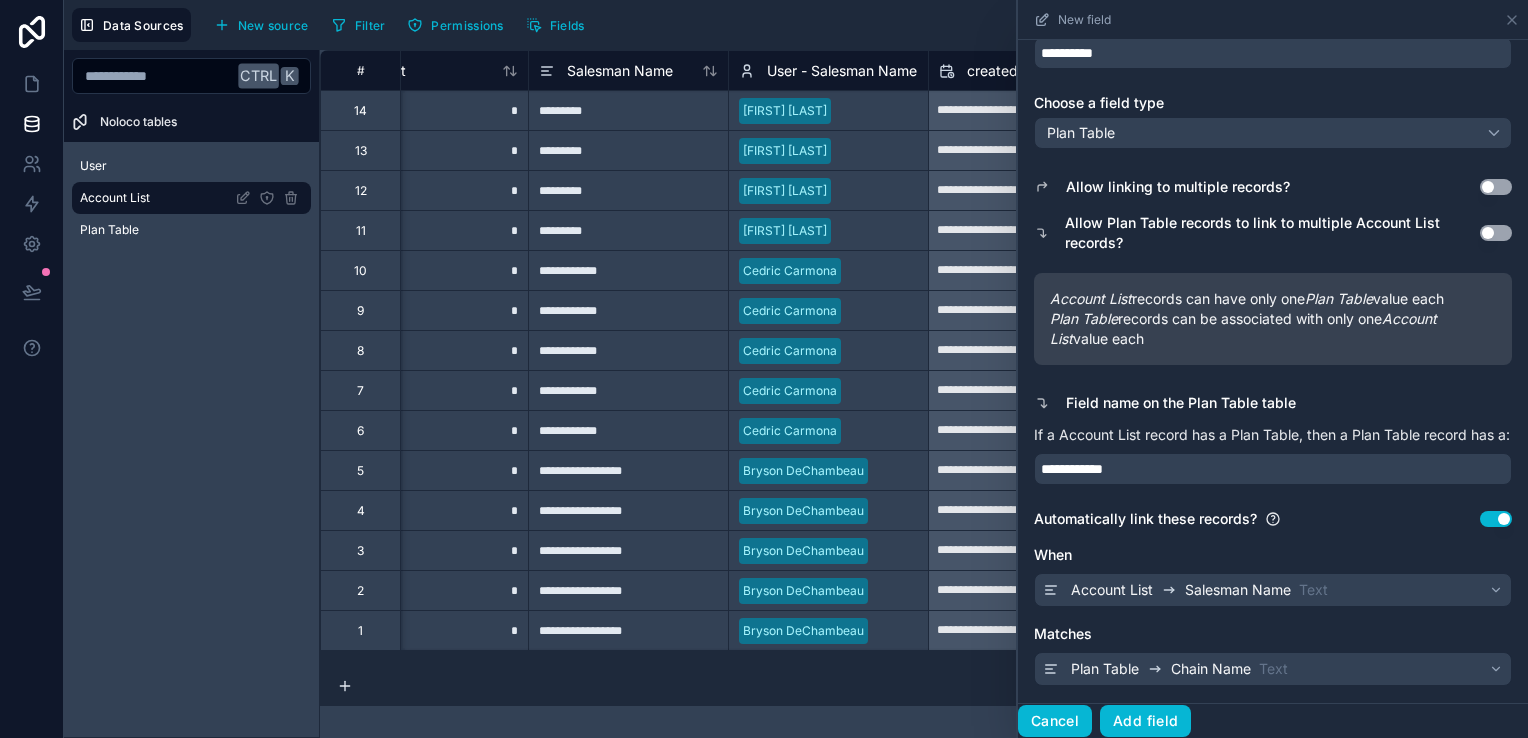 click on "Cancel" at bounding box center (1055, 721) 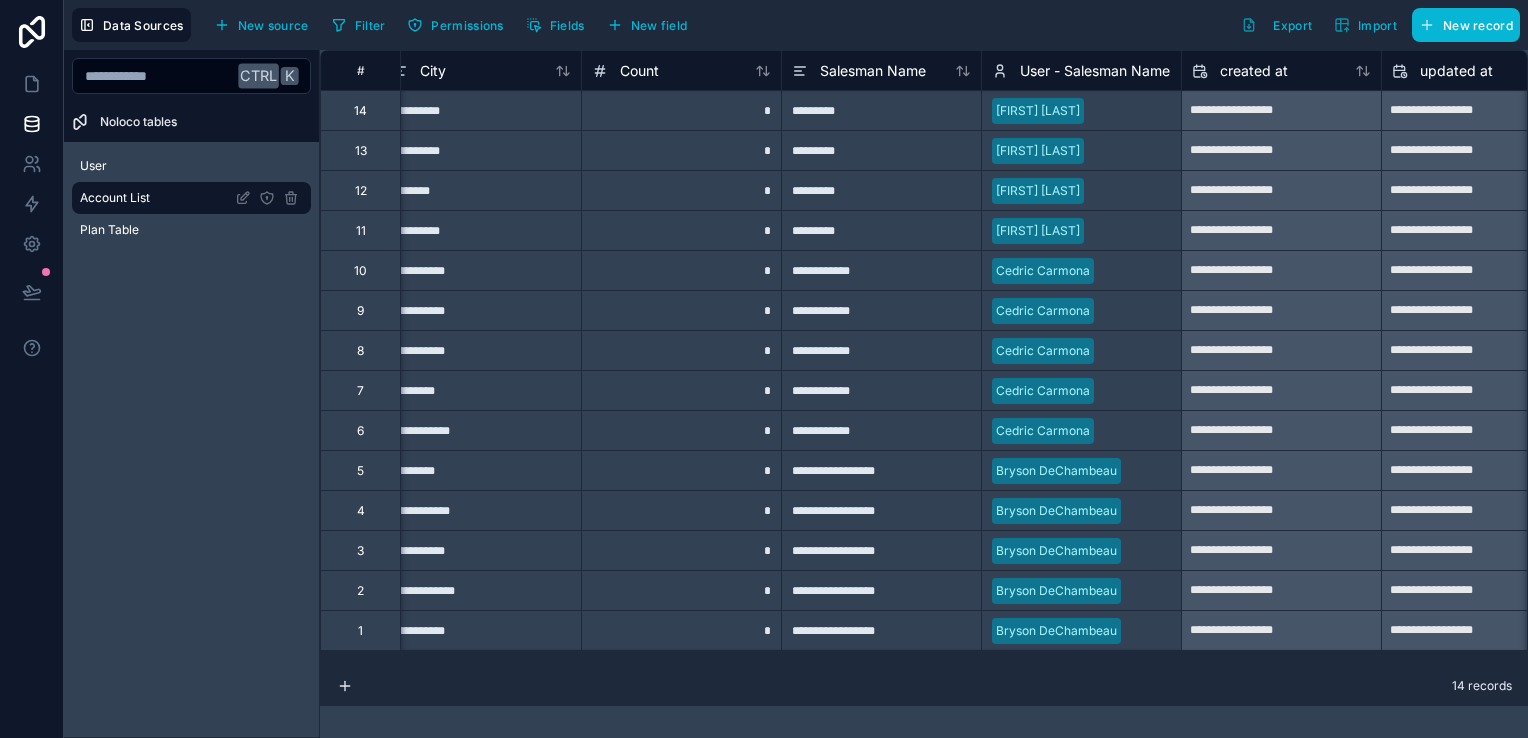 scroll, scrollTop: 0, scrollLeft: 872, axis: horizontal 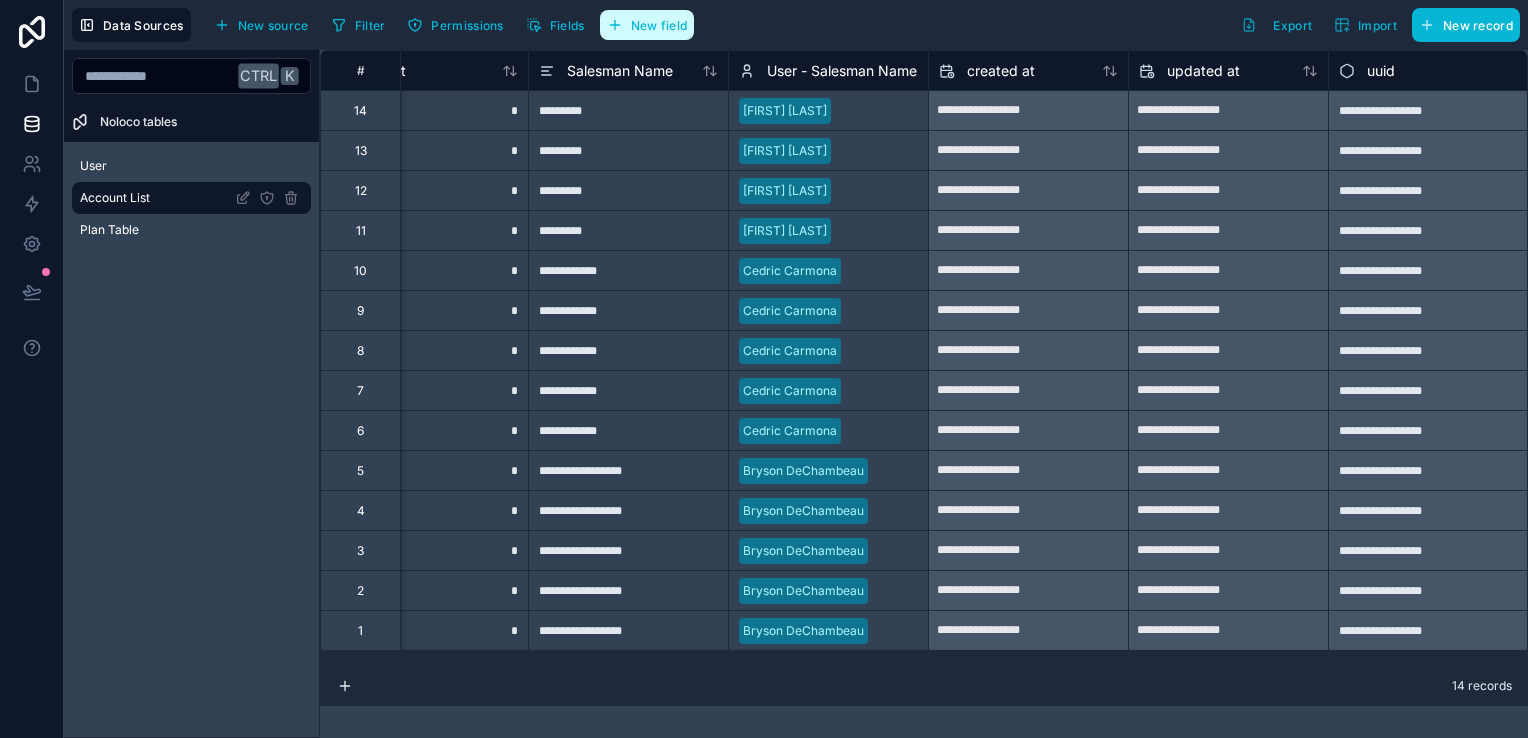 click on "New field" at bounding box center [659, 25] 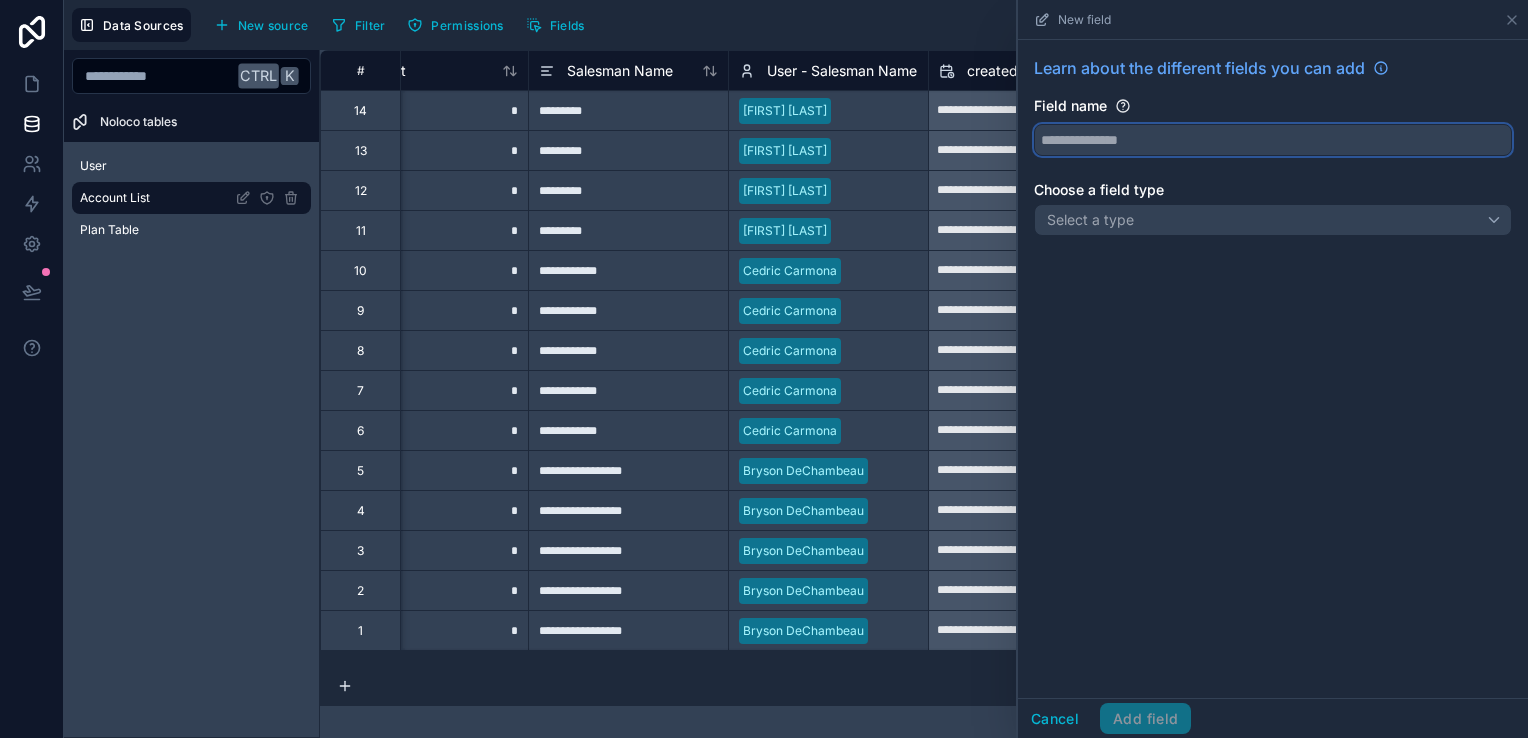 click at bounding box center (1273, 140) 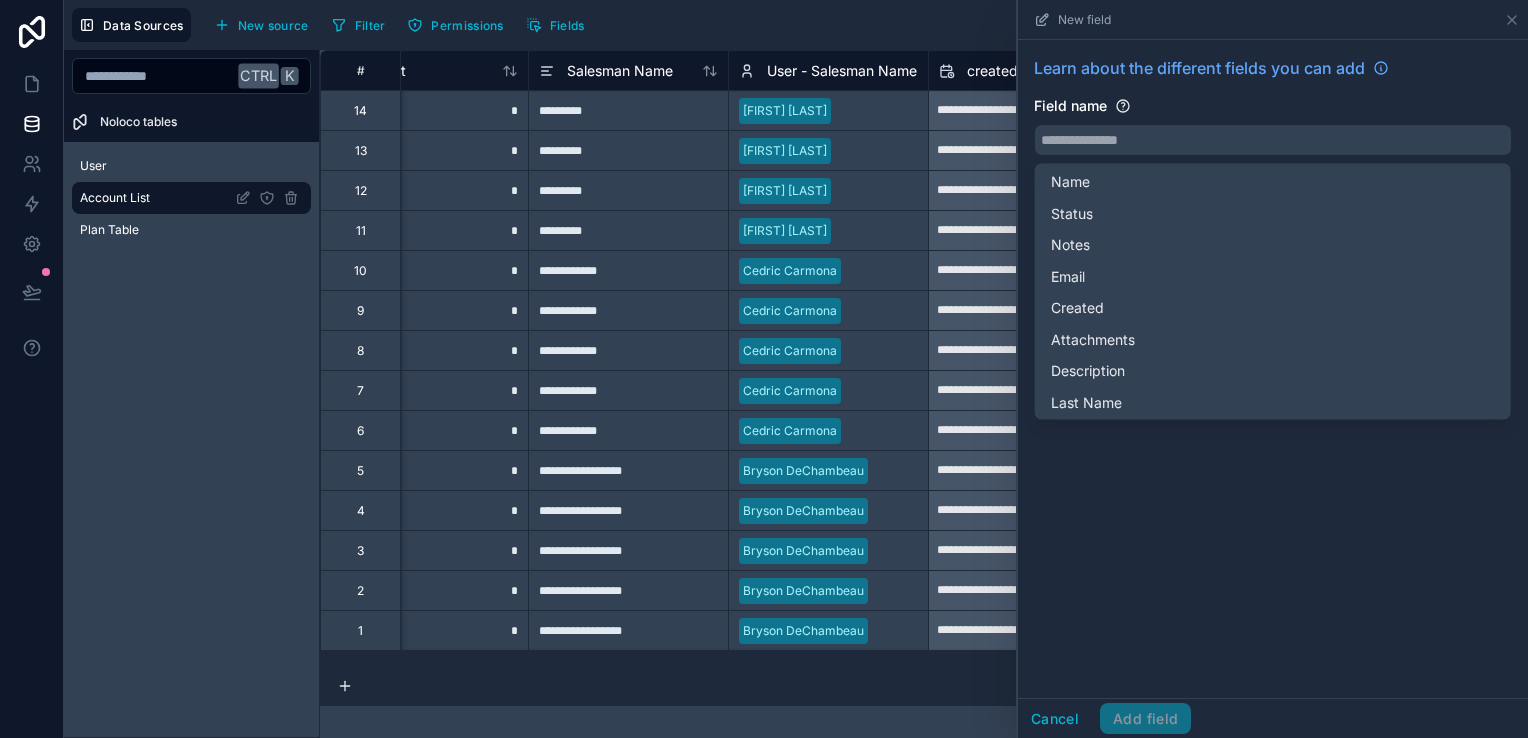 click on "Learn about the different fields you can add Field name Choose a field type Select a type" at bounding box center [1273, 369] 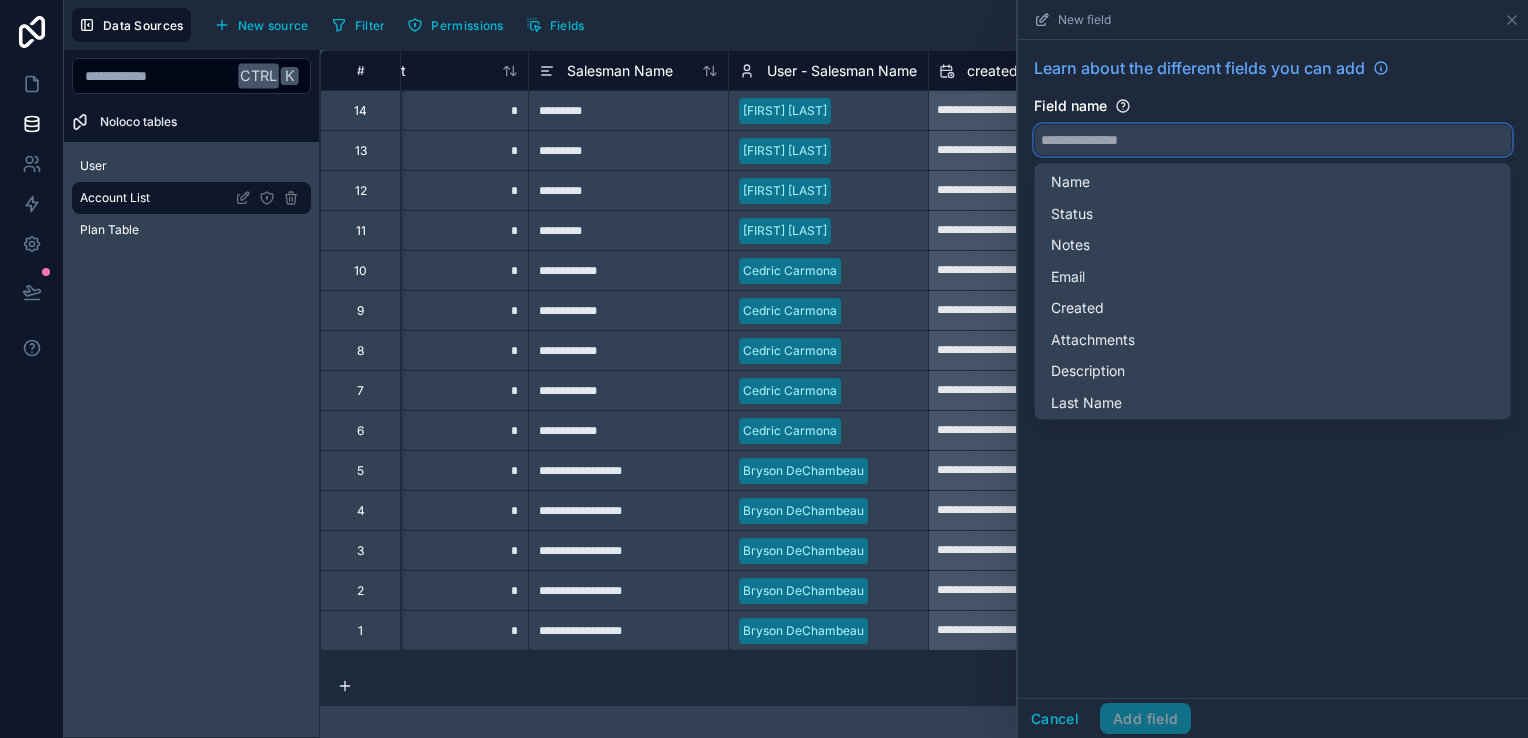 click at bounding box center (1273, 140) 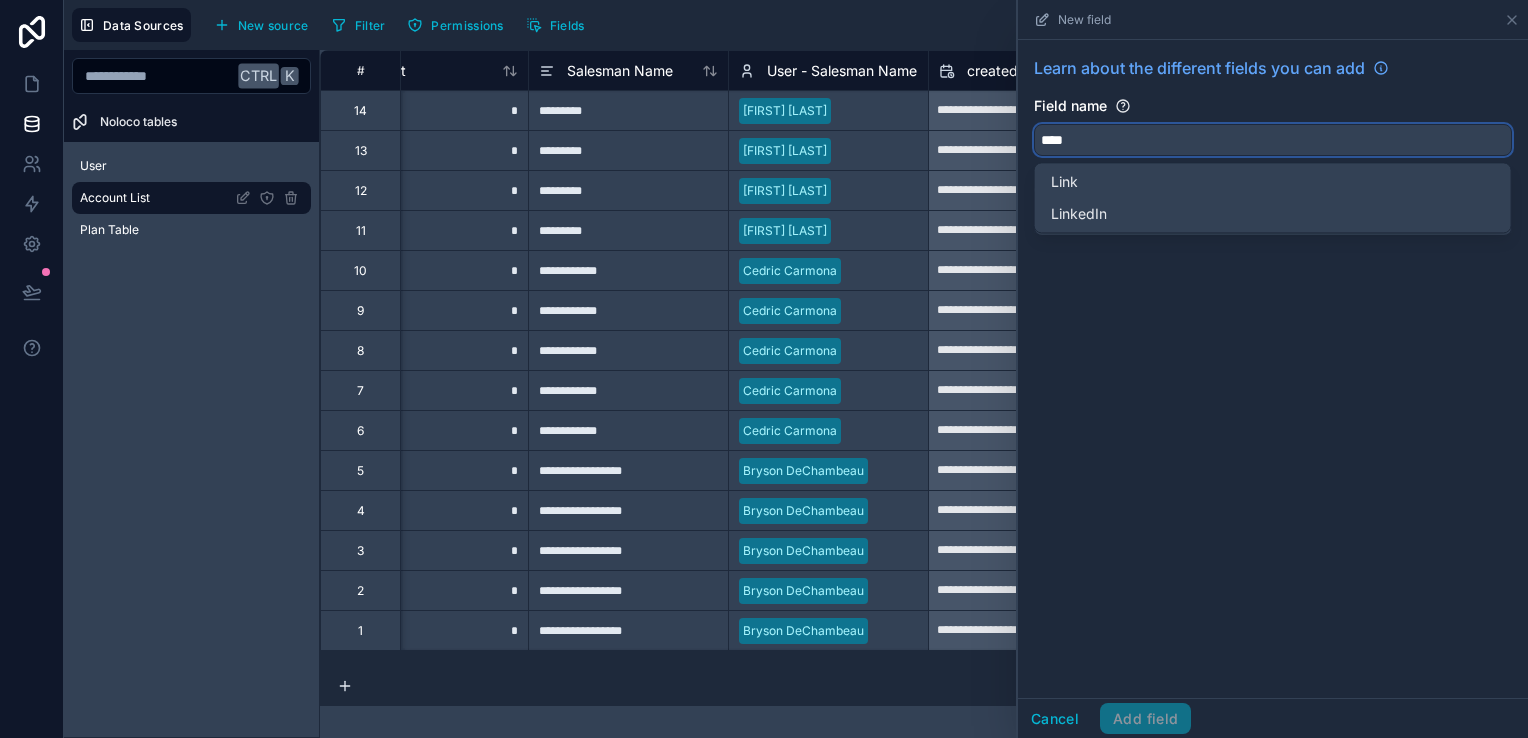 type on "****" 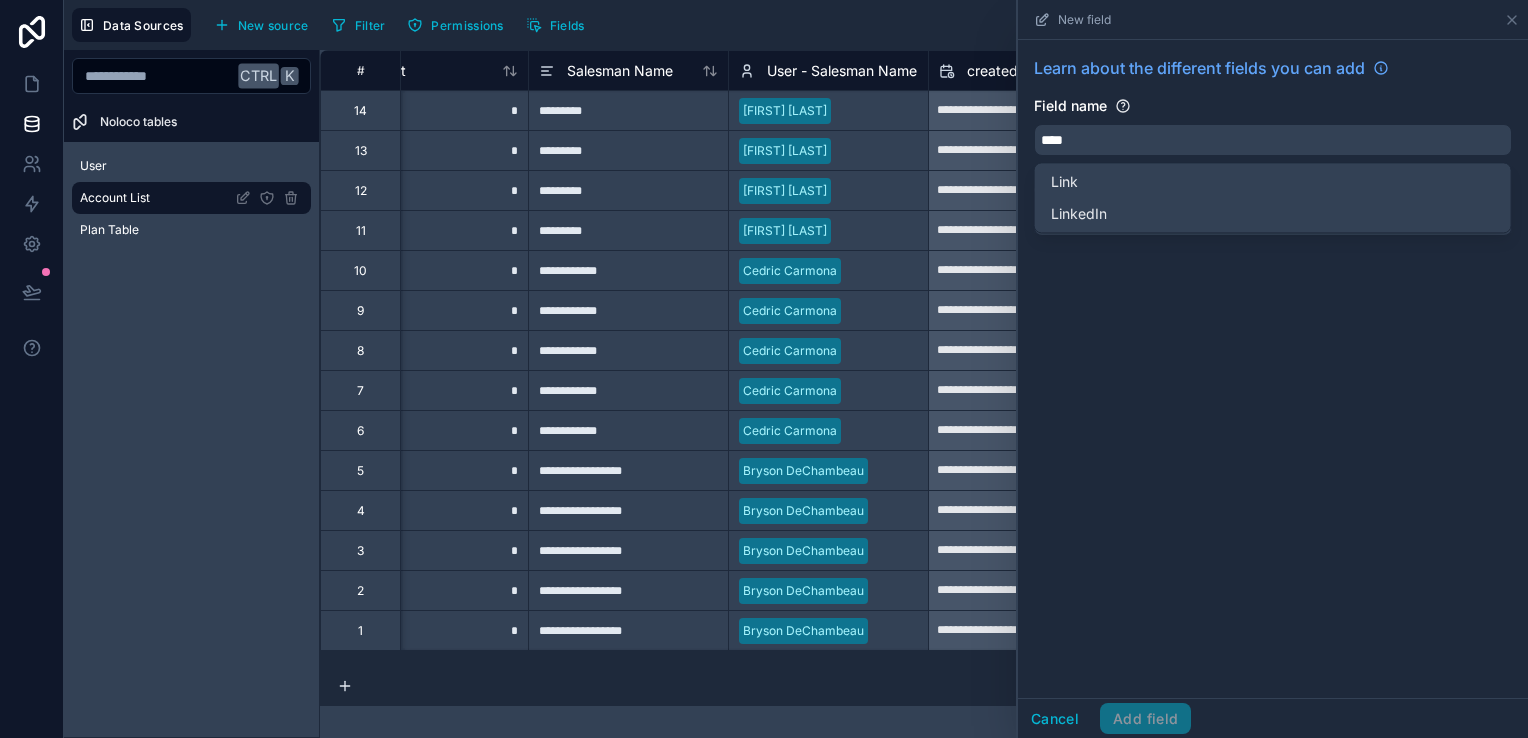 click on "Learn about the different fields you can add Field name **** Choose a field type Select a type" at bounding box center (1273, 369) 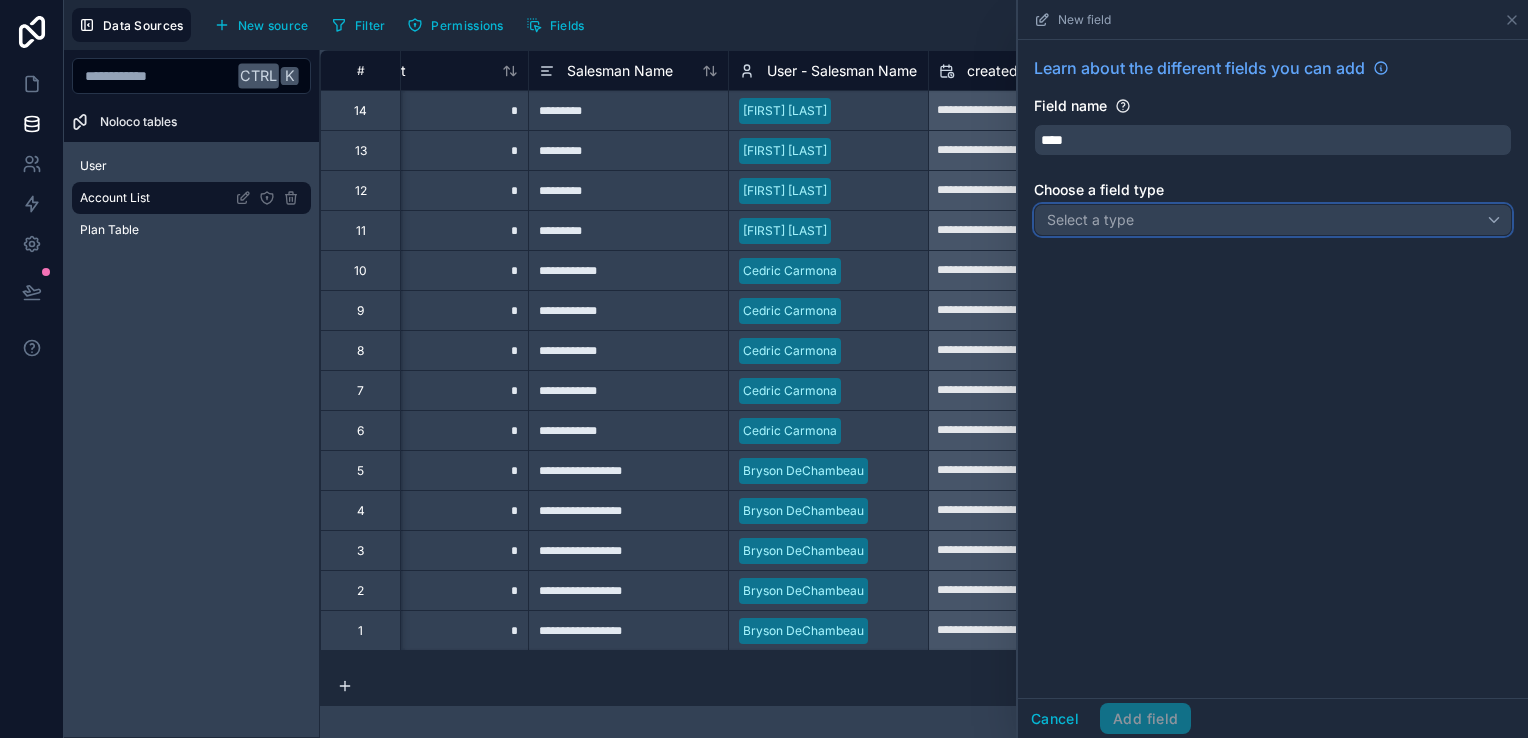 click on "Select a type" at bounding box center [1273, 220] 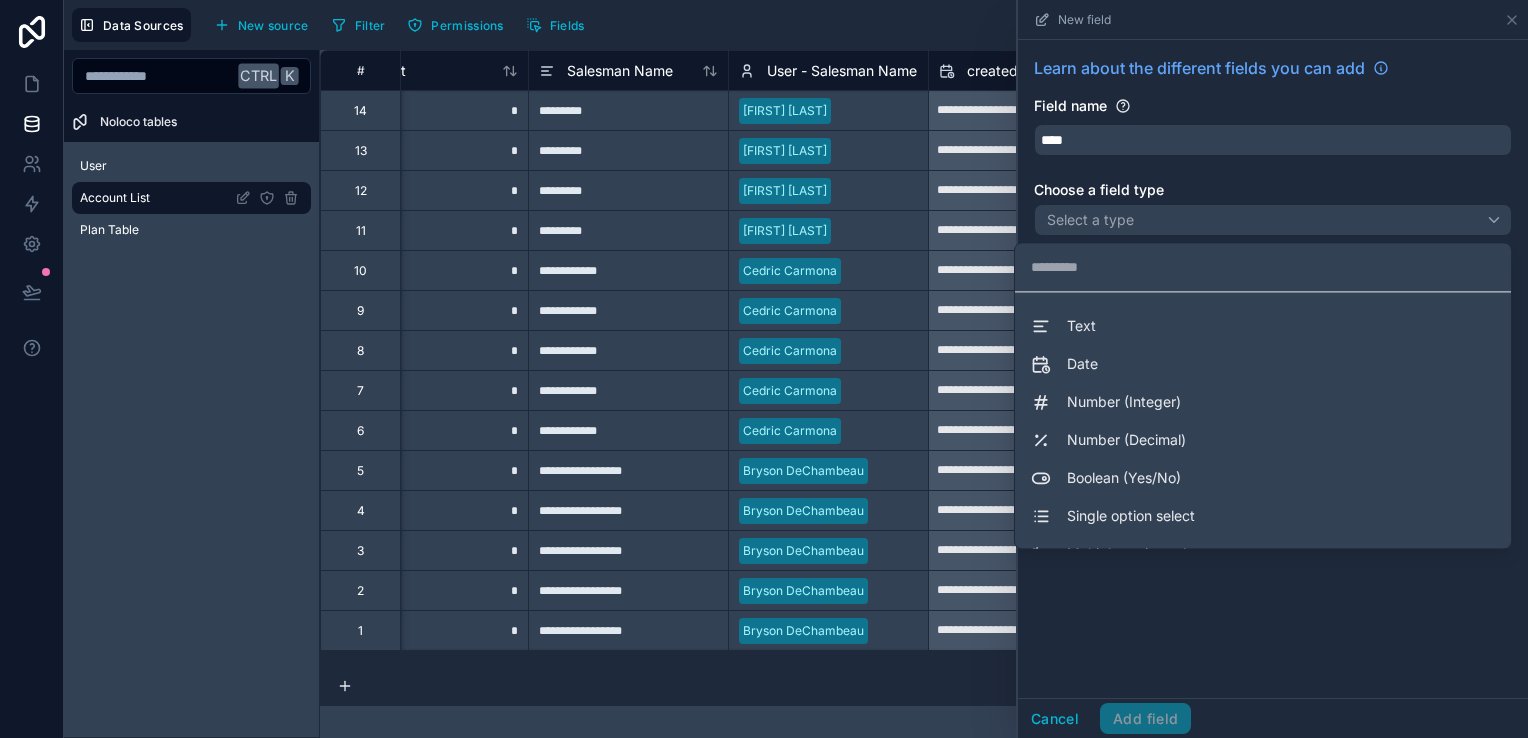 click at bounding box center [1273, 369] 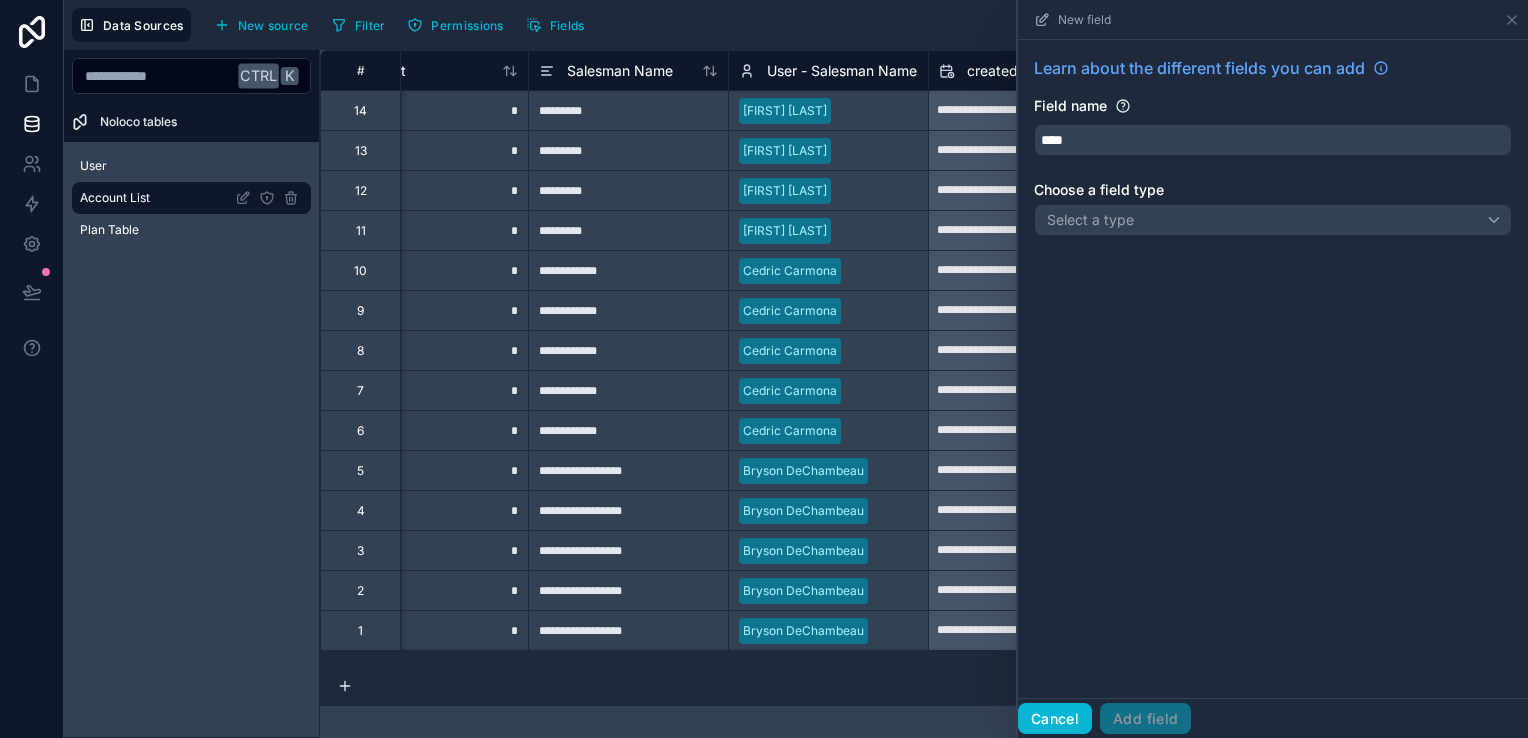 click on "Cancel" at bounding box center [1055, 719] 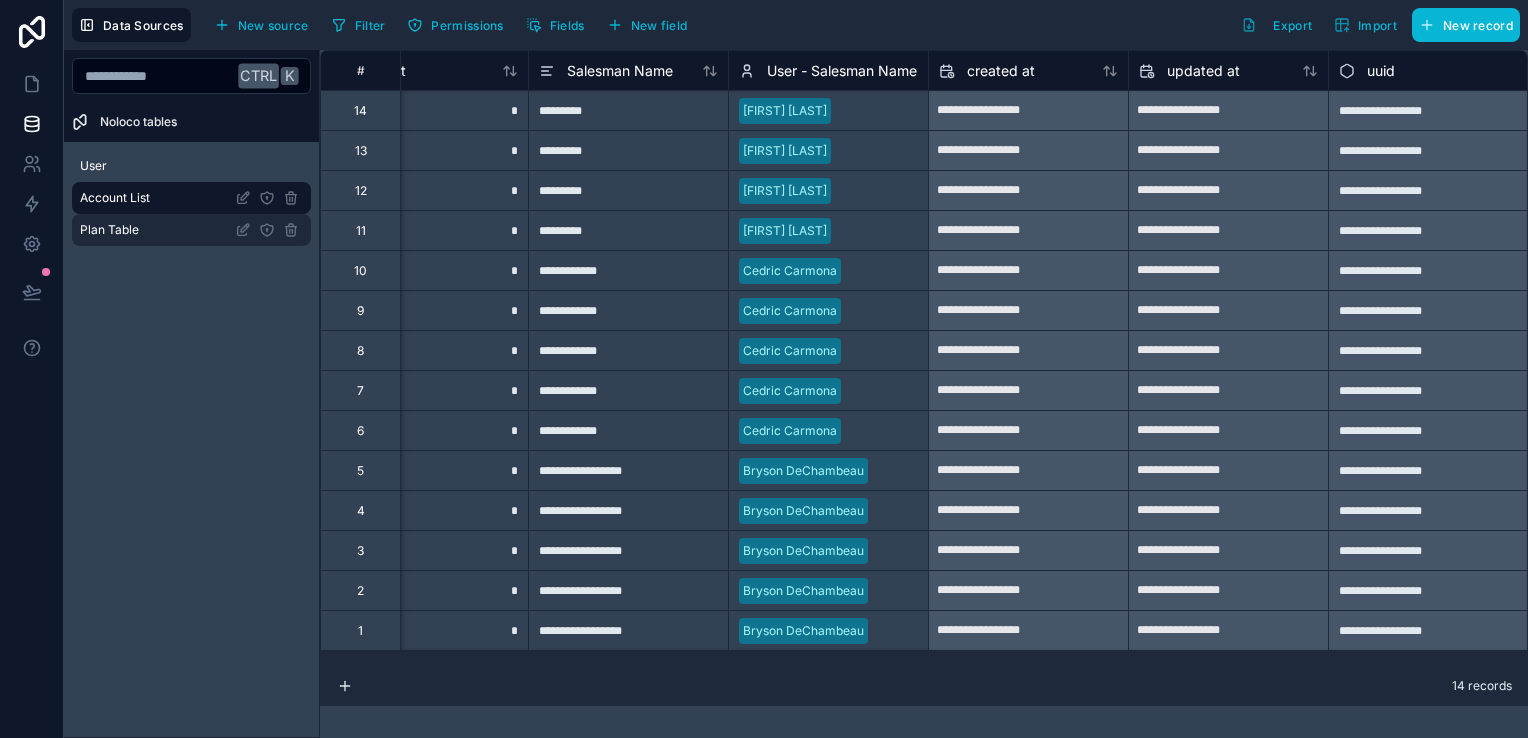 click on "Plan Table" at bounding box center (191, 230) 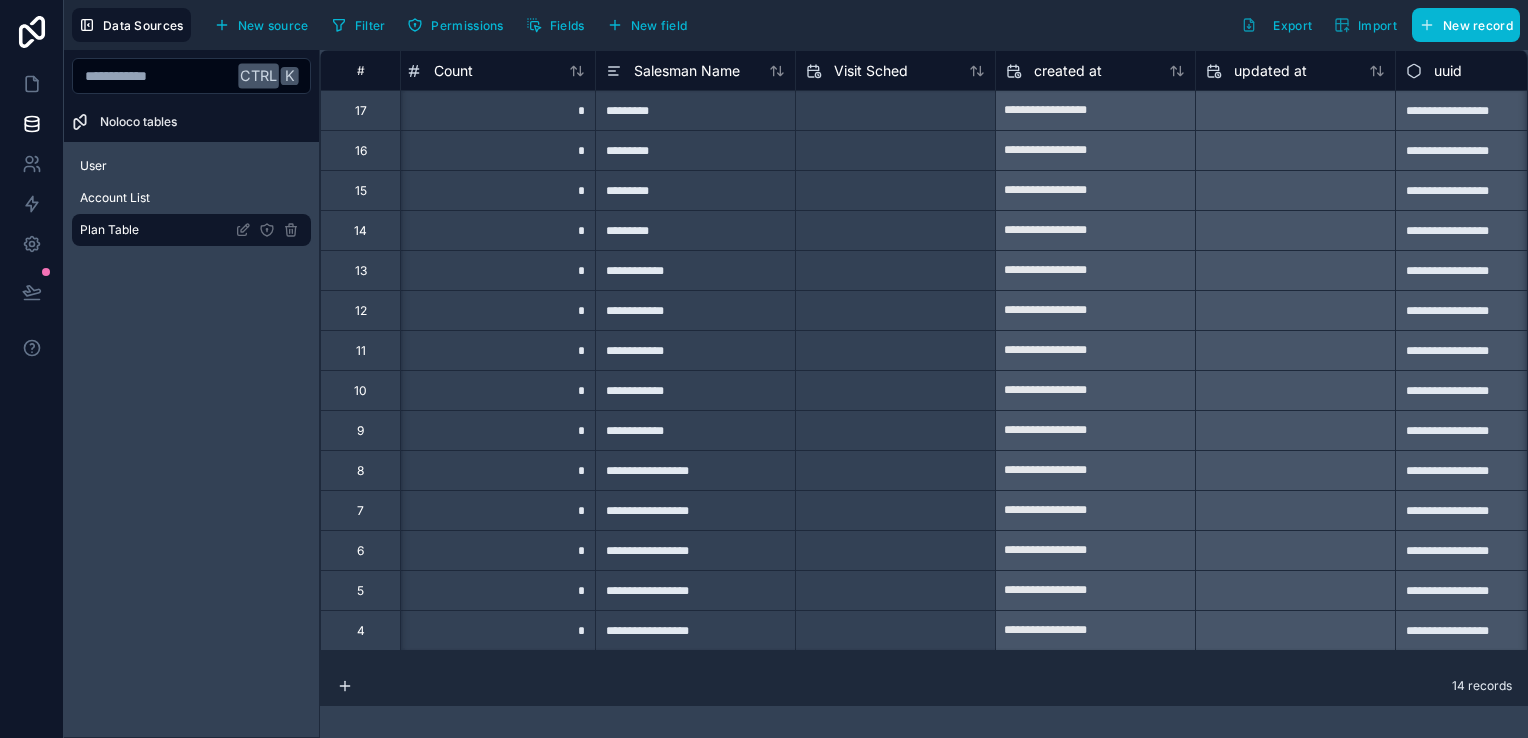 scroll, scrollTop: 0, scrollLeft: 872, axis: horizontal 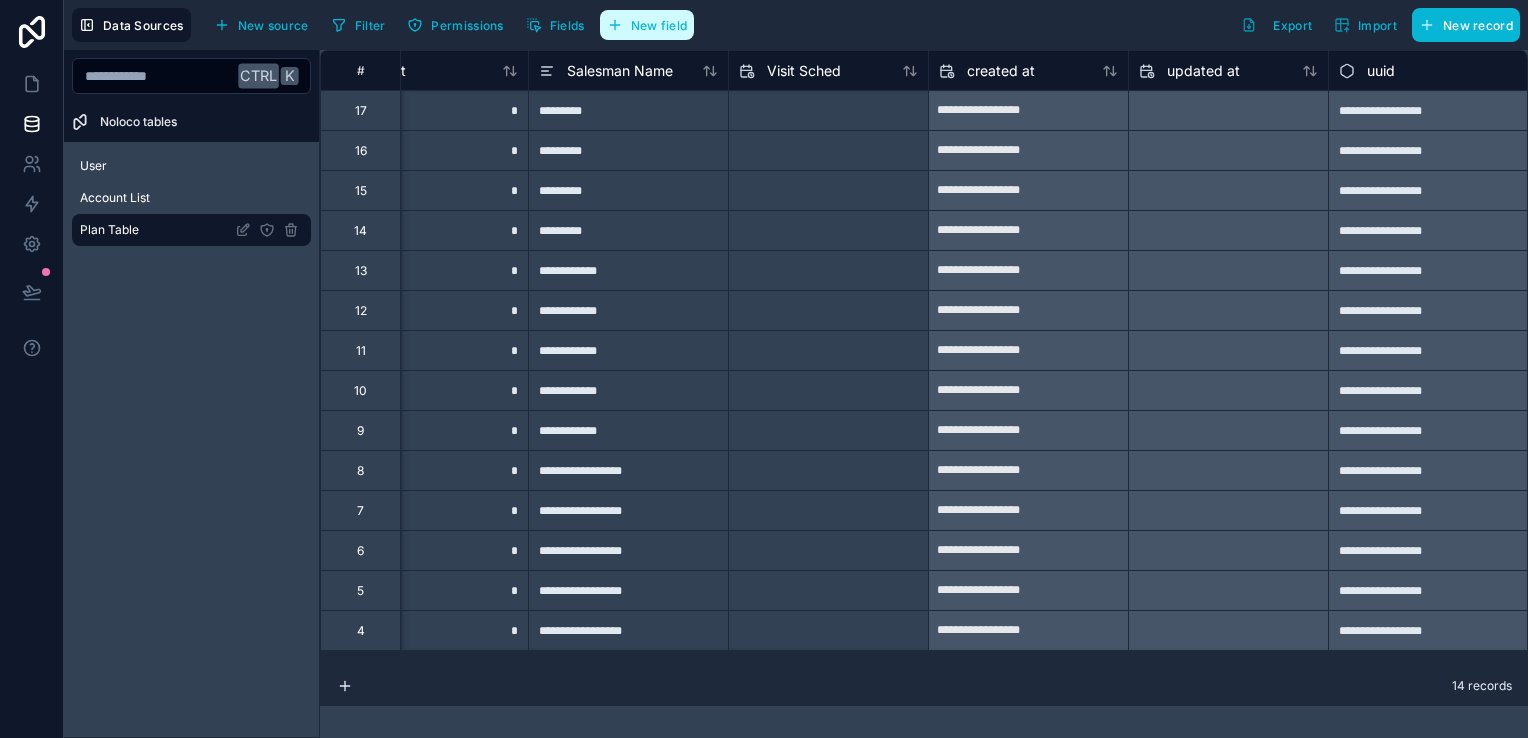 click on "New field" at bounding box center (659, 25) 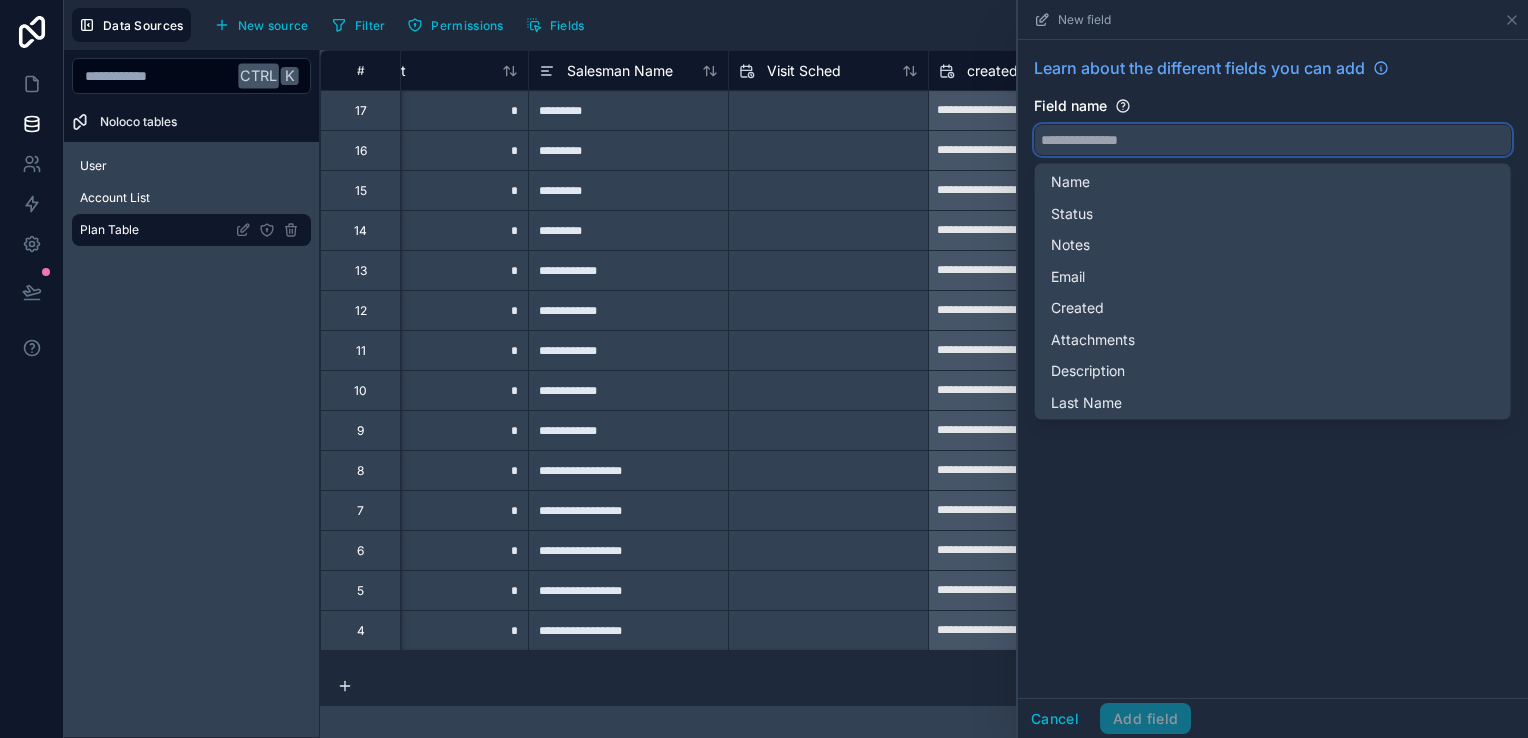 click at bounding box center (1273, 140) 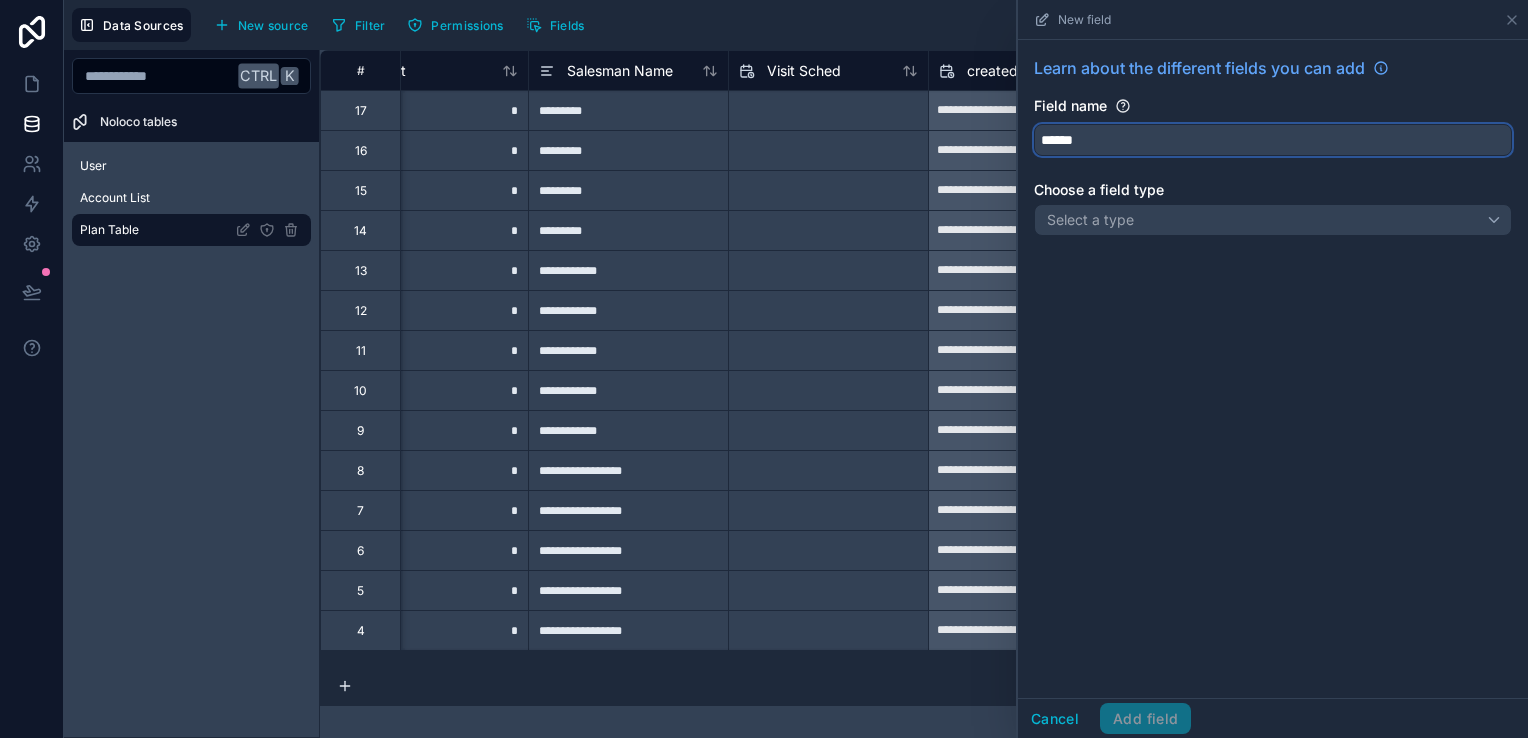 click on "*****" at bounding box center (1273, 140) 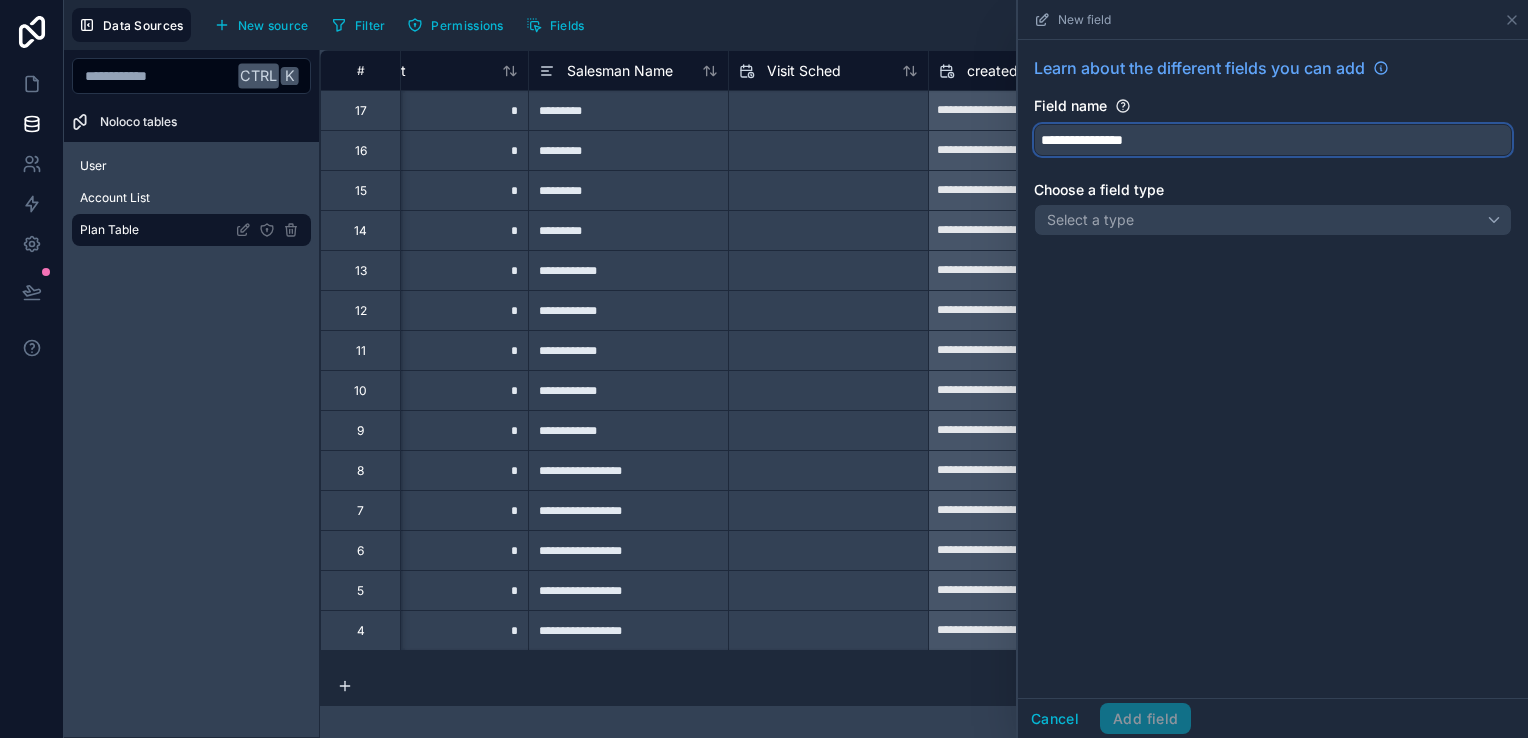 type on "**********" 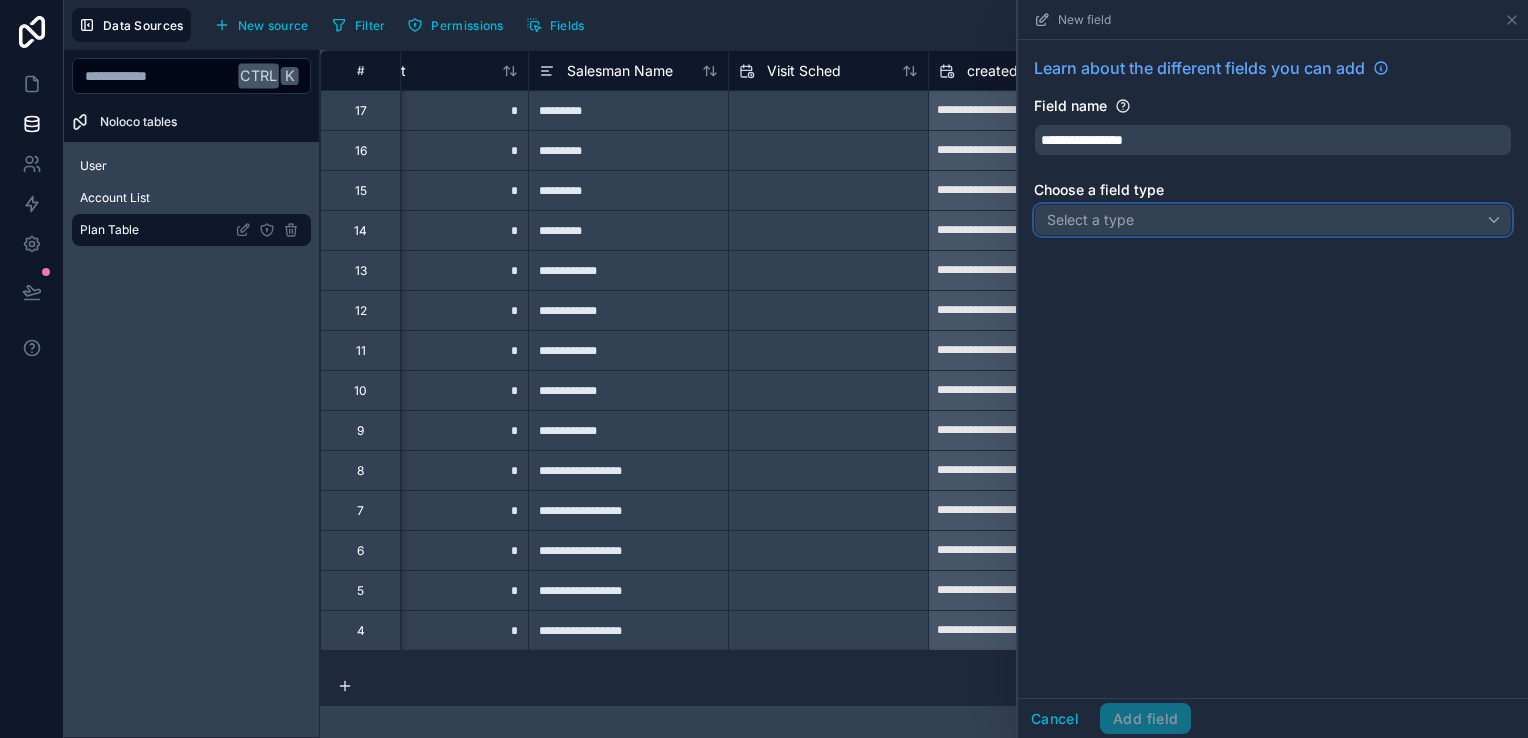 click on "Select a type" at bounding box center [1273, 220] 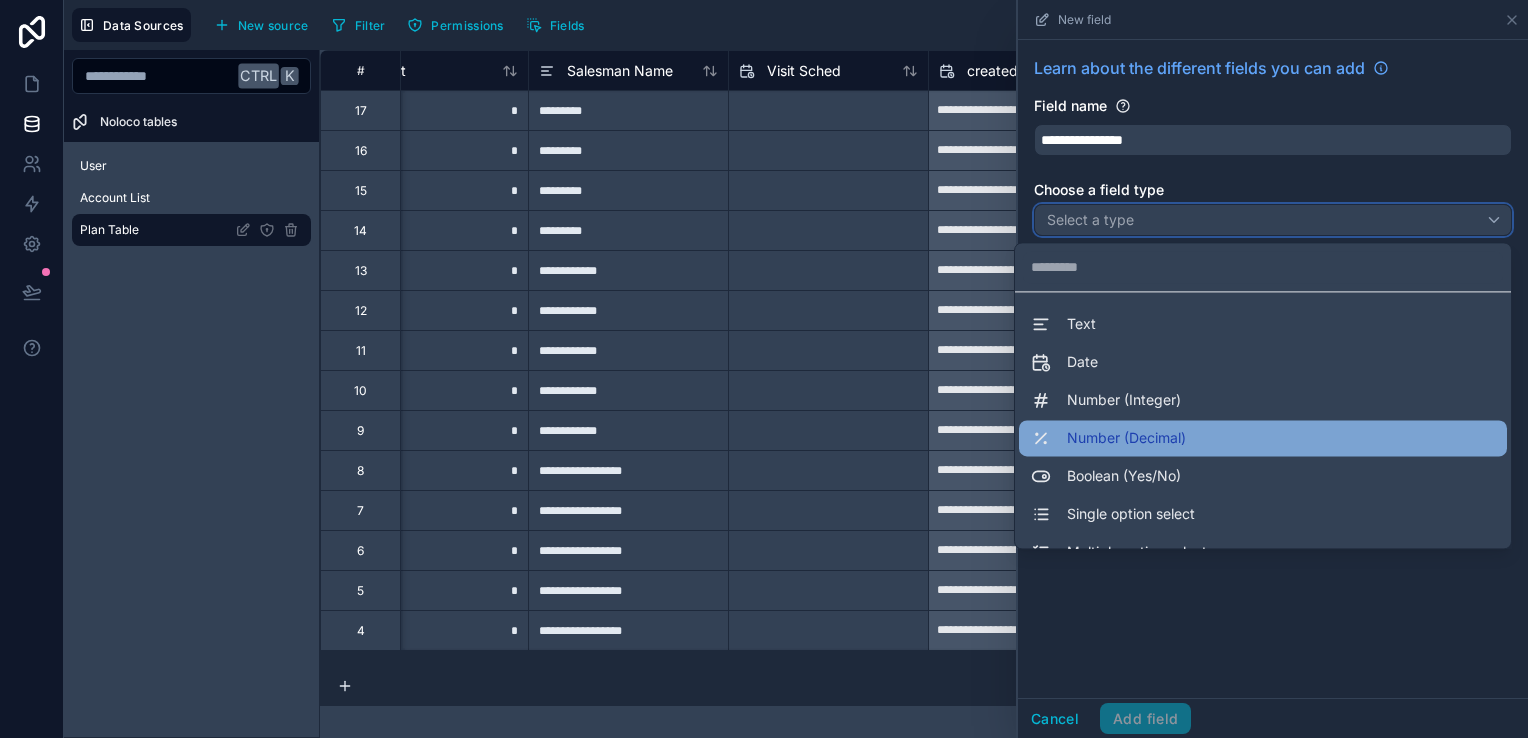 scroll, scrollTop: 0, scrollLeft: 0, axis: both 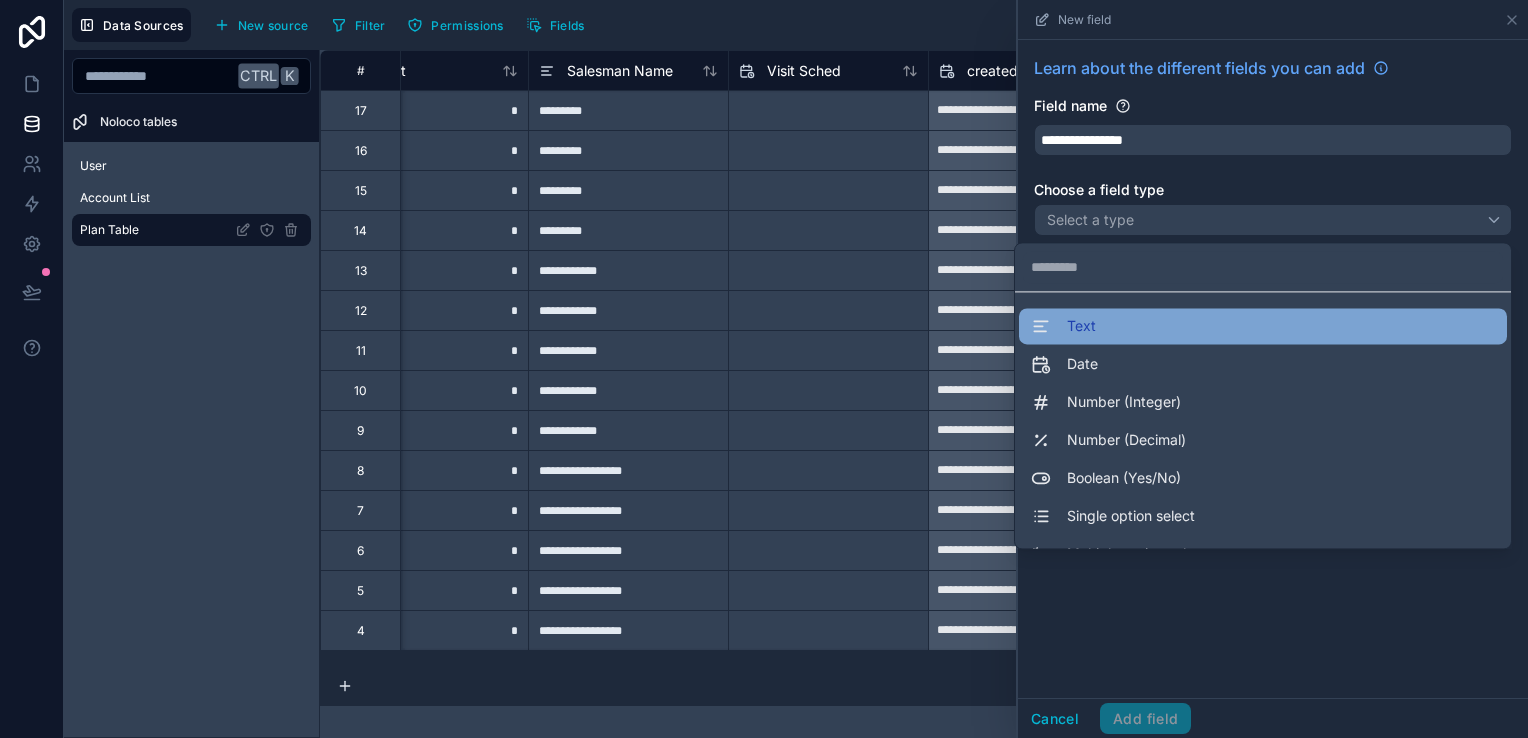 click on "Text" at bounding box center [1263, 326] 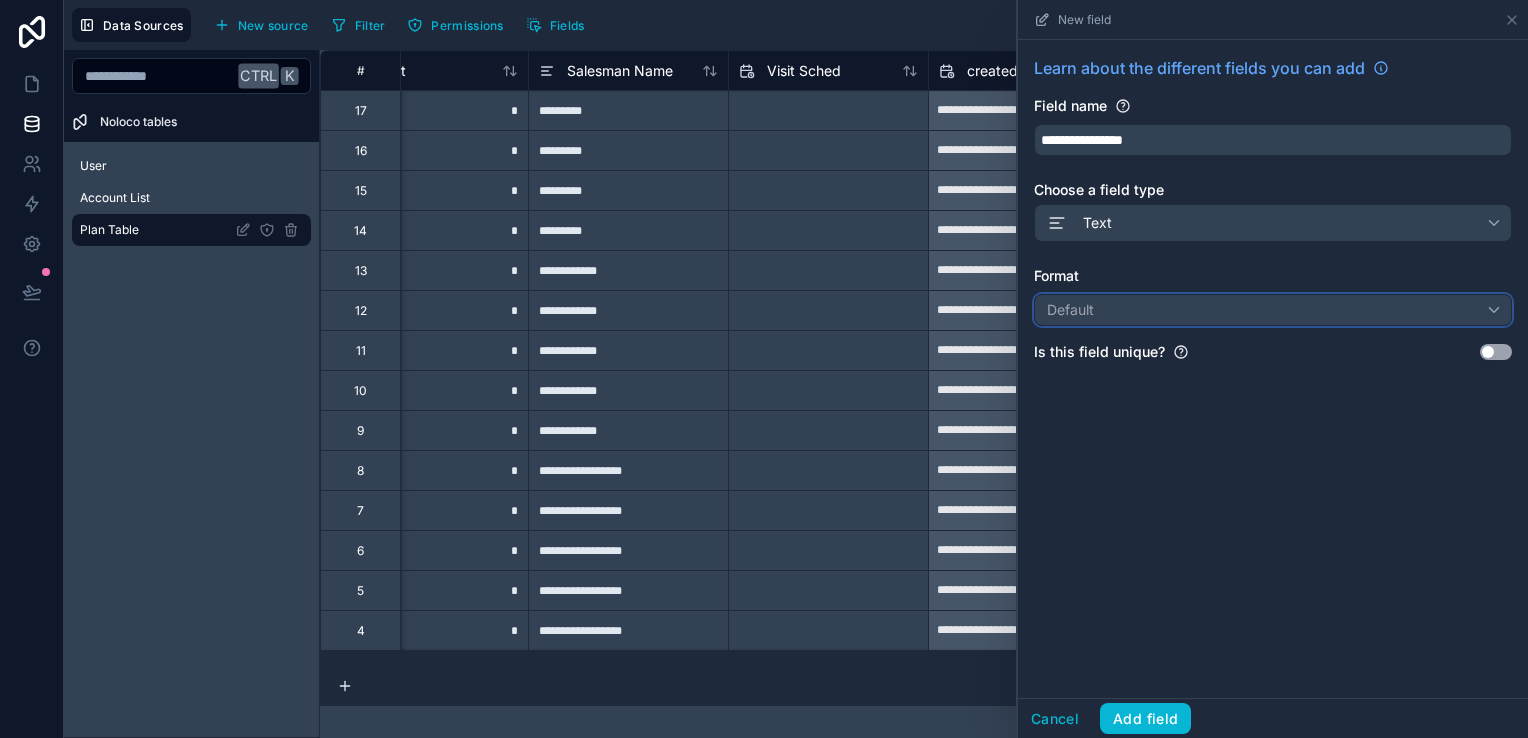 click on "Default" at bounding box center [1273, 310] 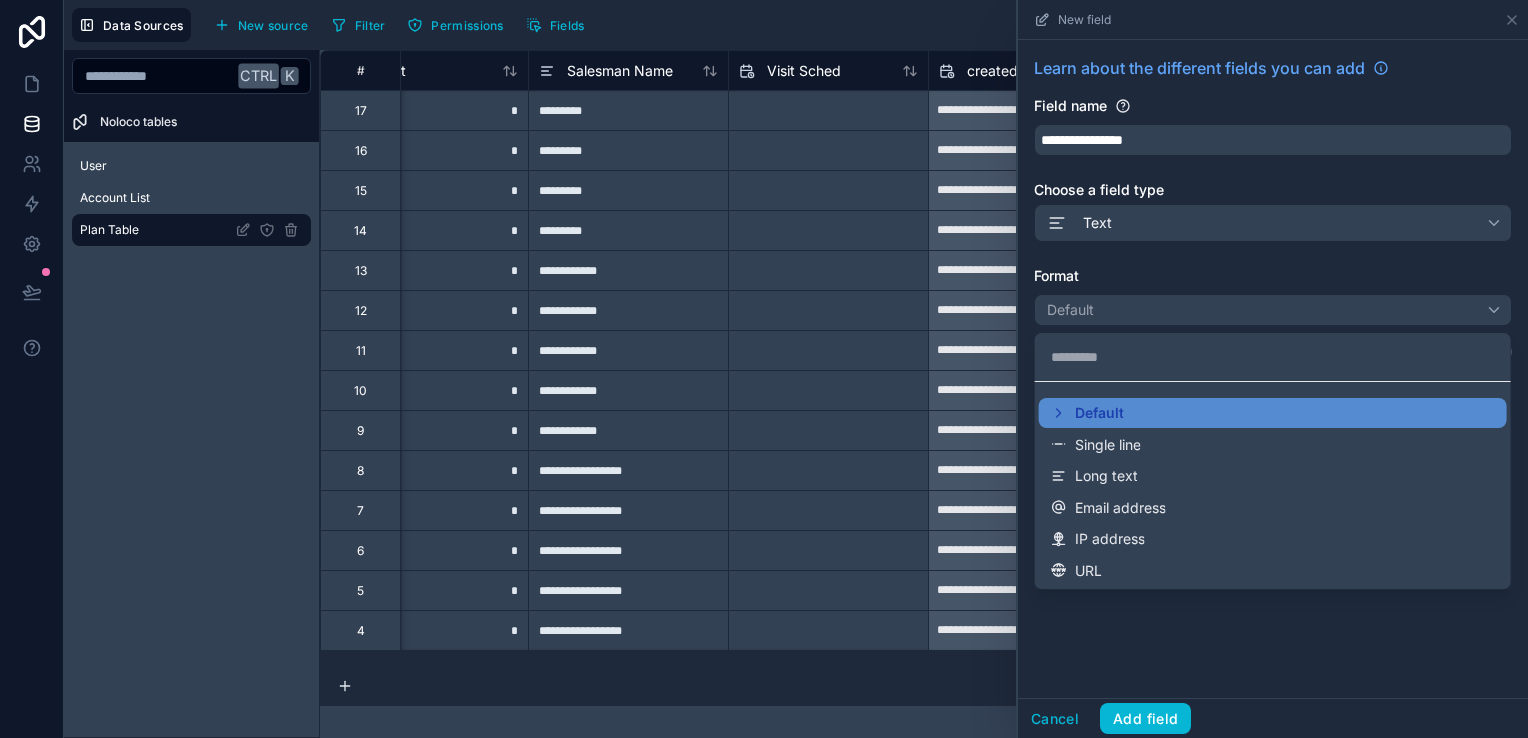 click at bounding box center (1273, 369) 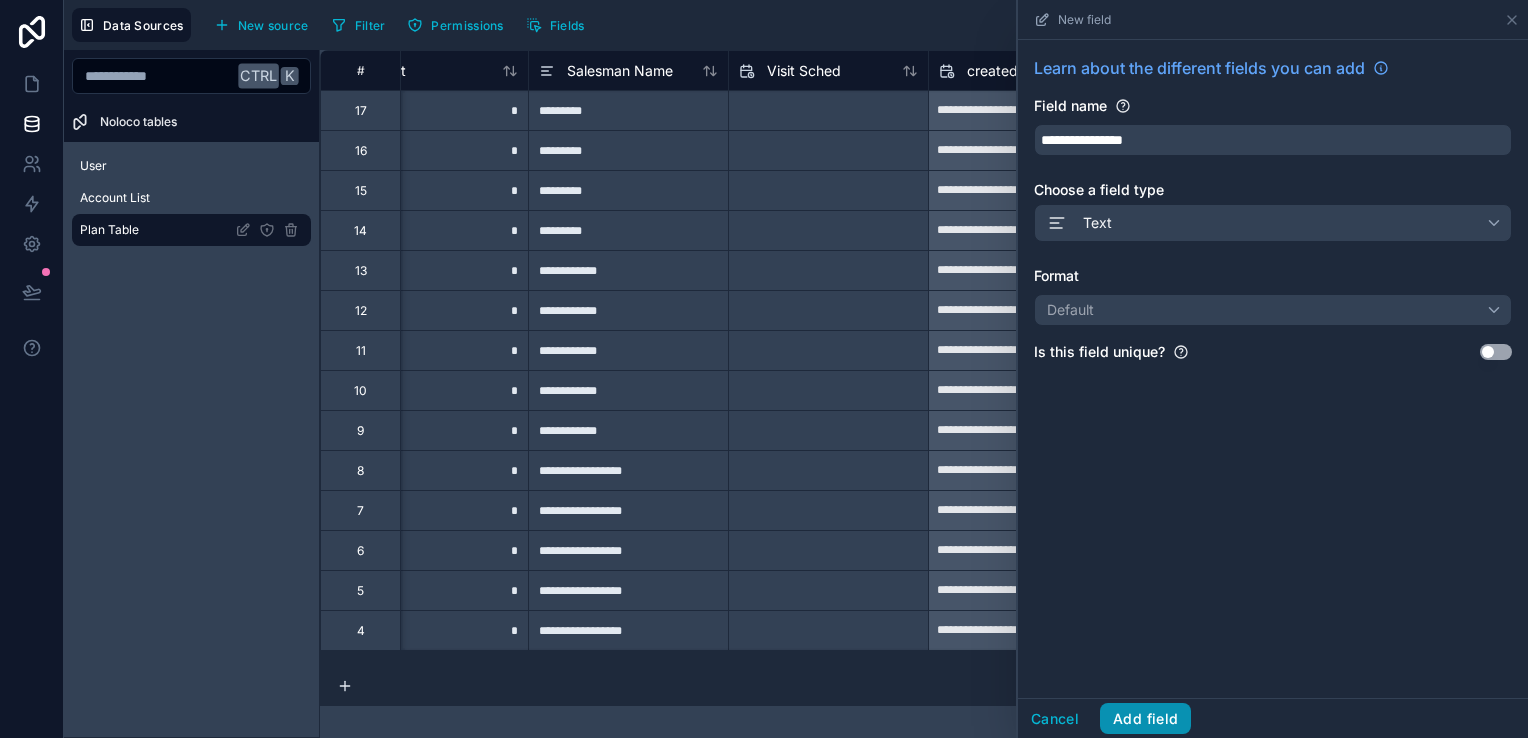 click on "Add field" at bounding box center [1145, 719] 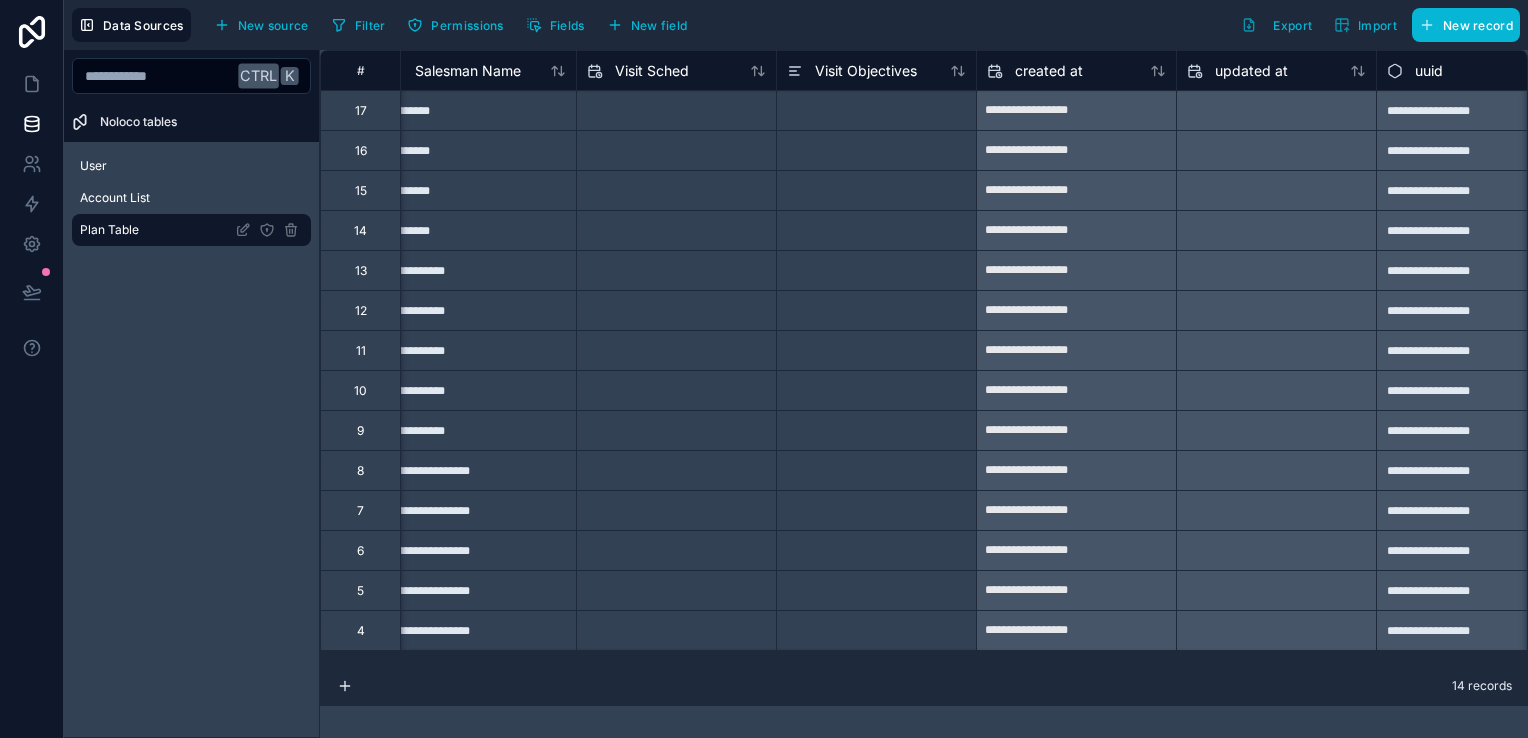 scroll, scrollTop: 0, scrollLeft: 1028, axis: horizontal 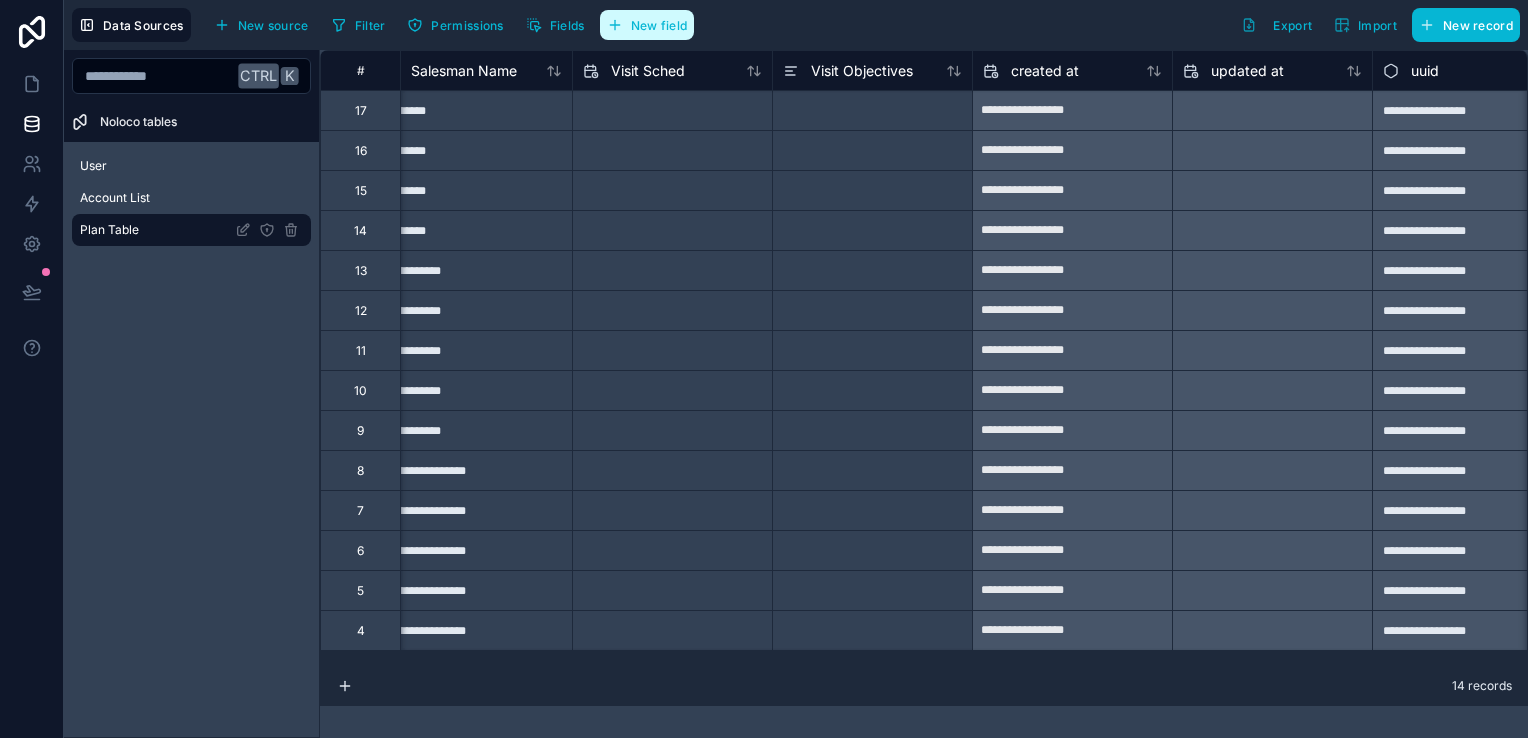 click on "New field" at bounding box center (659, 25) 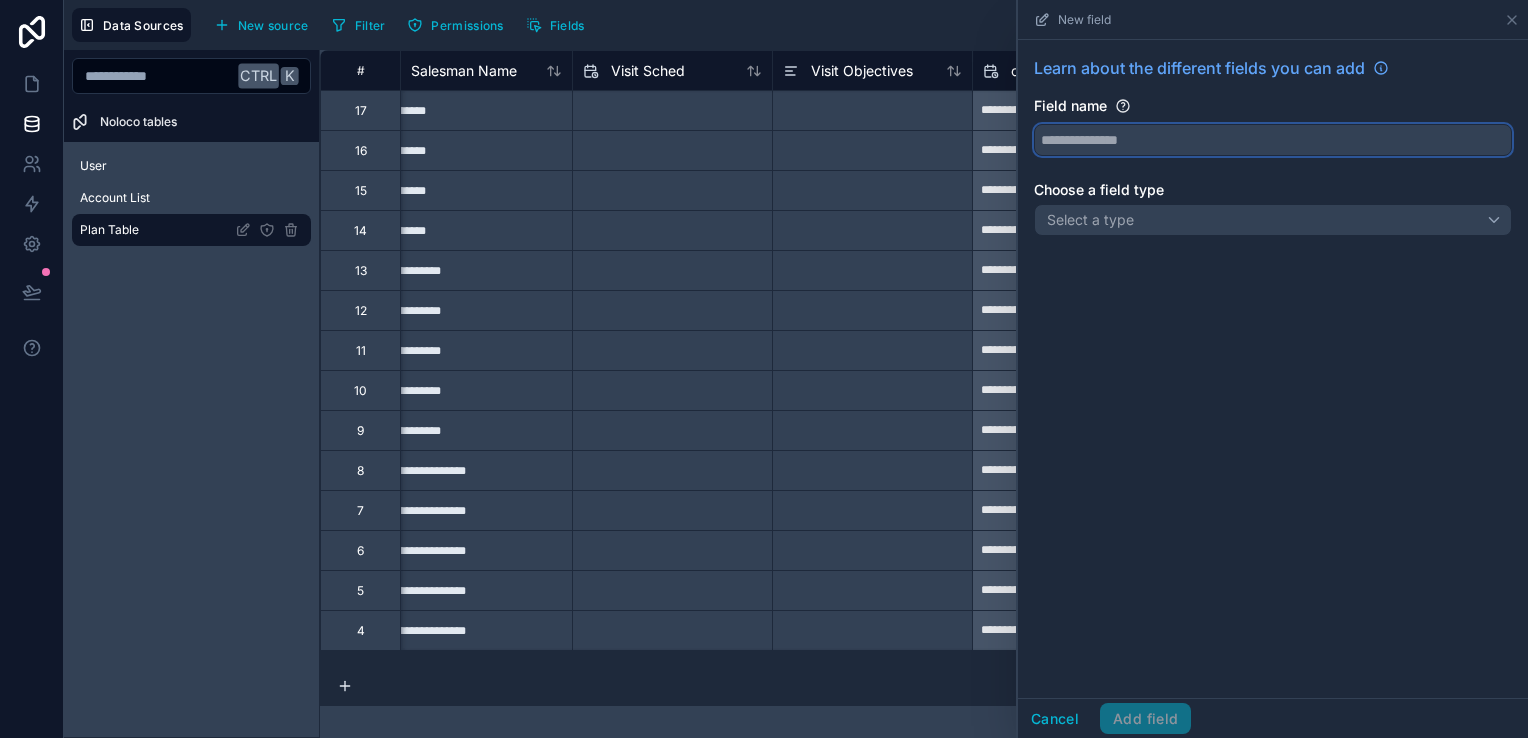 click at bounding box center (1273, 140) 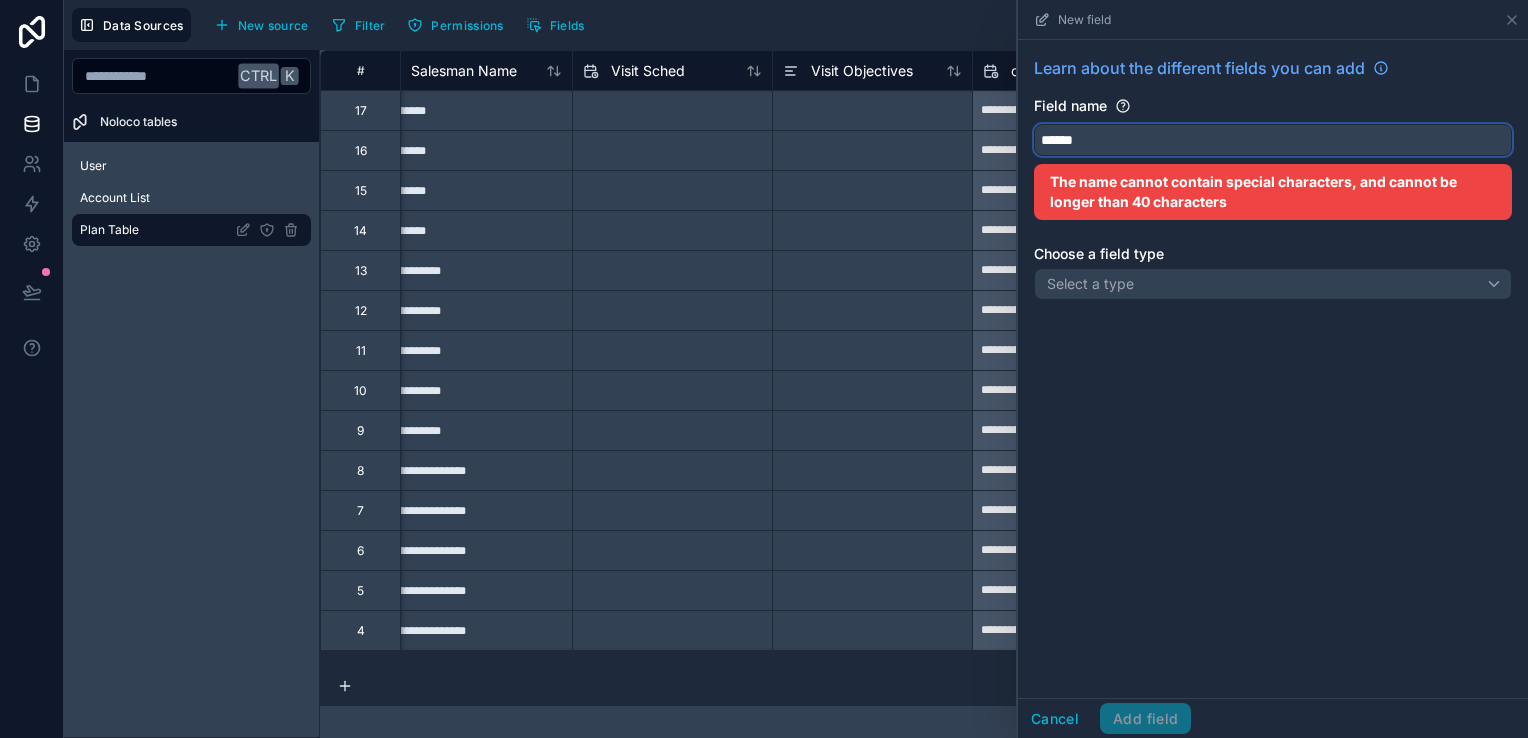 click on "*****" at bounding box center (1273, 140) 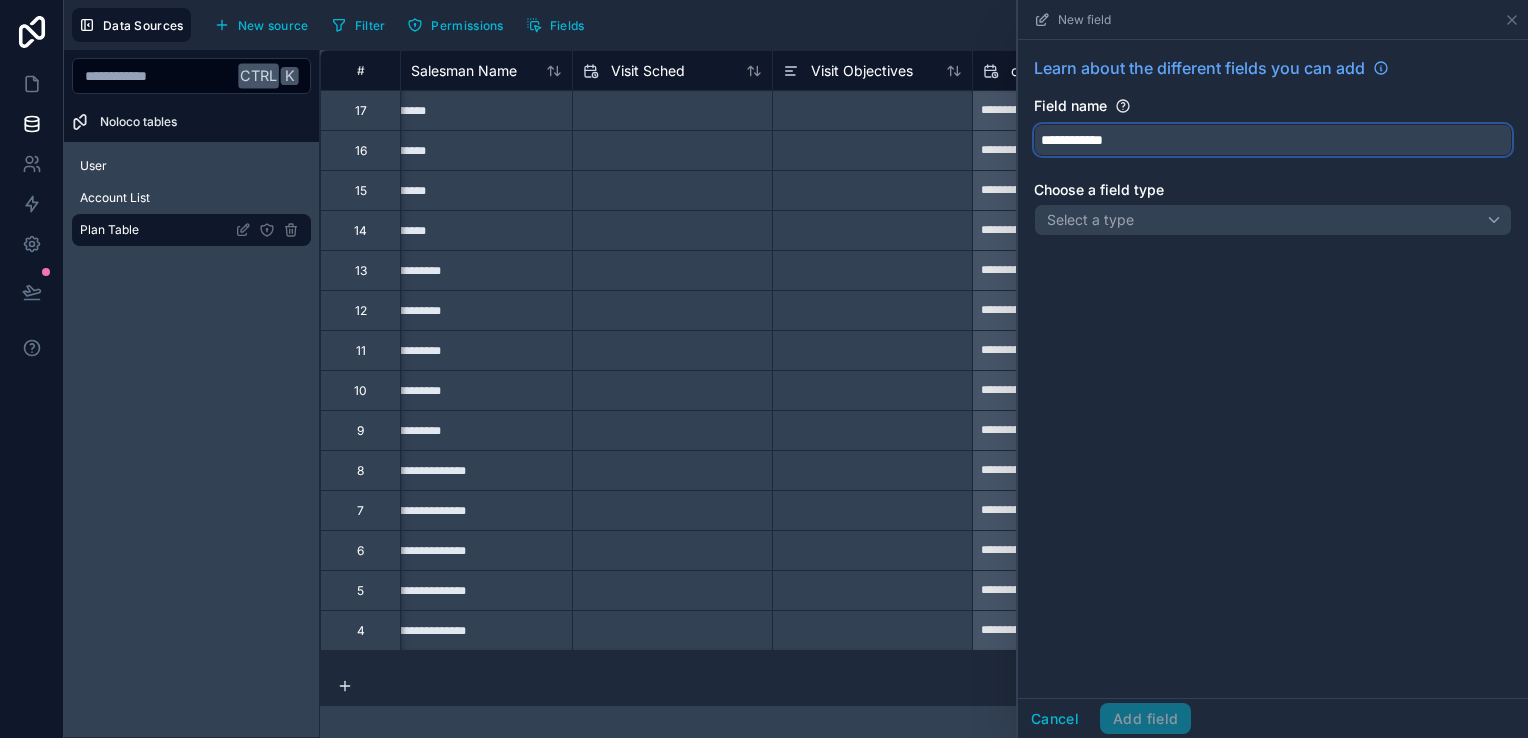 type on "**********" 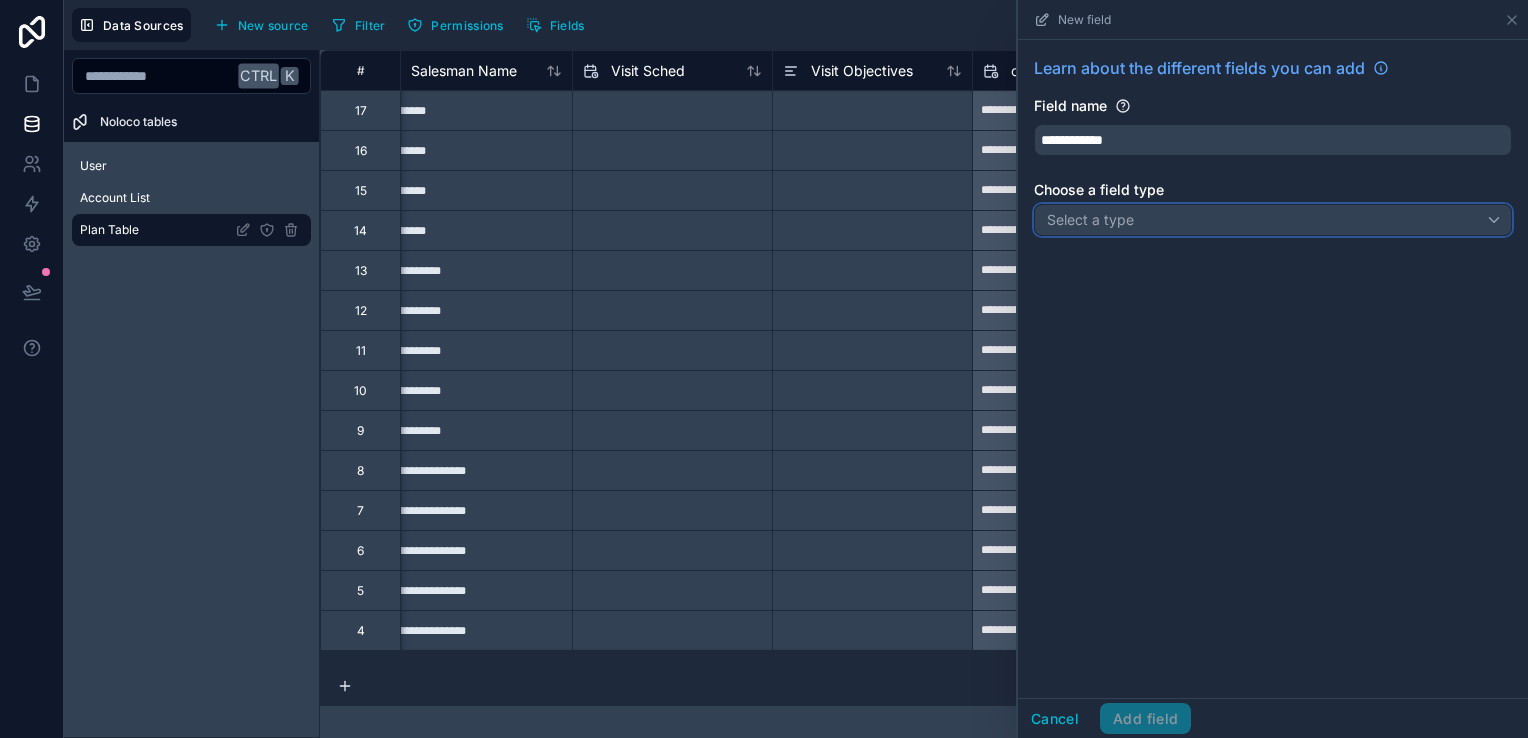 click on "Select a type" at bounding box center (1273, 220) 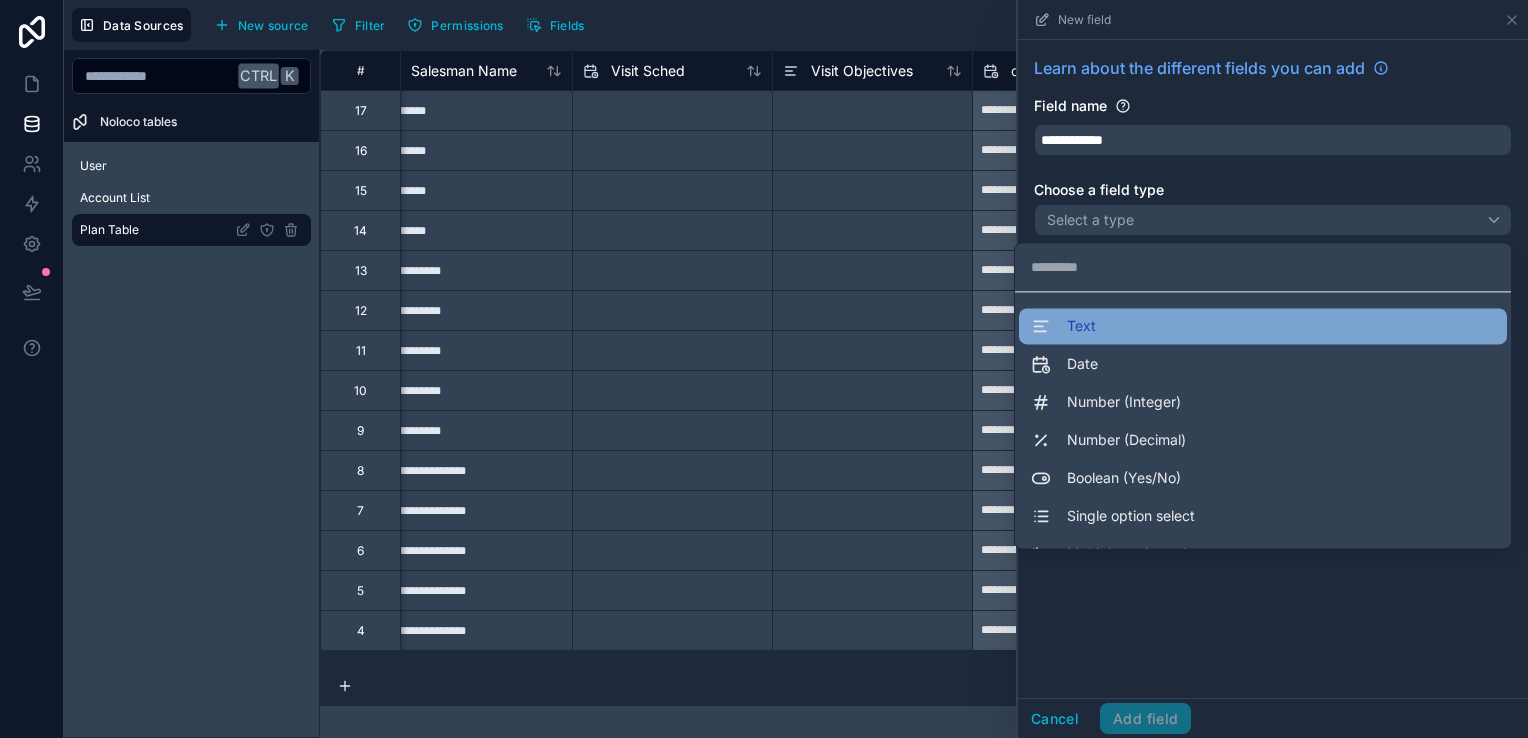 click on "Text" at bounding box center (1263, 326) 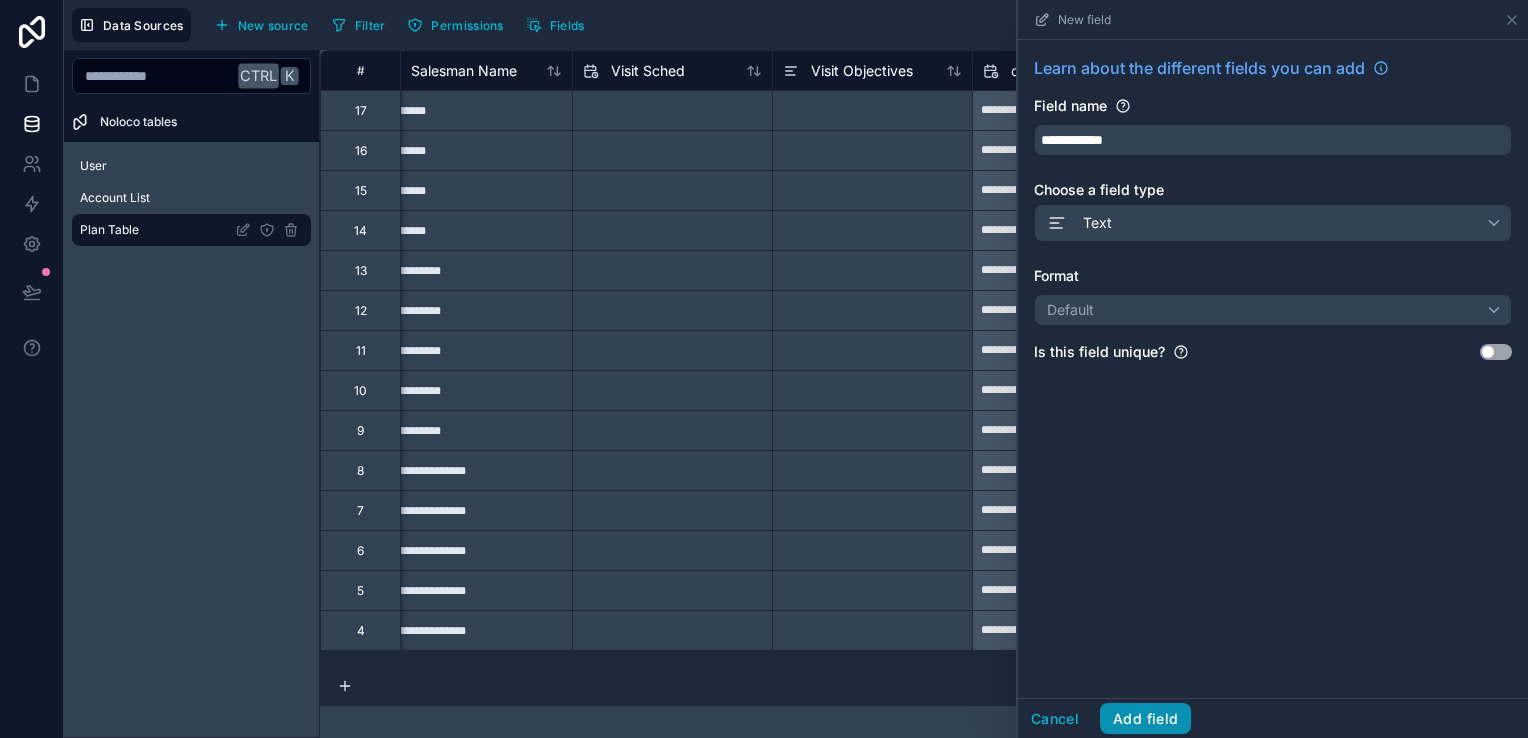 click on "Add field" at bounding box center [1145, 719] 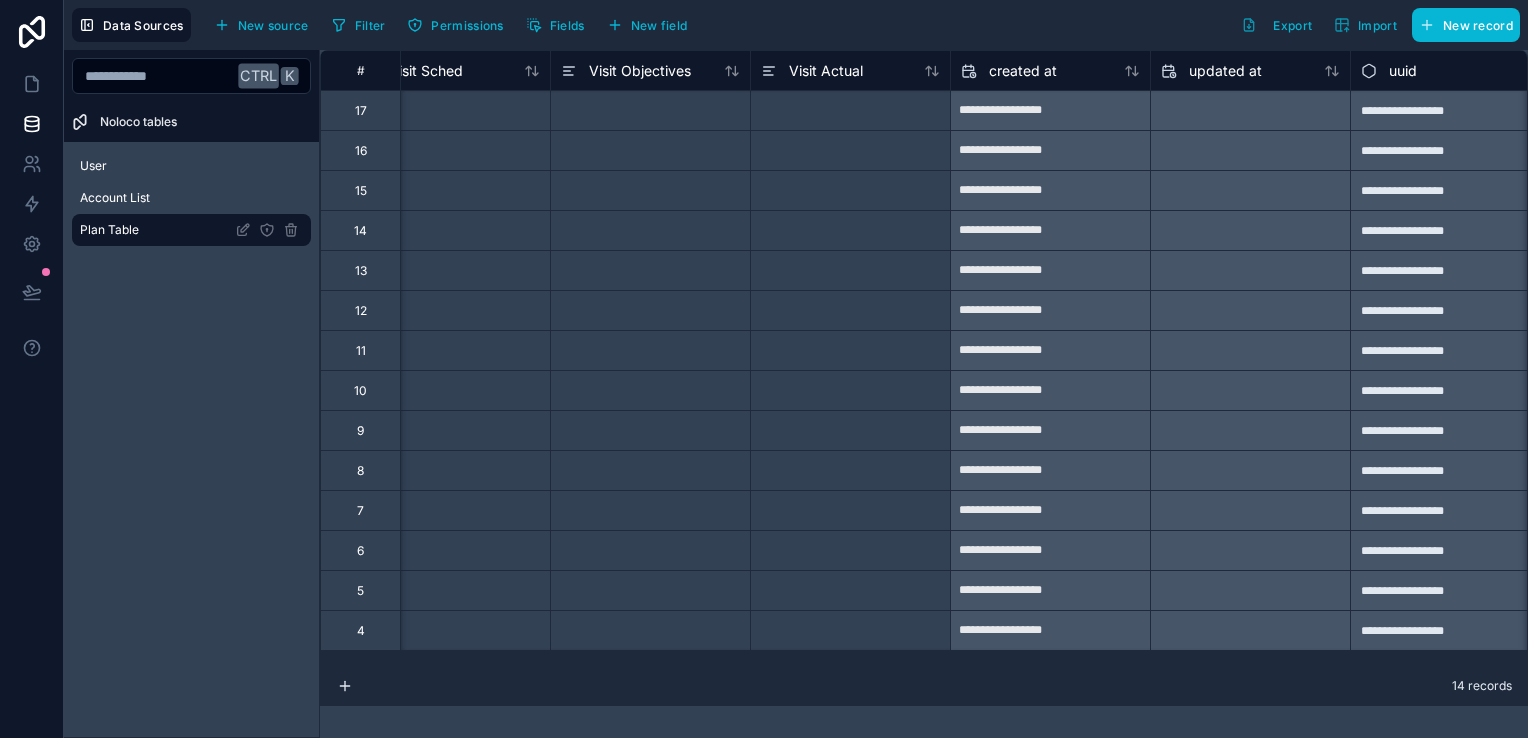scroll, scrollTop: 0, scrollLeft: 1272, axis: horizontal 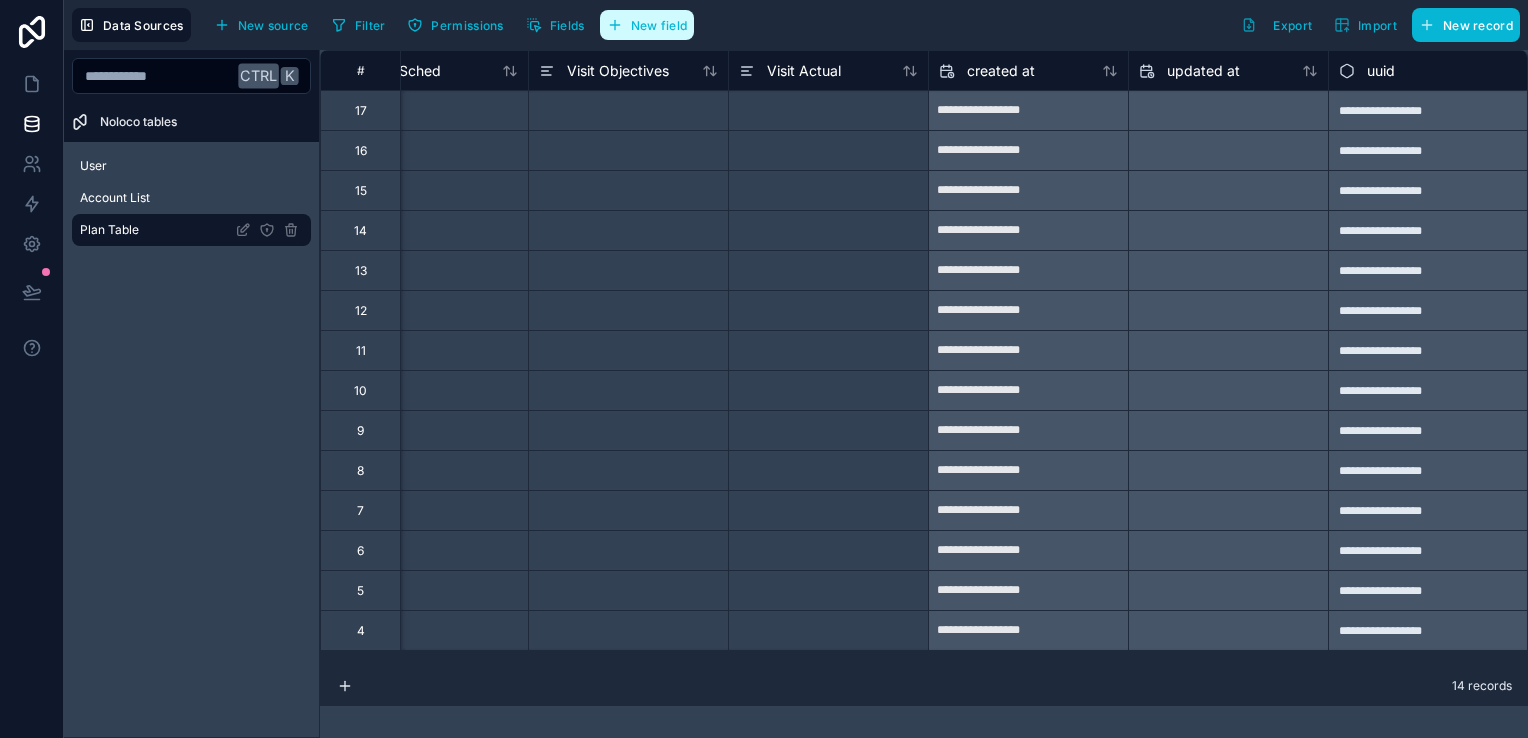 click on "New field" at bounding box center [647, 25] 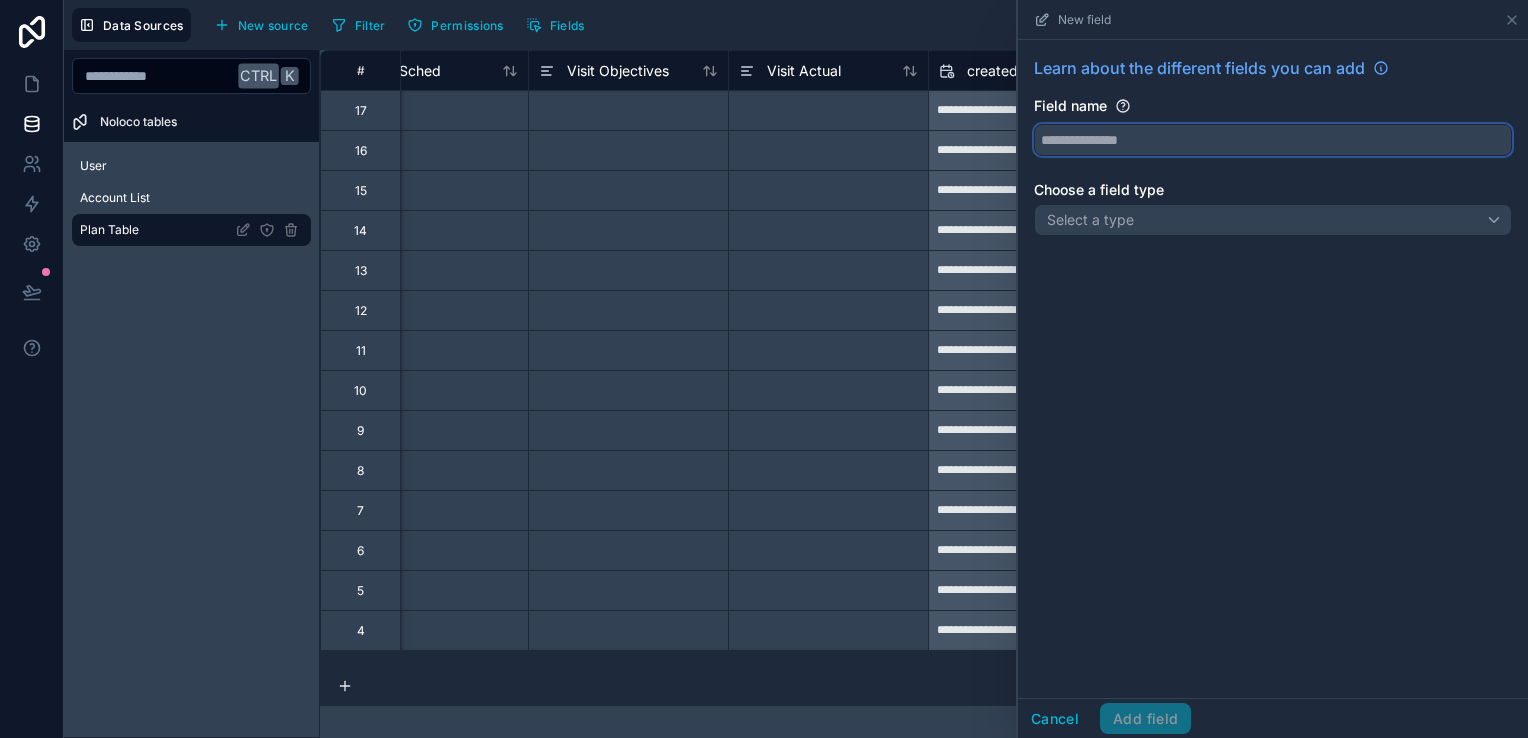 click at bounding box center [1273, 140] 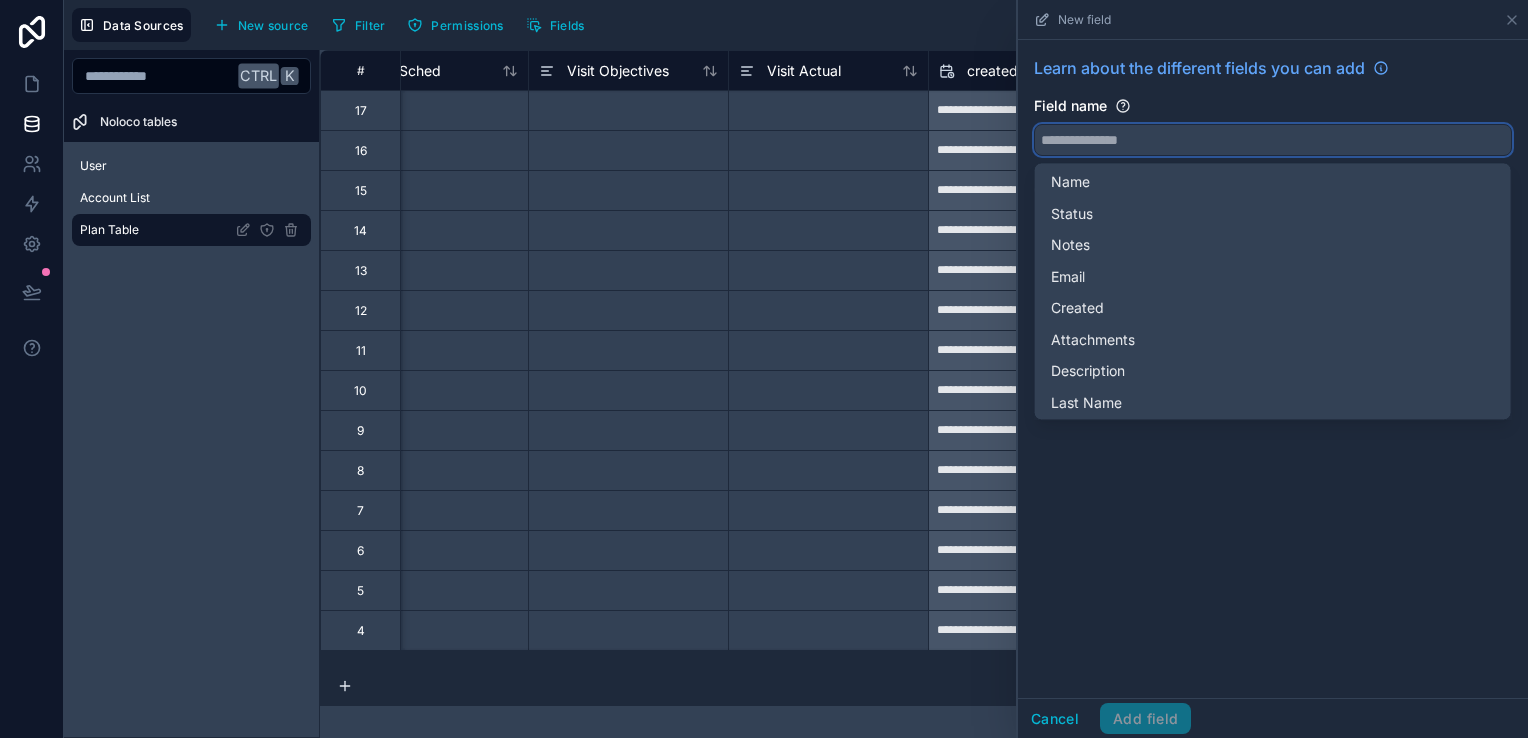 type on "*" 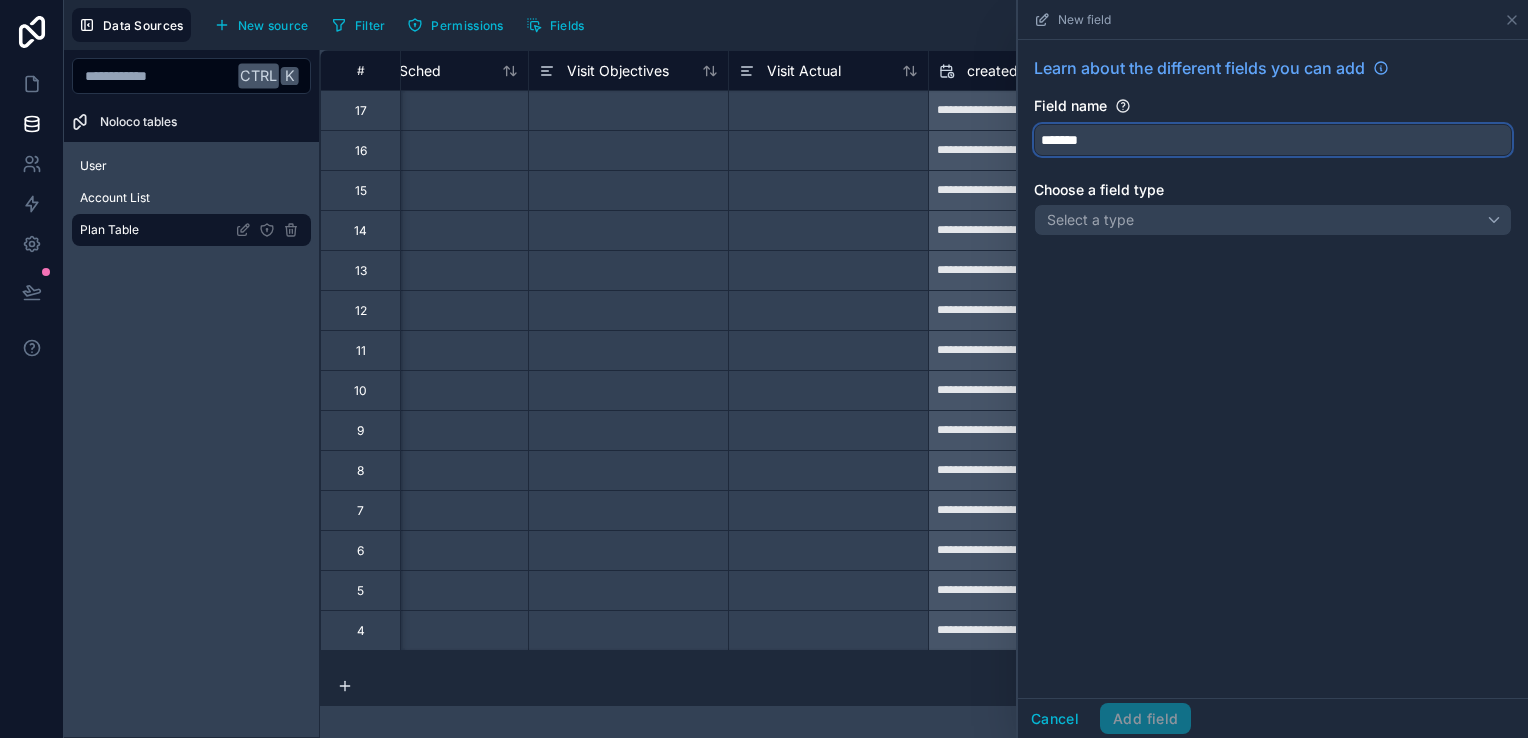 click on "******" at bounding box center (1273, 140) 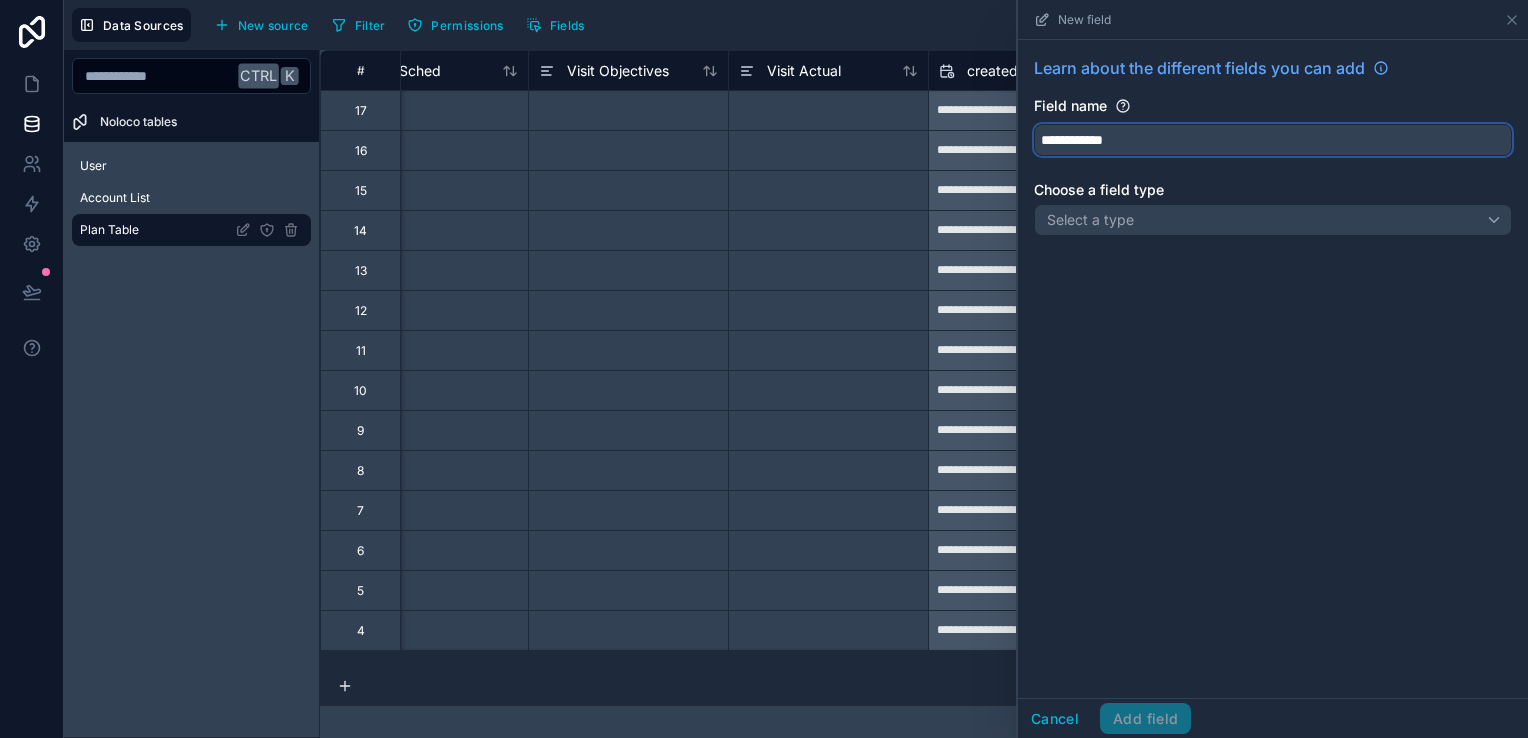 type on "**********" 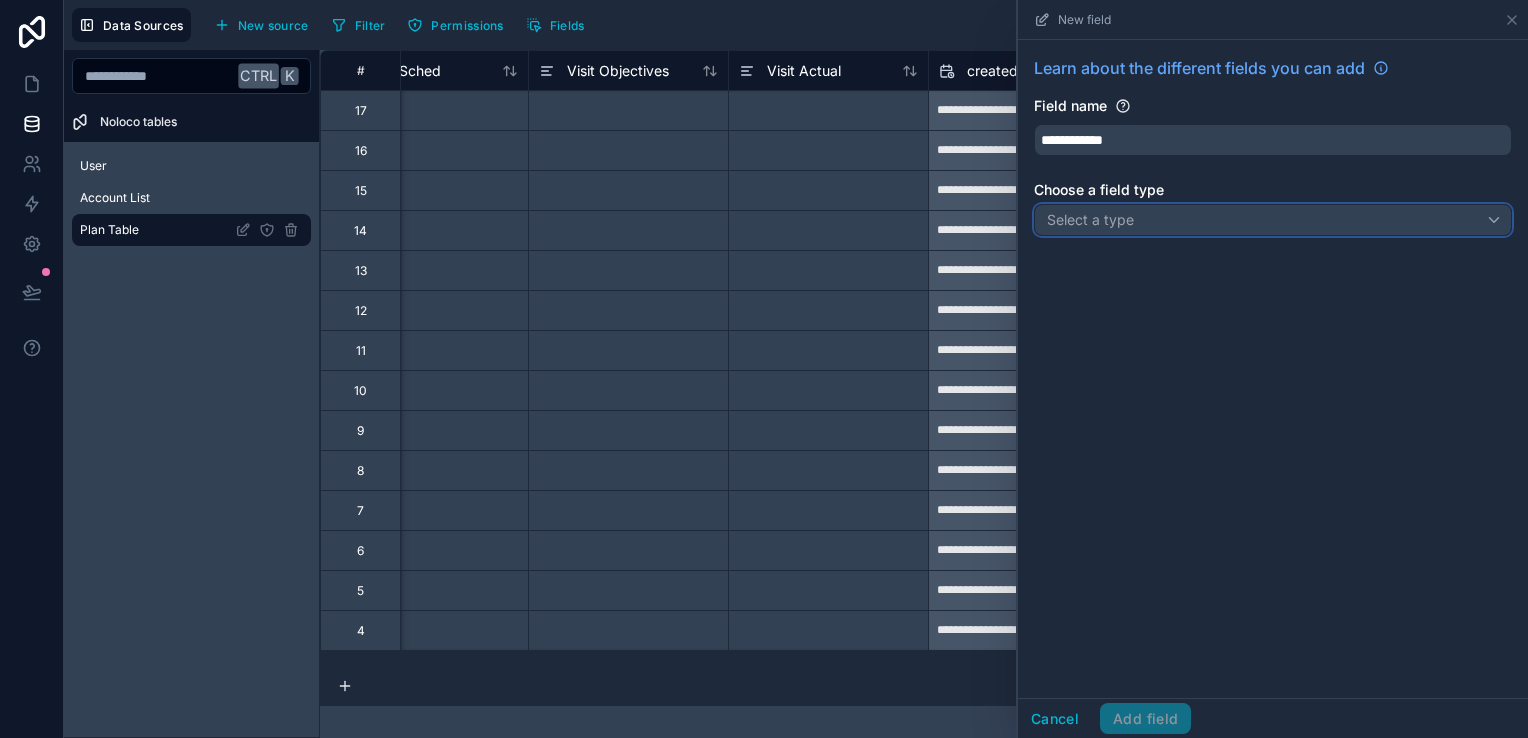 click on "Select a type" at bounding box center (1273, 220) 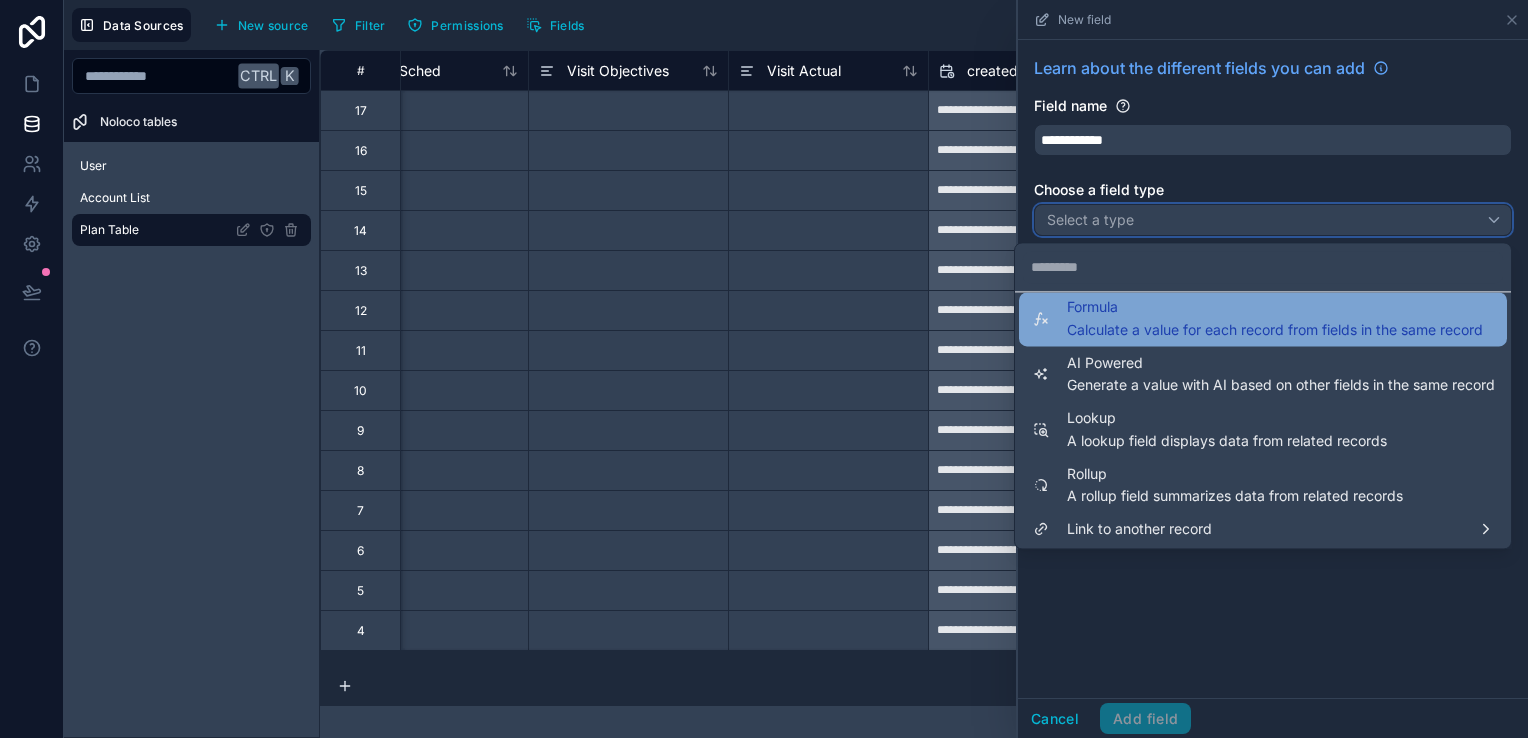 scroll, scrollTop: 448, scrollLeft: 0, axis: vertical 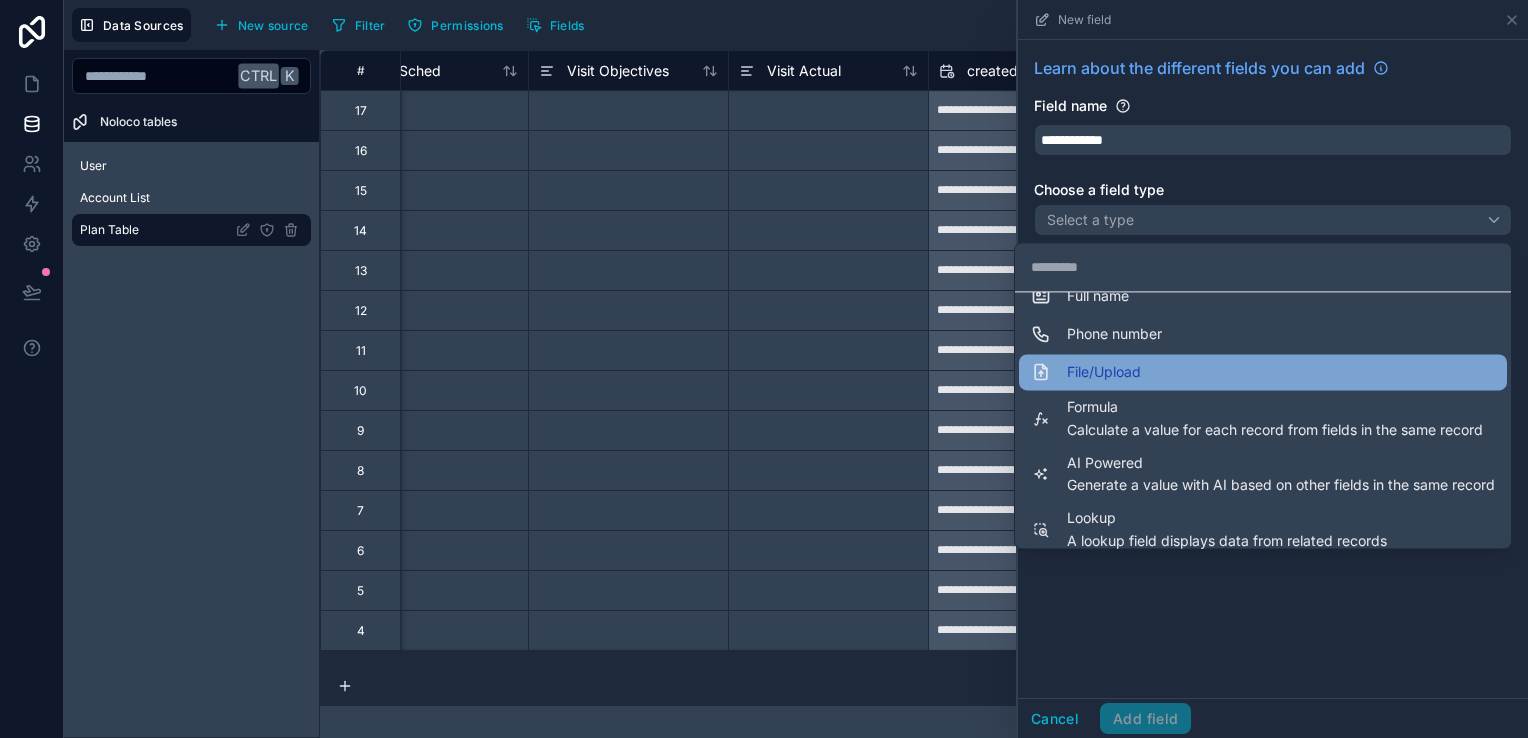 click on "File/Upload" at bounding box center (1263, 372) 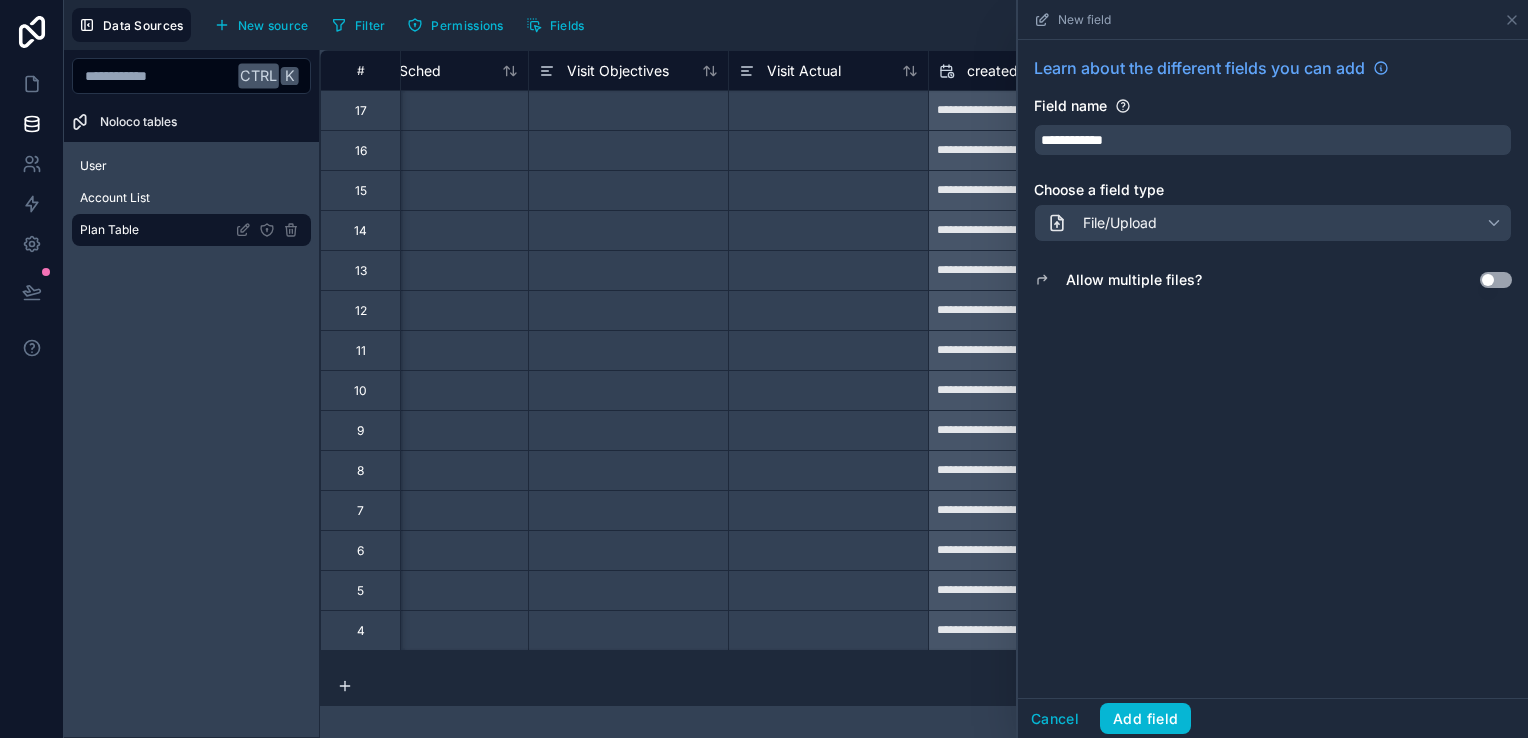 click on "Allow multiple files? Use setting" at bounding box center (1273, 280) 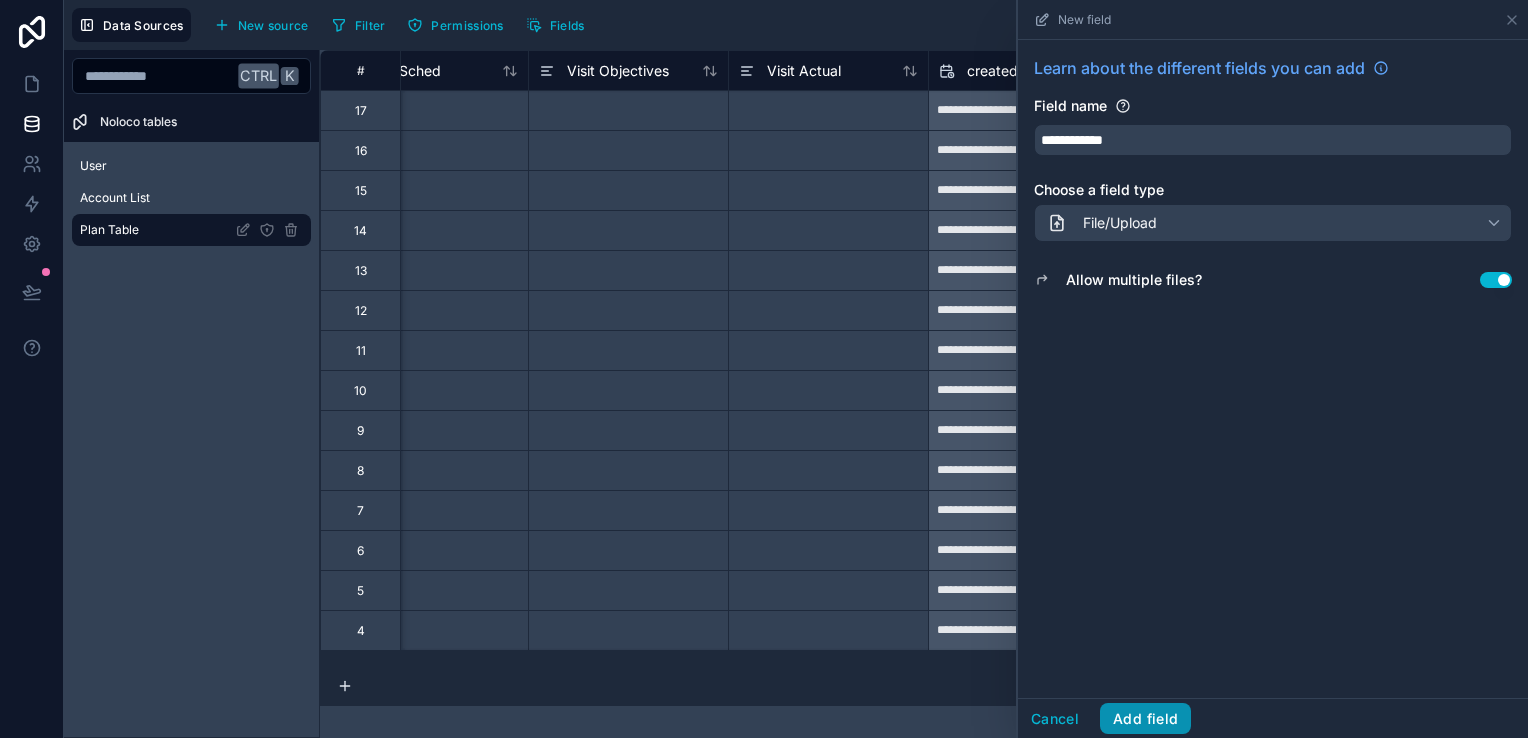 click on "Add field" at bounding box center (1145, 719) 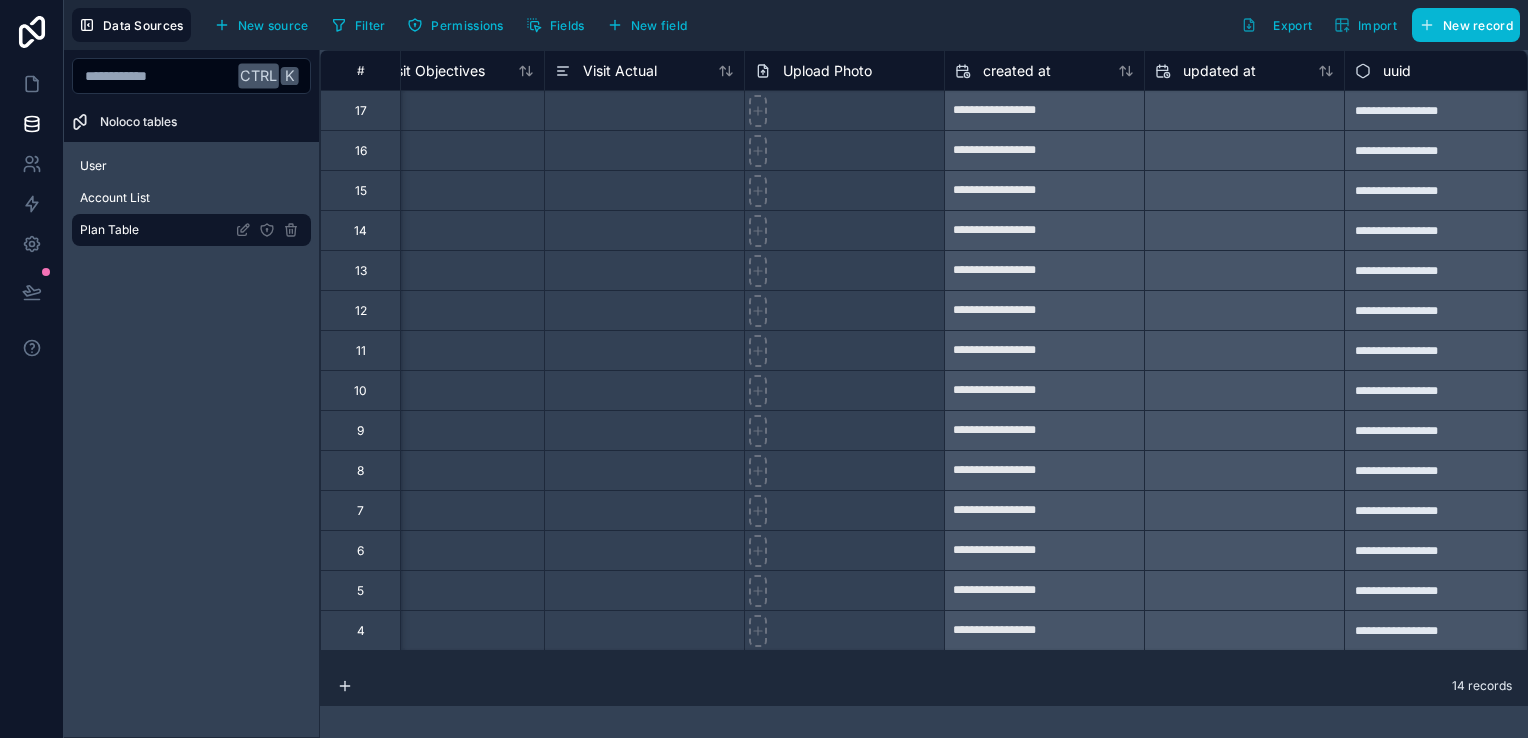 scroll, scrollTop: 0, scrollLeft: 1472, axis: horizontal 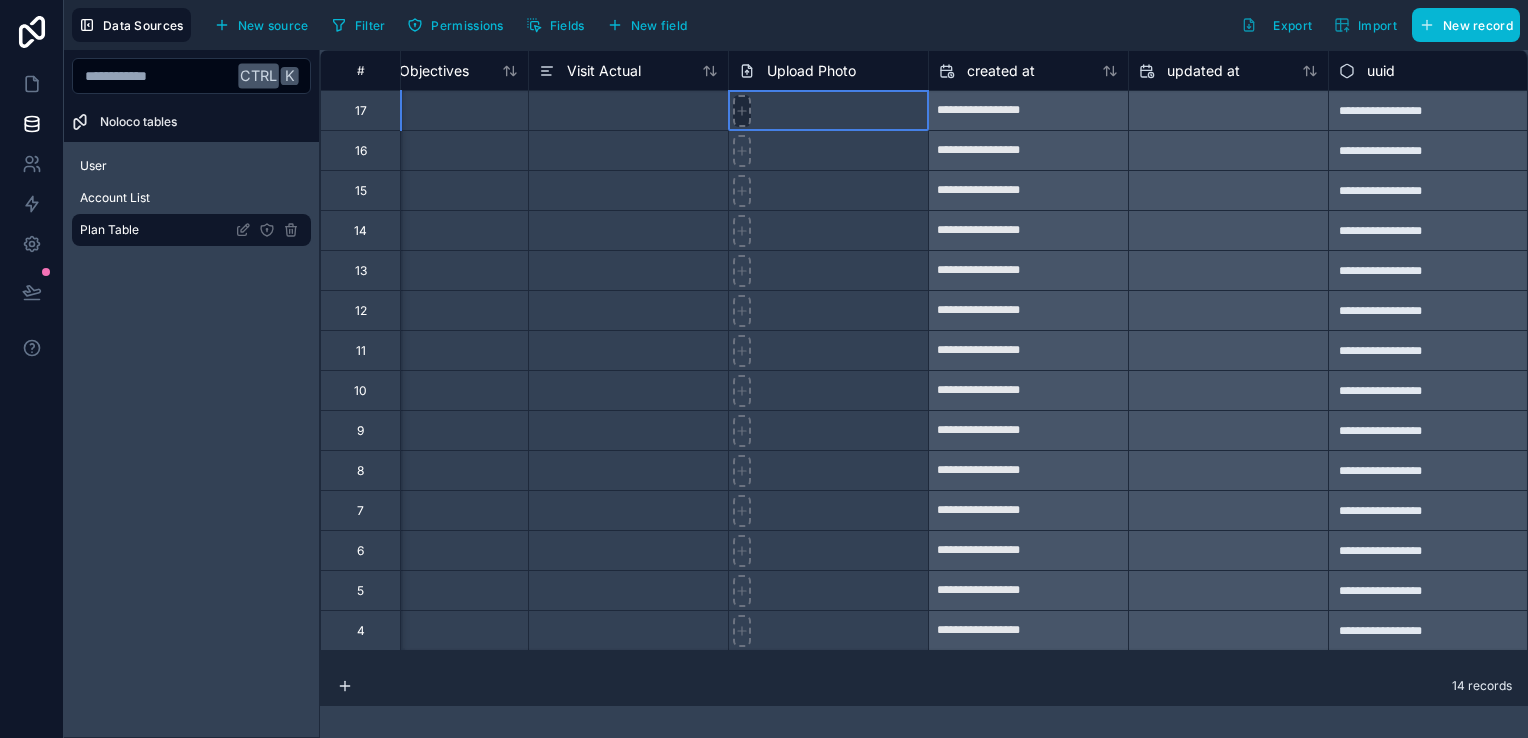 click at bounding box center (742, 111) 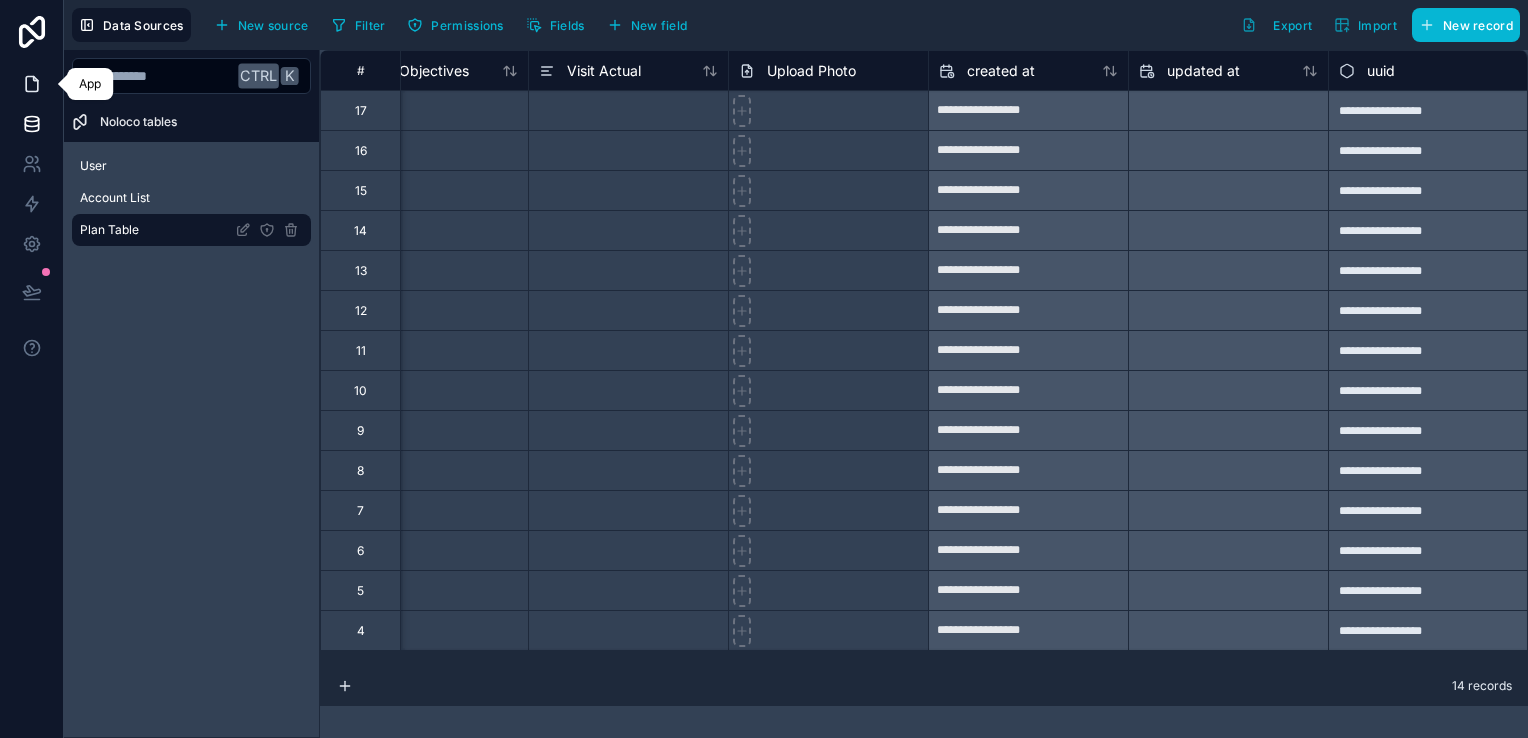 click at bounding box center [31, 84] 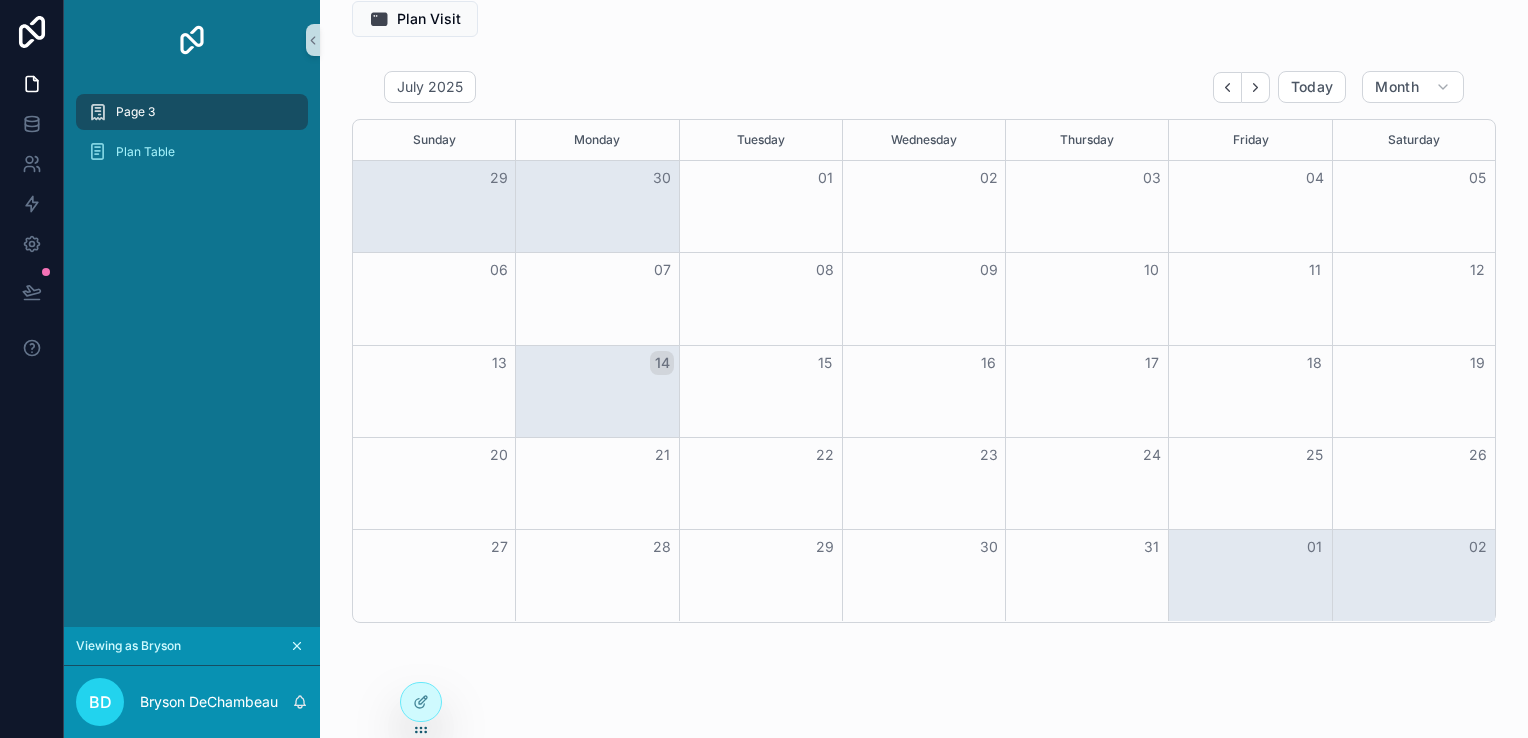 scroll, scrollTop: 0, scrollLeft: 0, axis: both 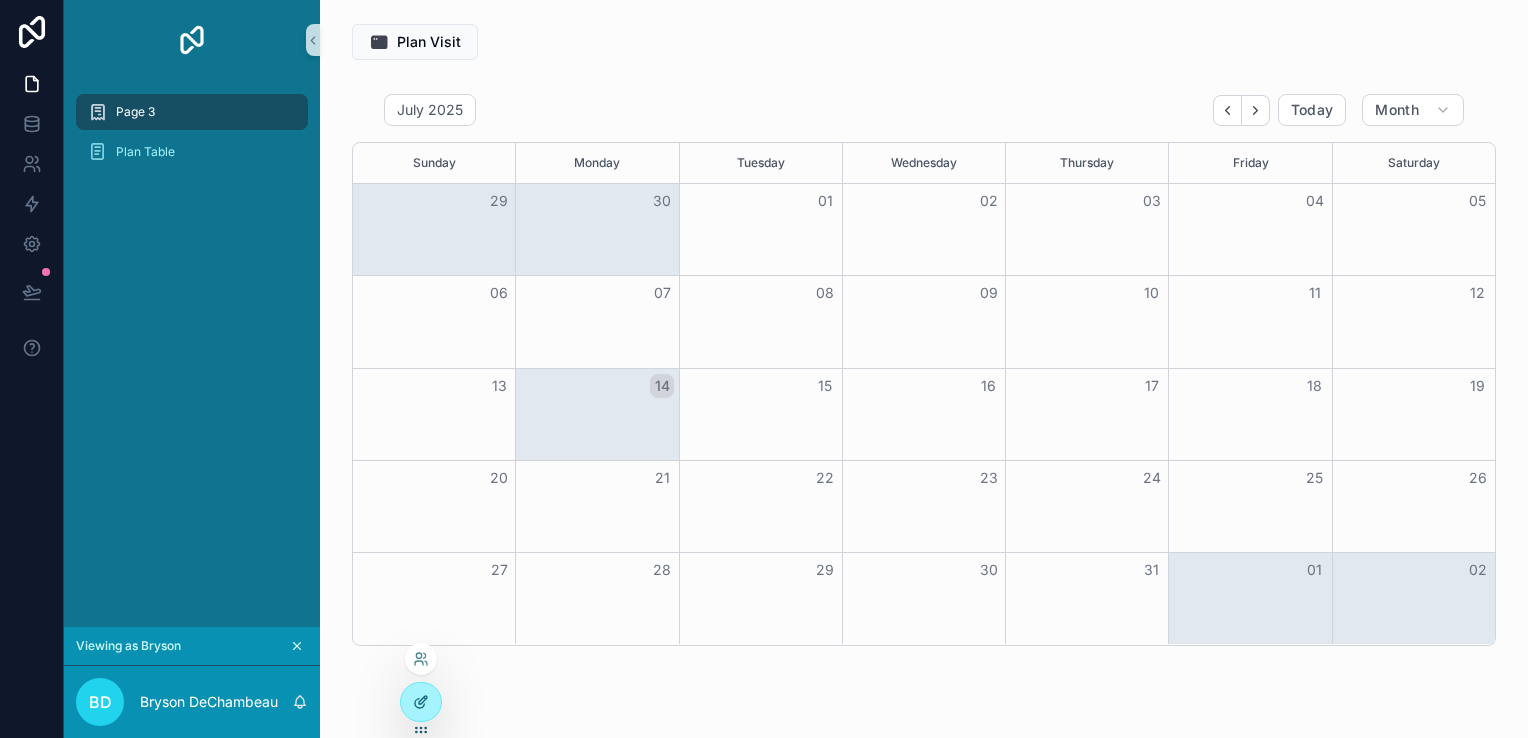 click 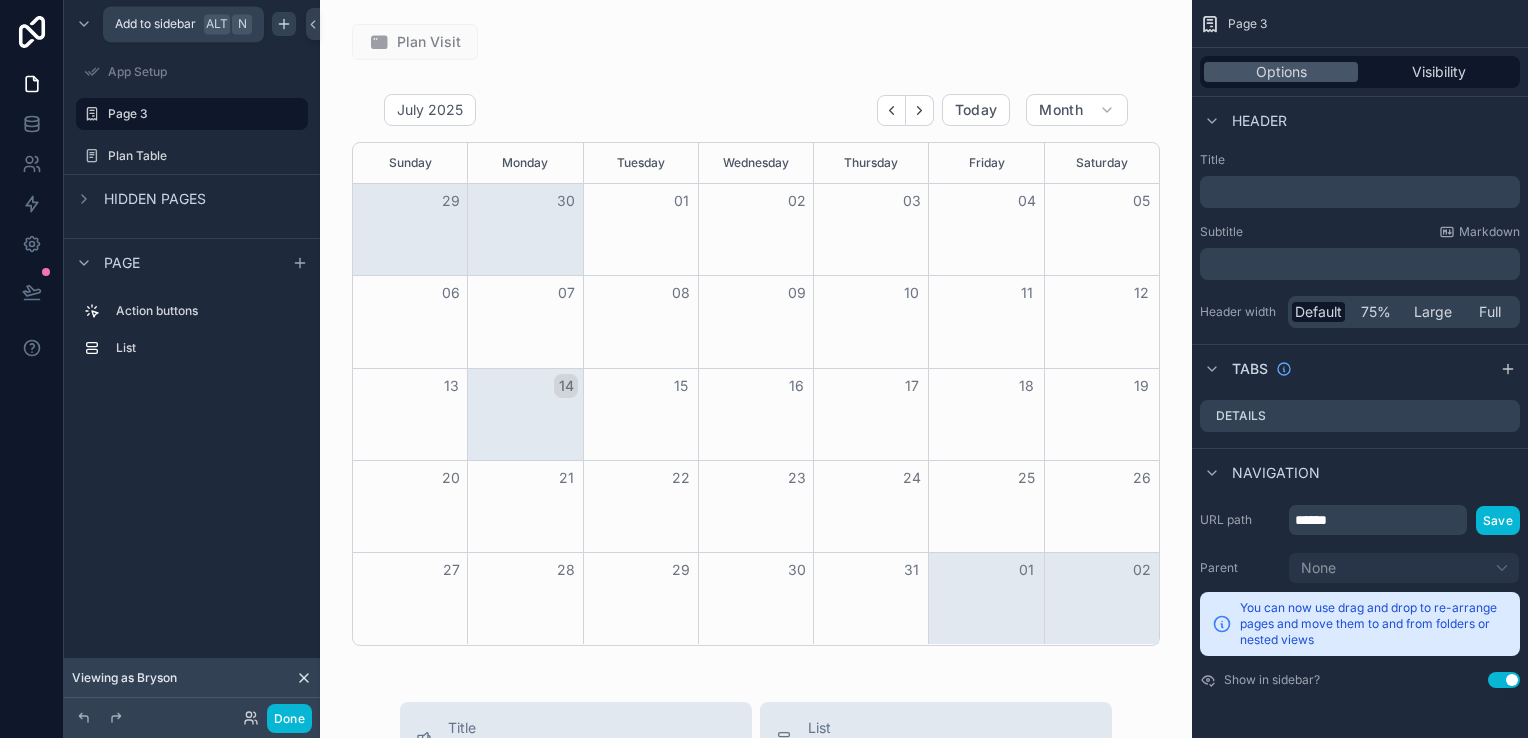 click at bounding box center [284, 24] 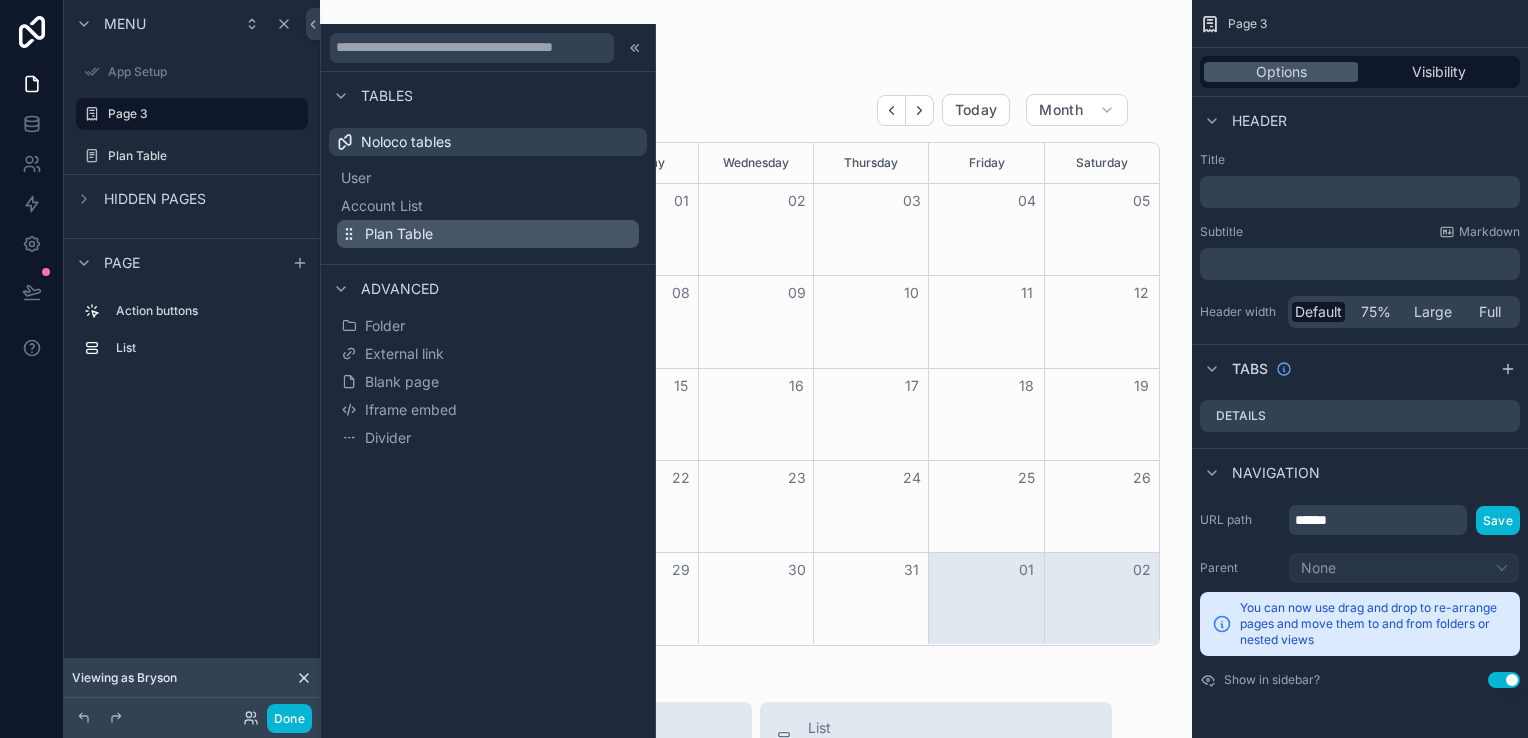 click on "Plan Table" at bounding box center (399, 234) 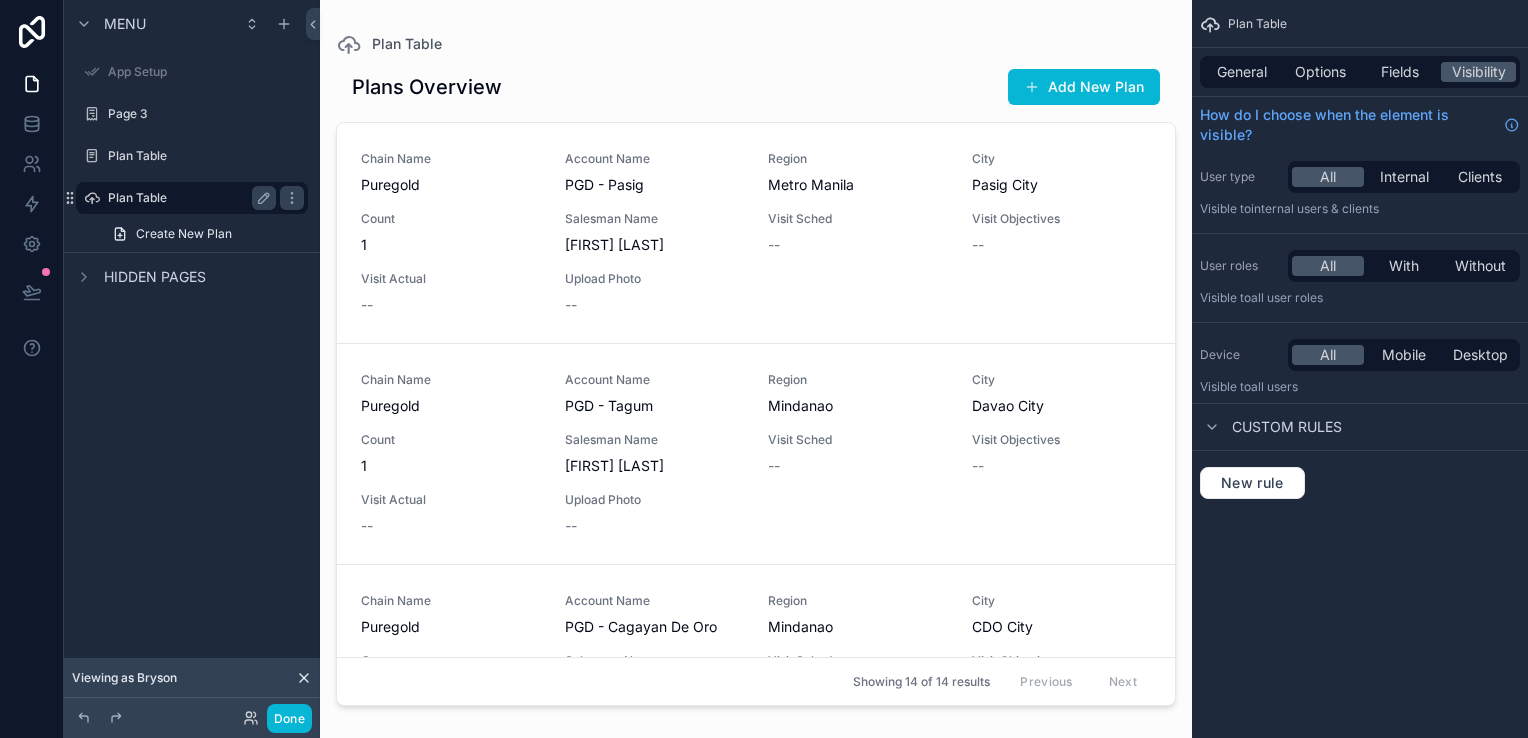 click on "Plan Table" at bounding box center (188, 198) 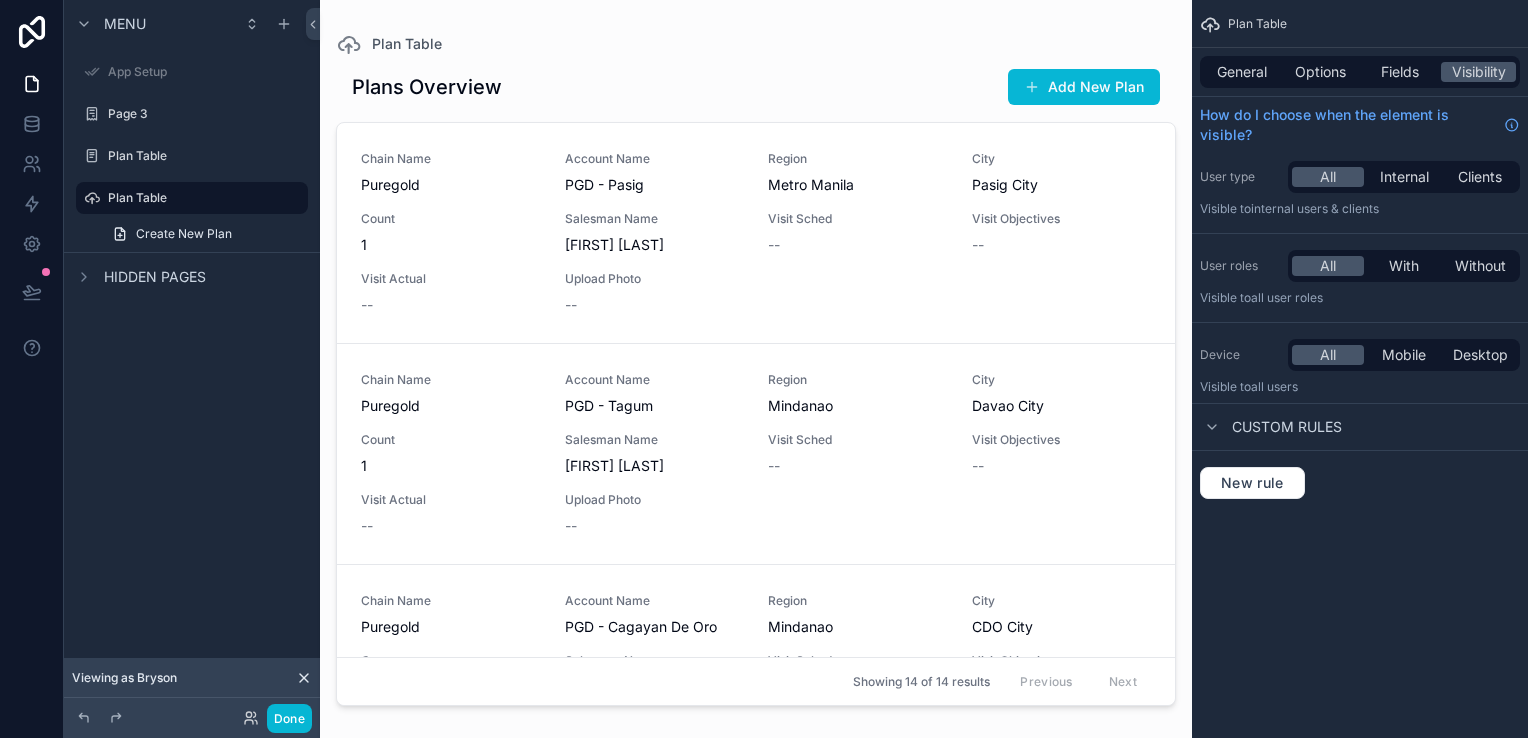 click at bounding box center [756, 357] 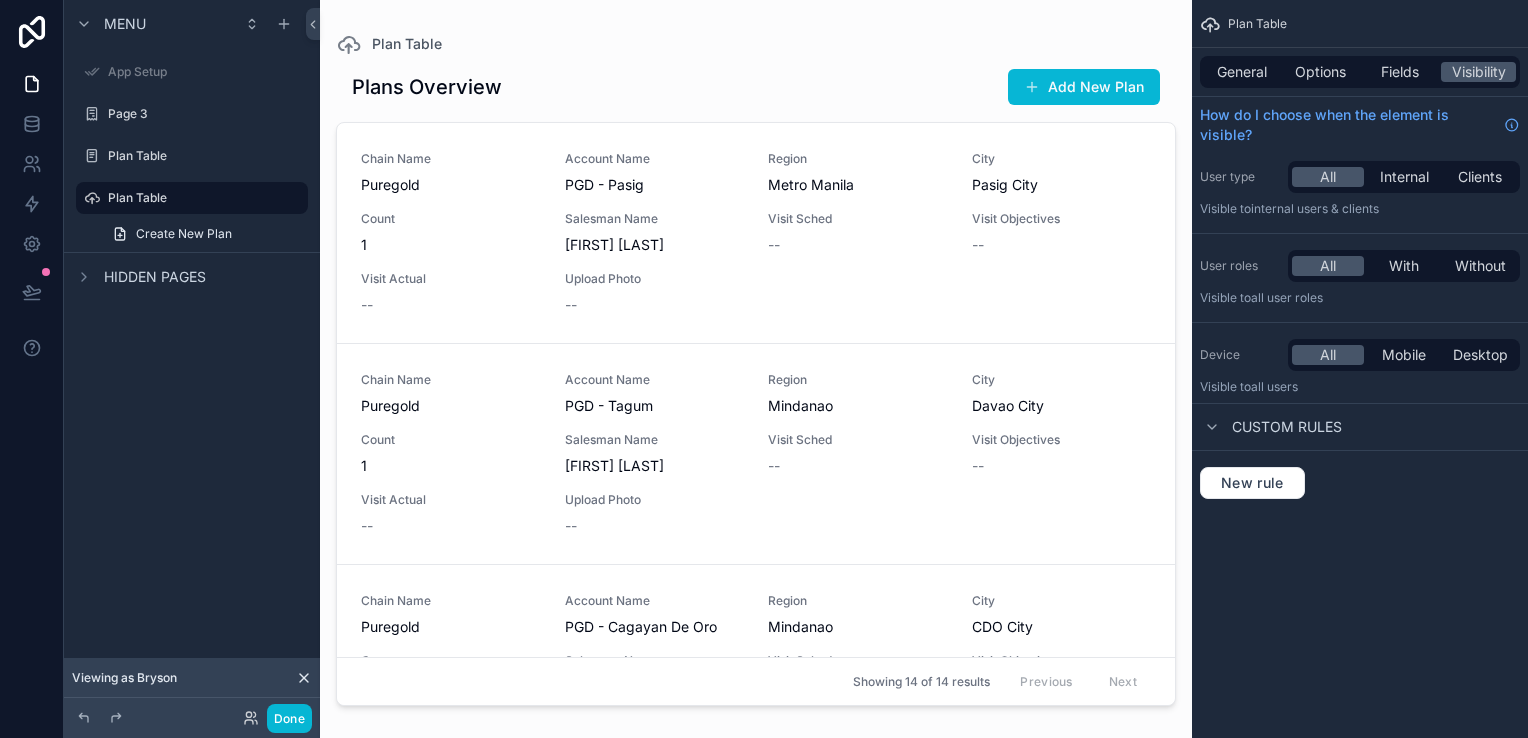 click on "Add New Plan" at bounding box center [1084, 87] 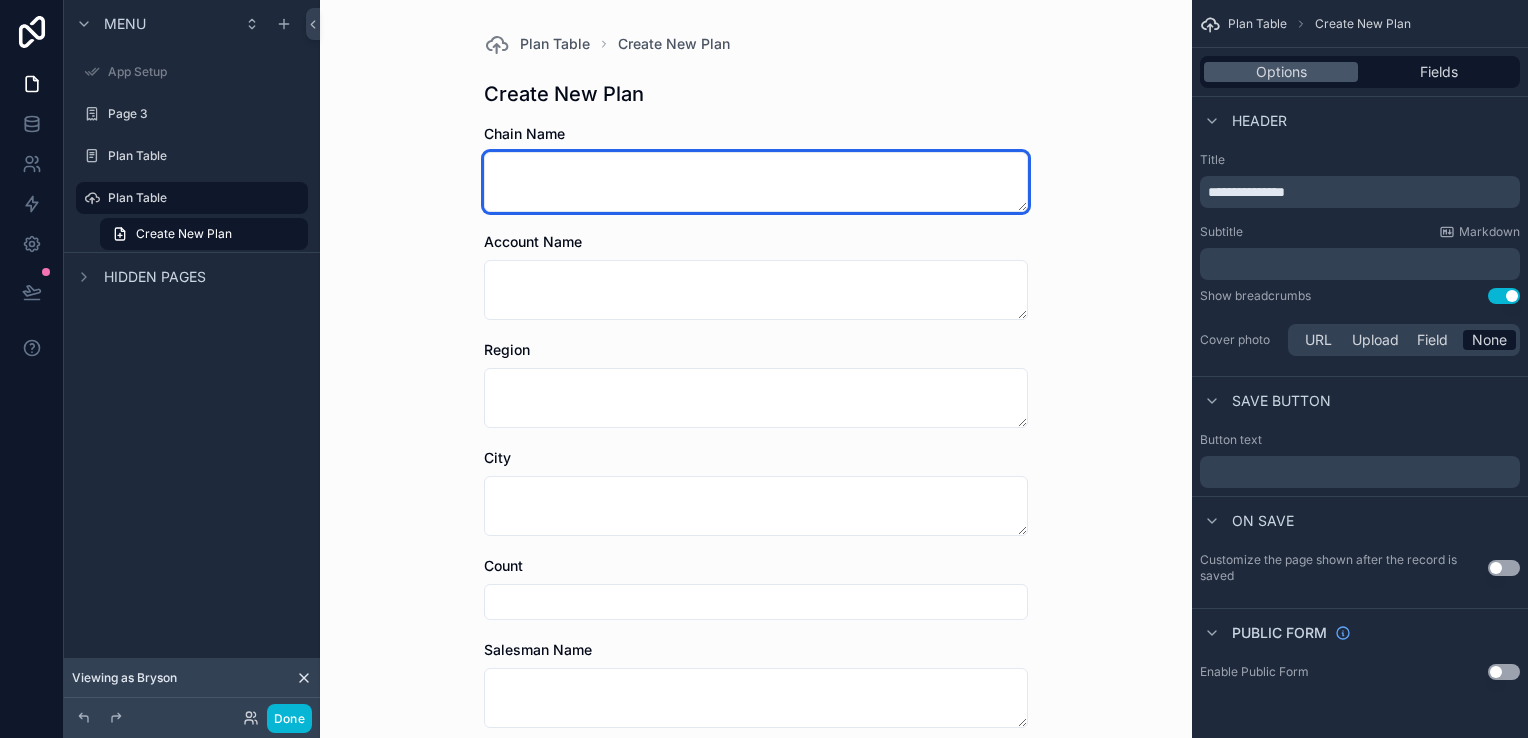 click at bounding box center (756, 182) 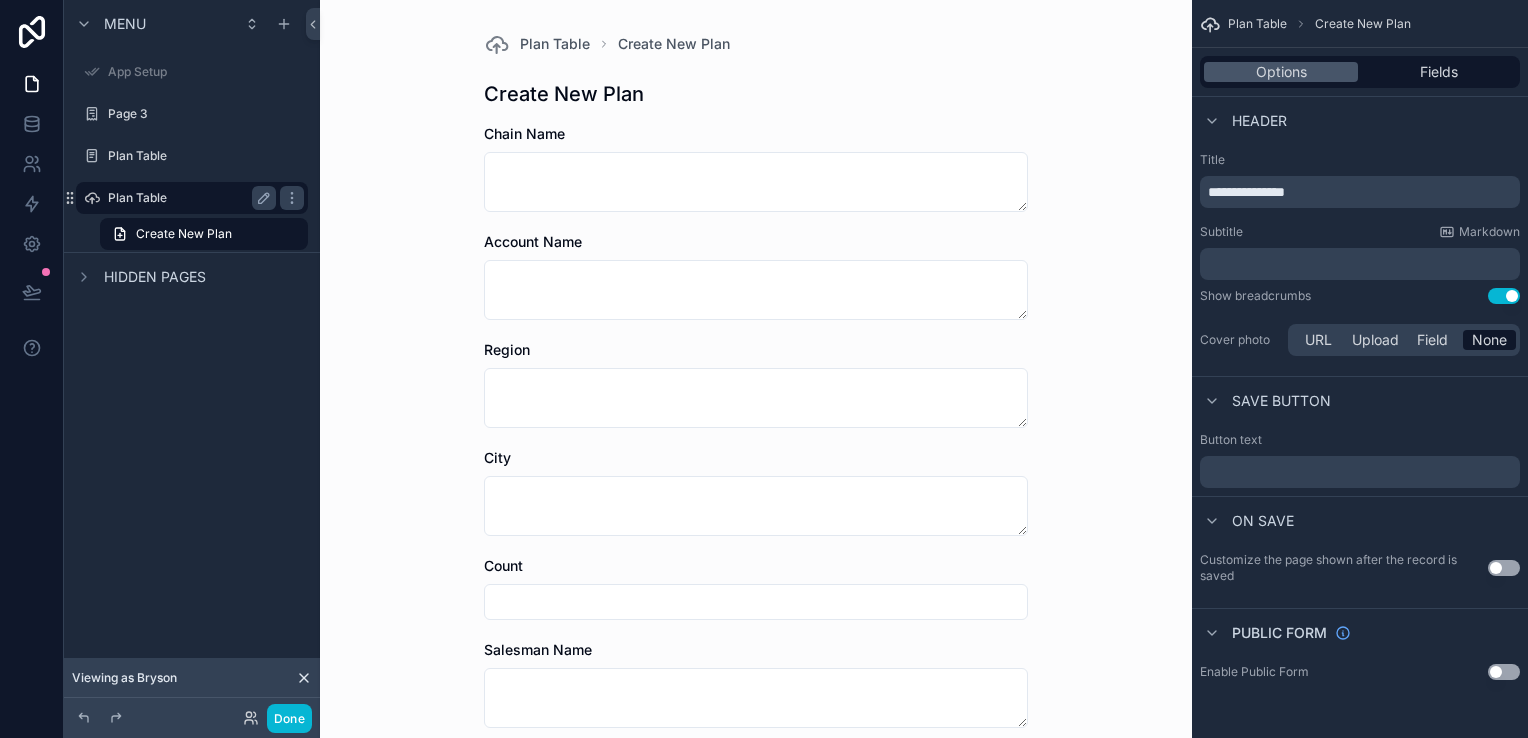 click on "Plan Table" at bounding box center (188, 198) 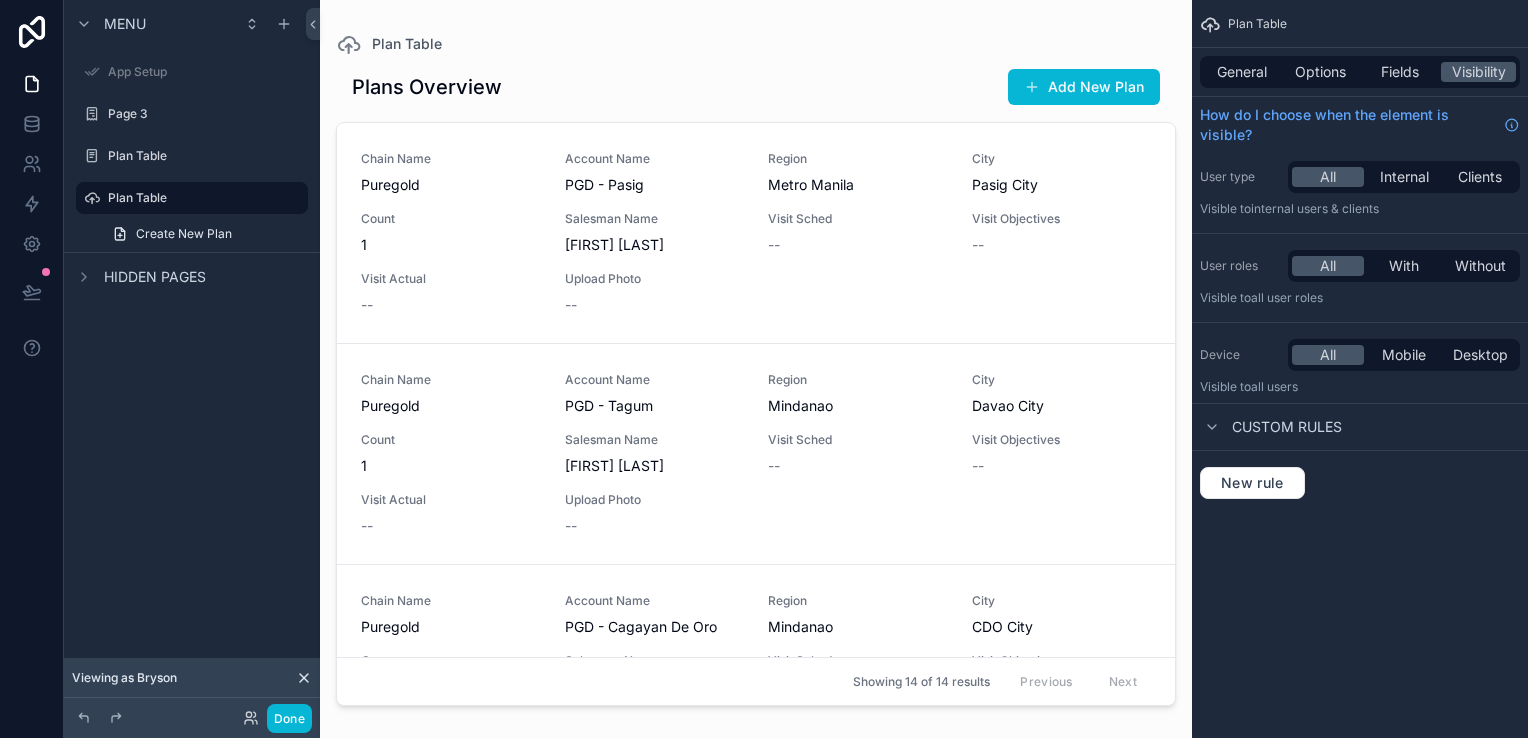 click on "Plans Overview Add New Plan" at bounding box center (756, 87) 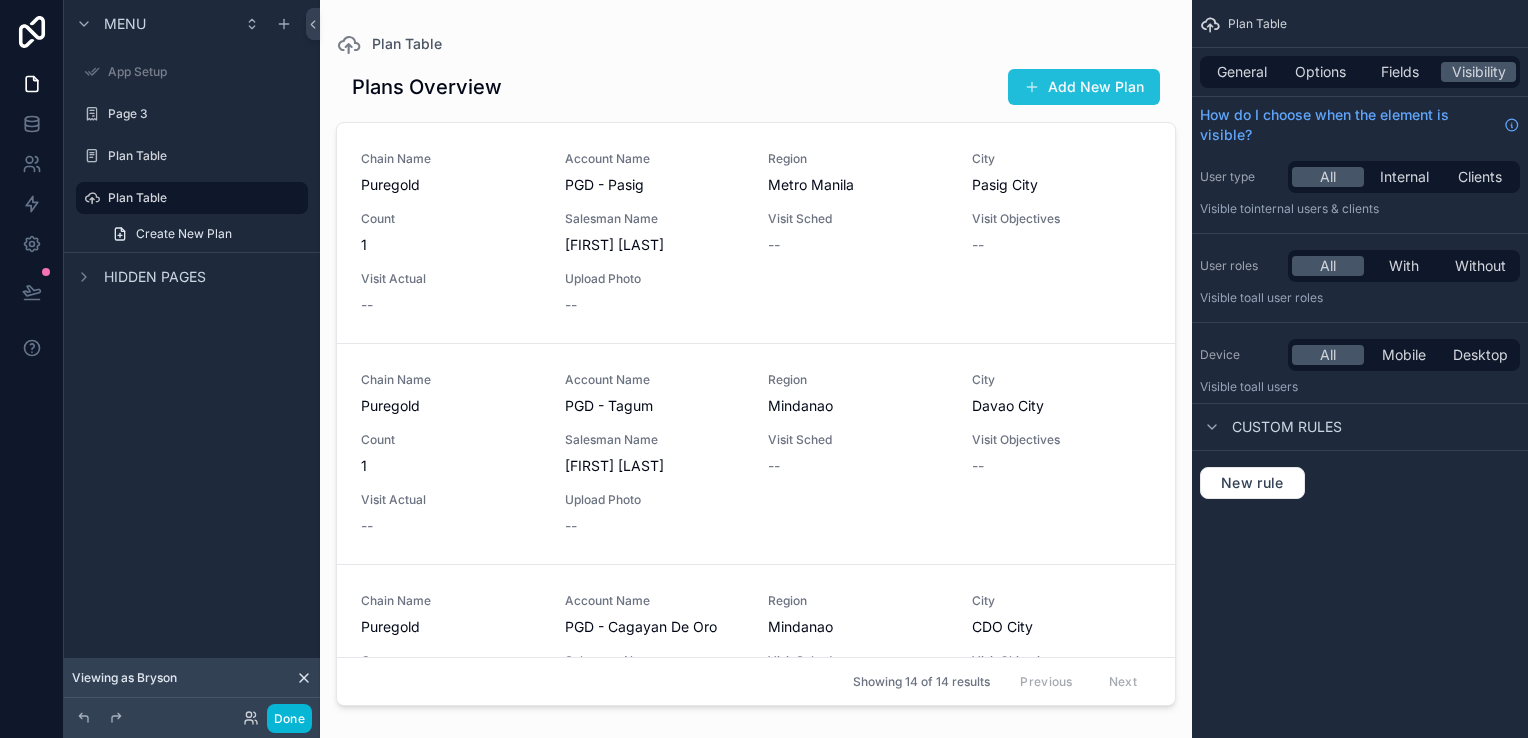 click at bounding box center (1032, 87) 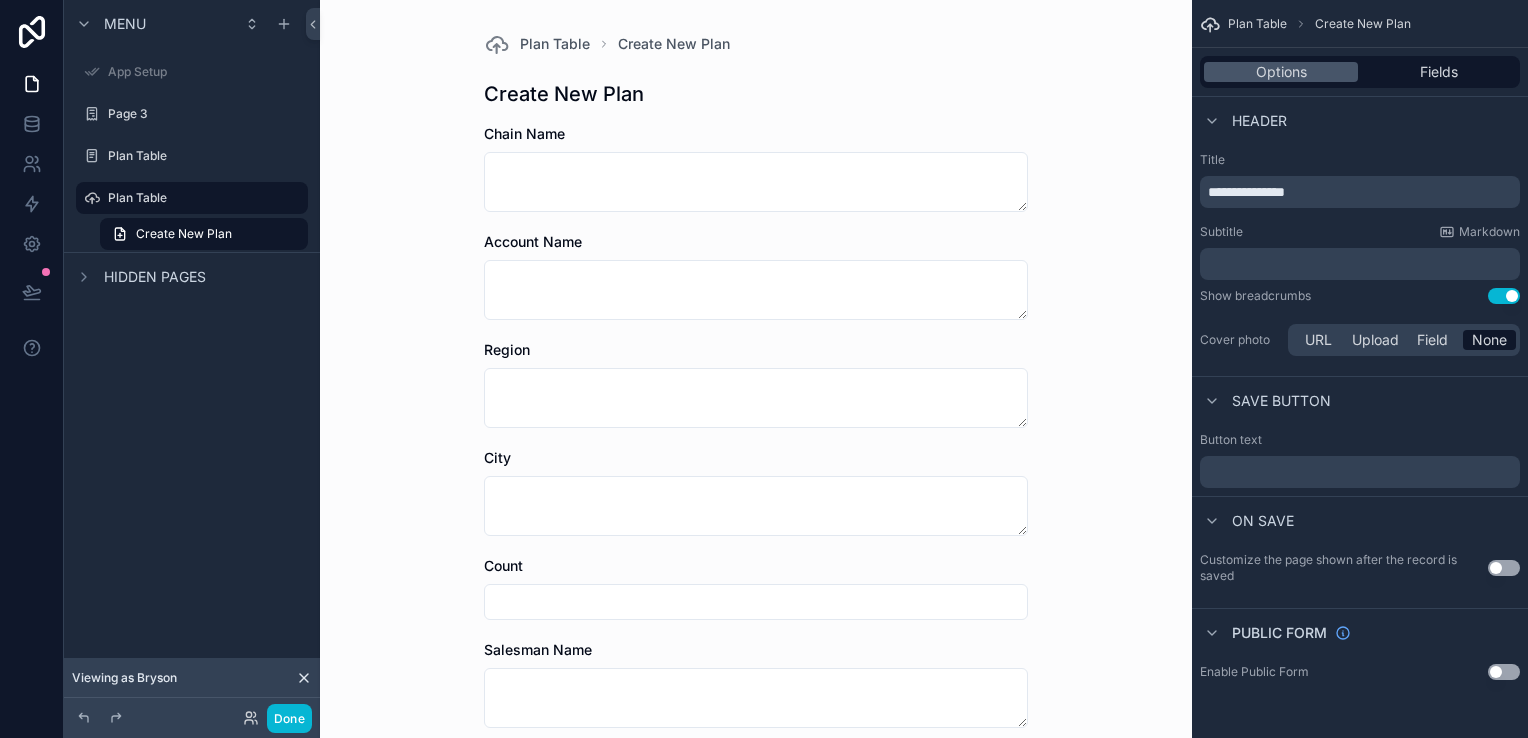 click on "Options Fields" at bounding box center (1360, 72) 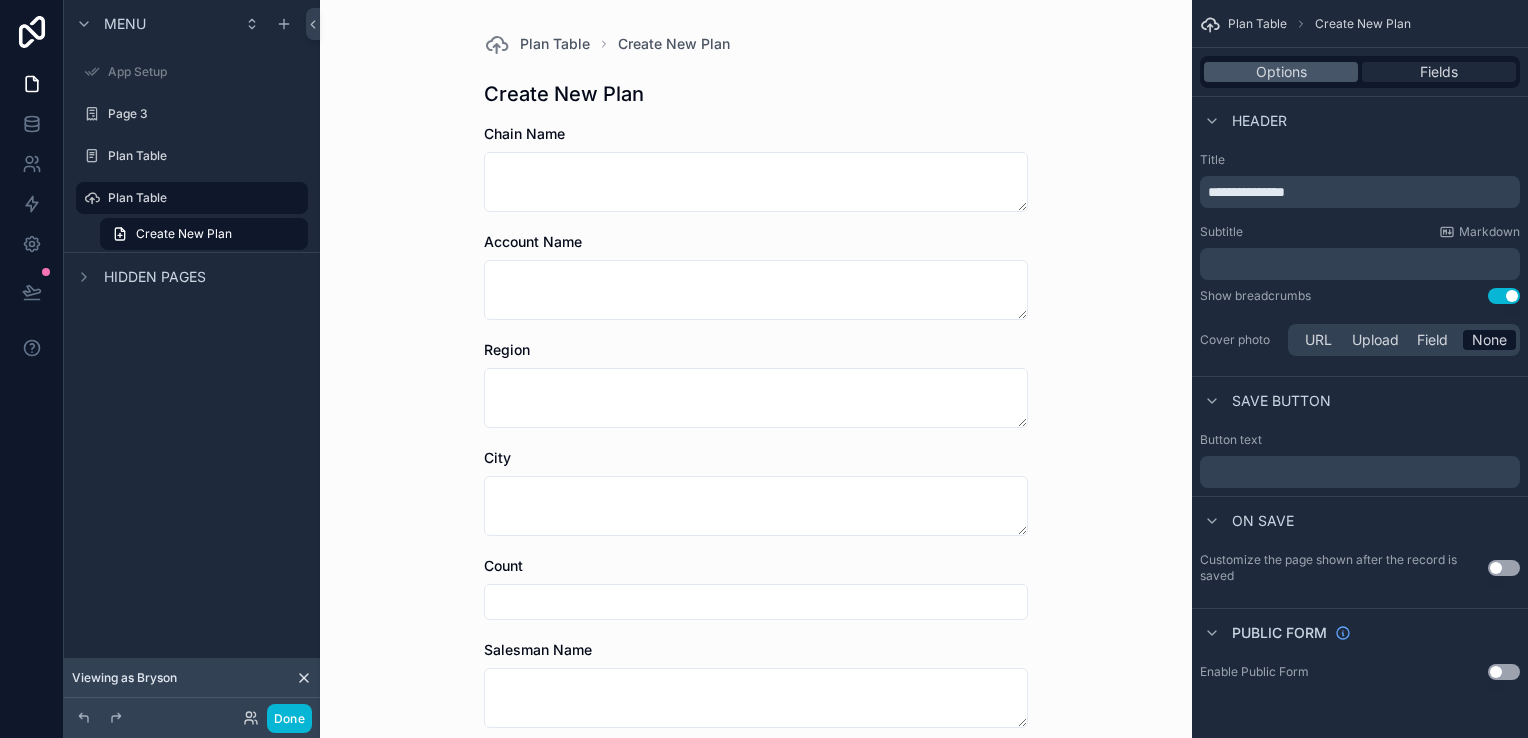 click on "Fields" at bounding box center [1439, 72] 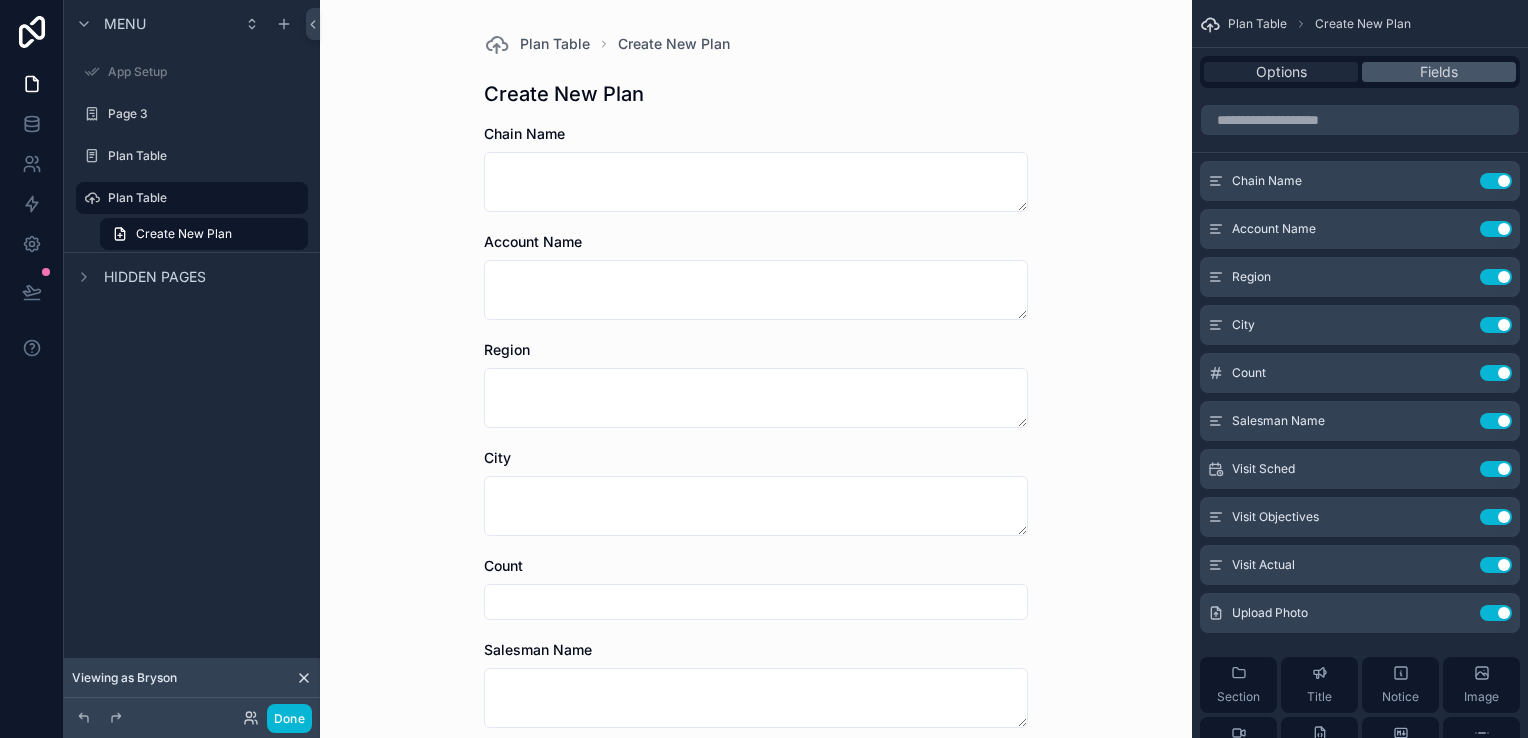click on "Options" at bounding box center [1281, 72] 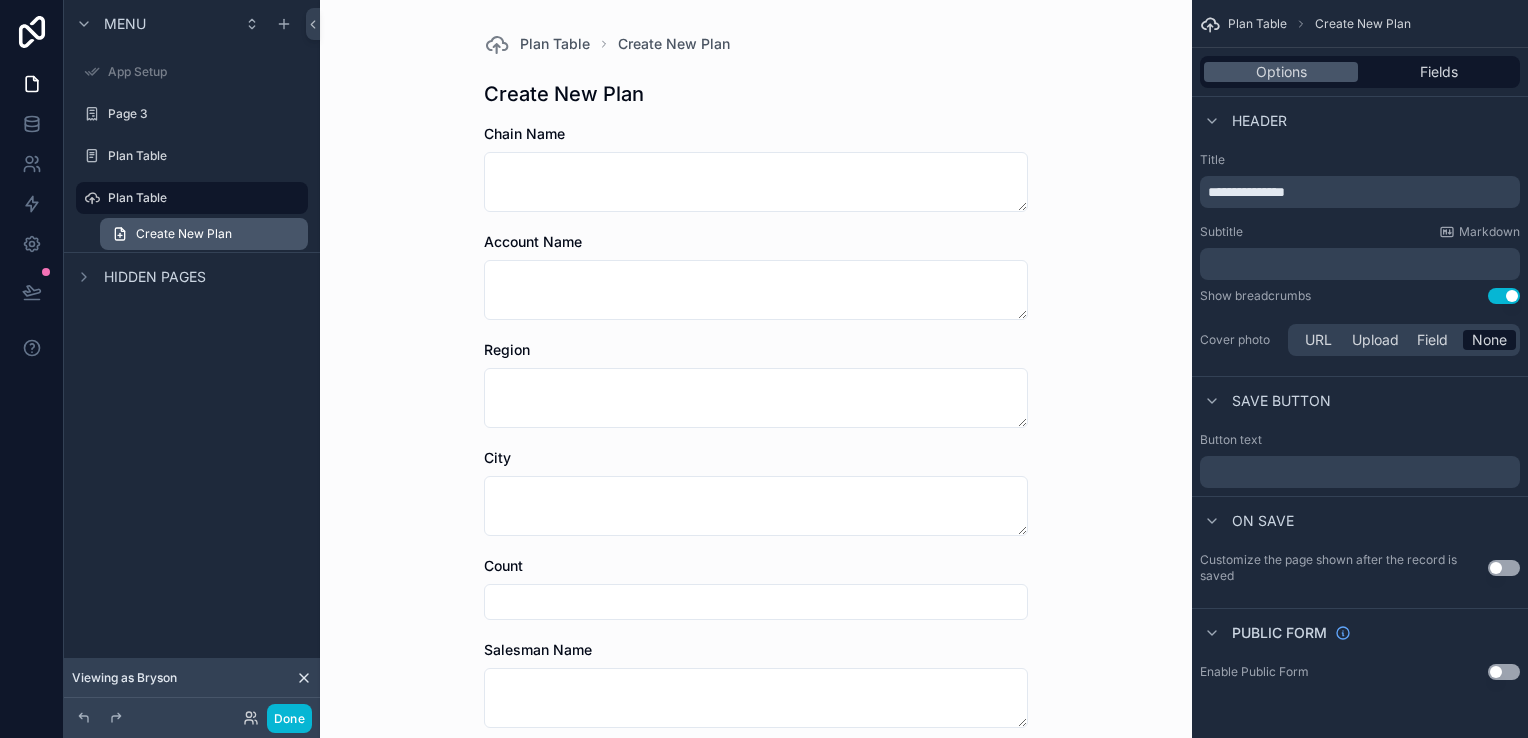click on "Create New Plan" at bounding box center [204, 234] 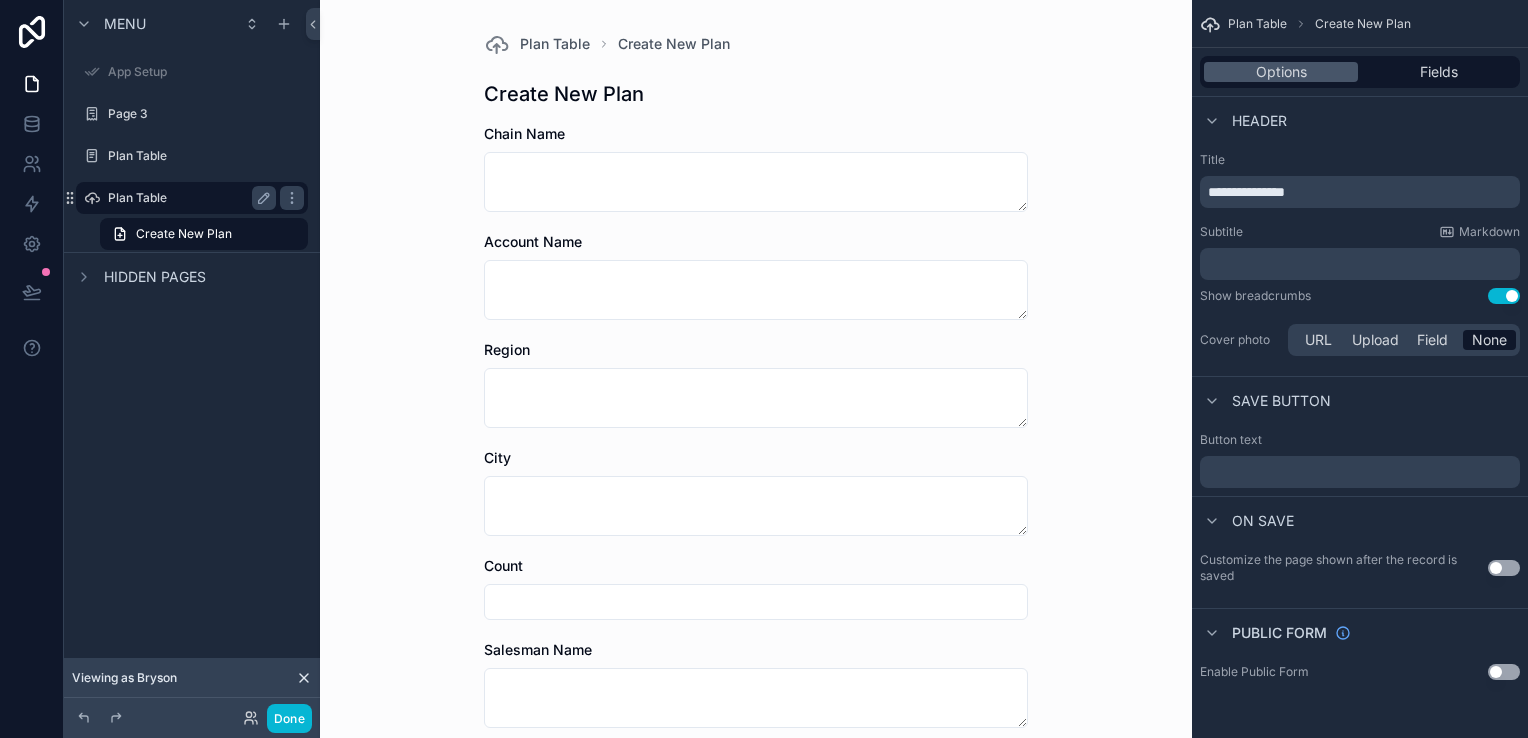 click on "Plan Table" at bounding box center (188, 198) 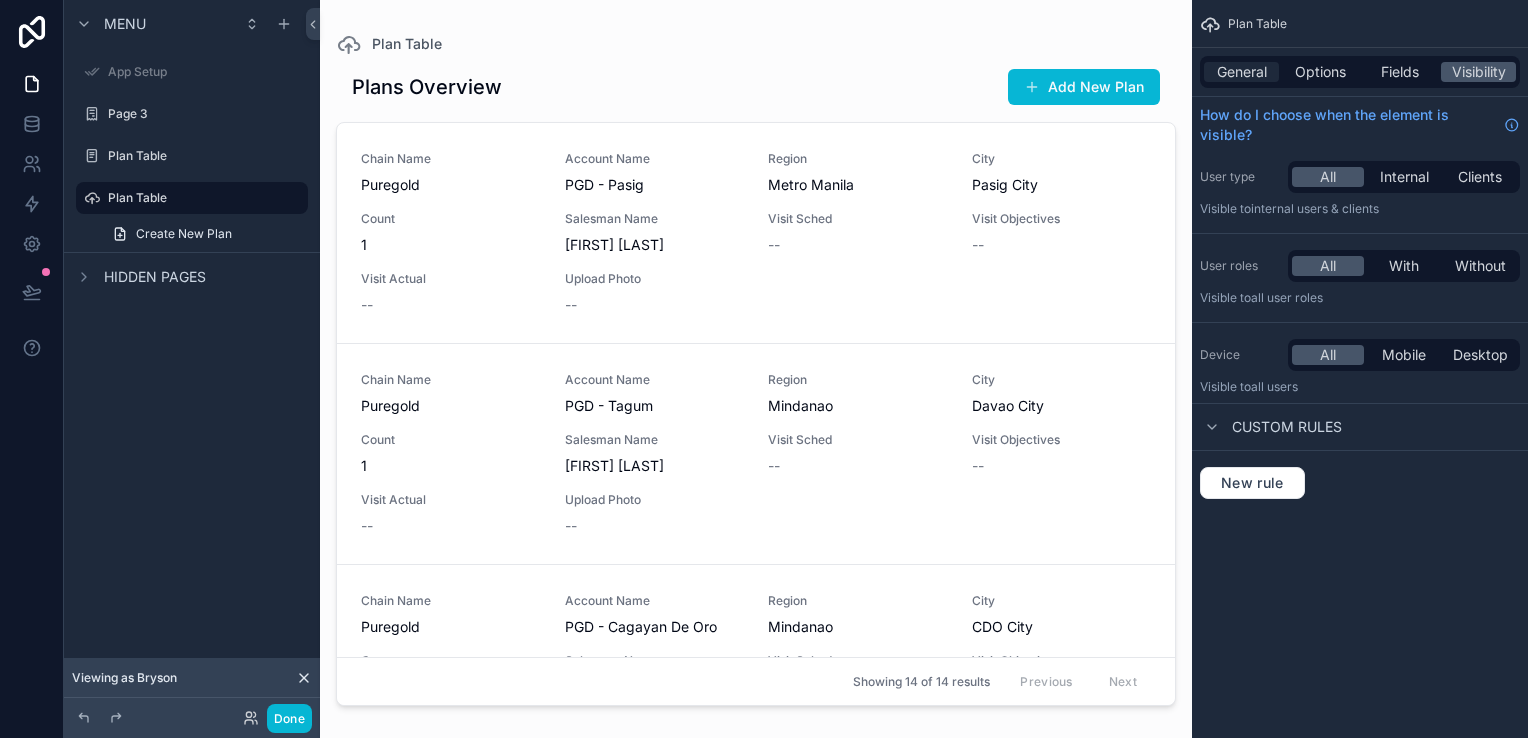 click on "General" at bounding box center (1242, 72) 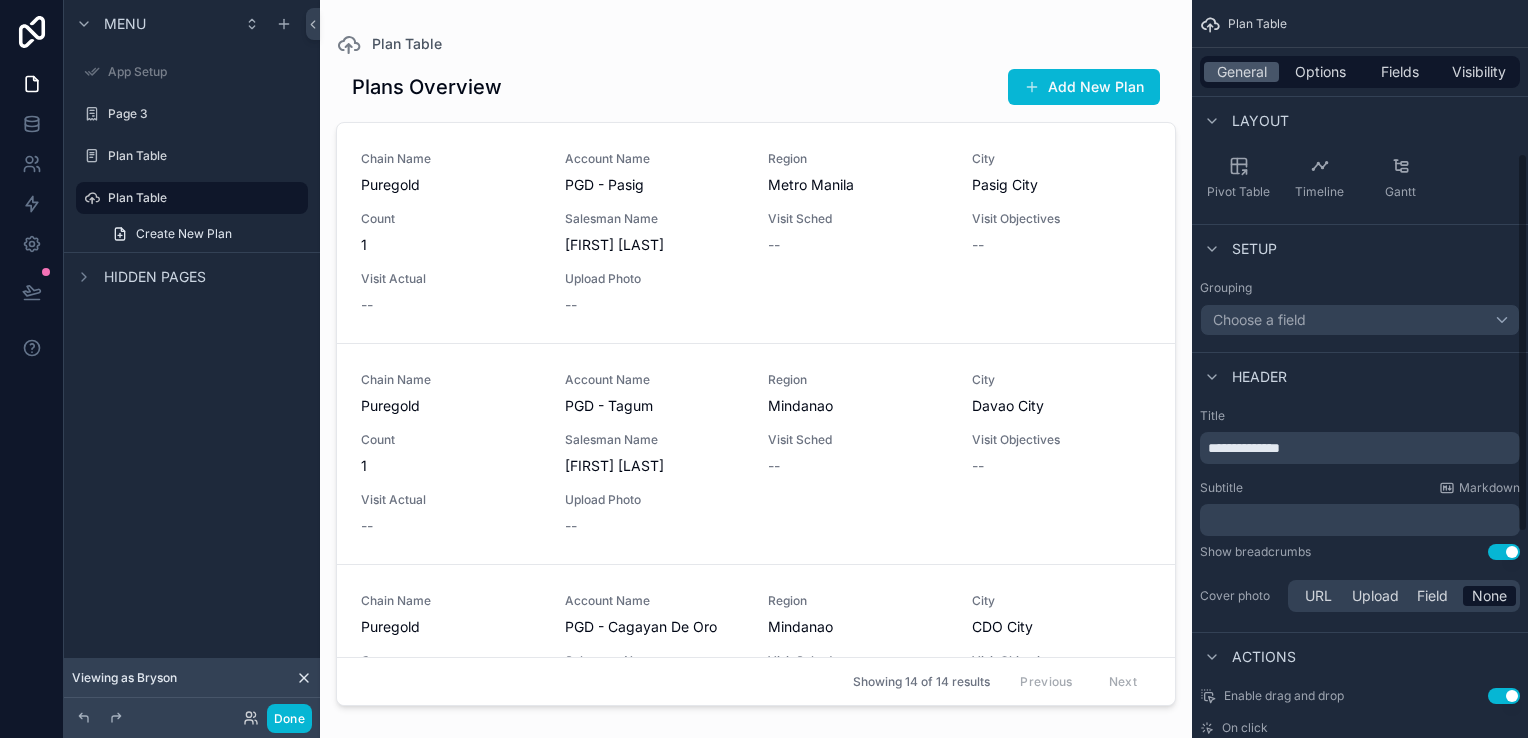 scroll, scrollTop: 300, scrollLeft: 0, axis: vertical 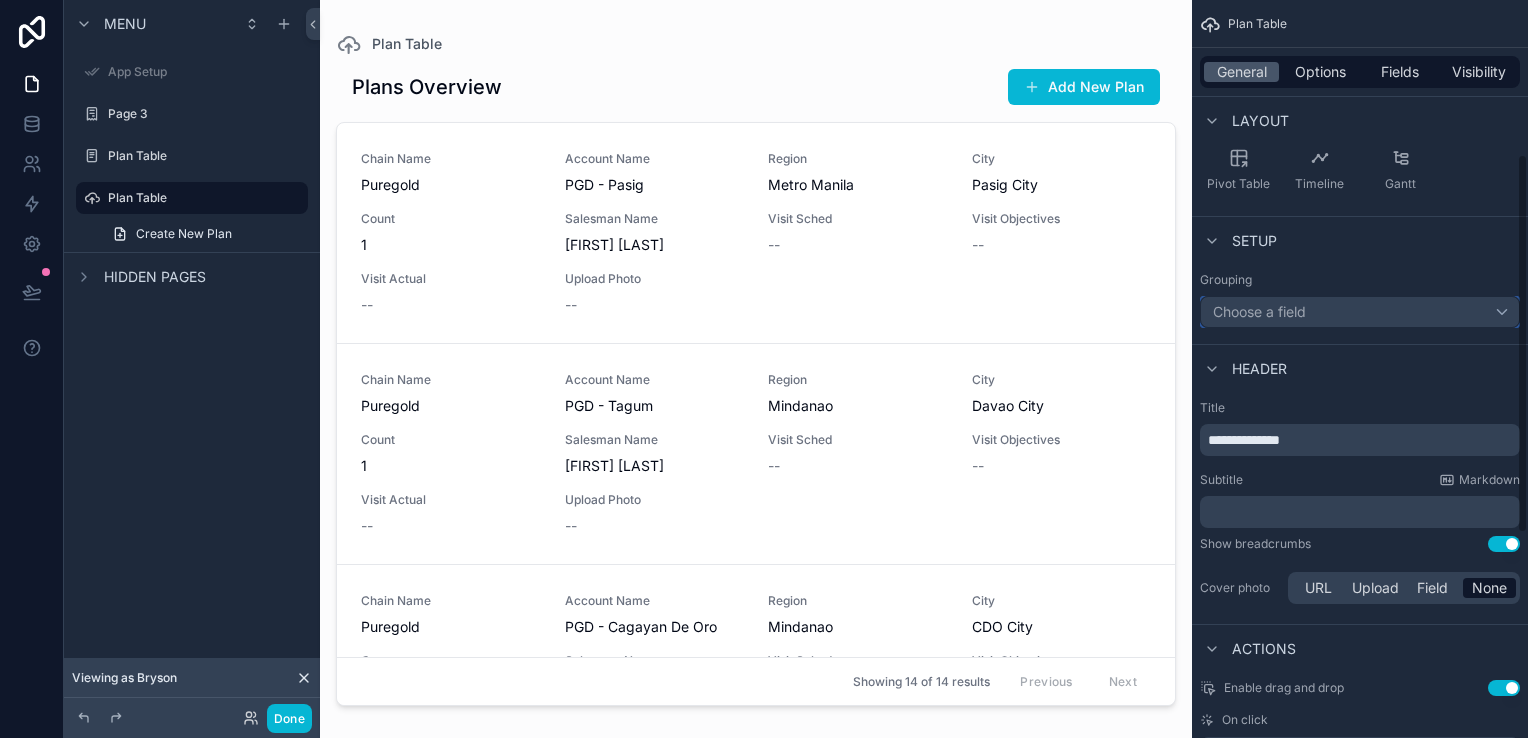 click on "Choose a field" at bounding box center [1360, 312] 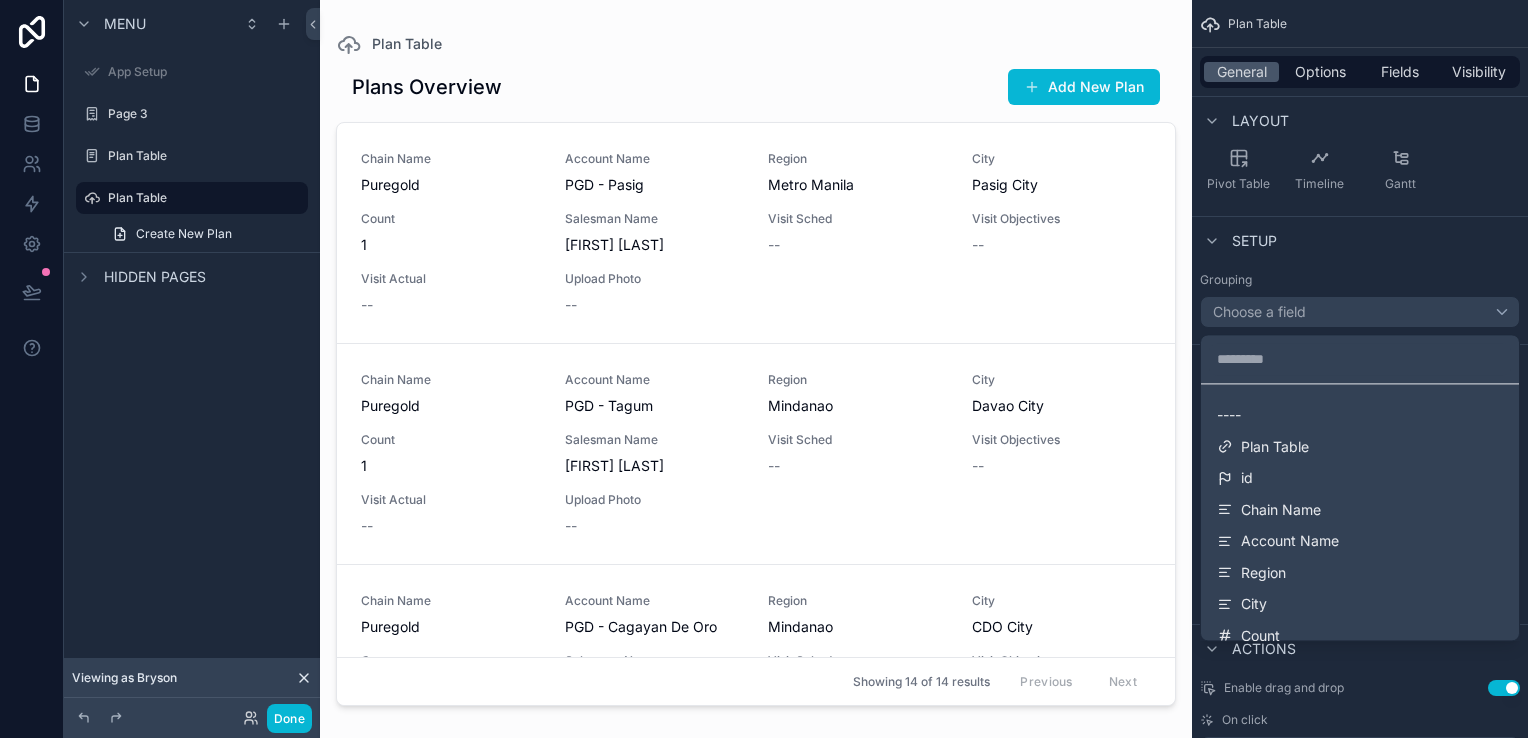 click at bounding box center [764, 369] 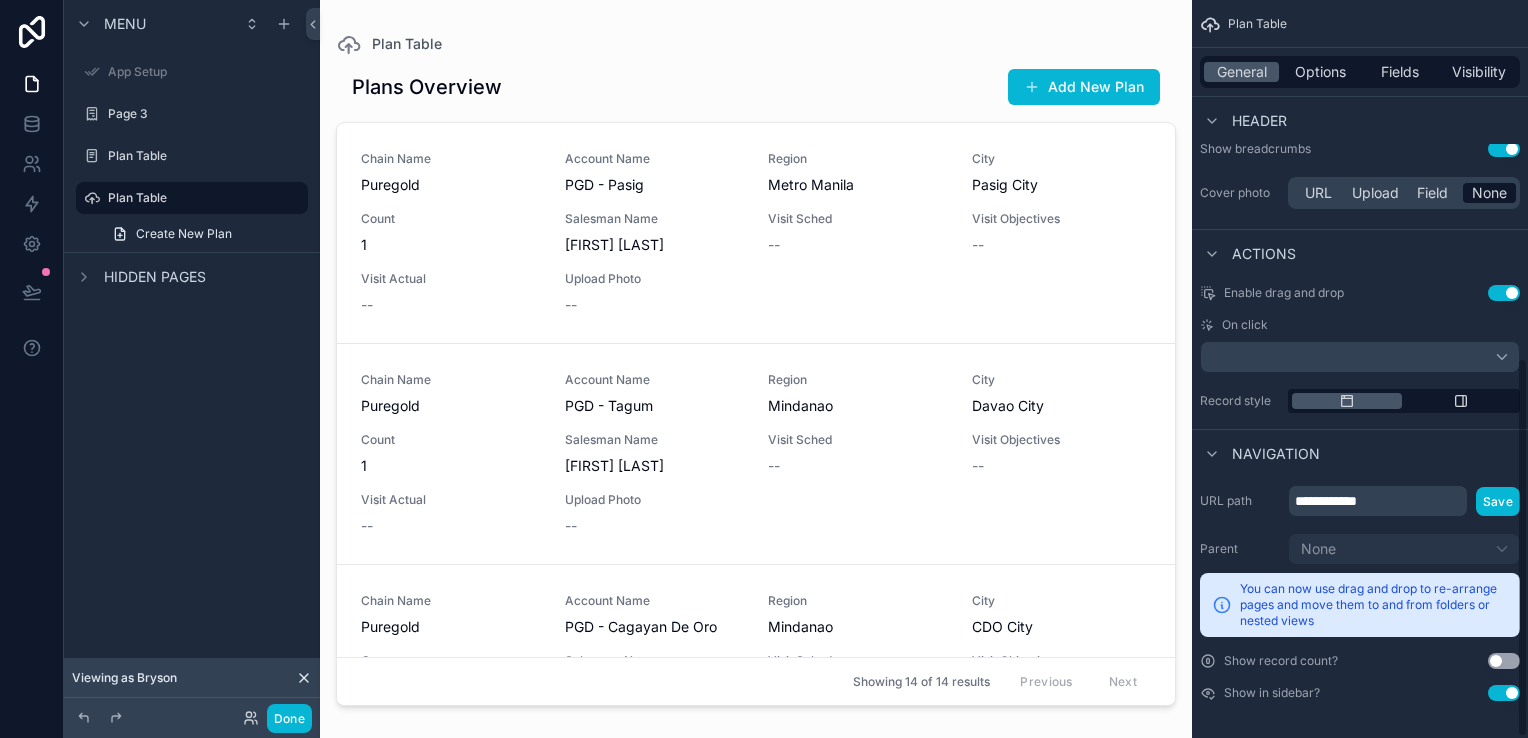 scroll, scrollTop: 697, scrollLeft: 0, axis: vertical 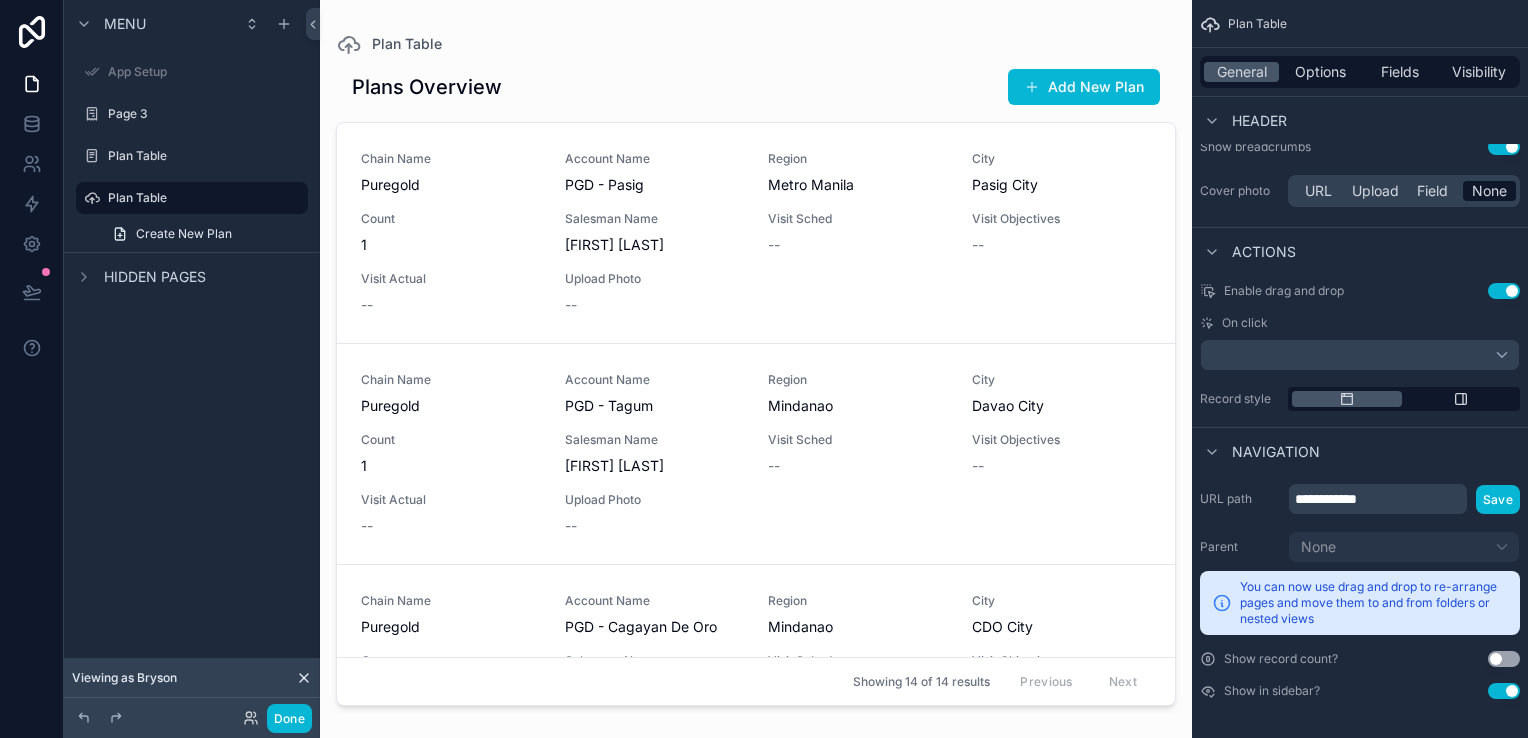 click on "Use setting" at bounding box center (1504, 291) 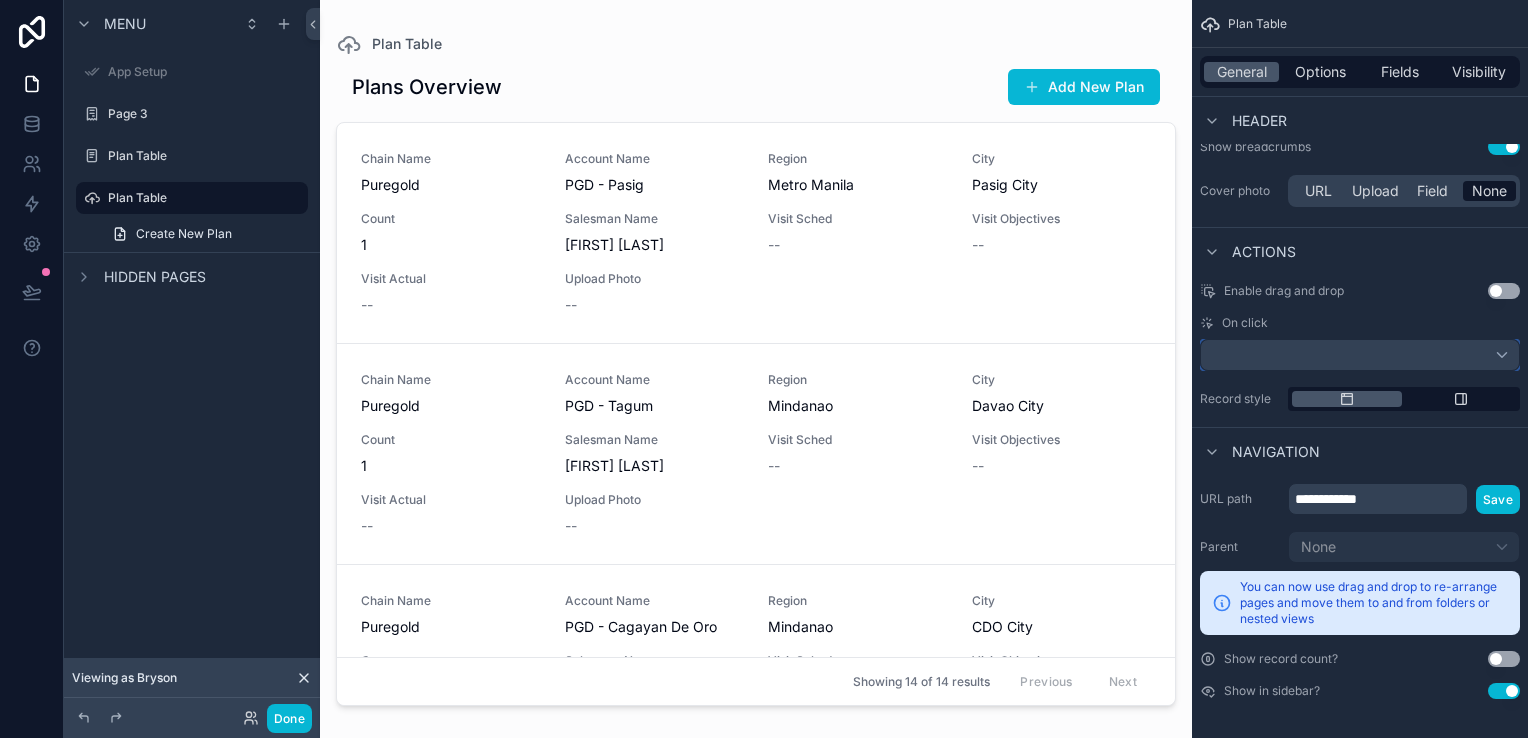 click at bounding box center (1360, 355) 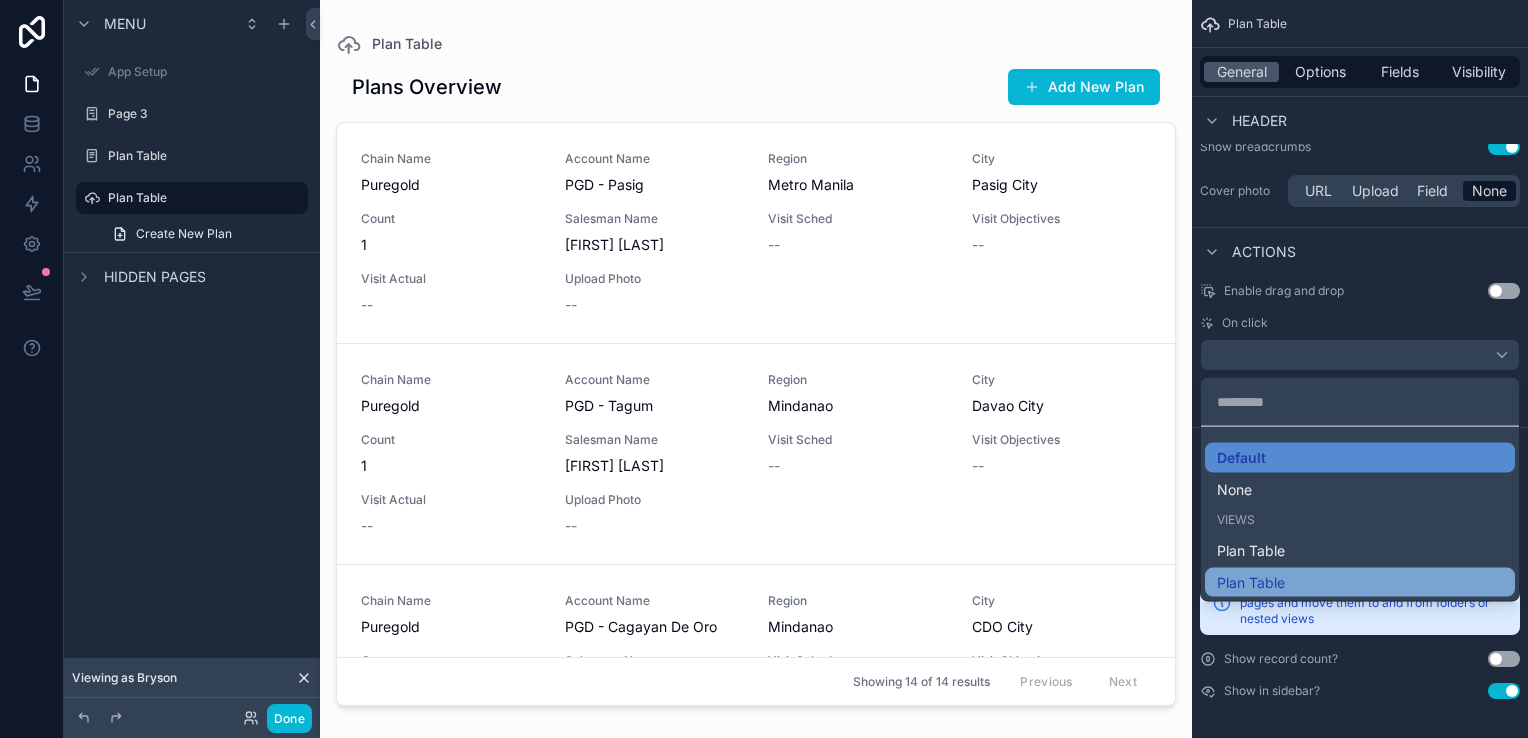 click on "Plan Table" at bounding box center [1360, 582] 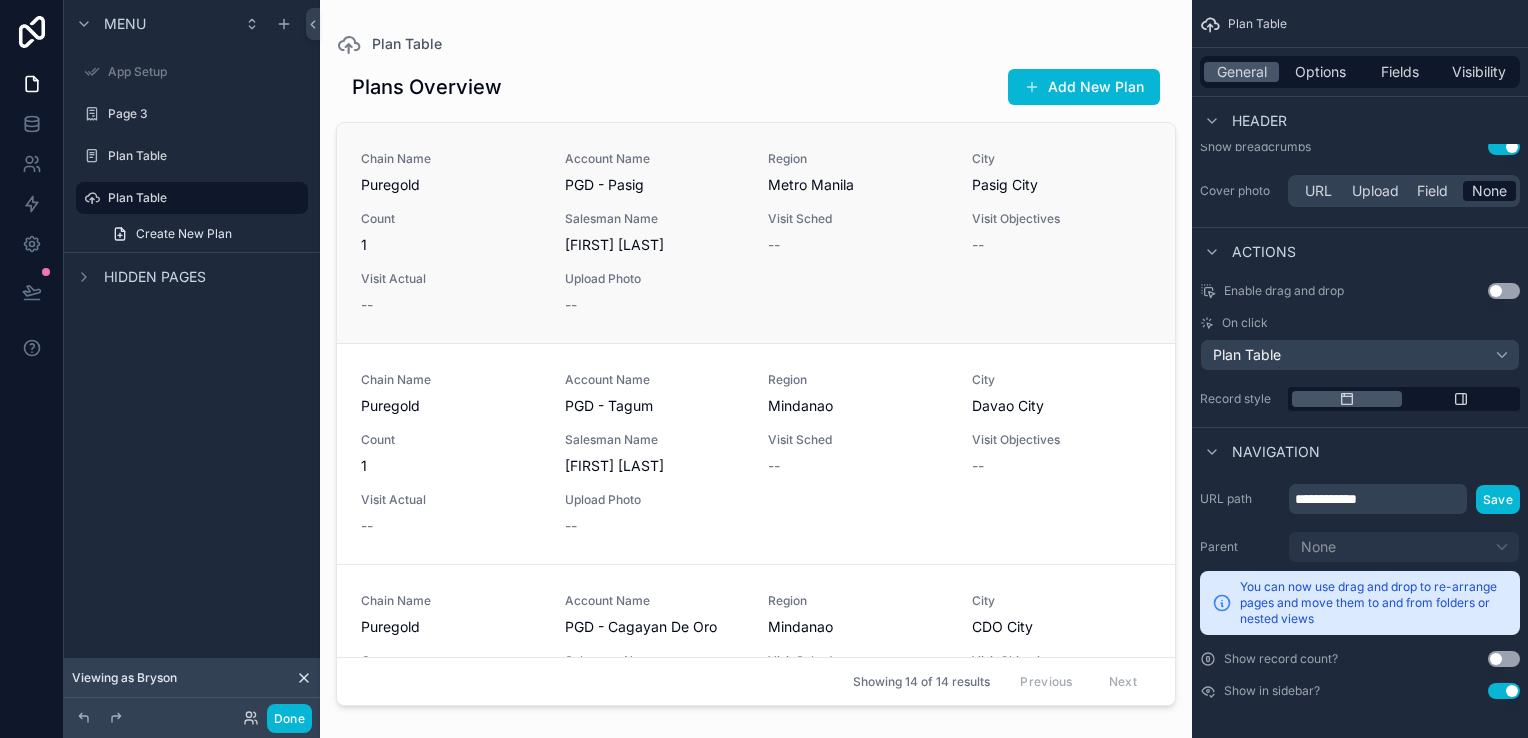 click on "Chain Name Puregold Account Name PGD - Pasig Region Metro Manila City Pasig City Count 1 Salesman Name [FIRST] [LAST] Visit Sched -- Visit Objectives -- Visit Actual -- Upload Photo --" at bounding box center (756, 233) 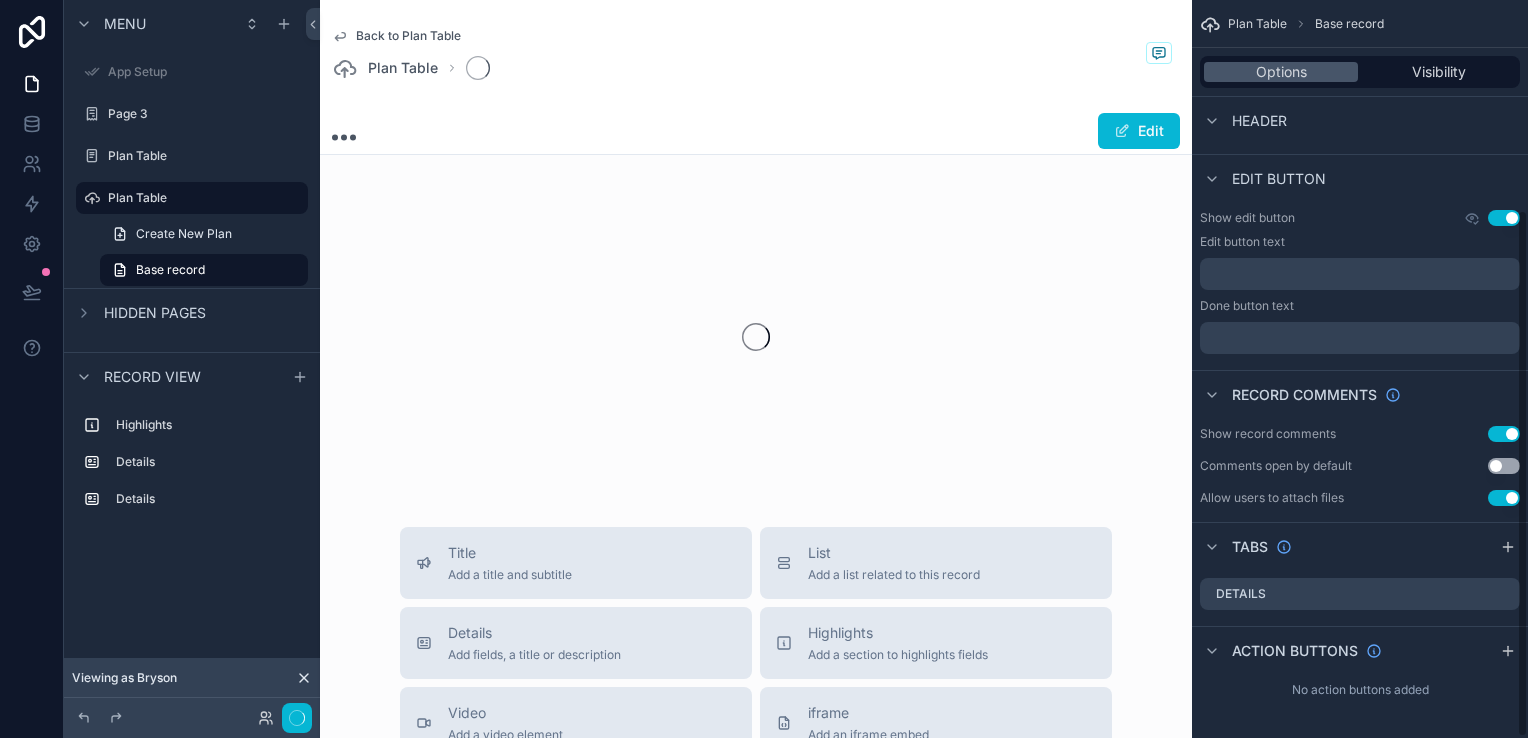 scroll, scrollTop: 293, scrollLeft: 0, axis: vertical 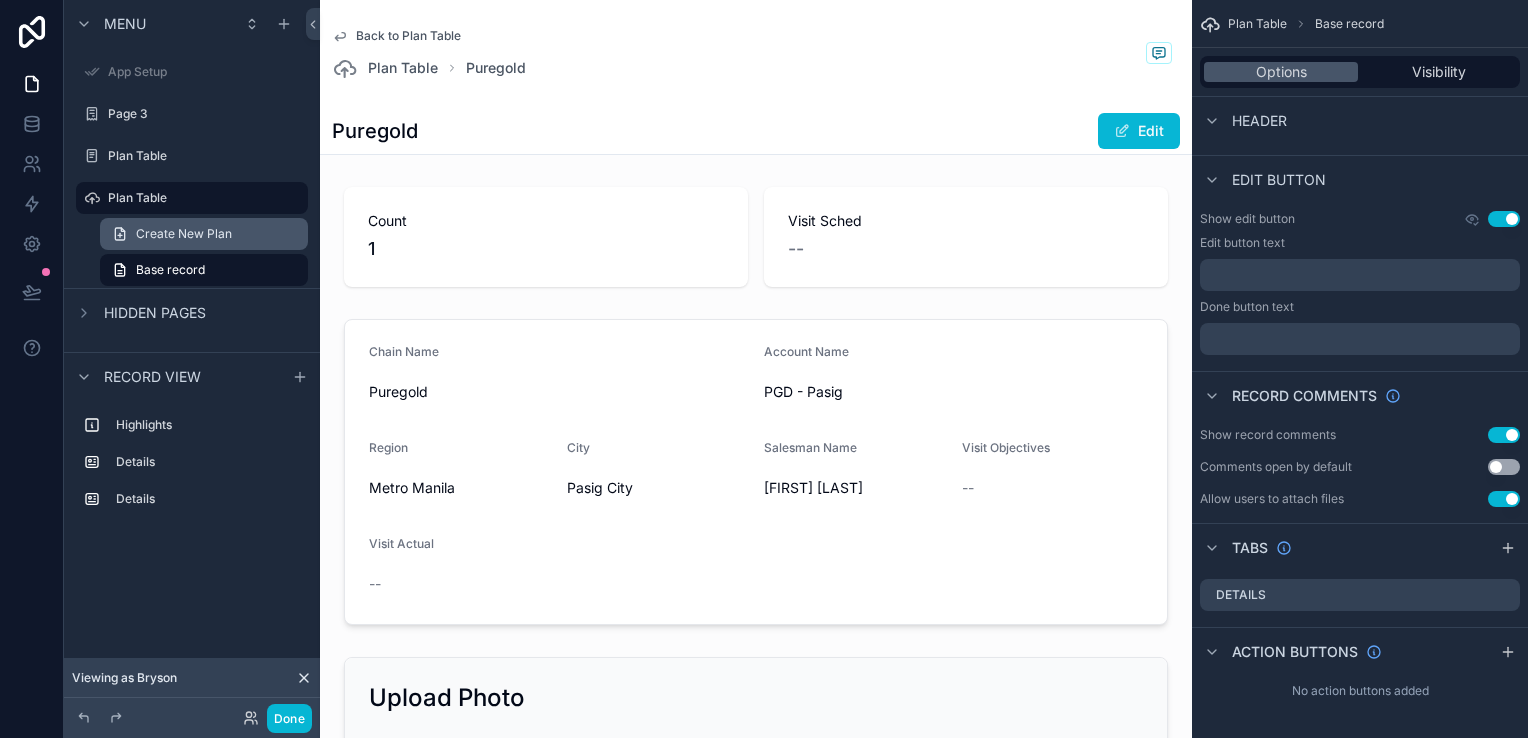 click on "Create New Plan" at bounding box center [204, 234] 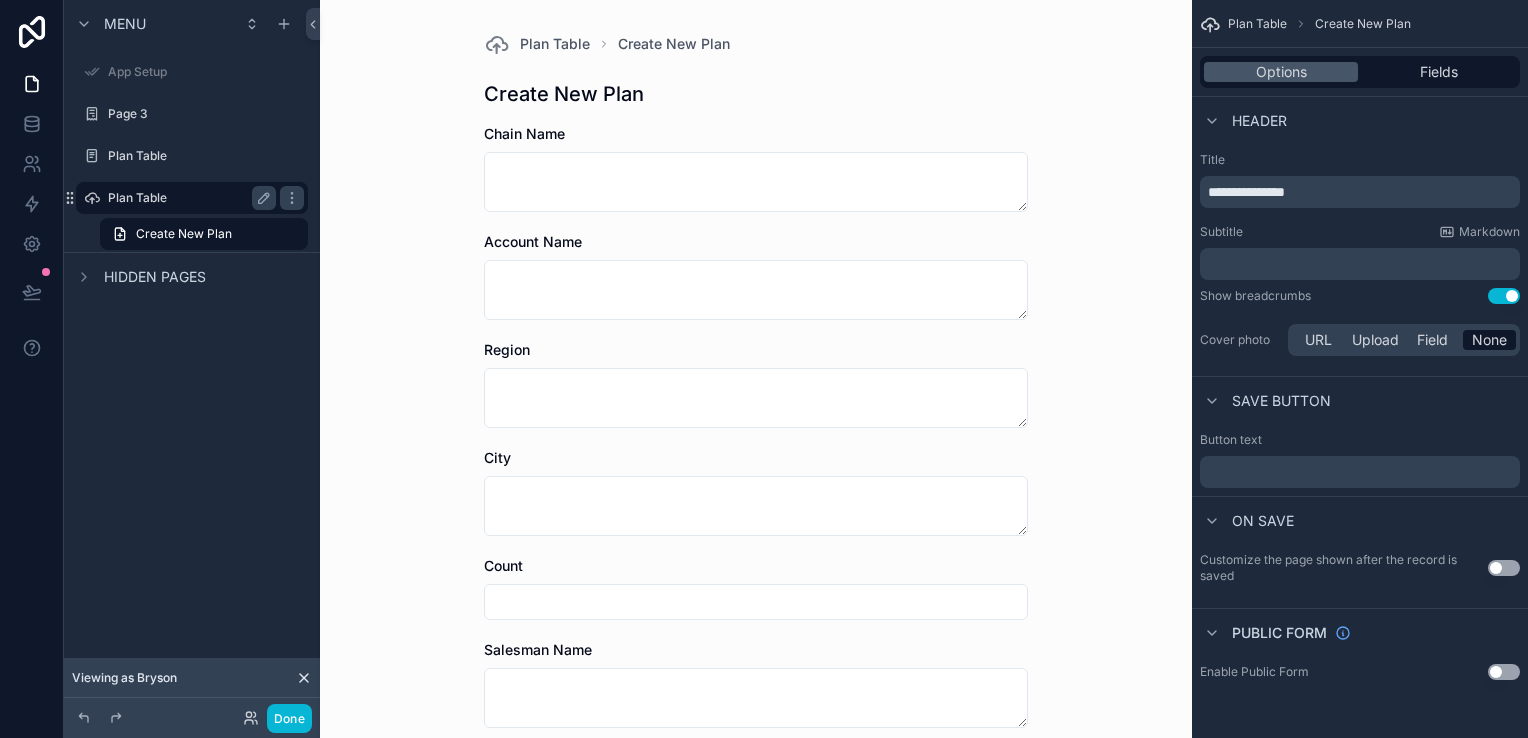 click on "Plan Table" at bounding box center [192, 198] 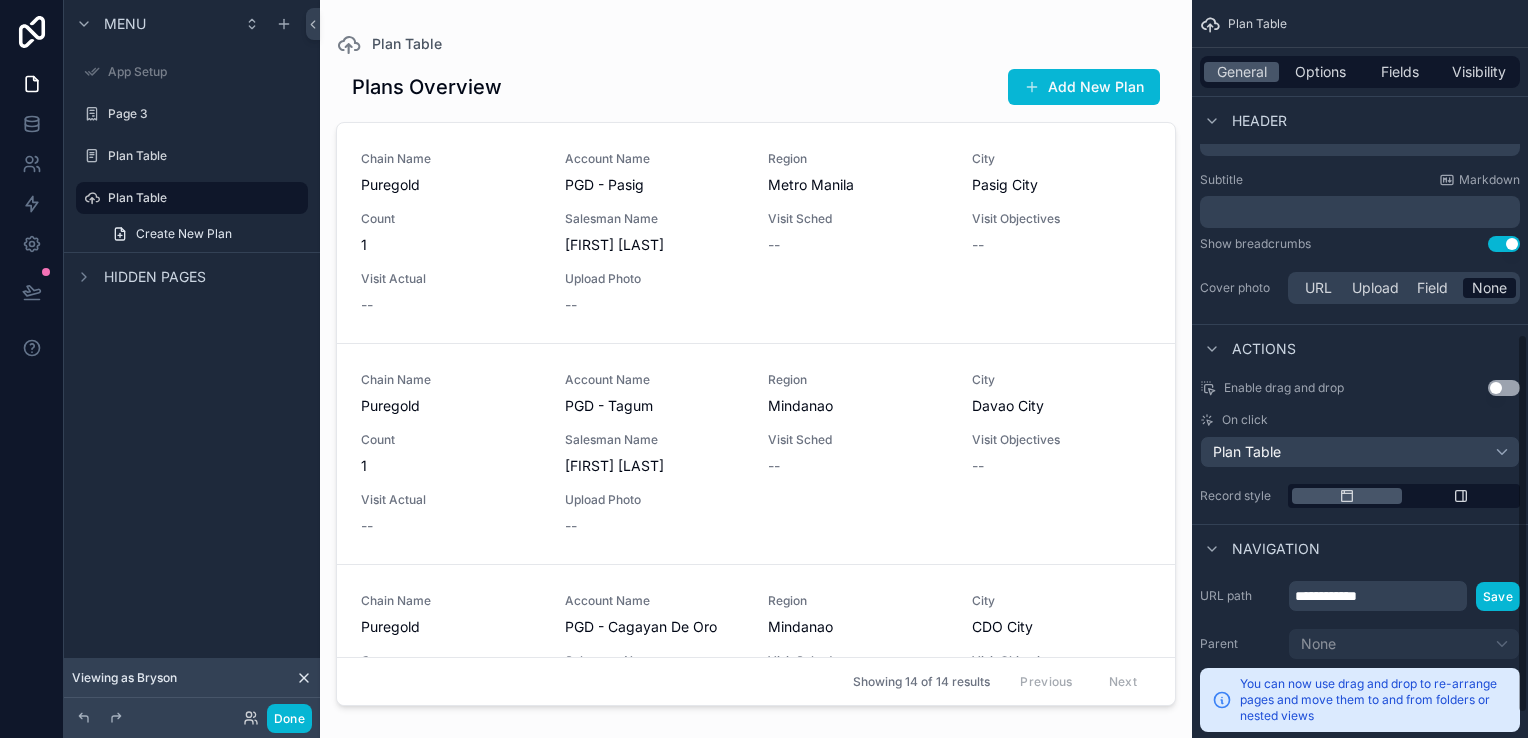 scroll, scrollTop: 697, scrollLeft: 0, axis: vertical 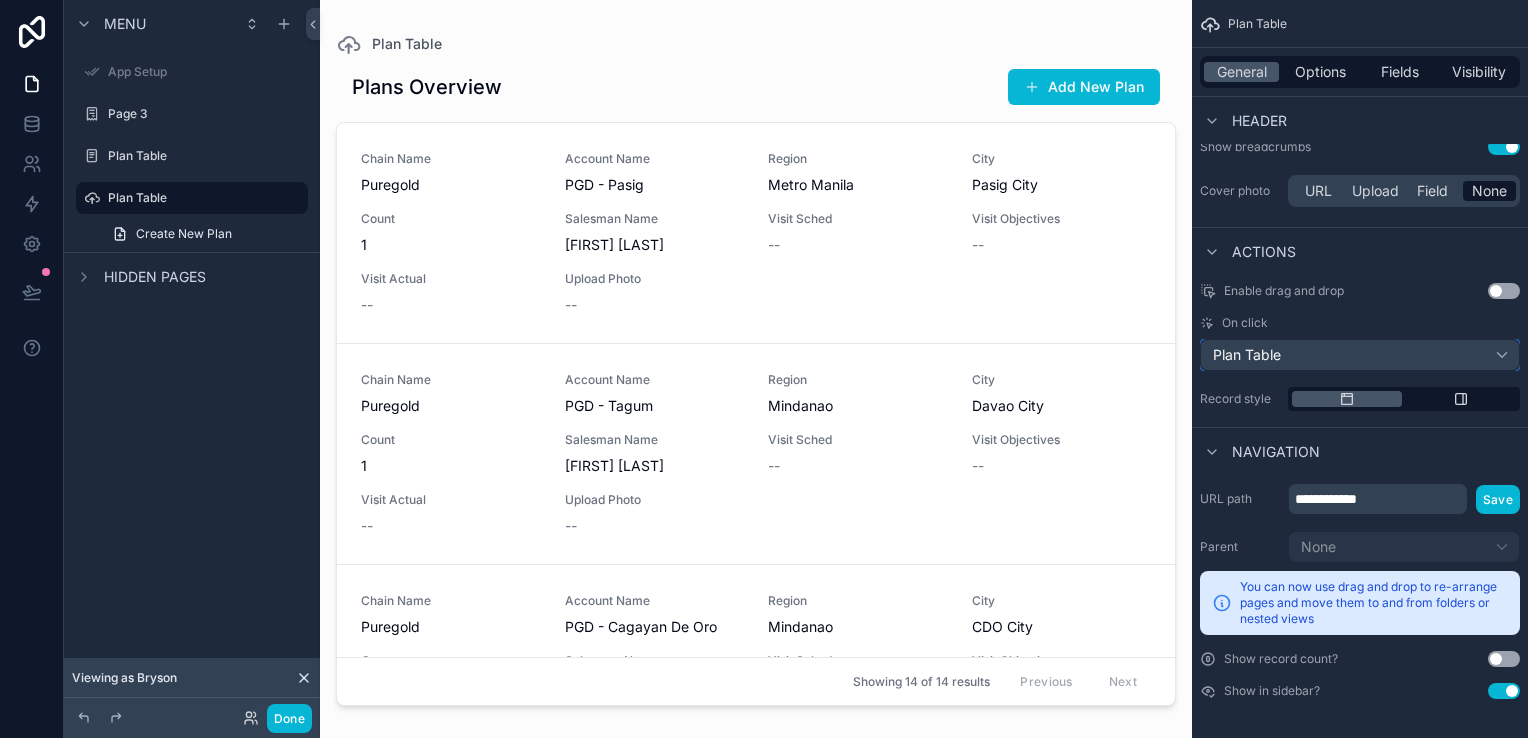 click on "Plan Table" at bounding box center [1360, 355] 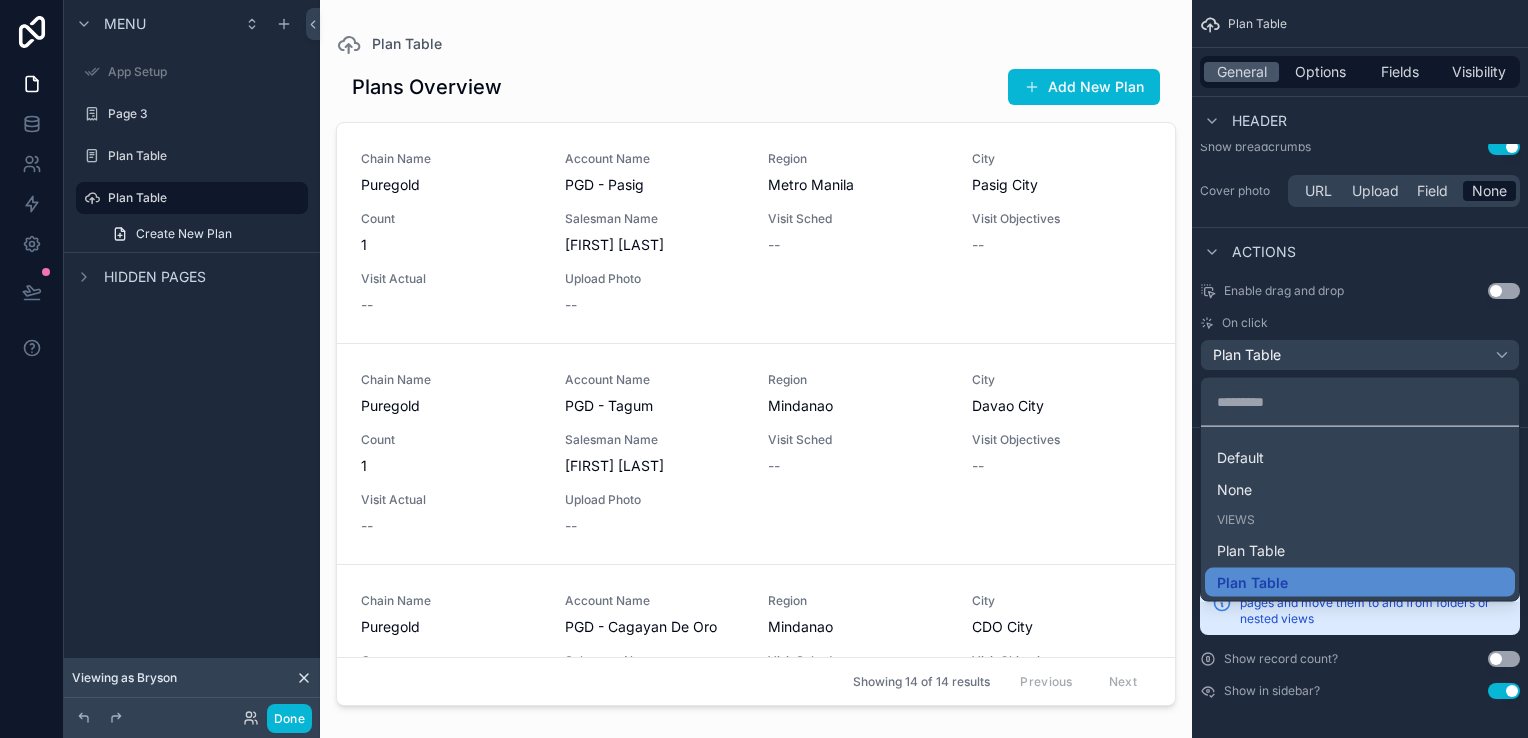 click at bounding box center (764, 369) 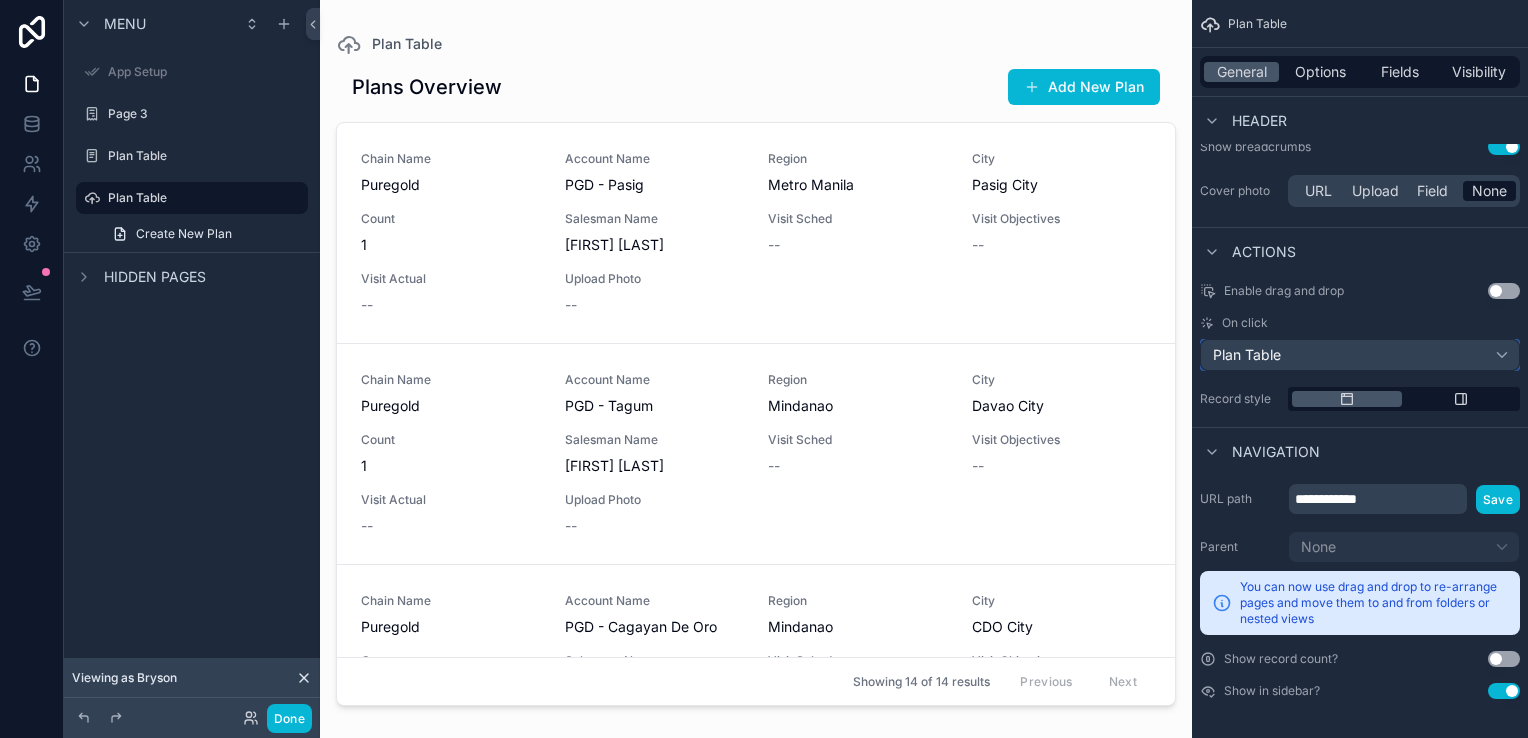 click on "Plan Table" at bounding box center (1360, 355) 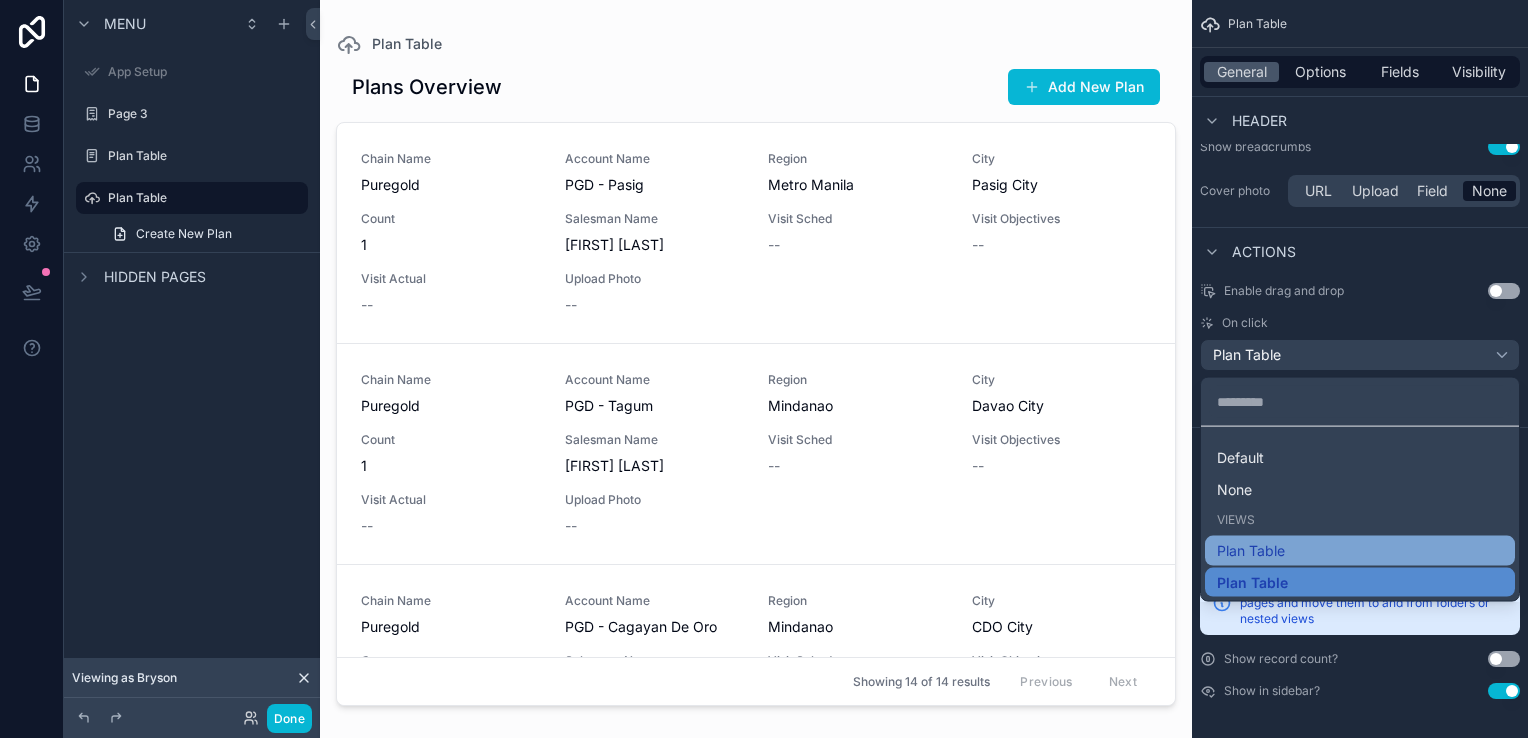 click on "Plan Table" at bounding box center (1360, 551) 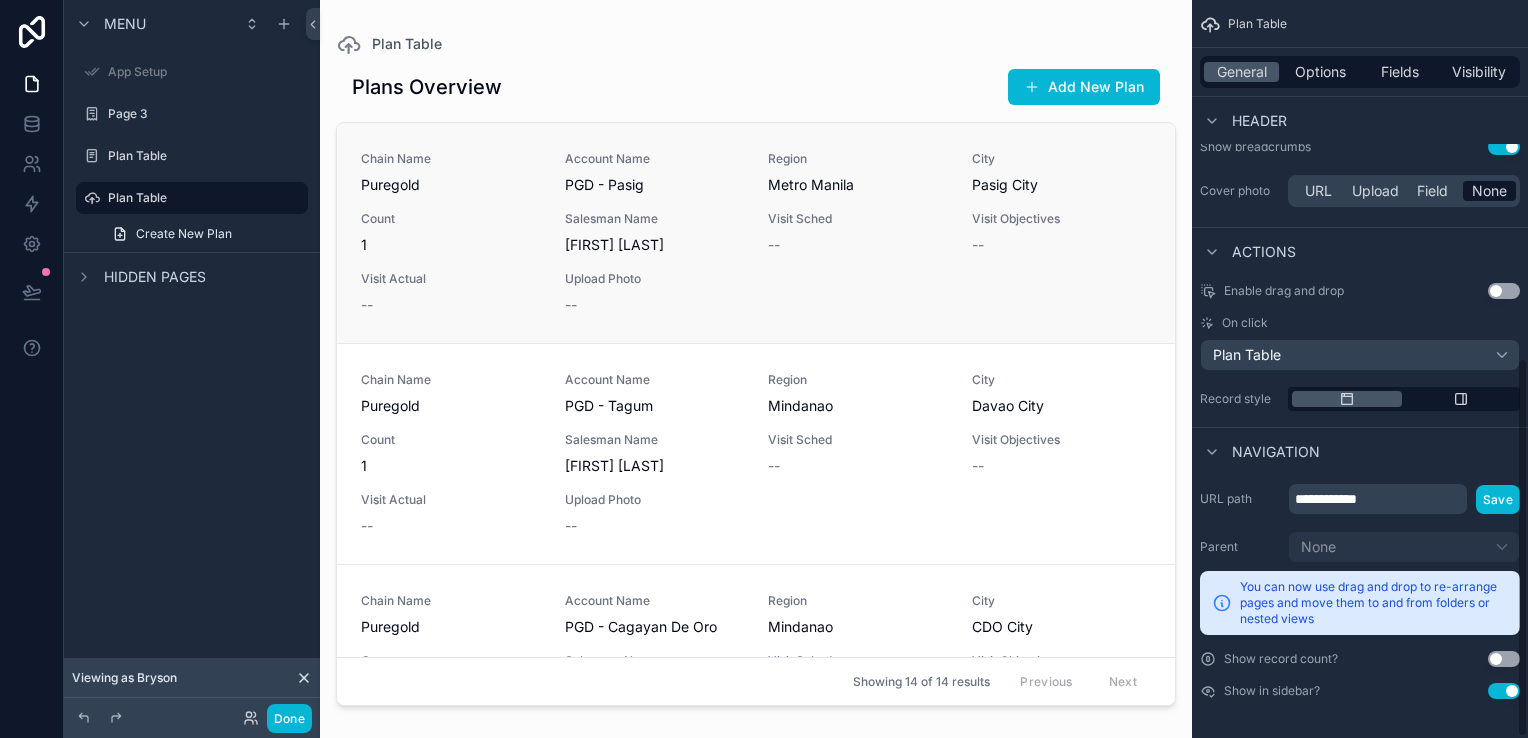 click on "Chain Name Puregold Account Name PGD - Pasig Region Metro Manila City Pasig City Count 1 Salesman Name [FIRST] [LAST] Visit Sched -- Visit Objectives -- Visit Actual -- Upload Photo --" at bounding box center (756, 233) 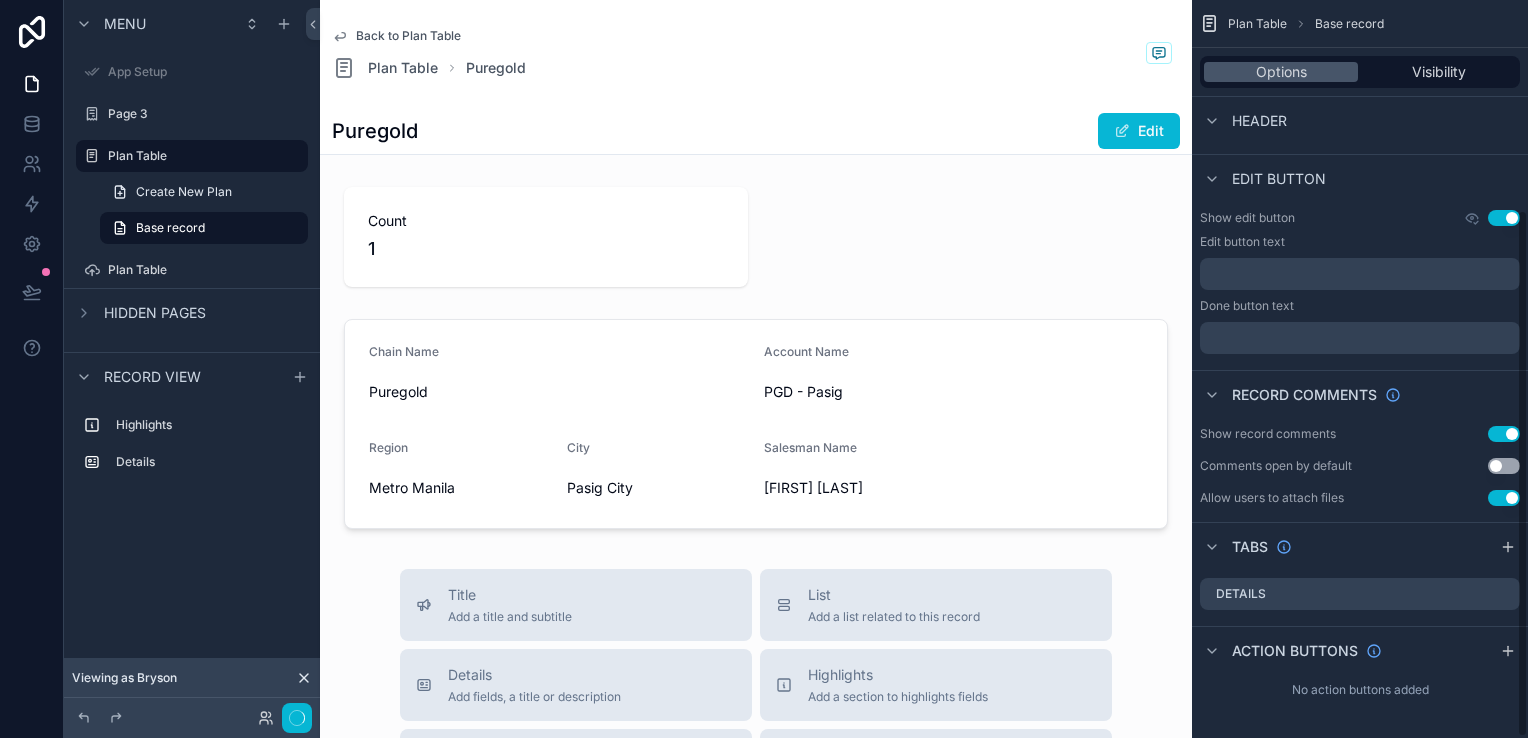 scroll, scrollTop: 293, scrollLeft: 0, axis: vertical 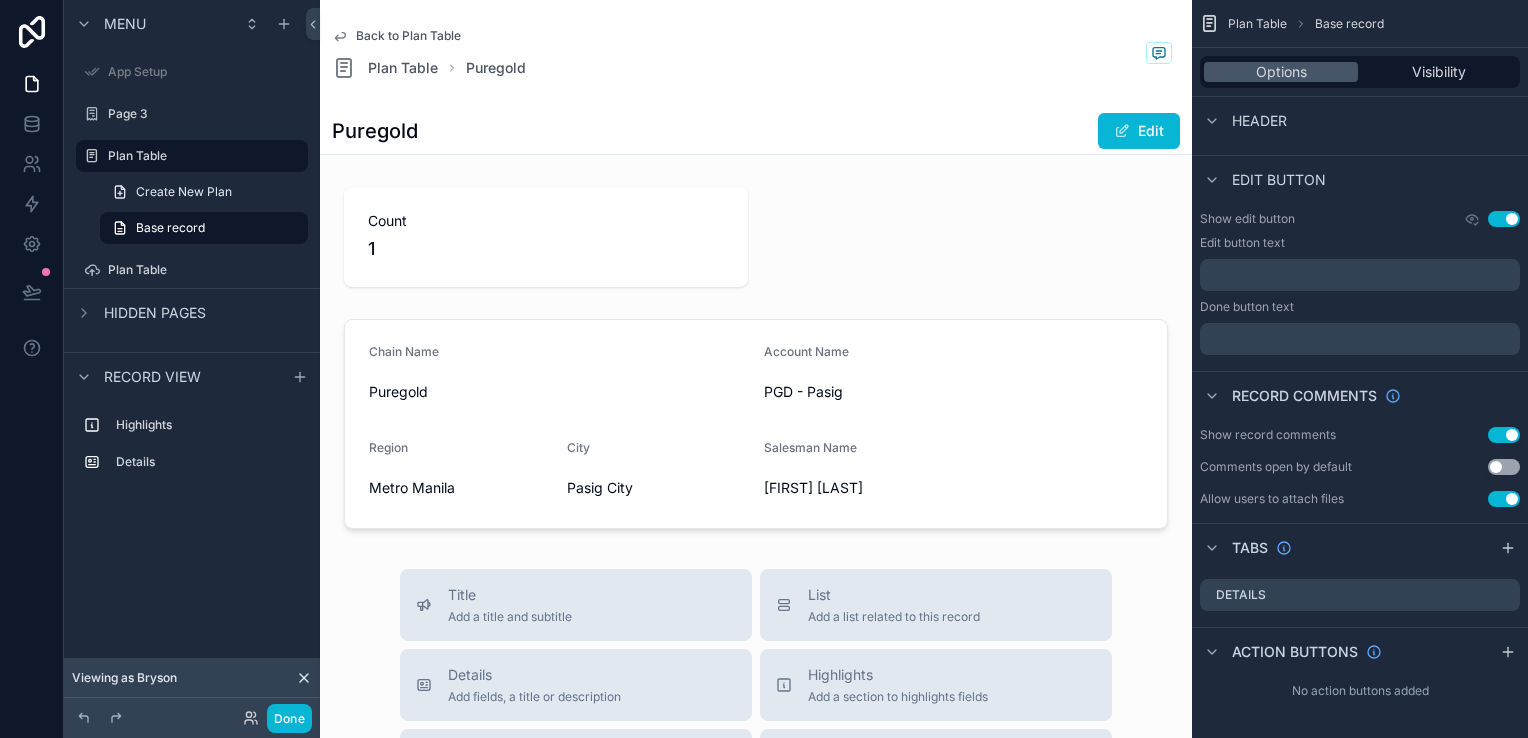 click on "Back to Plan Table" at bounding box center [408, 36] 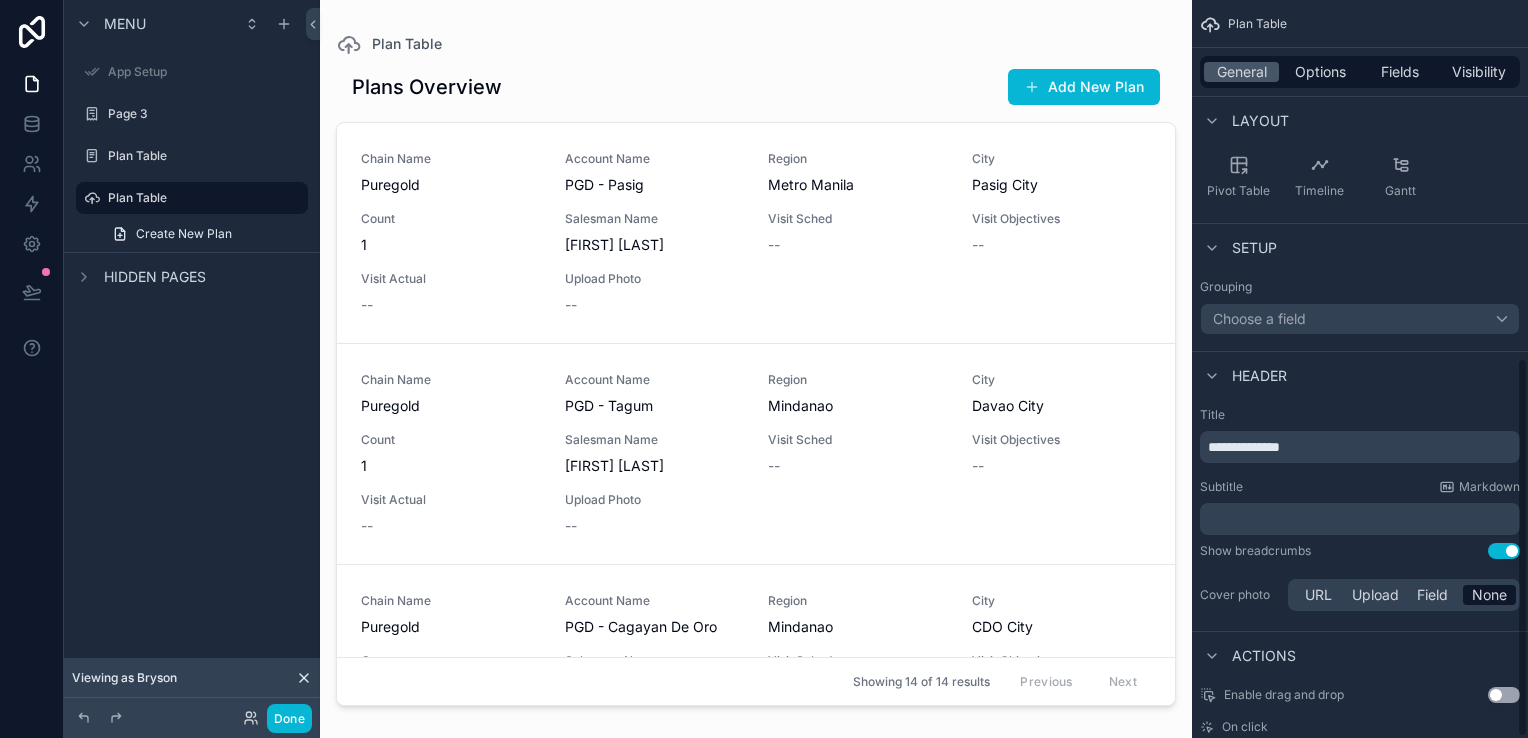 scroll, scrollTop: 697, scrollLeft: 0, axis: vertical 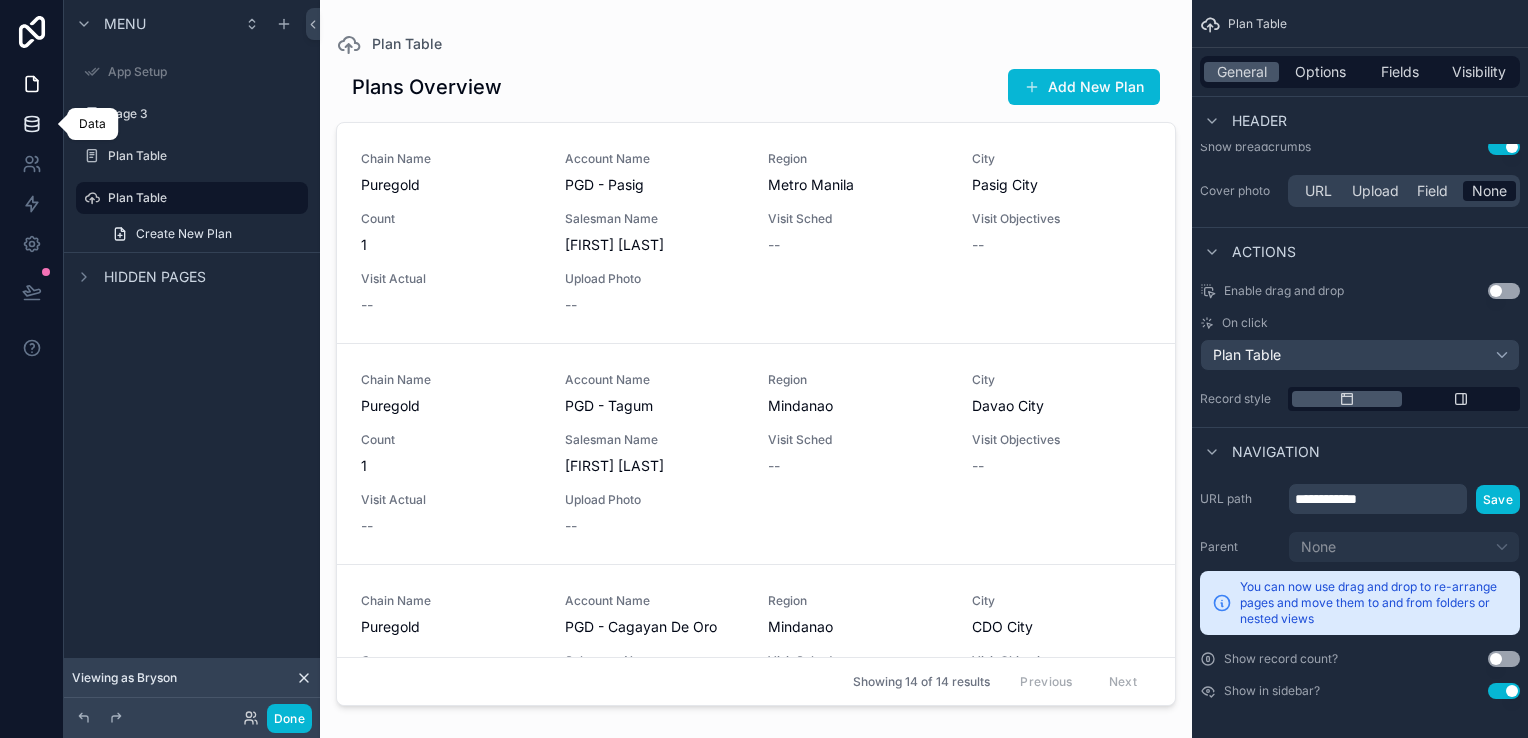 click at bounding box center (31, 124) 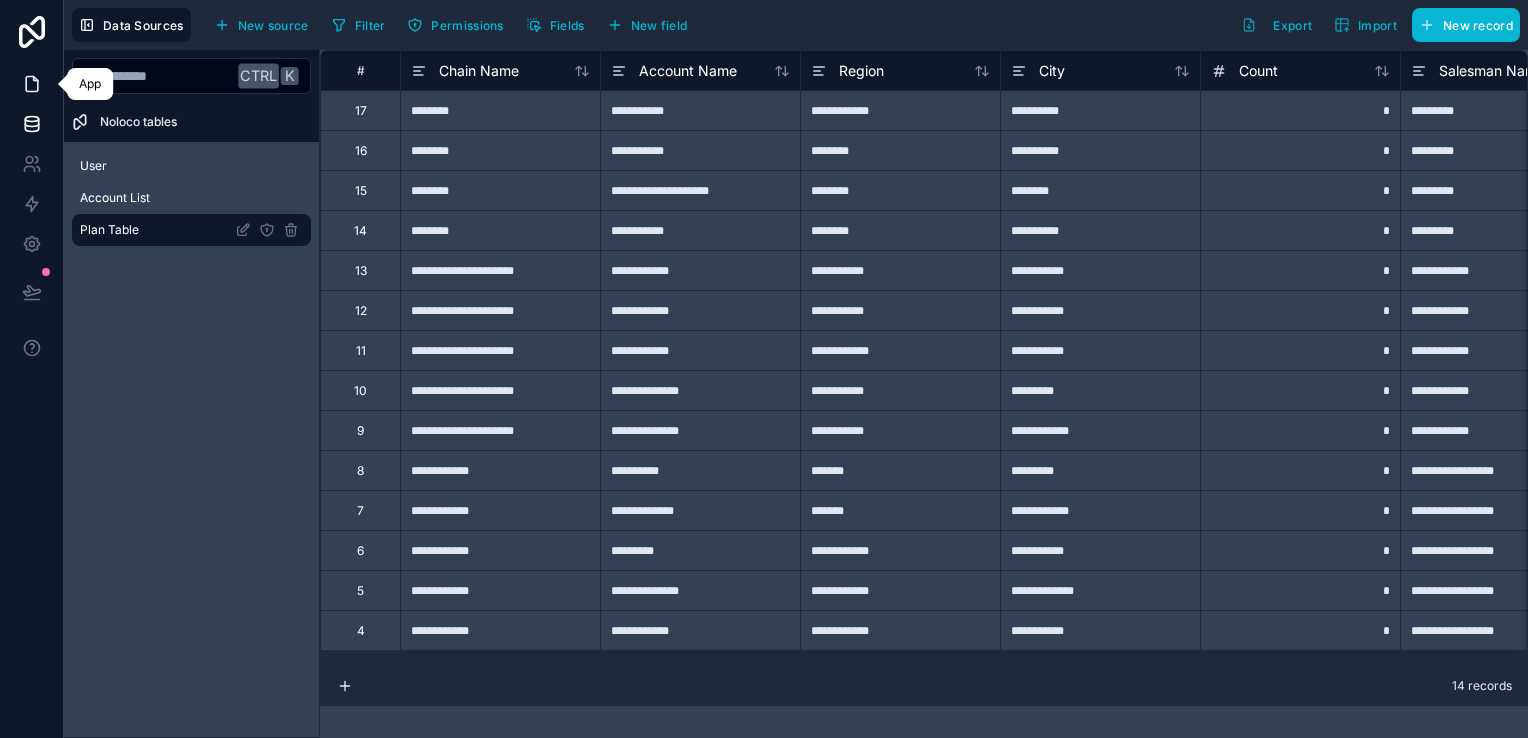 click 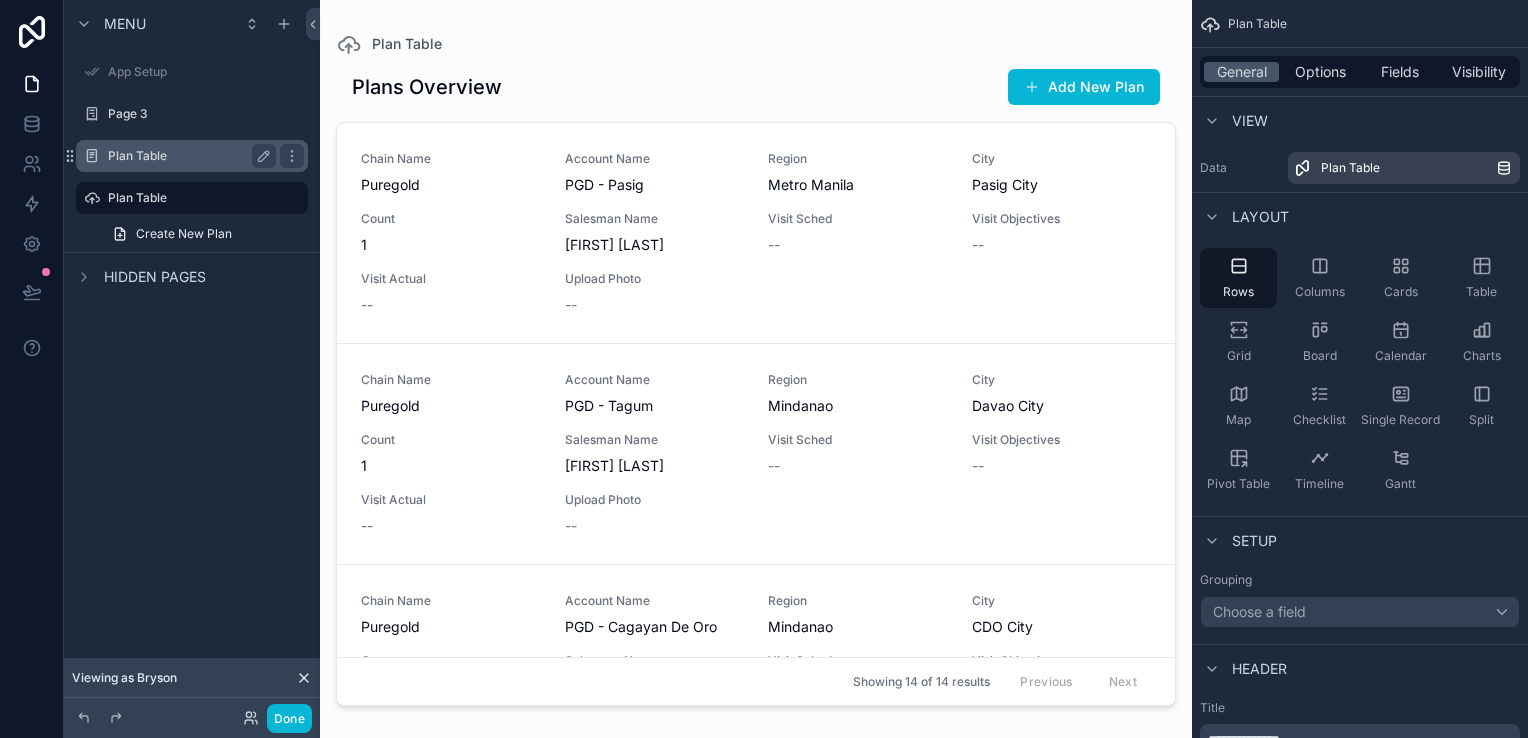 click on "Plan Table" at bounding box center (188, 156) 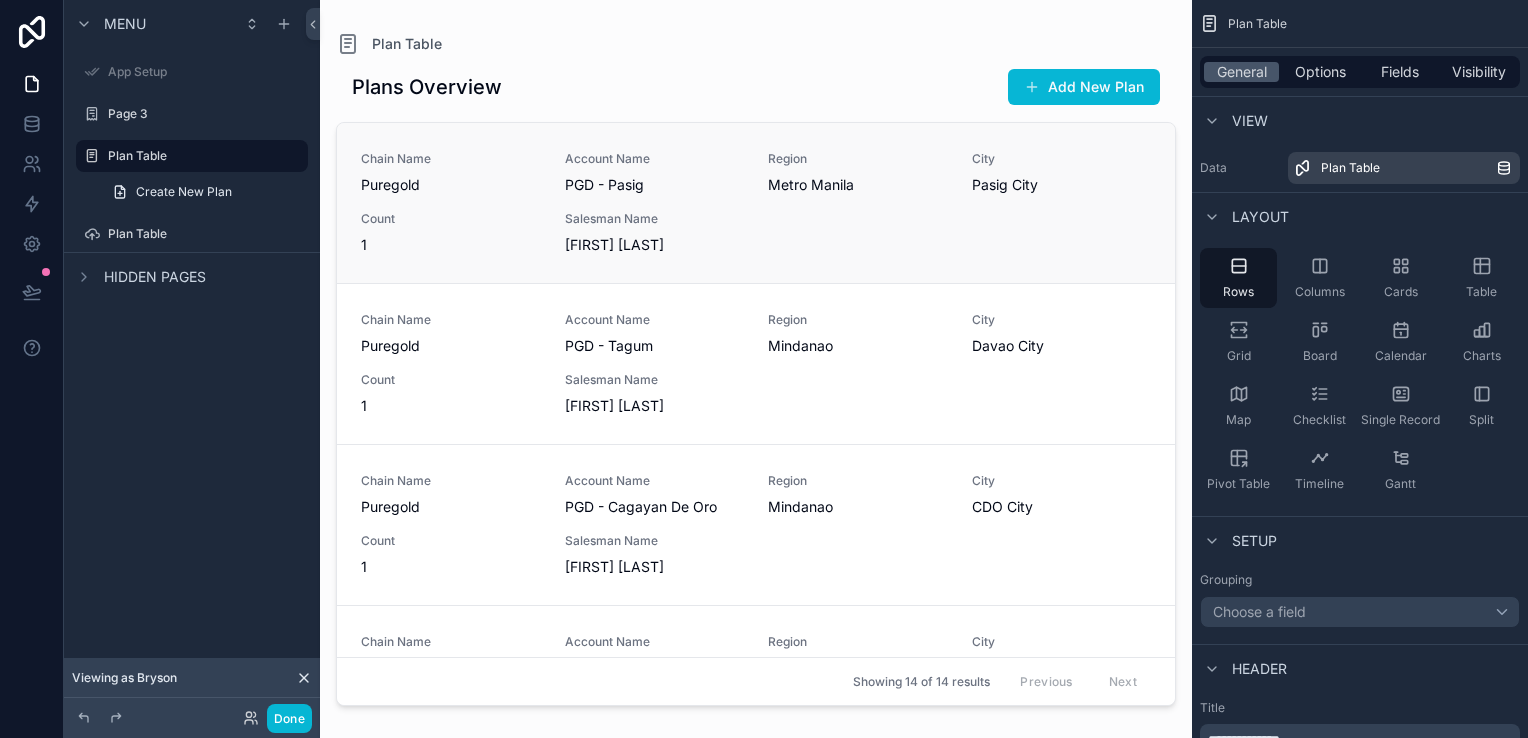 click on "Chain Name Puregold Account Name PGD - Pasig Region Metro Manila City Pasig City Count 1 Salesman Name Mo Norman" at bounding box center (756, 203) 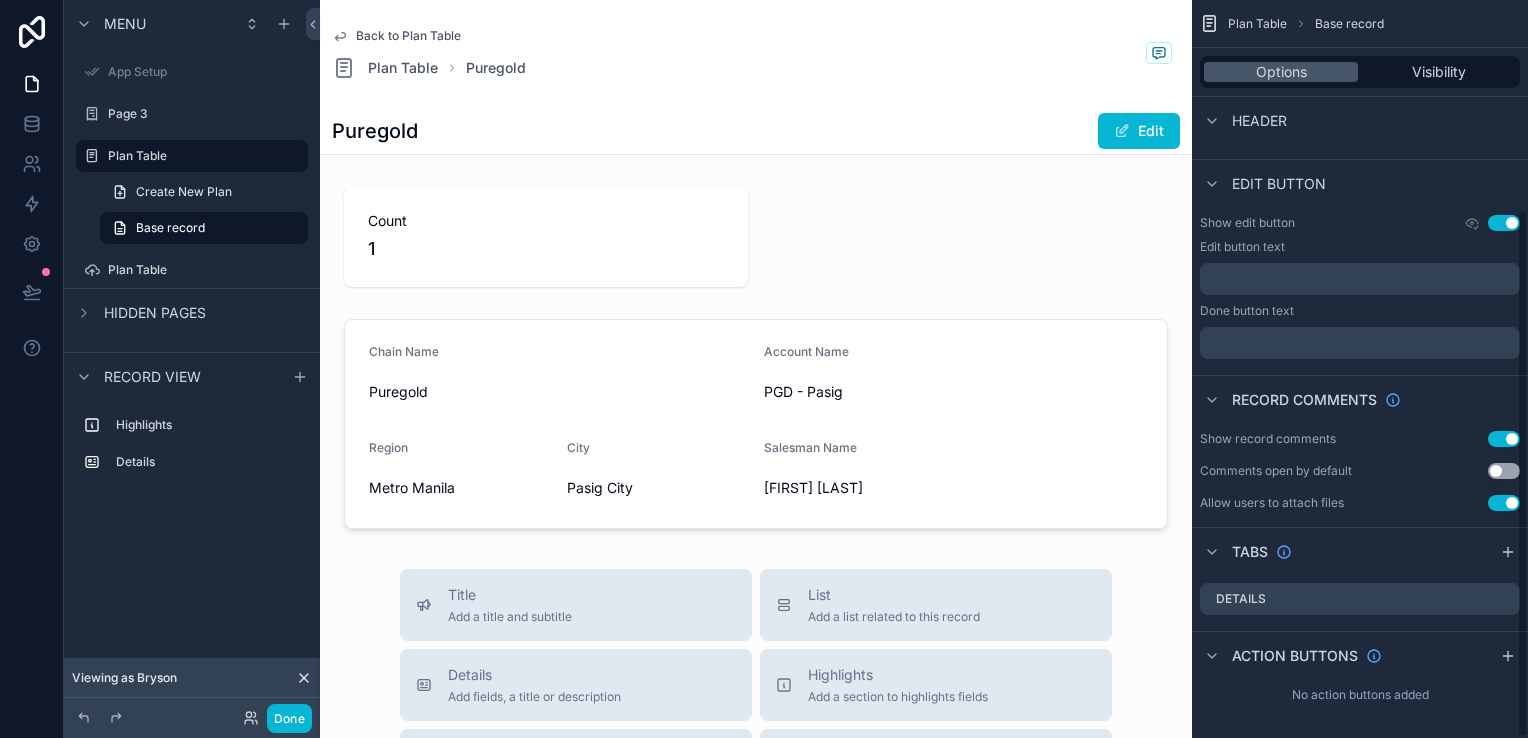 scroll, scrollTop: 293, scrollLeft: 0, axis: vertical 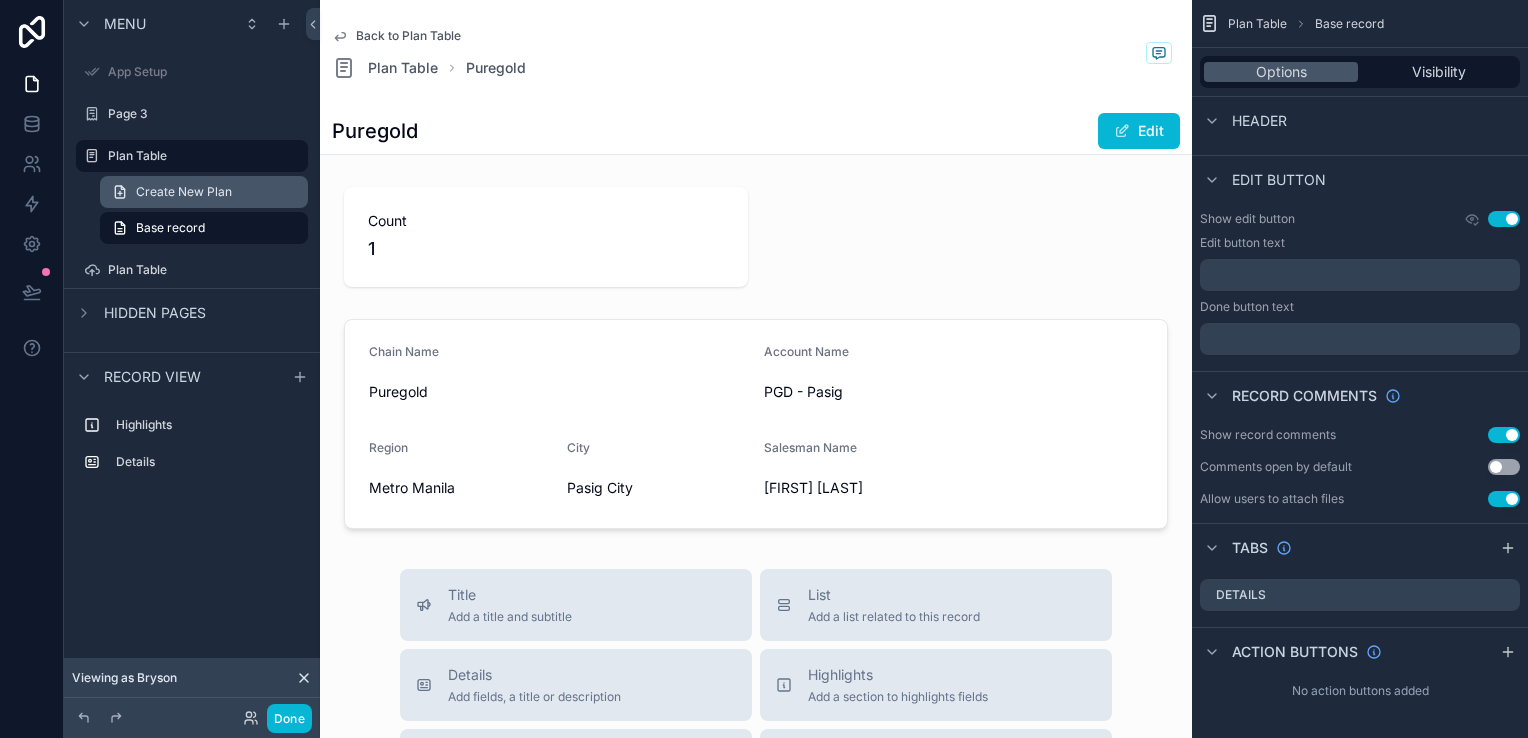 click on "Create New Plan" at bounding box center (184, 192) 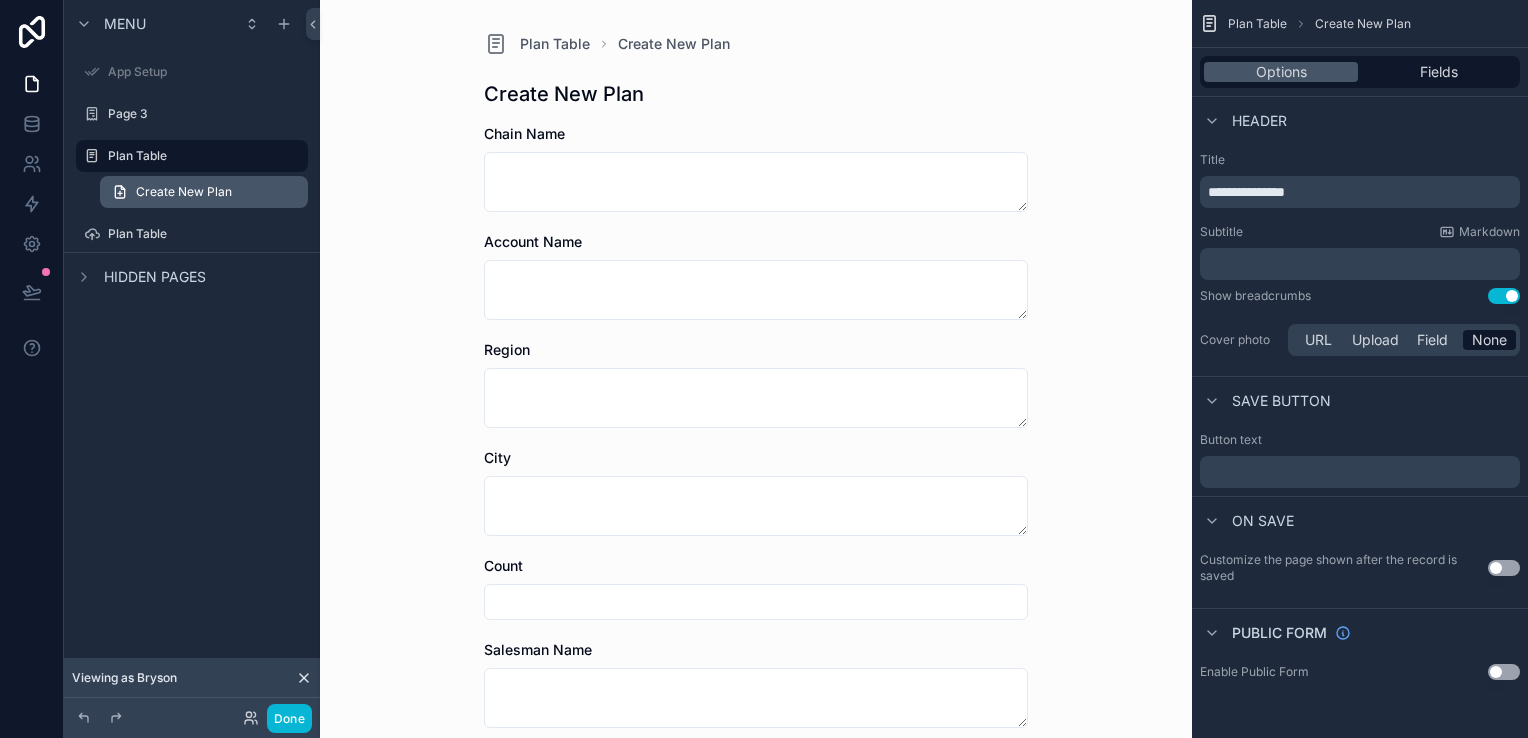 scroll, scrollTop: 0, scrollLeft: 0, axis: both 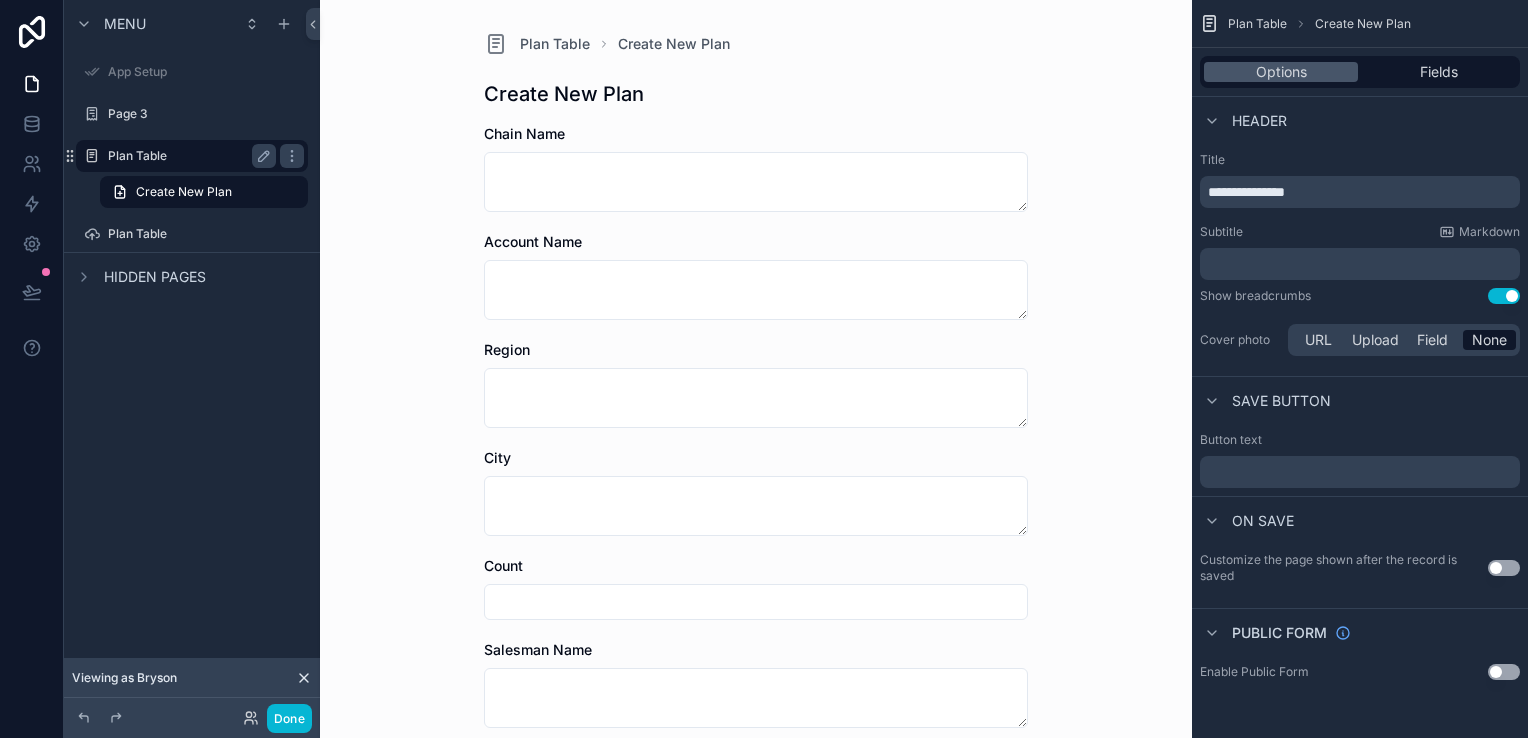 click on "Plan Table" at bounding box center (188, 156) 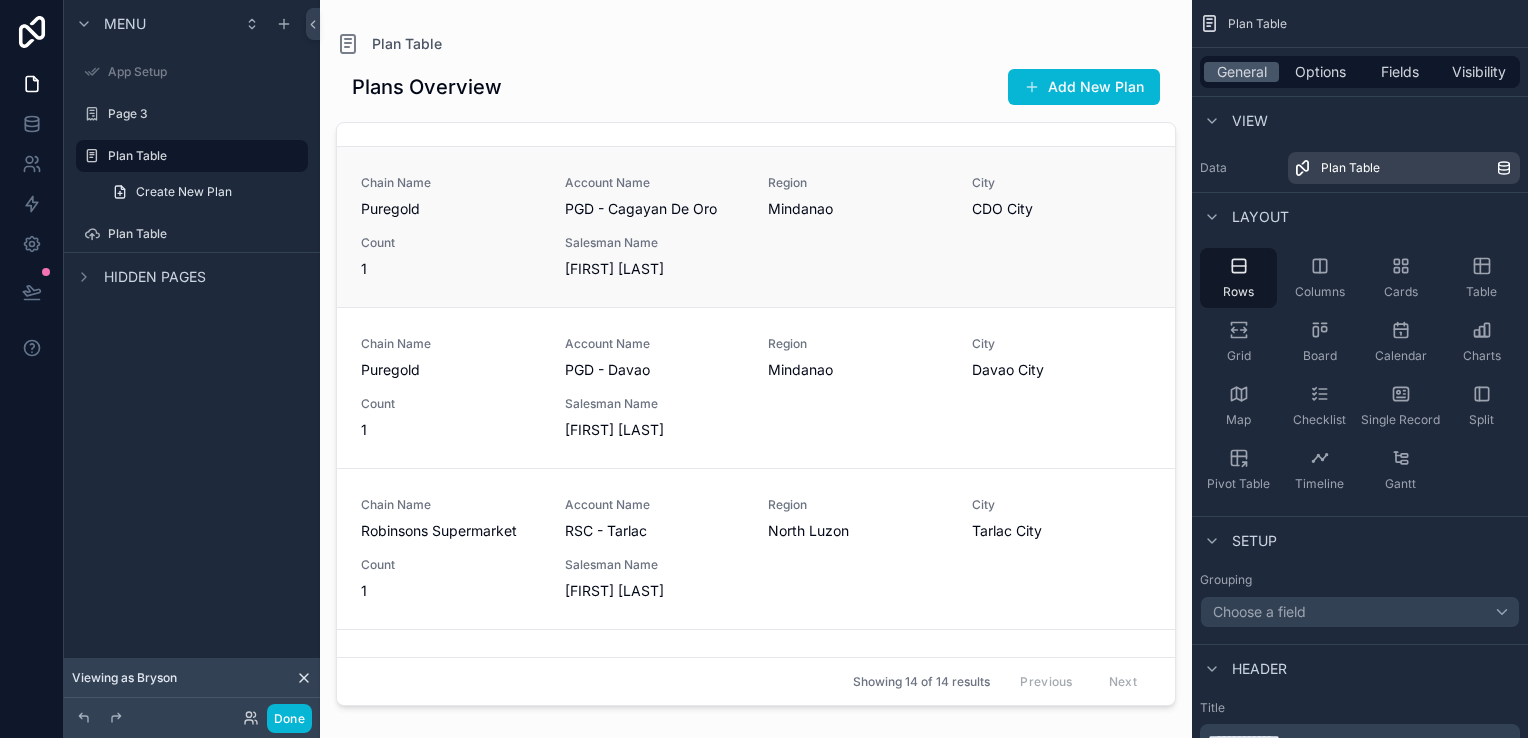 scroll, scrollTop: 0, scrollLeft: 0, axis: both 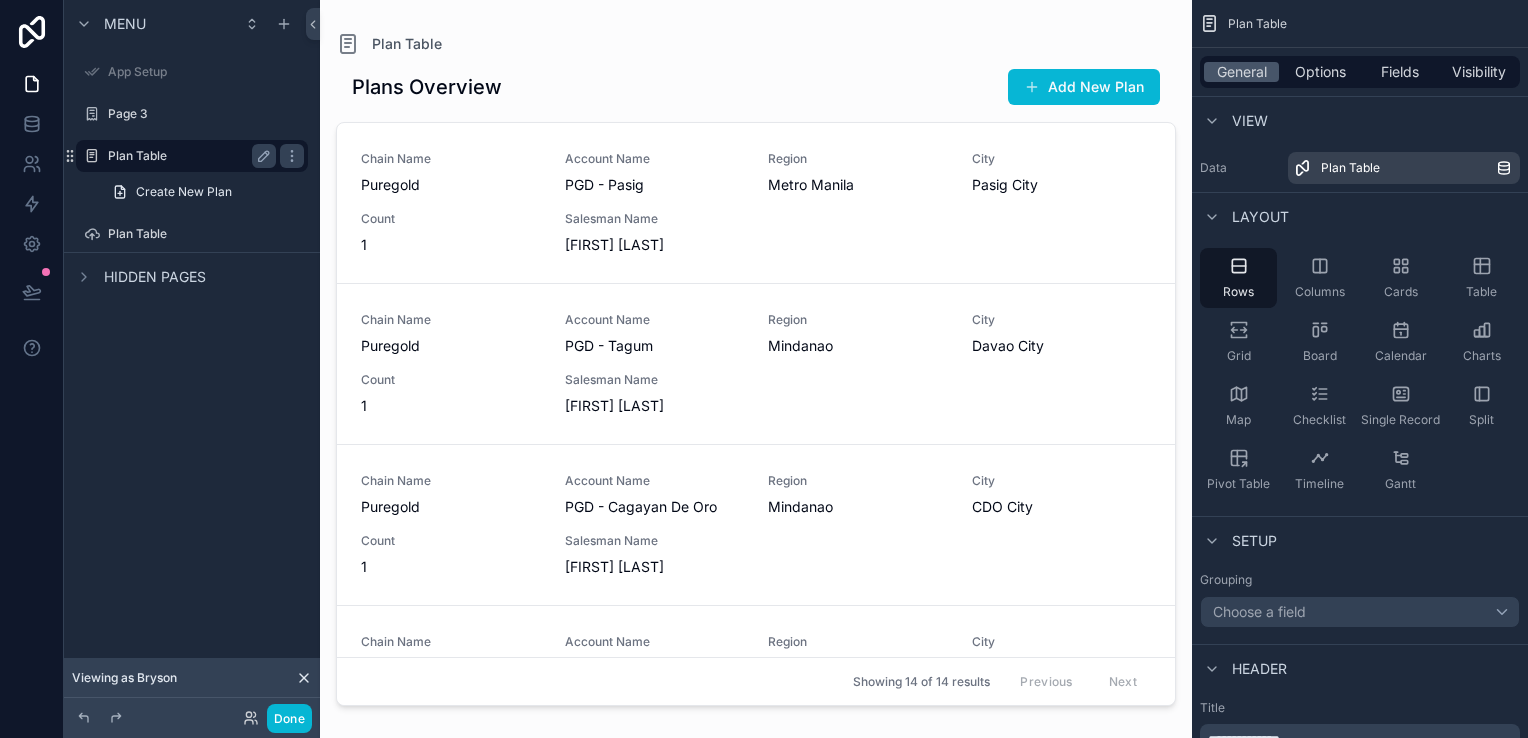 click on "Plan Table" at bounding box center (188, 156) 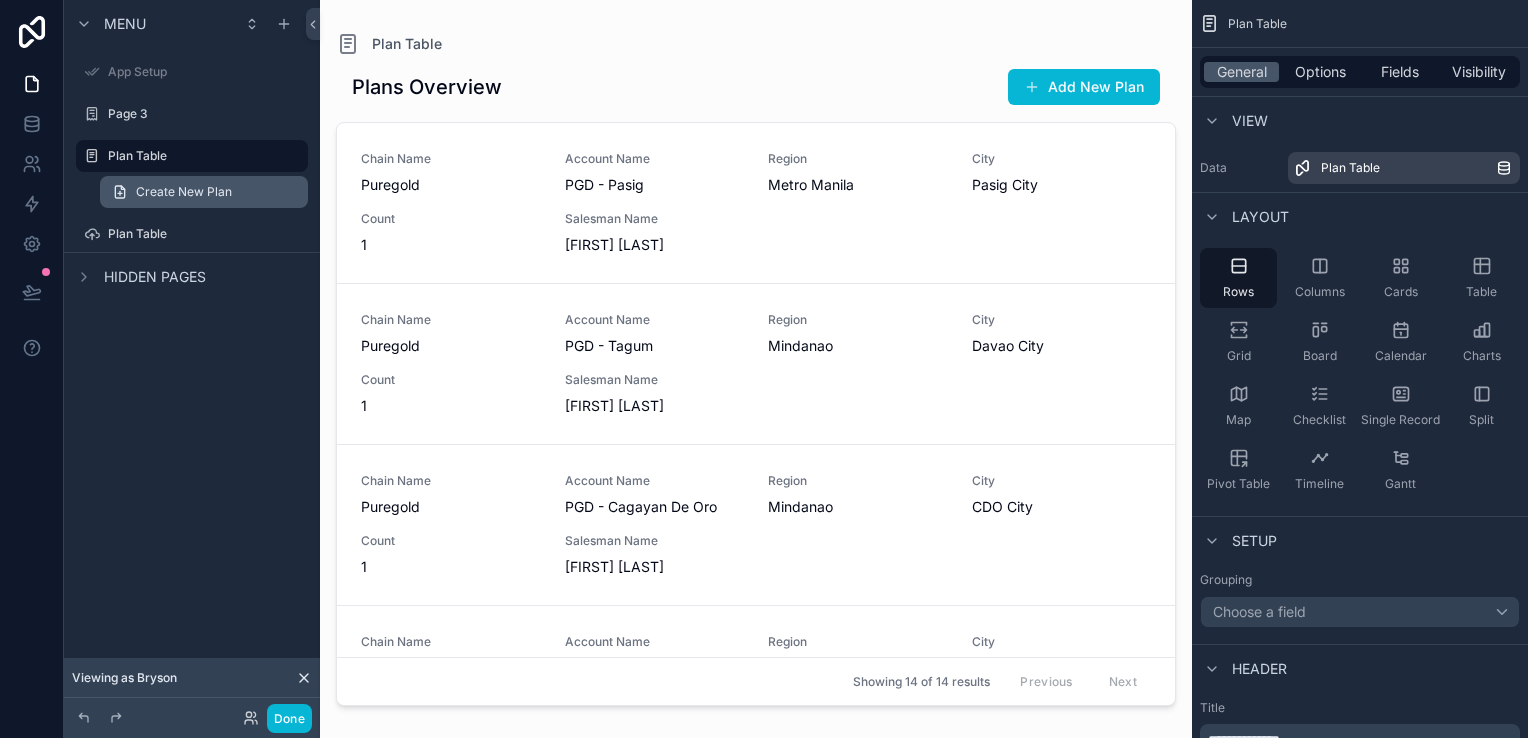 click on "Create New Plan" at bounding box center (184, 192) 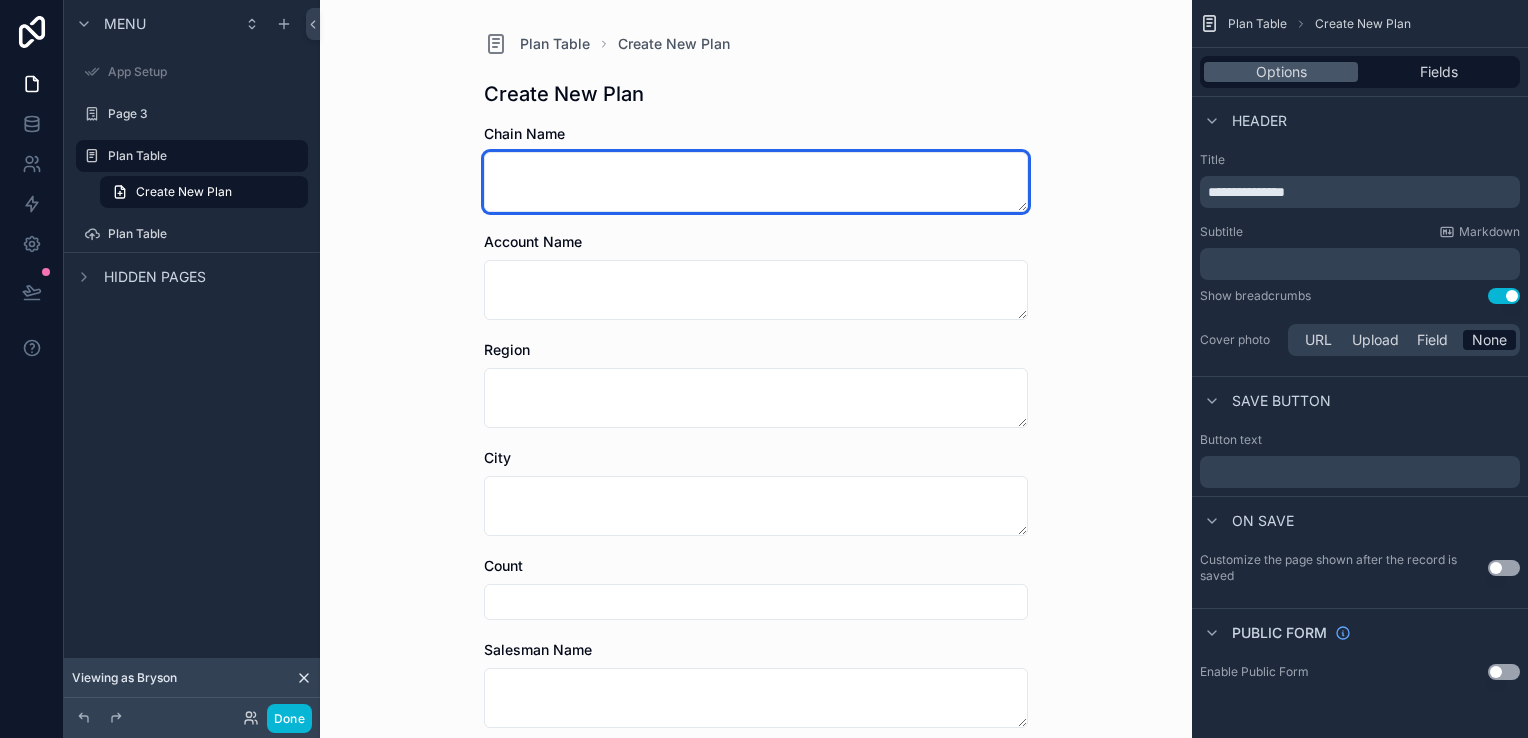click at bounding box center [756, 182] 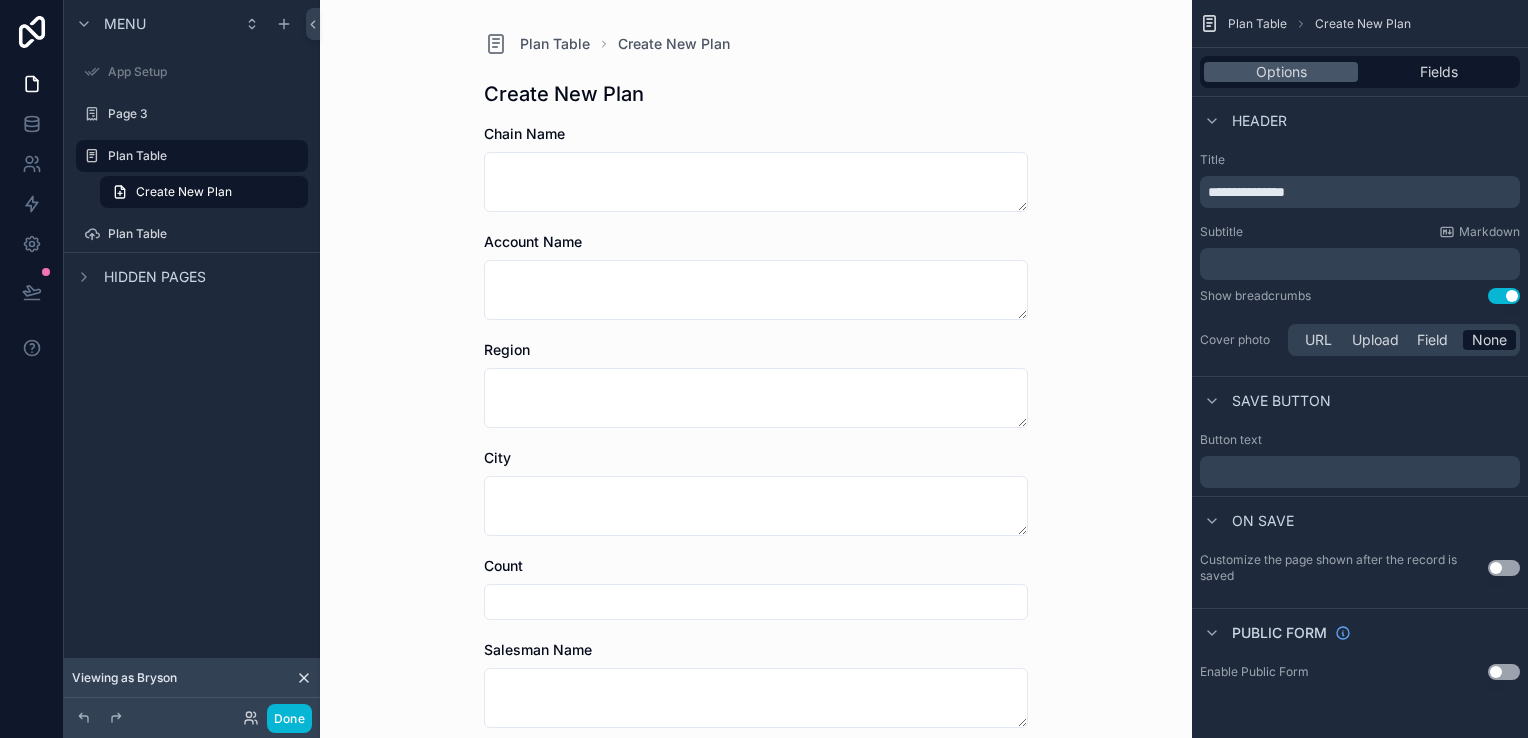 click on "Plan Table Create New Plan" at bounding box center (1360, 24) 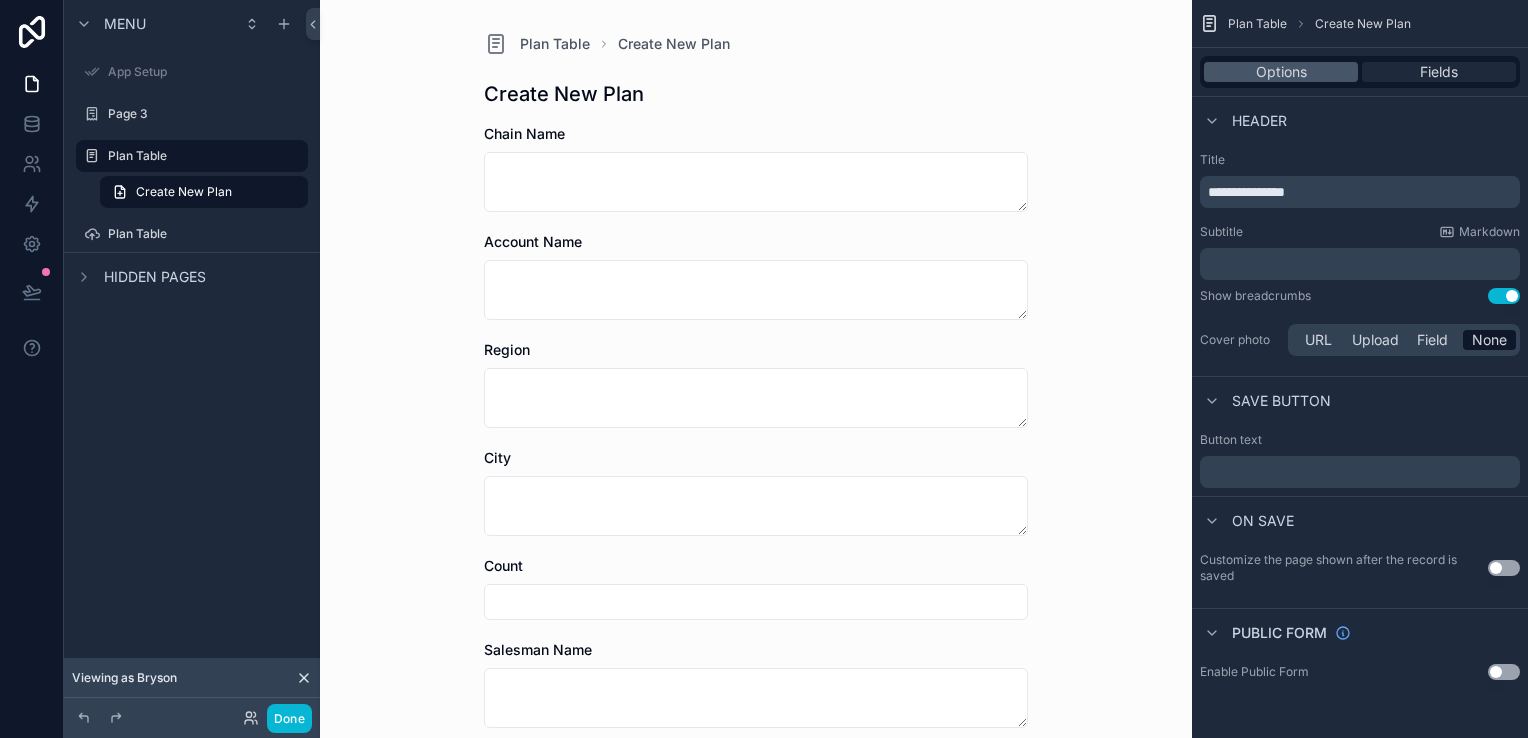 click on "Fields" at bounding box center (1439, 72) 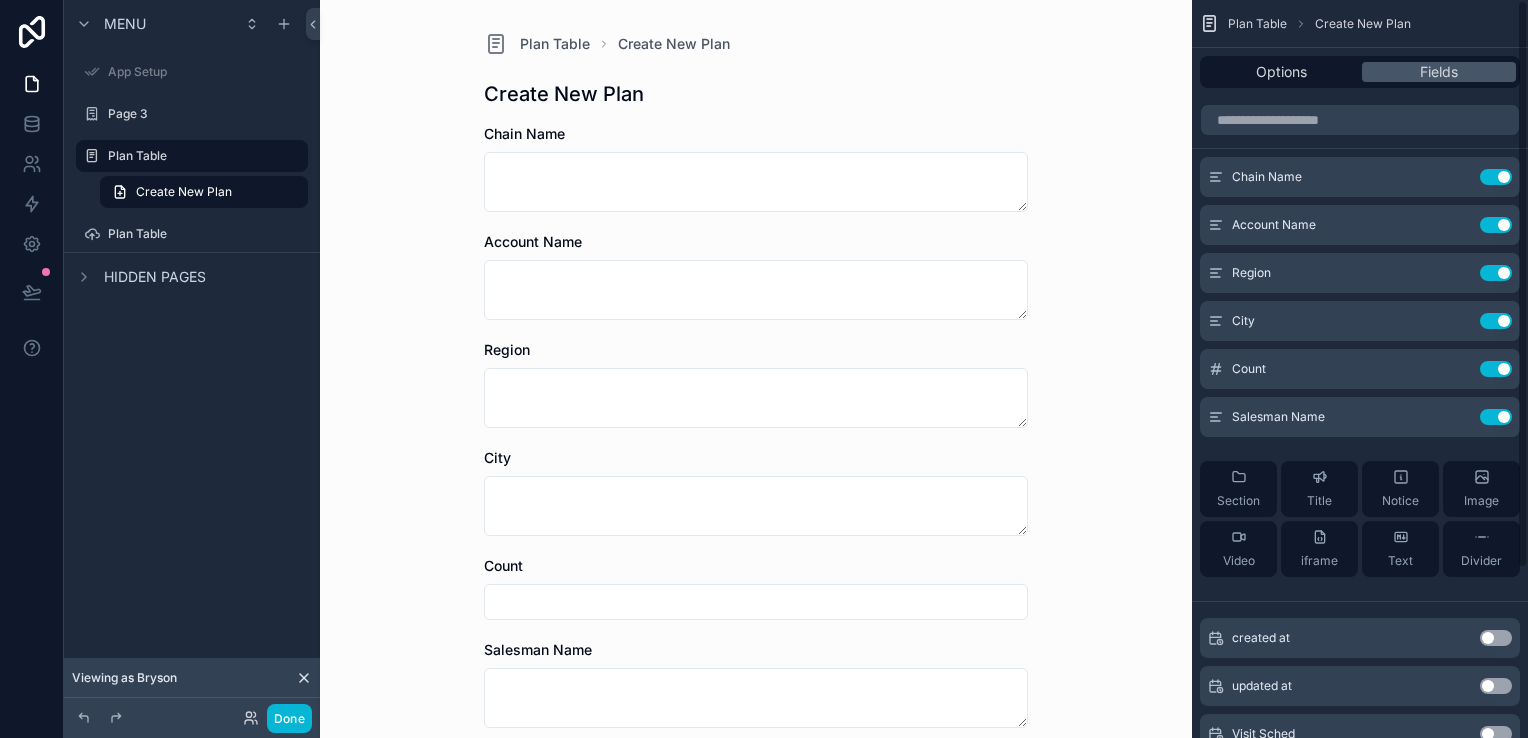 scroll, scrollTop: 0, scrollLeft: 0, axis: both 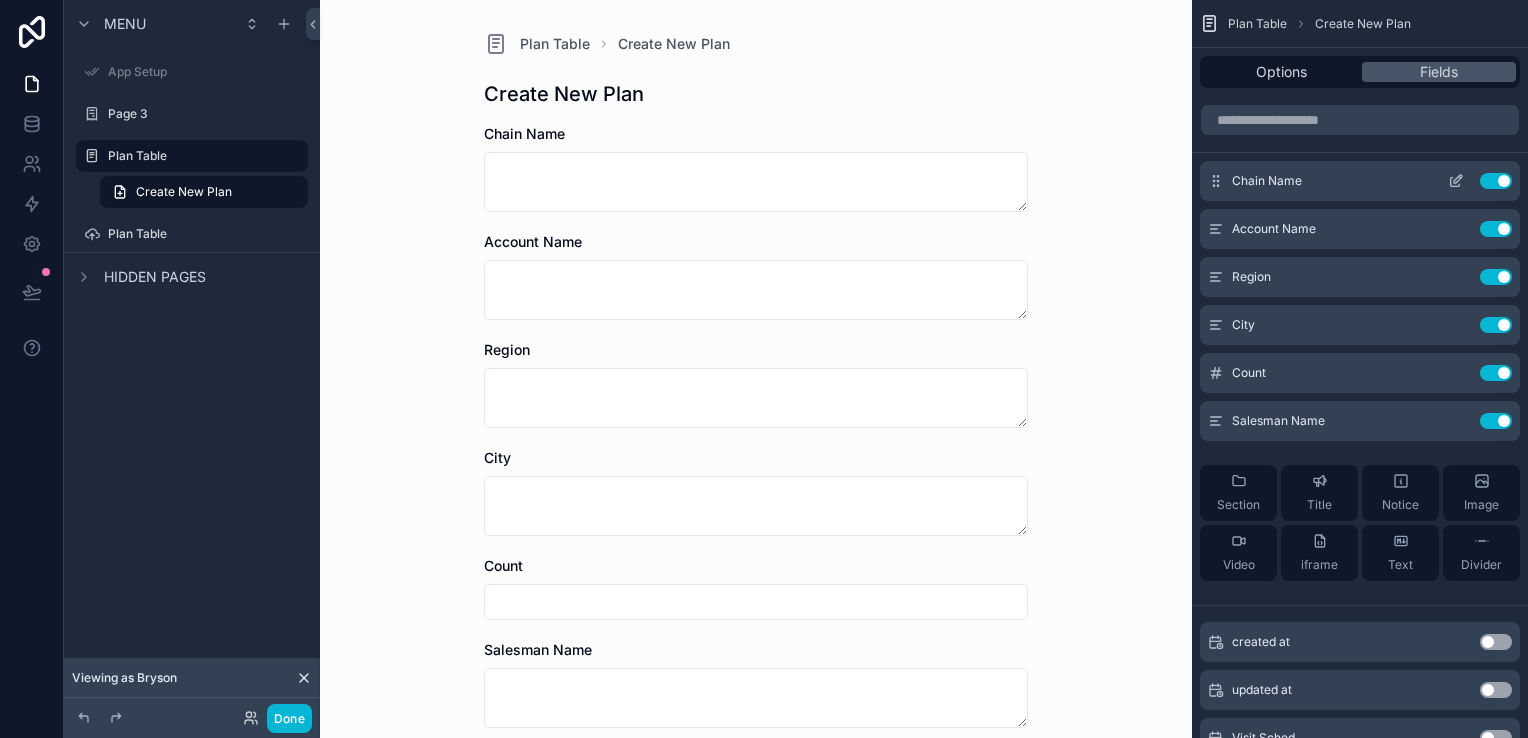 click 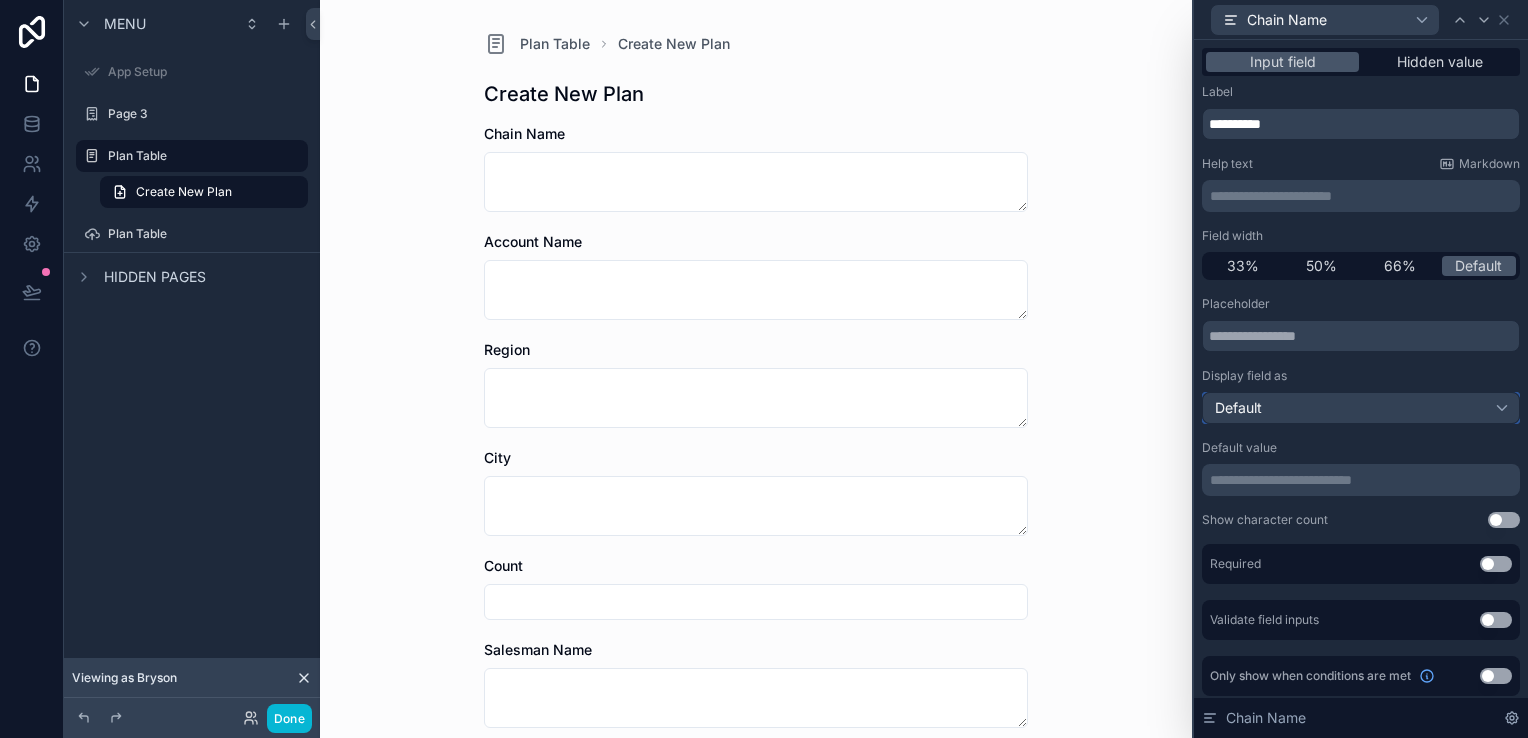 click on "Default" at bounding box center [1361, 408] 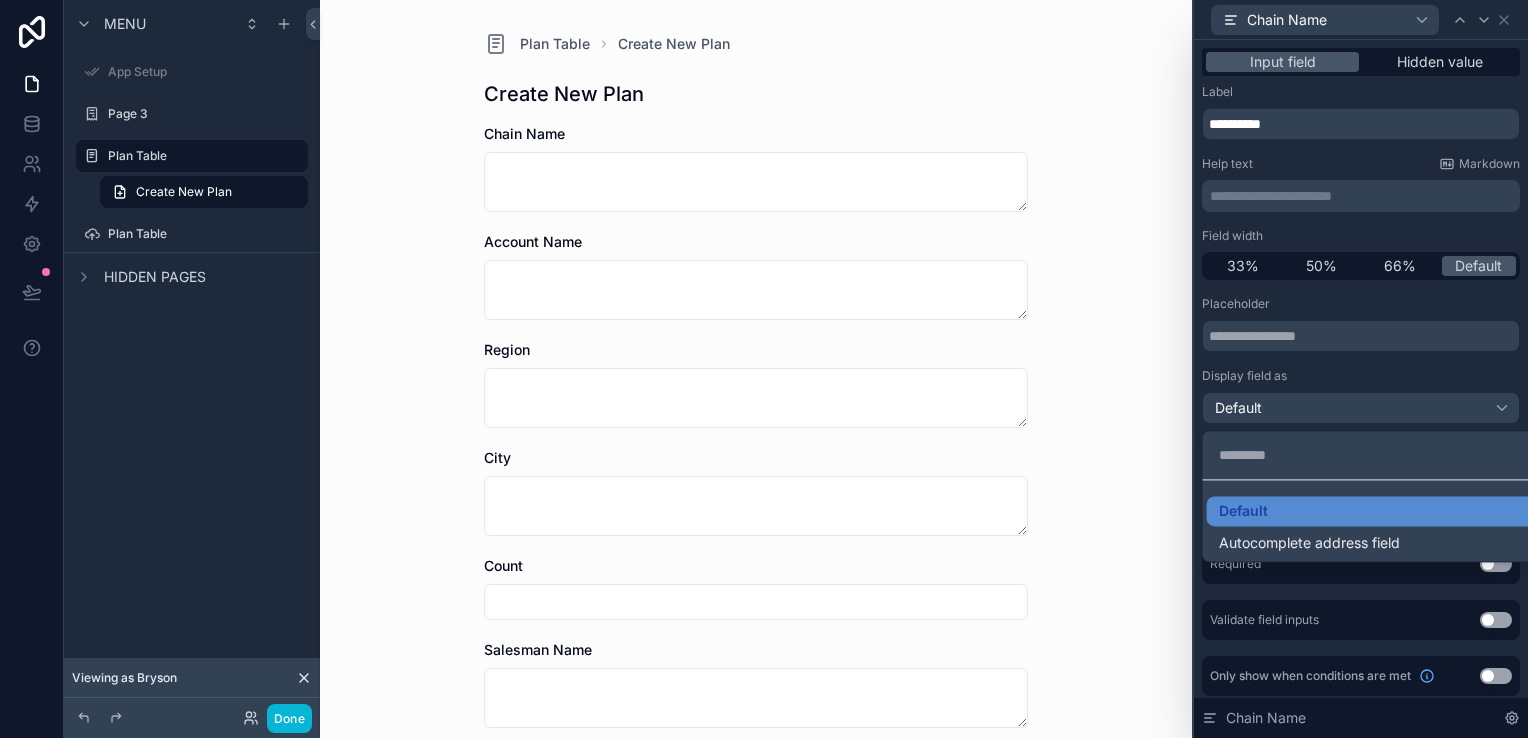click at bounding box center (1361, 369) 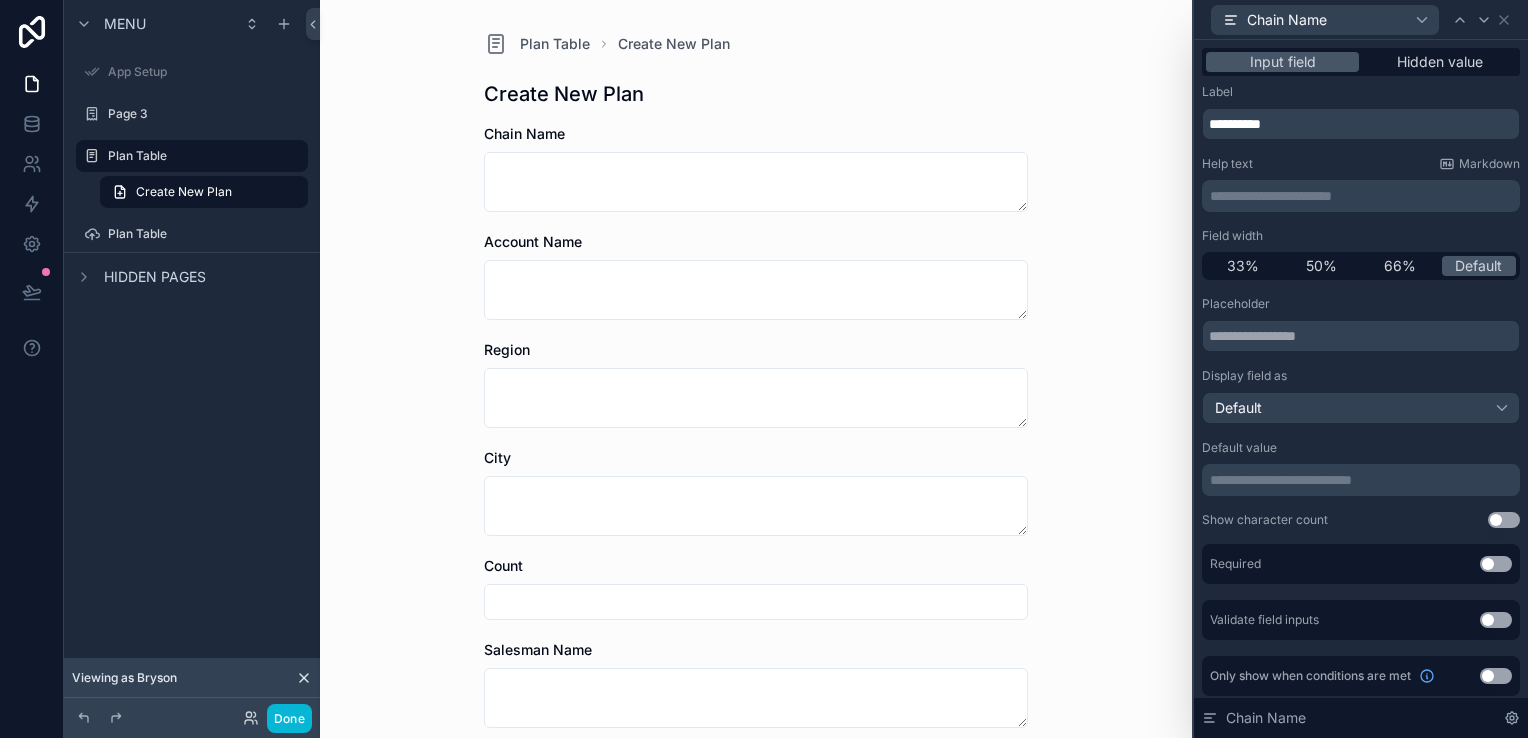 click on "**********" at bounding box center [1363, 480] 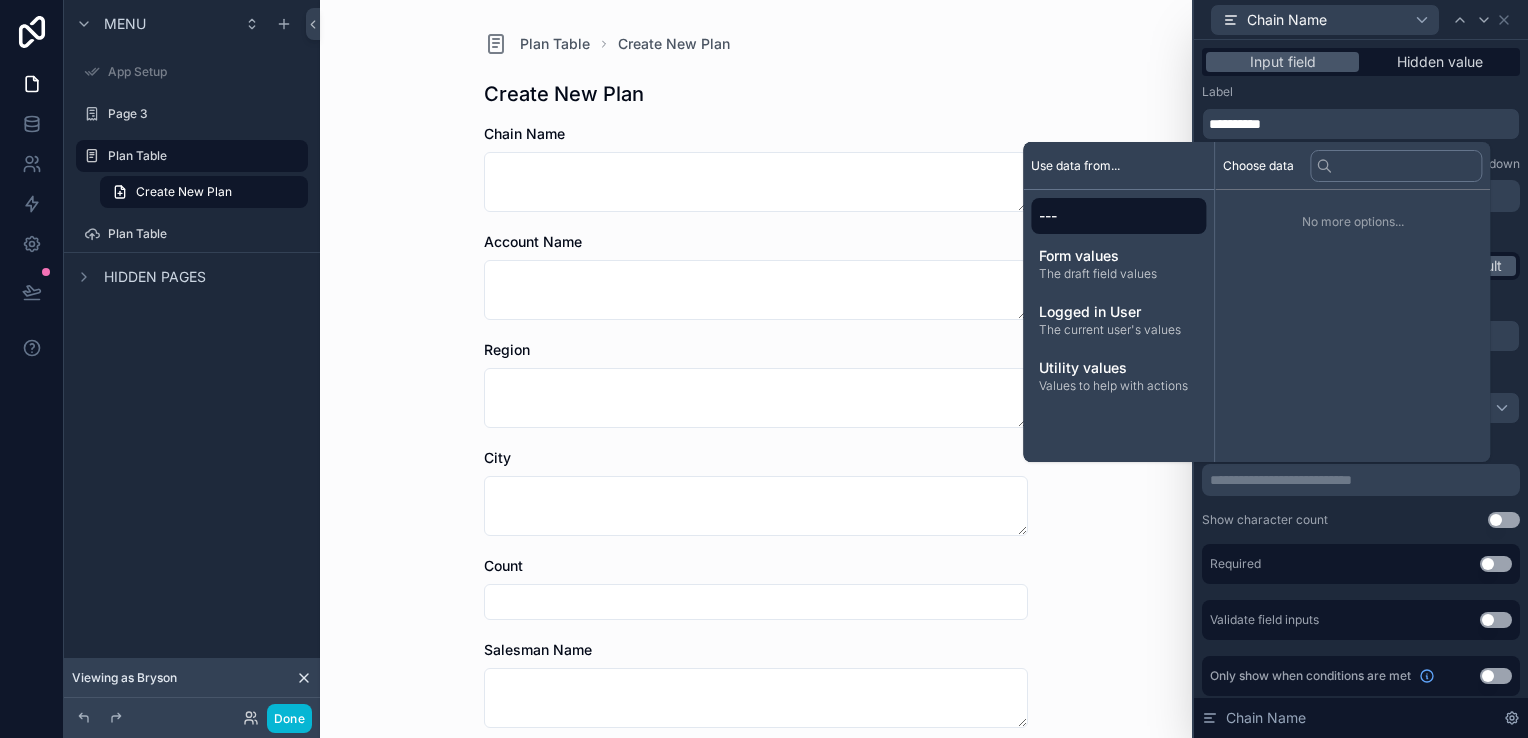 click on "**********" at bounding box center (1363, 480) 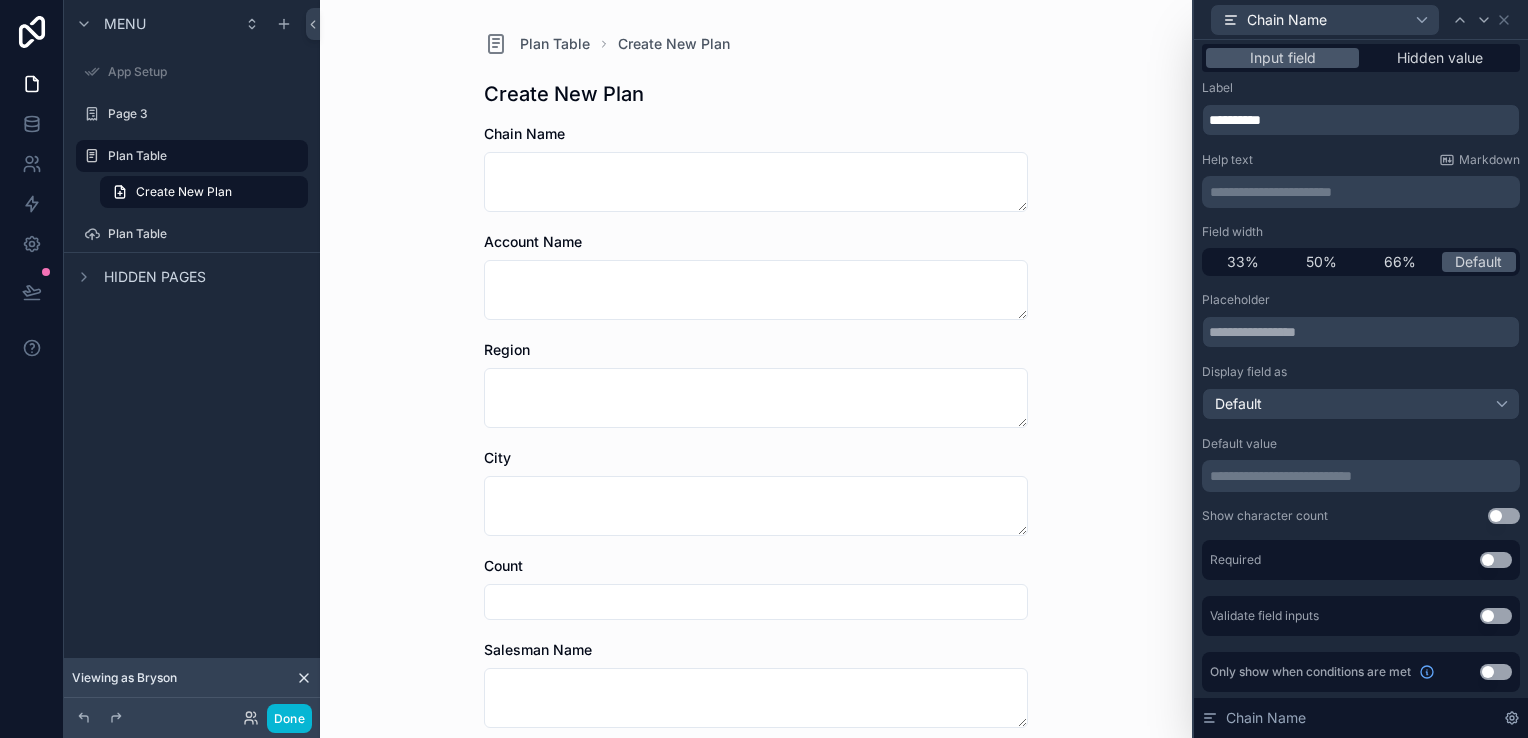 scroll, scrollTop: 5, scrollLeft: 0, axis: vertical 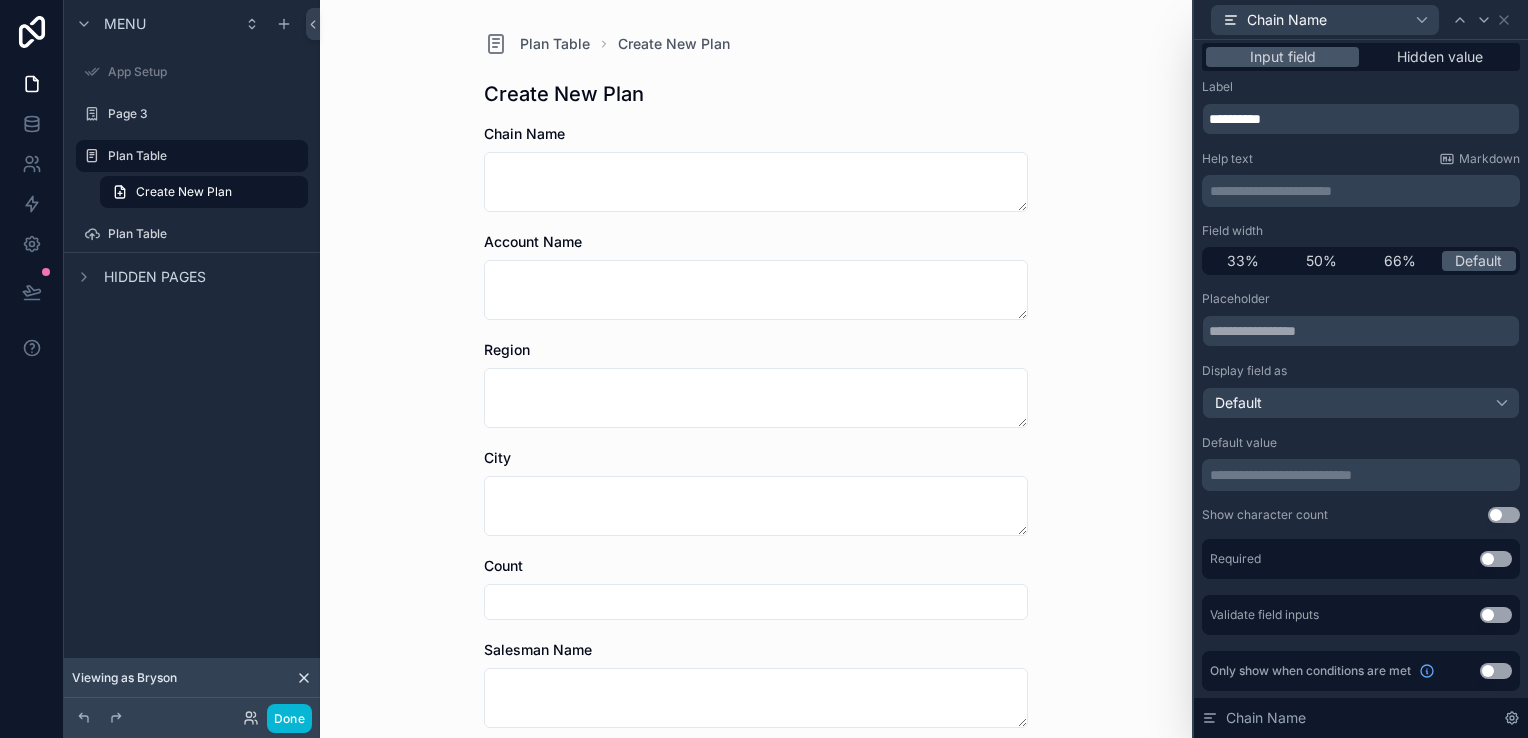 click on "Use setting" at bounding box center (1496, 615) 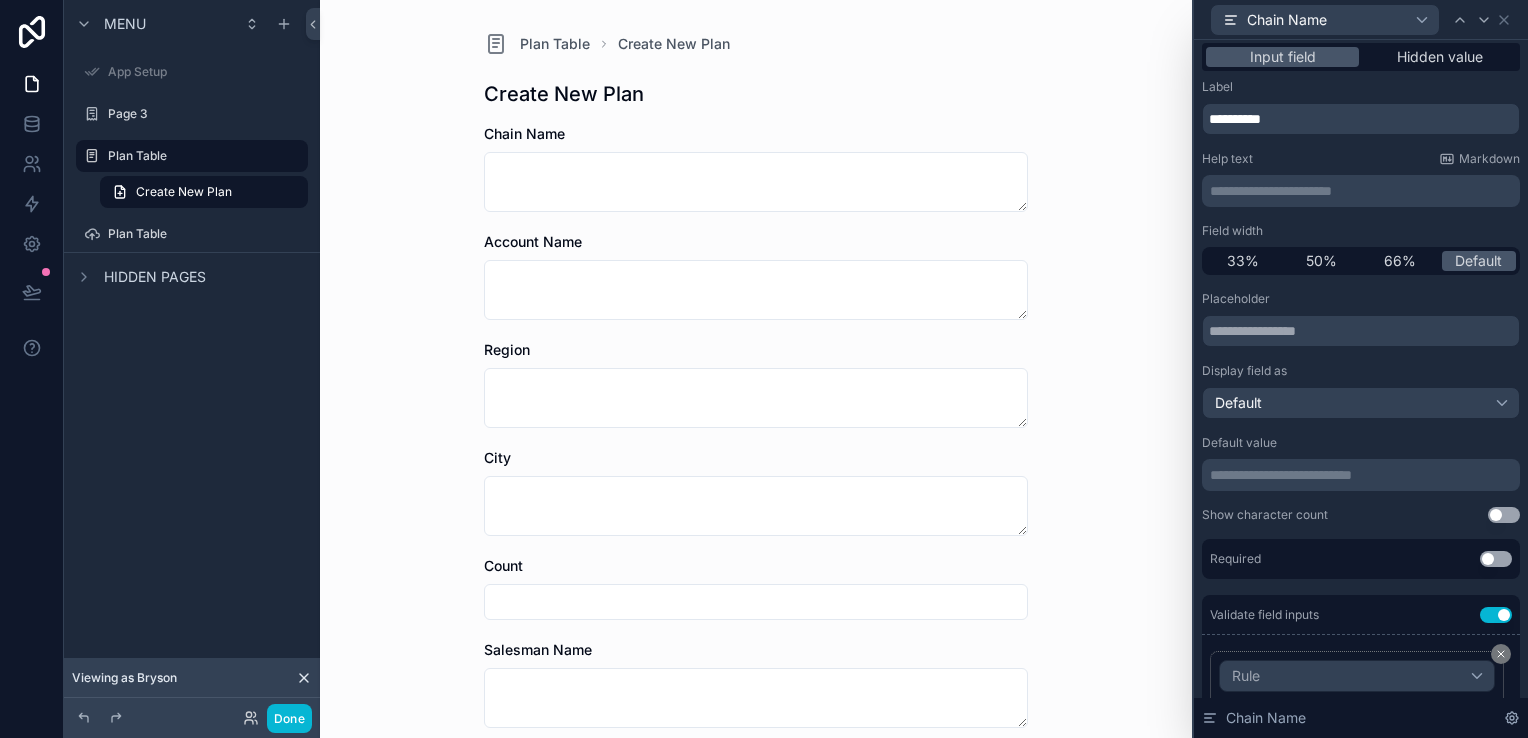click on "Use setting" at bounding box center (1496, 615) 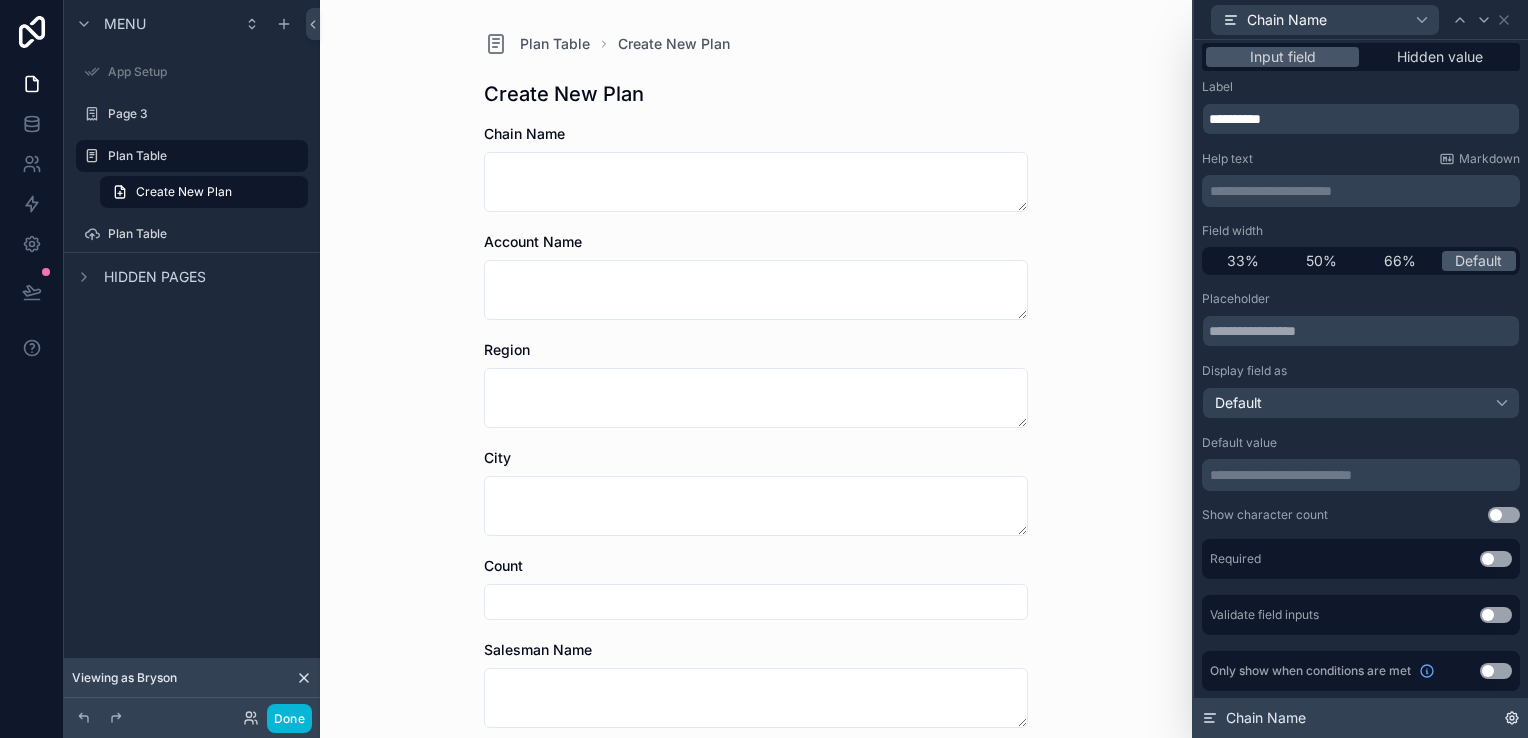 click 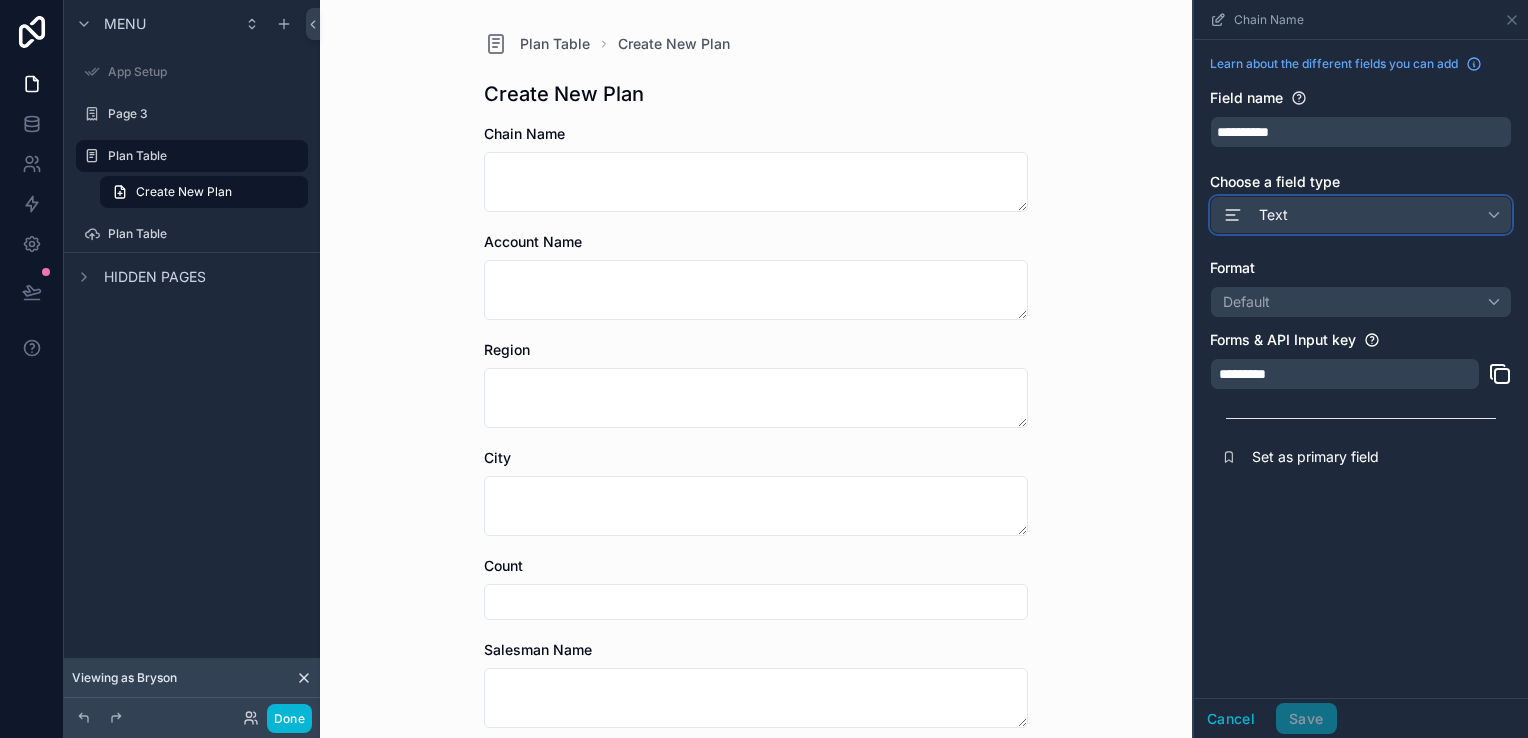 click on "Text" at bounding box center (1361, 215) 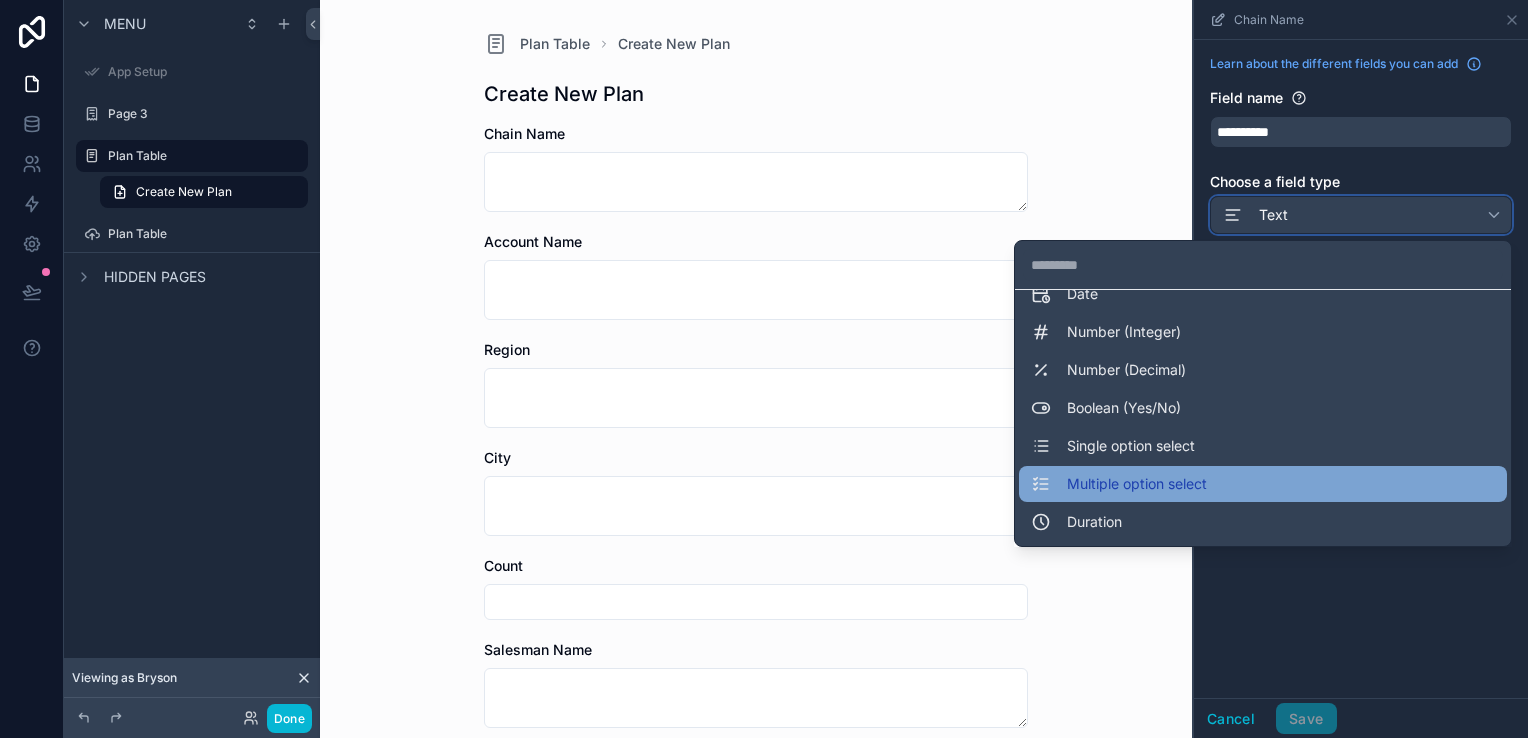 scroll, scrollTop: 100, scrollLeft: 0, axis: vertical 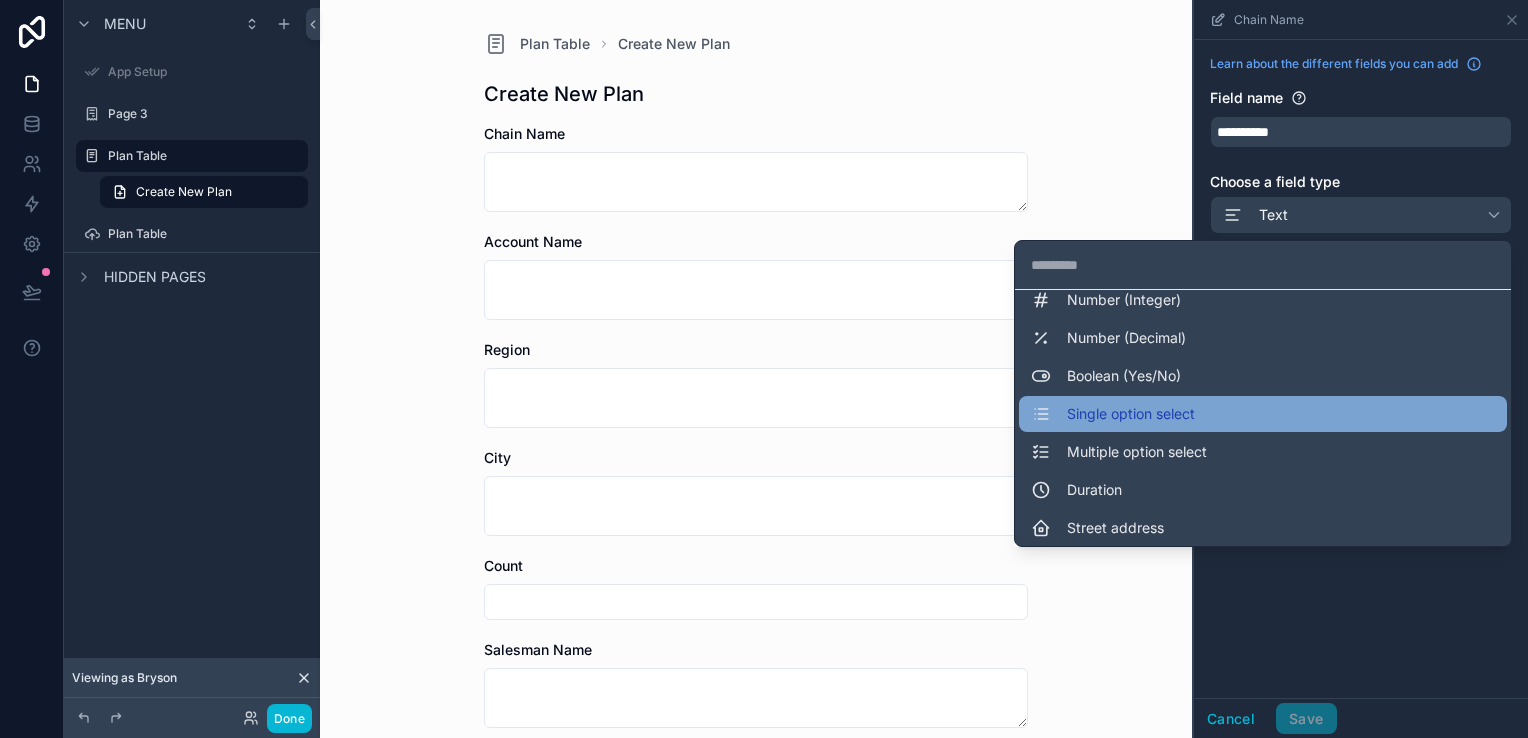 click on "Single option select" at bounding box center (1263, 414) 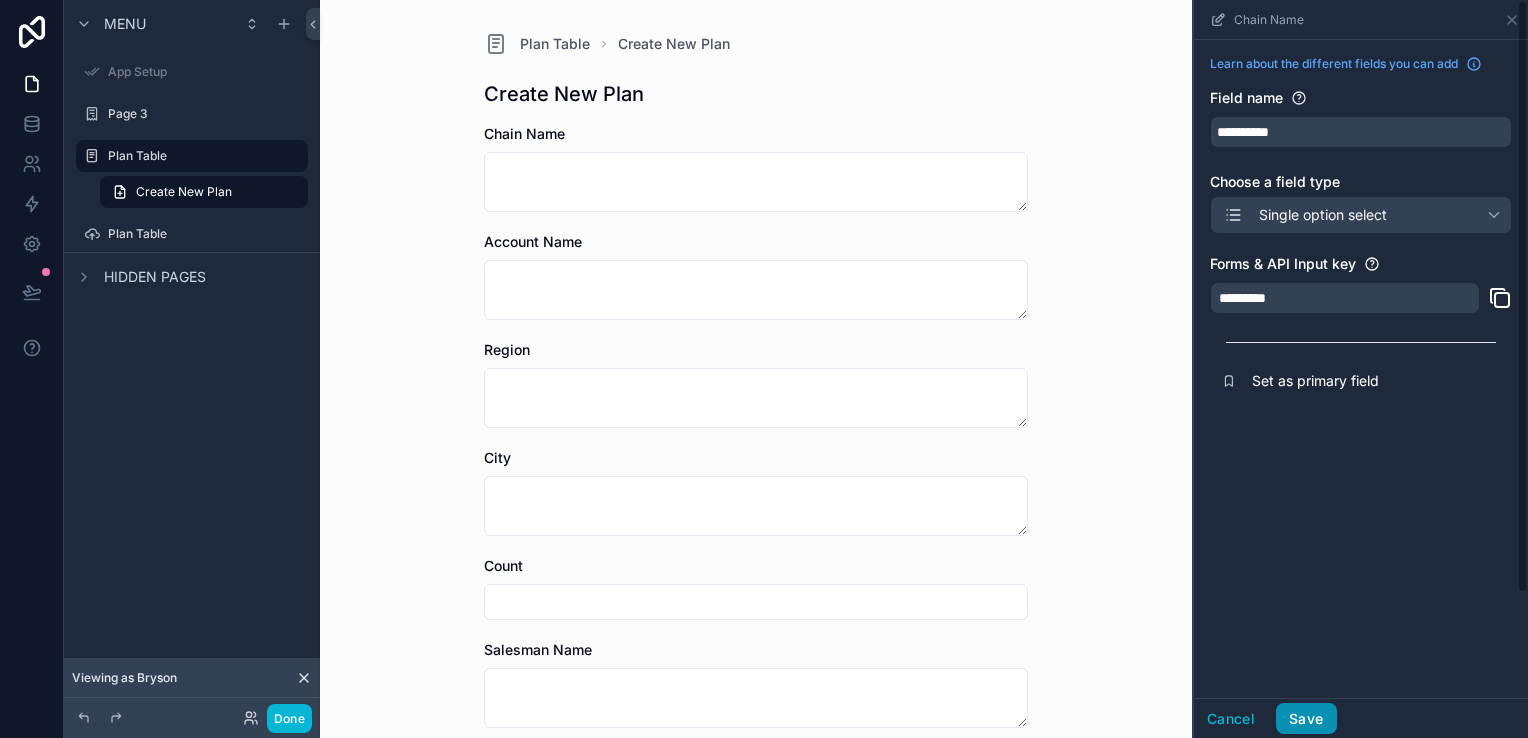 click on "Save" at bounding box center [1306, 719] 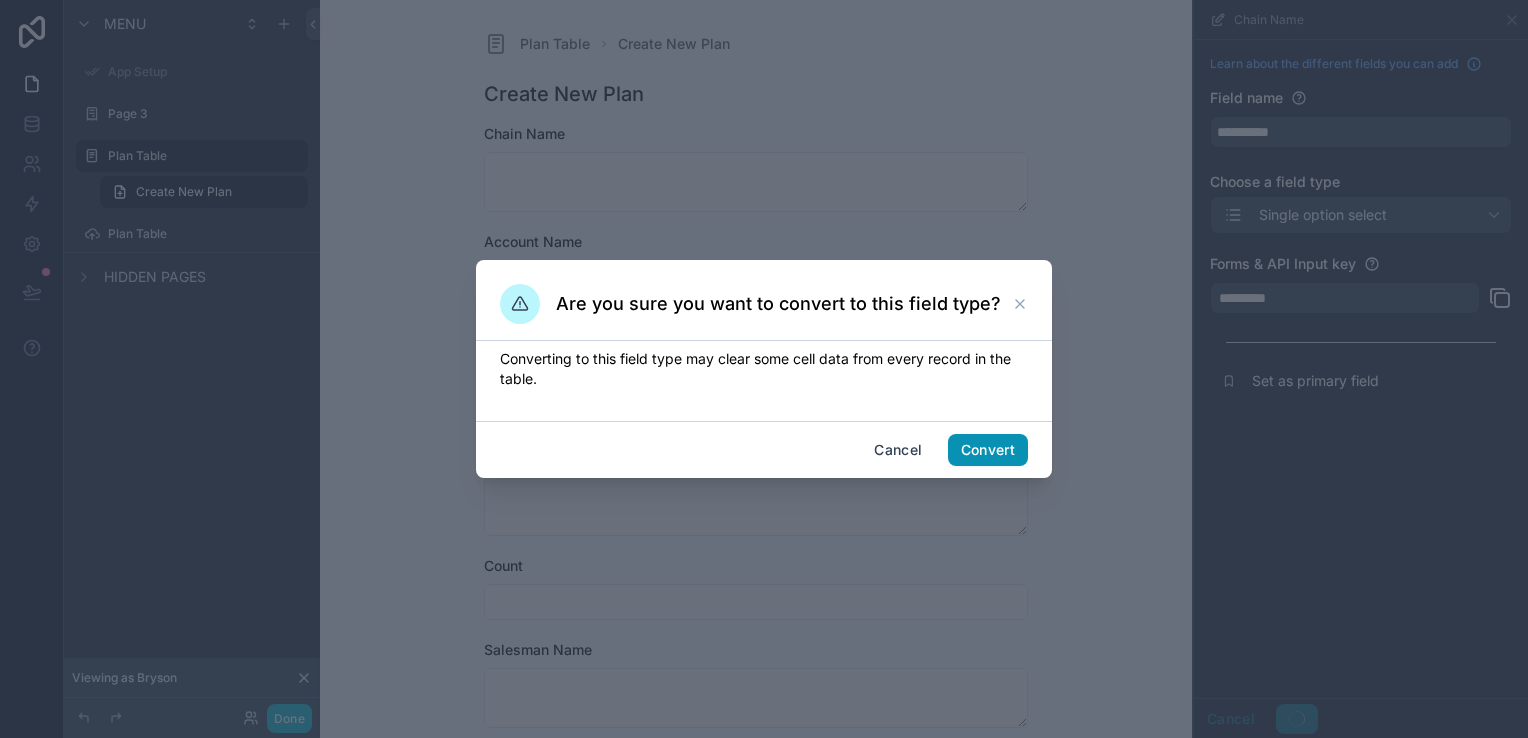 click on "Convert" at bounding box center [988, 450] 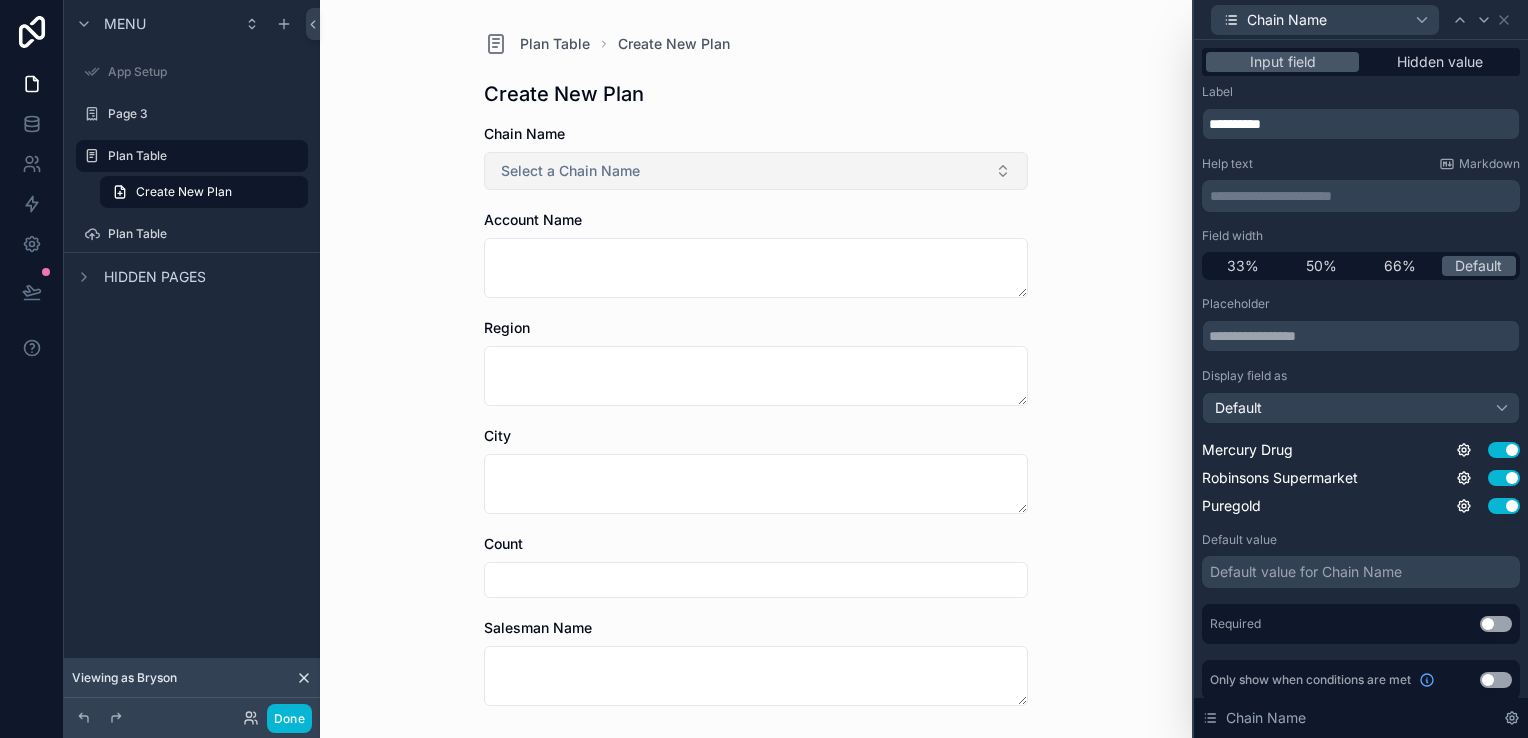 click on "Select a Chain Name" at bounding box center (756, 171) 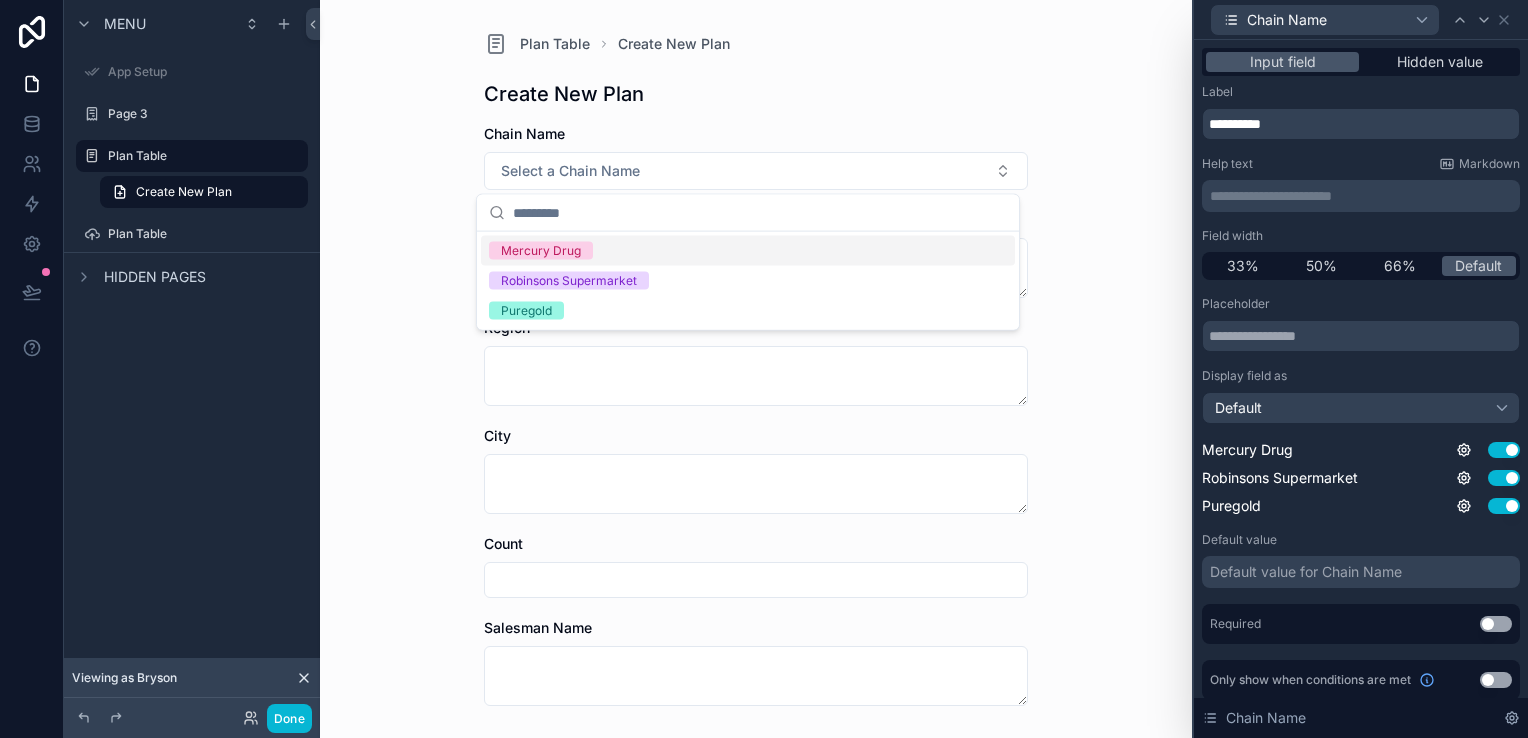 click on "Mercury Drug" at bounding box center [748, 251] 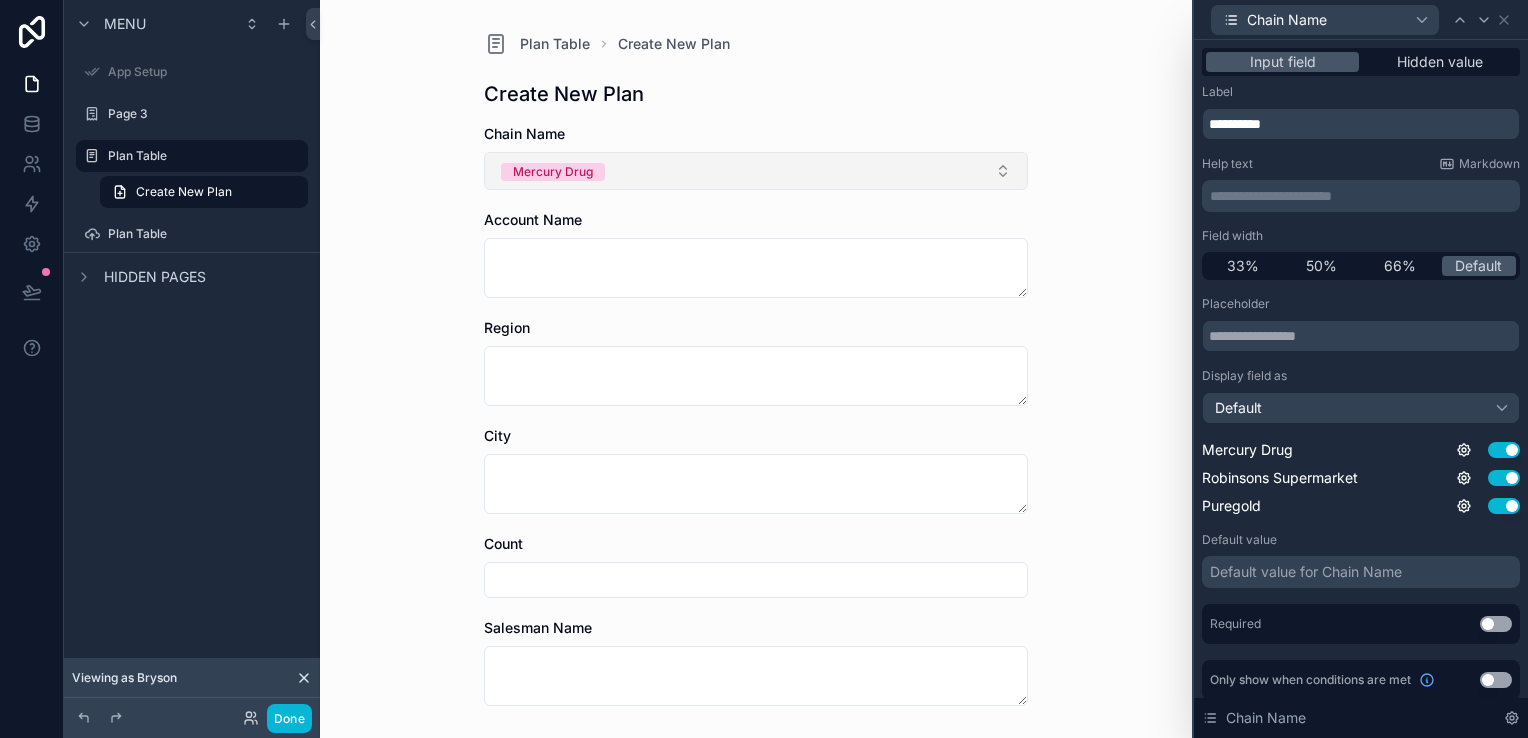 click on "Mercury Drug" at bounding box center (756, 171) 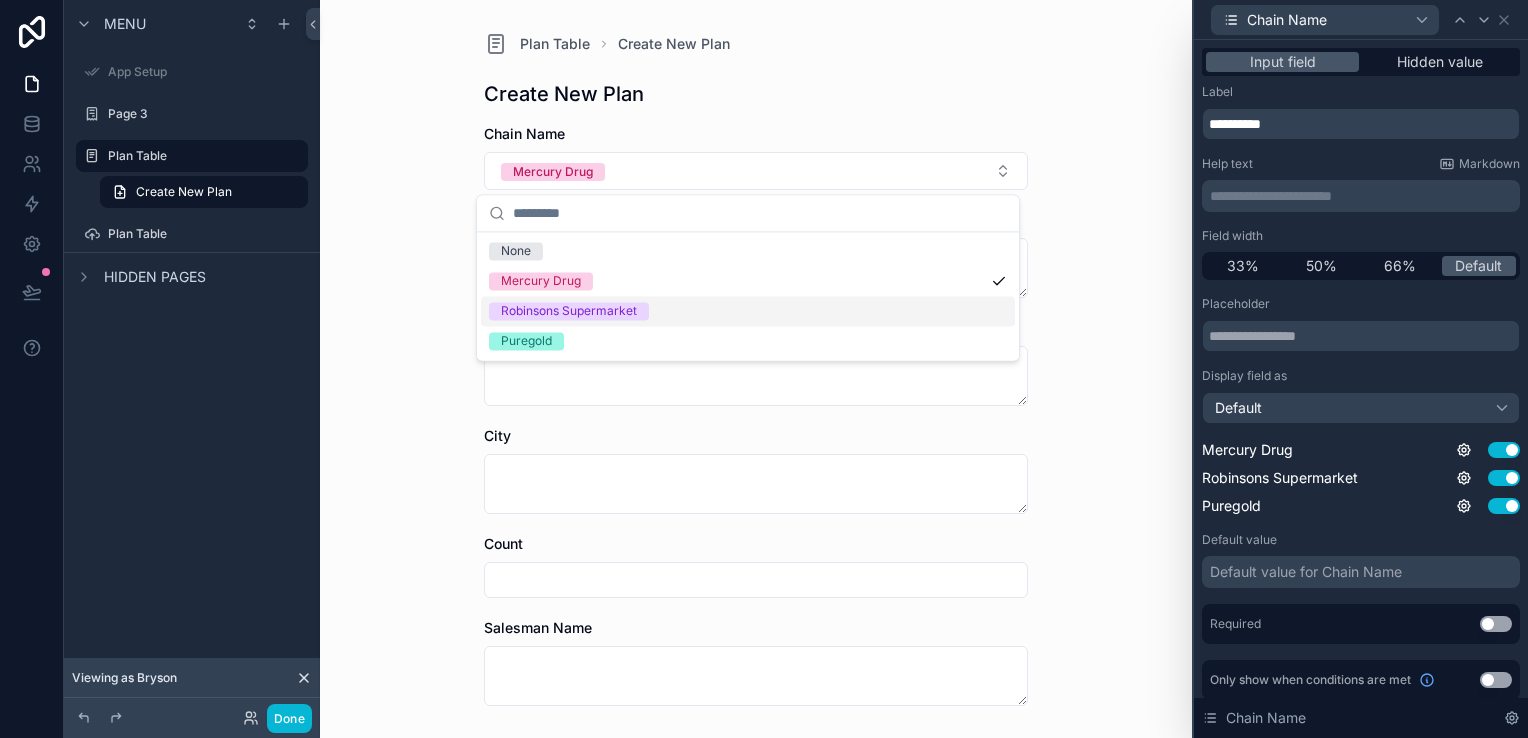 click on "Robinsons Supermarket" at bounding box center (748, 311) 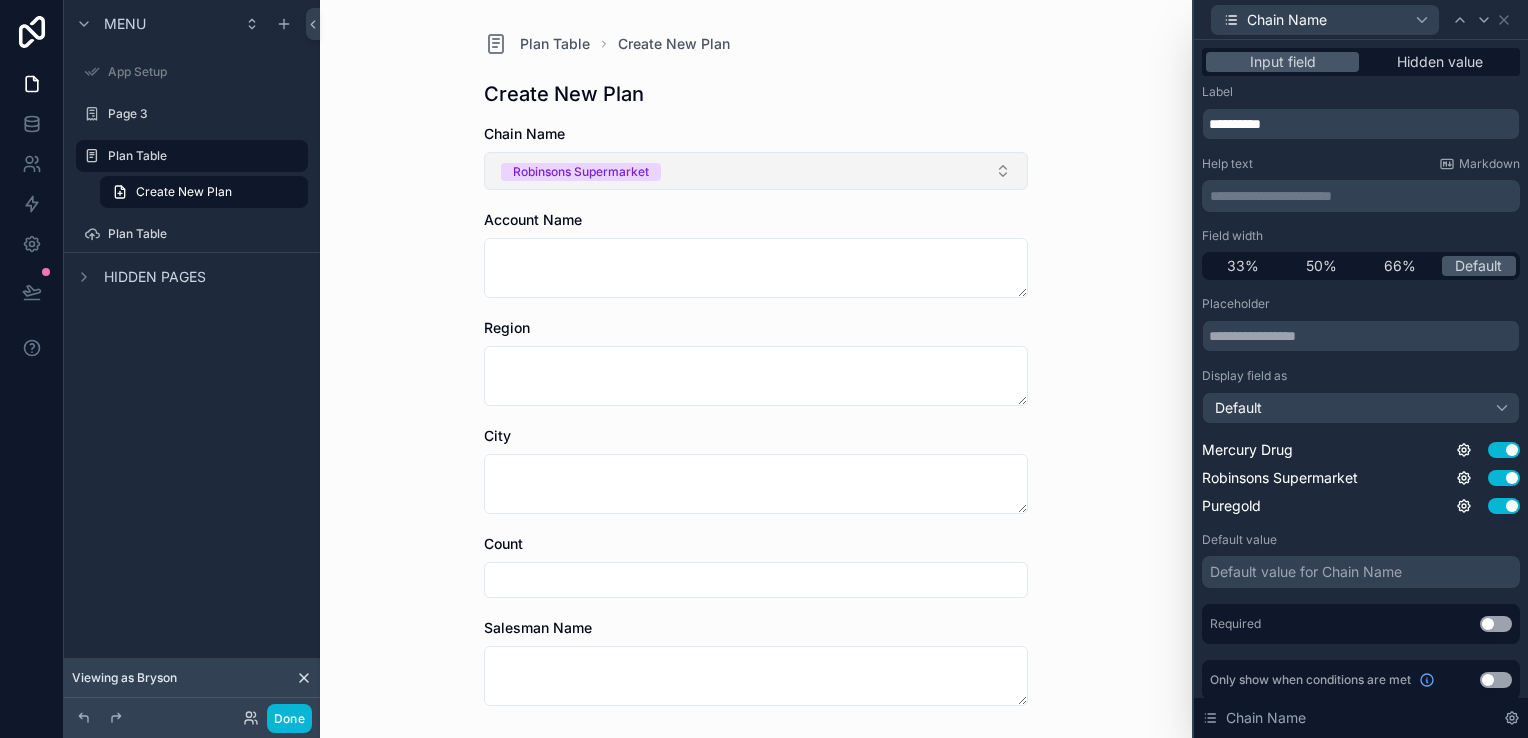 click on "Robinsons Supermarket" at bounding box center [756, 171] 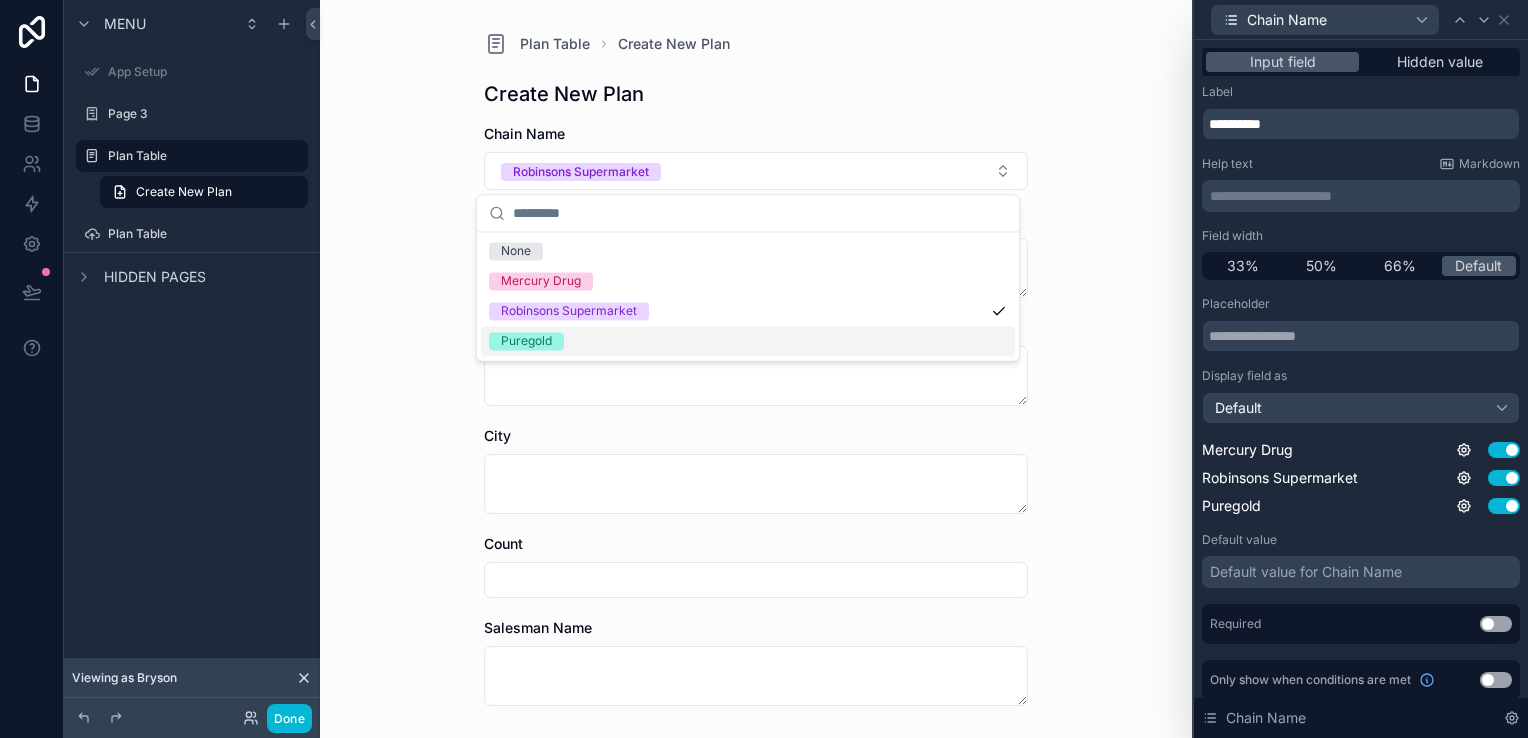 click on "Puregold" at bounding box center [748, 341] 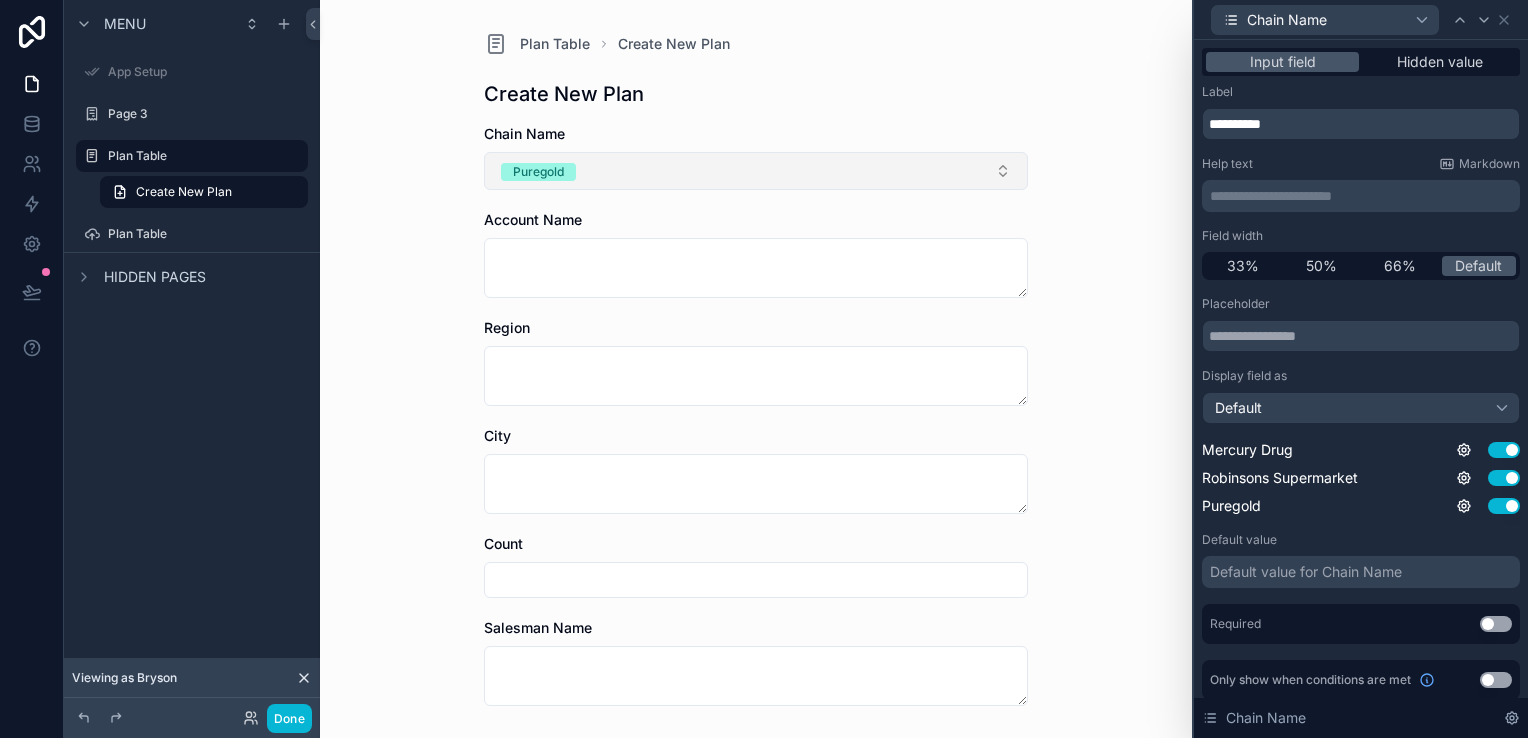 click on "Puregold" at bounding box center [756, 171] 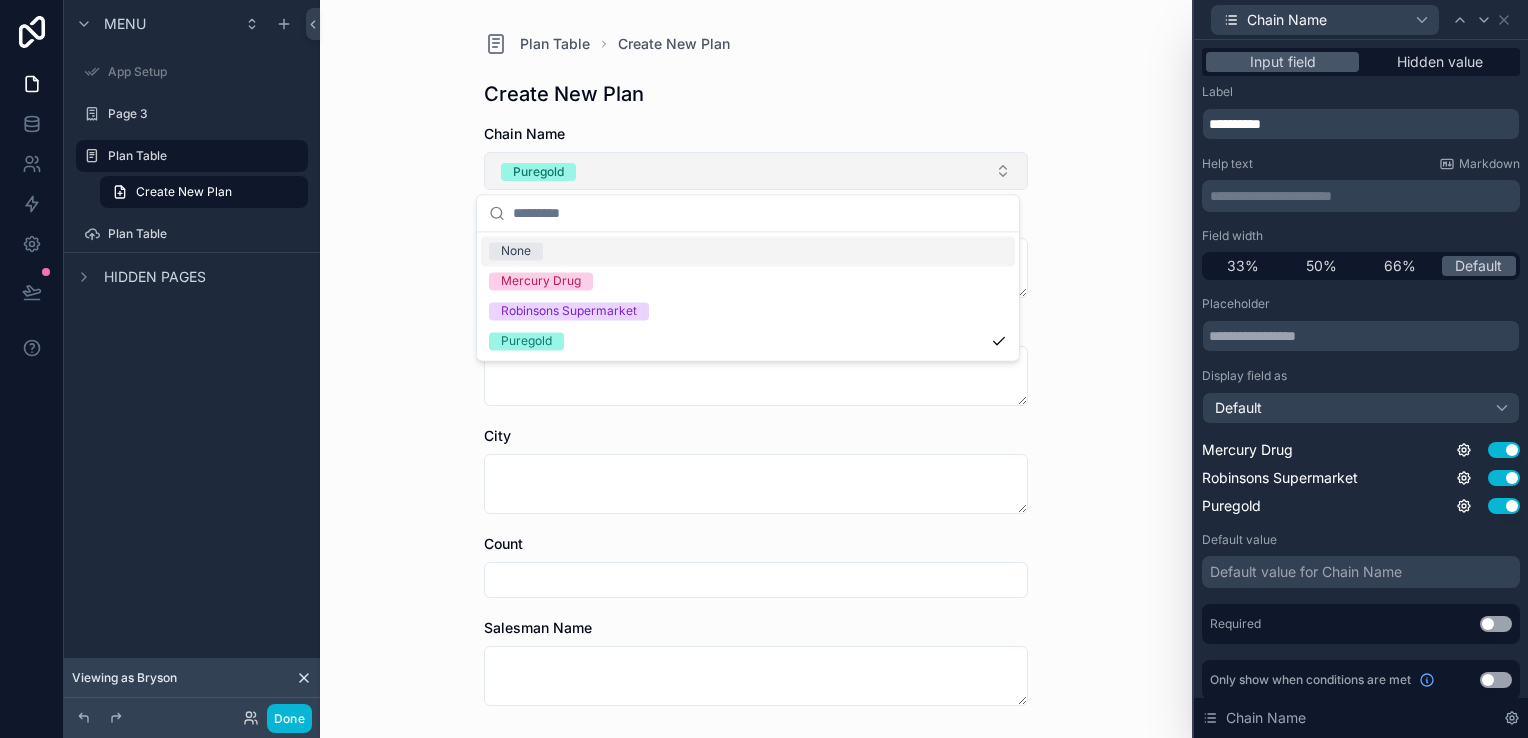 click on "Puregold" at bounding box center (756, 171) 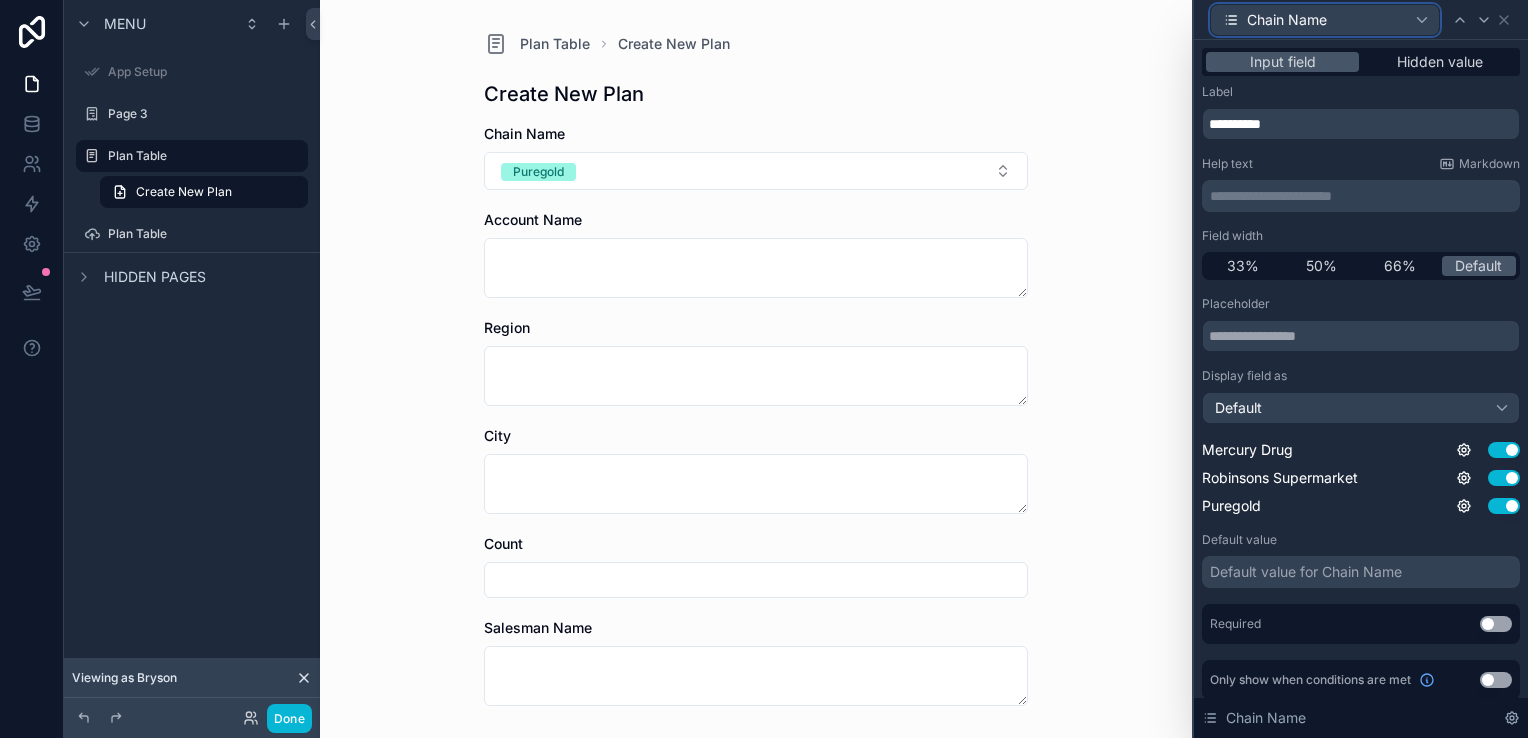 click on "Chain Name" at bounding box center (1325, 20) 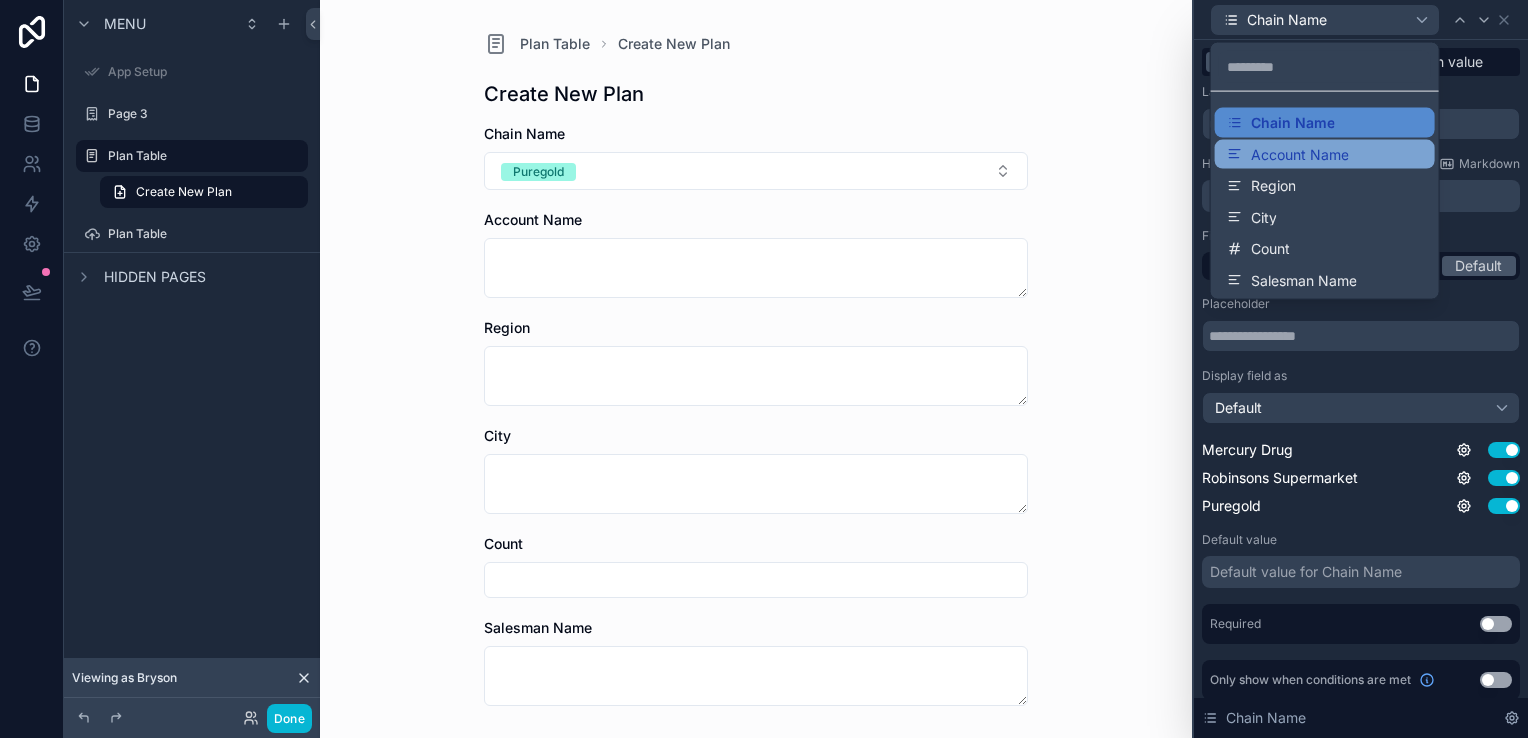 click on "Account Name" at bounding box center (1325, 154) 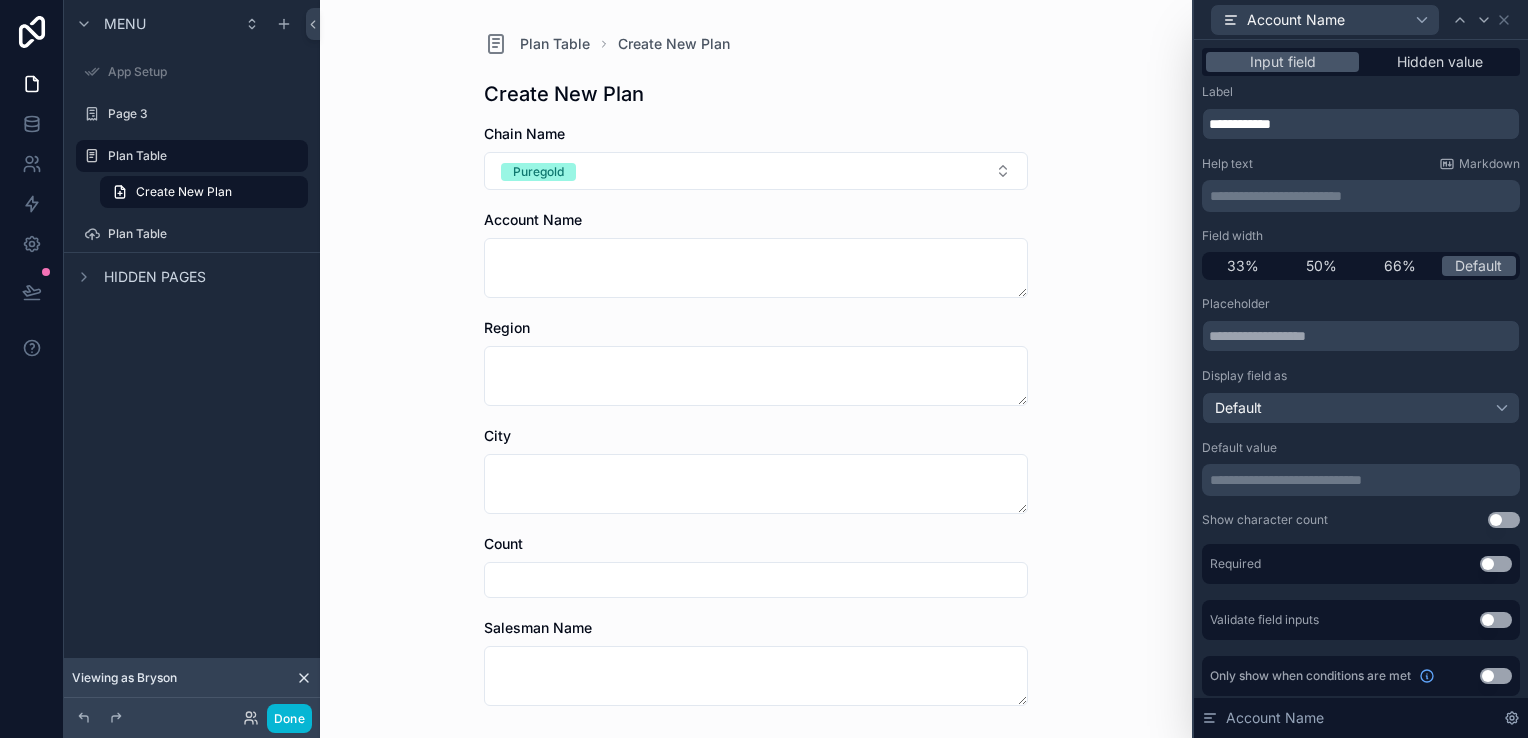 scroll, scrollTop: 5, scrollLeft: 0, axis: vertical 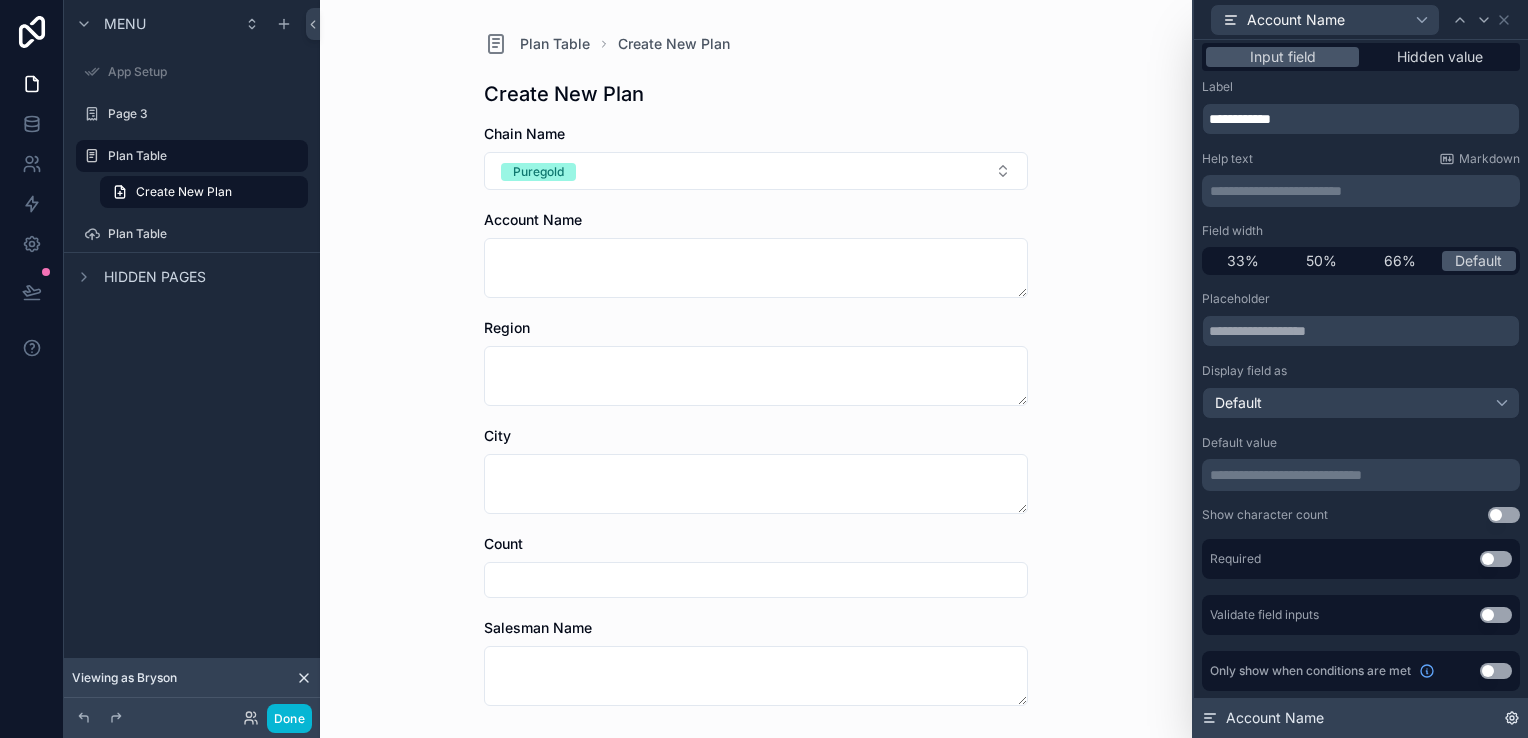 click 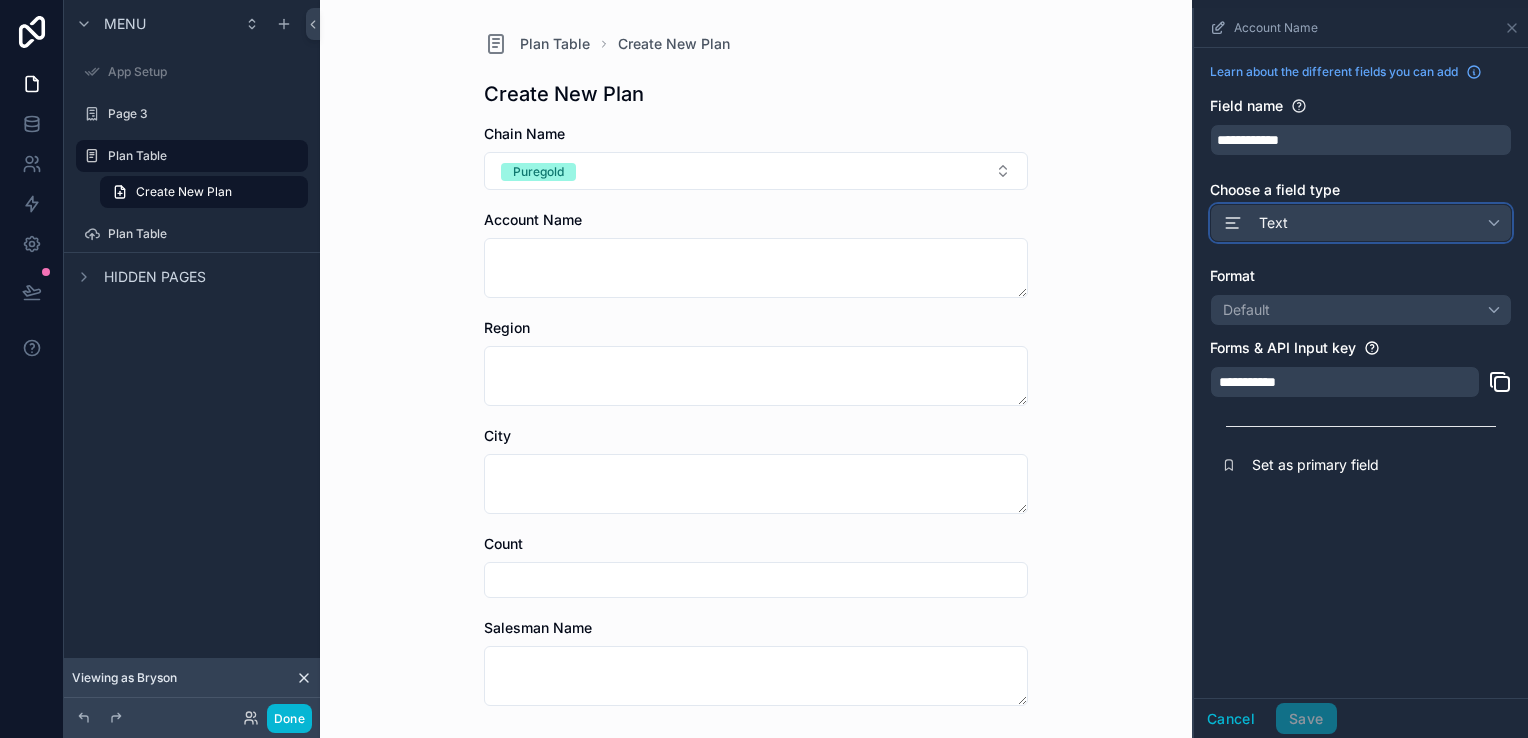 click on "Text" at bounding box center [1361, 223] 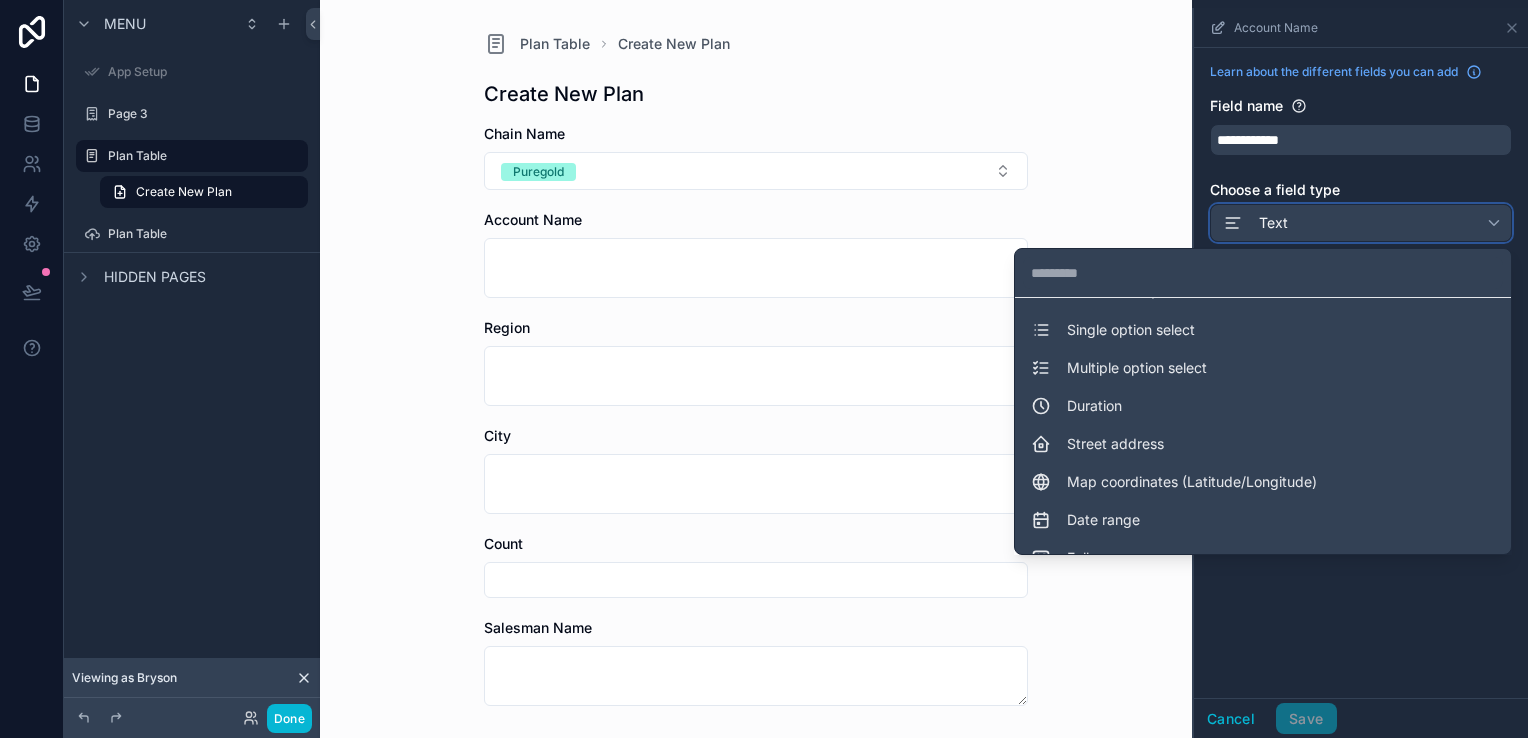 scroll, scrollTop: 148, scrollLeft: 0, axis: vertical 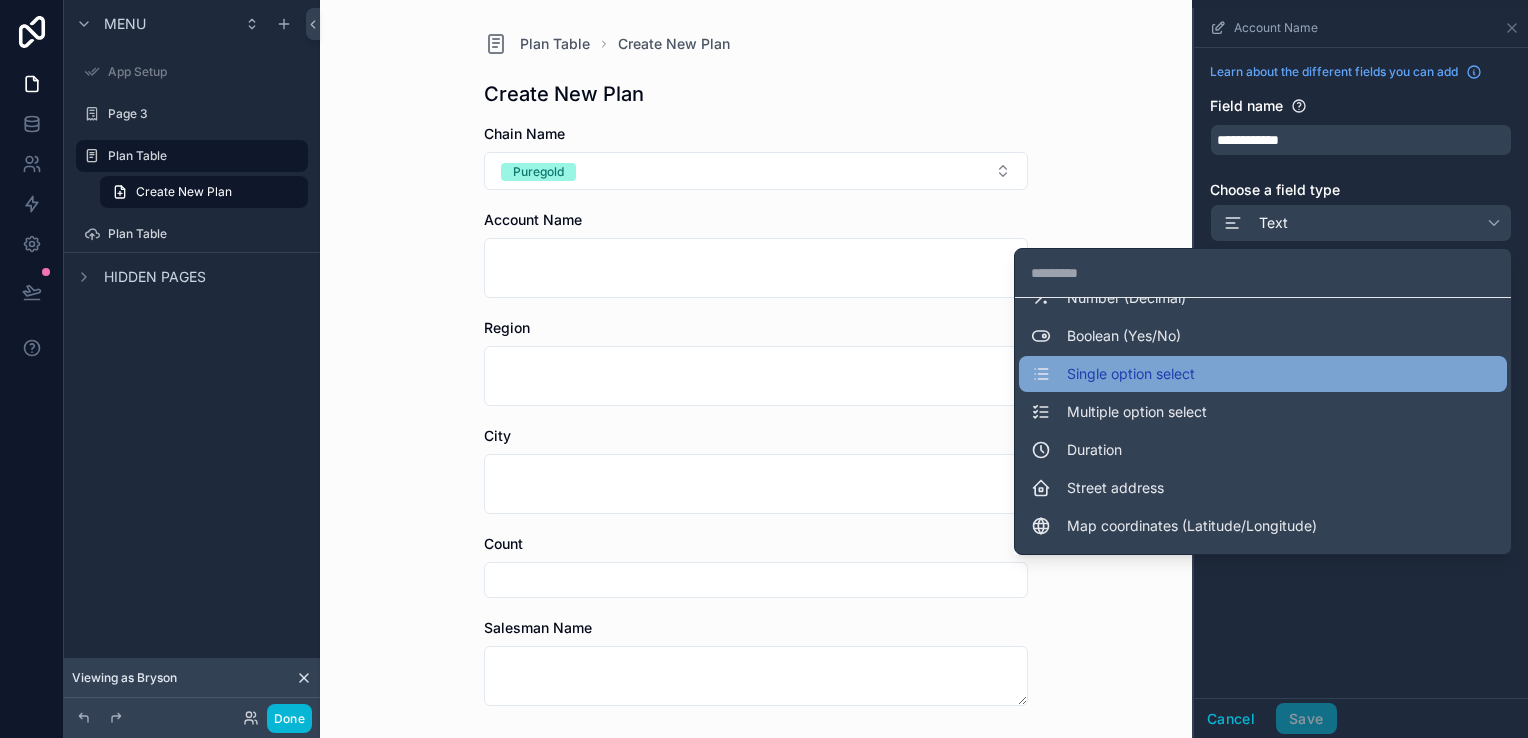click on "Single option select" at bounding box center (1263, 374) 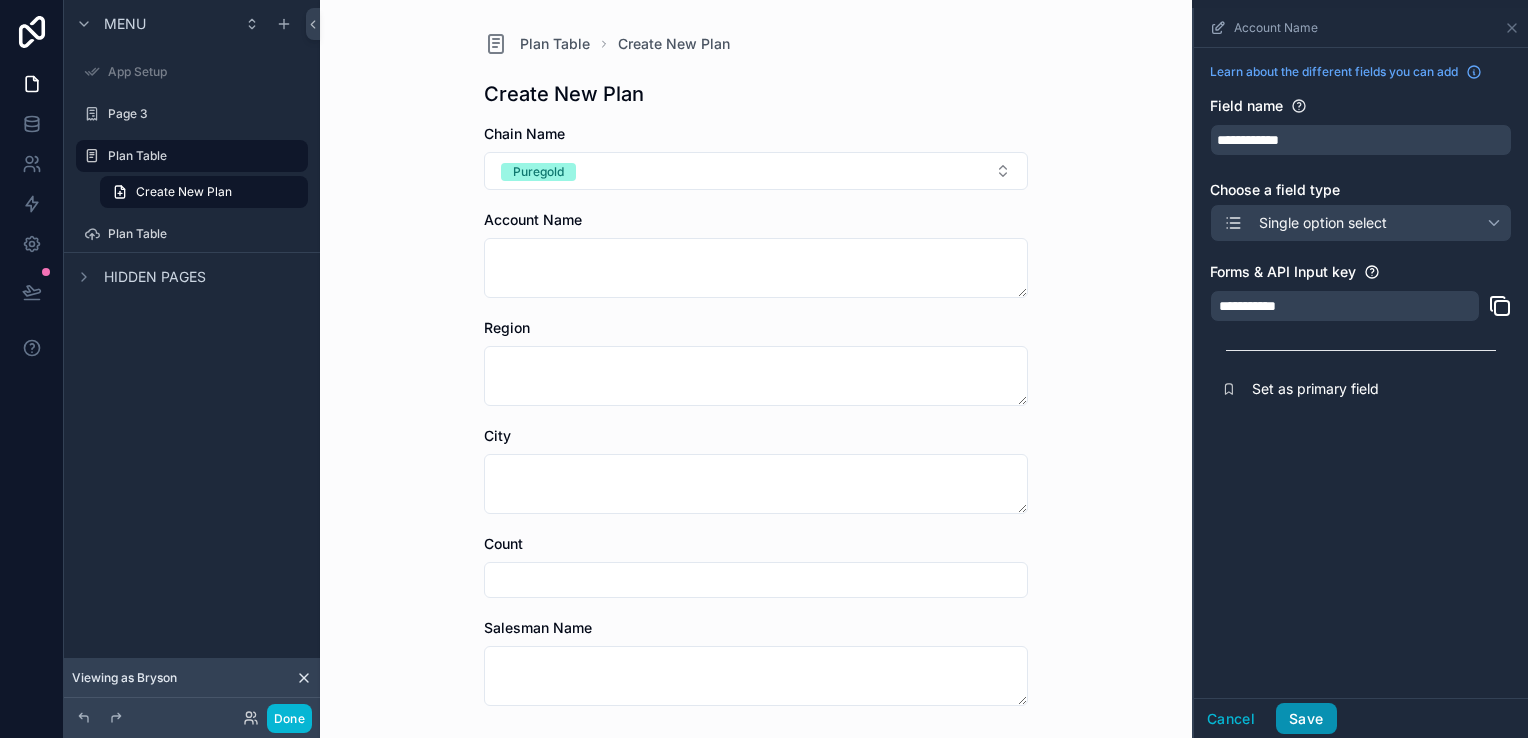click on "Save" at bounding box center [1306, 719] 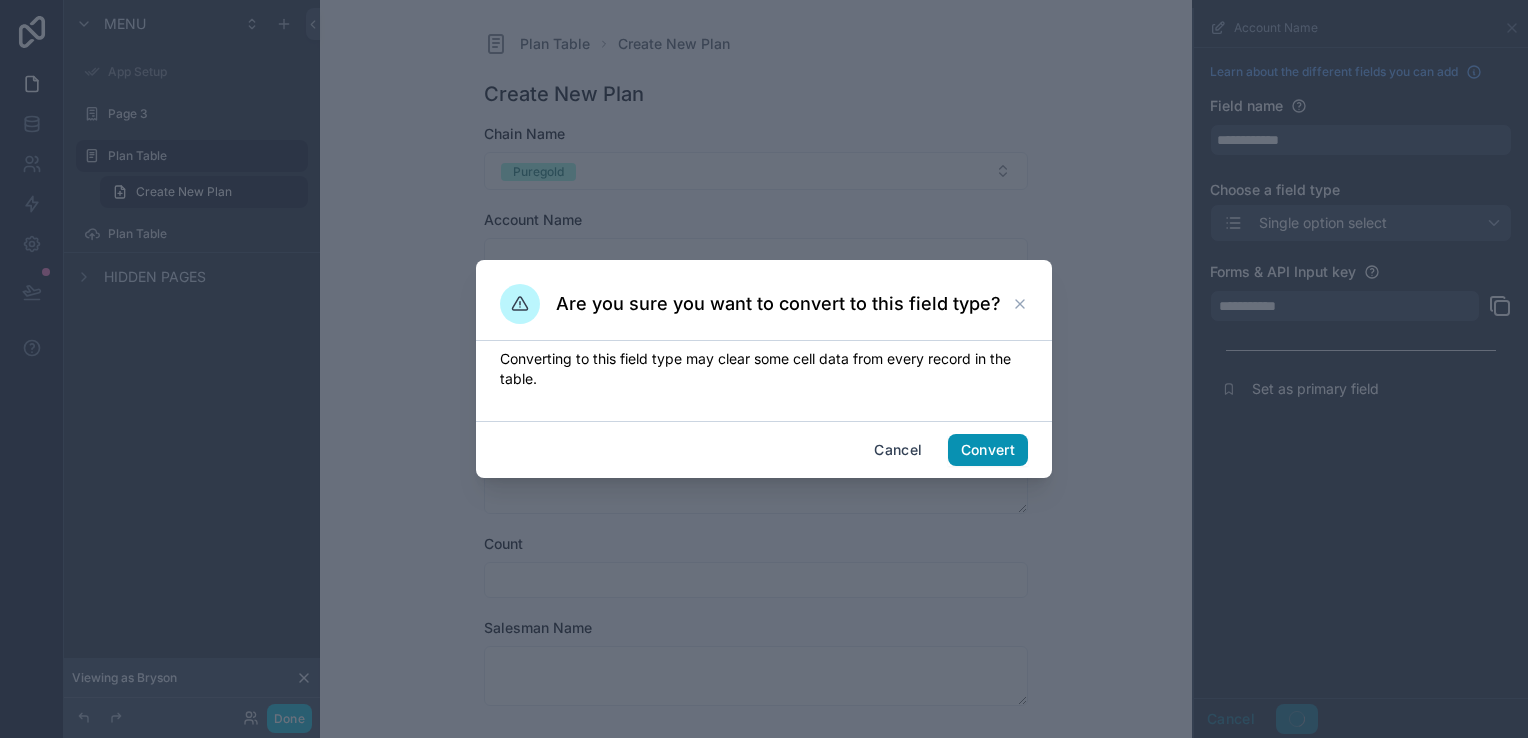 click on "Convert" at bounding box center [988, 450] 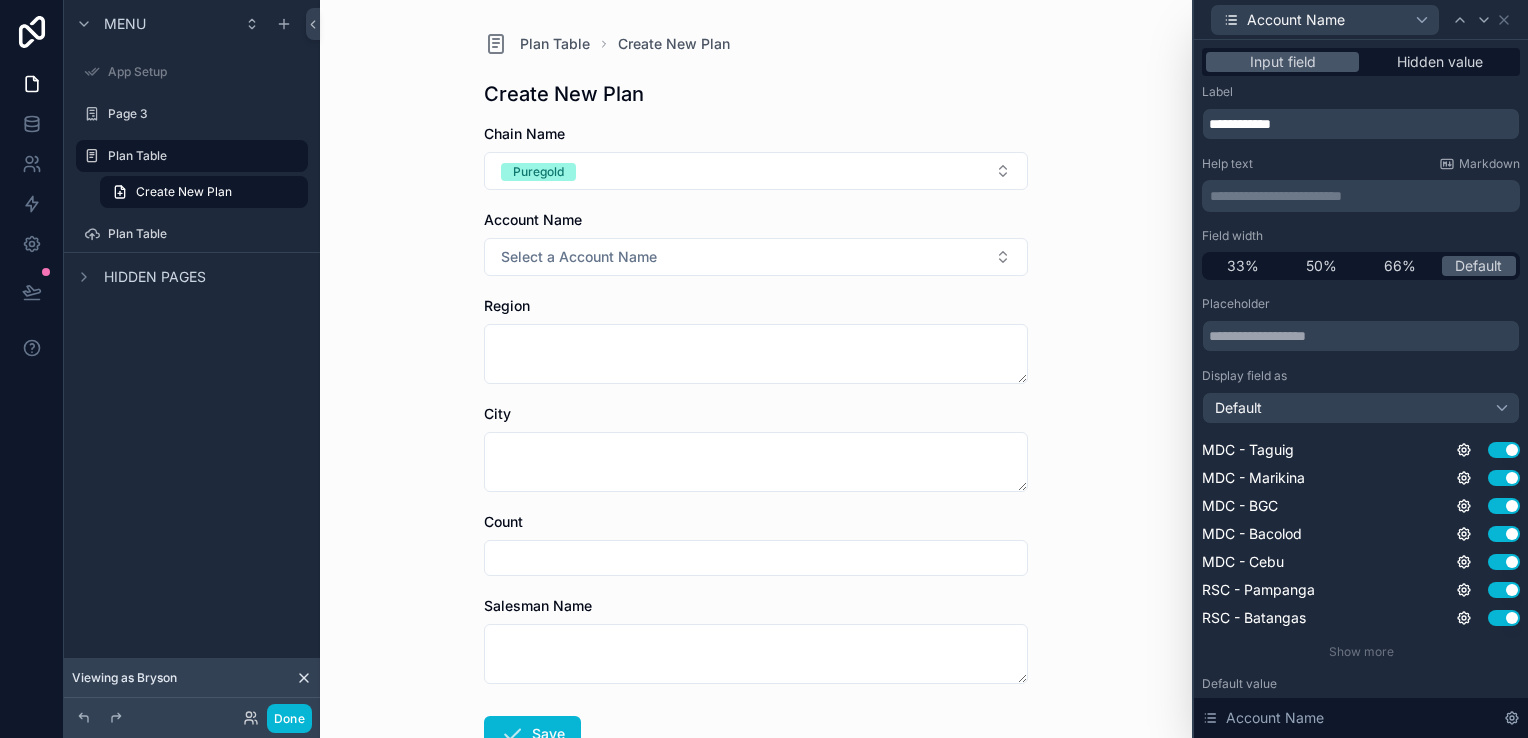 click on "Chain Name" at bounding box center (756, 134) 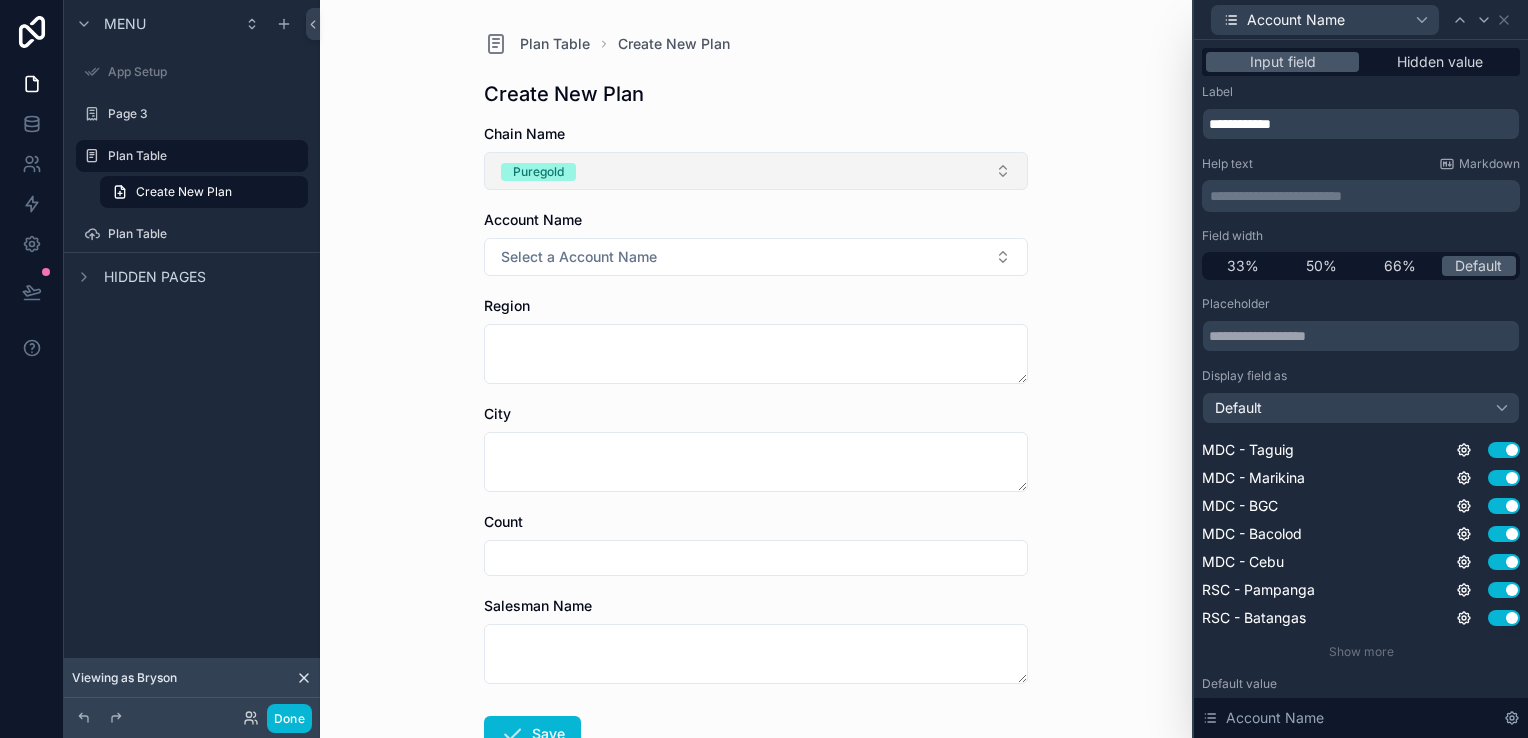 click on "Puregold" at bounding box center (756, 171) 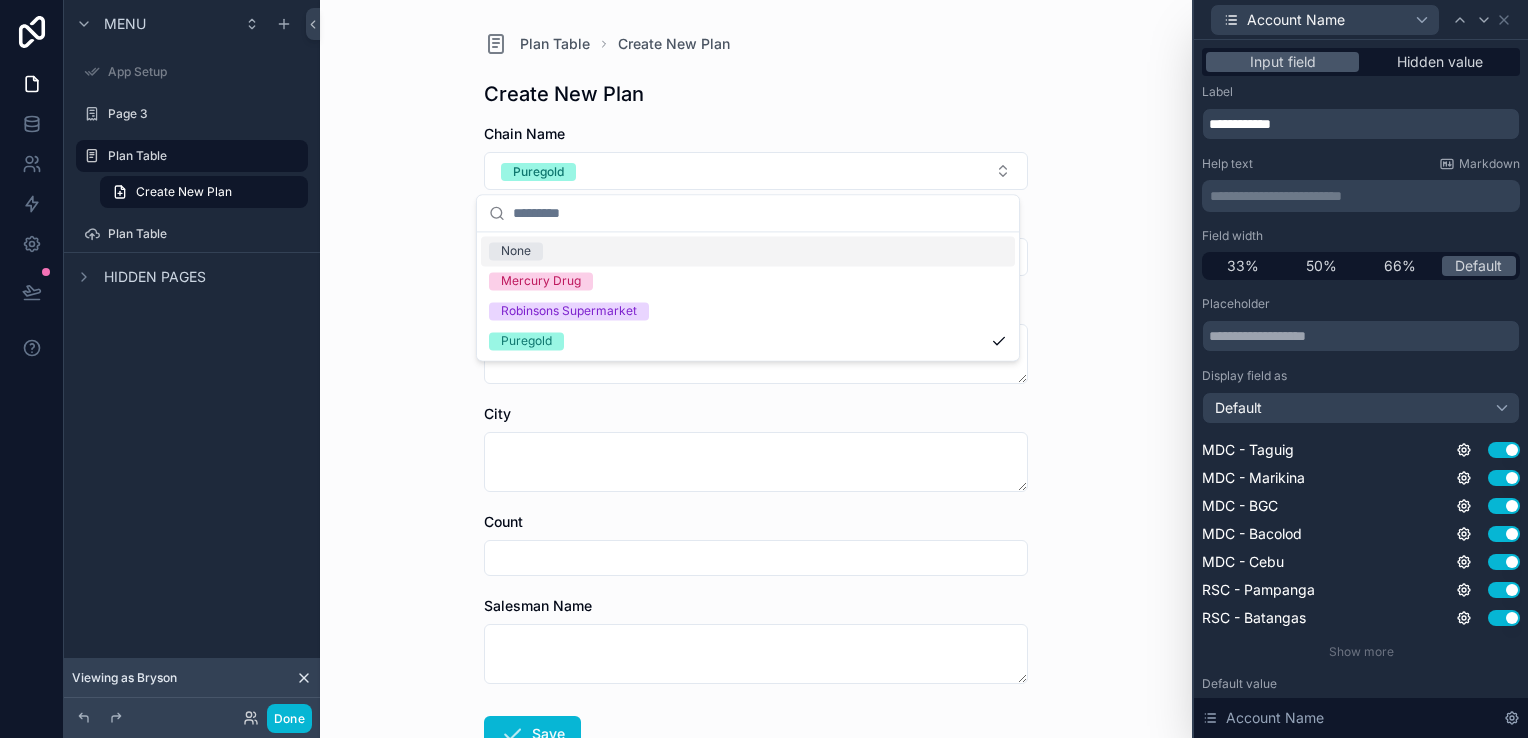 click on "Plan Table Create New Plan Create New Plan Chain Name Puregold Account Name Select a Account Name Region City Count Salesman Name Save" at bounding box center [756, 369] 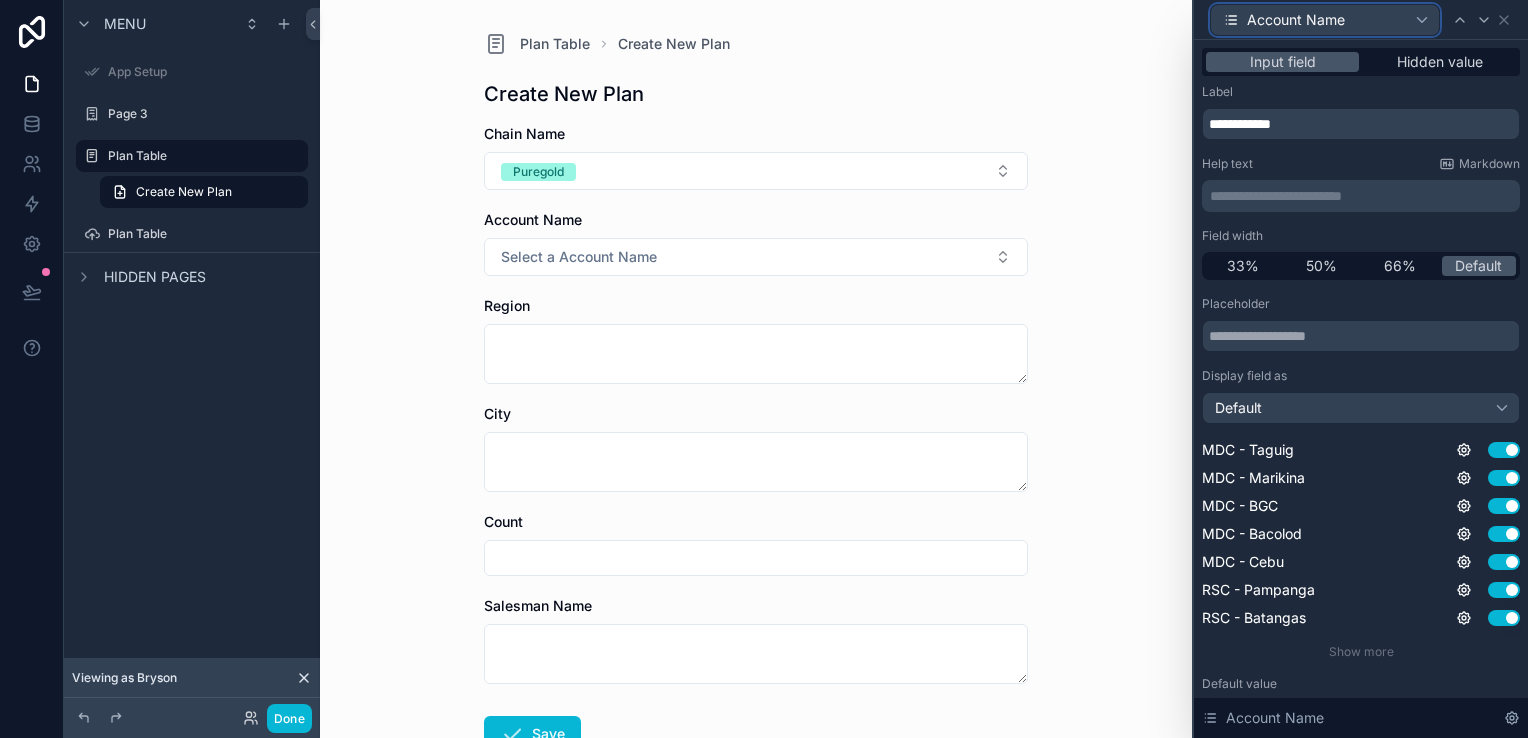 click on "Account Name" at bounding box center [1325, 20] 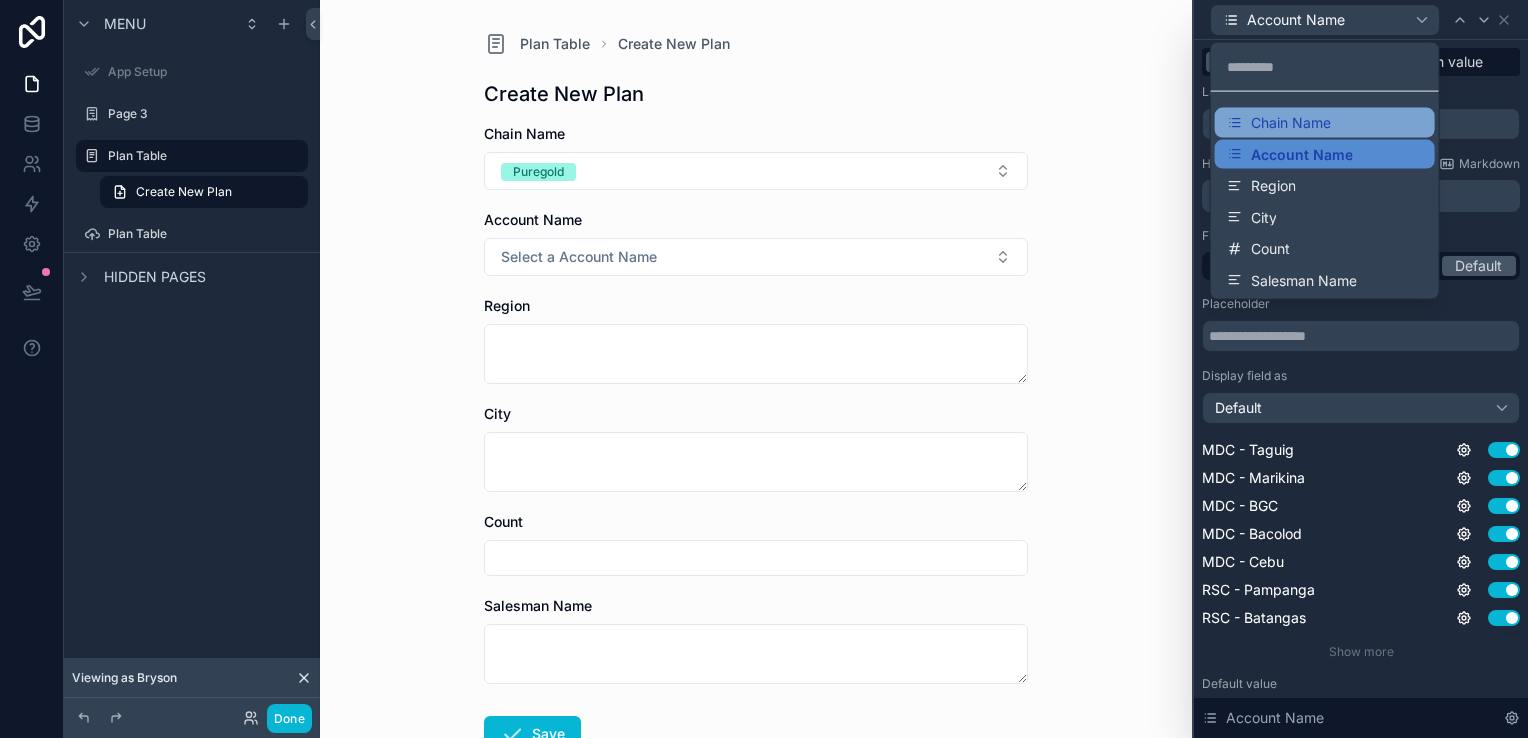 click on "Chain Name" at bounding box center [1325, 123] 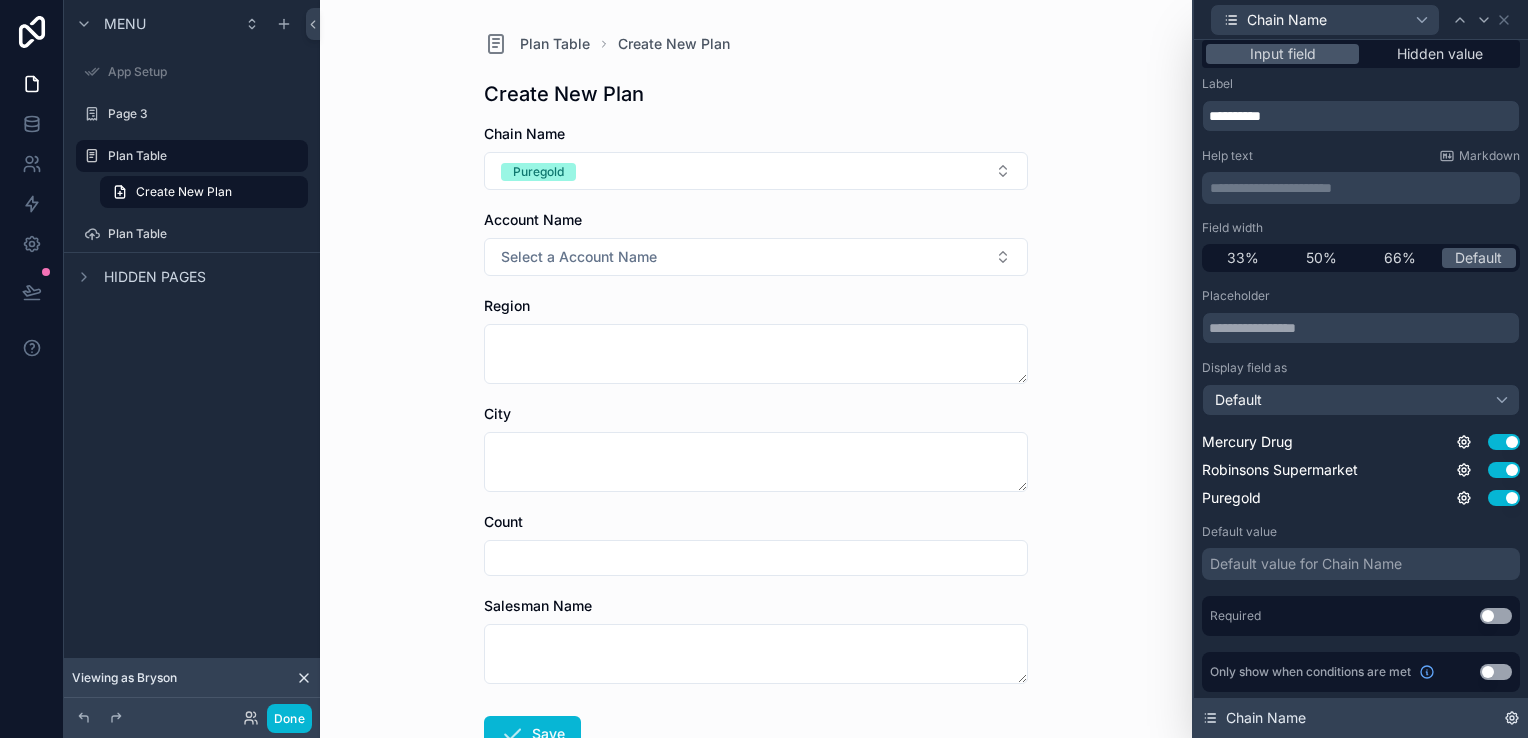 scroll, scrollTop: 9, scrollLeft: 0, axis: vertical 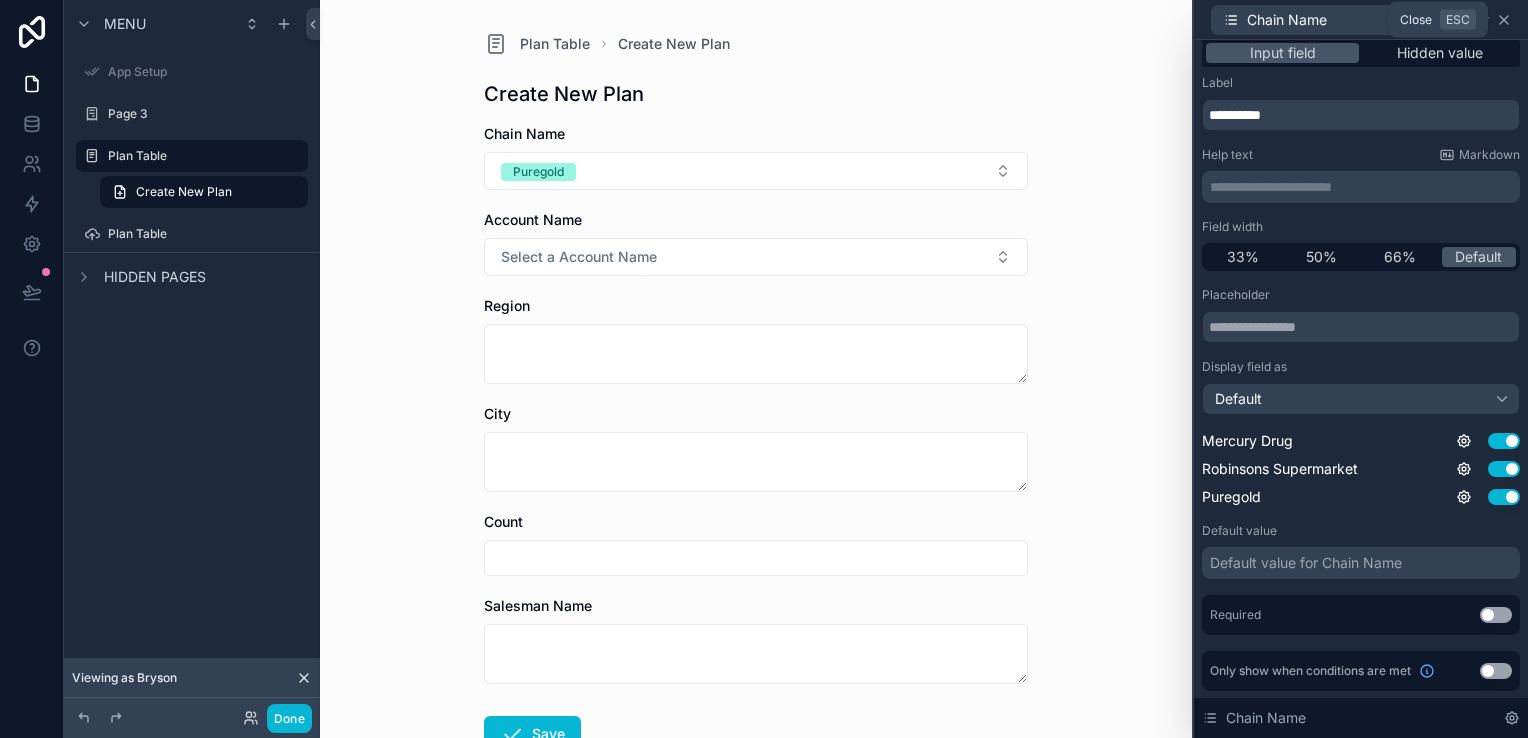 click 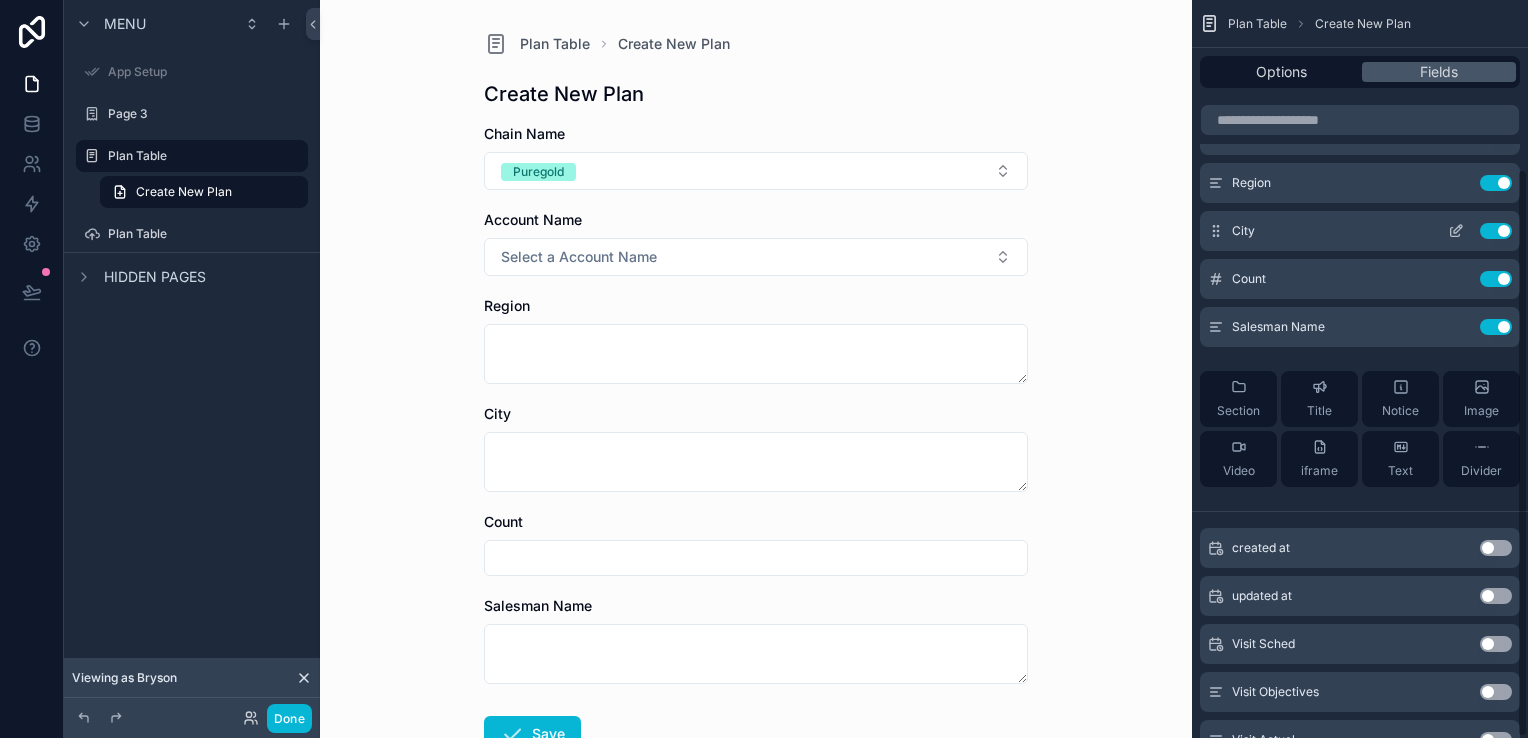 scroll, scrollTop: 0, scrollLeft: 0, axis: both 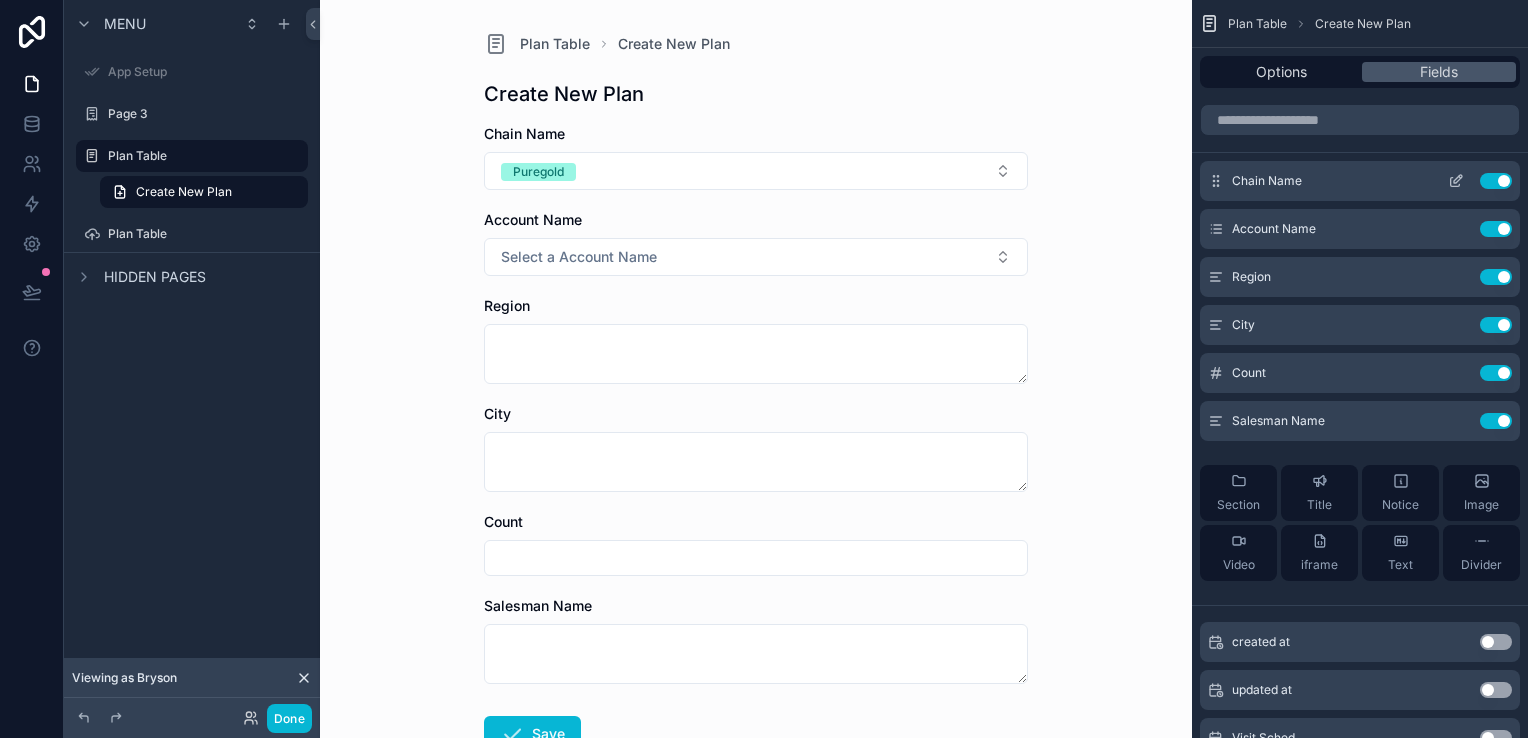 click on "Use setting" at bounding box center [1496, 181] 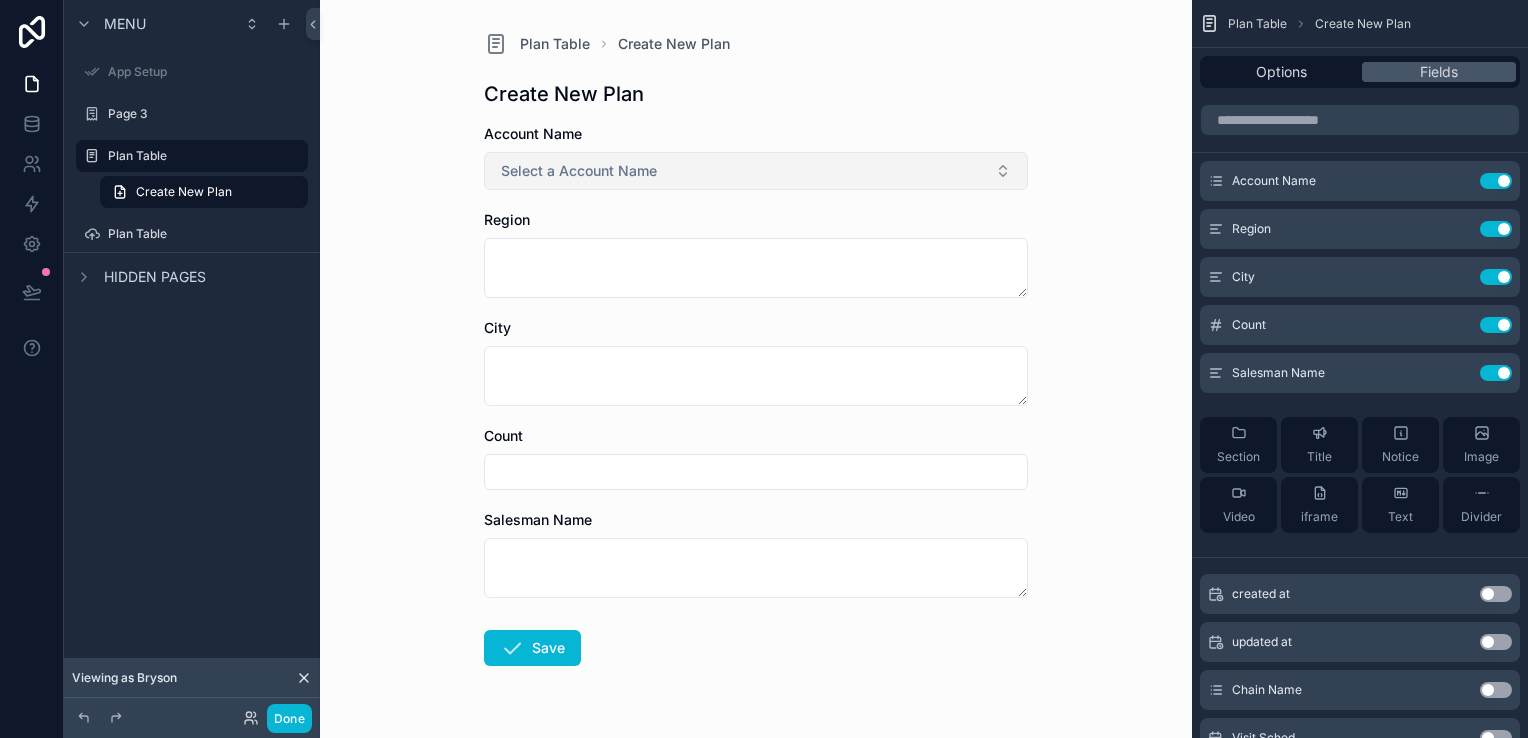 click on "Select a Account Name" at bounding box center [756, 171] 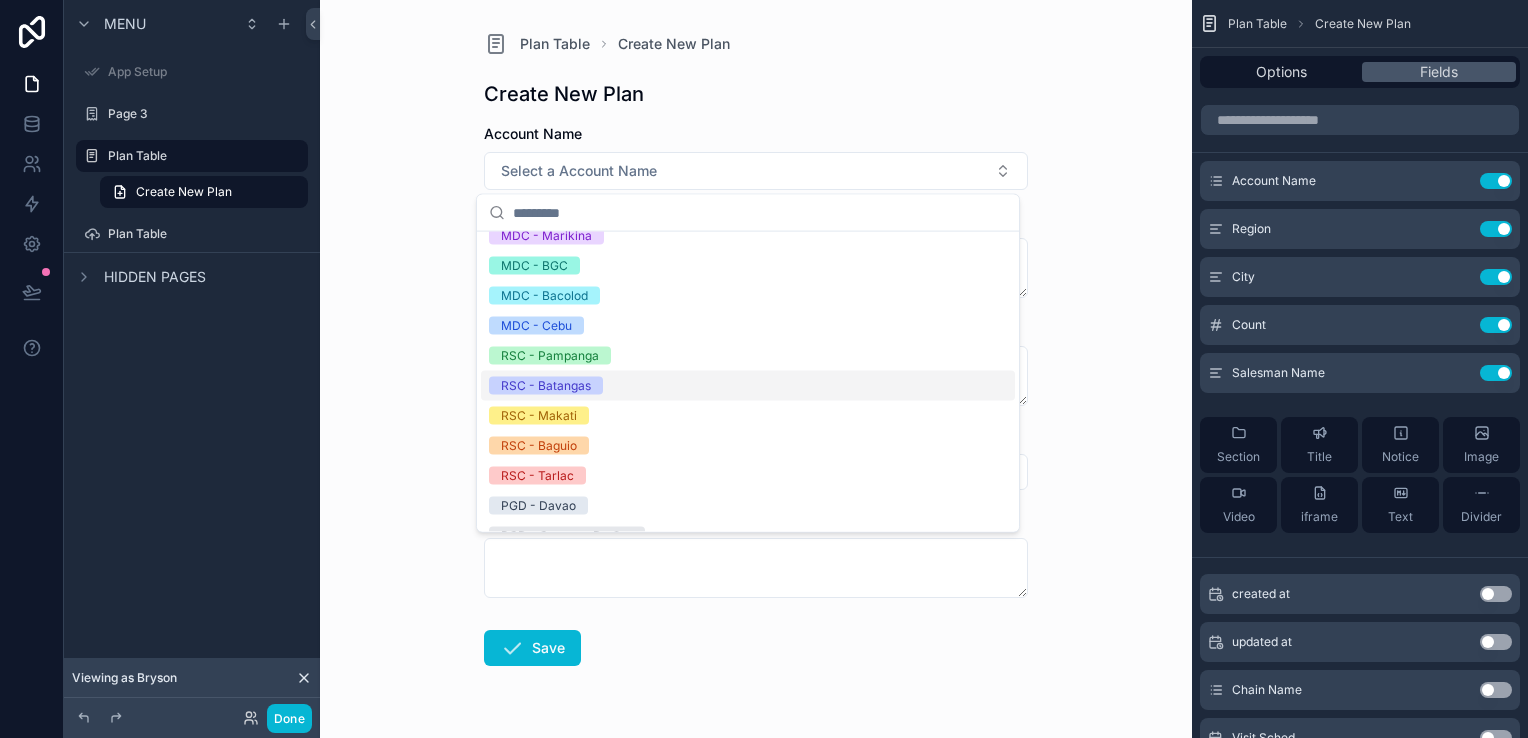 scroll, scrollTop: 0, scrollLeft: 0, axis: both 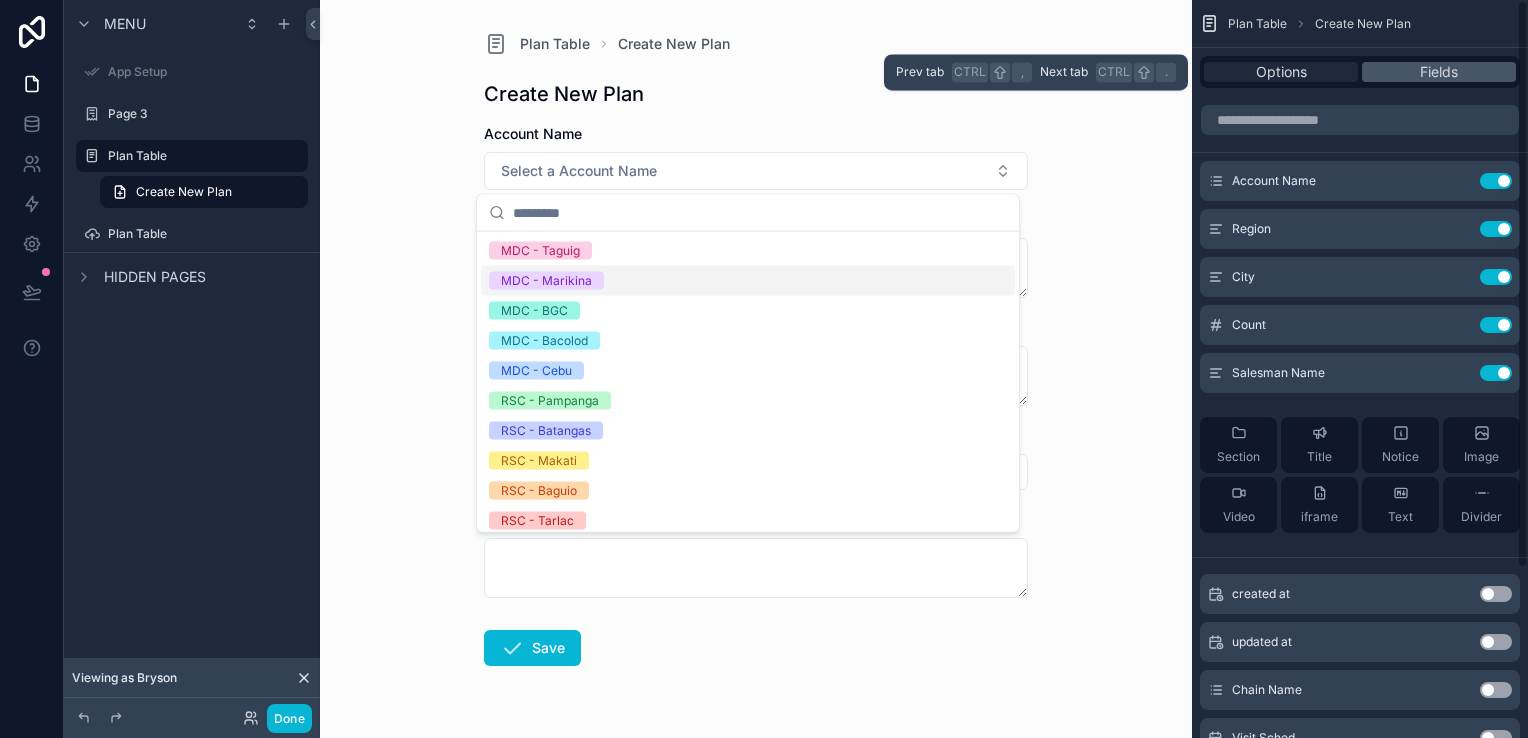 click on "Options" at bounding box center (1281, 72) 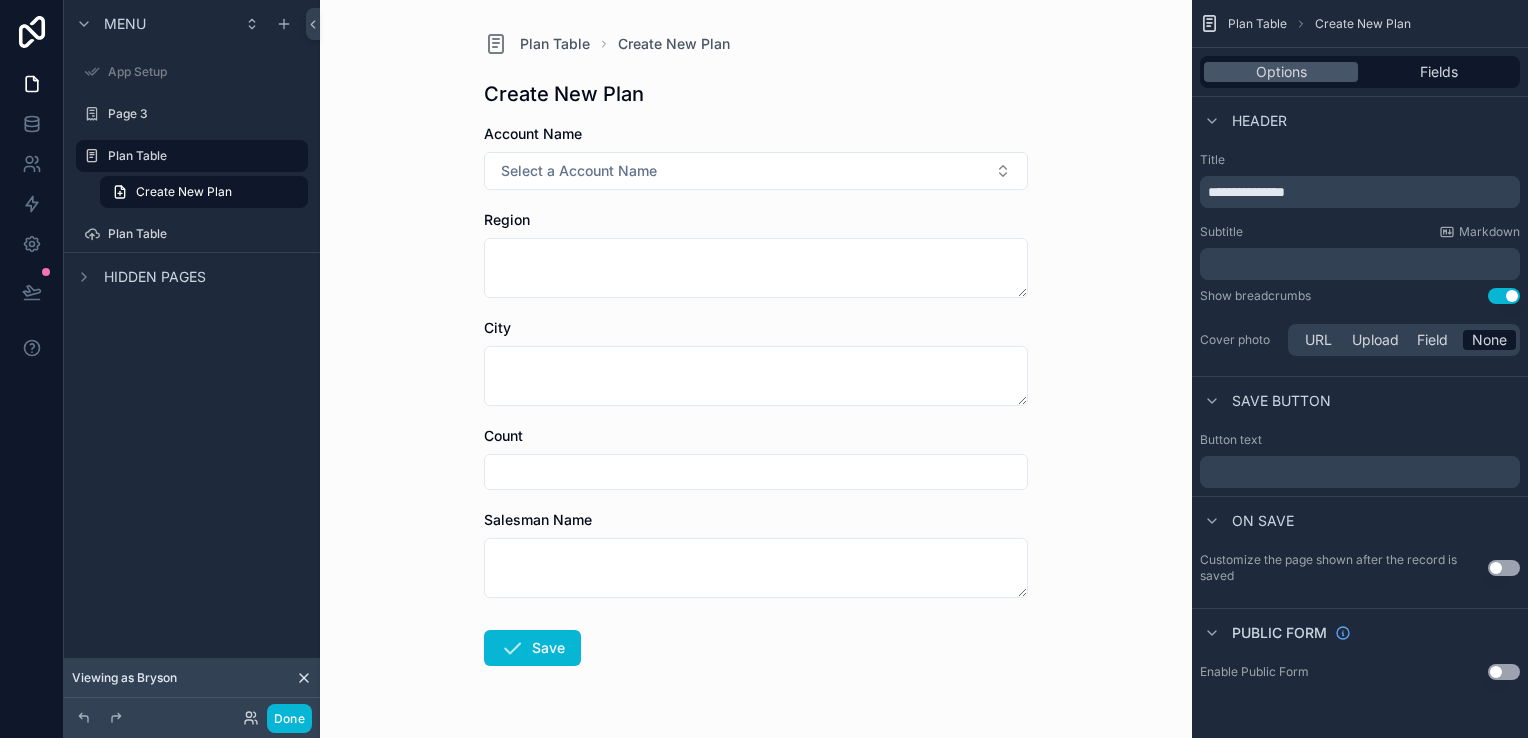 click on "Plan Table Create New Plan Create New Plan Account Name Select a Account Name Region City Count Salesman Name Save" at bounding box center (756, 369) 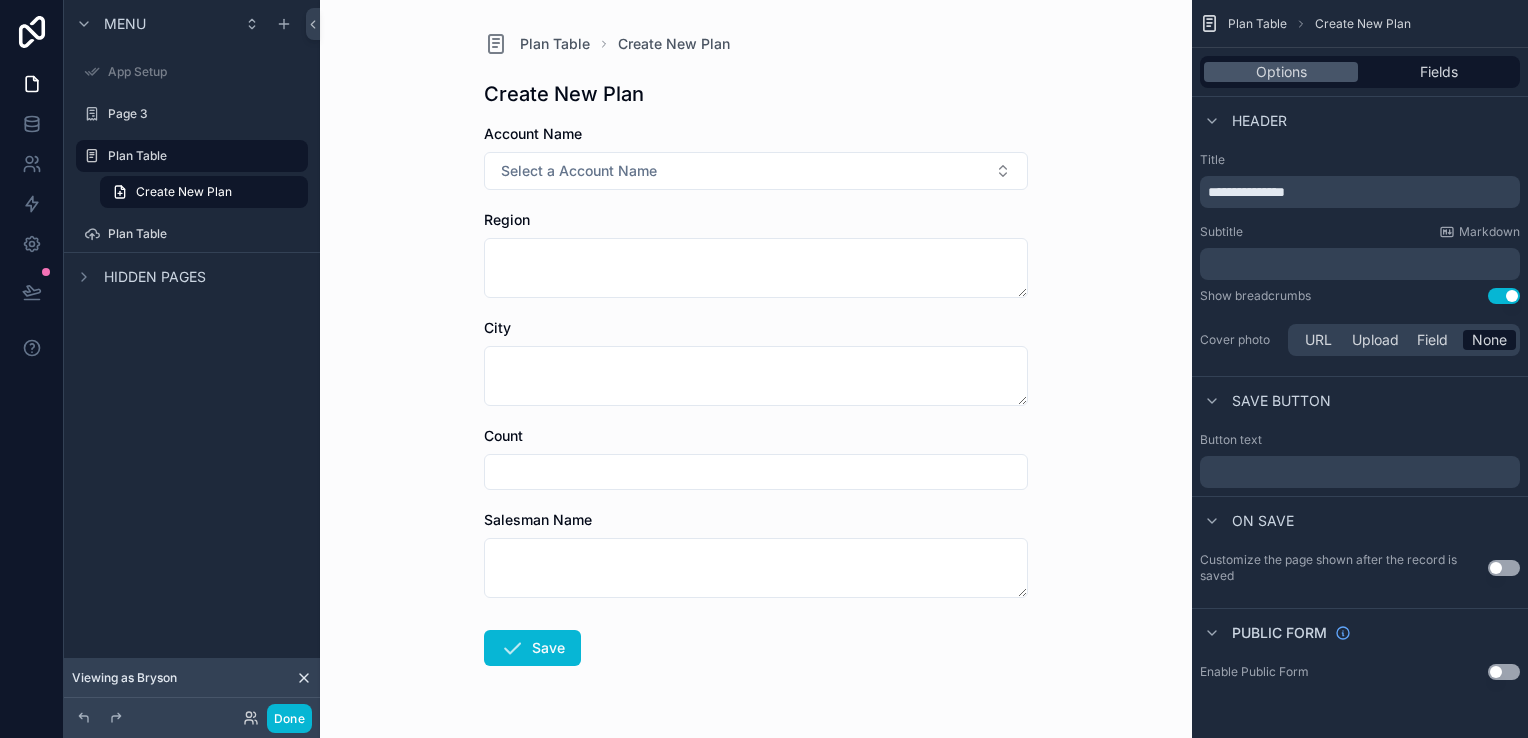 click on "Plan Table Create New Plan Create New Plan Account Name Select a Account Name Region City Count Salesman Name Save" at bounding box center [756, 369] 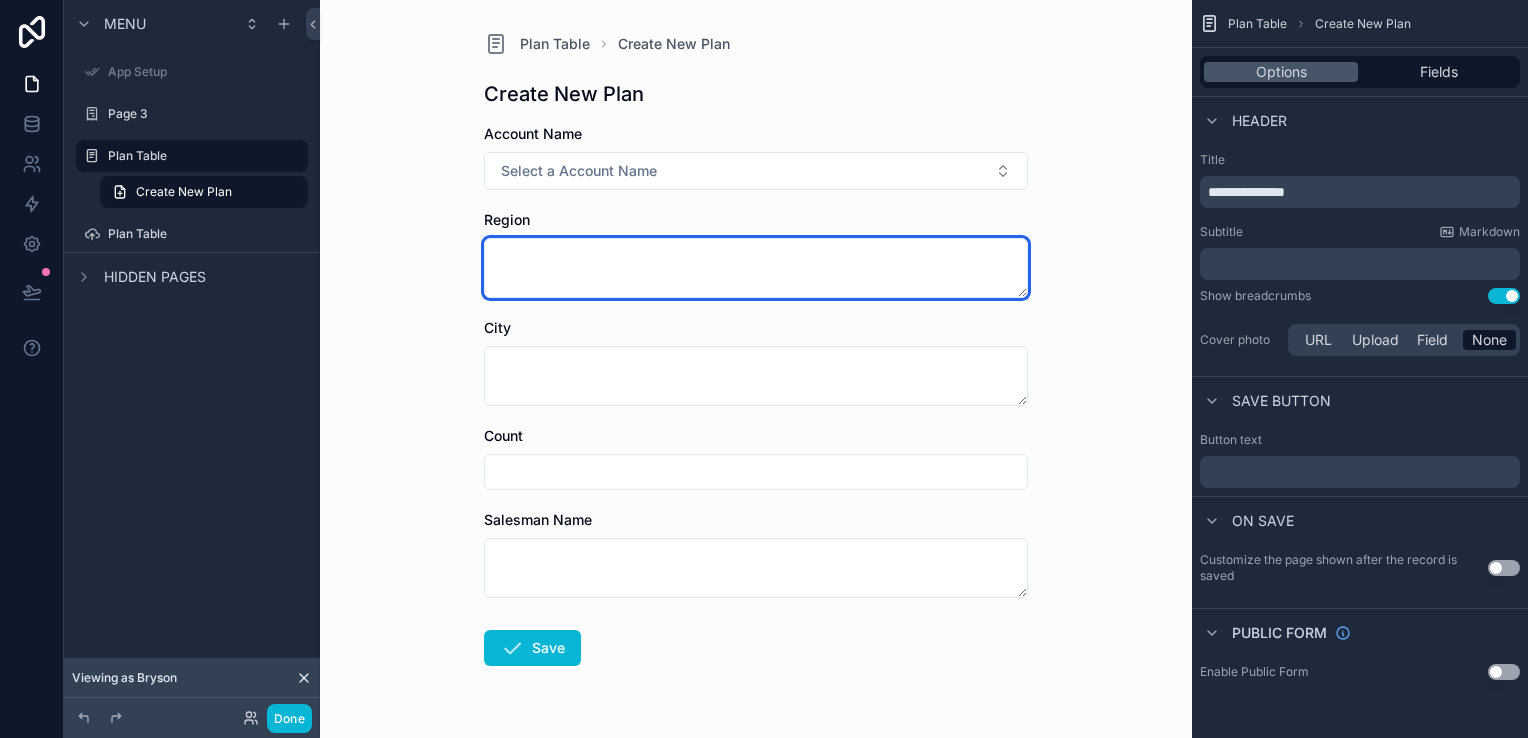click at bounding box center (756, 268) 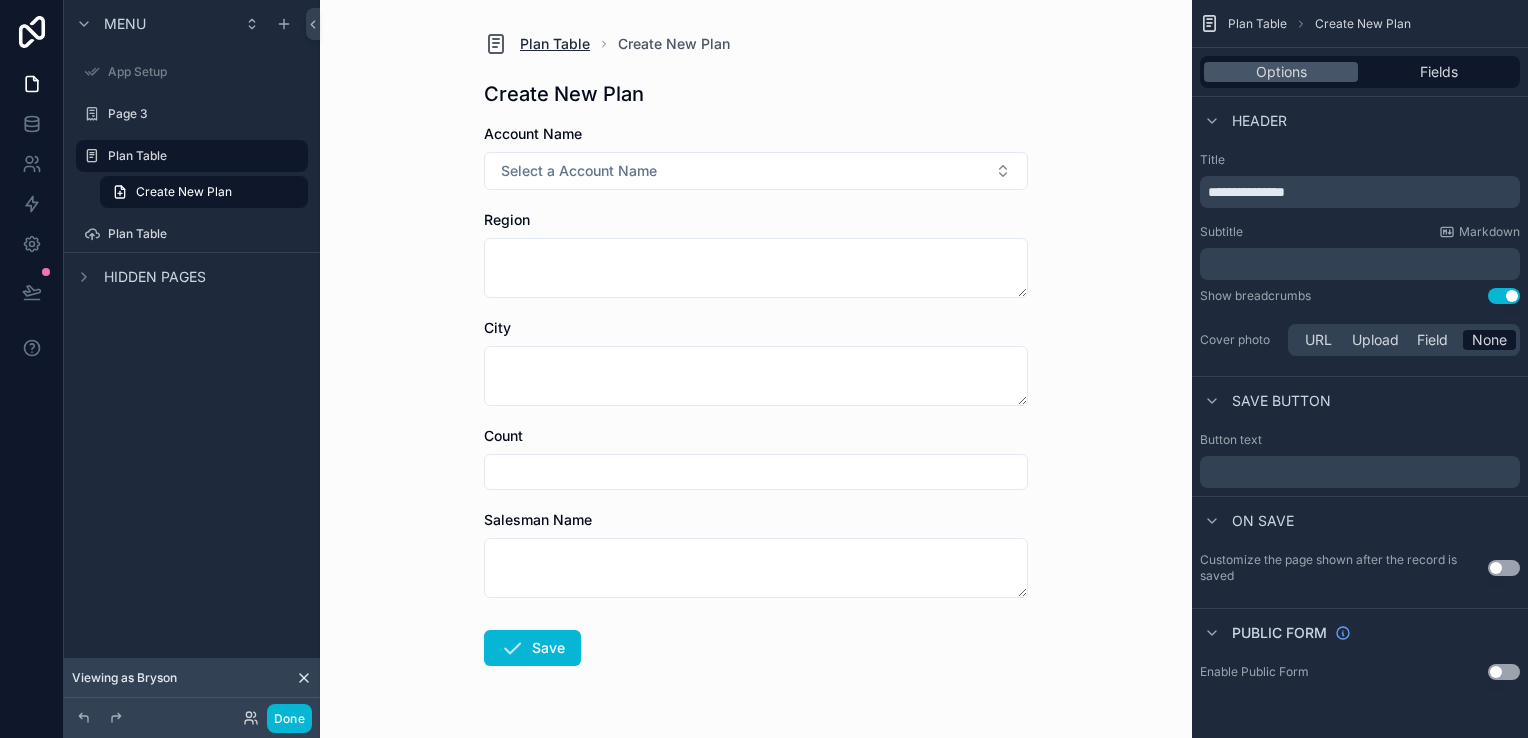 click on "Plan Table" at bounding box center (555, 44) 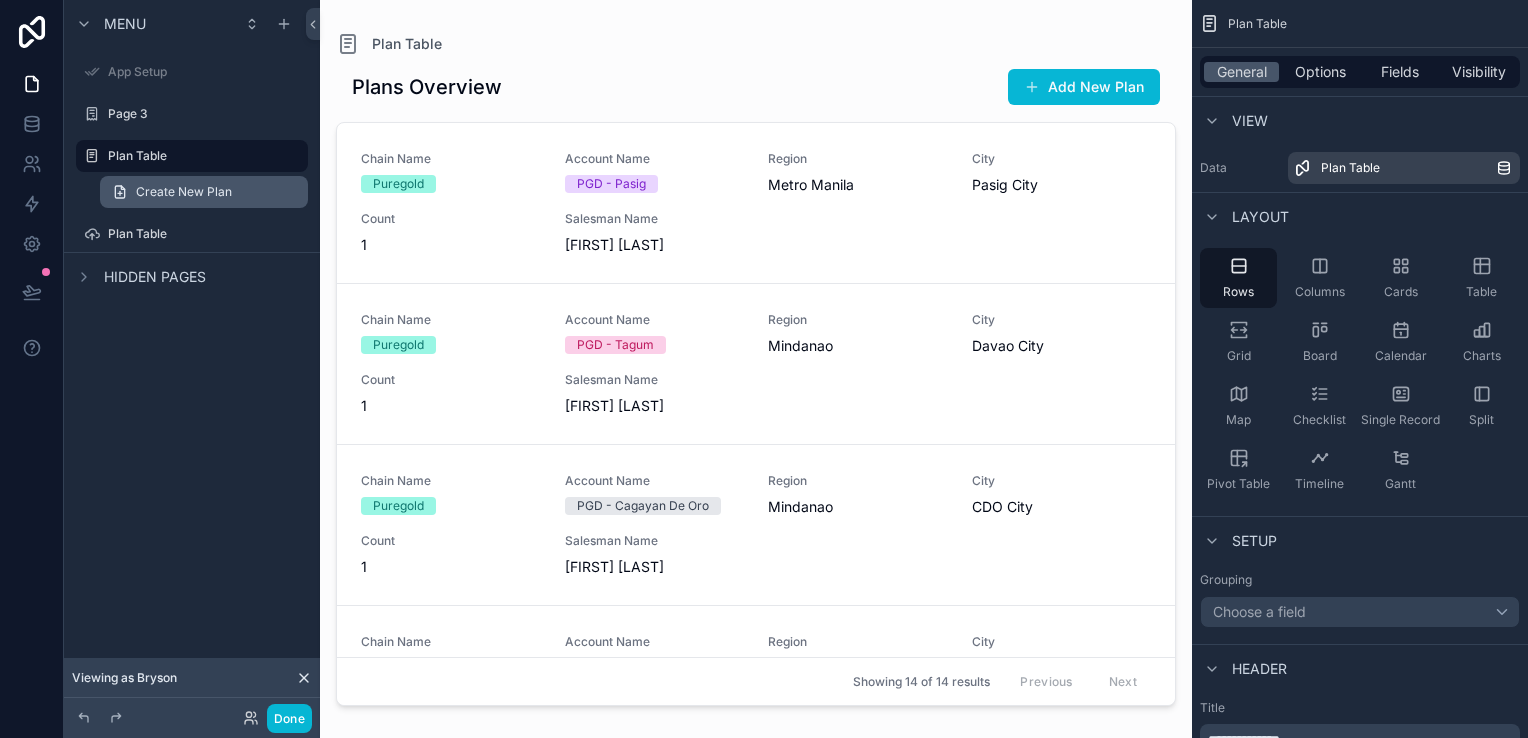 click on "Create New Plan" at bounding box center [204, 192] 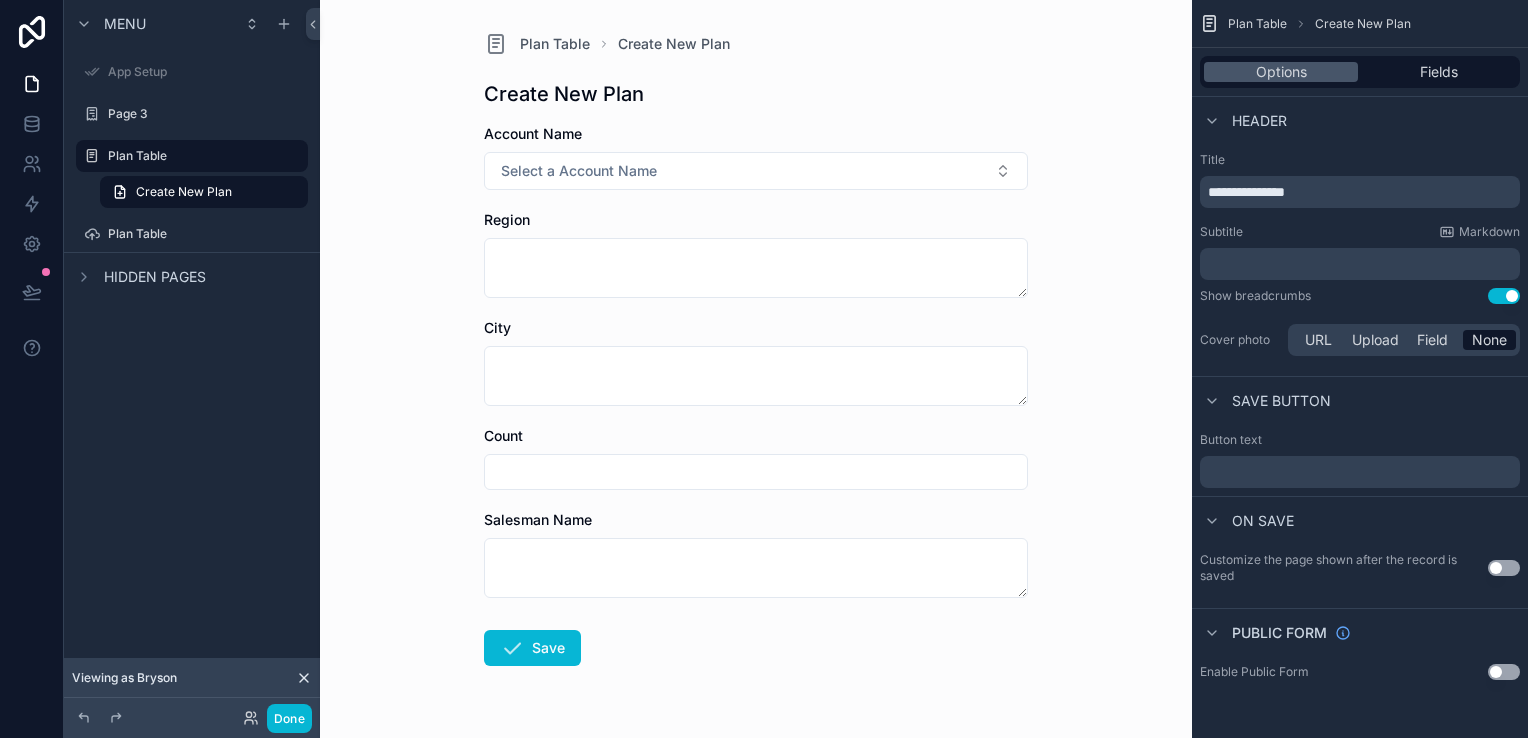 click on "Plan Table Create New Plan Create New Plan Account Name Select a Account Name Region City Count Salesman Name Save" at bounding box center (756, 369) 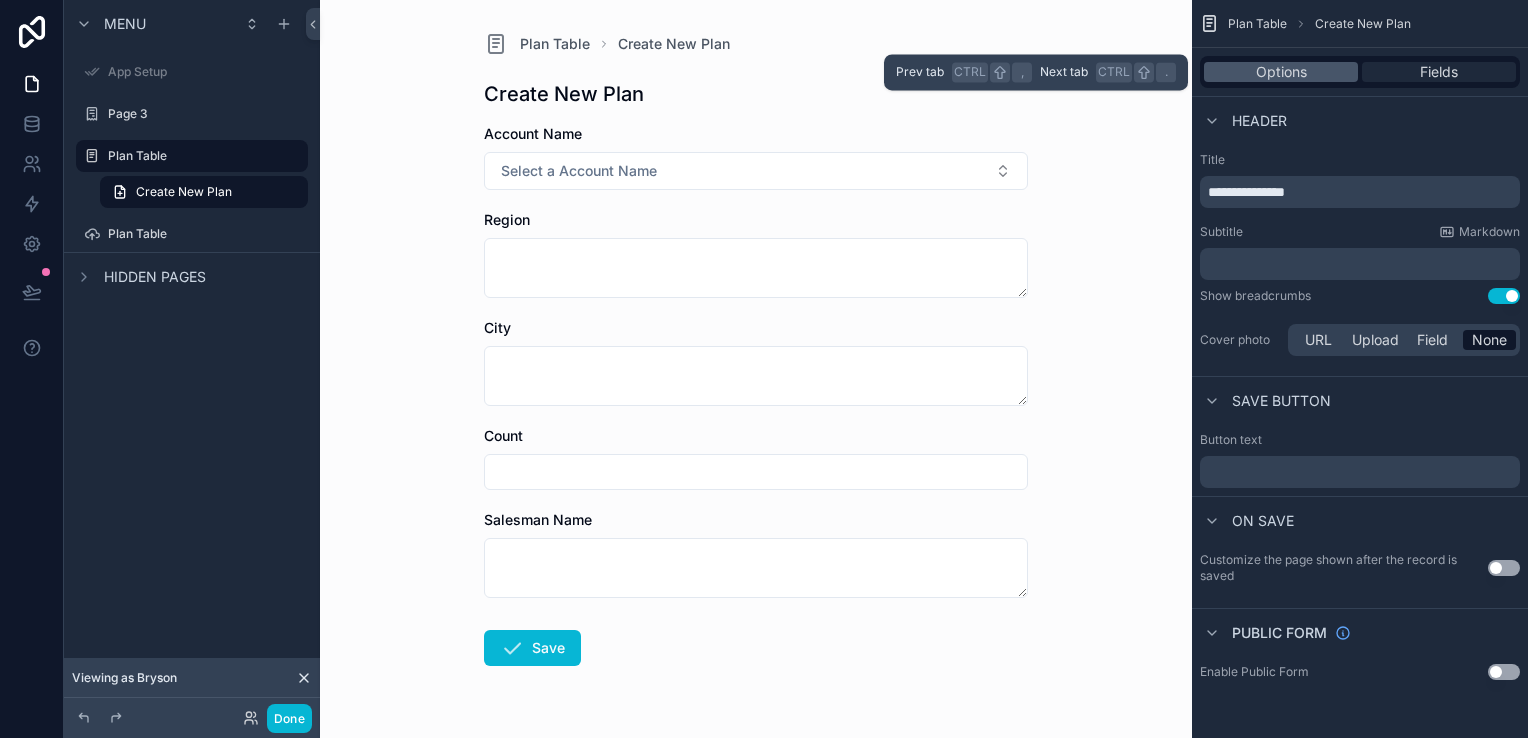 click on "Fields" at bounding box center [1439, 72] 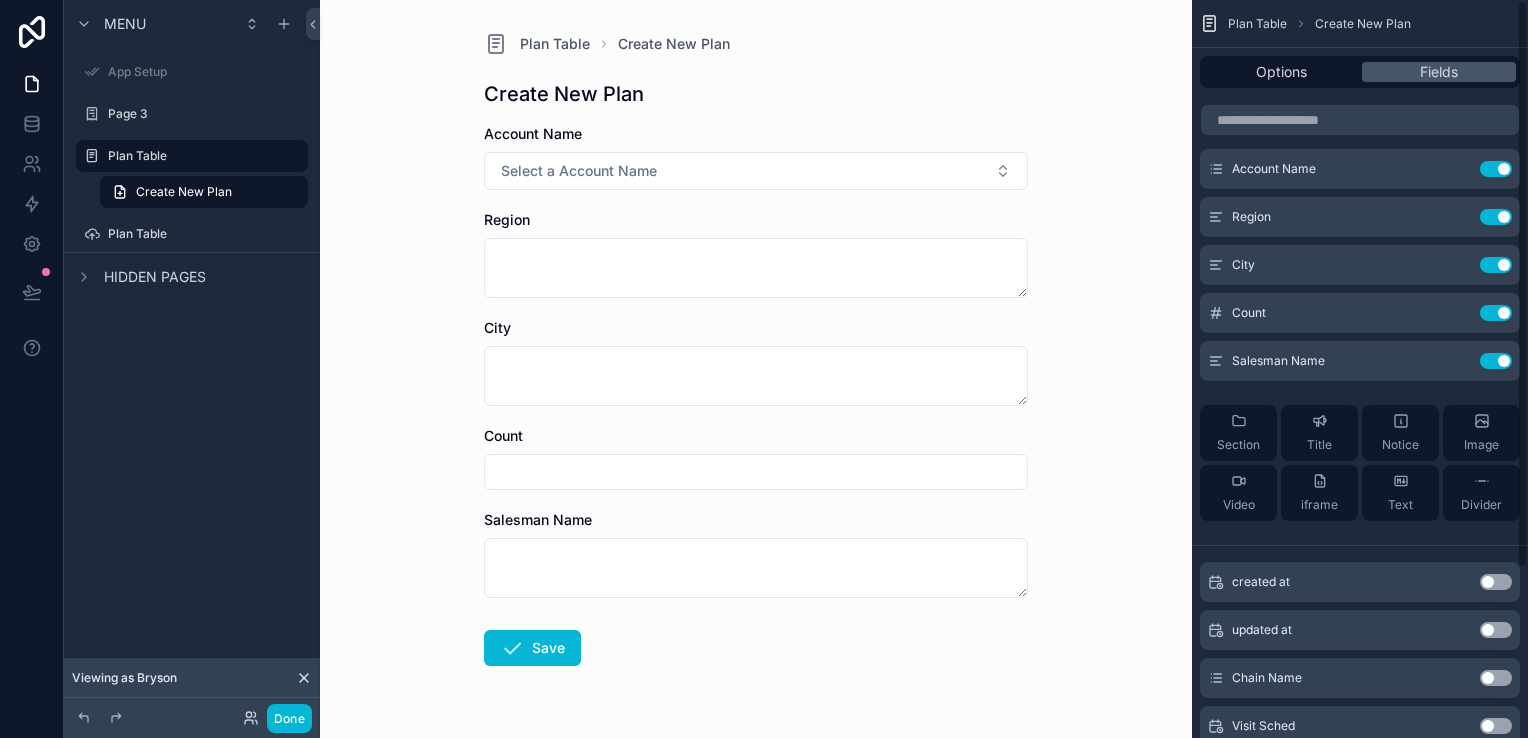 scroll, scrollTop: 0, scrollLeft: 0, axis: both 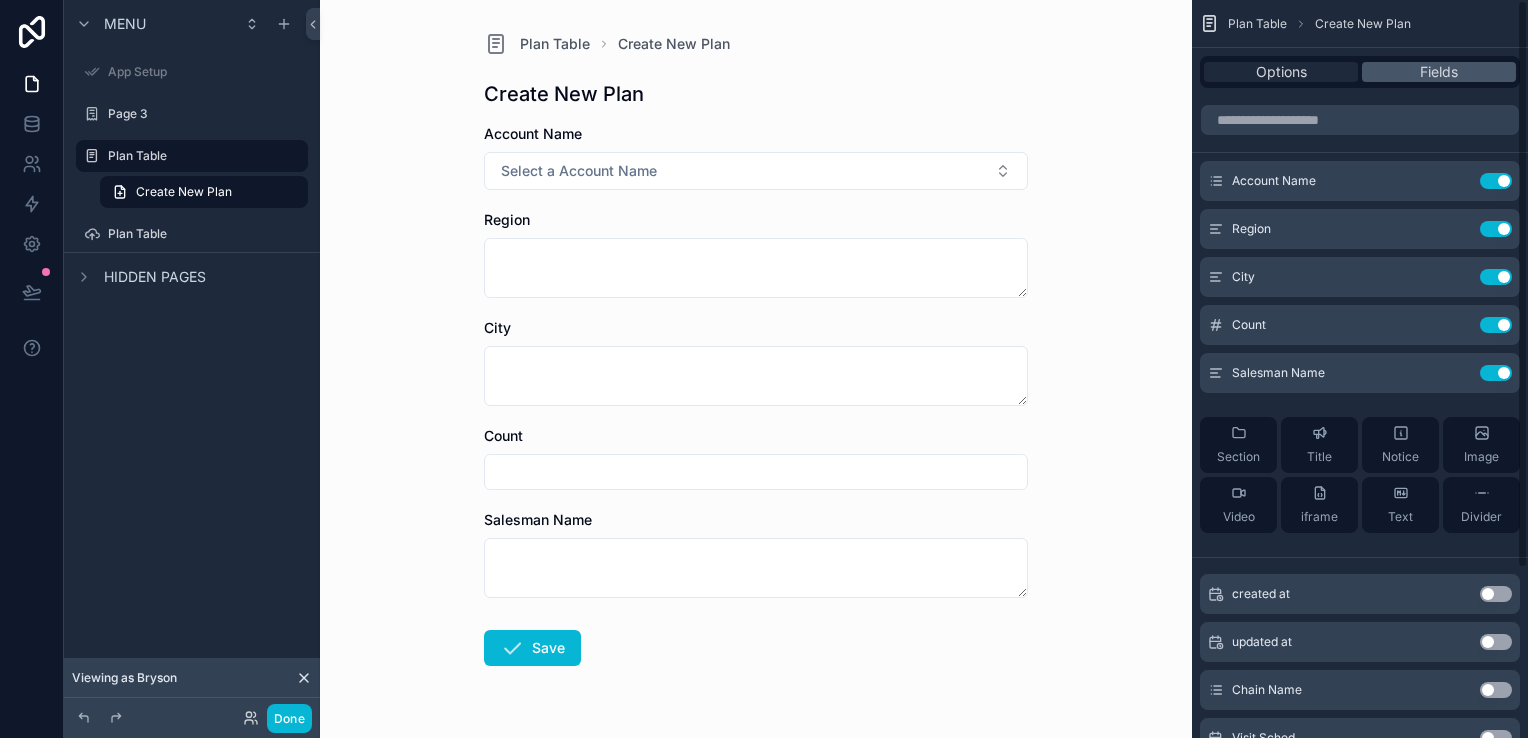 click on "Options" at bounding box center [1281, 72] 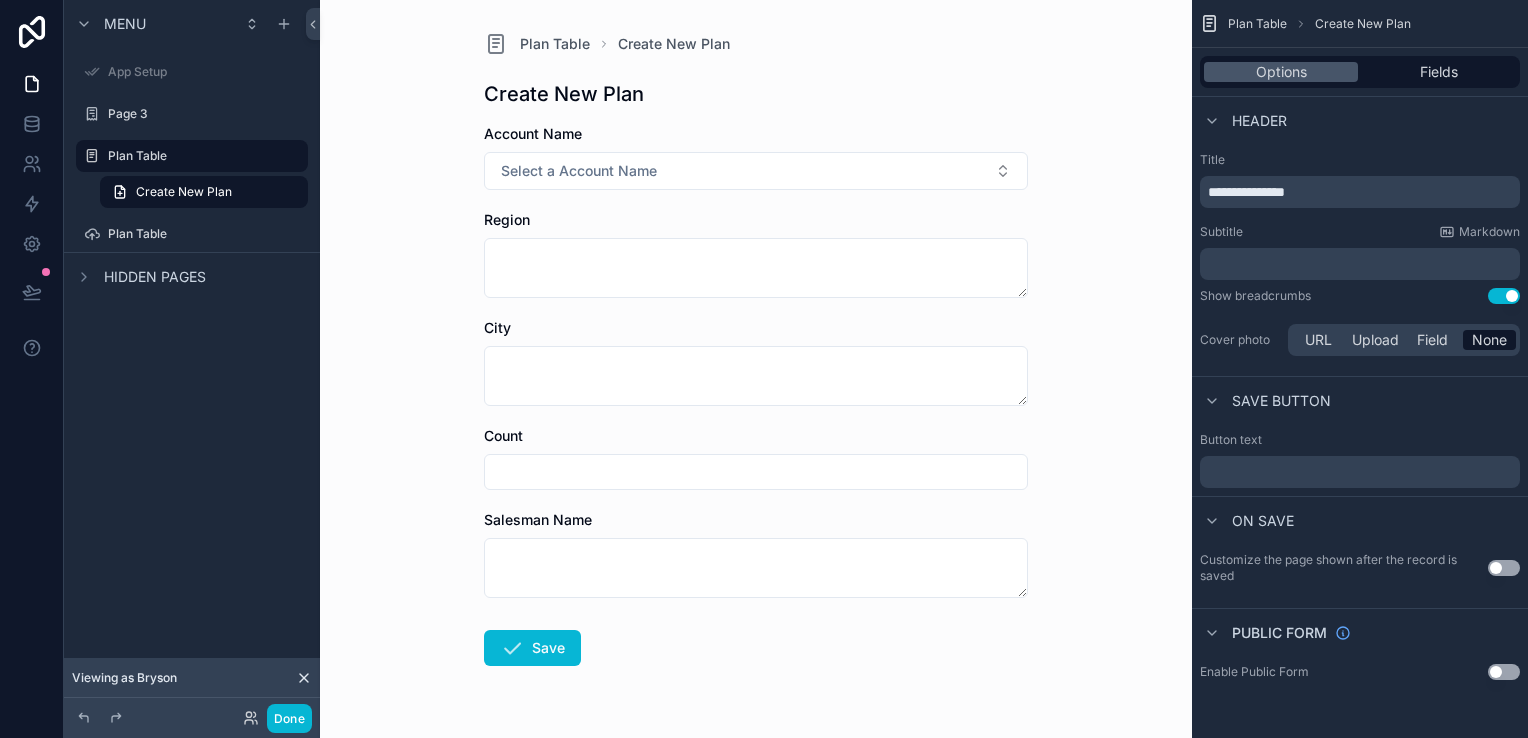 click on "Plan Table Create New Plan Create New Plan Account Name Select a Account Name Region City Count Salesman Name Save" at bounding box center [756, 369] 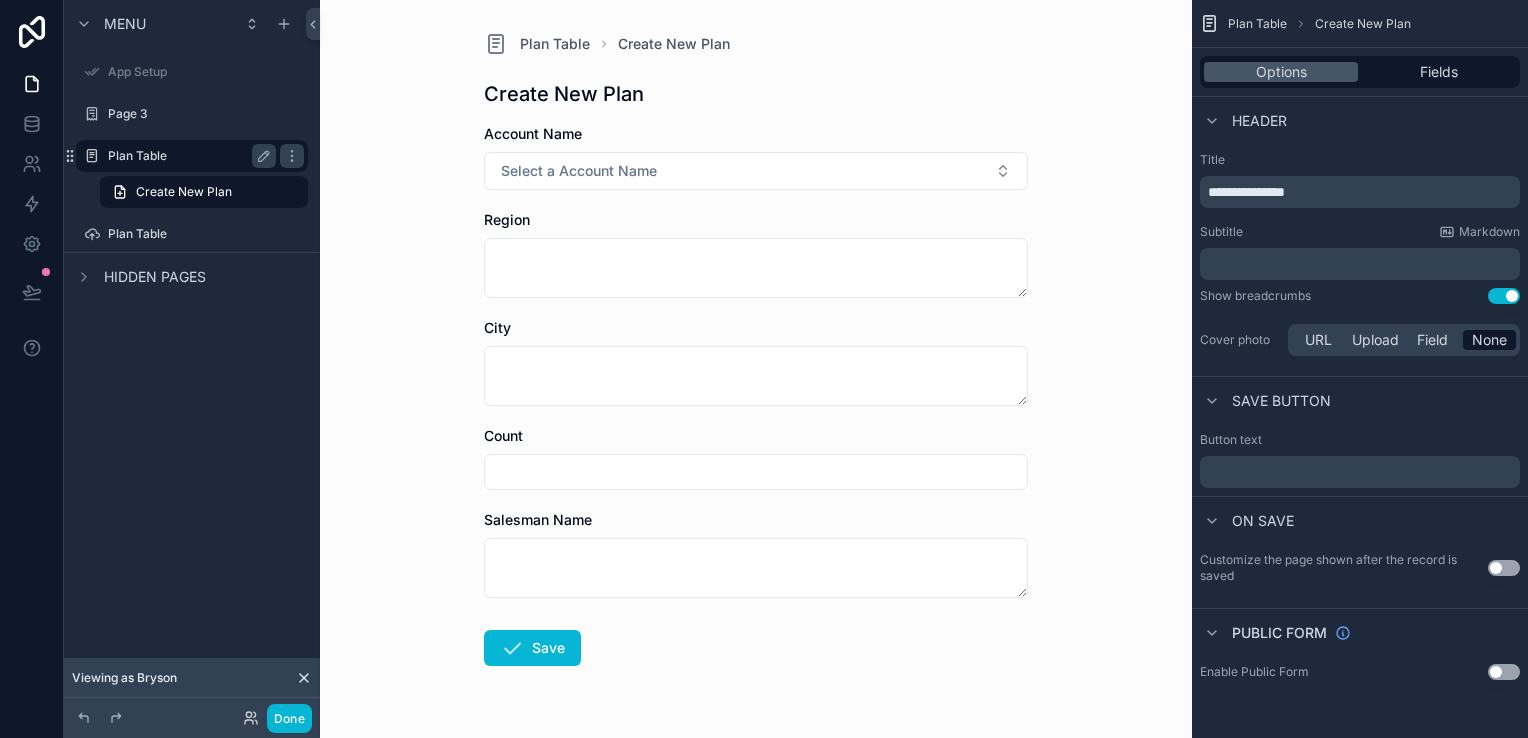 click on "Plan Table" at bounding box center (188, 156) 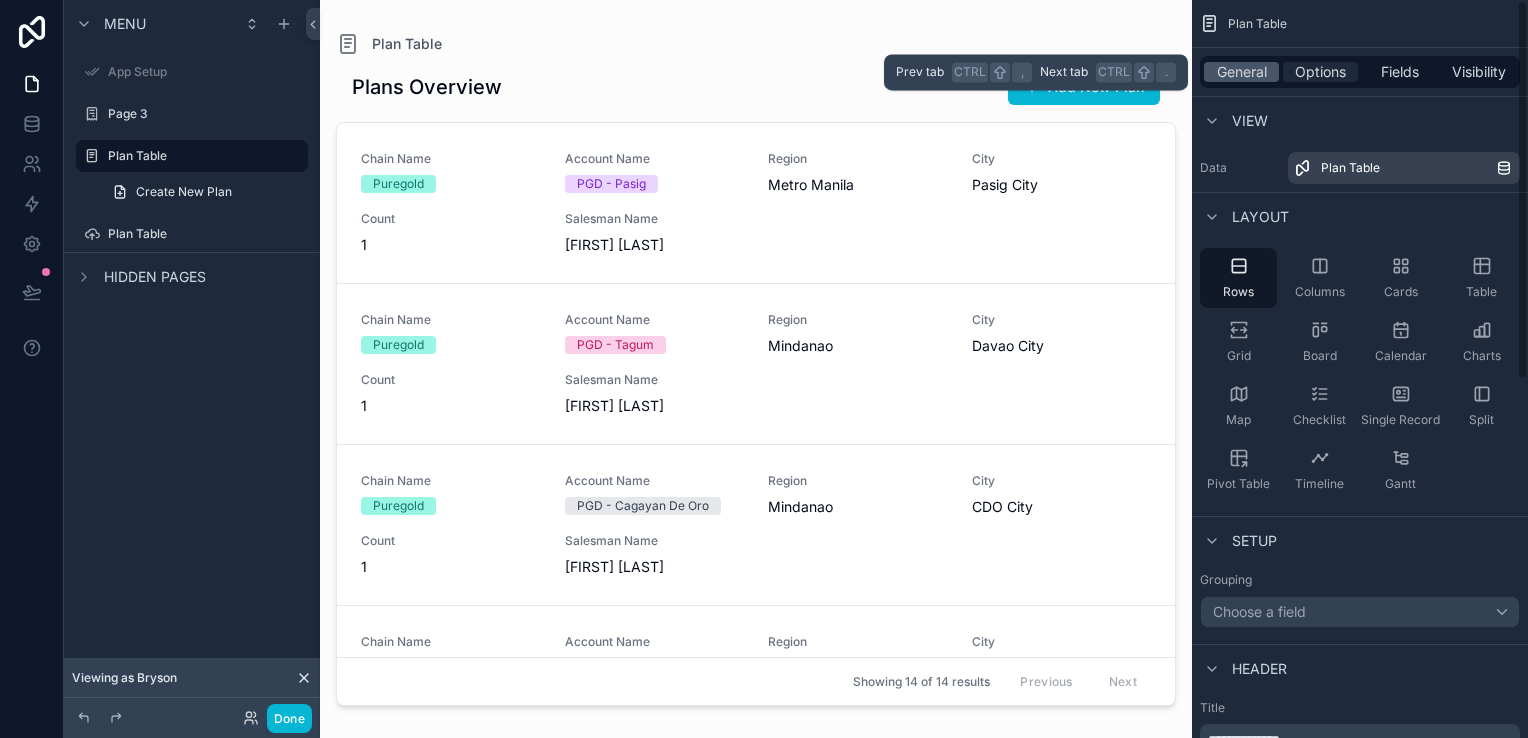 click on "Options" at bounding box center [1320, 72] 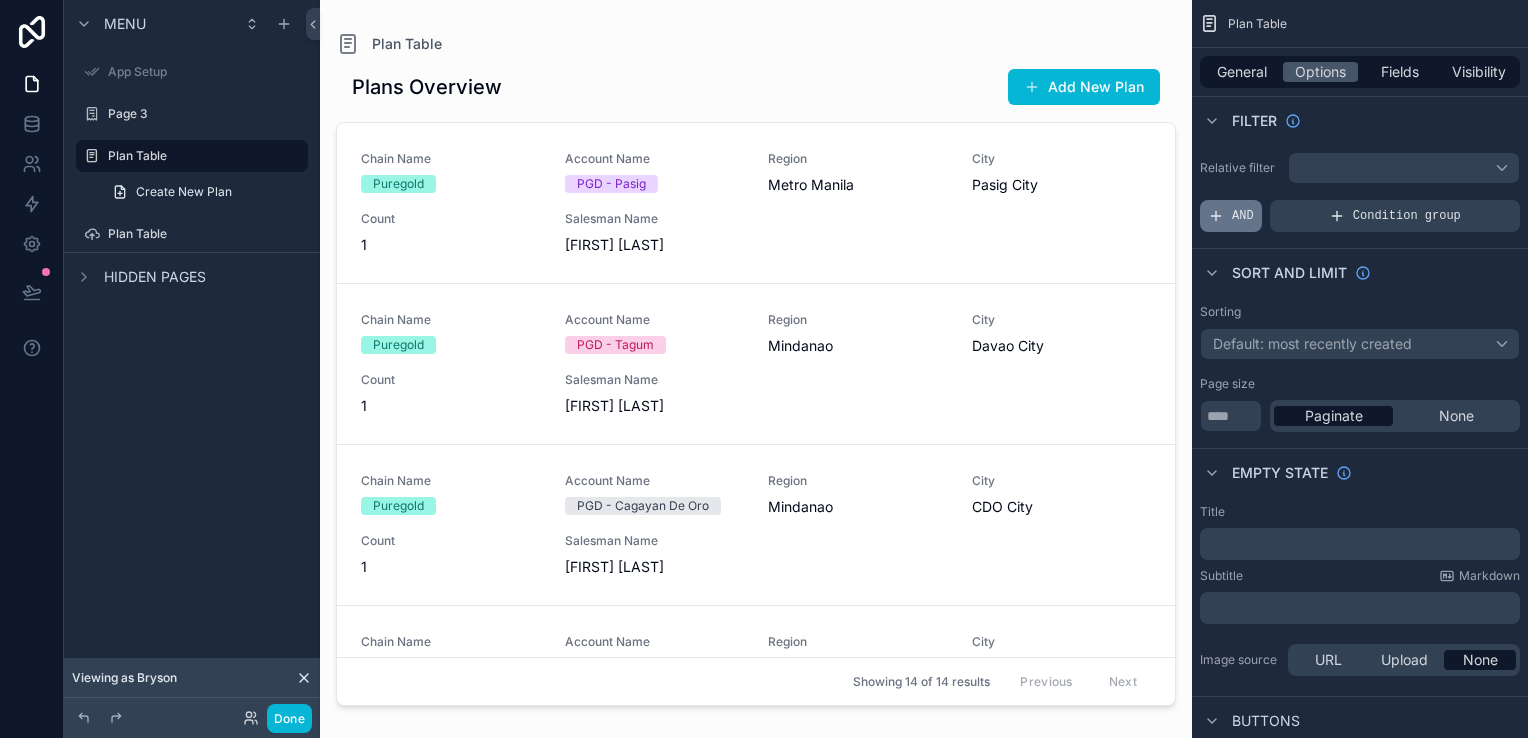 click on "AND" at bounding box center (1231, 216) 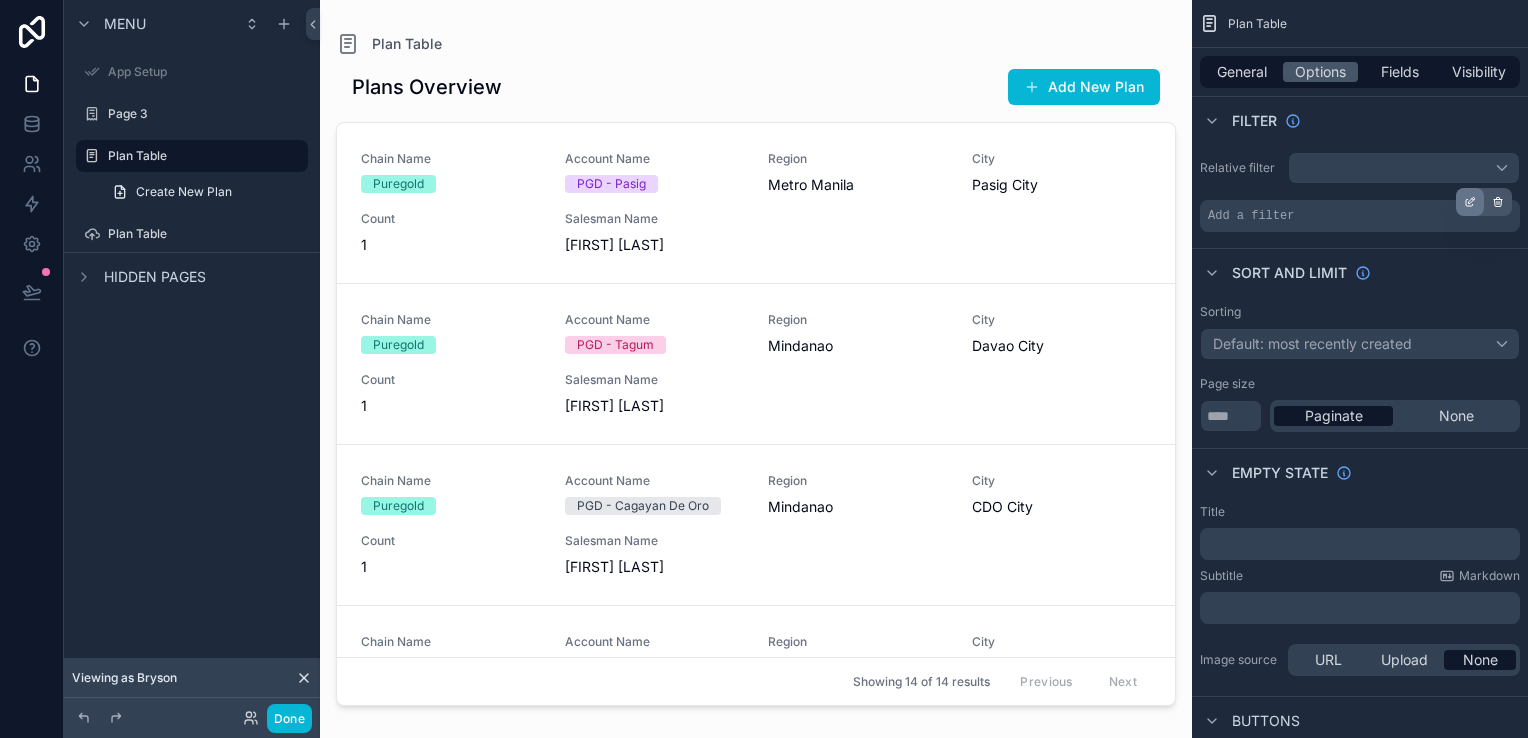 click at bounding box center [1470, 202] 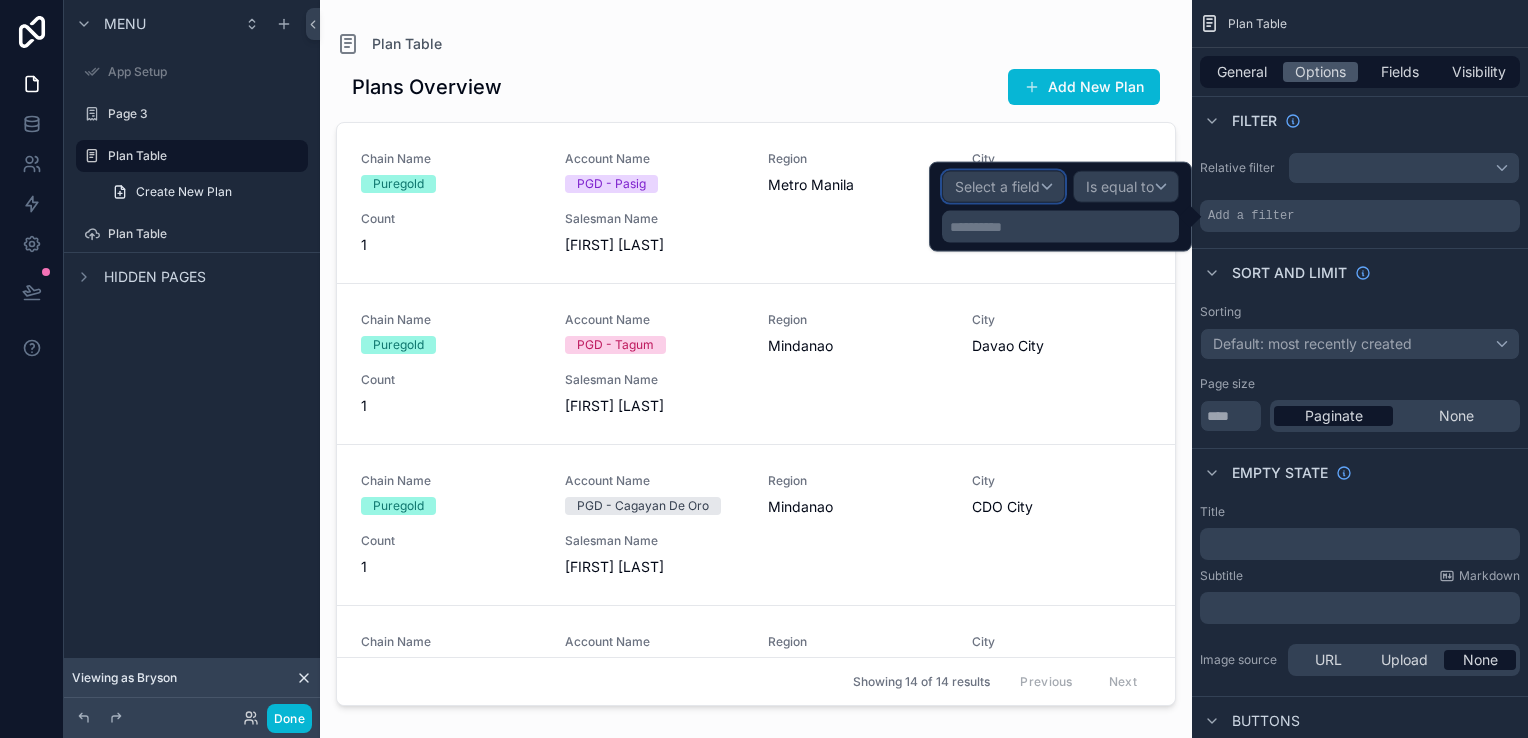 click on "Select a field" at bounding box center (997, 186) 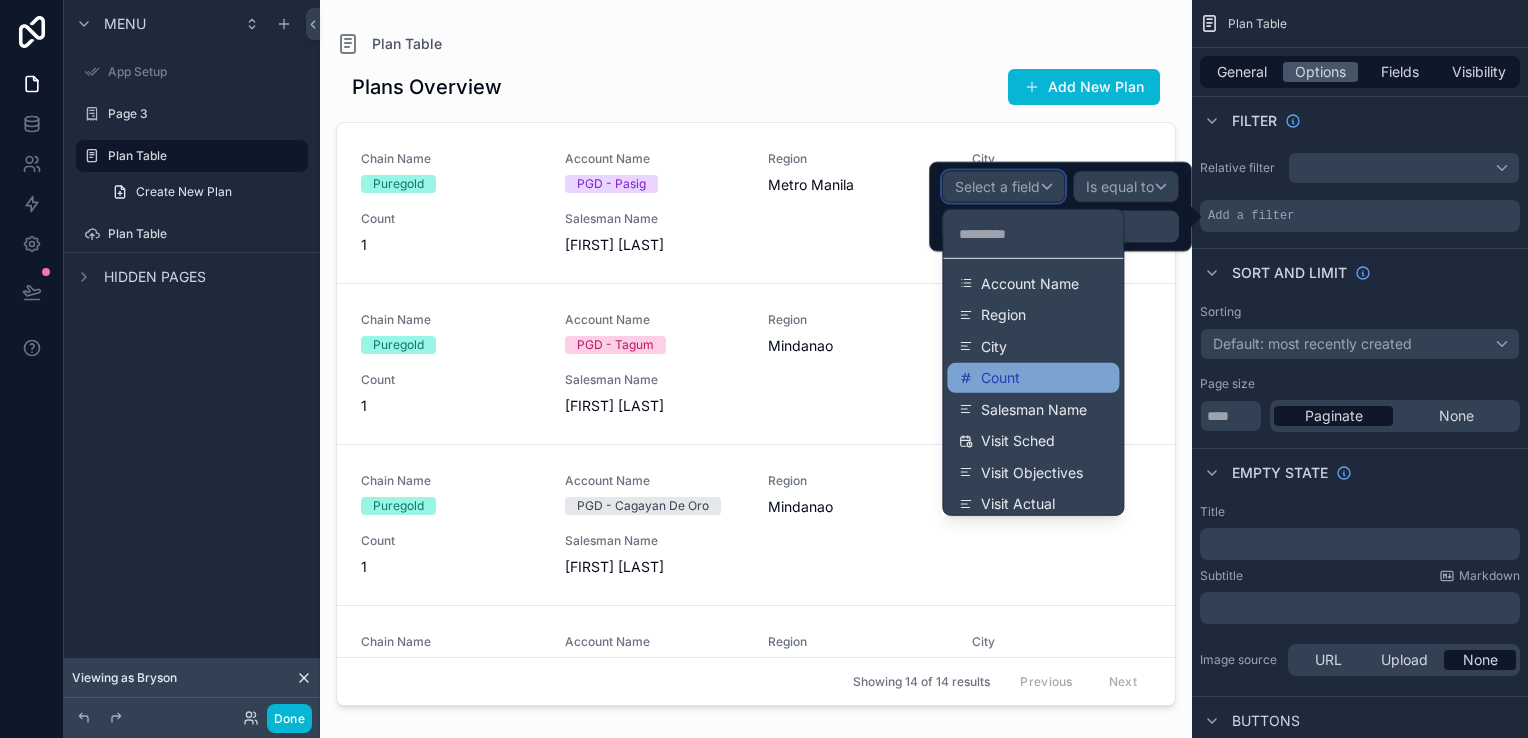 scroll, scrollTop: 200, scrollLeft: 0, axis: vertical 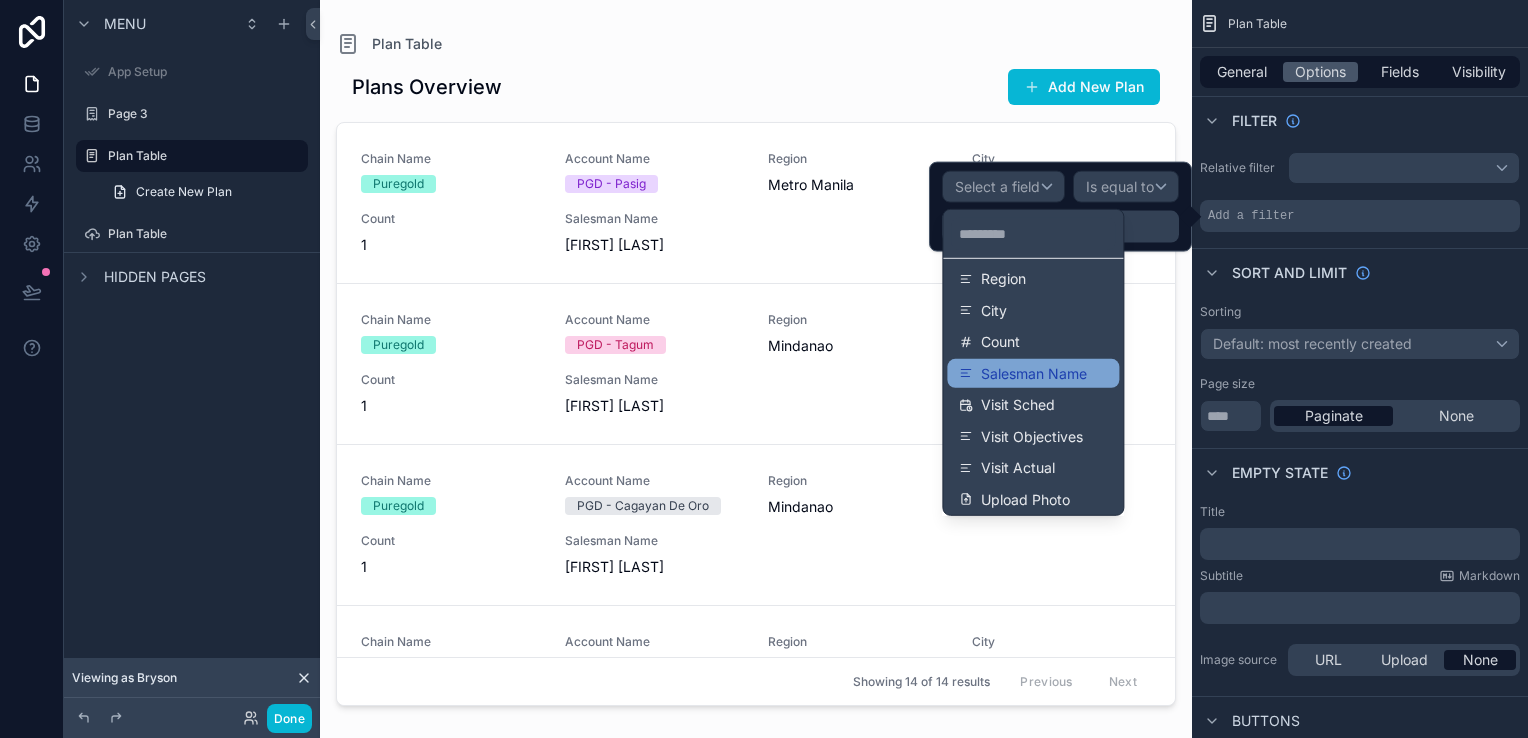 click on "Salesman Name" at bounding box center (1033, 373) 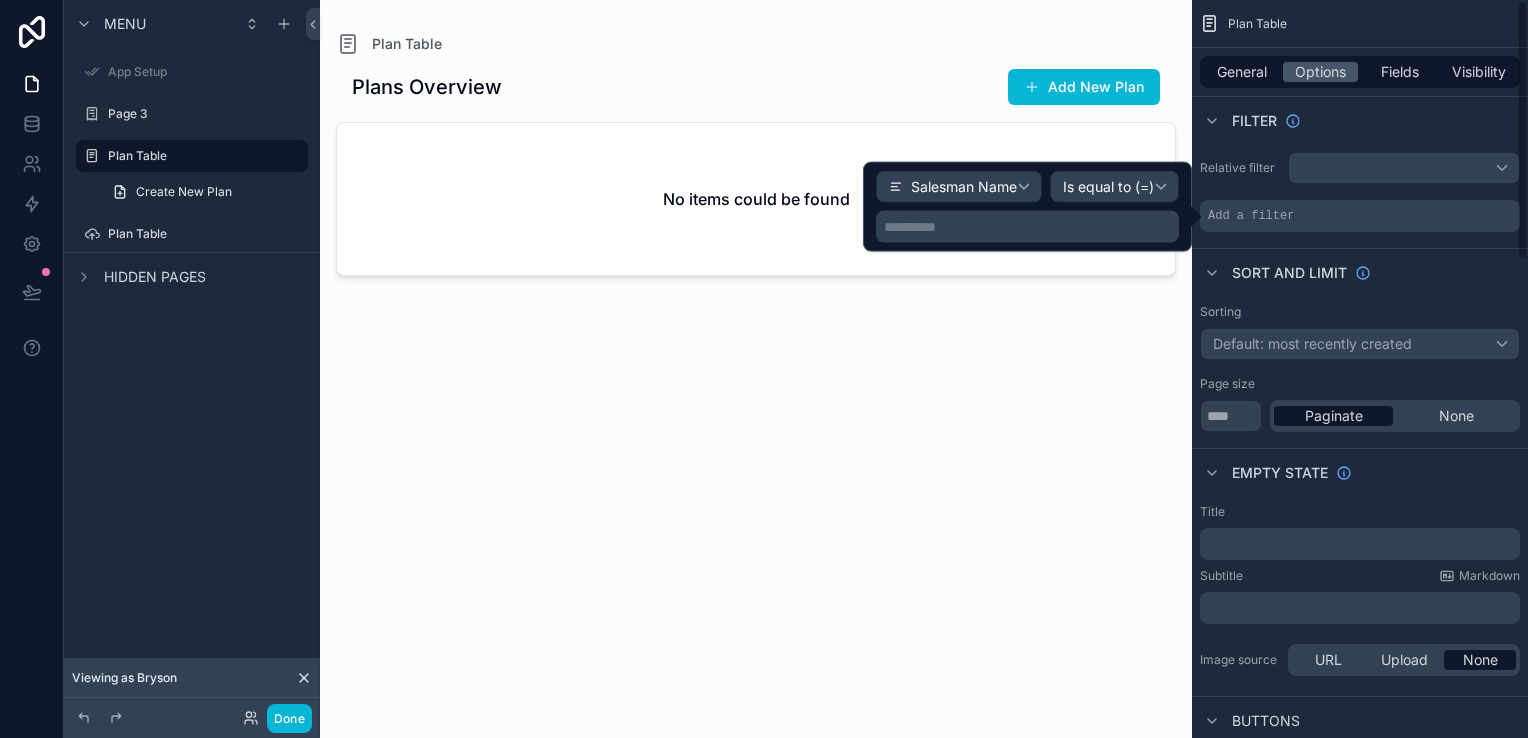 click on "**********" at bounding box center [1029, 227] 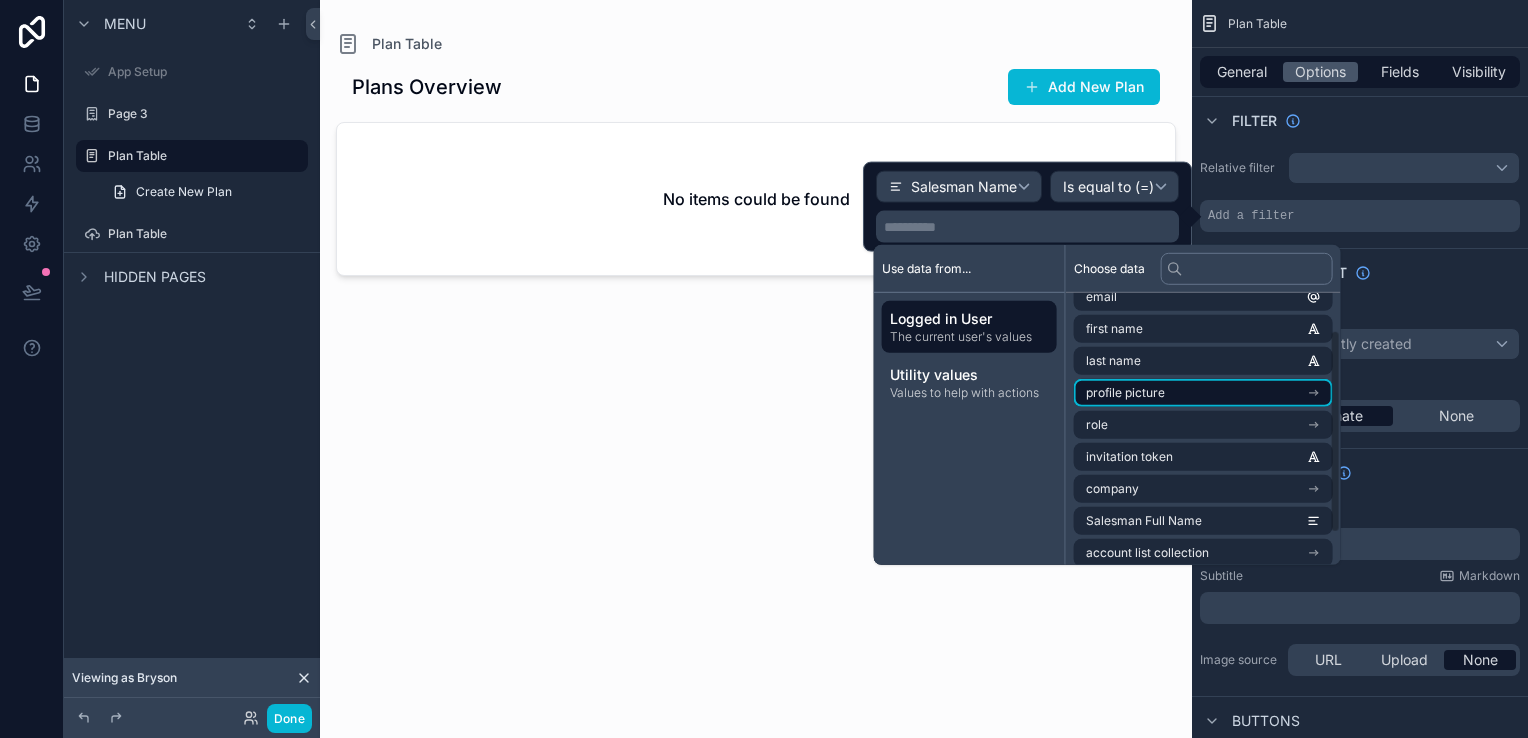 scroll, scrollTop: 92, scrollLeft: 0, axis: vertical 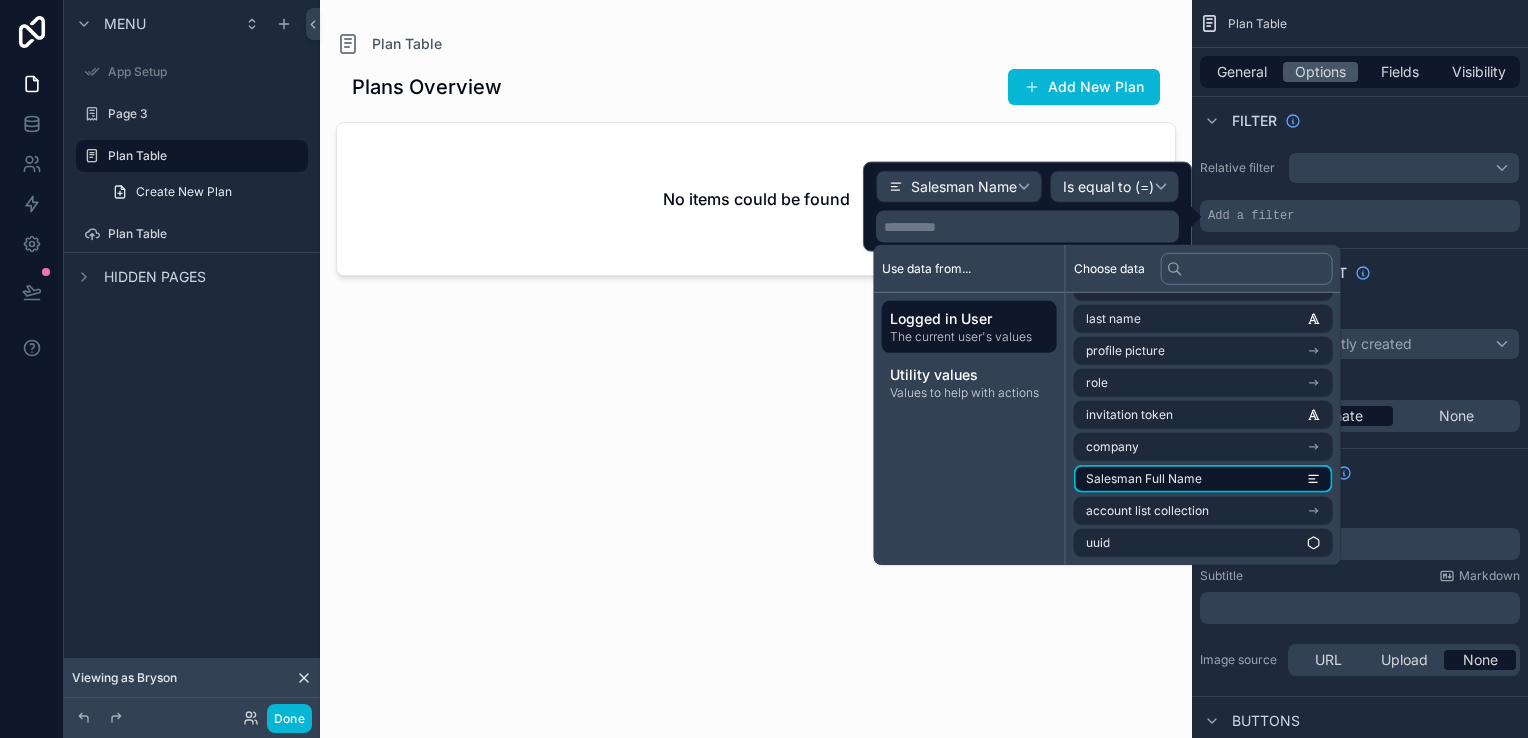 click on "Salesman Full Name" at bounding box center [1144, 479] 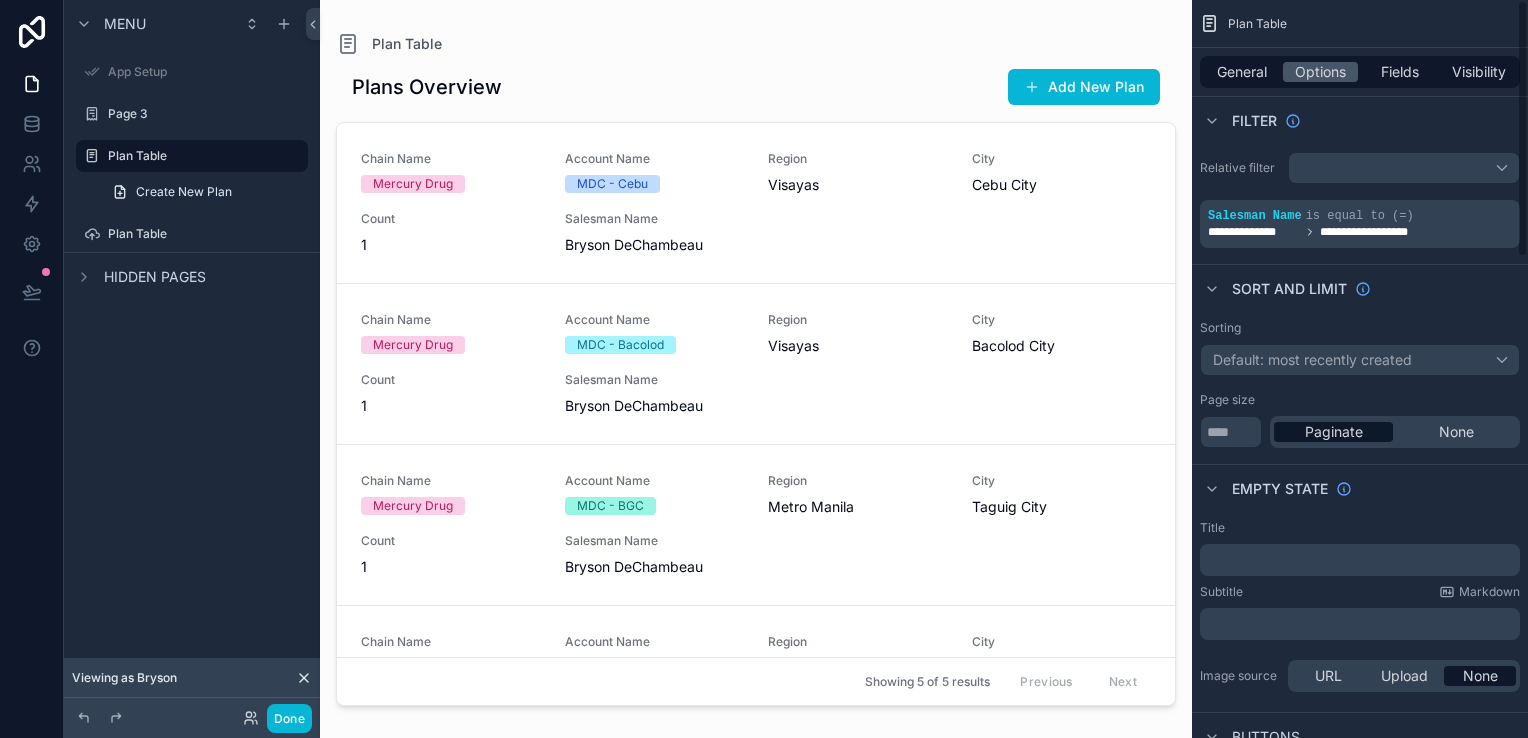 click on "Empty state" at bounding box center (1360, 488) 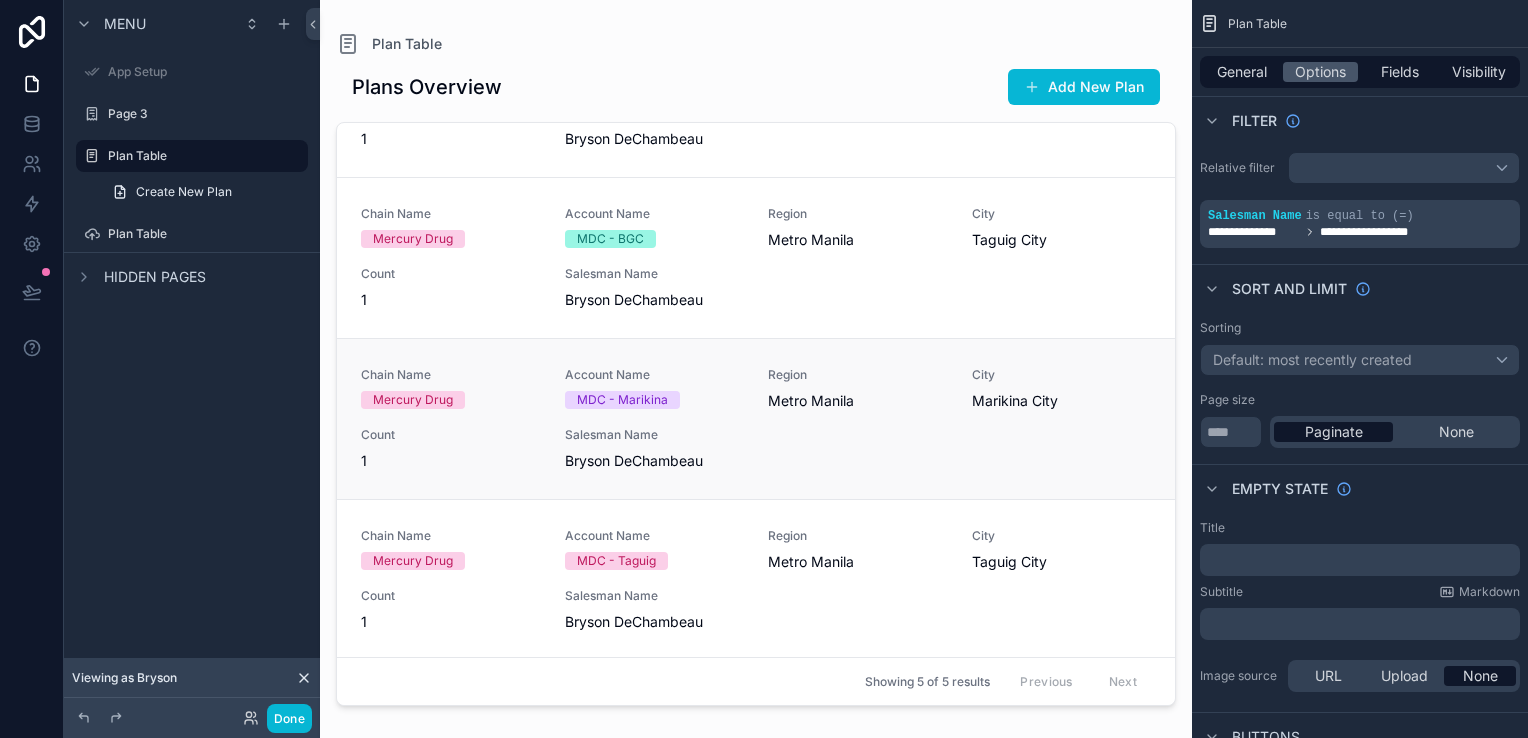 scroll, scrollTop: 0, scrollLeft: 0, axis: both 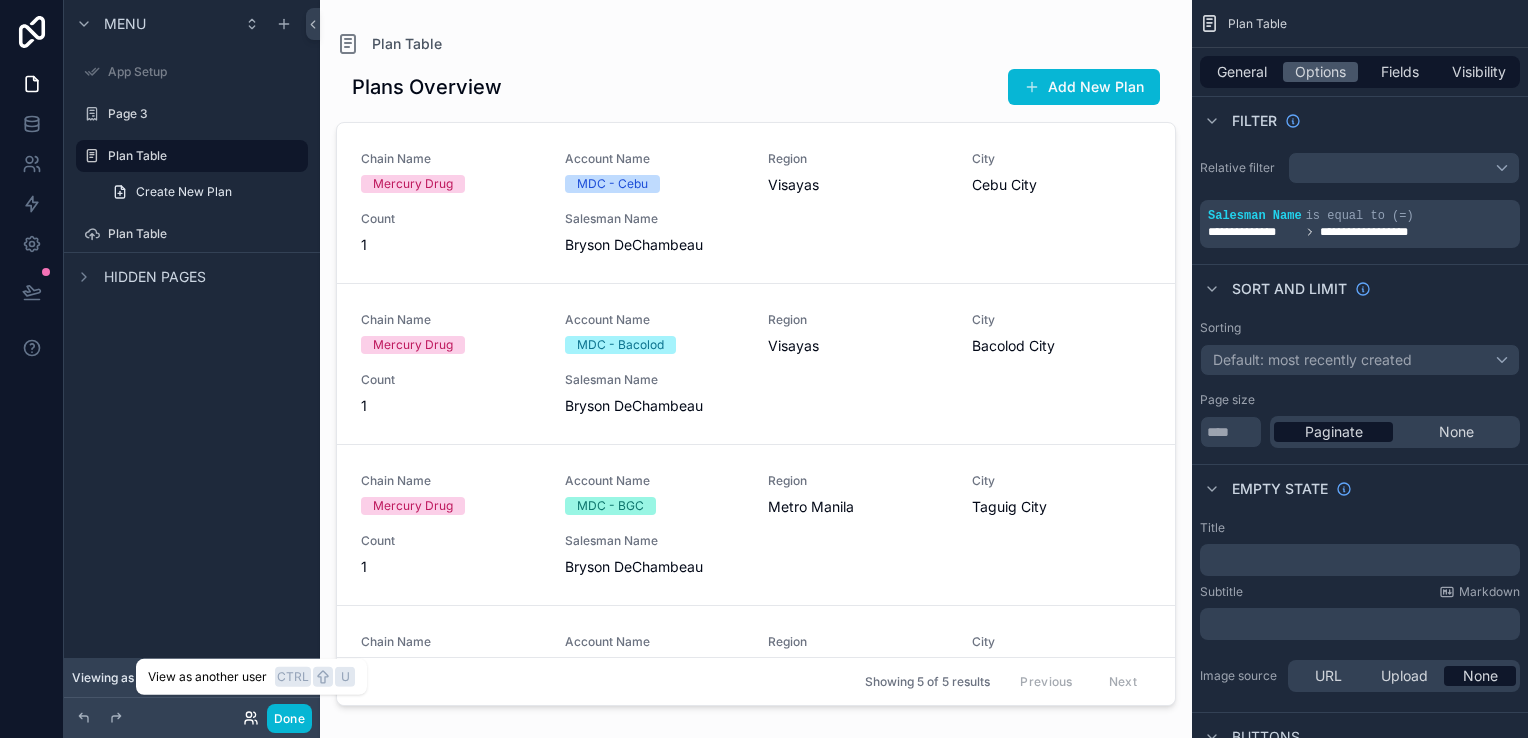 click 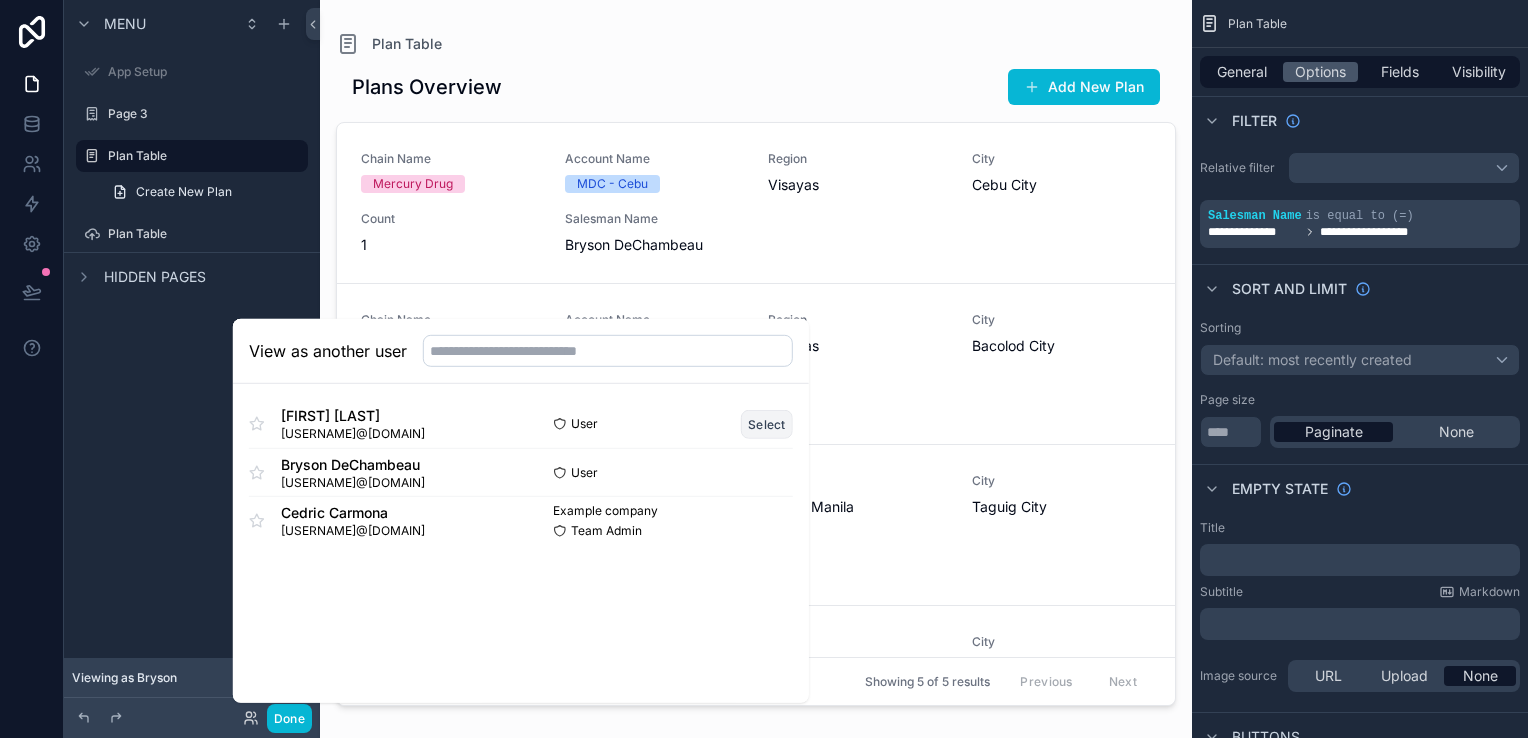 click on "Select" at bounding box center (767, 423) 